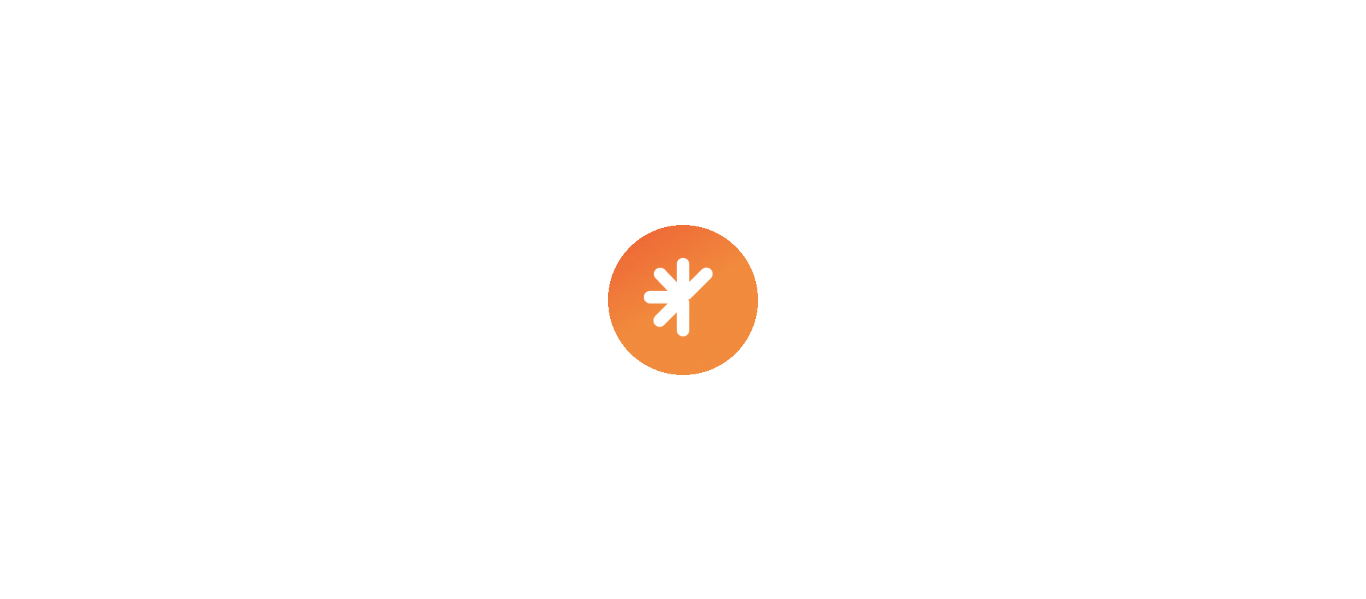 scroll, scrollTop: 0, scrollLeft: 0, axis: both 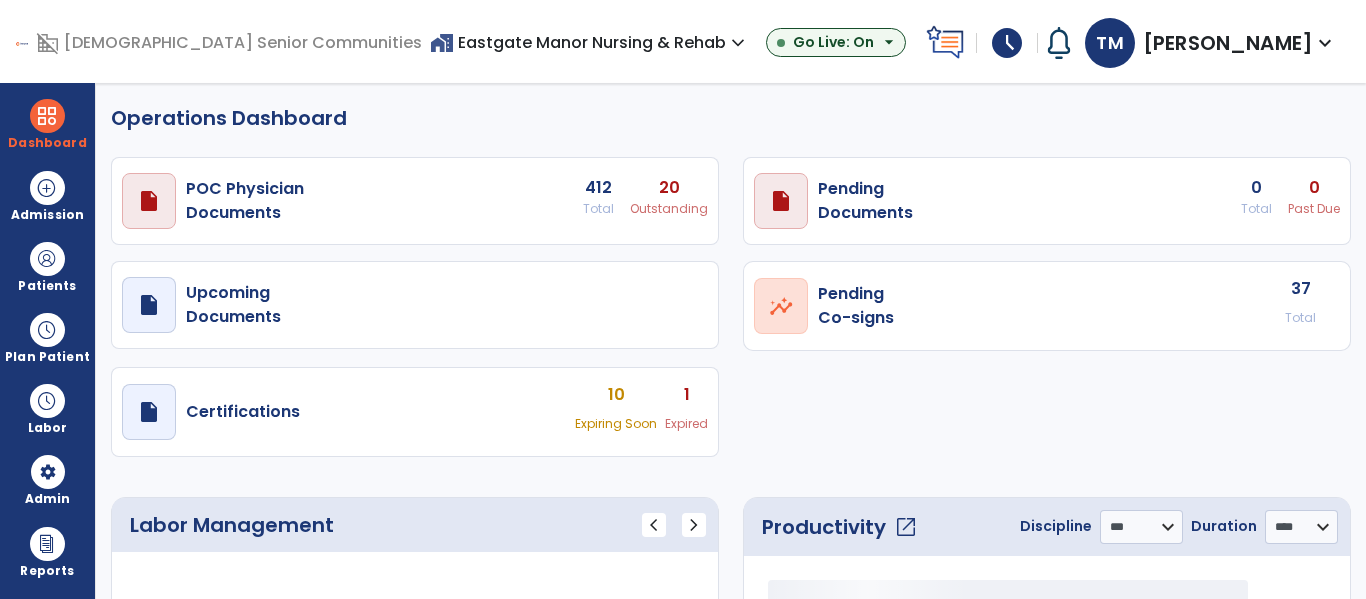 select on "***" 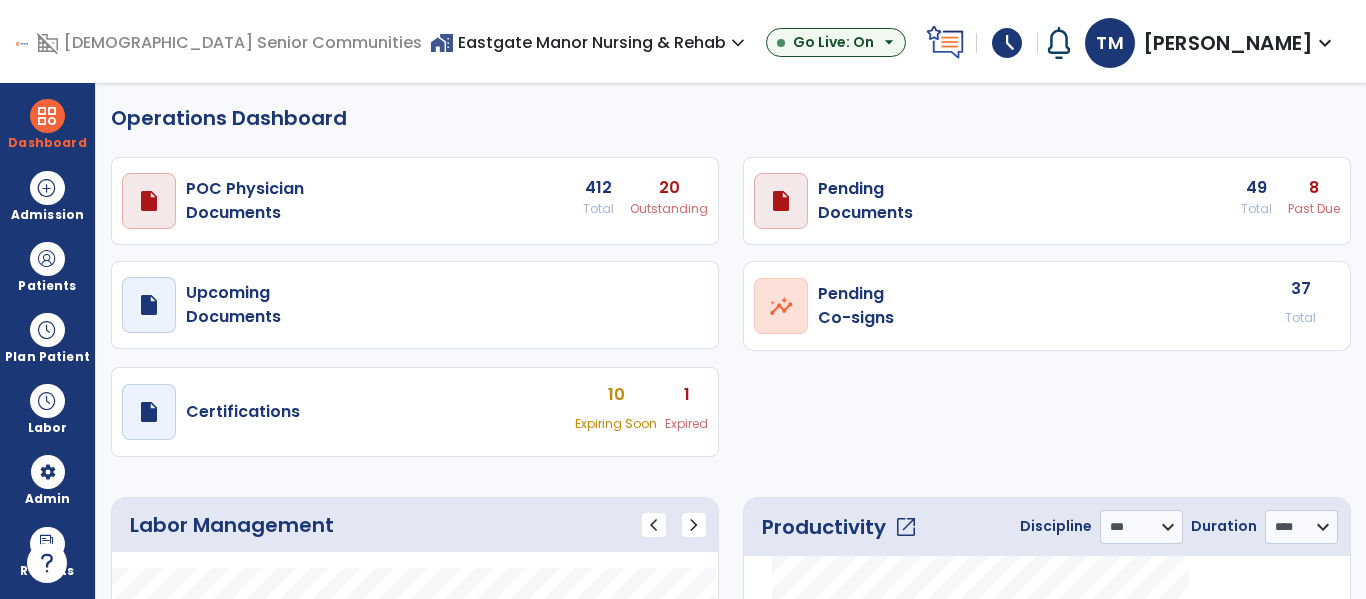scroll, scrollTop: 0, scrollLeft: 0, axis: both 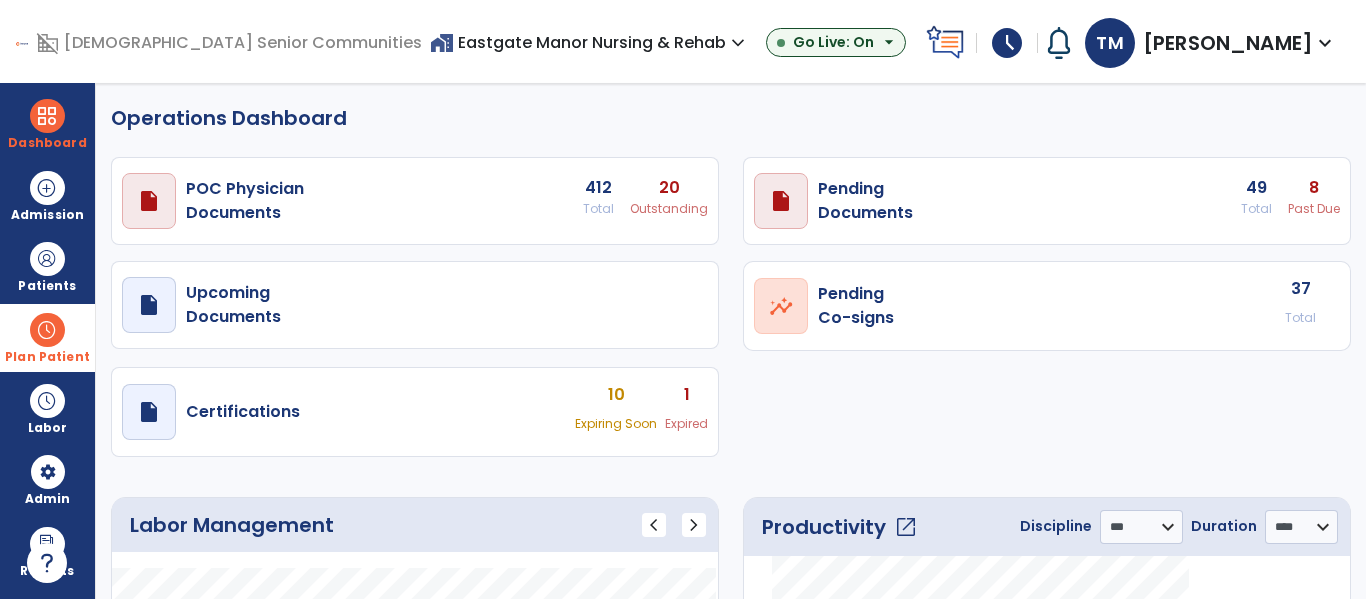 click at bounding box center (47, 330) 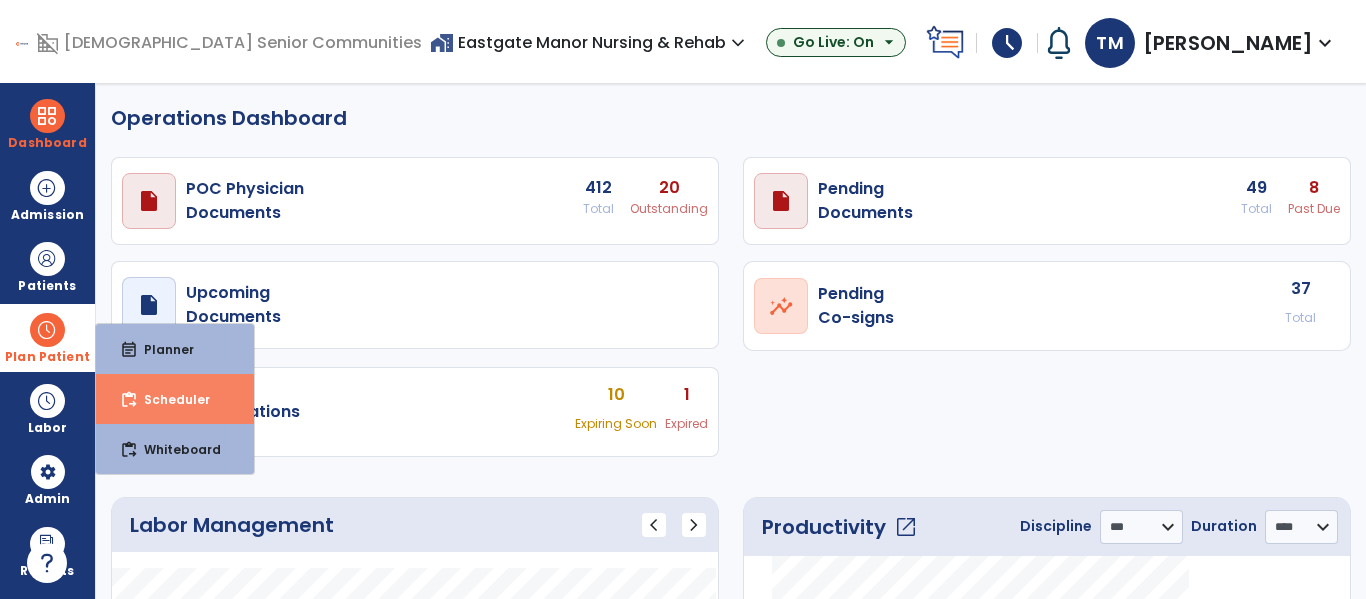 click on "content_paste_go  Scheduler" at bounding box center (175, 399) 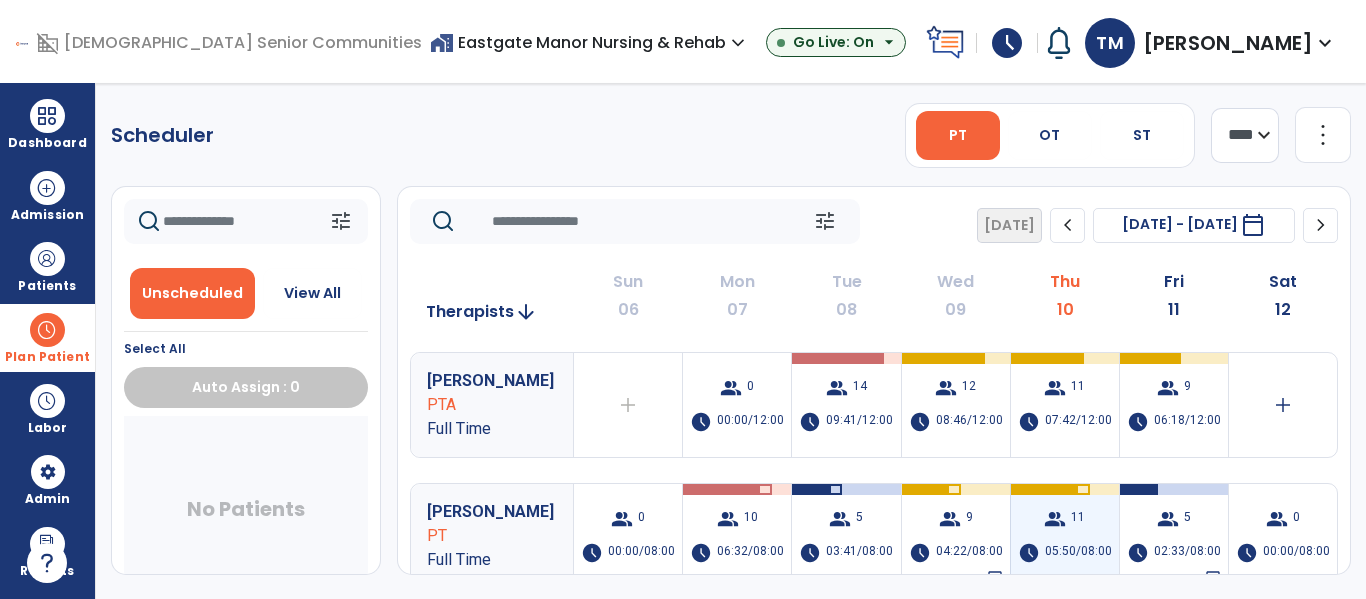 click on "group  11  schedule  05:50/08:00" at bounding box center (1065, 536) 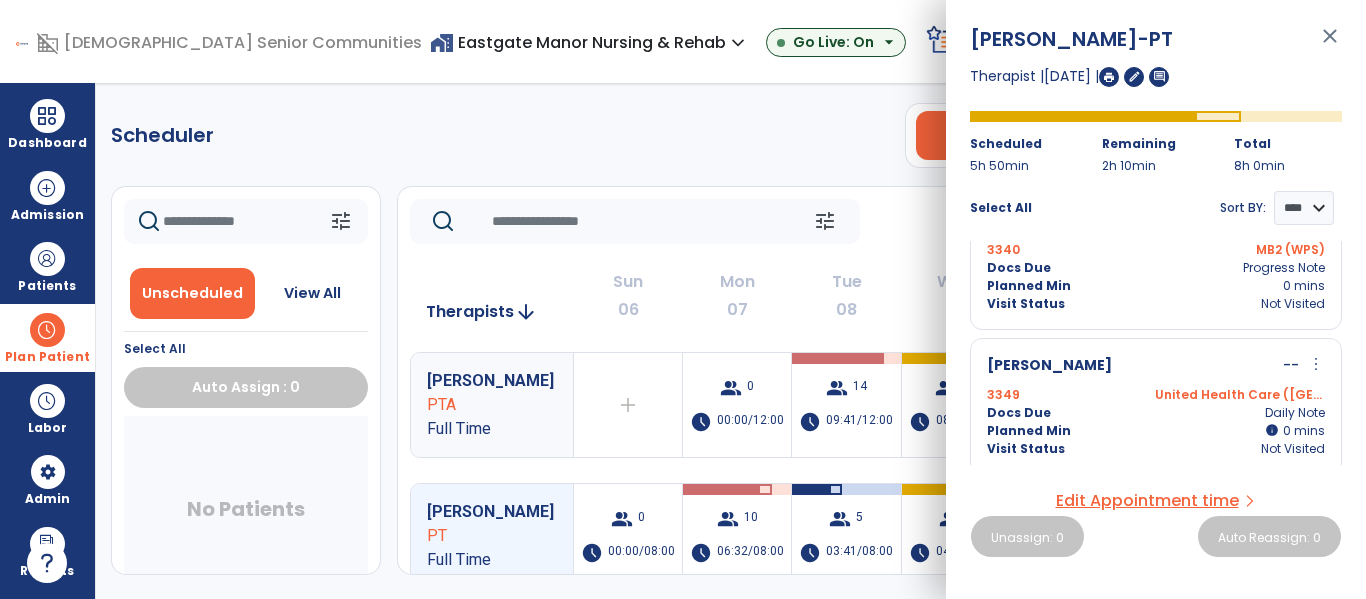 scroll, scrollTop: 1159, scrollLeft: 0, axis: vertical 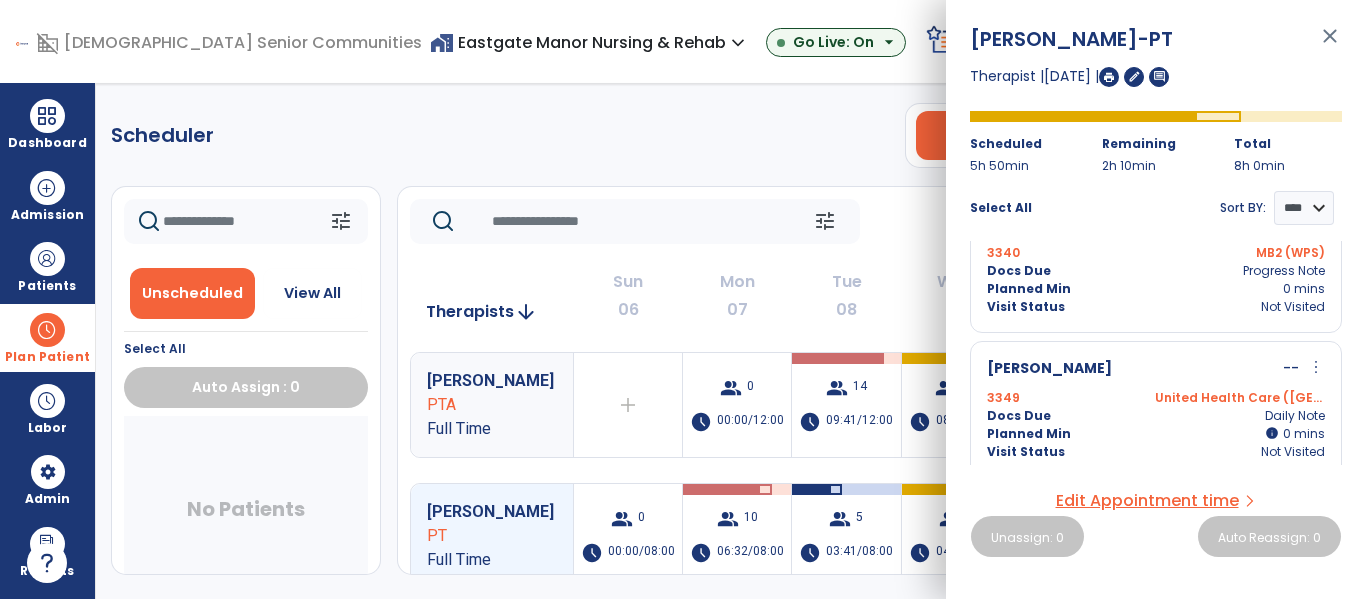 click on "Scheduler   PT   OT   ST  **** *** more_vert  Manage Labor   View All Therapists   Print" 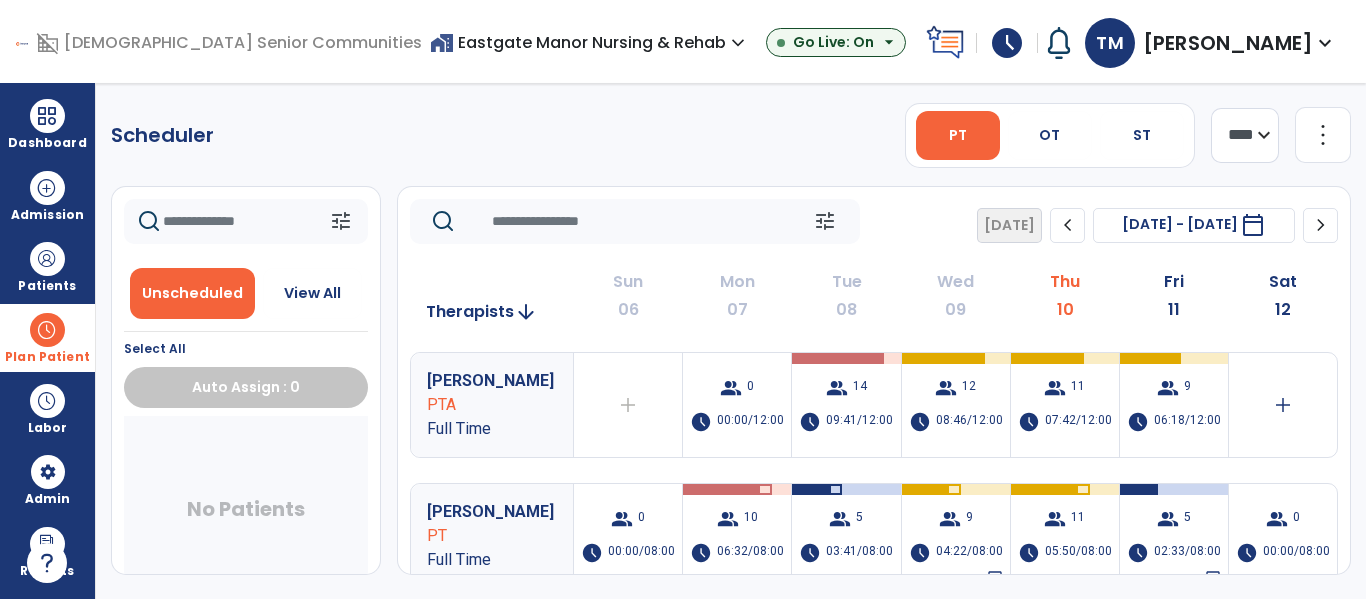 click at bounding box center [47, 330] 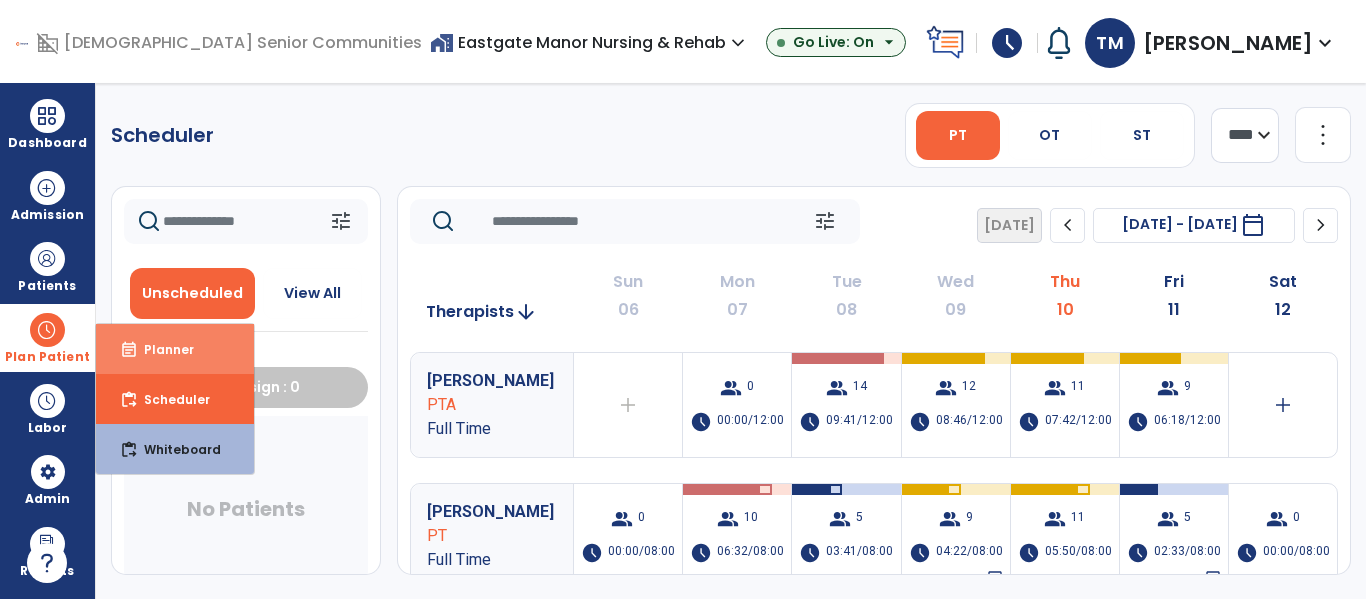 click on "Planner" at bounding box center [161, 349] 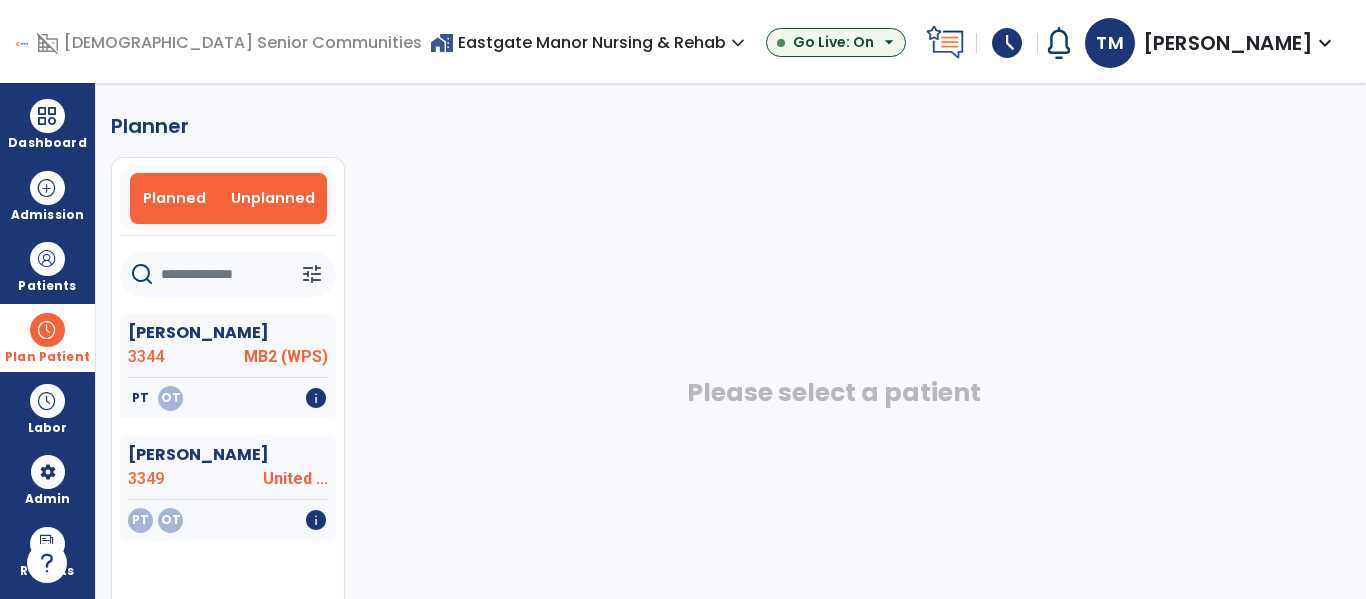 click on "Planned" at bounding box center (174, 198) 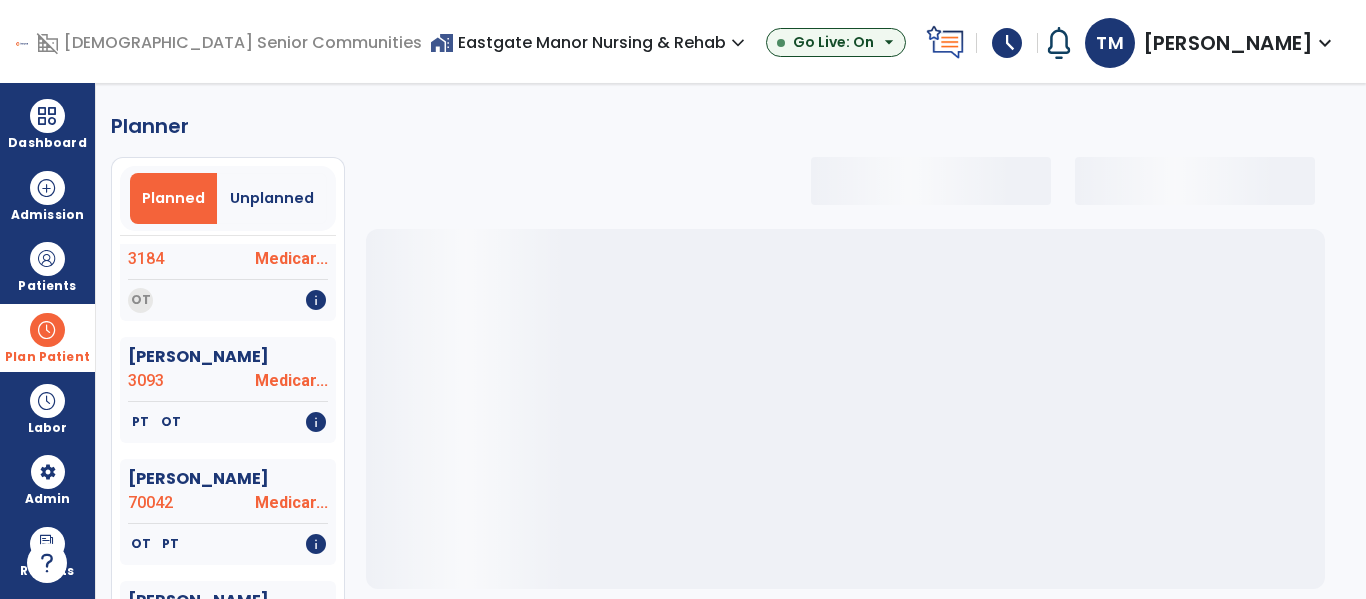 select on "***" 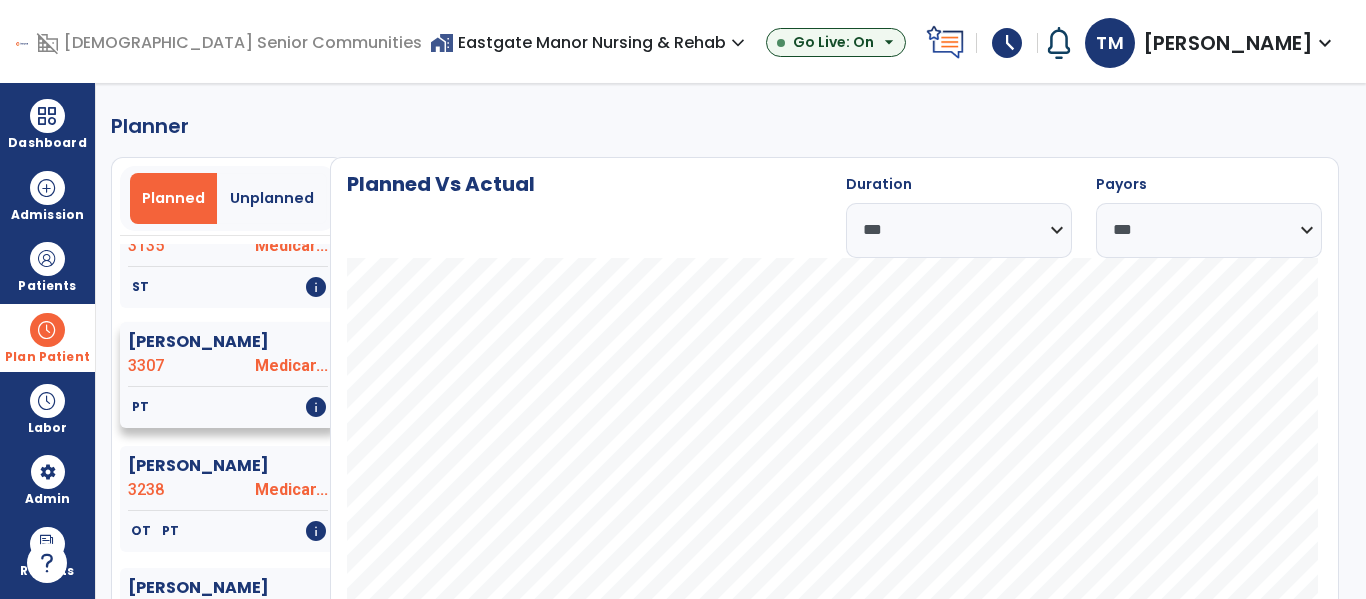 click on "3307" 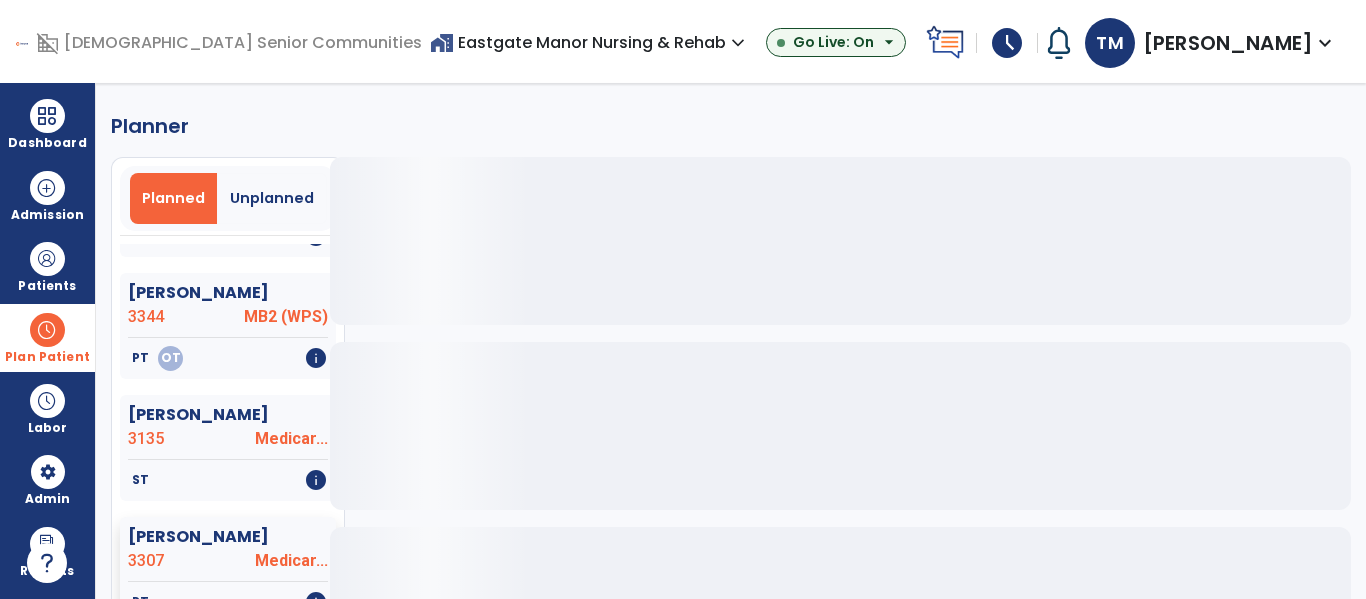 scroll, scrollTop: 989, scrollLeft: 0, axis: vertical 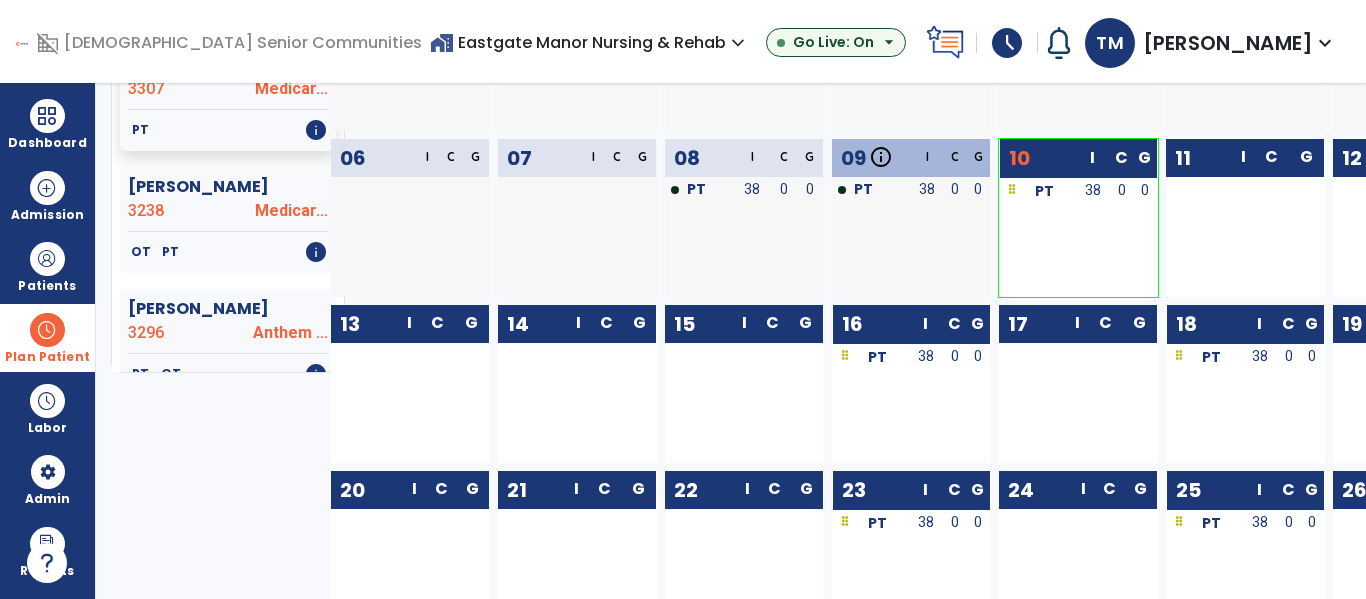 click at bounding box center (47, 330) 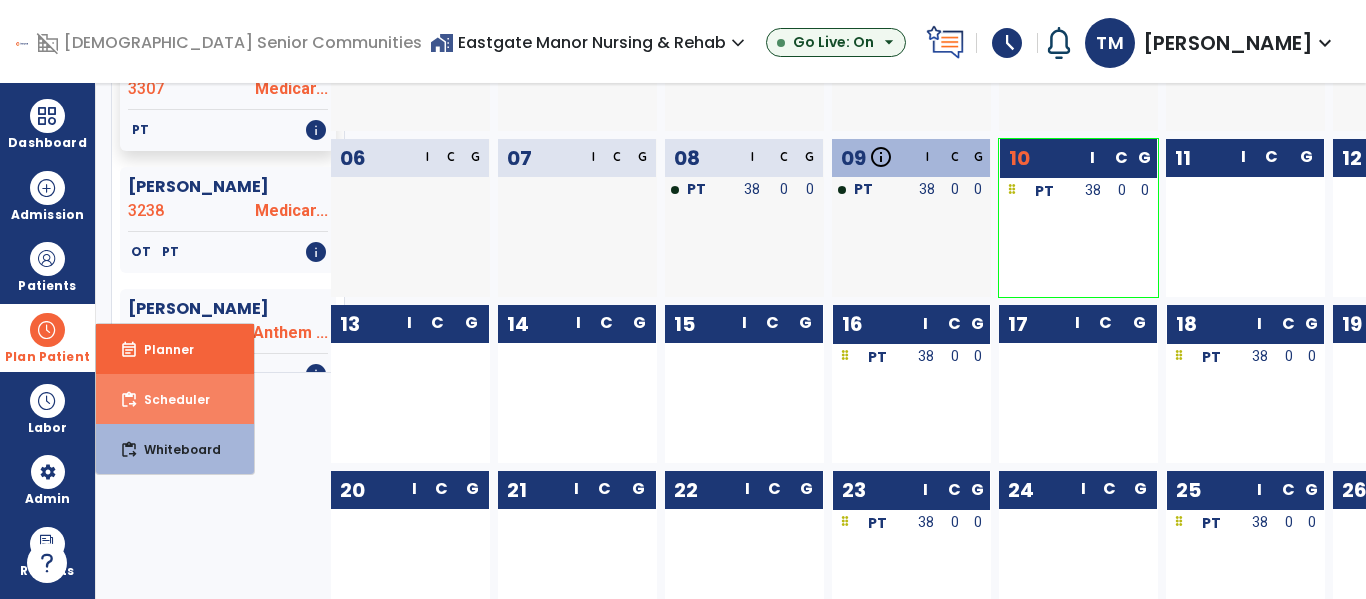 click on "content_paste_go  Scheduler" at bounding box center (175, 399) 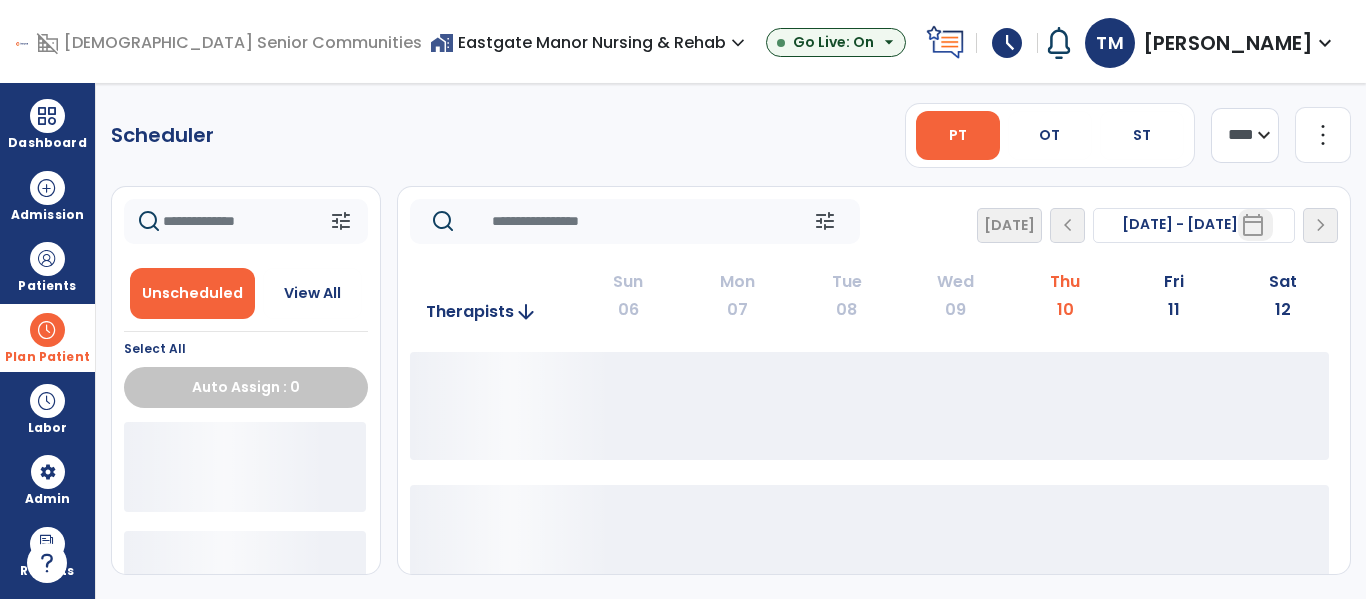 scroll, scrollTop: 0, scrollLeft: 0, axis: both 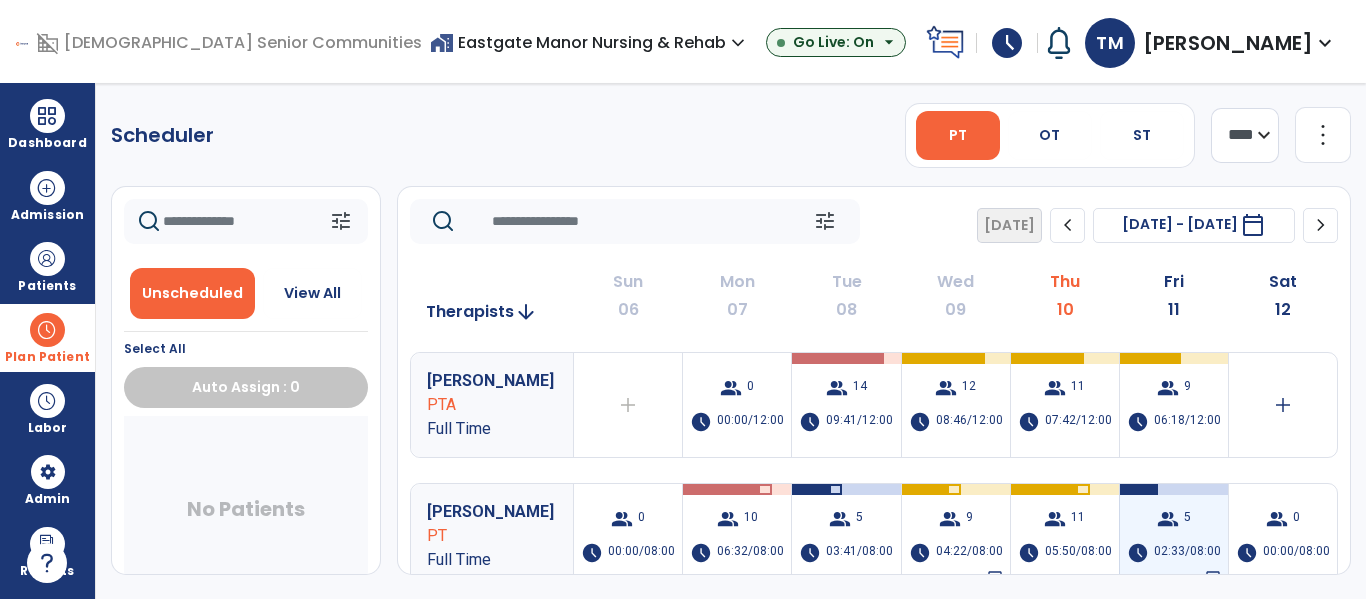 click on "02:33/08:00" at bounding box center [1187, 553] 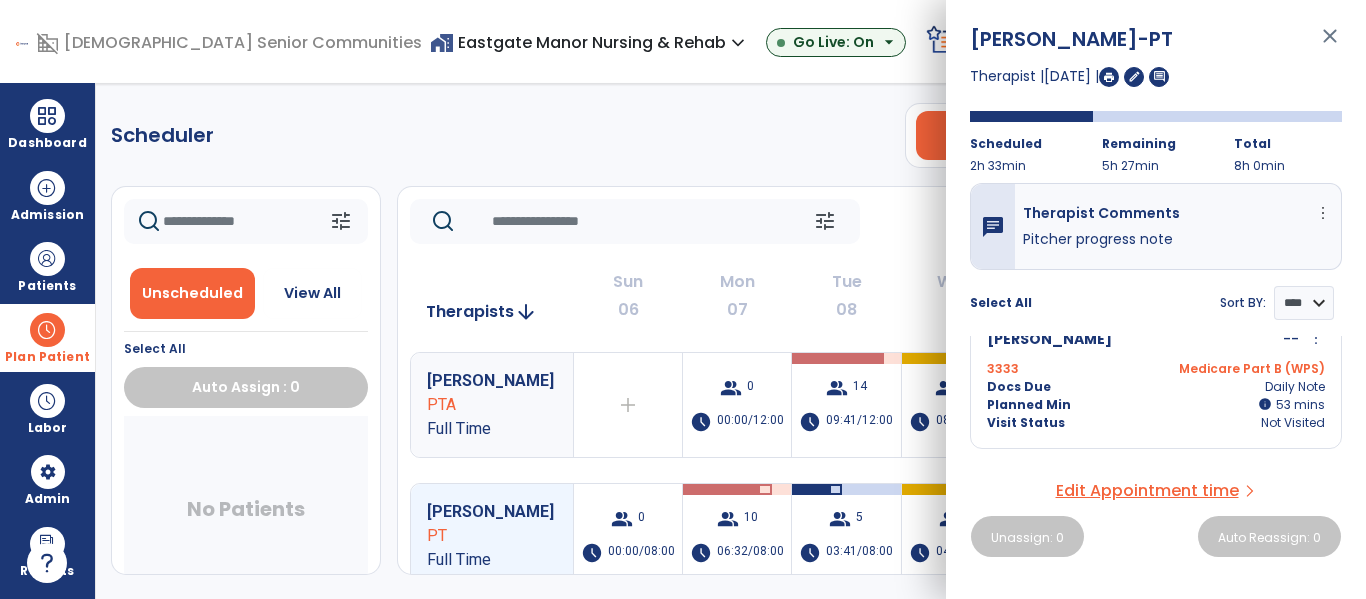 scroll, scrollTop: 0, scrollLeft: 0, axis: both 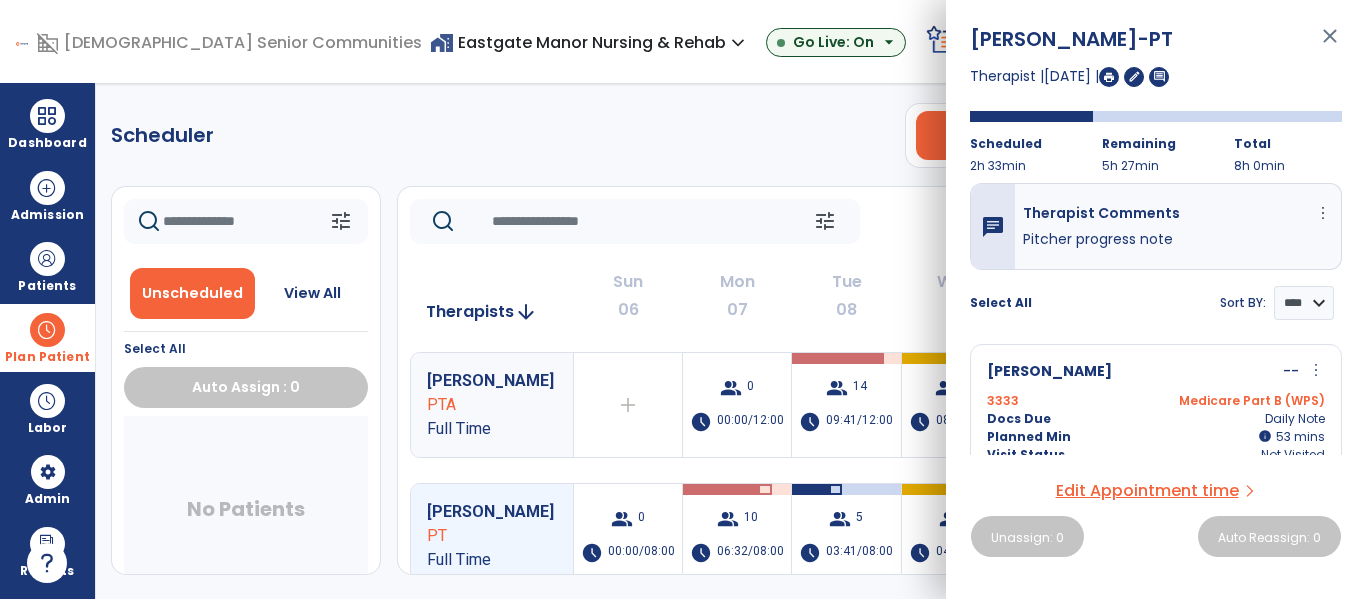 click on "Scheduler   PT   OT   ST  **** *** more_vert  Manage Labor   View All Therapists   Print" 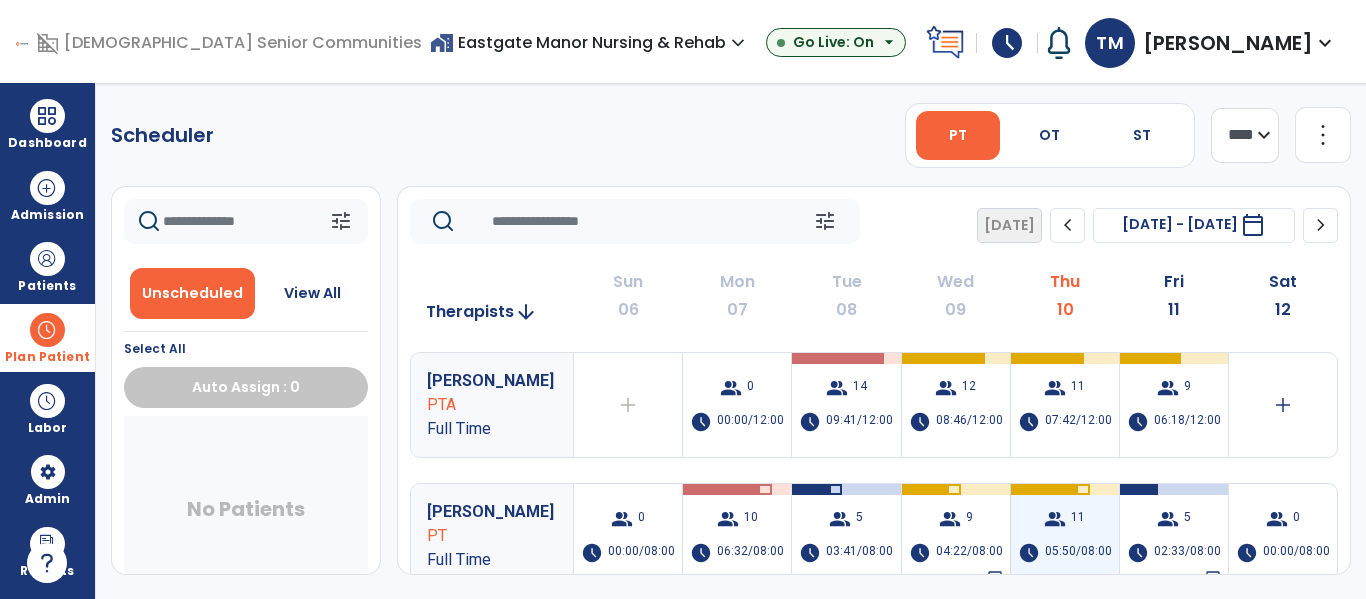 click on "group  11  schedule  05:50/08:00" at bounding box center [1065, 536] 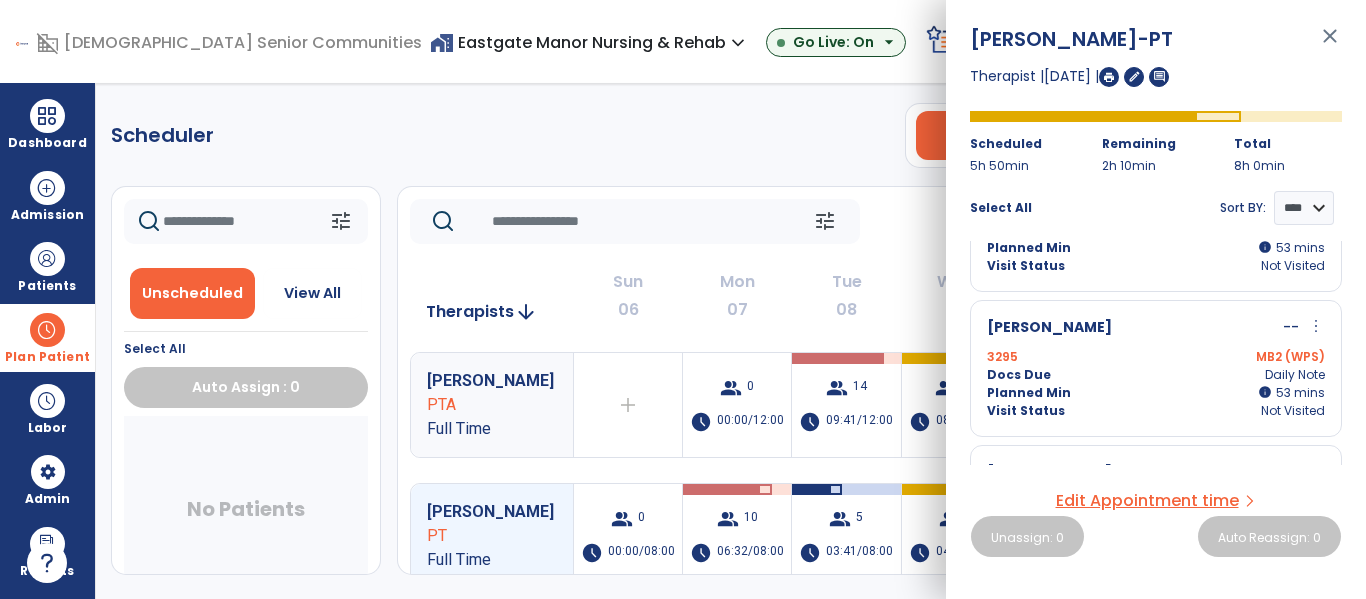 scroll, scrollTop: 335, scrollLeft: 0, axis: vertical 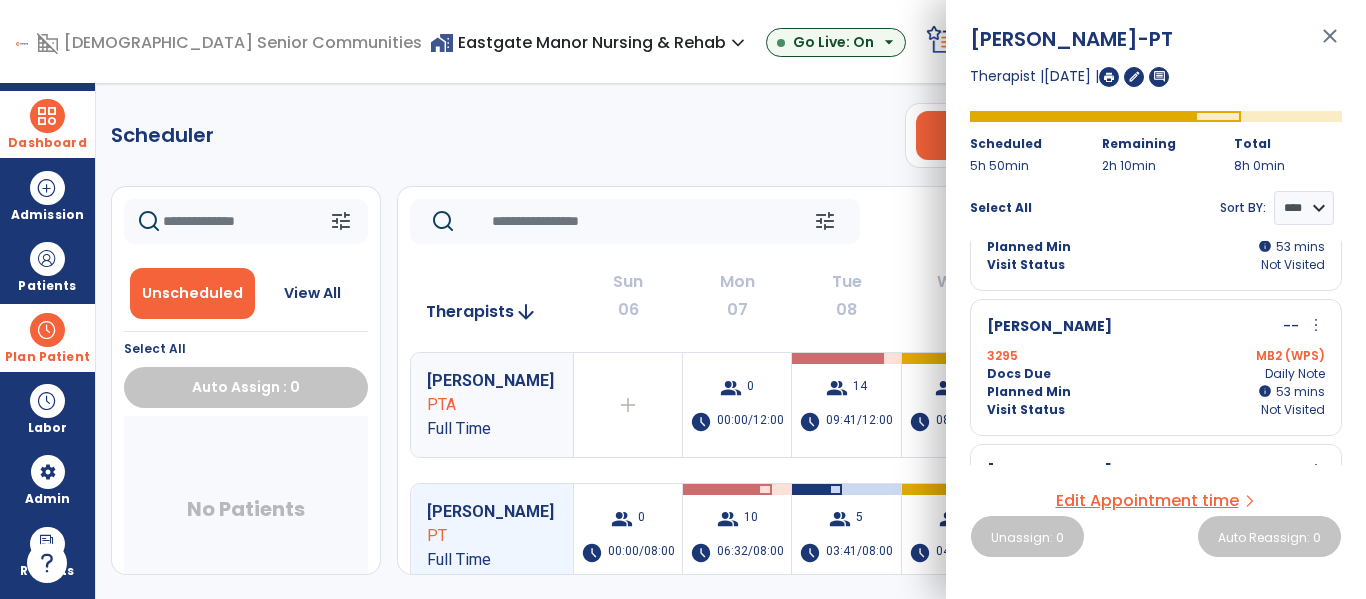 click on "Dashboard" at bounding box center (47, 124) 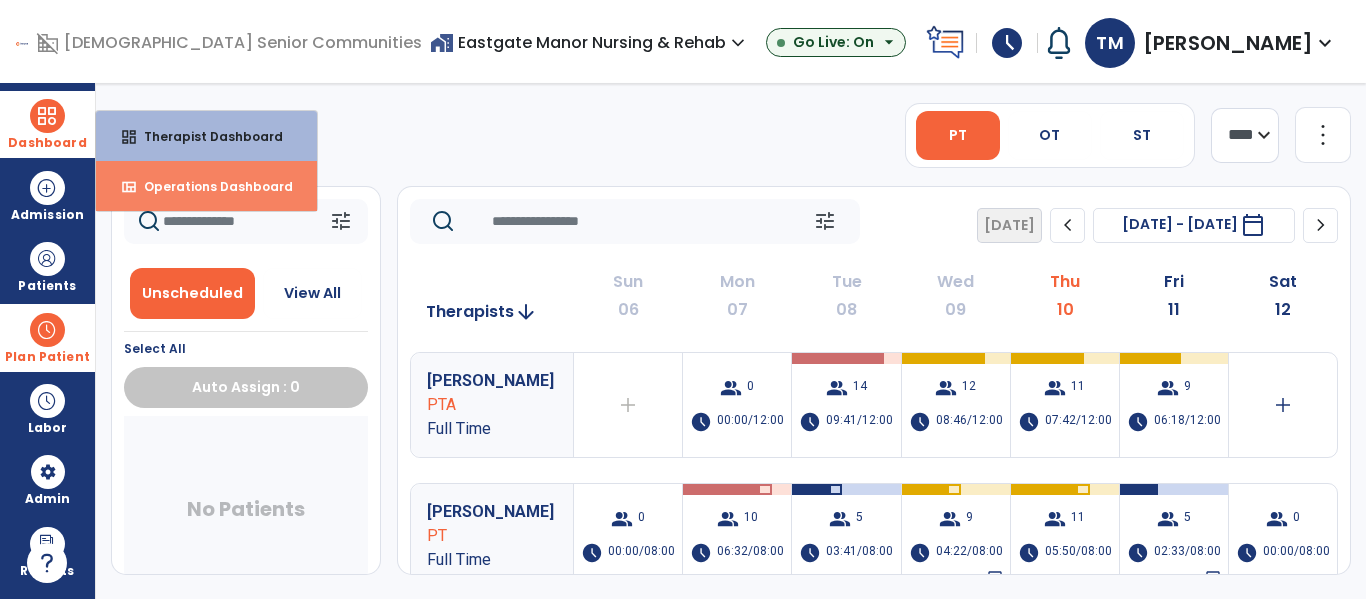 click on "Operations Dashboard" at bounding box center [210, 186] 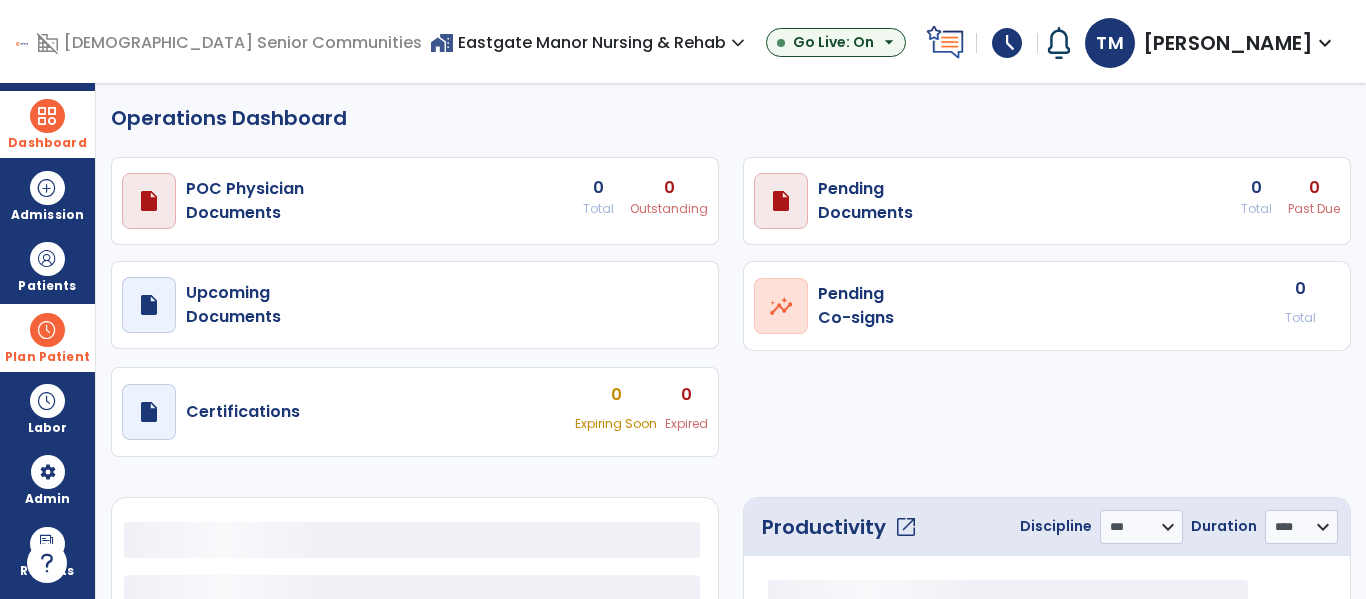 select on "***" 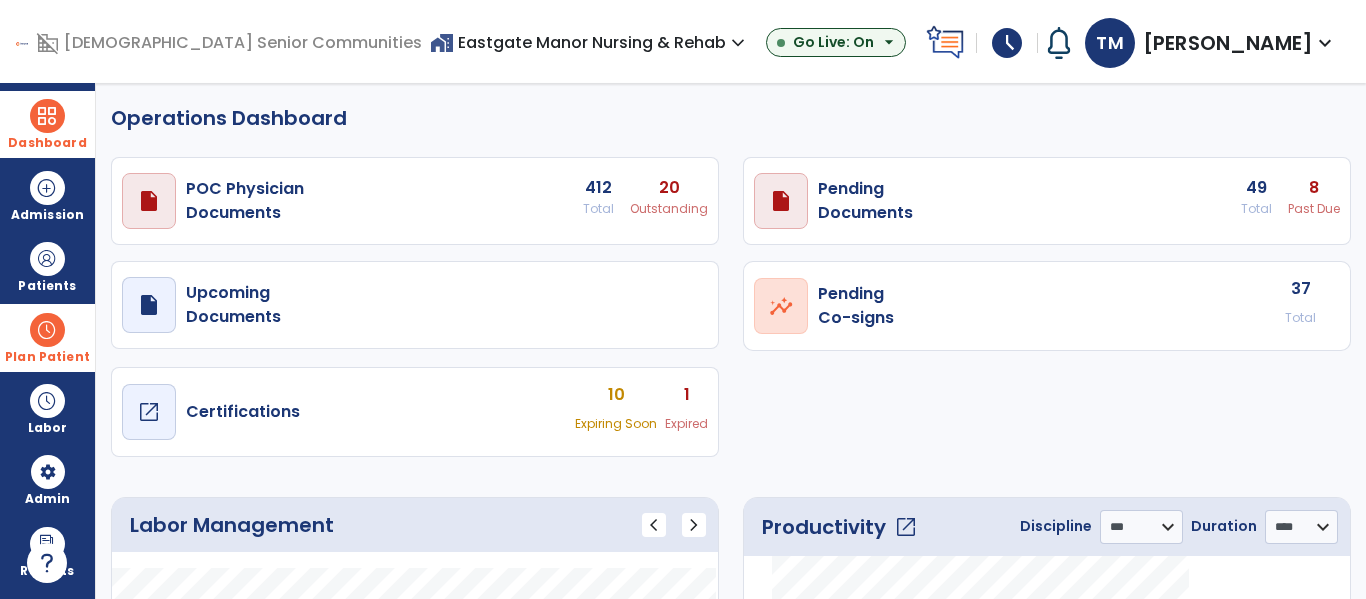 click on "draft   open_in_new  Certifications" at bounding box center (213, 201) 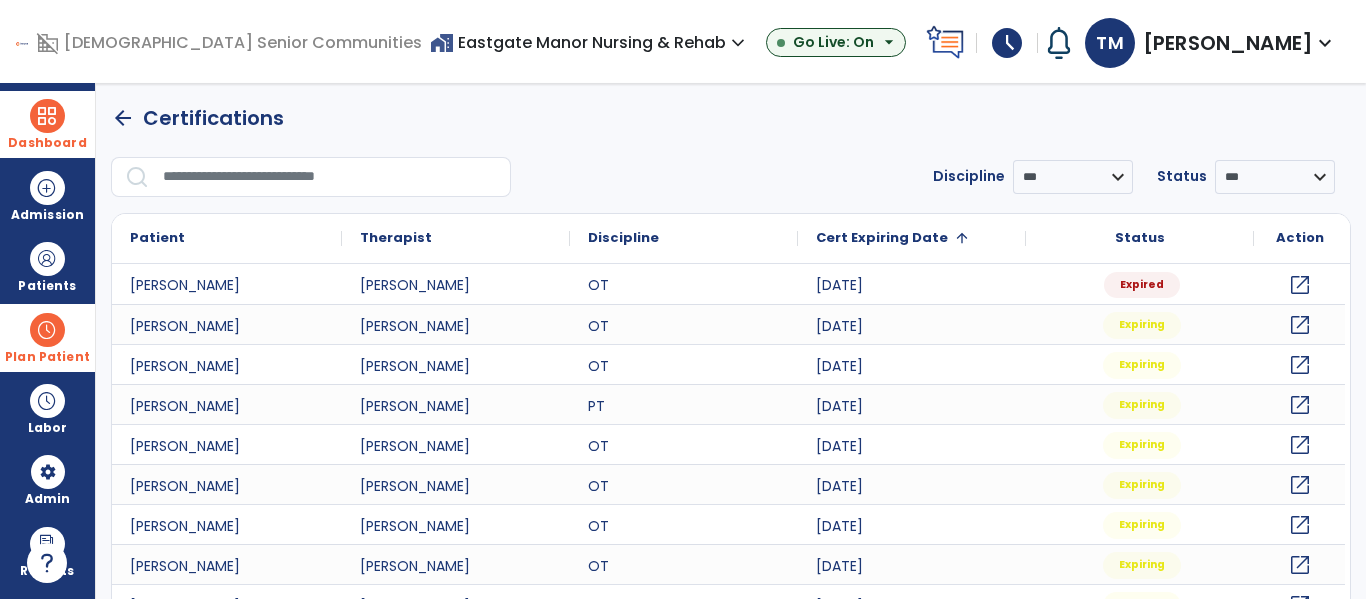 click on "arrow_back" 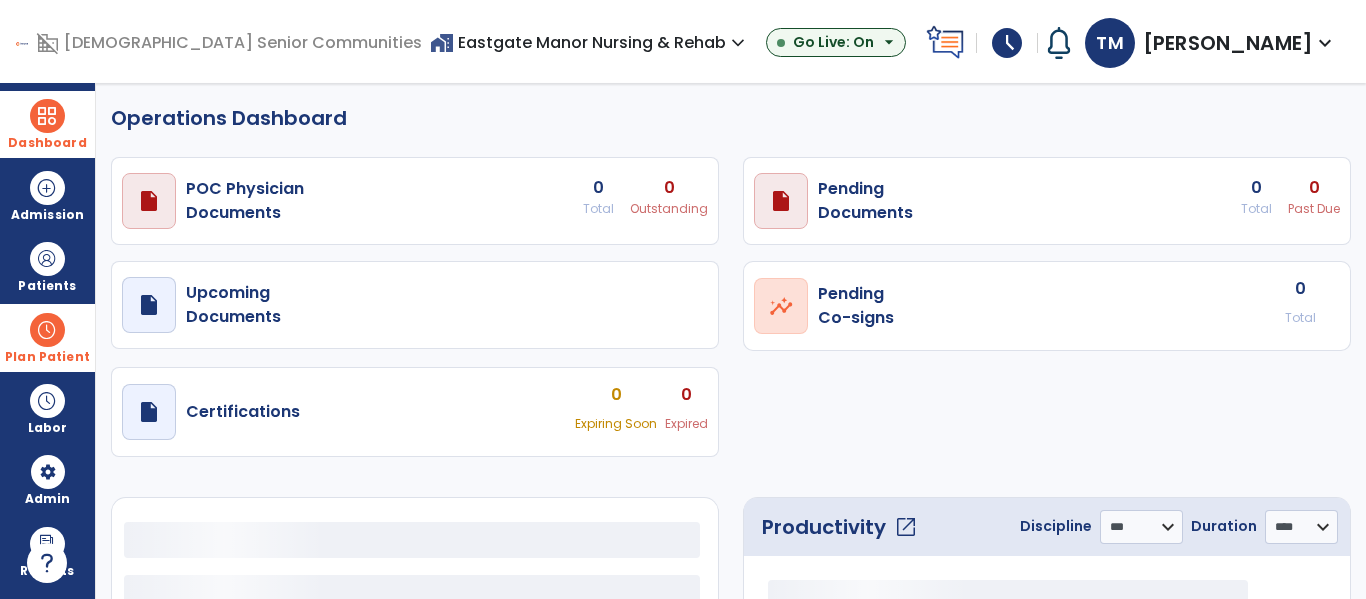 select on "***" 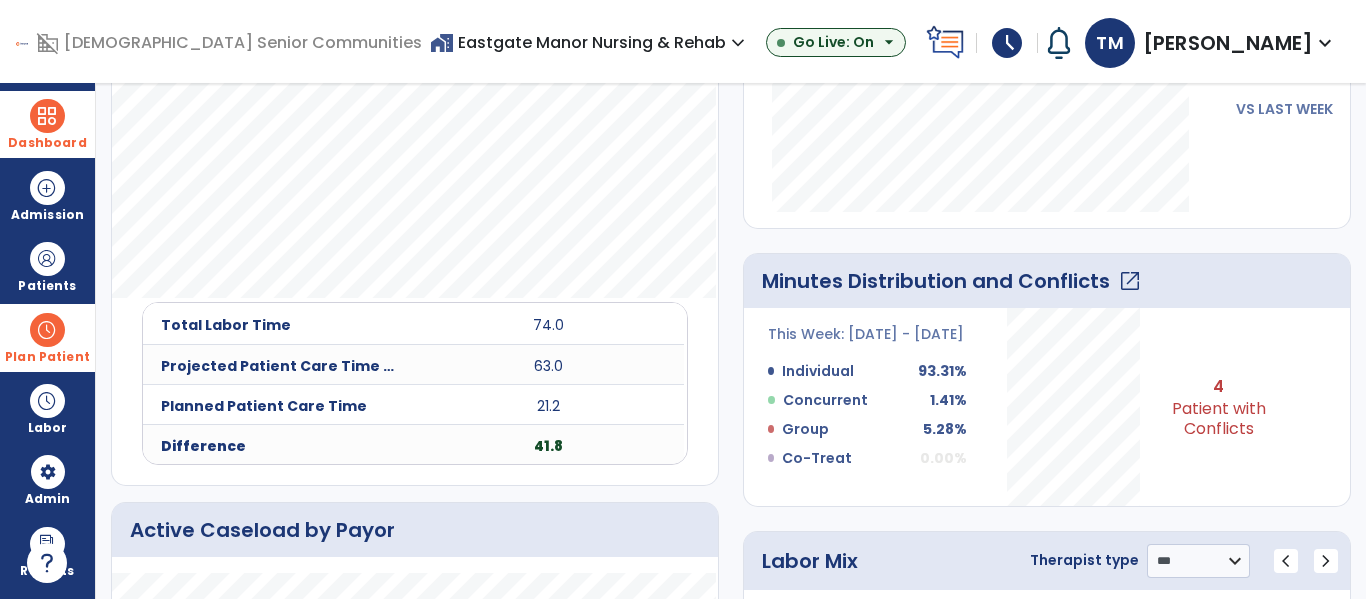 click on "open_in_new" 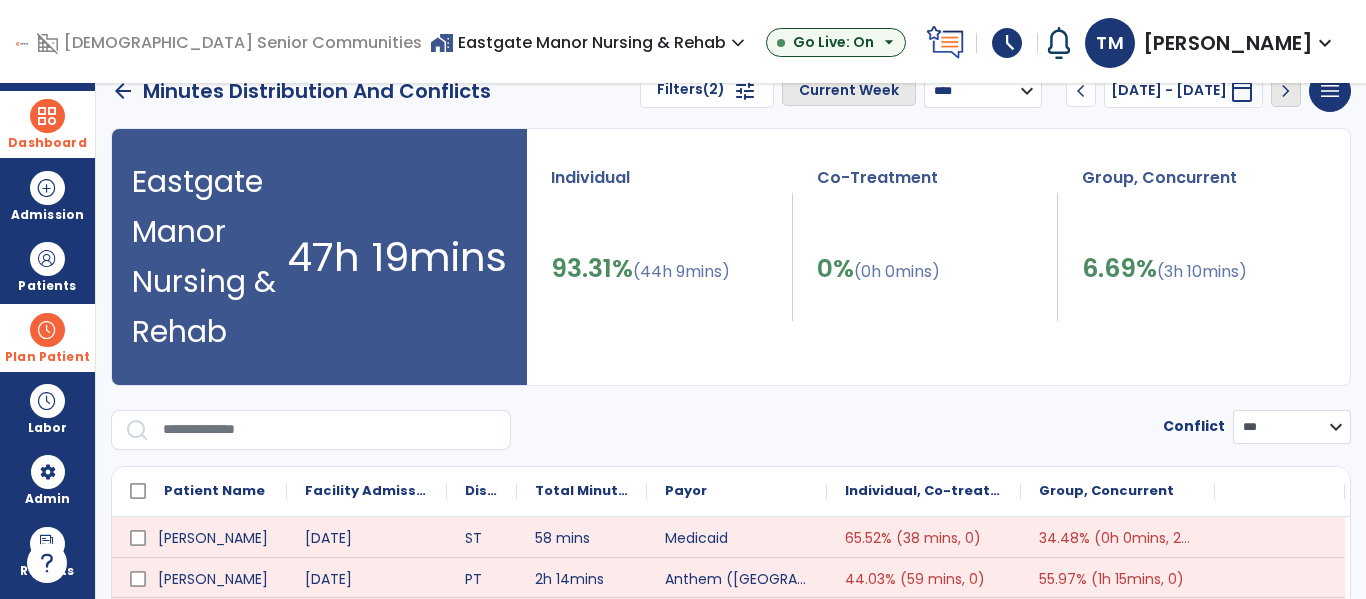 scroll, scrollTop: 0, scrollLeft: 0, axis: both 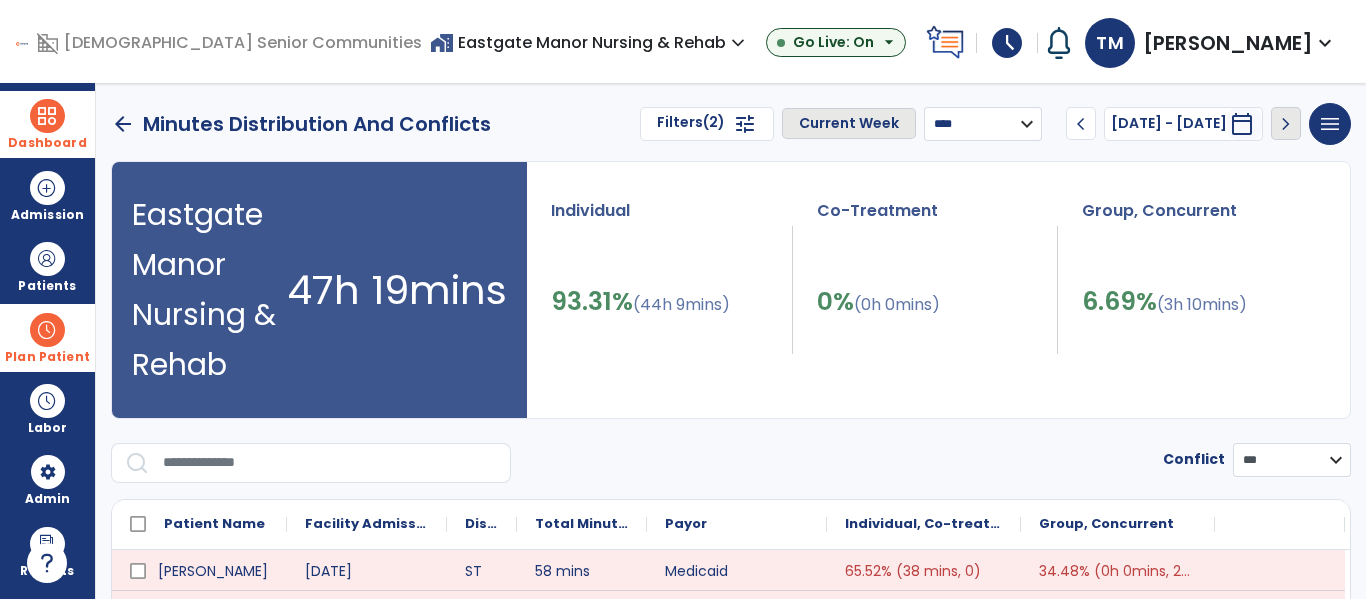 click on "**********" at bounding box center [983, 124] 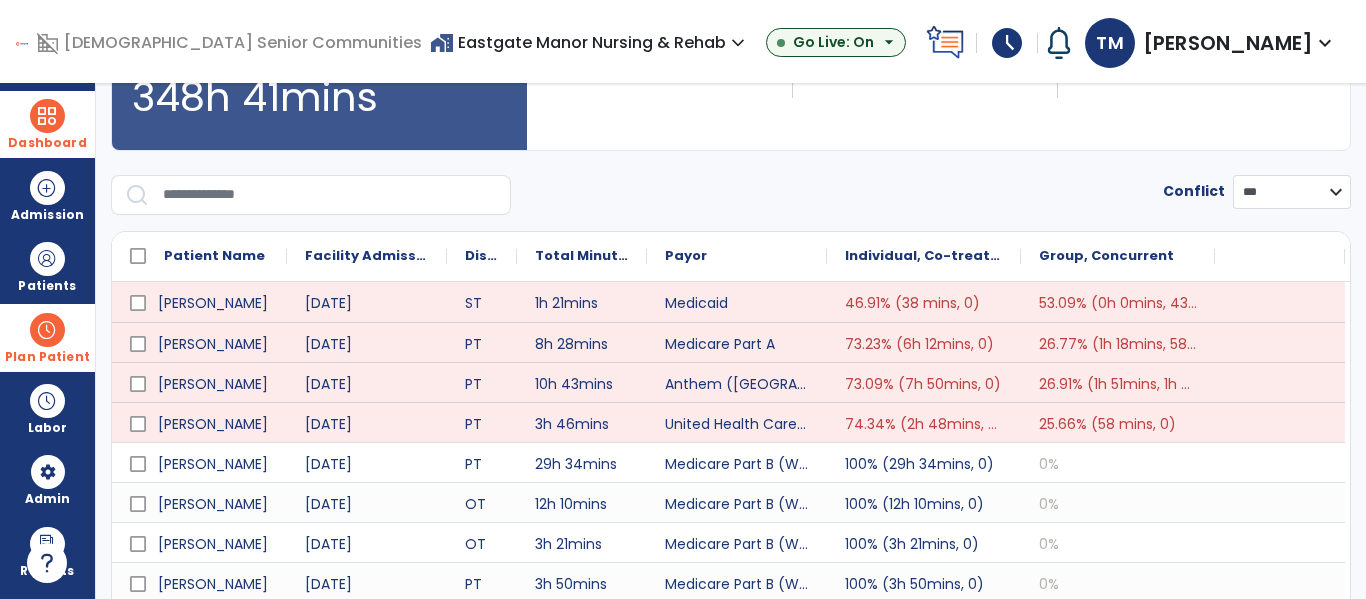 scroll, scrollTop: 302, scrollLeft: 0, axis: vertical 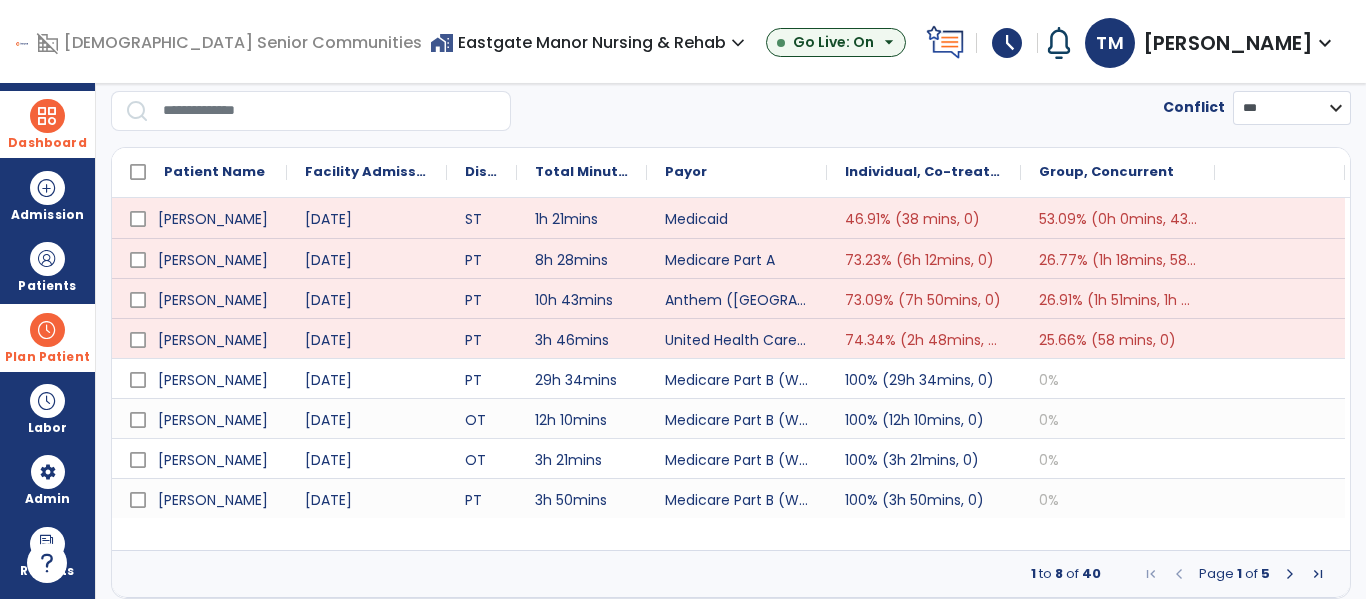 click at bounding box center (1290, 574) 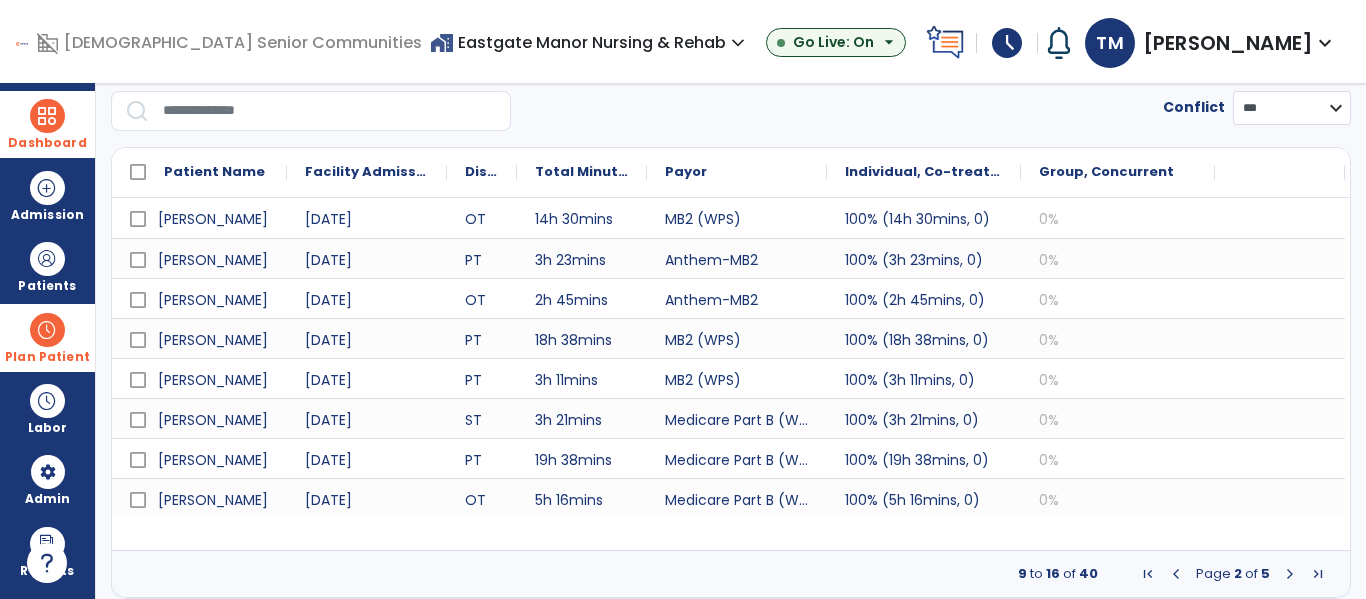 click at bounding box center (1290, 574) 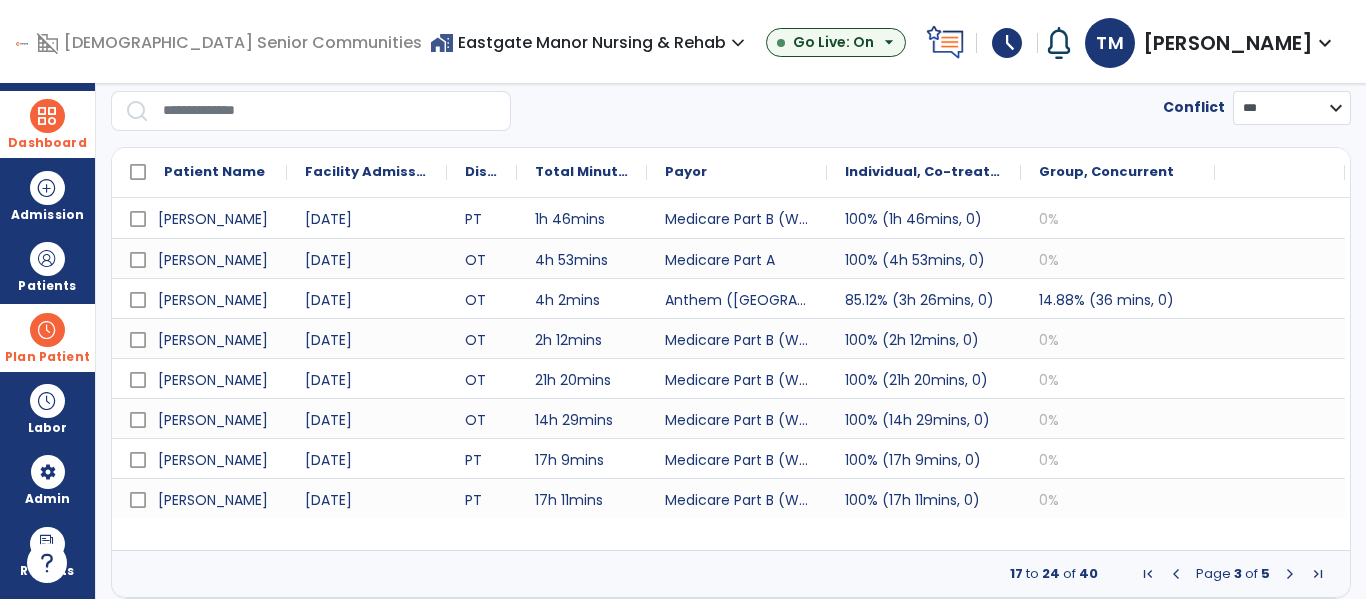 click at bounding box center (1290, 574) 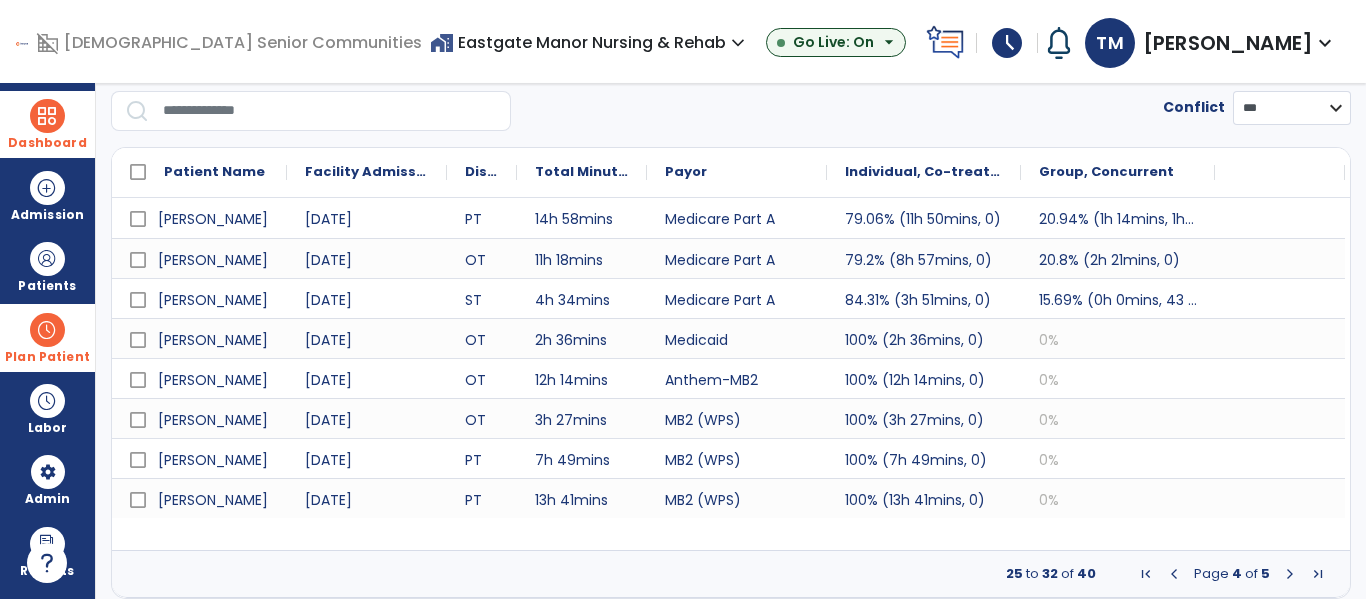 click at bounding box center (1290, 574) 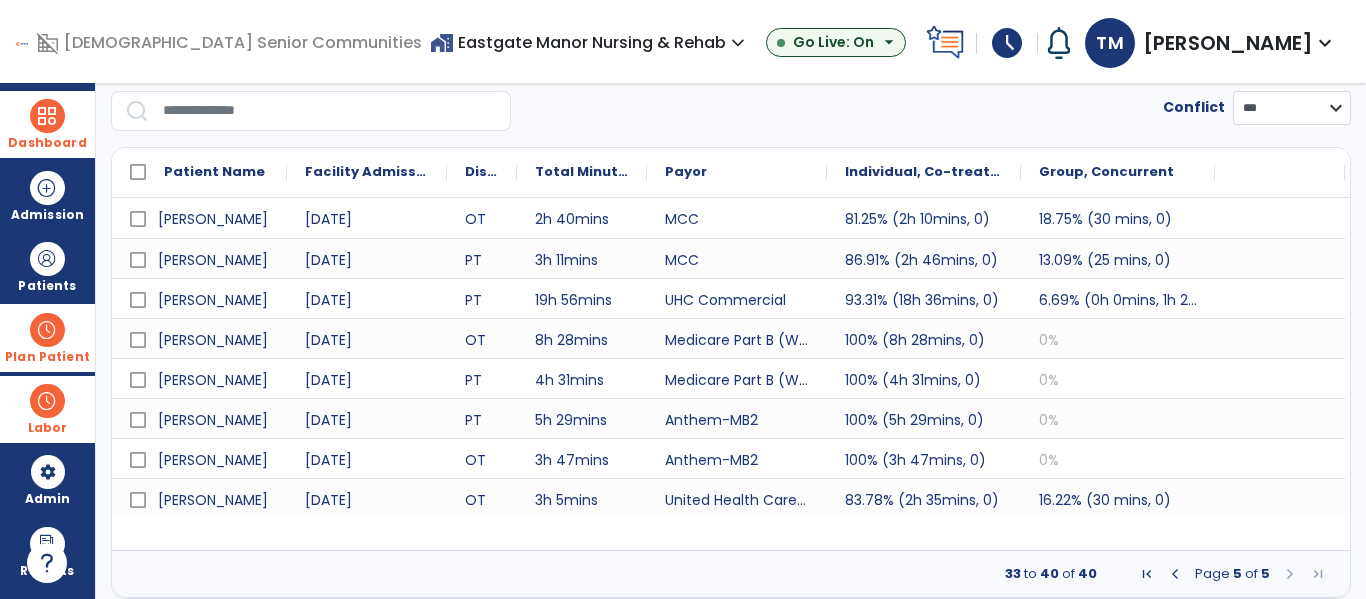 click at bounding box center (47, 401) 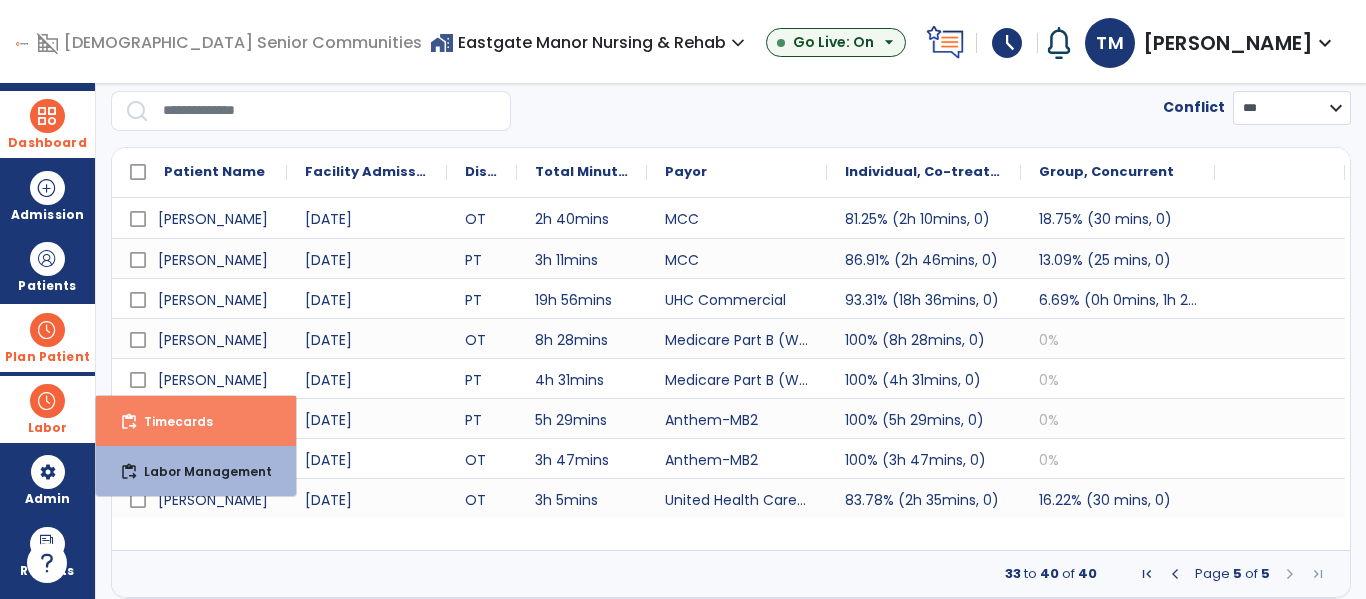click on "Timecards" at bounding box center (170, 421) 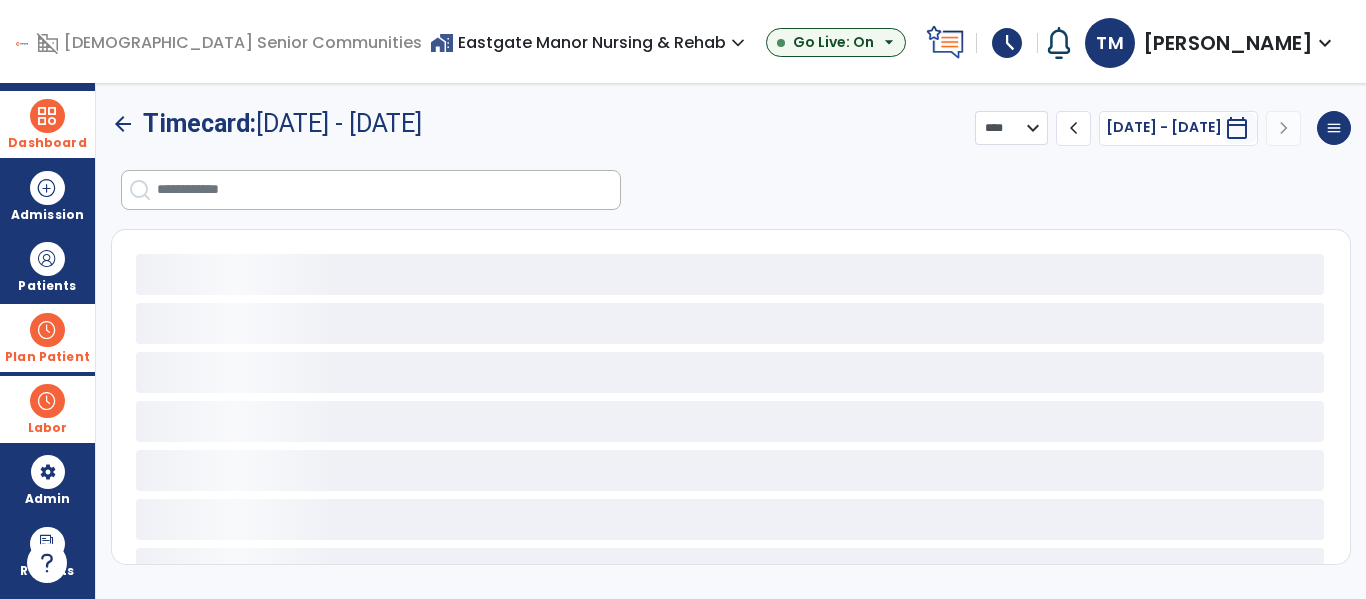 scroll, scrollTop: 0, scrollLeft: 0, axis: both 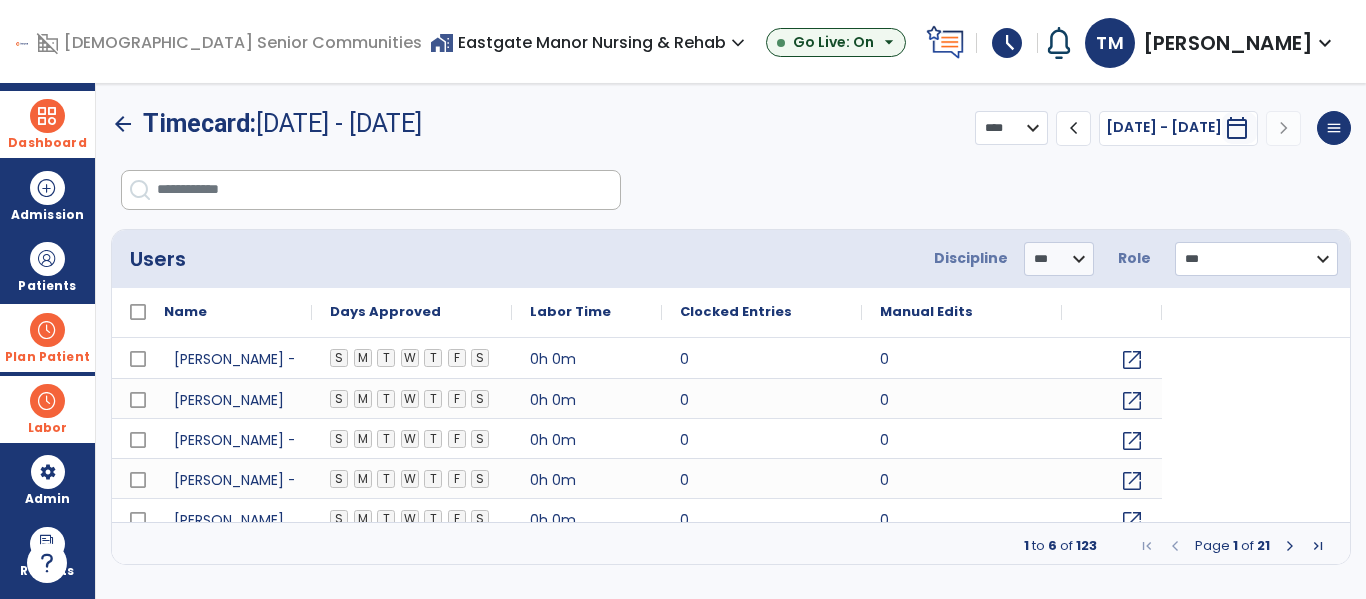 click at bounding box center [388, 190] 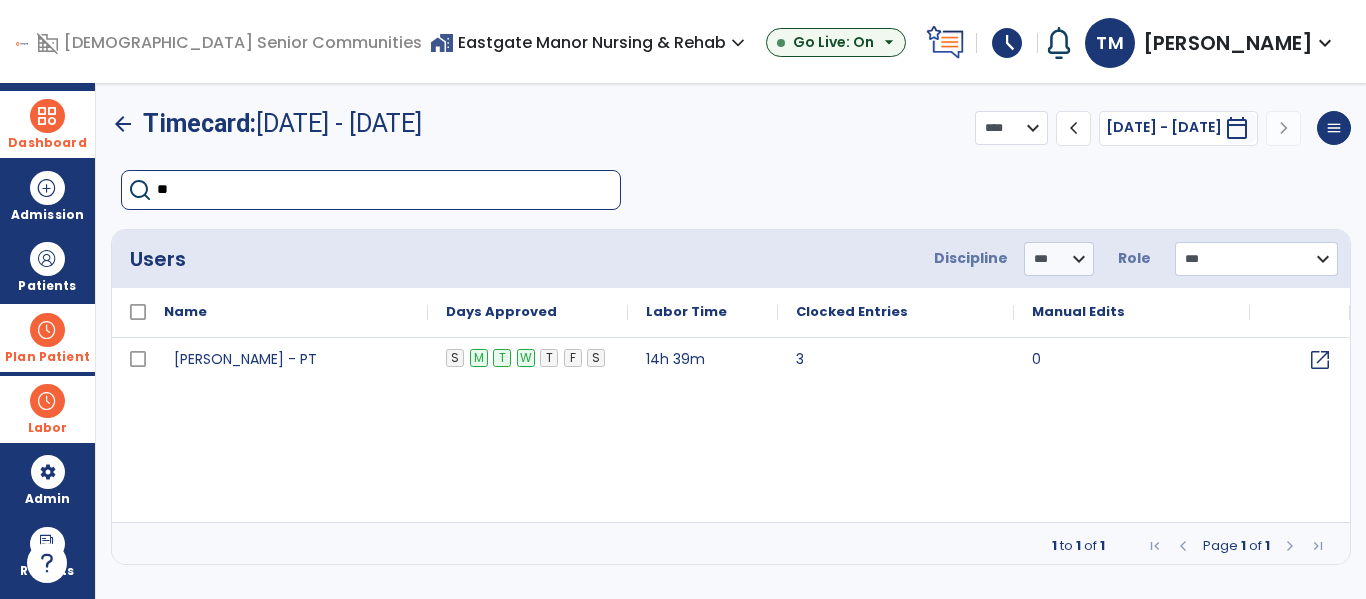type on "***" 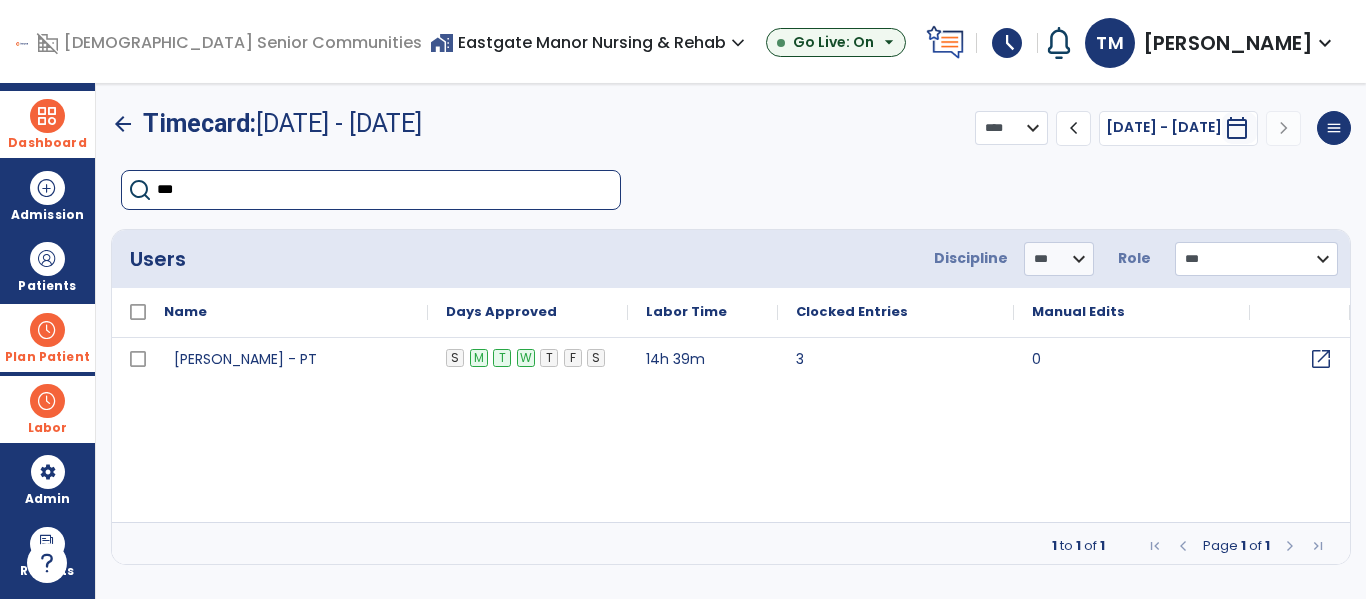 click on "open_in_new" 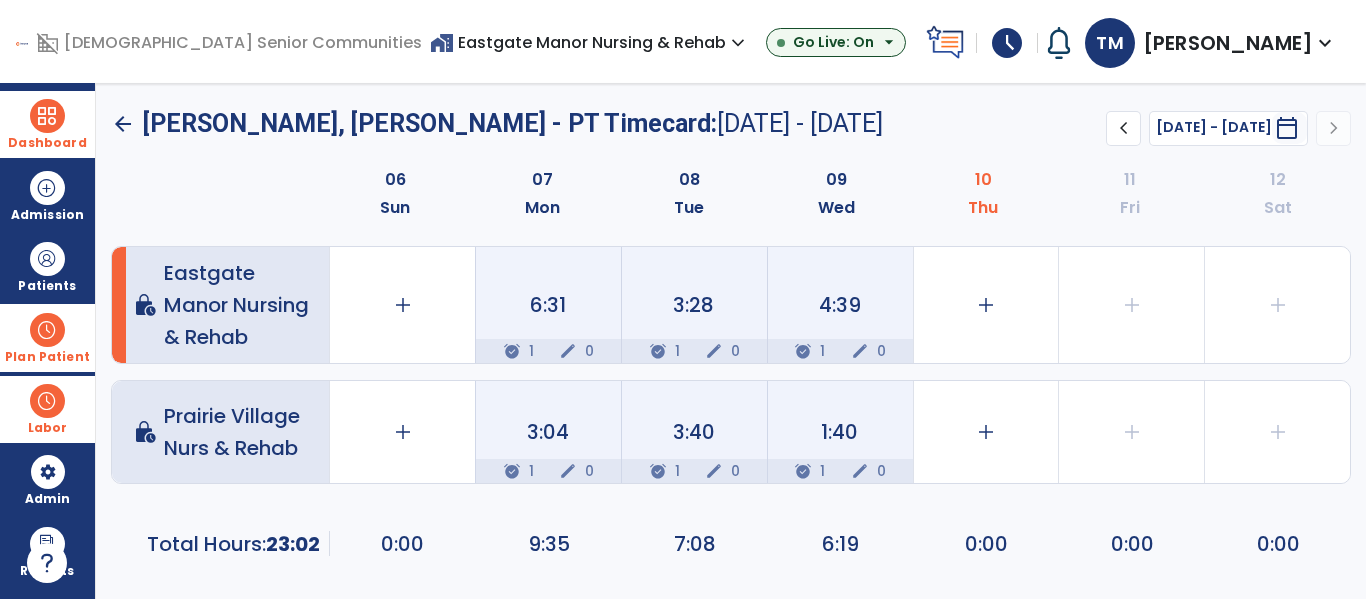 click on "arrow_back" 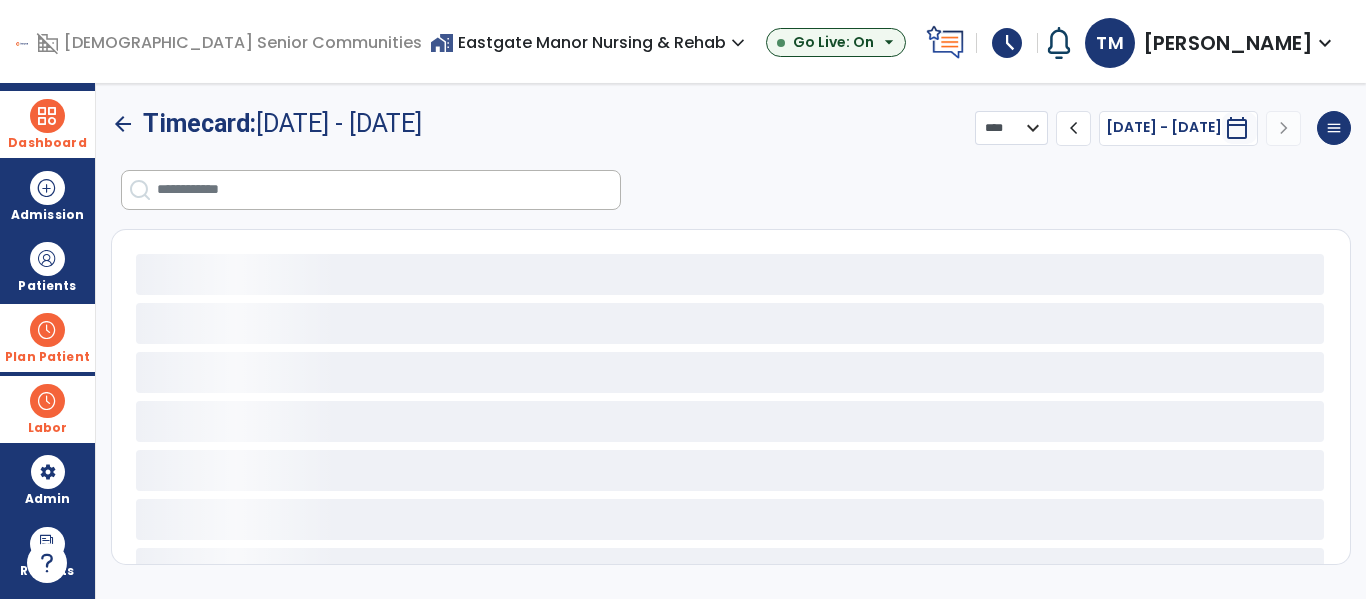 select on "***" 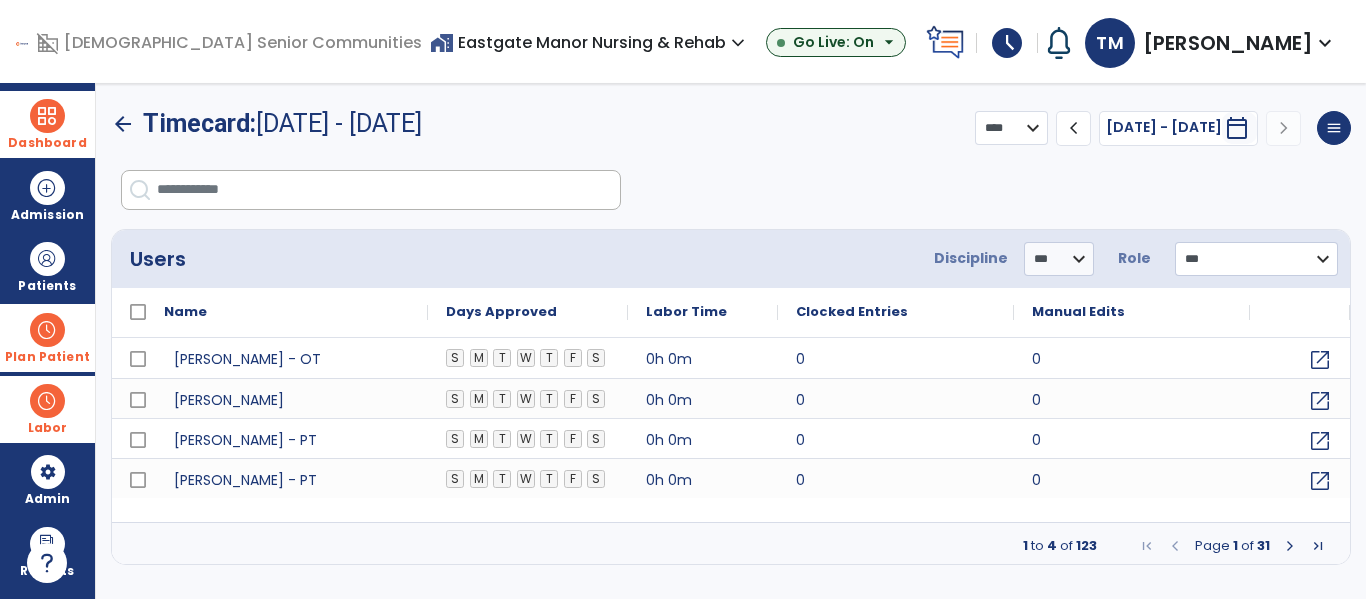 click on "home_work   Eastgate Manor Nursing & Rehab   expand_more" at bounding box center (590, 42) 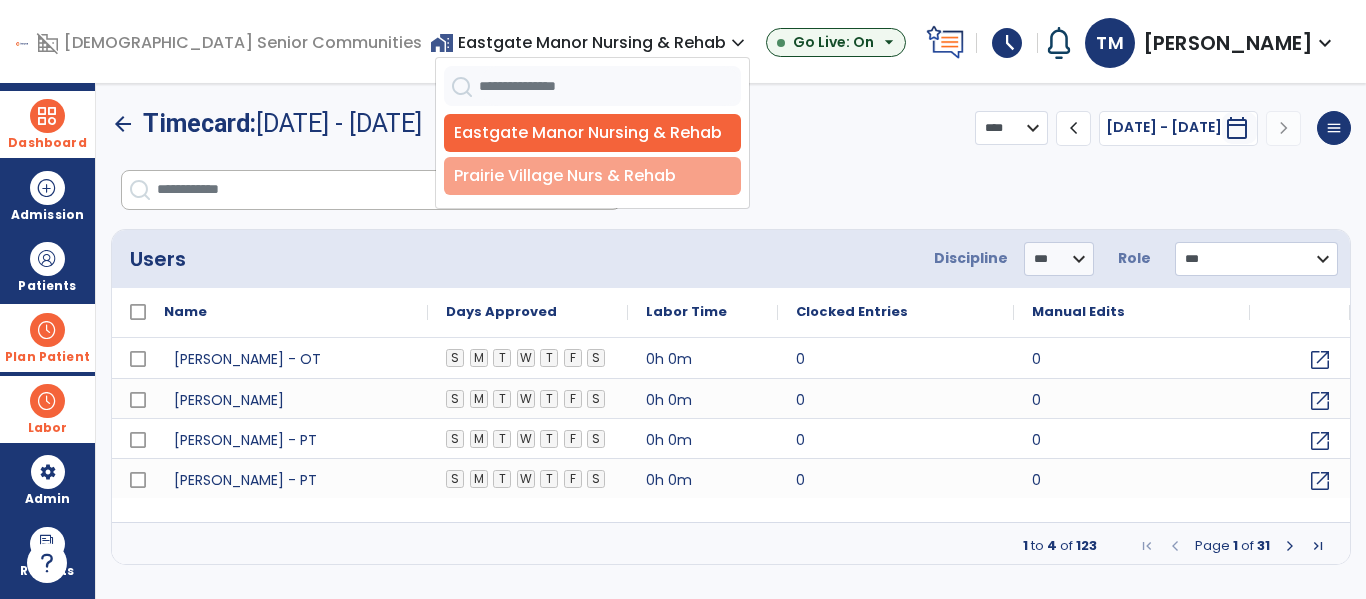 click on "Prairie Village Nurs & Rehab" at bounding box center [592, 176] 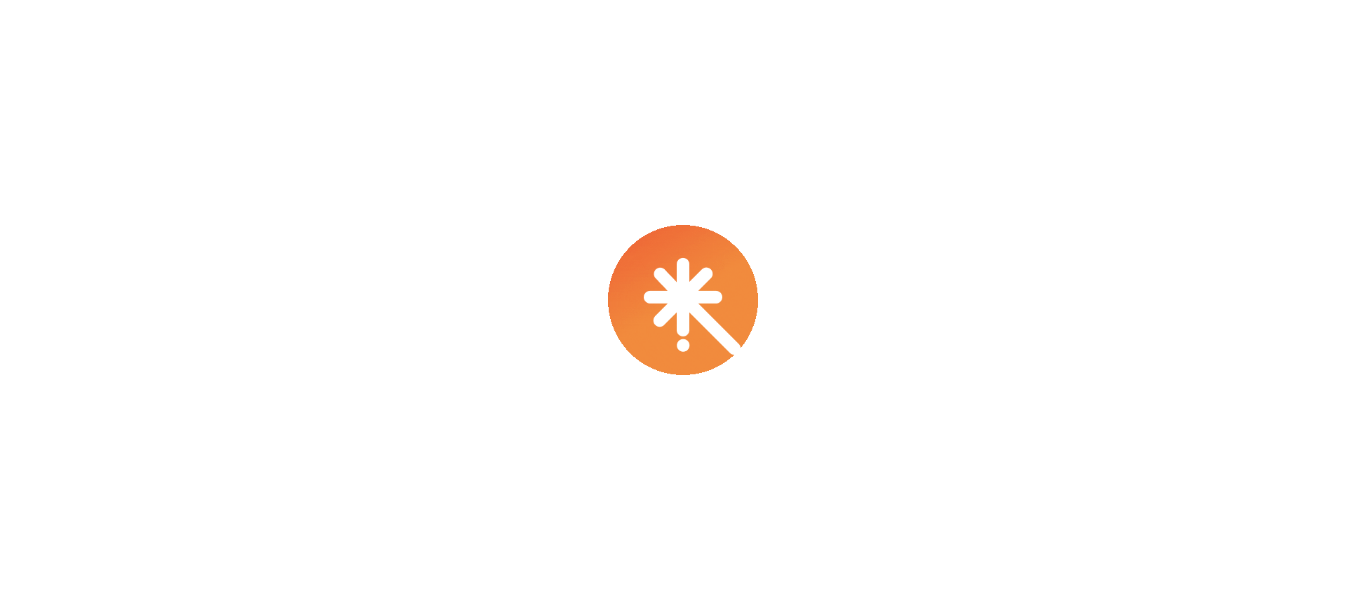scroll, scrollTop: 0, scrollLeft: 0, axis: both 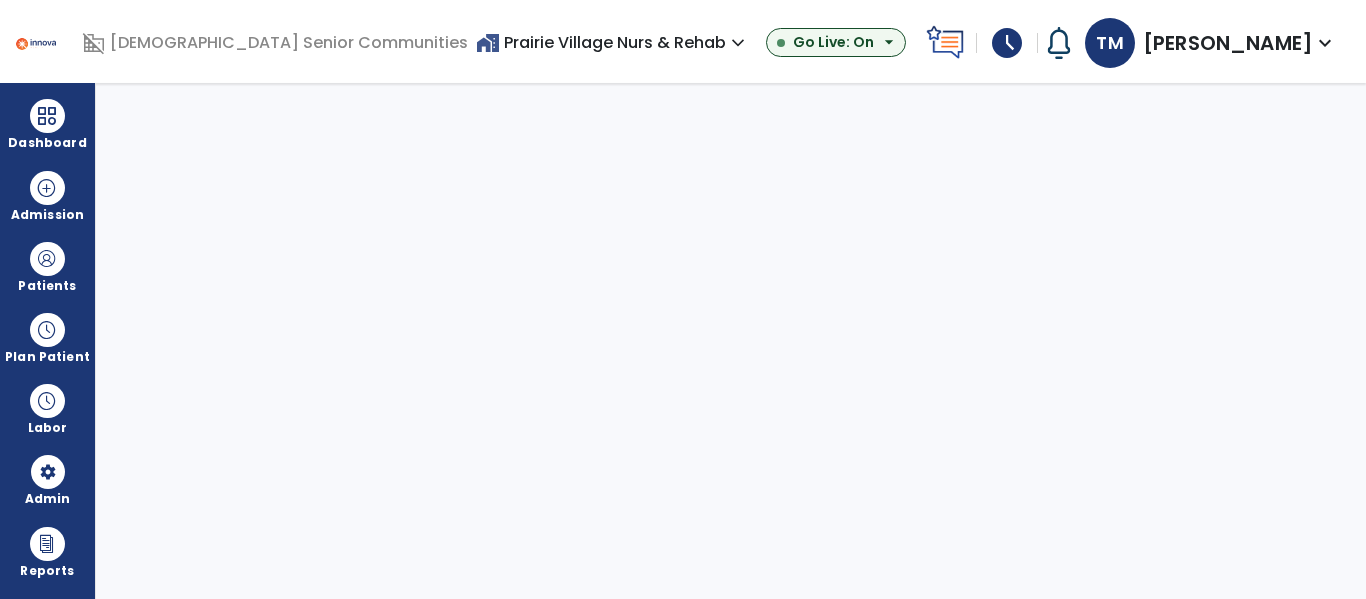 select on "***" 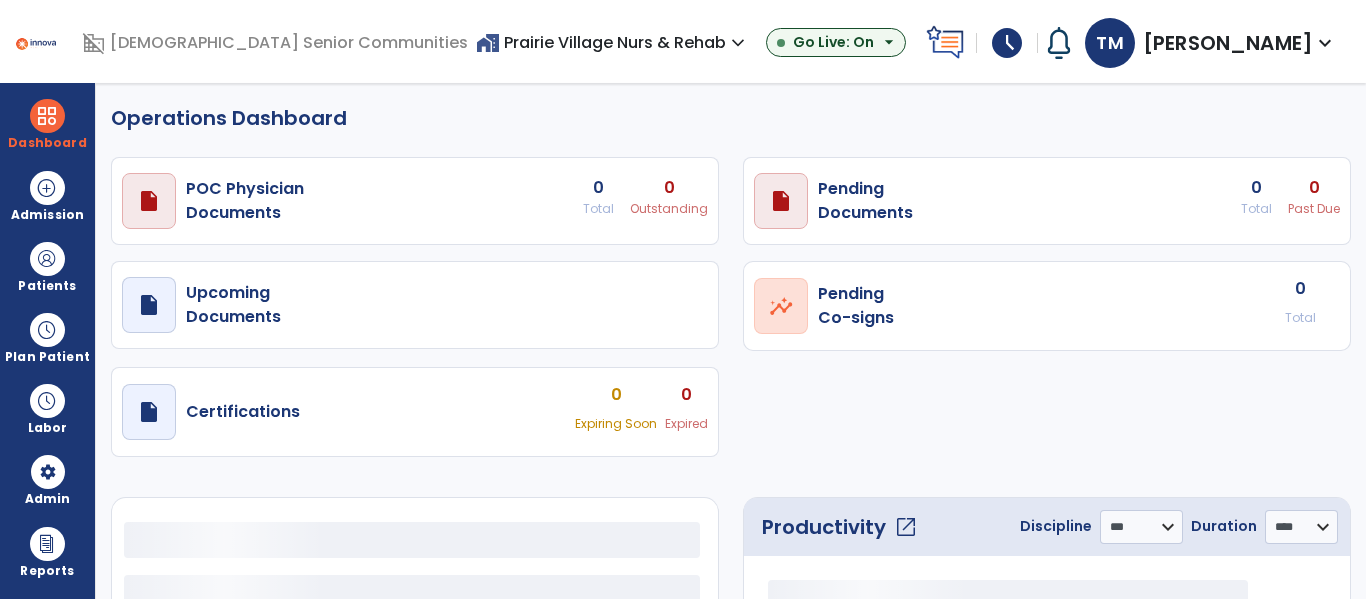 select on "***" 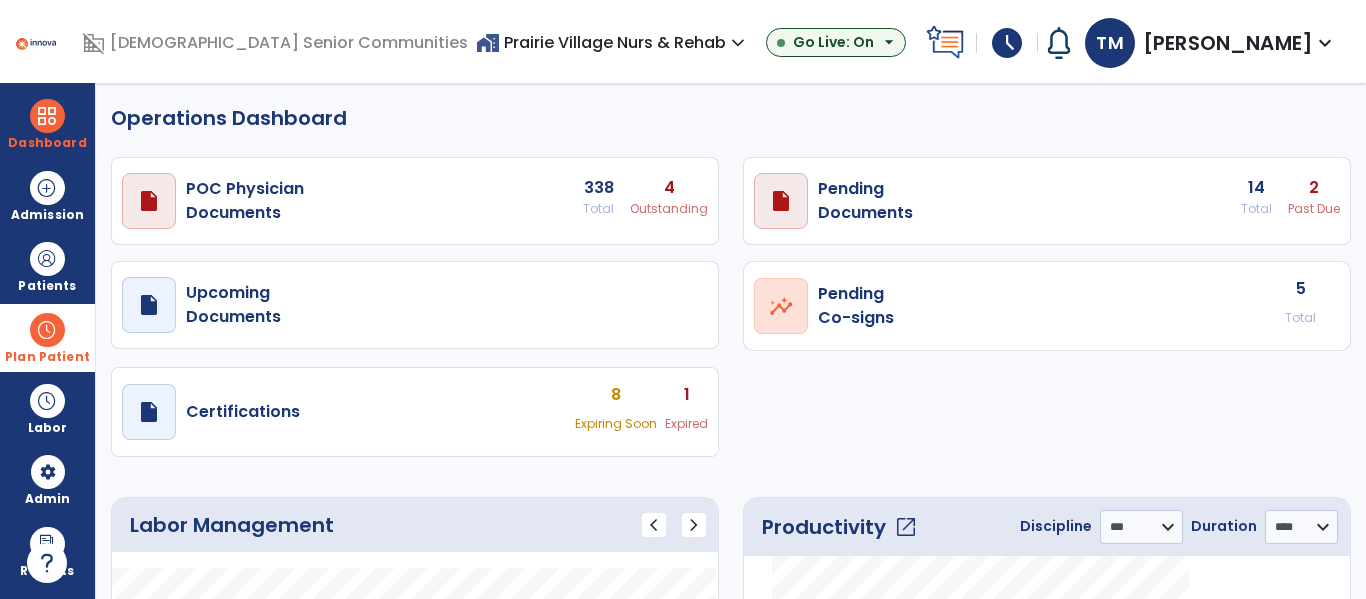 click at bounding box center (47, 330) 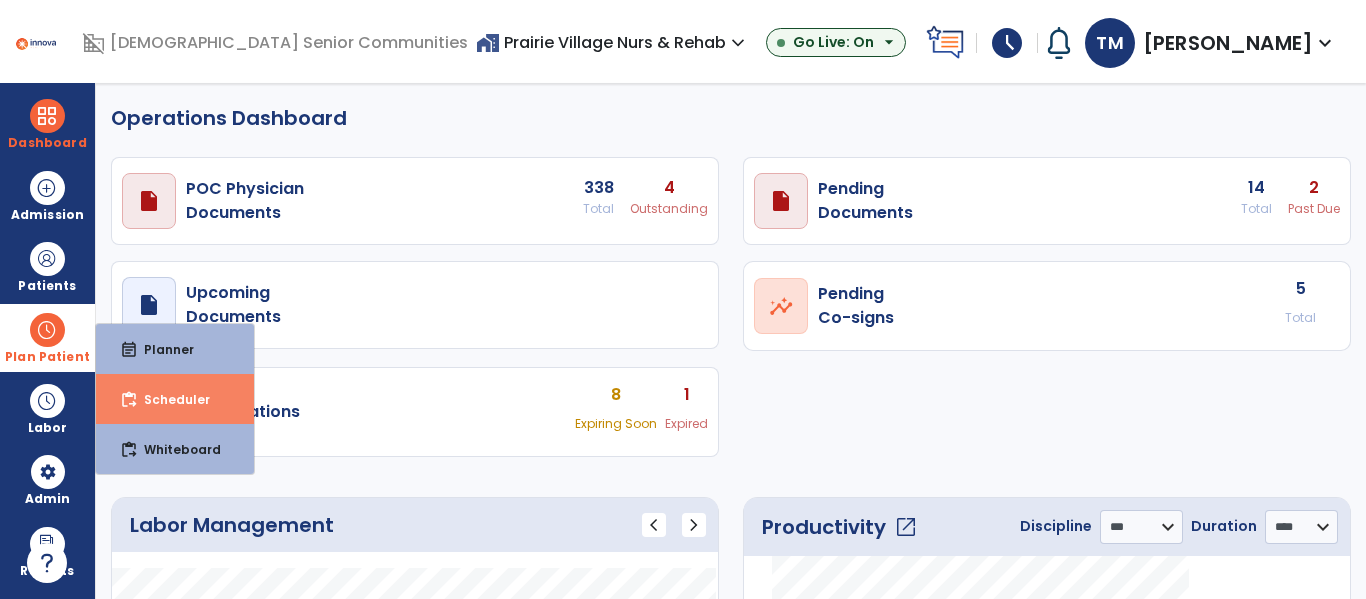 click on "Scheduler" at bounding box center (169, 399) 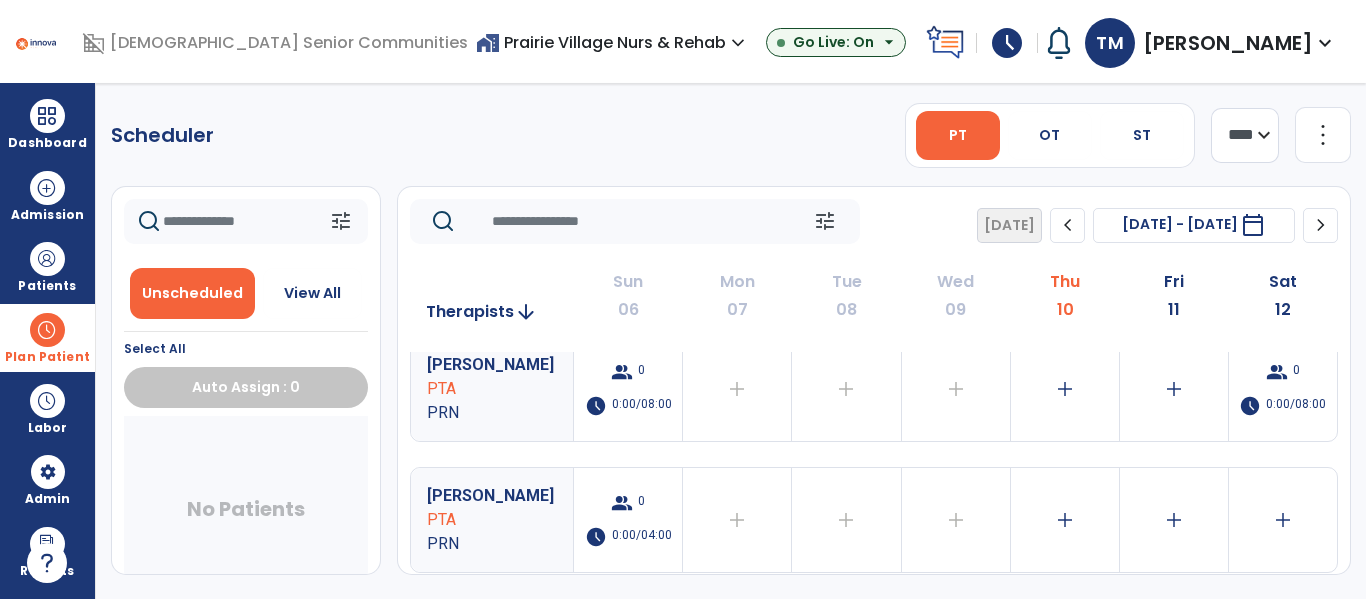 scroll, scrollTop: 0, scrollLeft: 0, axis: both 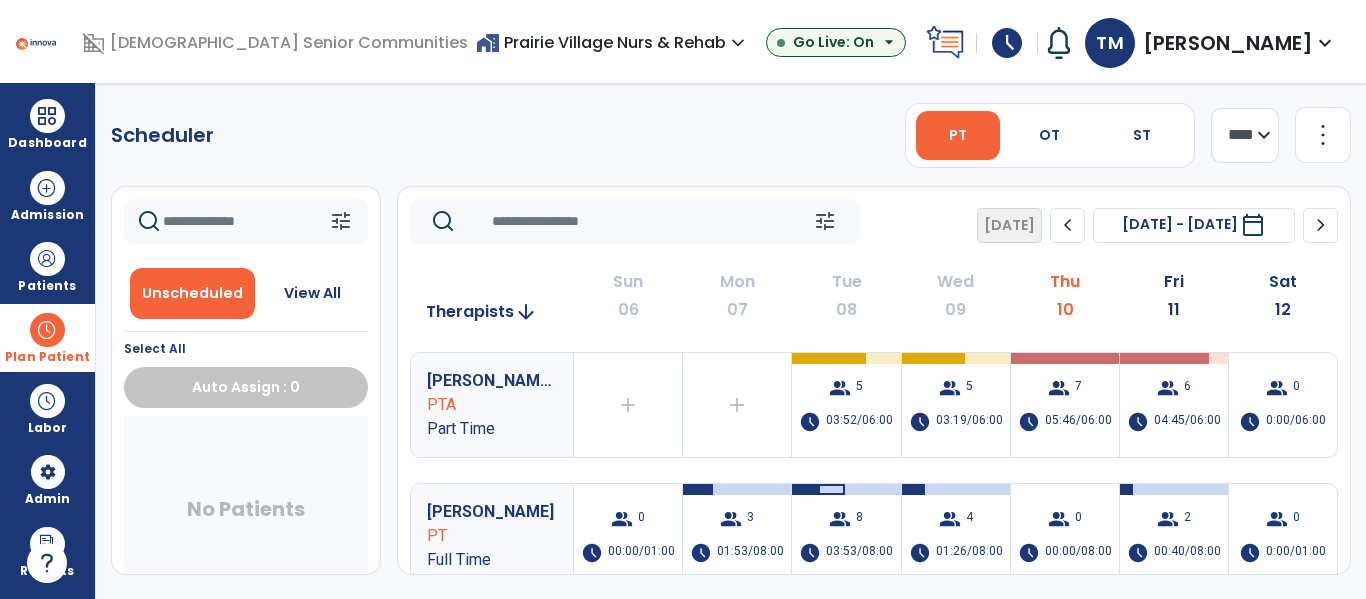 click on "home_work   Prairie Village Nurs & Rehab   expand_more" at bounding box center (613, 42) 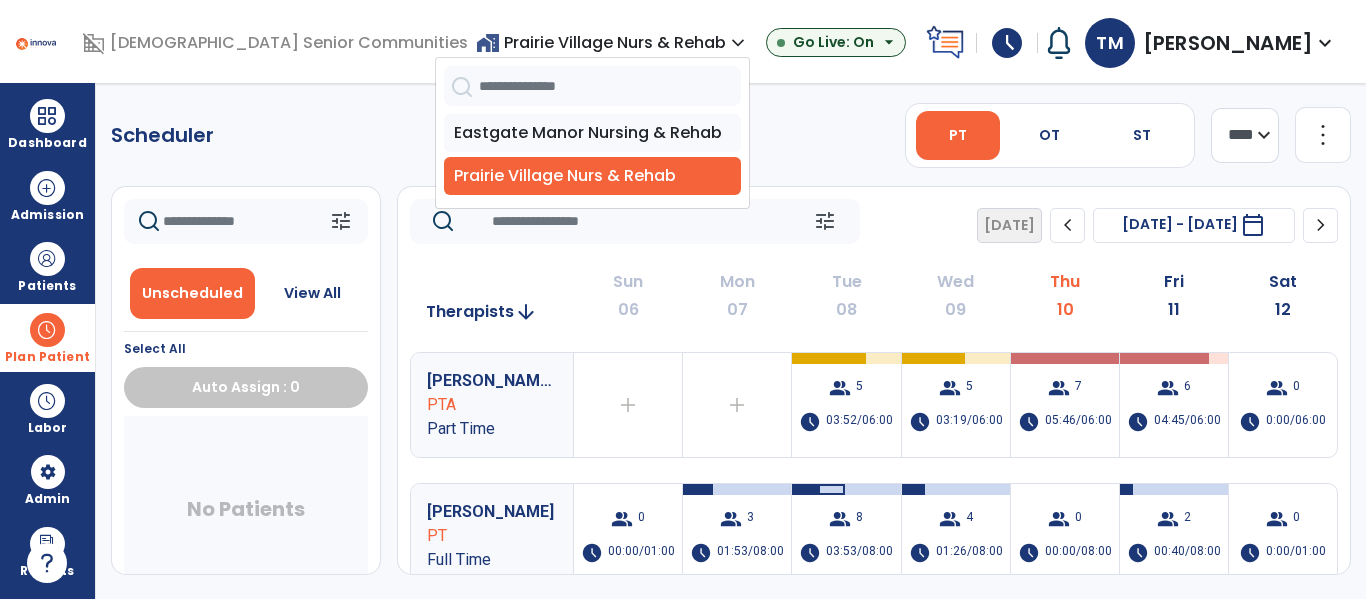 click on "Scheduler   PT   OT   ST  **** *** more_vert  Manage Labor   View All Therapists   Print" 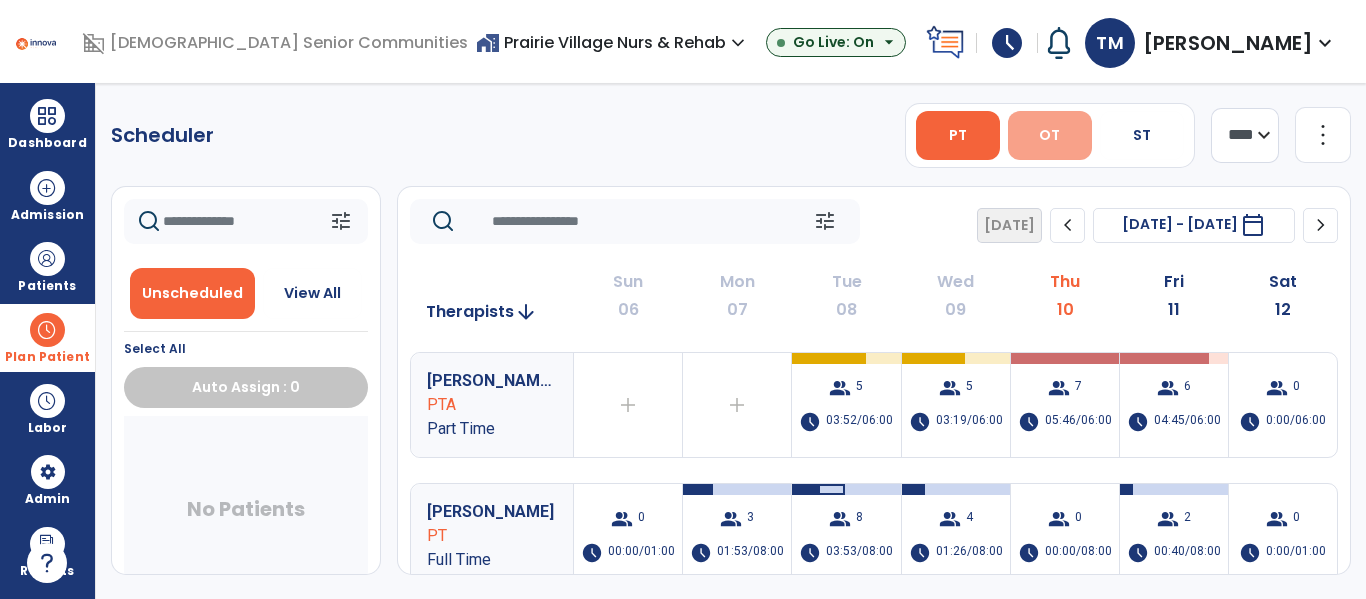 click on "OT" at bounding box center [1049, 135] 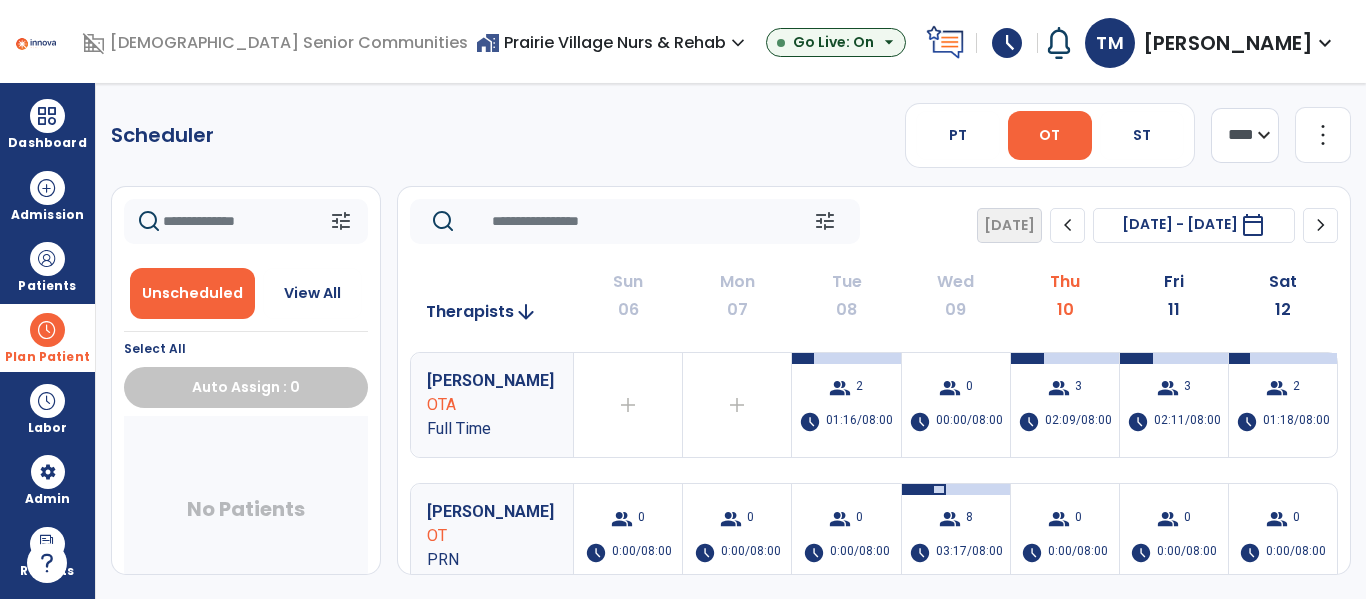 click on "home_work   Prairie Village Nurs & Rehab   expand_more" at bounding box center [613, 42] 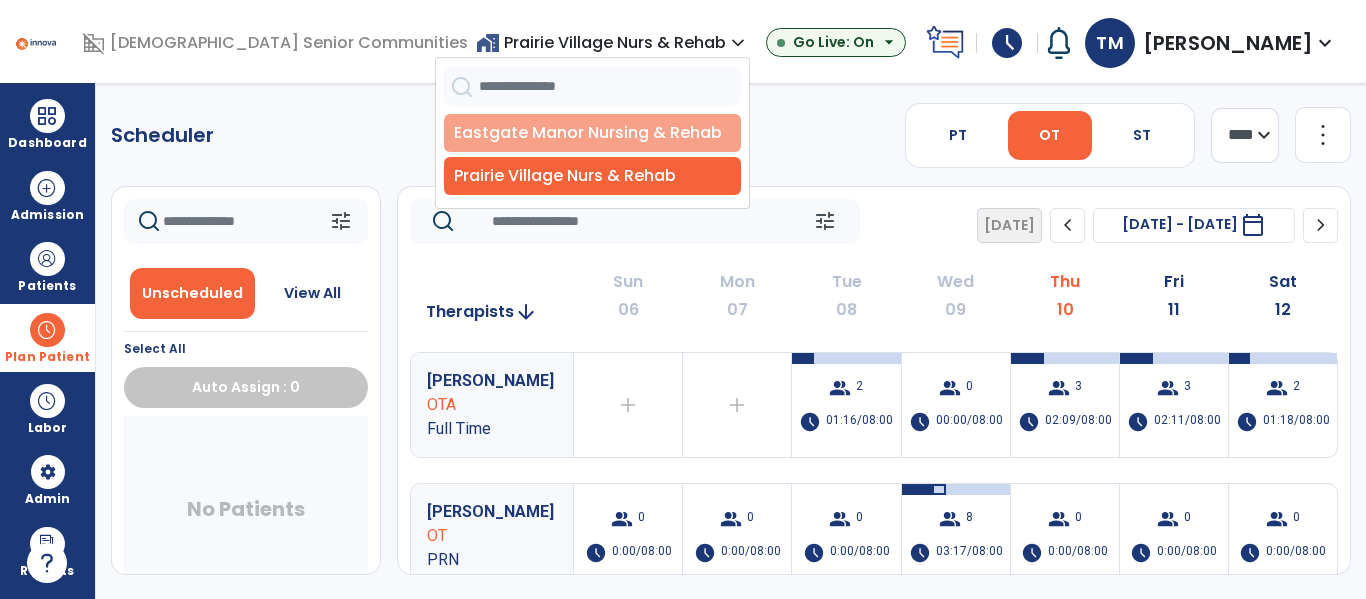 click on "Eastgate Manor Nursing & Rehab" at bounding box center (592, 133) 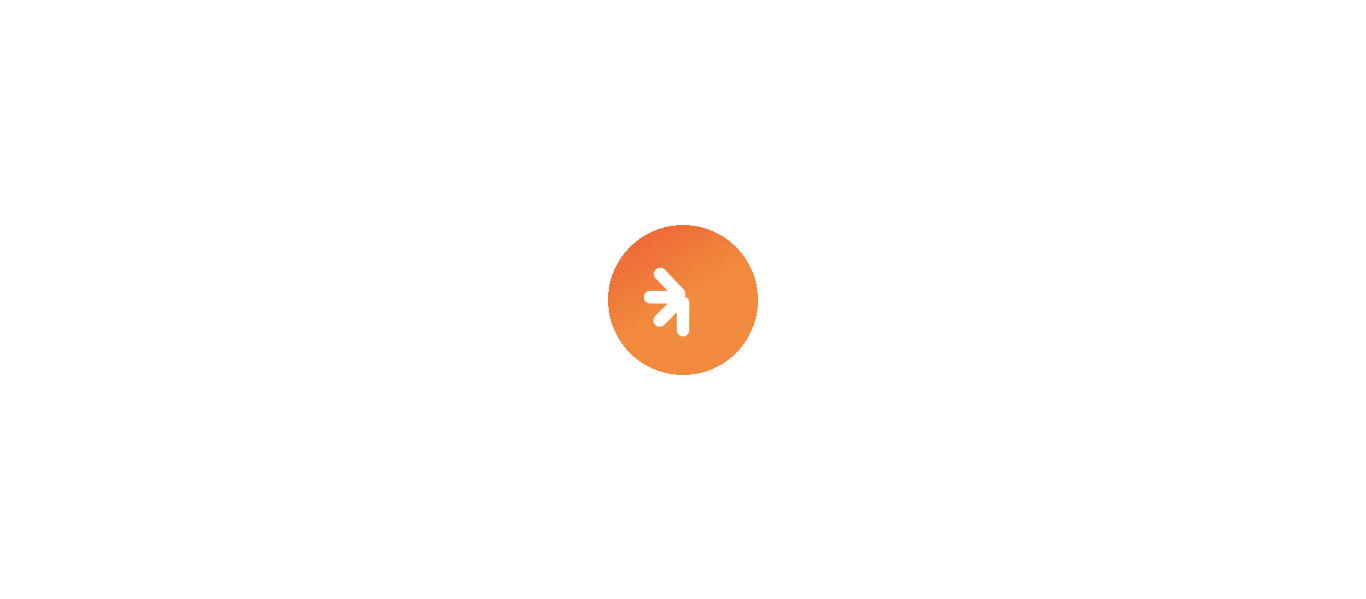 scroll, scrollTop: 0, scrollLeft: 0, axis: both 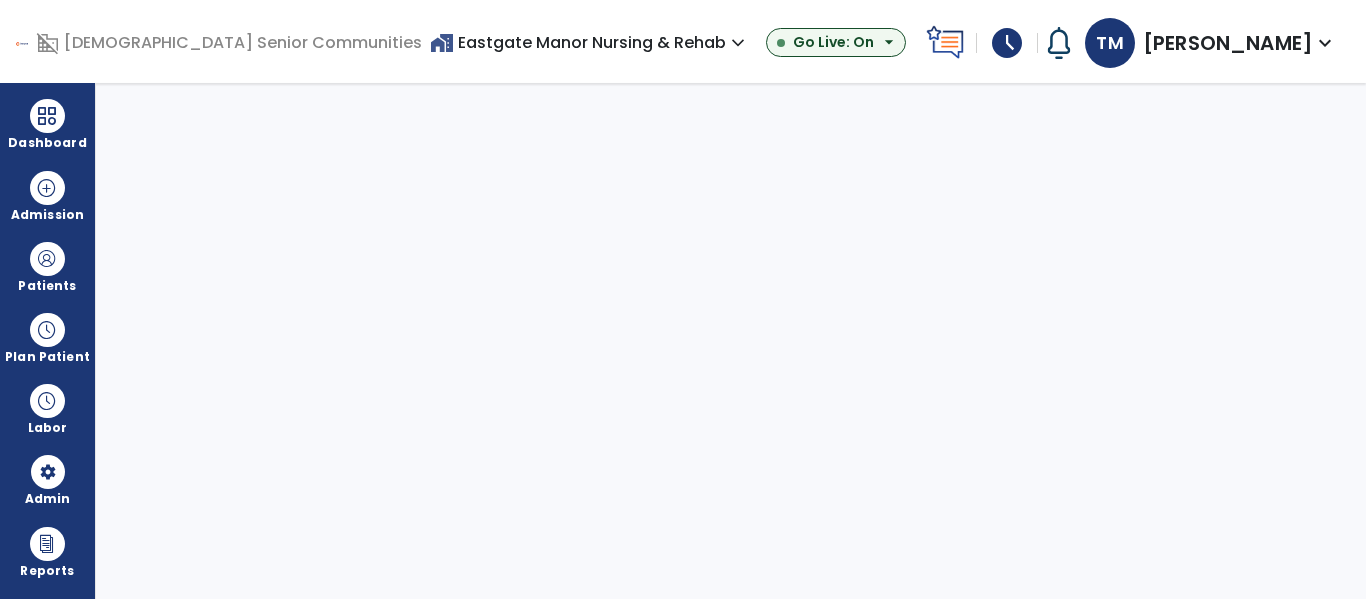 select on "***" 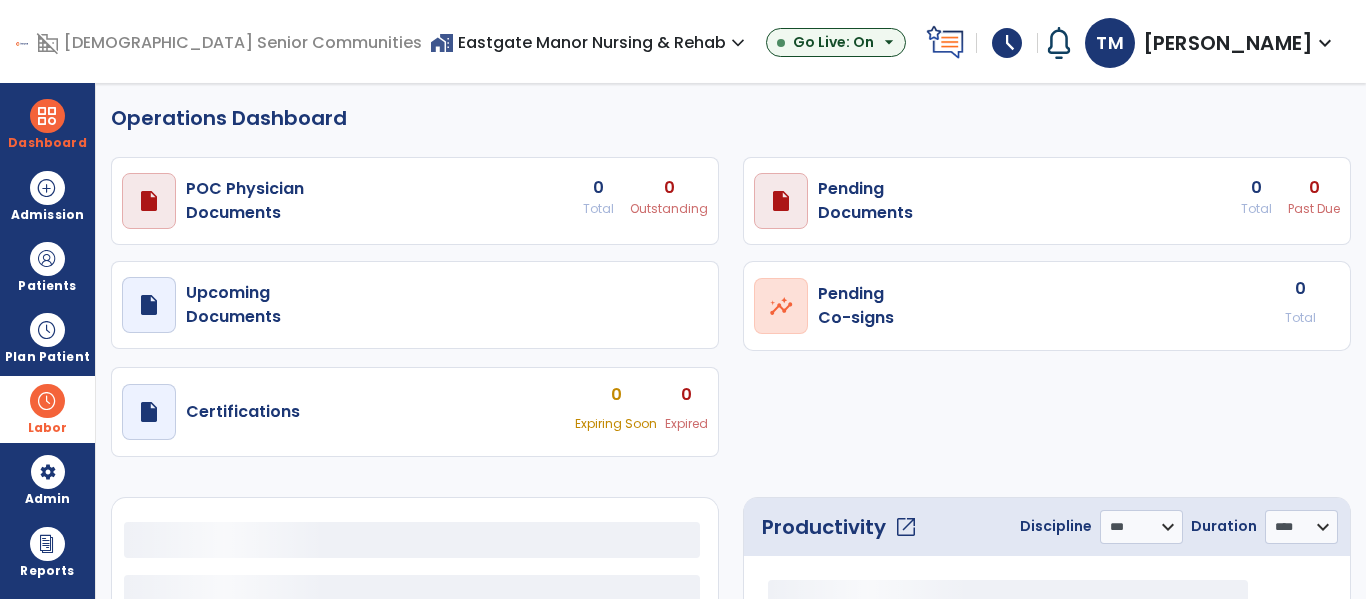 click at bounding box center (47, 401) 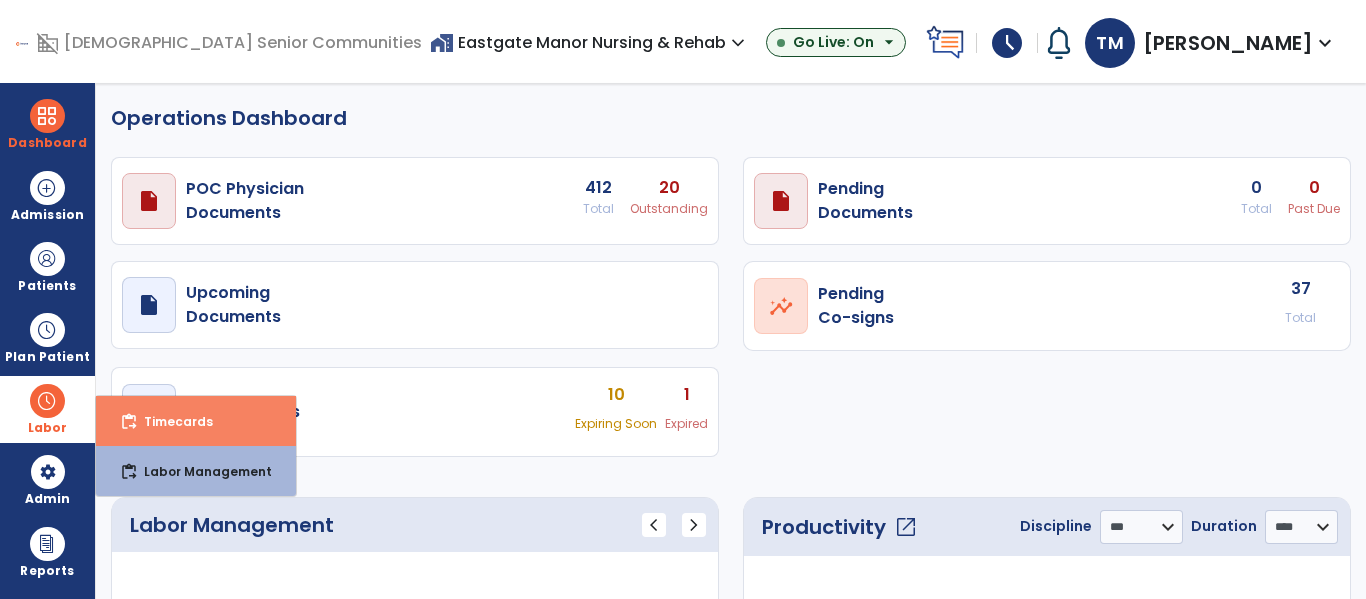 click on "Timecards" at bounding box center [170, 421] 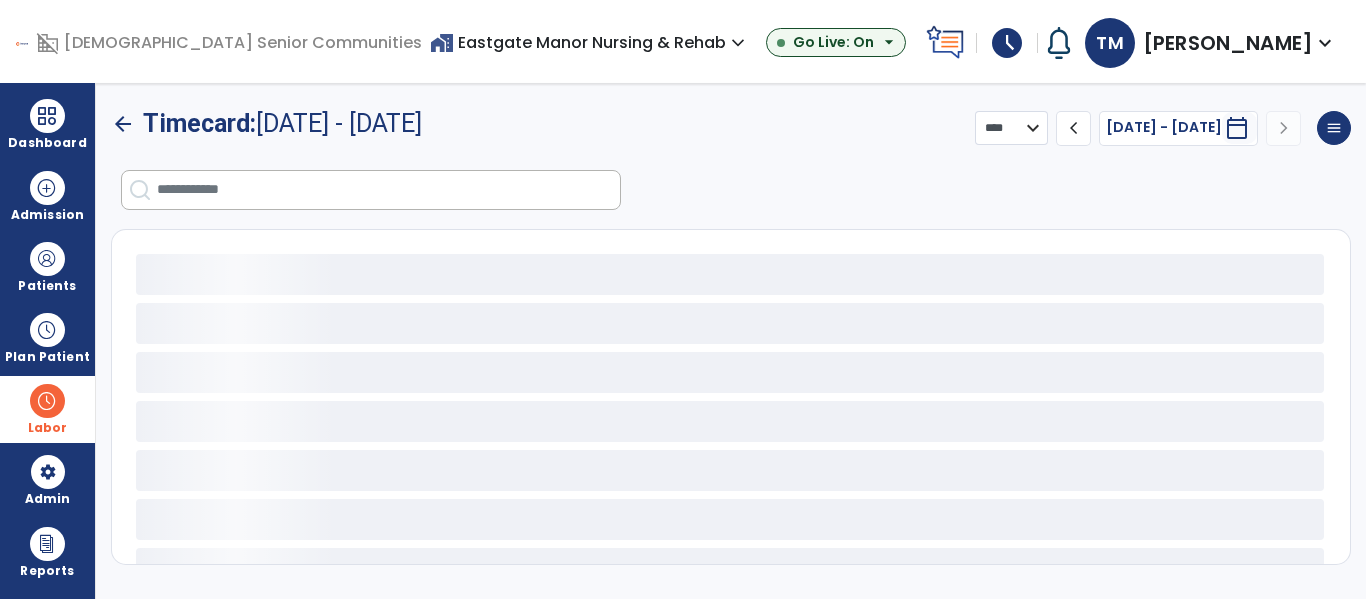 select on "***" 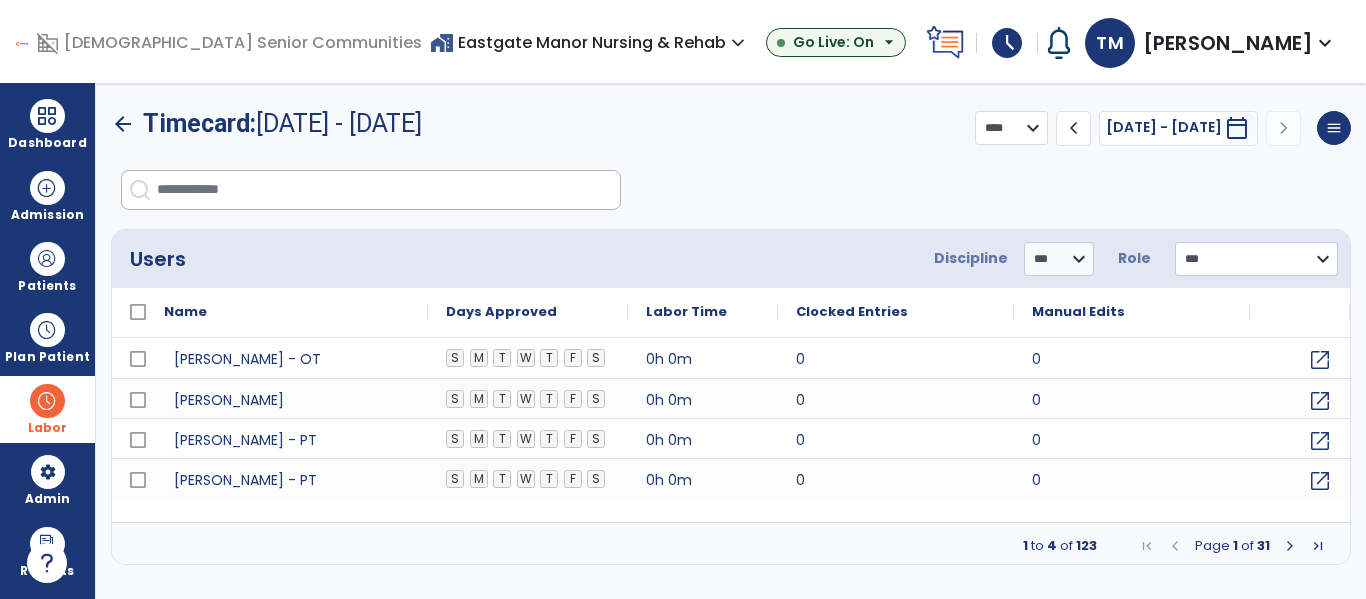 click at bounding box center (388, 190) 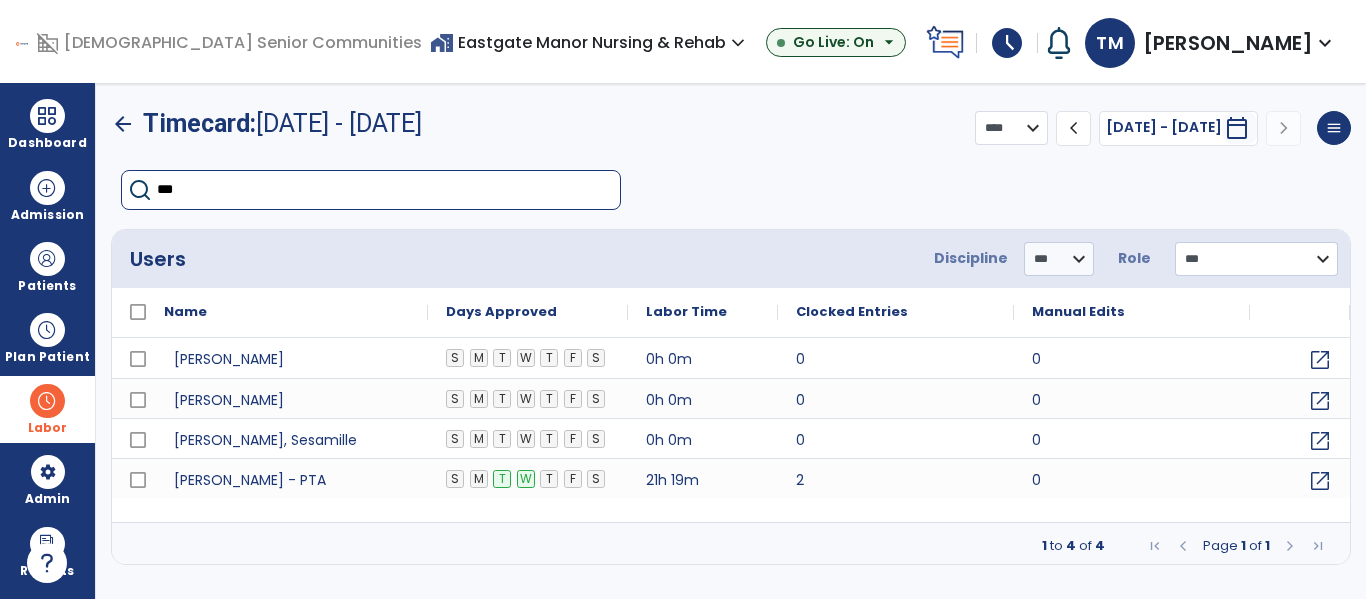 type on "****" 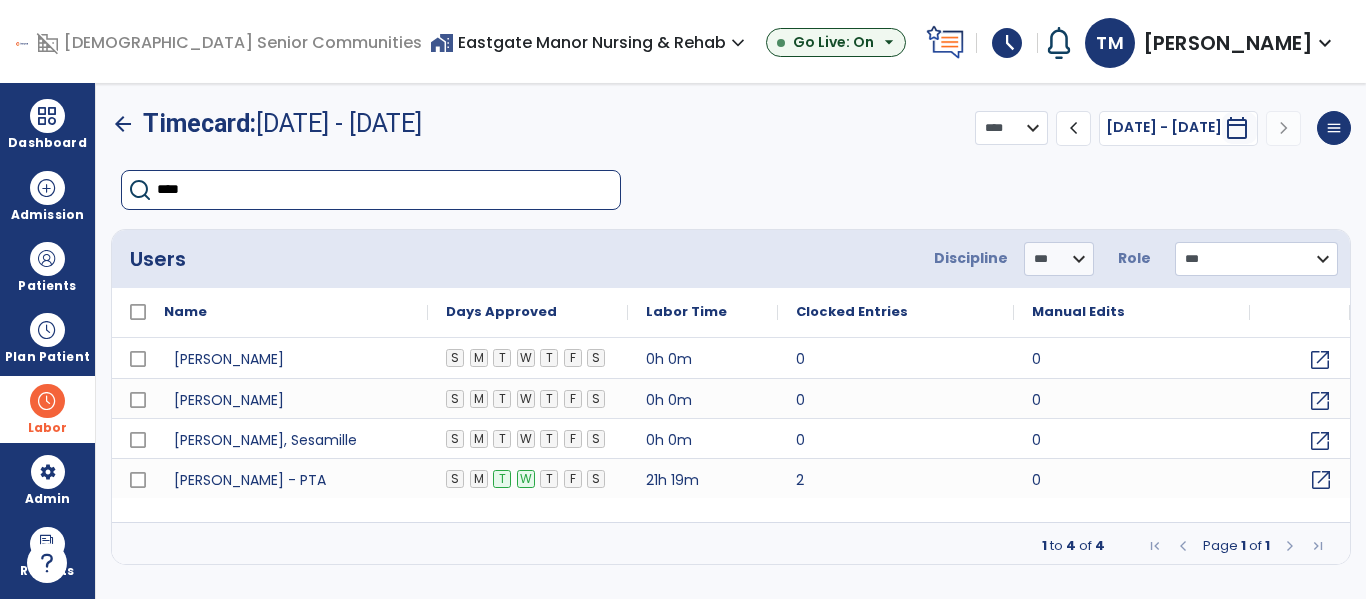 click on "open_in_new" 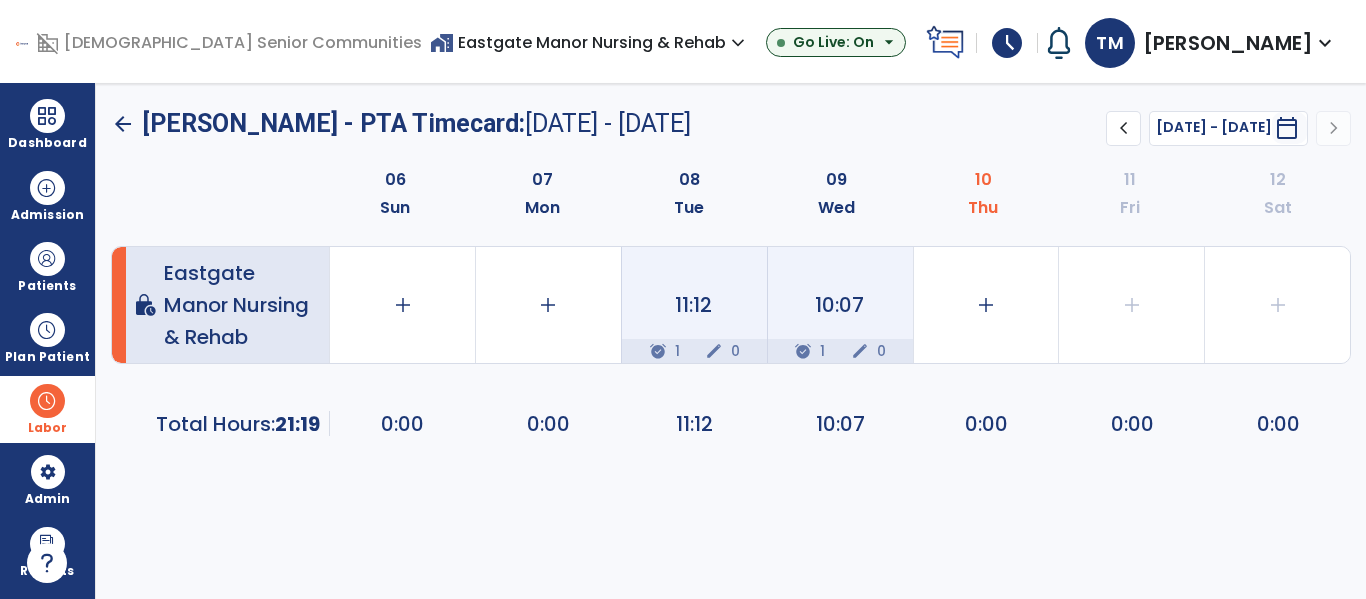 click on "arrow_back" 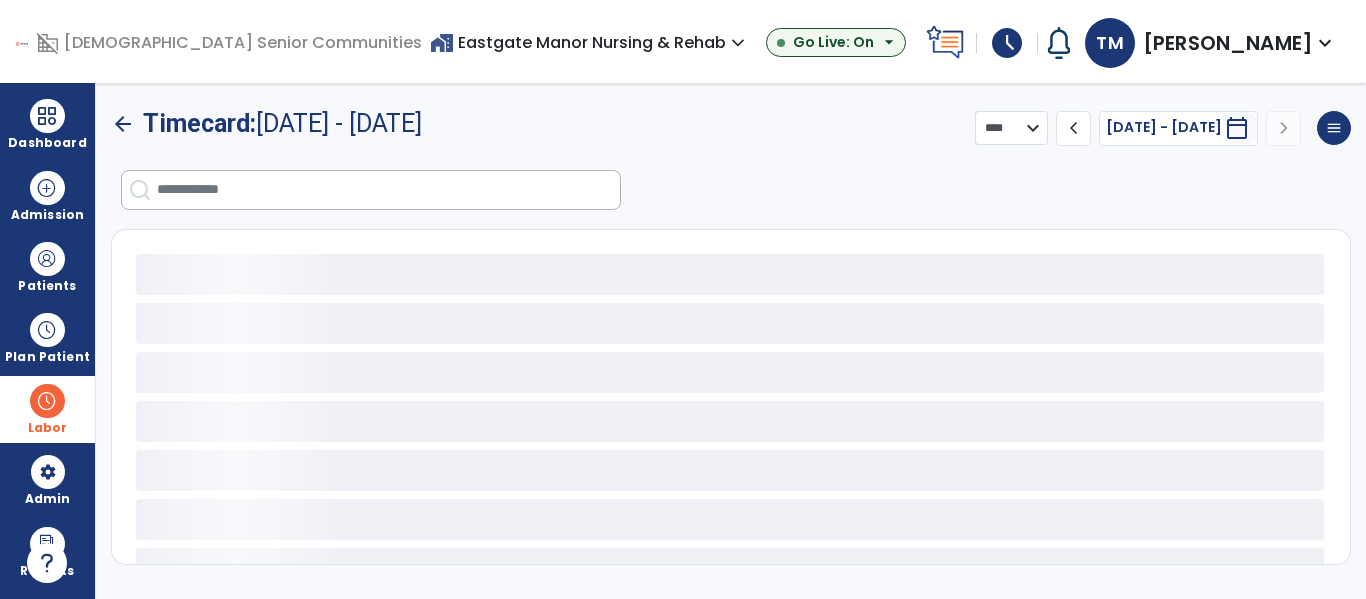 select on "***" 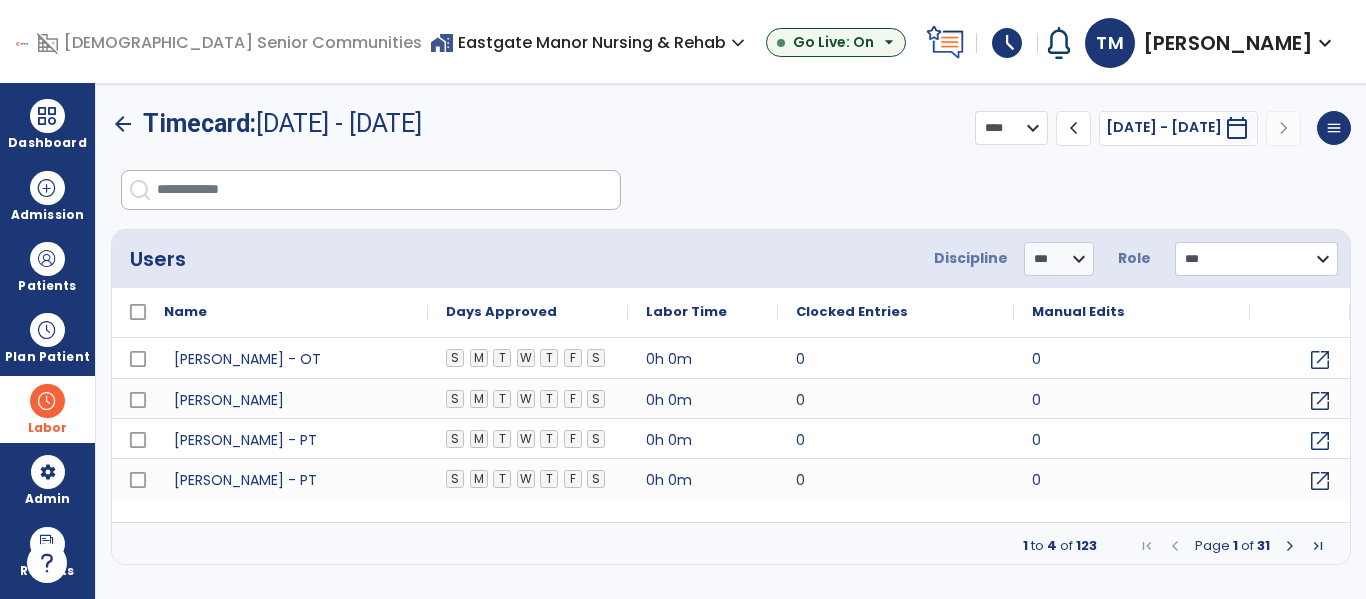 click on "arrow_back" 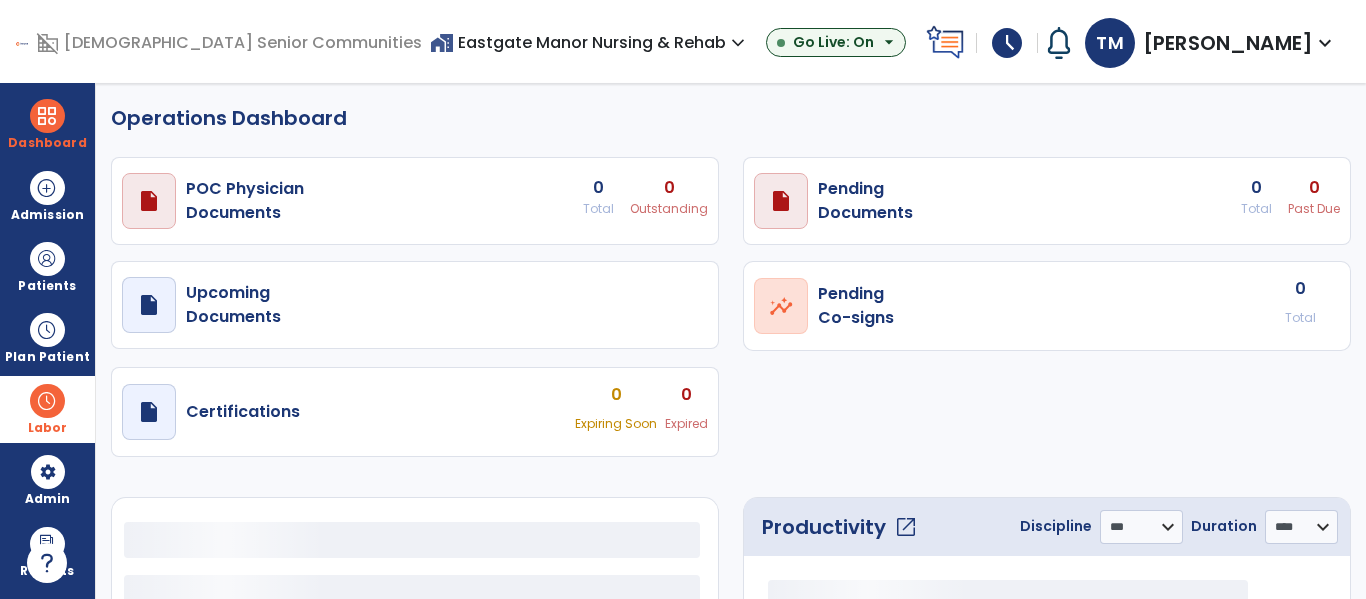 select on "***" 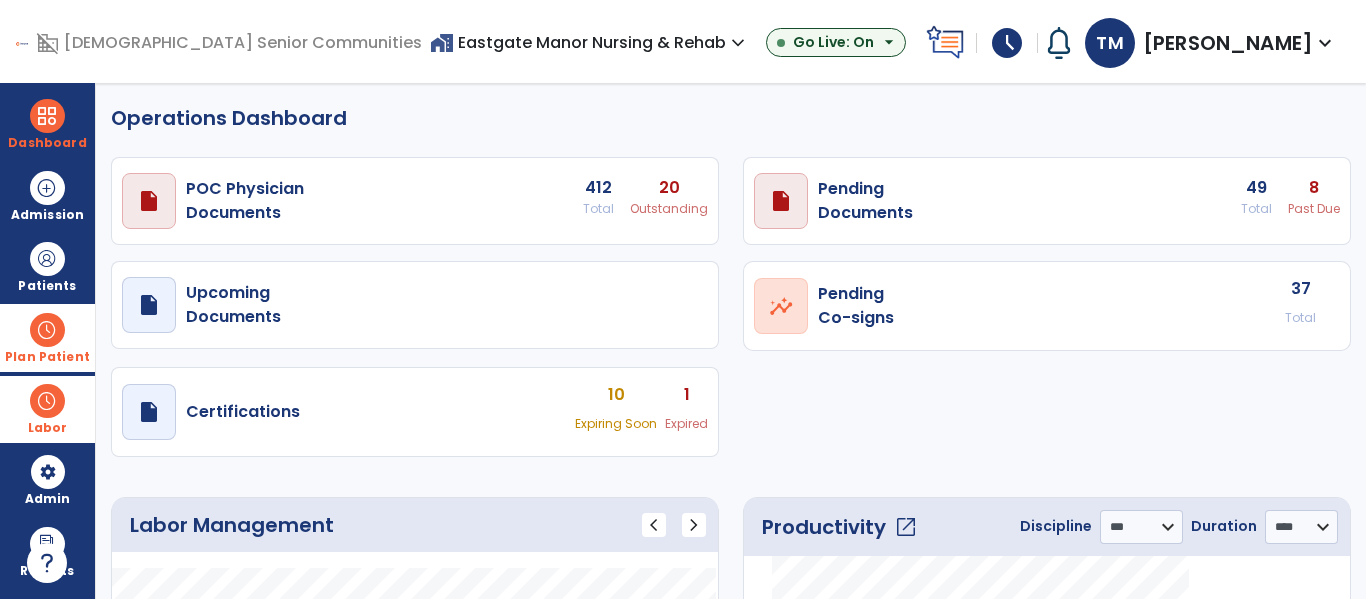 click on "Plan Patient" at bounding box center (47, 266) 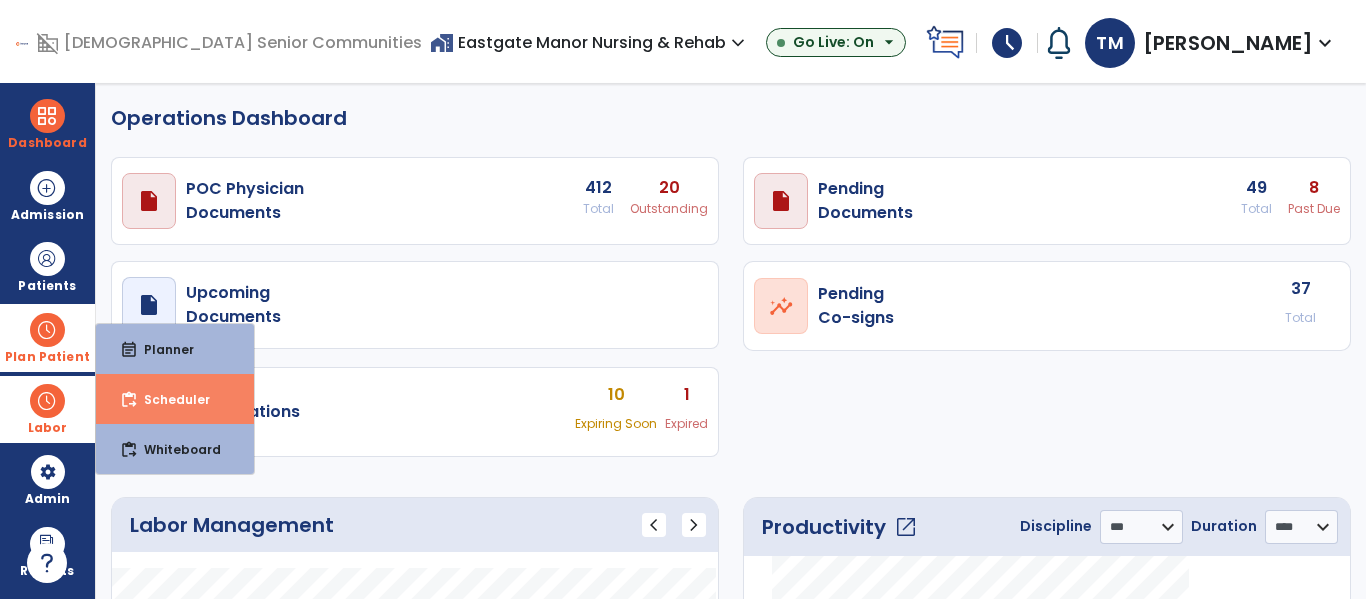 click on "Scheduler" at bounding box center (169, 399) 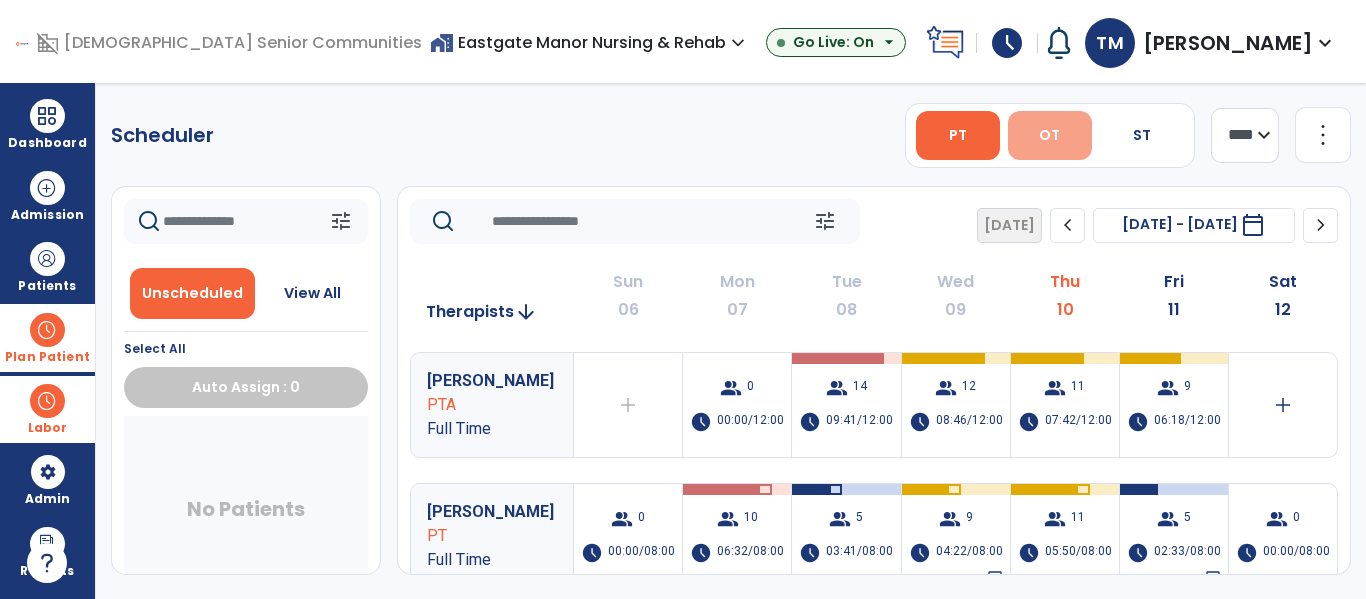 click on "OT" at bounding box center [1049, 135] 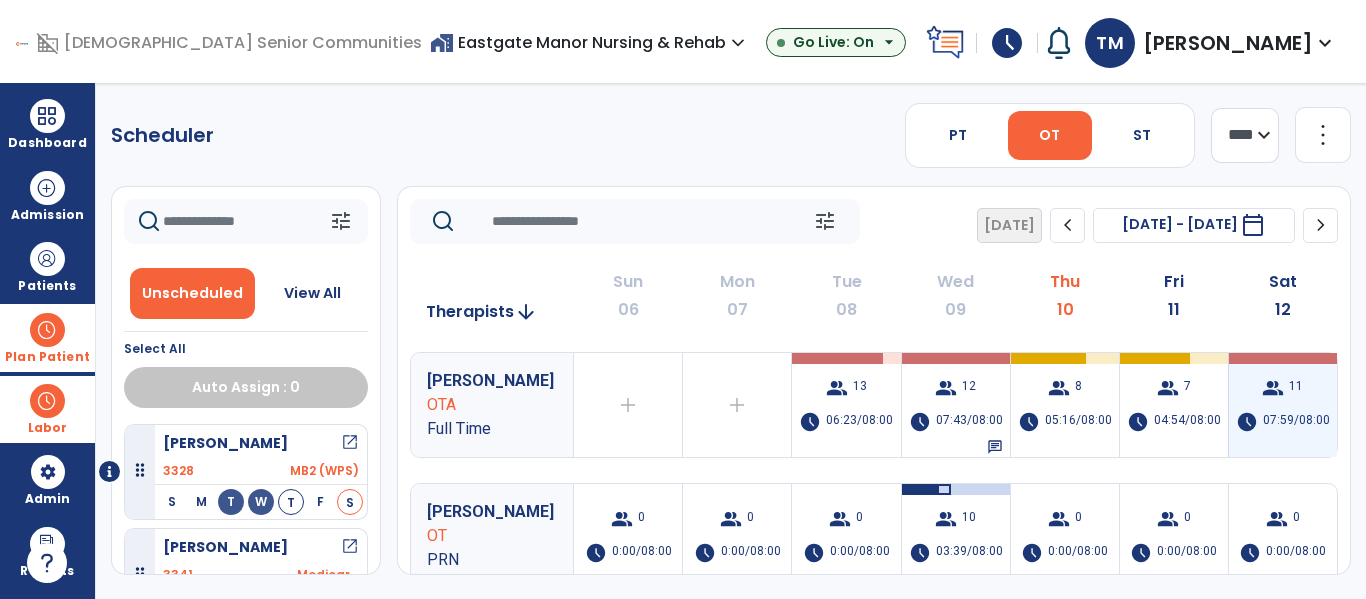 click on "07:59/08:00" at bounding box center (1296, 422) 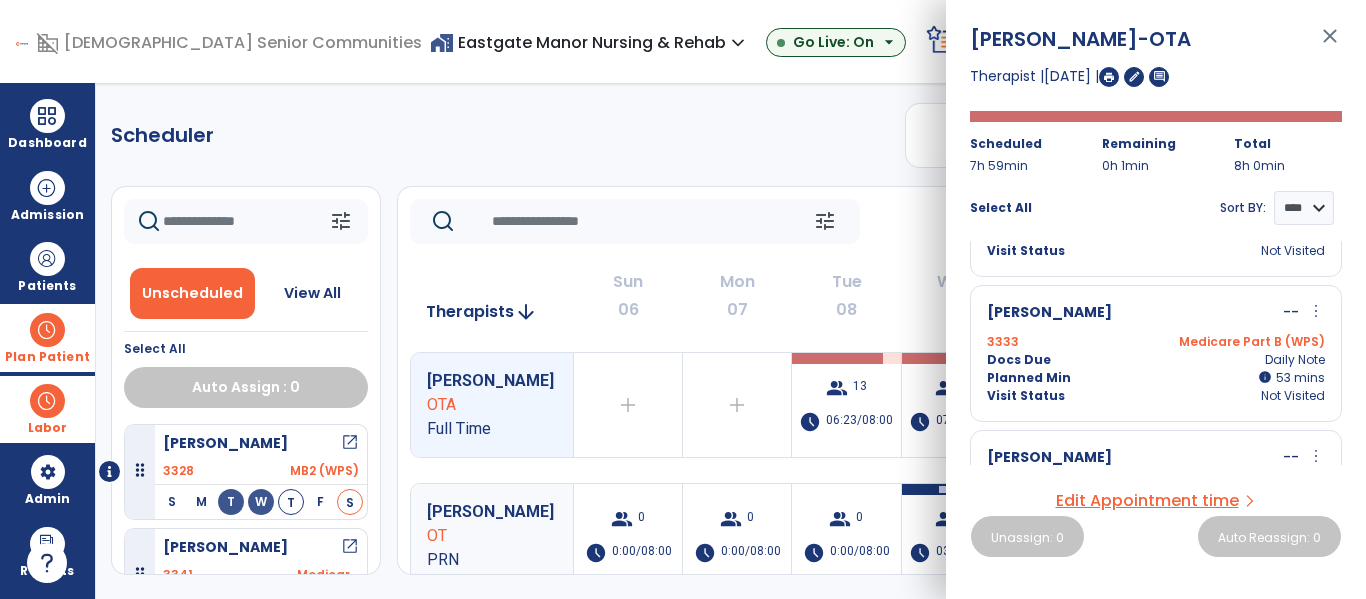 scroll, scrollTop: 396, scrollLeft: 0, axis: vertical 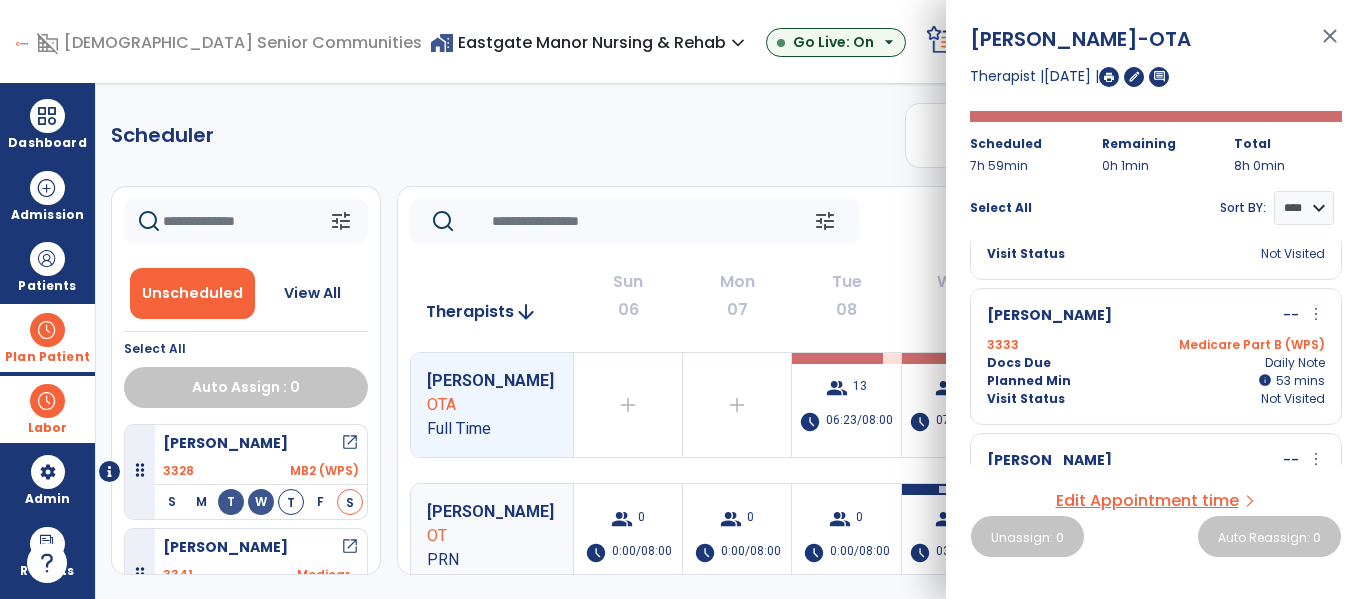 click on "Scheduler   PT   OT   ST  **** *** more_vert  Manage Labor   View All Therapists   Print" 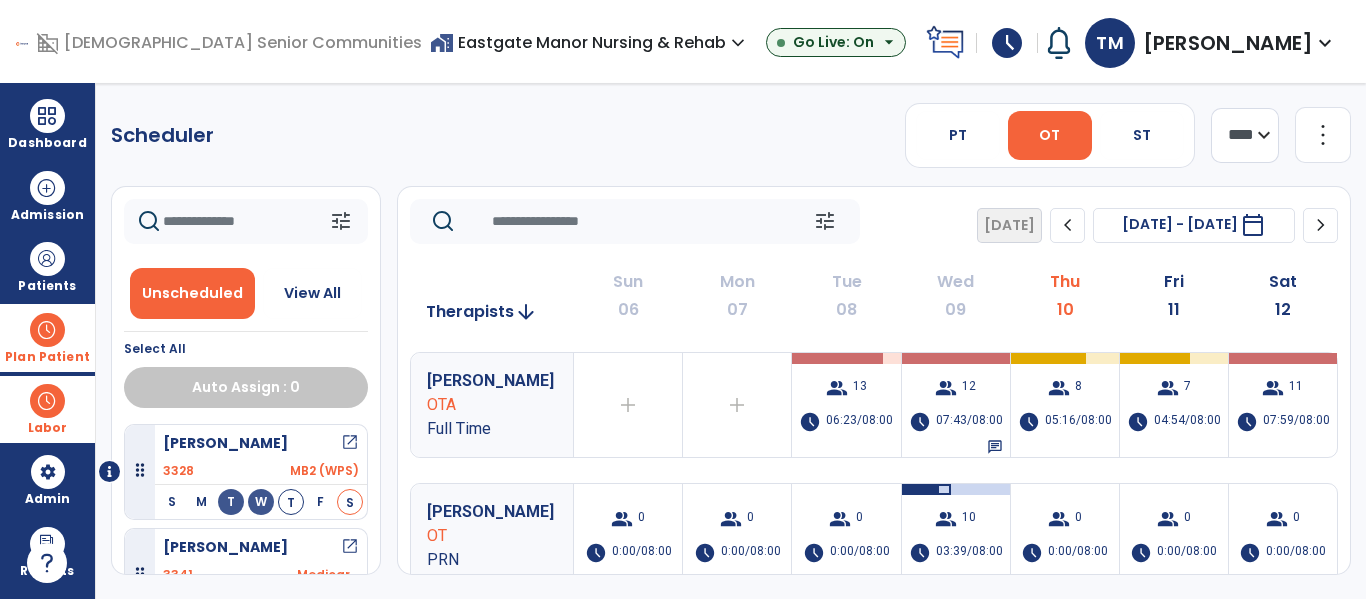 click at bounding box center (47, 330) 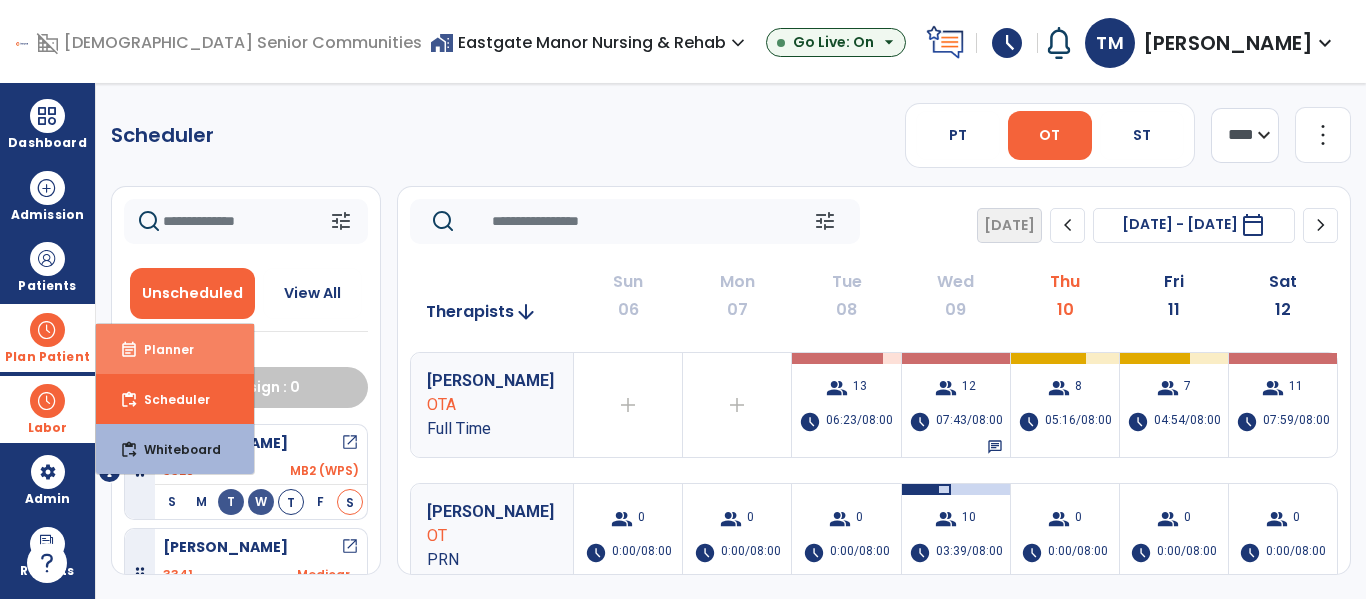 click on "Planner" at bounding box center [161, 349] 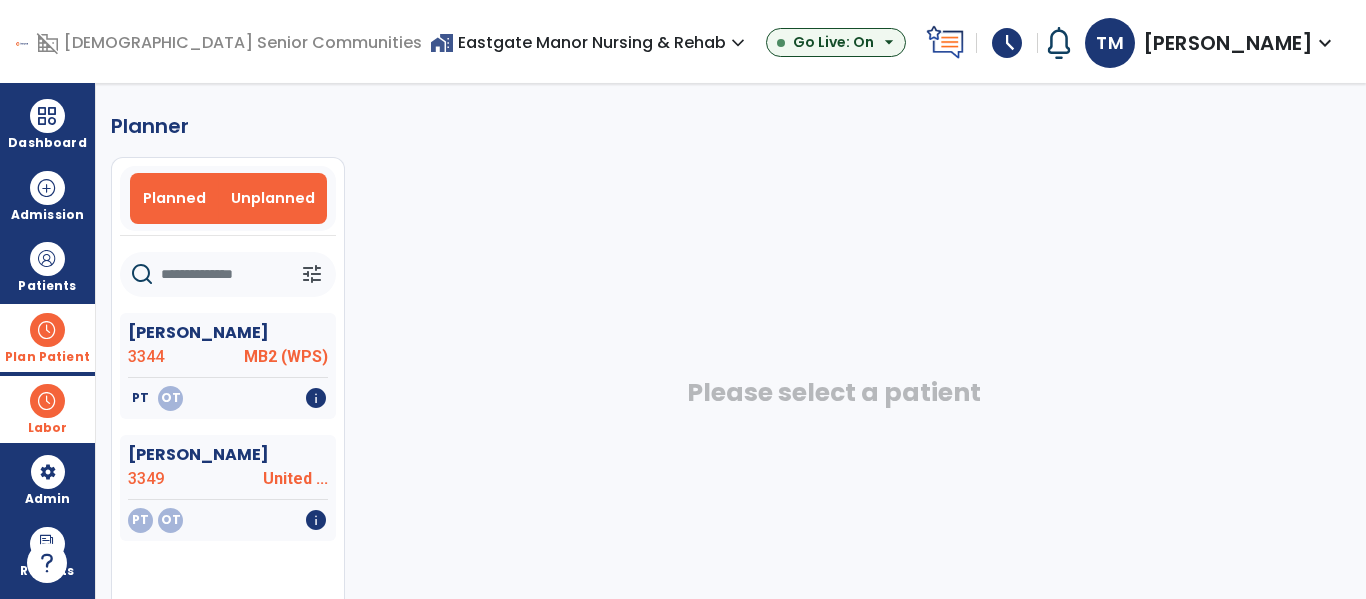 click on "Planned" at bounding box center [174, 198] 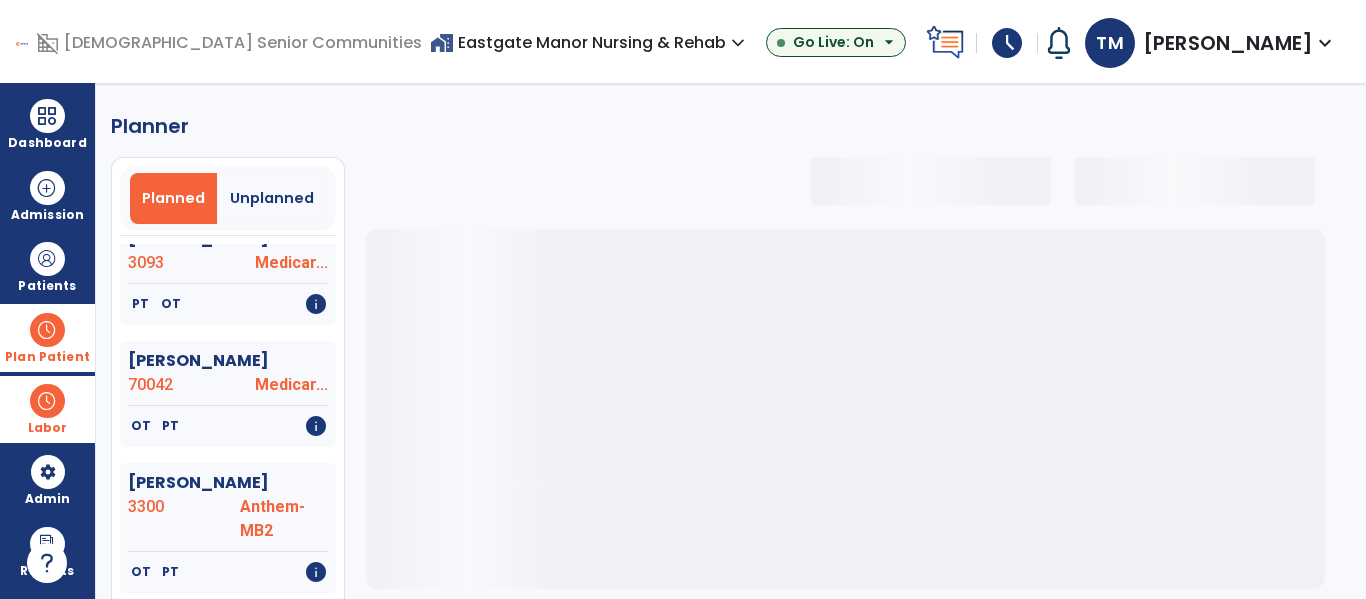 select on "***" 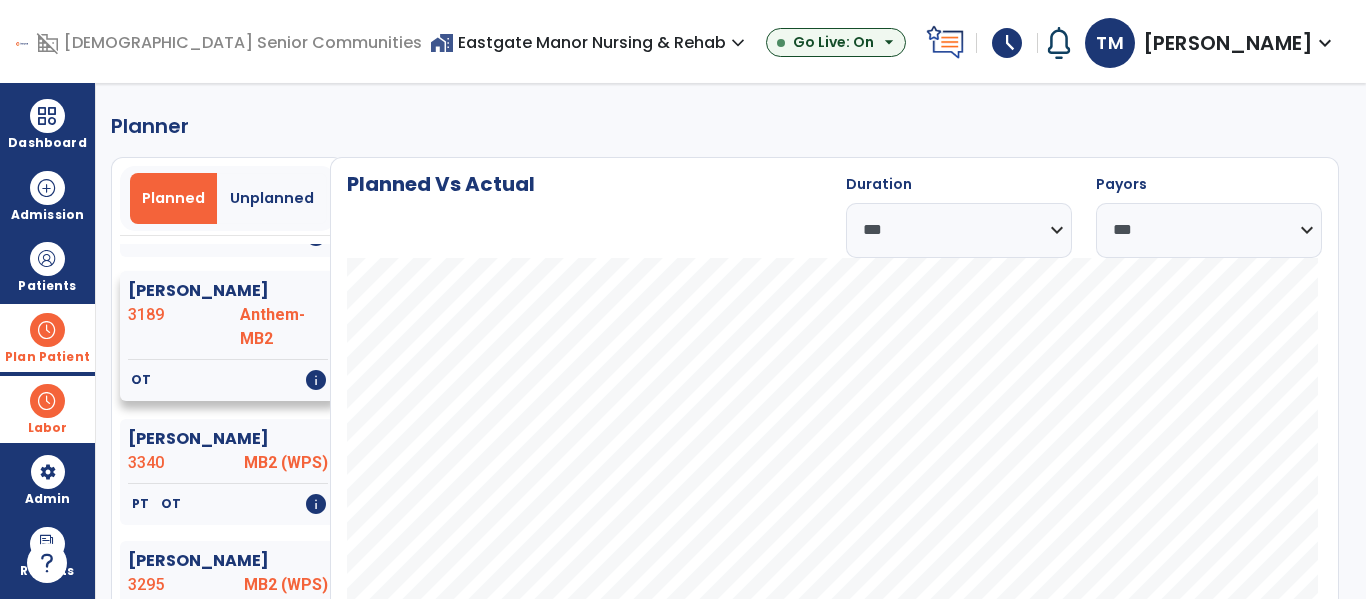 click on "3189" 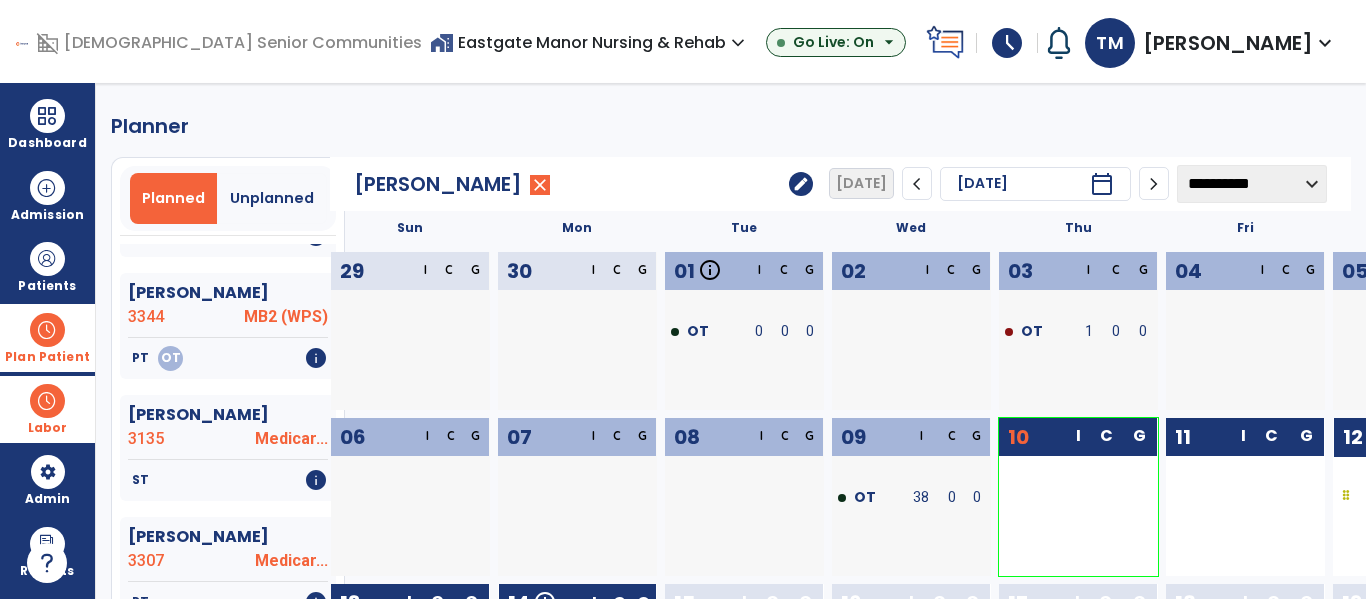 scroll, scrollTop: 2260, scrollLeft: 0, axis: vertical 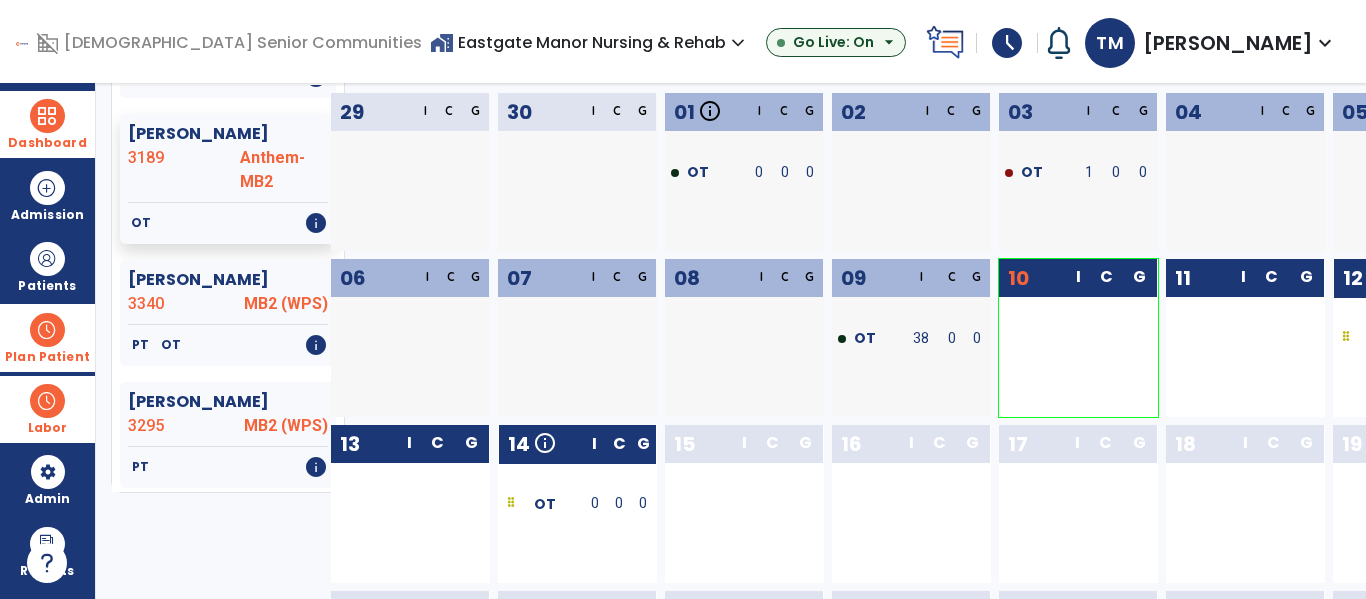 click at bounding box center [47, 116] 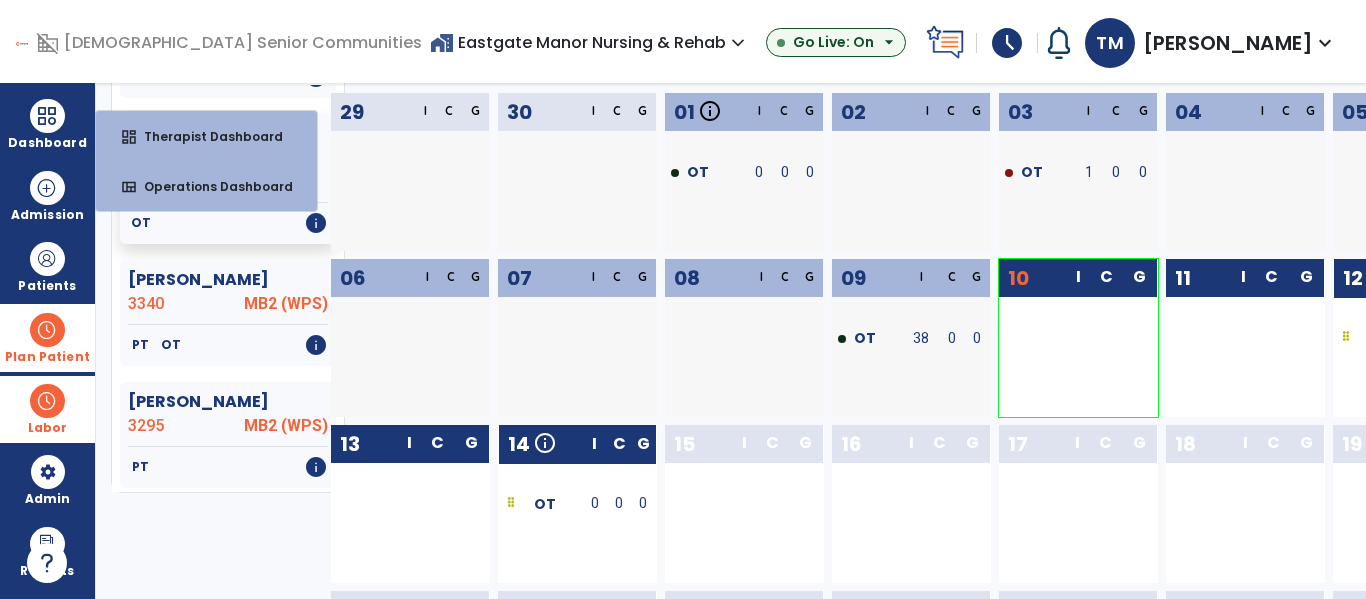 click at bounding box center (47, 330) 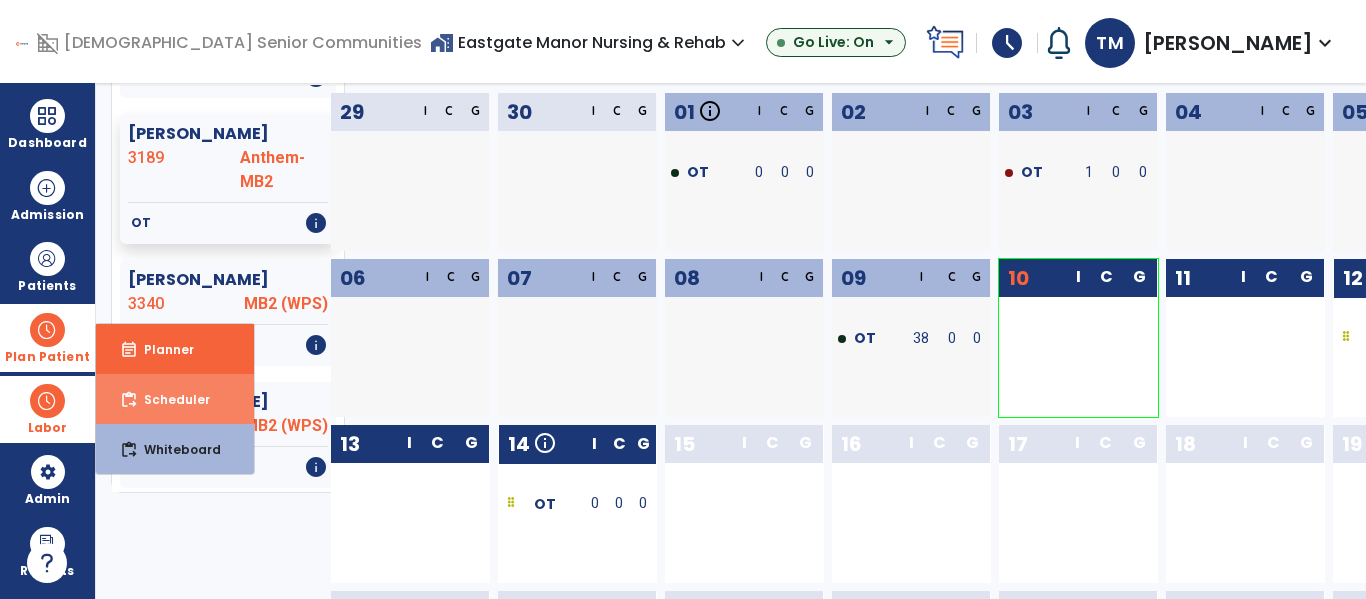 click on "content_paste_go  Scheduler" at bounding box center [175, 399] 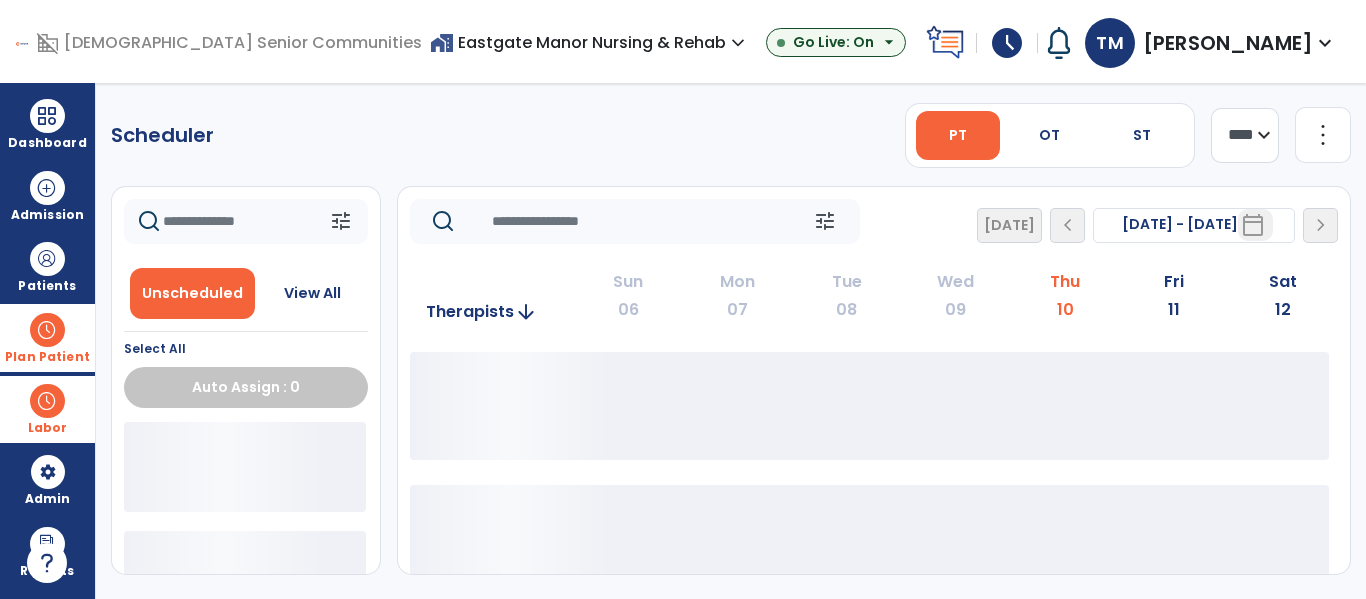 scroll, scrollTop: 0, scrollLeft: 0, axis: both 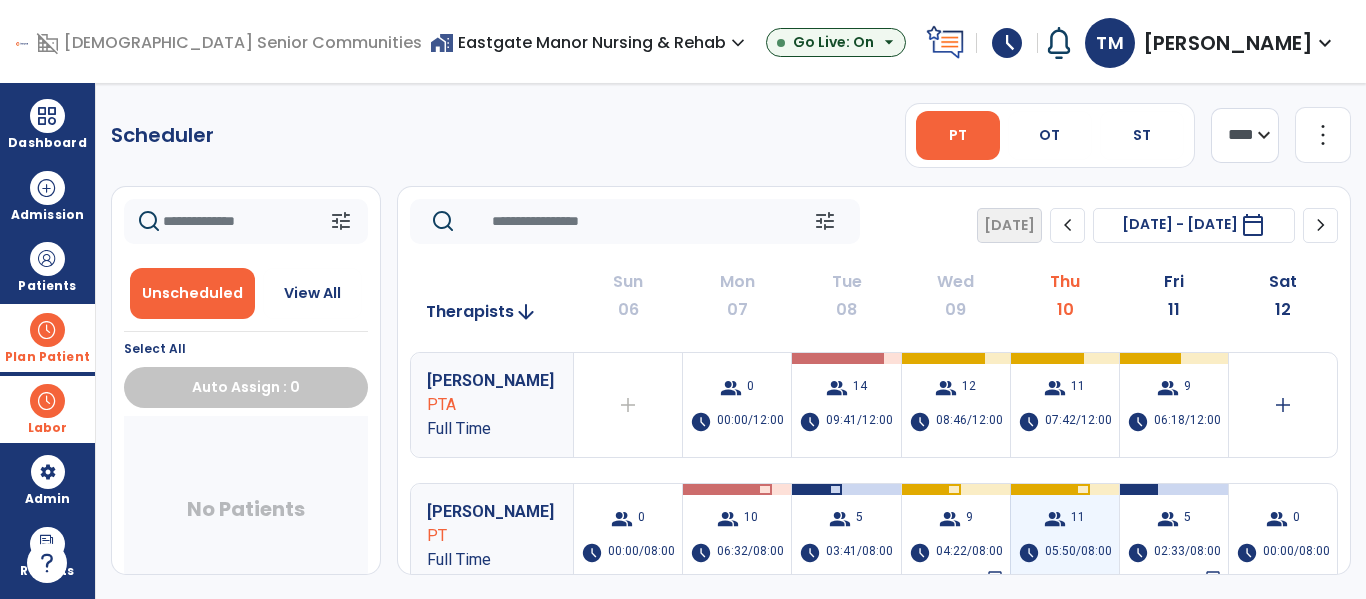 click on "05:50/08:00" at bounding box center (1078, 553) 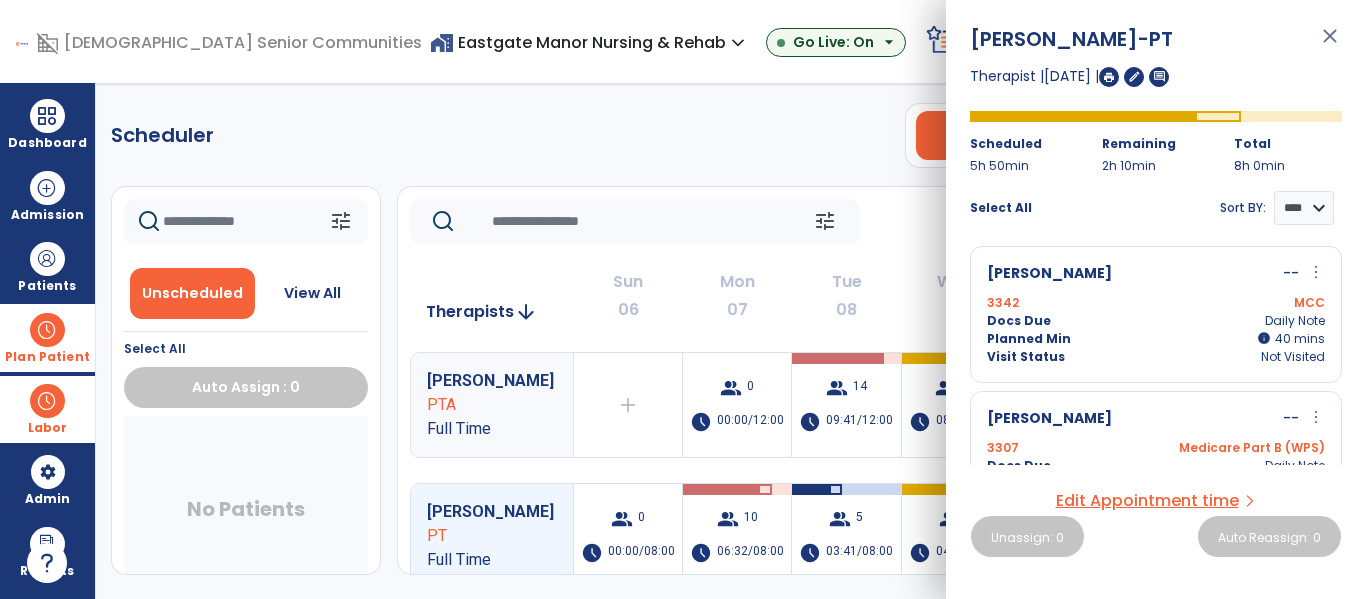 scroll, scrollTop: 644, scrollLeft: 0, axis: vertical 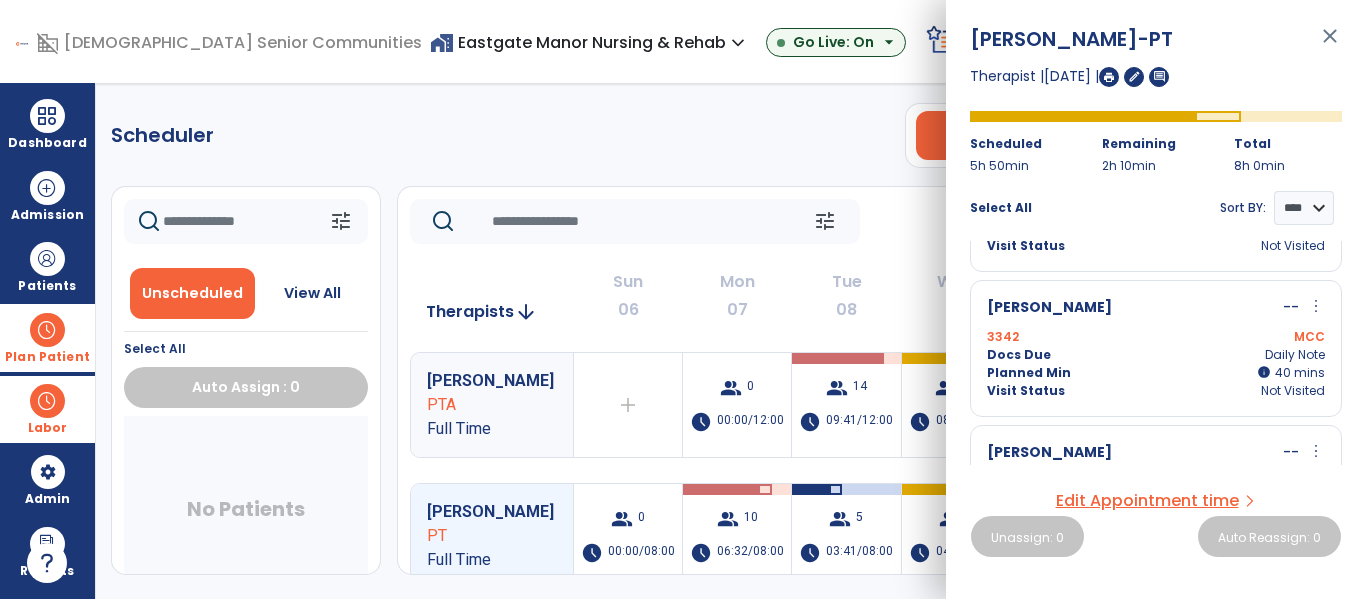 click on "more_vert" at bounding box center (1316, 306) 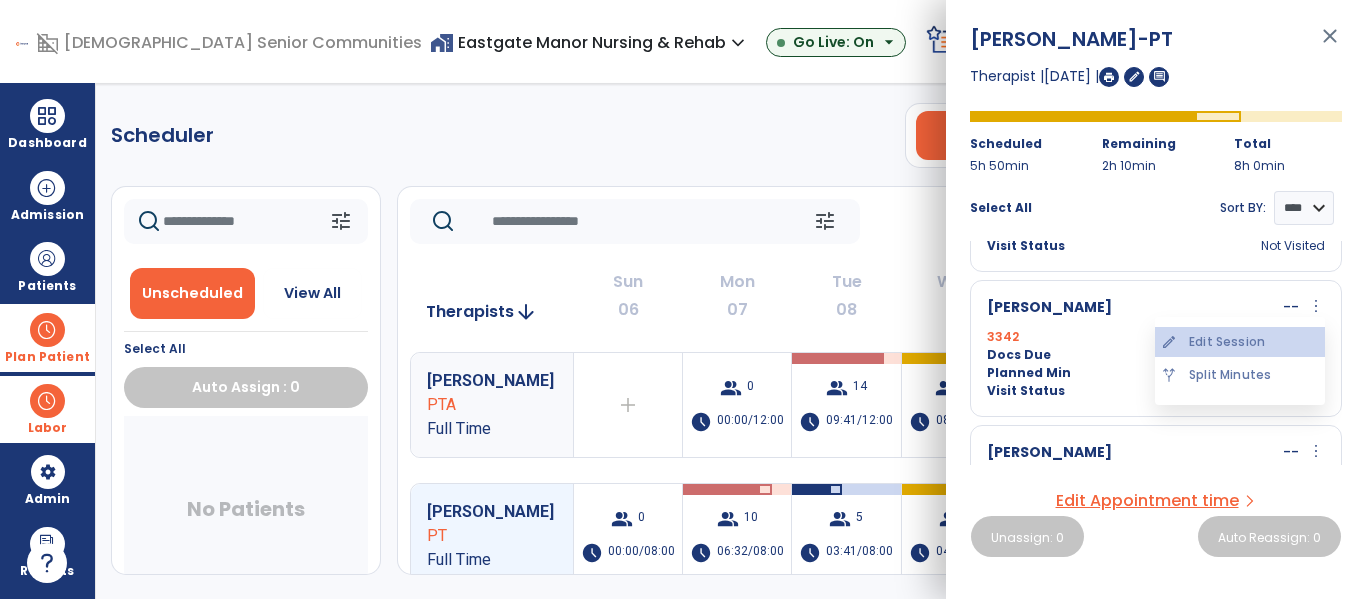 click on "edit   Edit Session" at bounding box center (1240, 342) 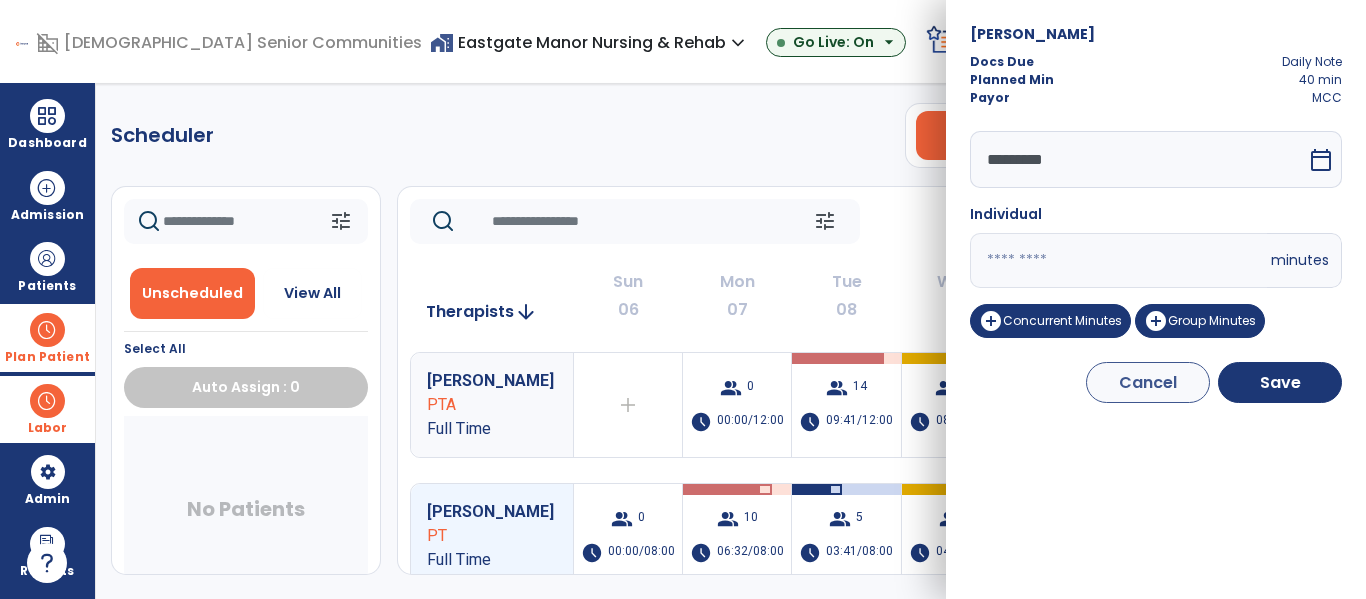 click on "**" at bounding box center [1118, 260] 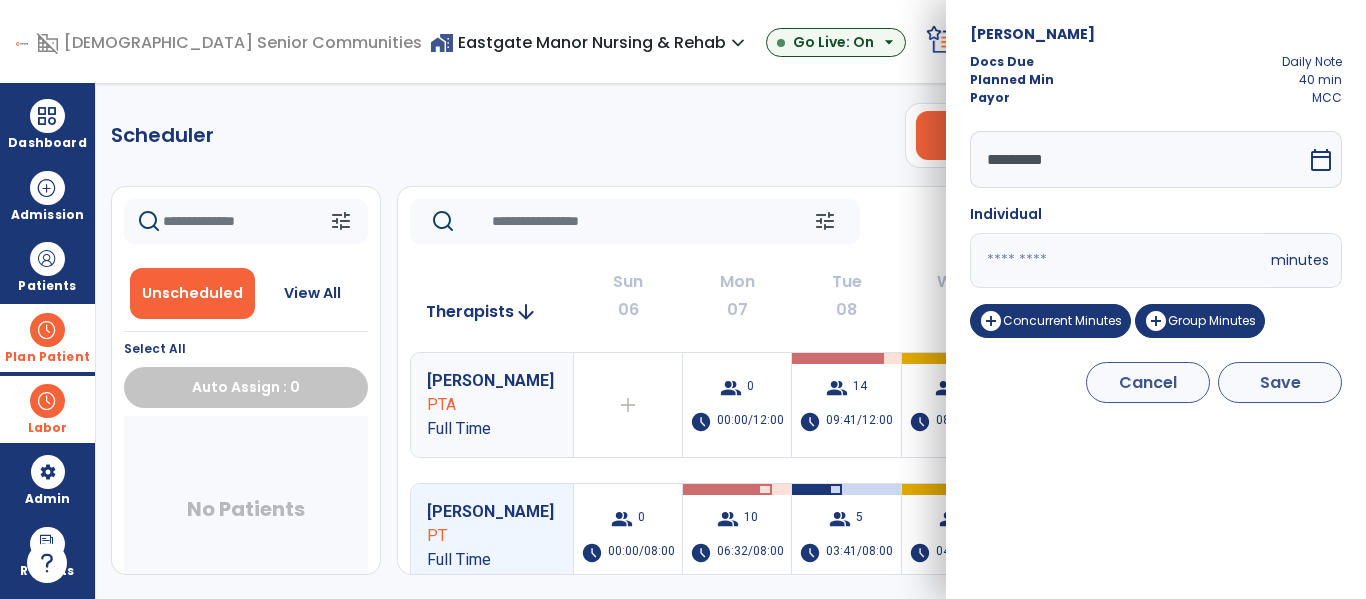 type on "*" 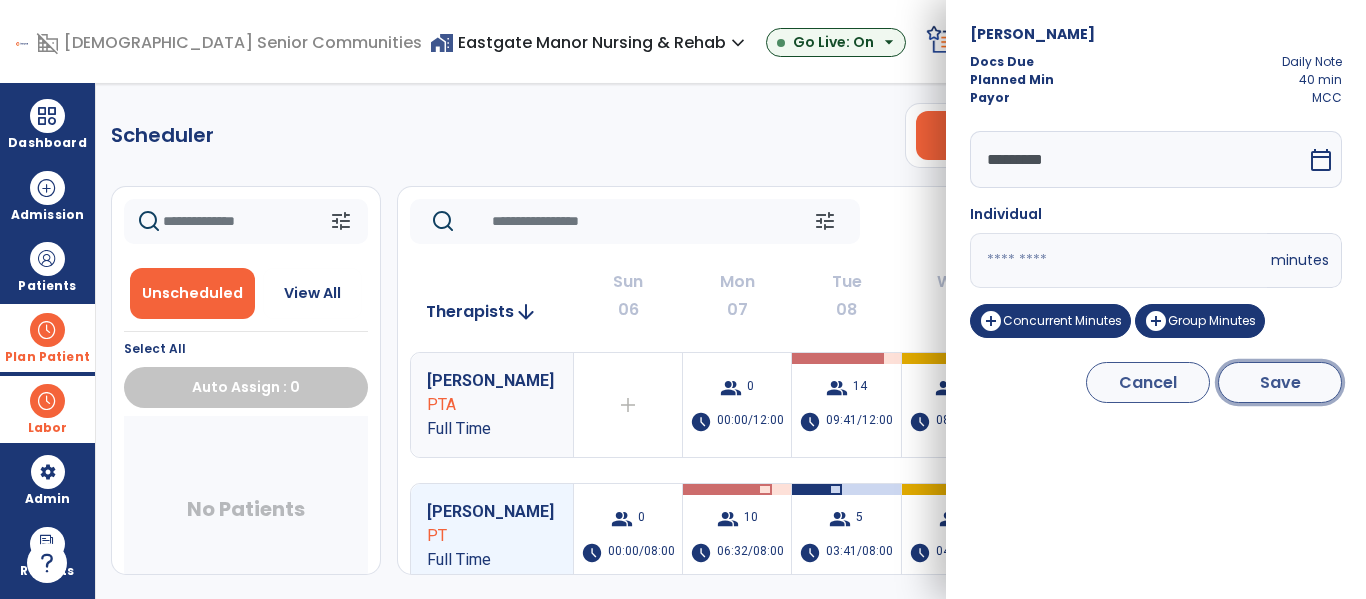 click on "Save" at bounding box center [1280, 382] 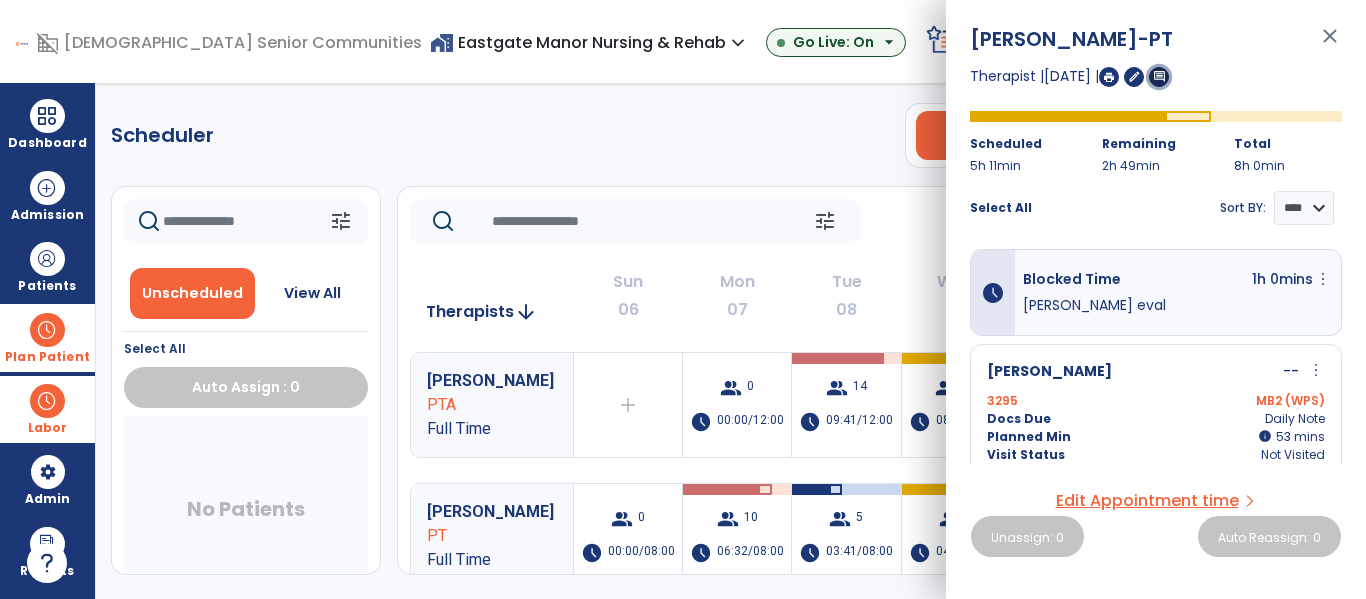 click on "comment" at bounding box center (1159, 76) 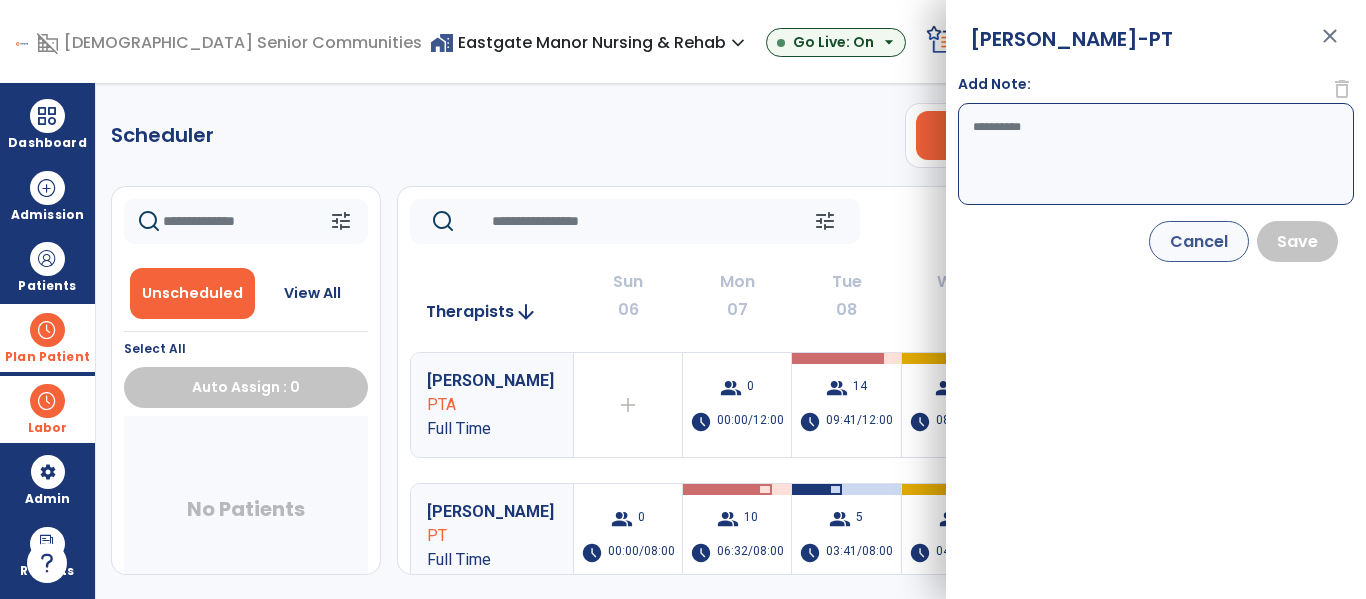 click on "Add Note:" at bounding box center (1156, 154) 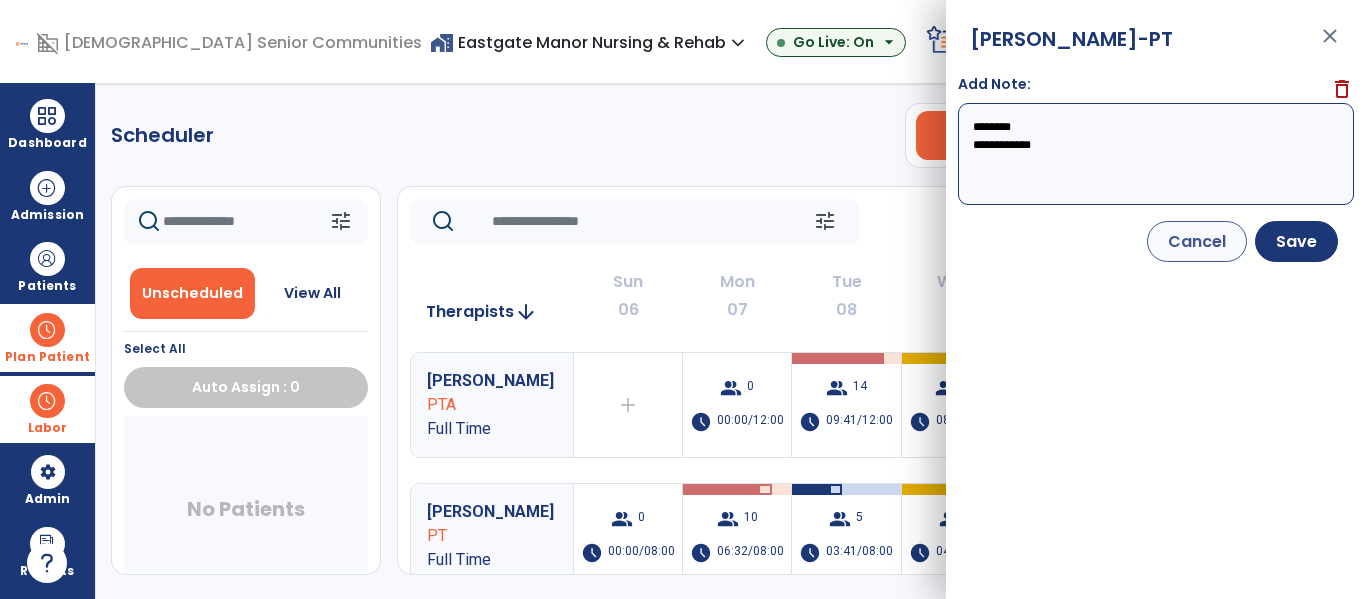 type on "**********" 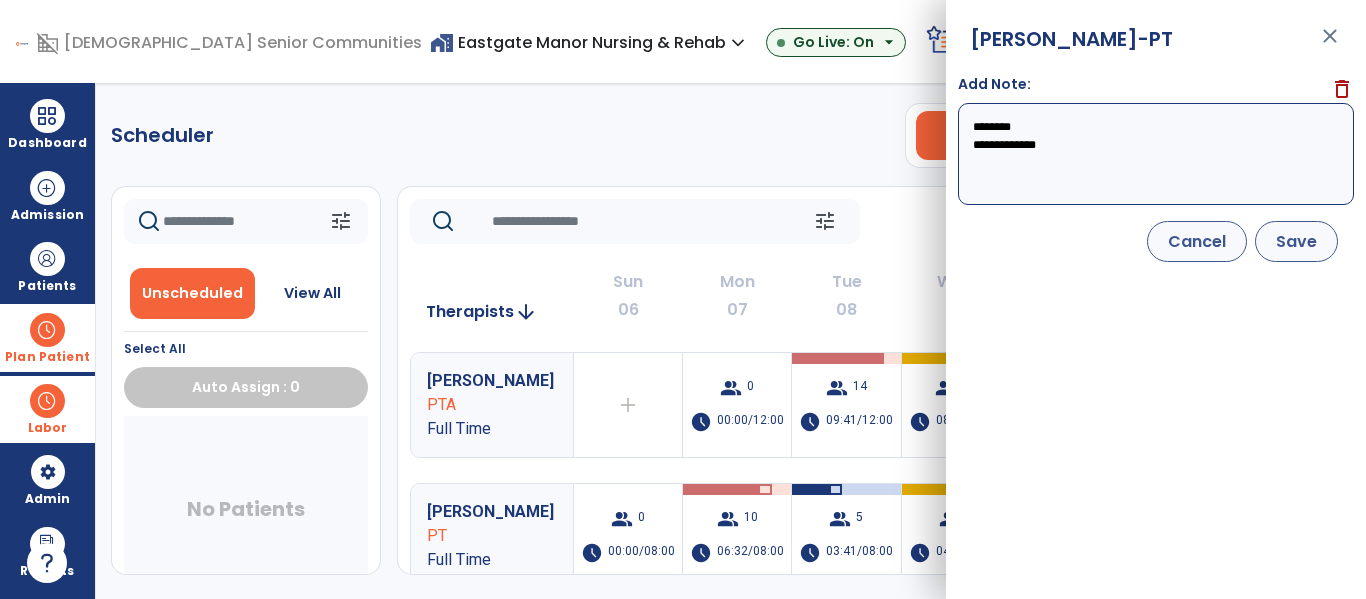 click on "Save" at bounding box center (1296, 241) 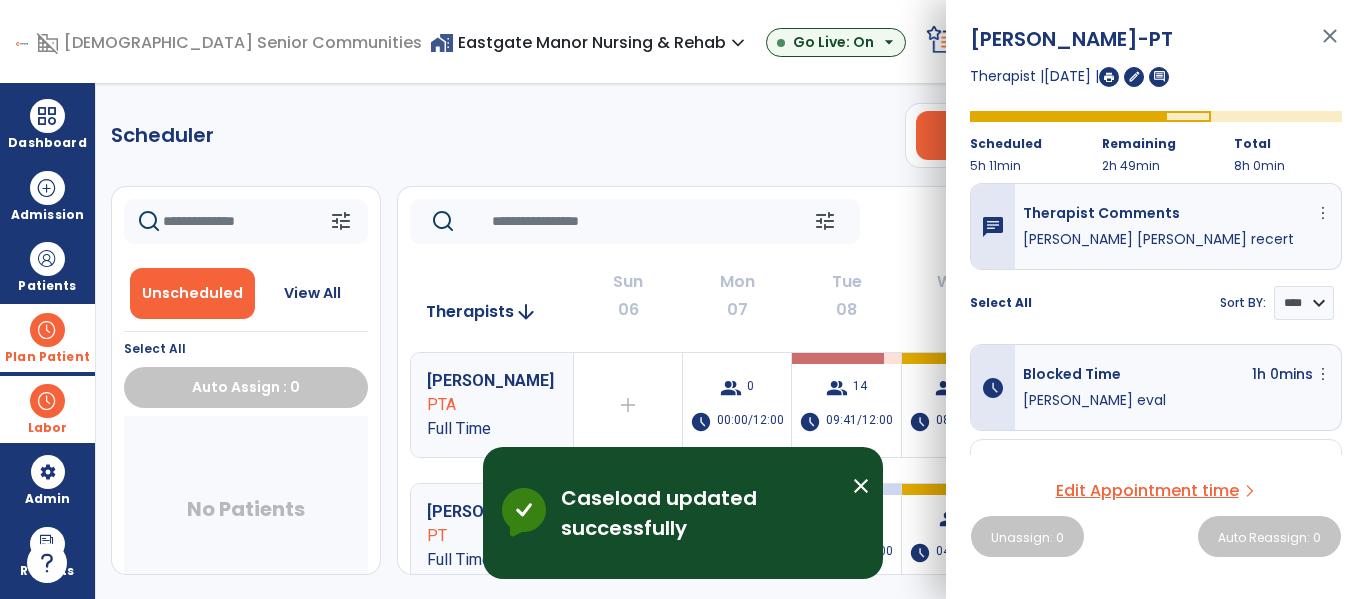 click on "close" at bounding box center [1330, 45] 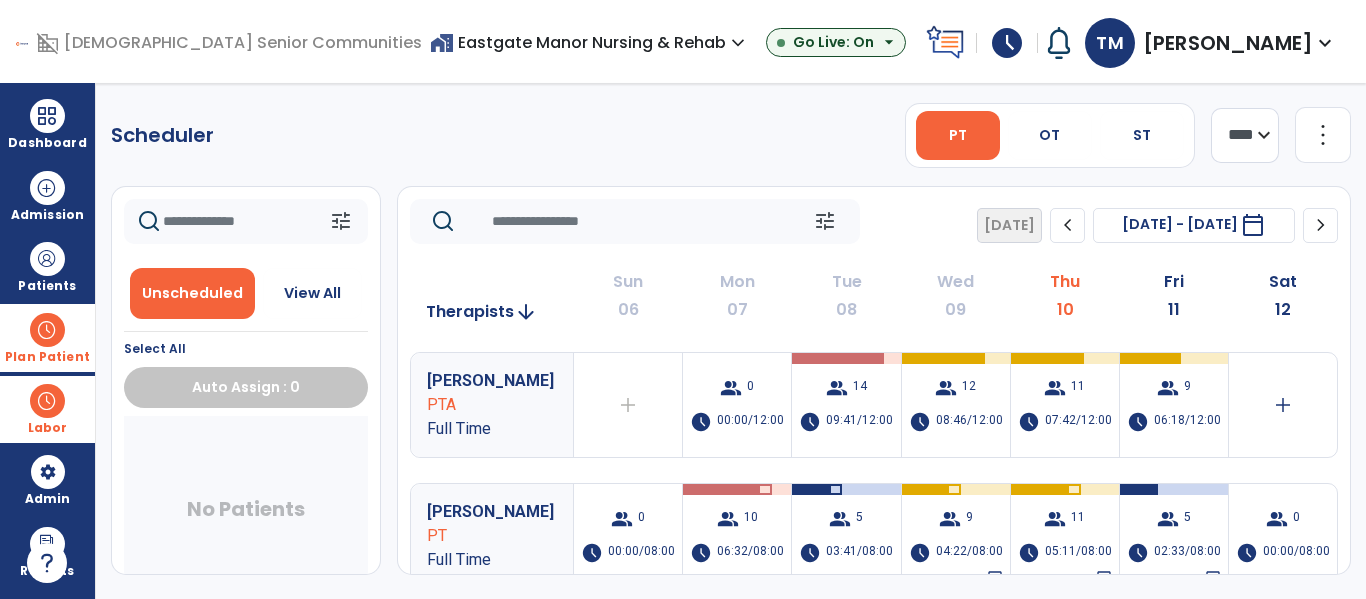 click on "Plan Patient" at bounding box center [47, 357] 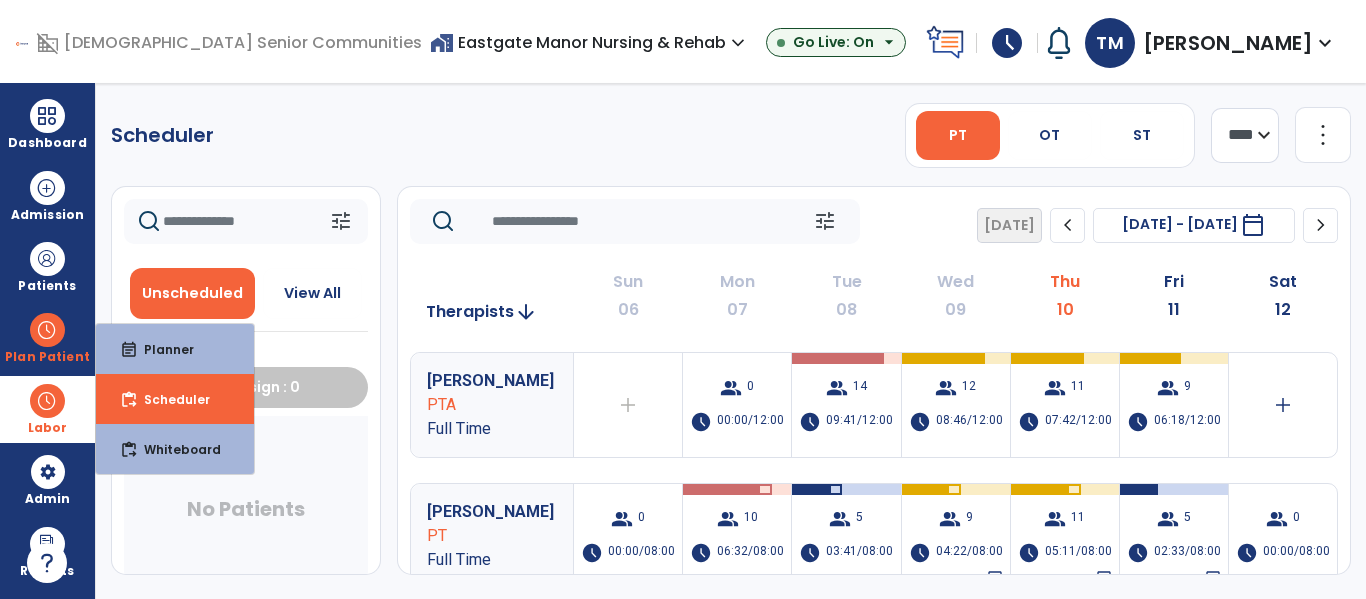 click at bounding box center (47, 401) 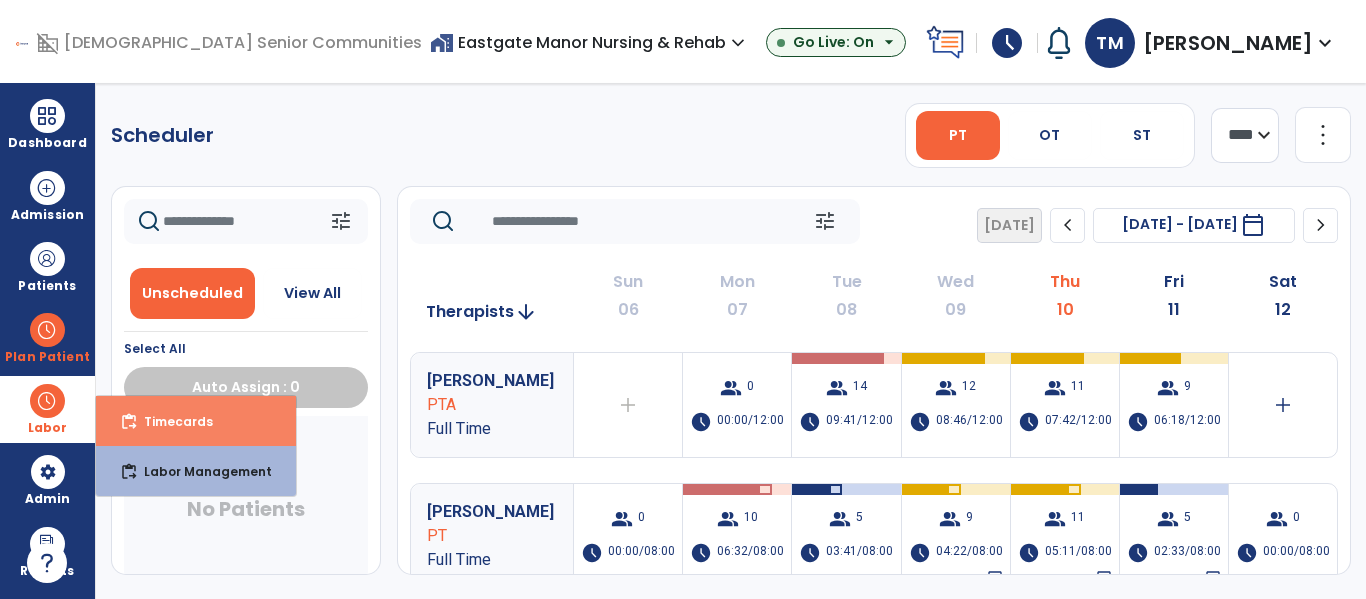 click on "Timecards" at bounding box center [170, 421] 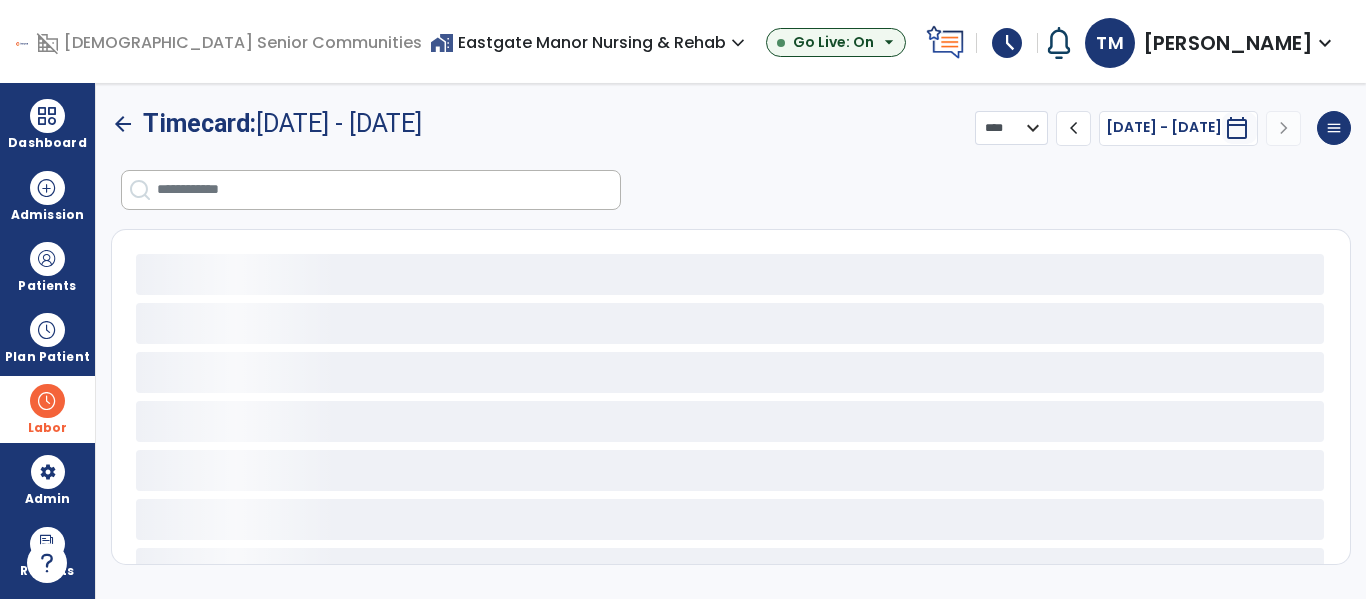 select on "***" 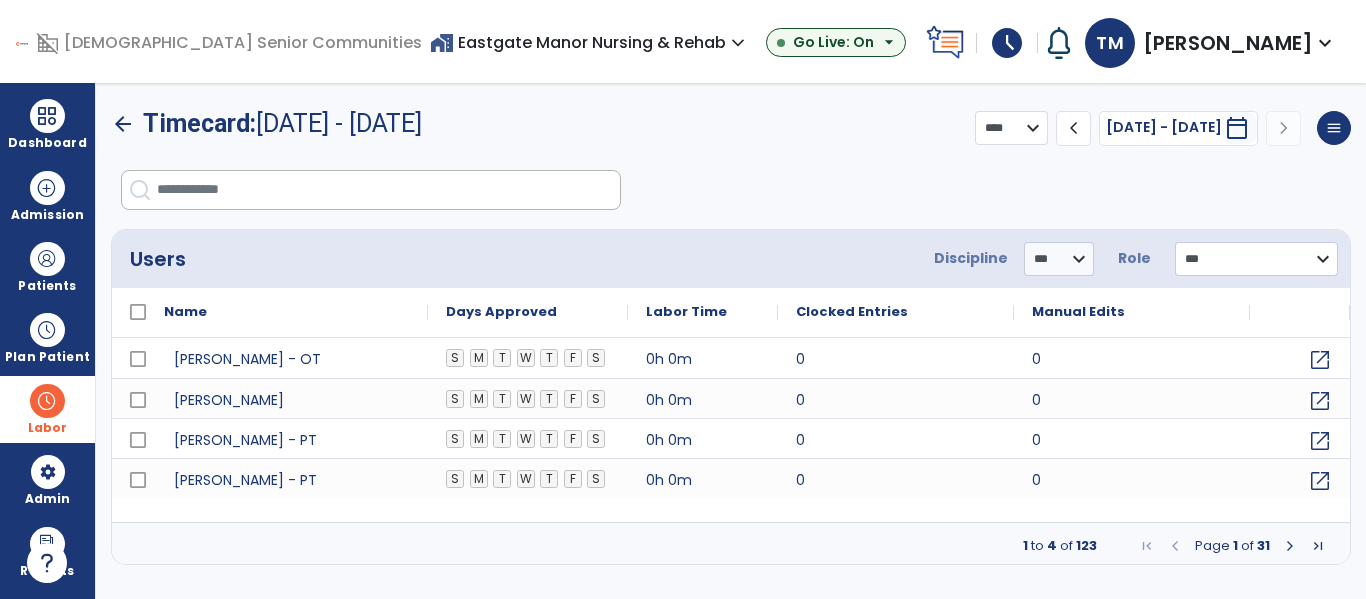 click at bounding box center [388, 190] 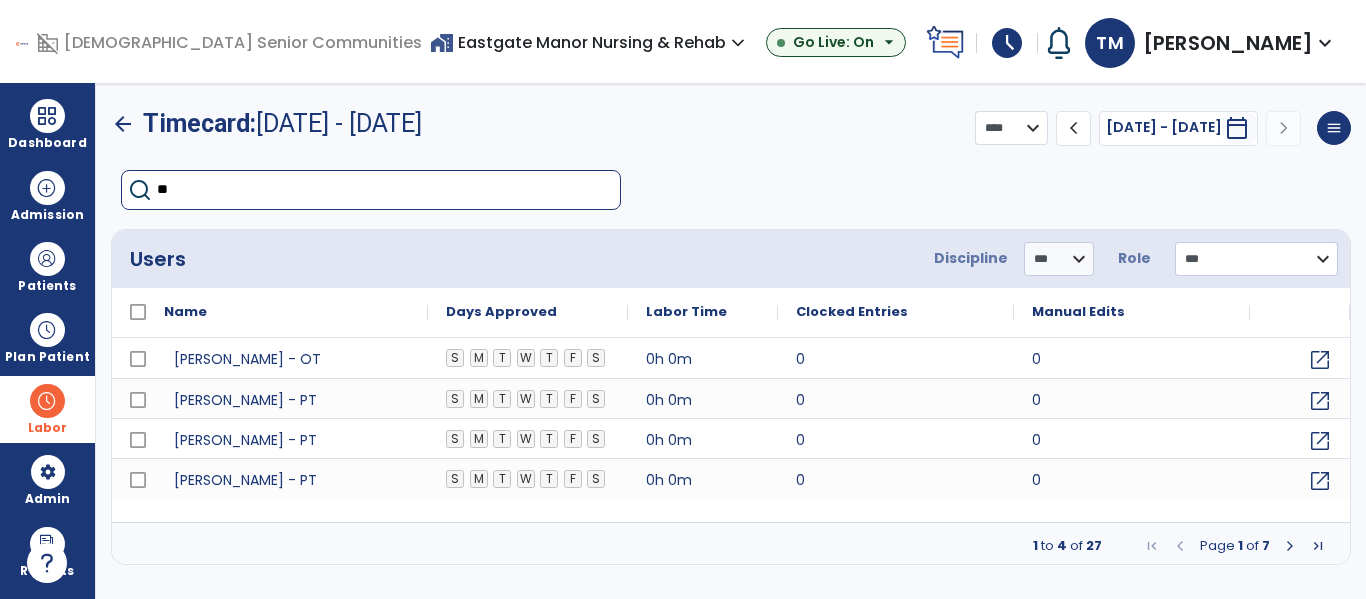 type on "***" 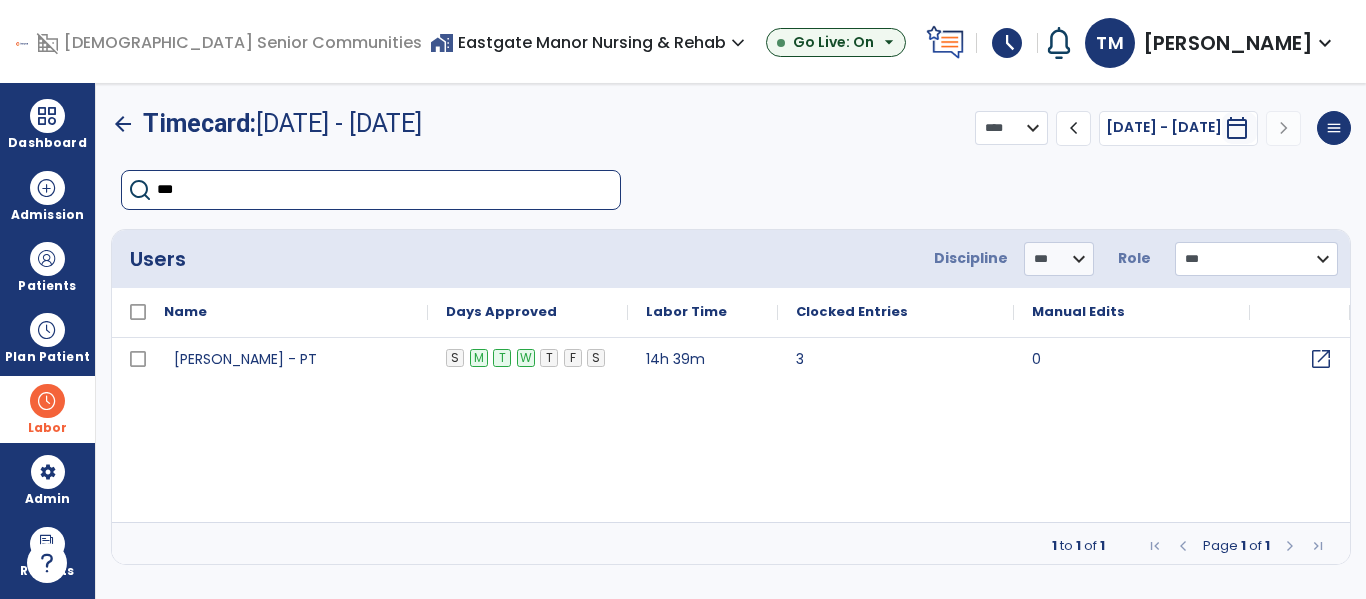 click on "open_in_new" 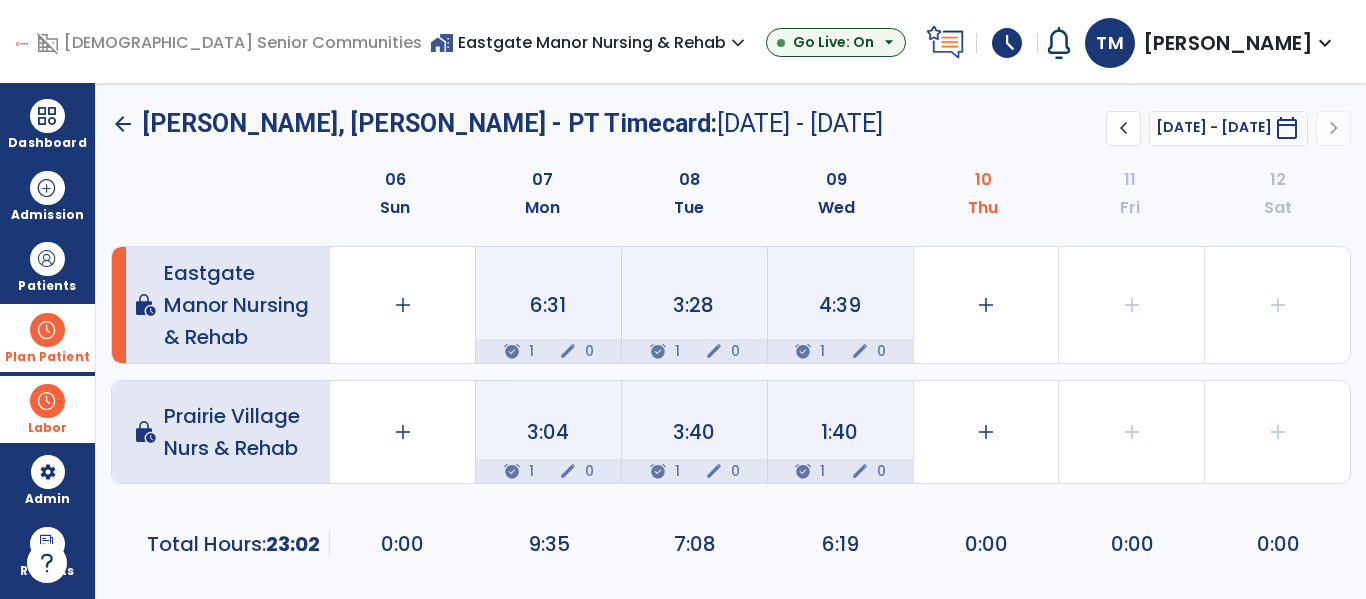 click at bounding box center [47, 330] 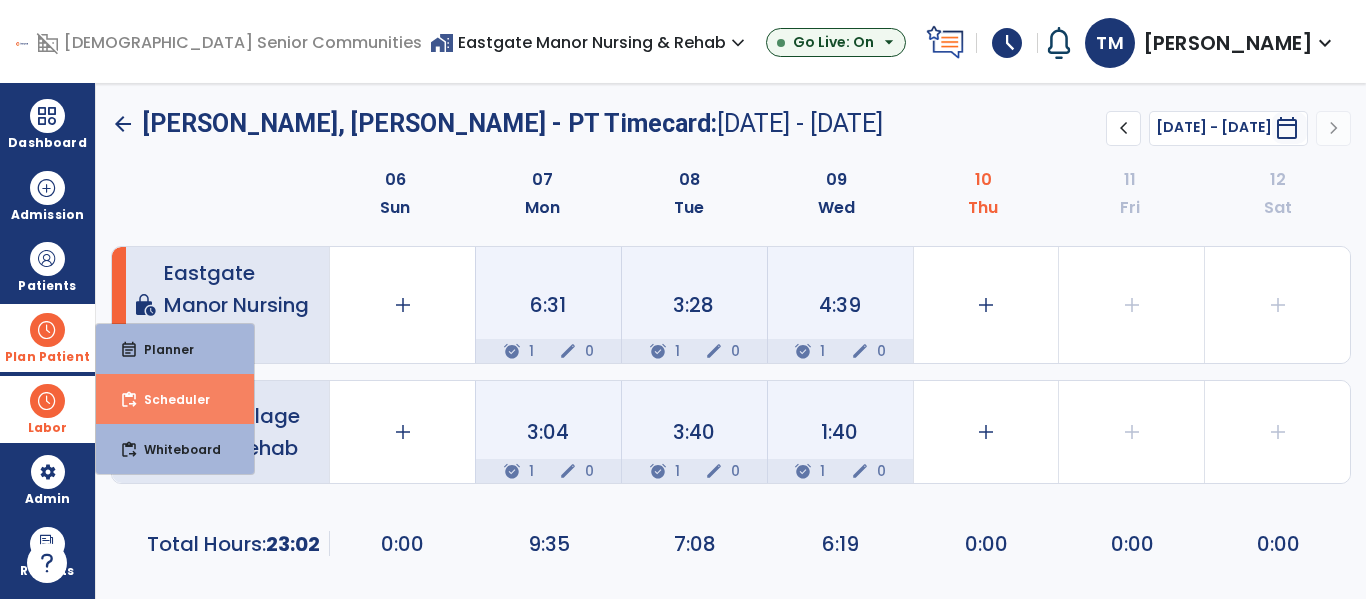 click on "Scheduler" at bounding box center (169, 399) 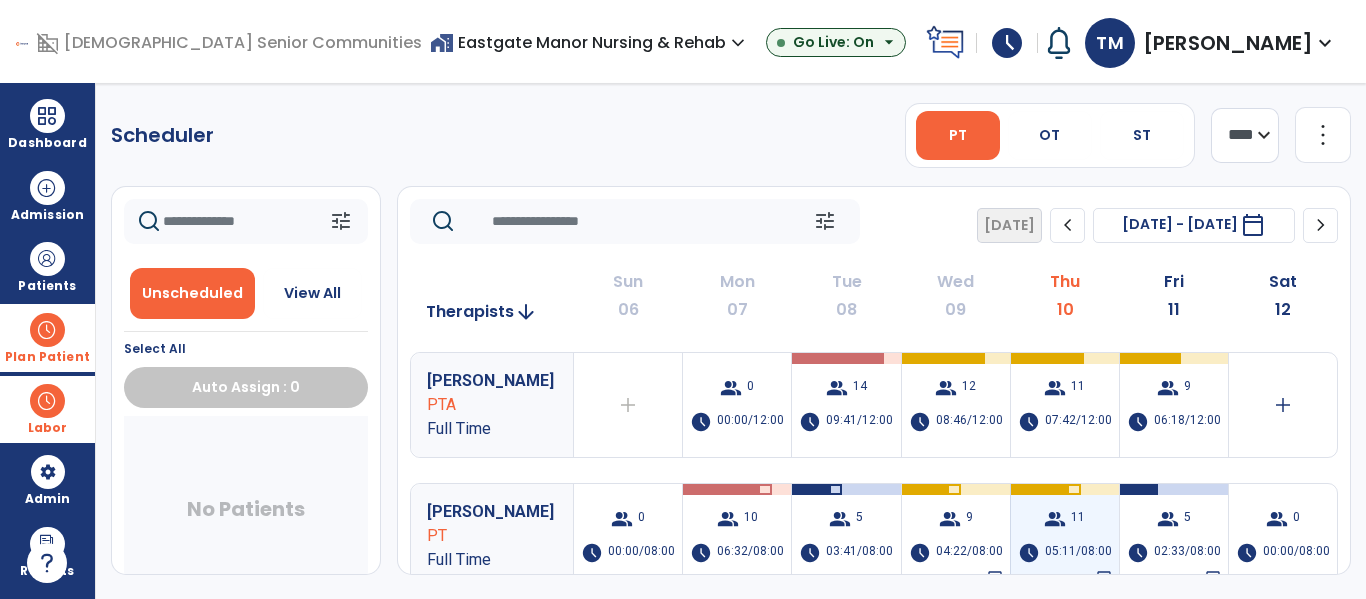 click on "group  11  schedule  05:11/08:00   chat" at bounding box center [1065, 536] 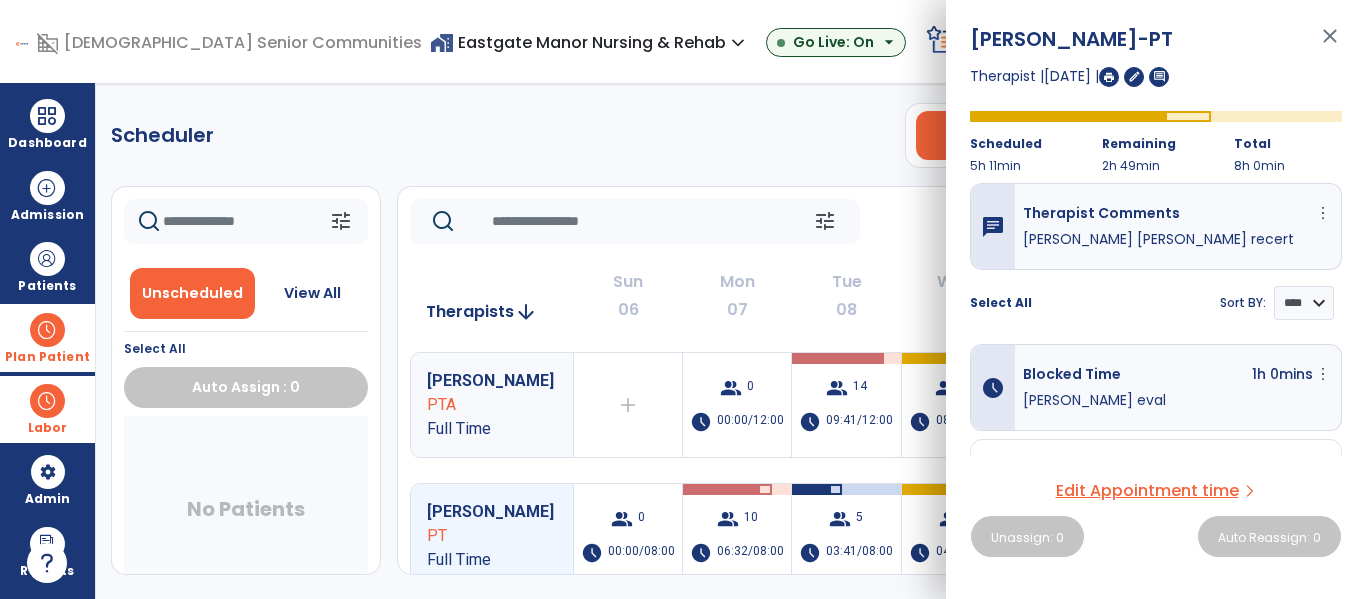 click on "Scheduler   PT   OT   ST  **** *** more_vert  Manage Labor   View All Therapists   Print" 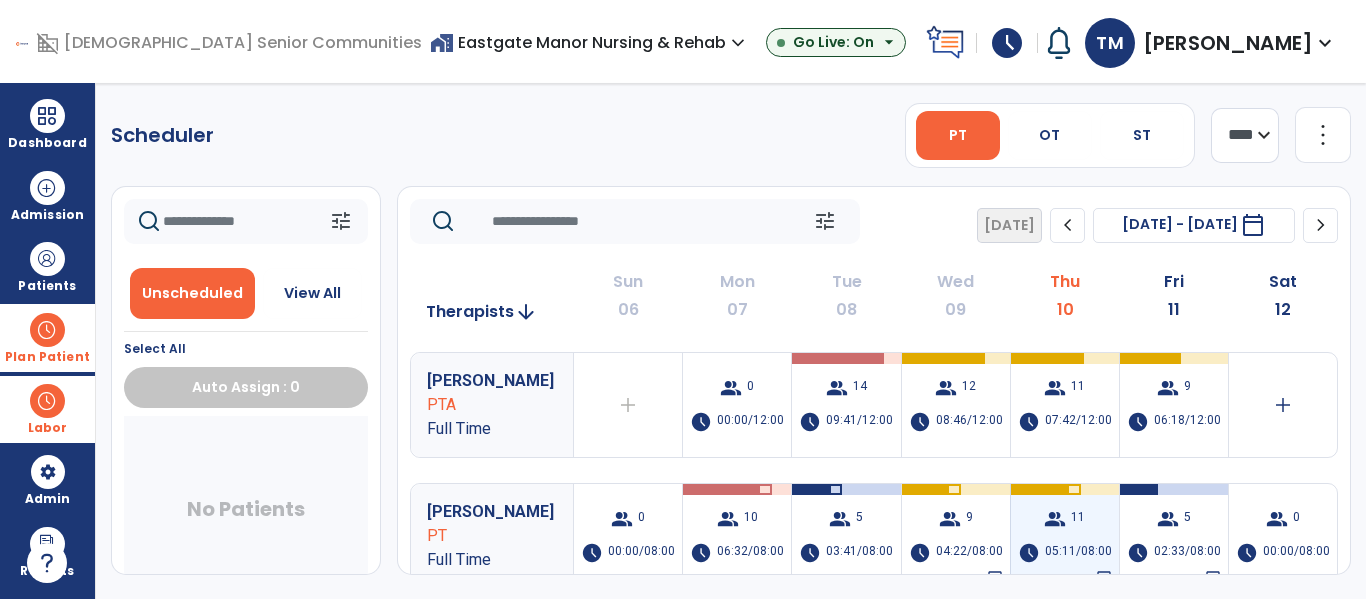 click on "group  11  schedule  05:11/08:00   chat" at bounding box center (1065, 536) 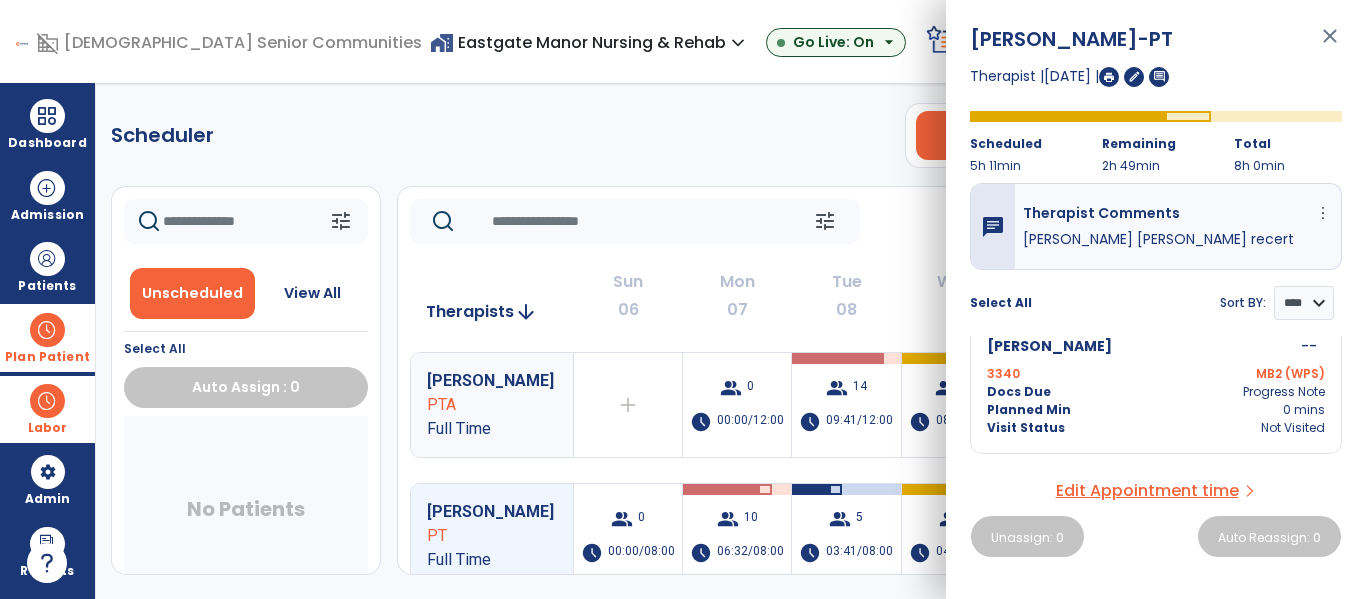 scroll, scrollTop: 993, scrollLeft: 0, axis: vertical 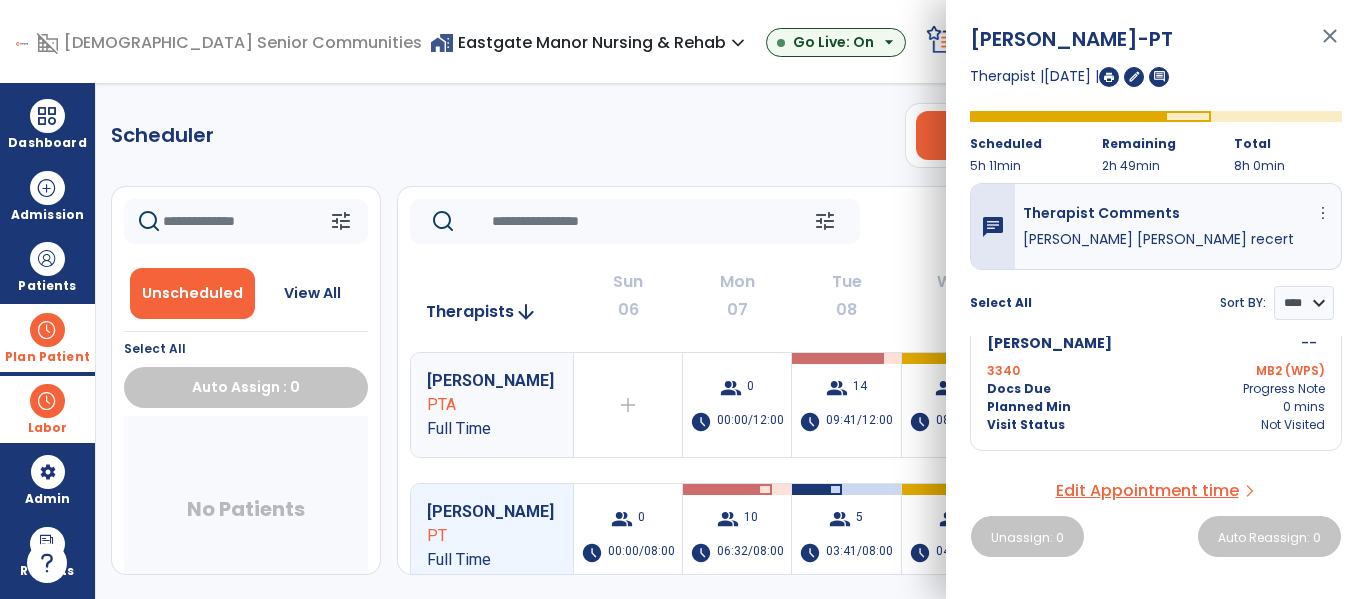 click on "Scheduler   PT   OT   ST  **** *** more_vert  Manage Labor   View All Therapists   Print" 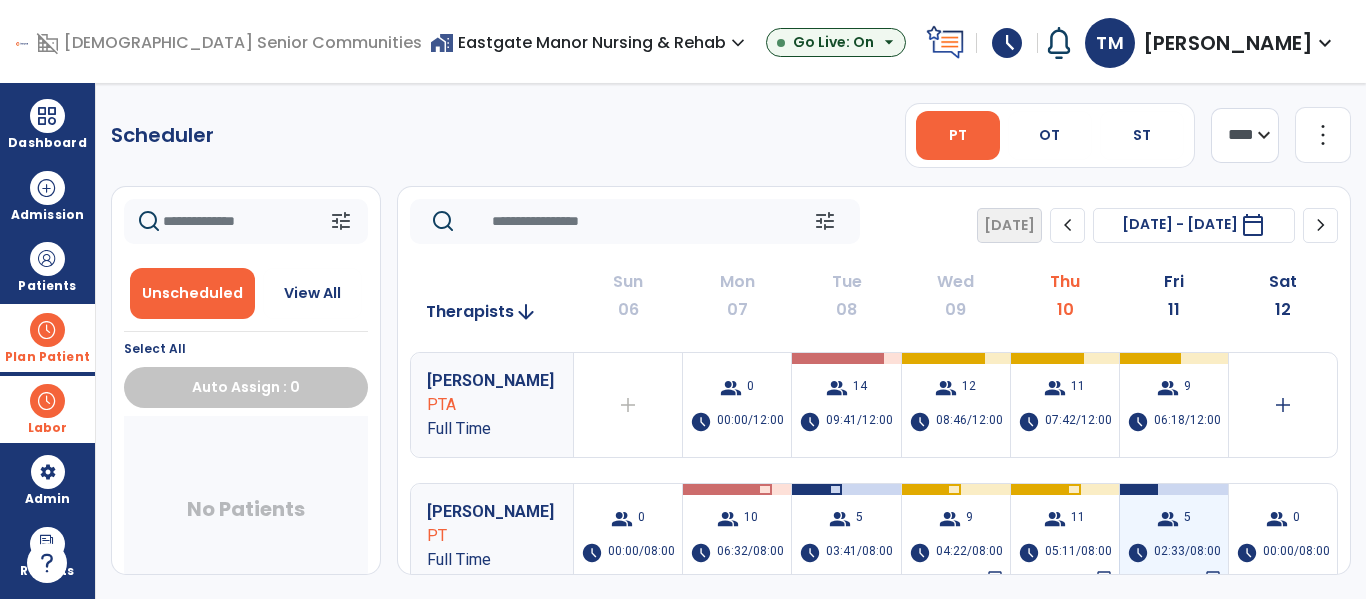 click on "02:33/08:00" at bounding box center (1187, 553) 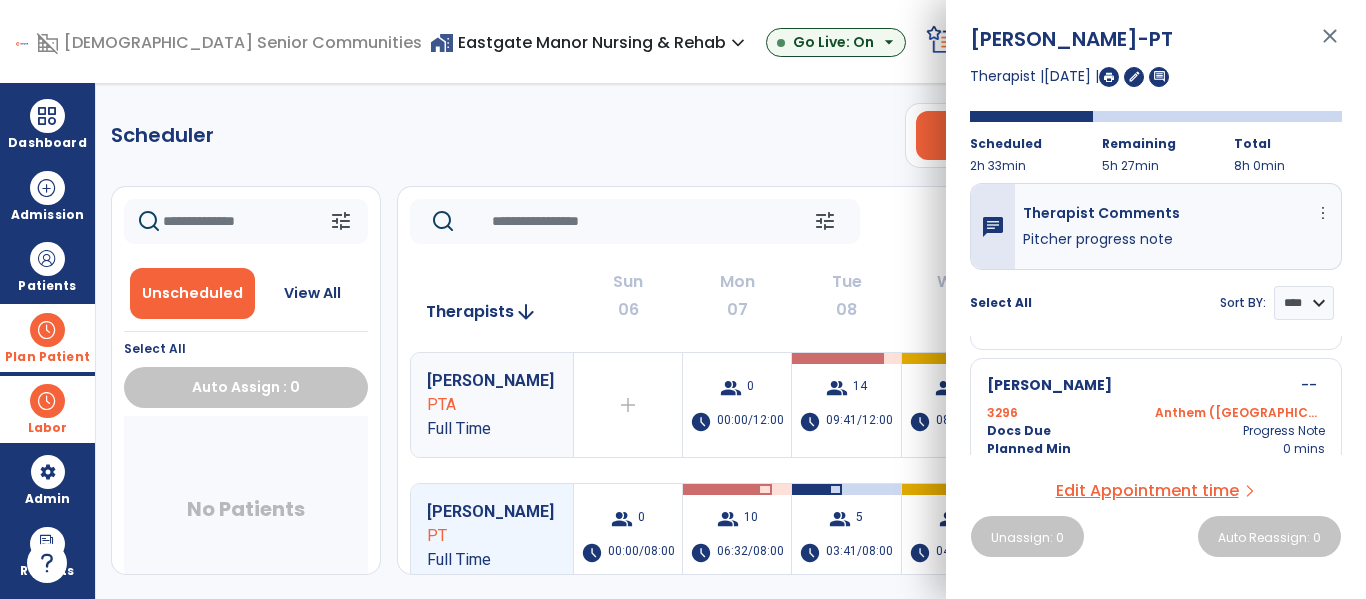 scroll, scrollTop: 604, scrollLeft: 0, axis: vertical 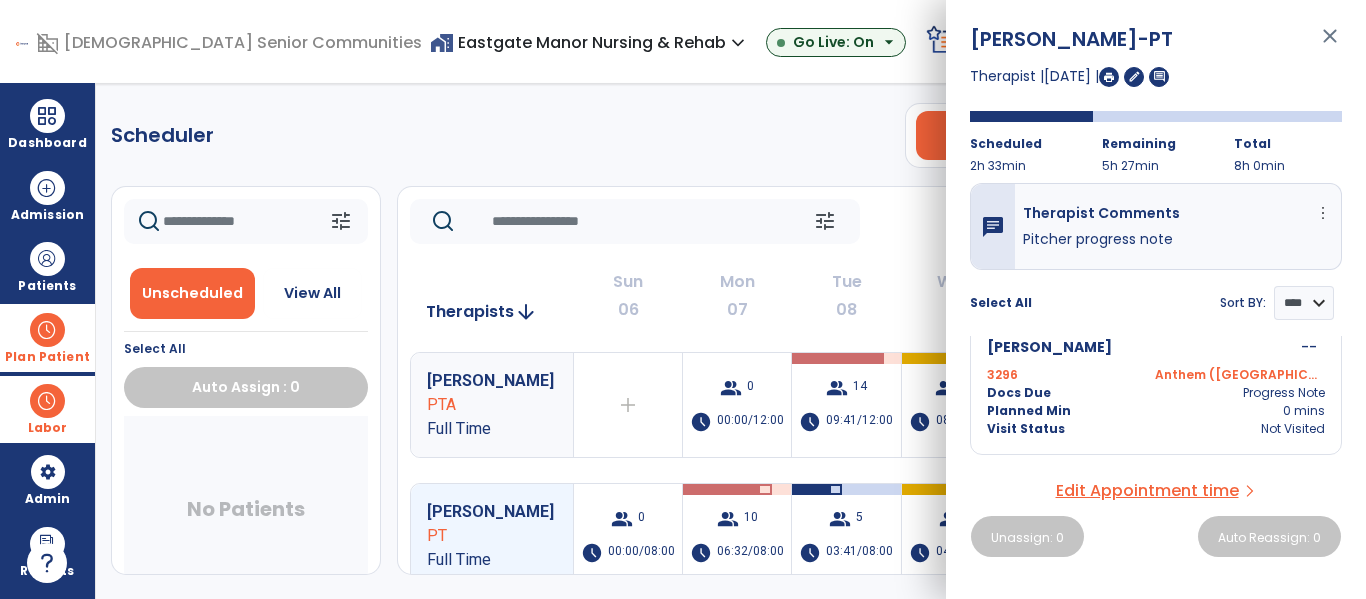 click on "Scheduler   PT   OT   ST  **** *** more_vert  Manage Labor   View All Therapists   Print" 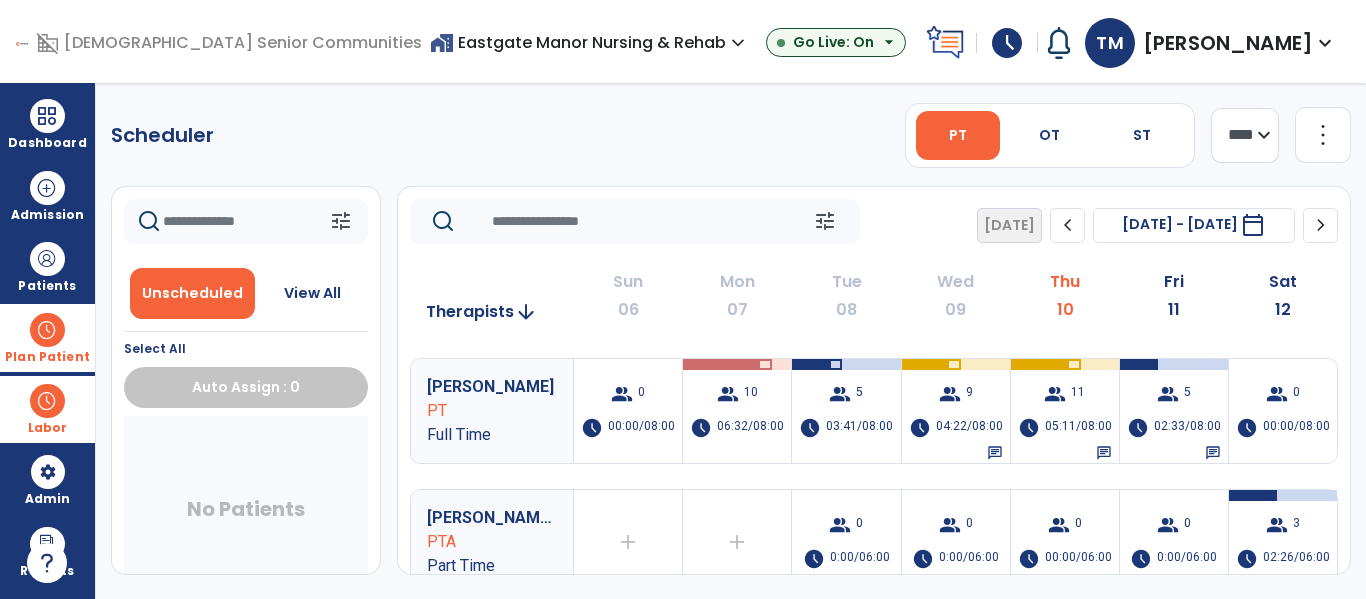 scroll, scrollTop: 153, scrollLeft: 0, axis: vertical 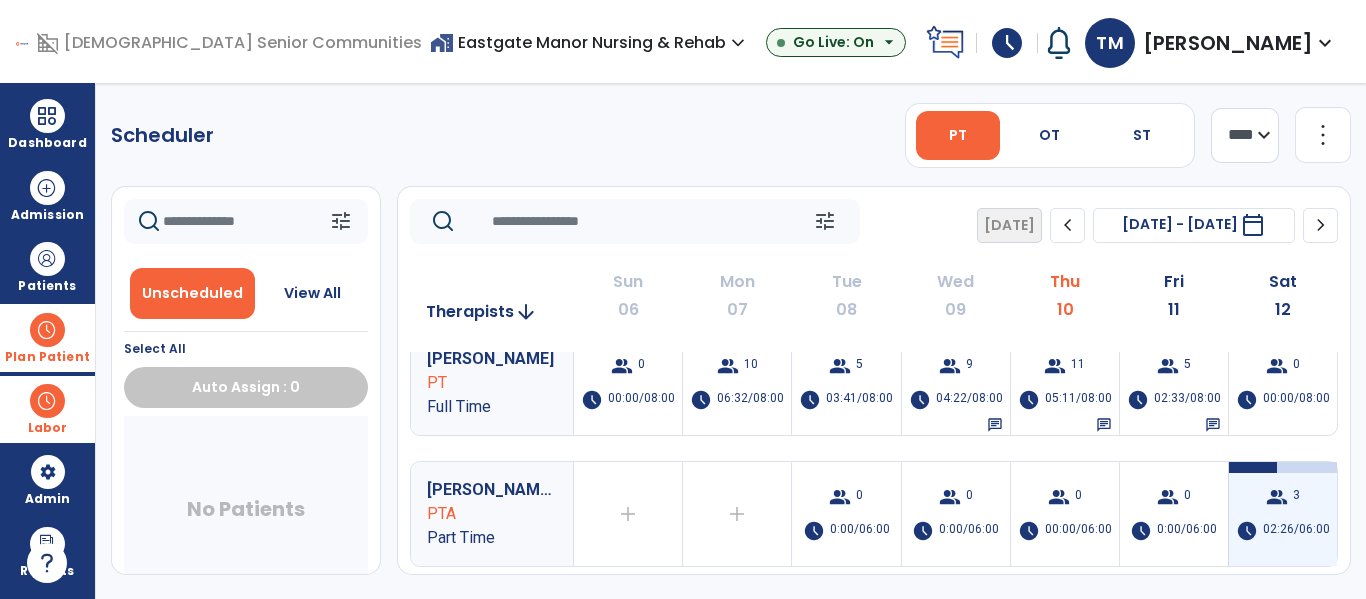click on "02:26/06:00" at bounding box center [1296, 531] 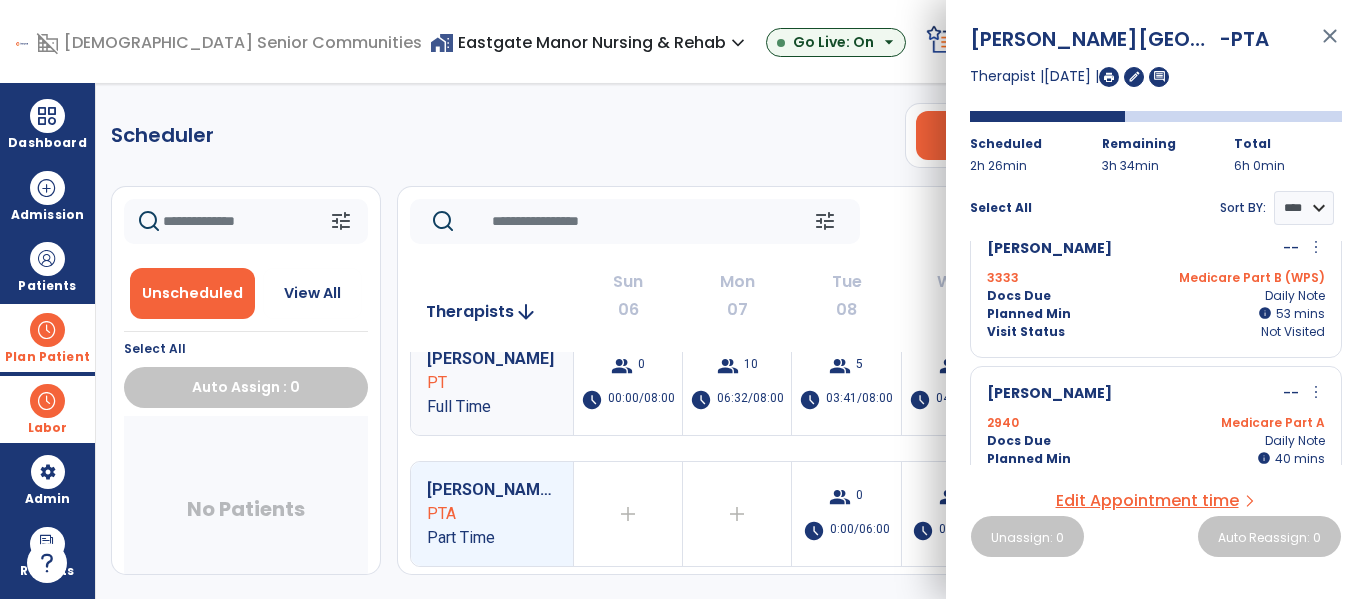 scroll, scrollTop: 211, scrollLeft: 0, axis: vertical 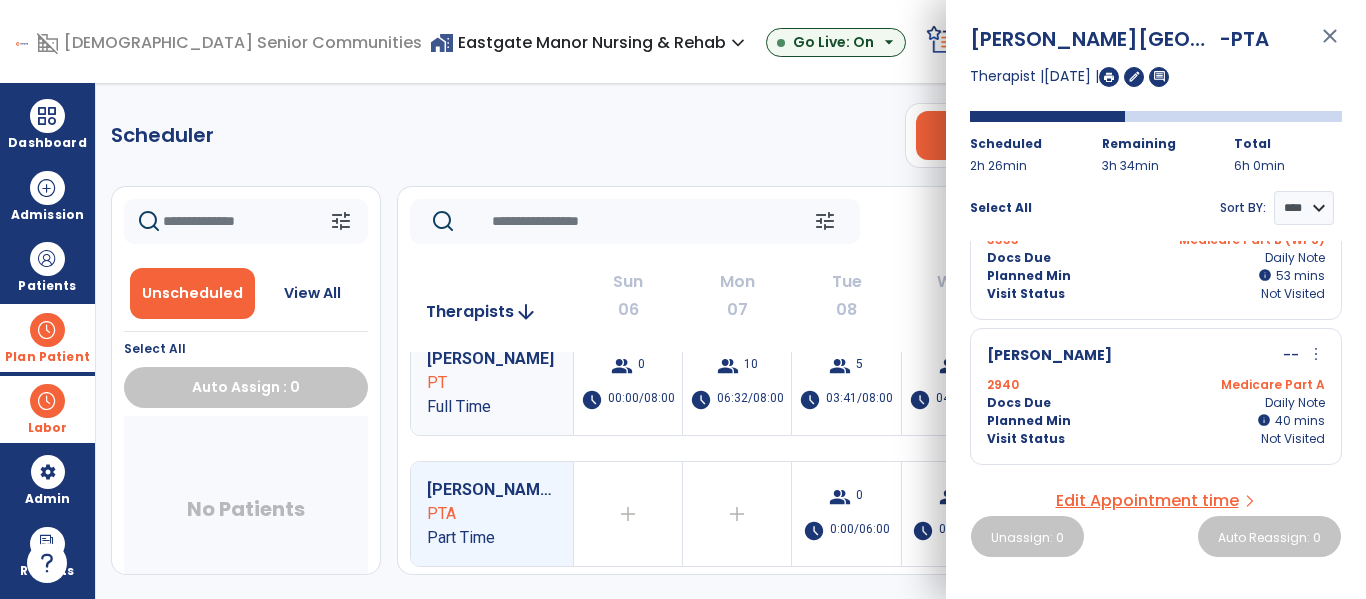 click on "Plan Patient" at bounding box center (47, 337) 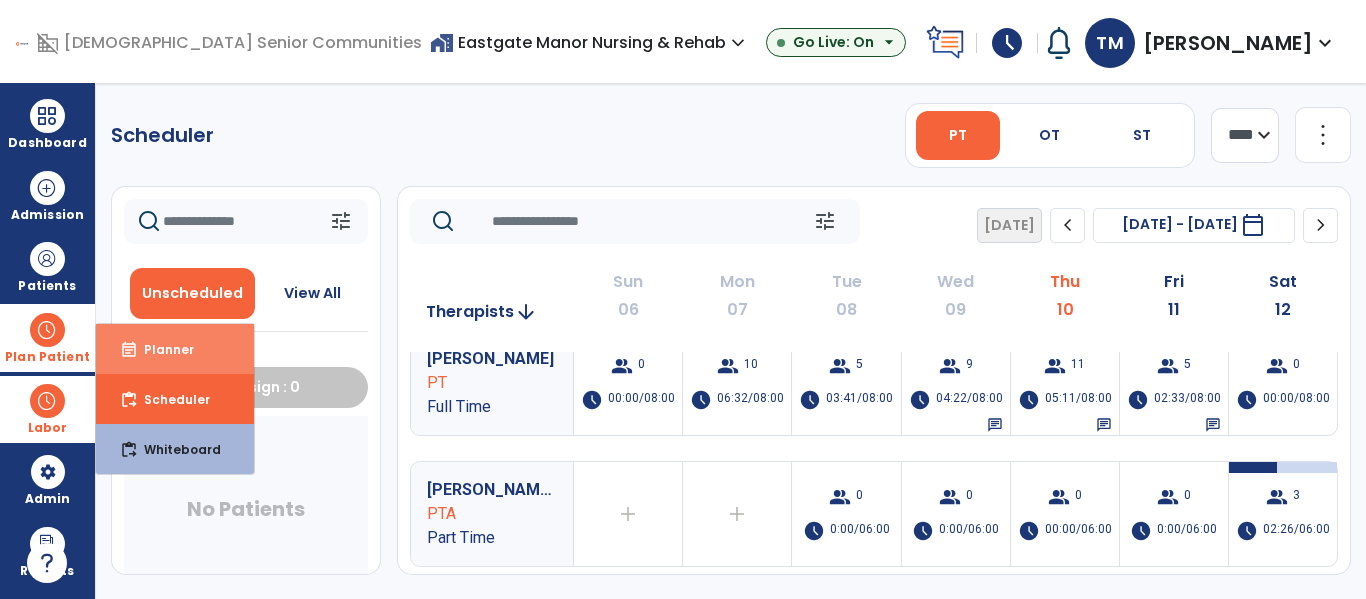click on "Planner" at bounding box center (161, 349) 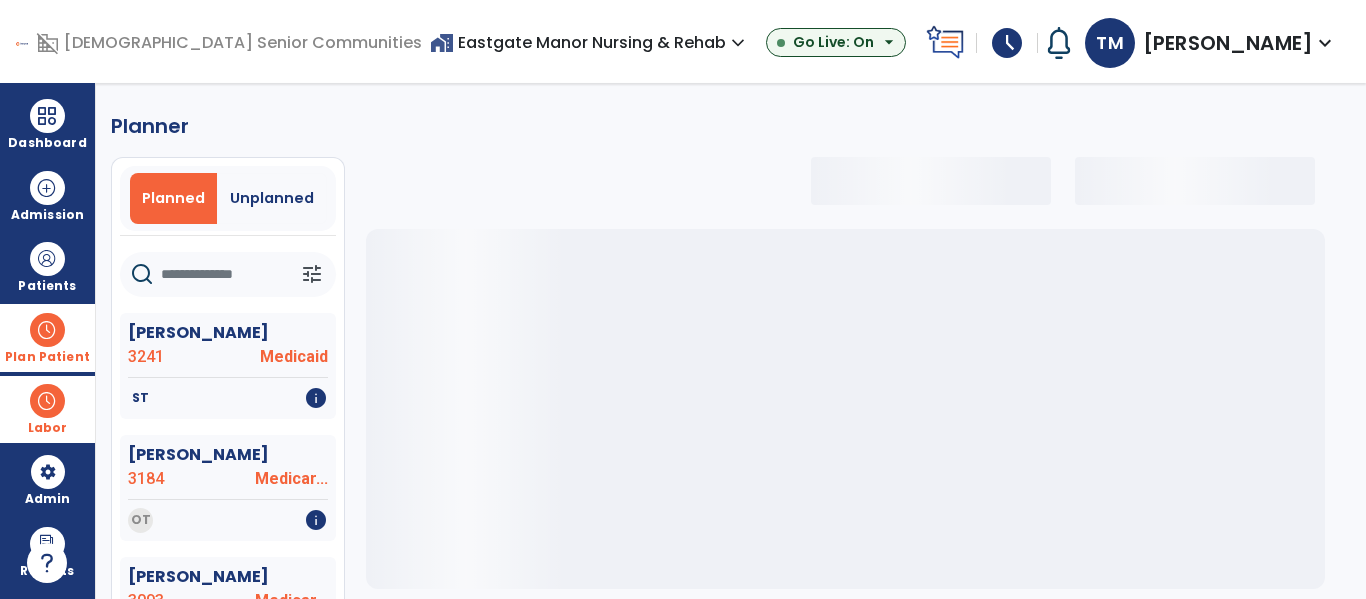 select on "***" 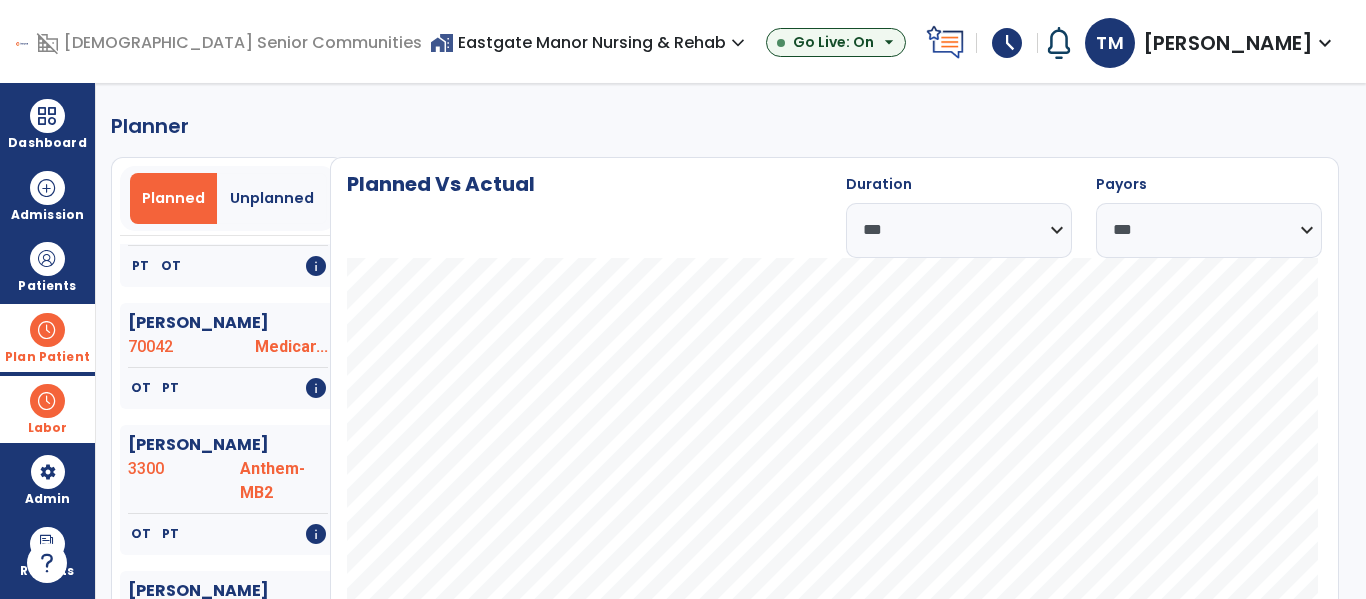 scroll, scrollTop: 379, scrollLeft: 0, axis: vertical 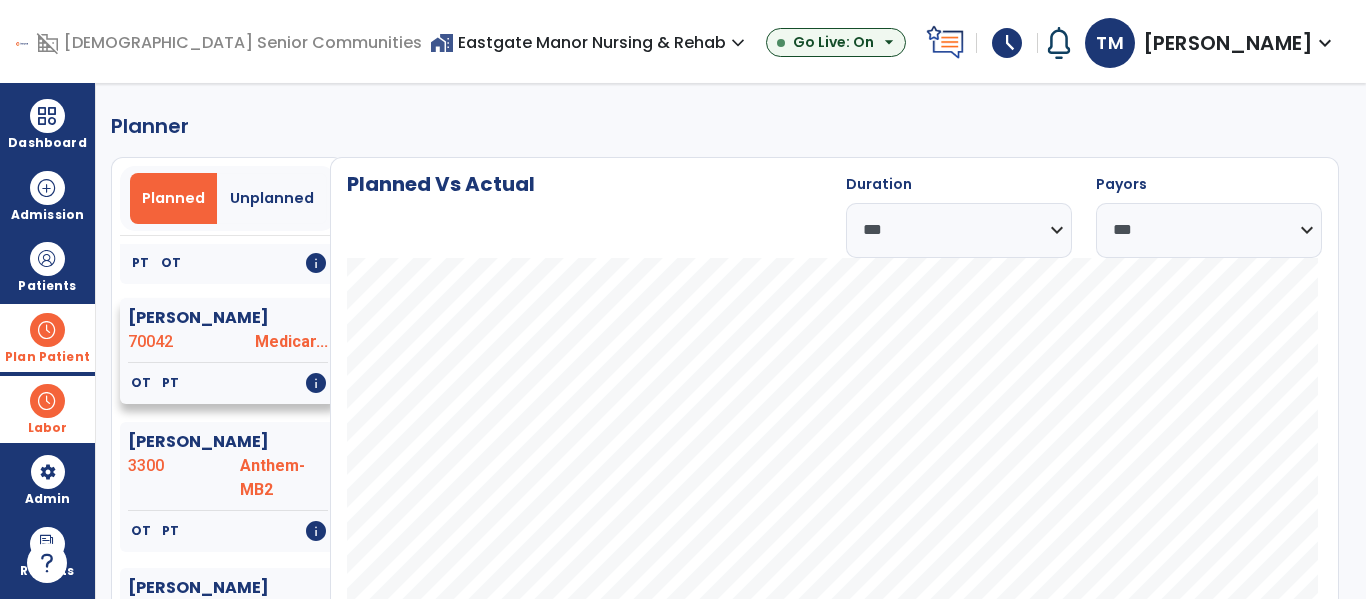 click on "70042" 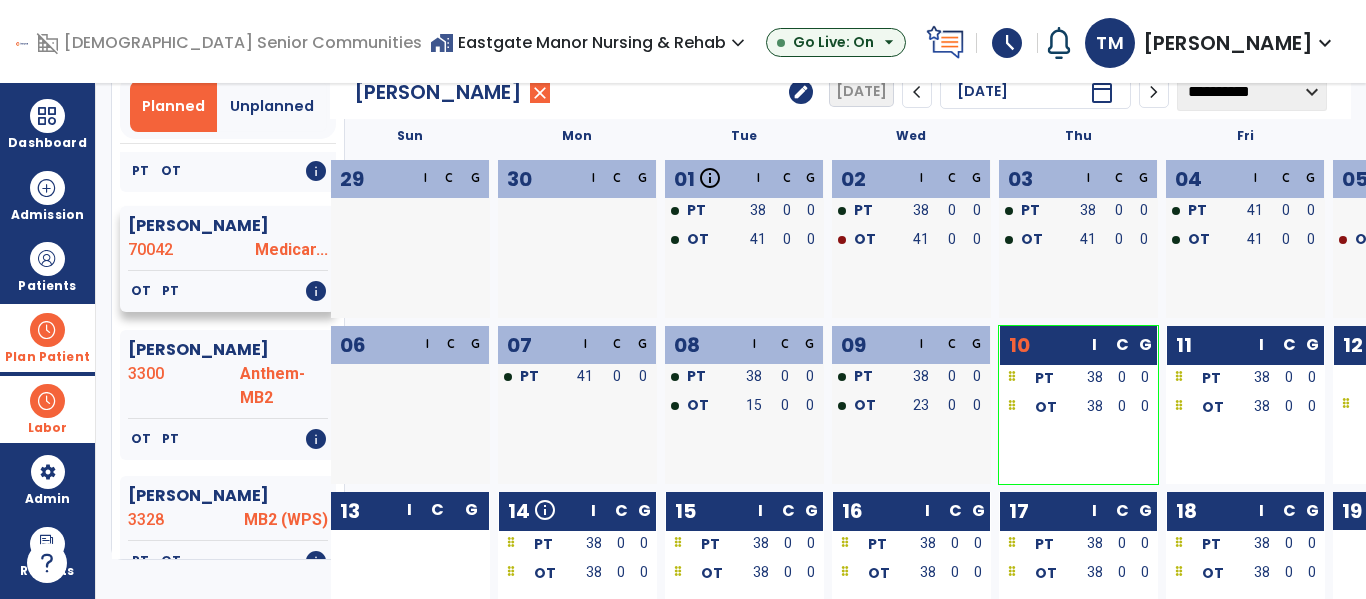 scroll, scrollTop: 145, scrollLeft: 0, axis: vertical 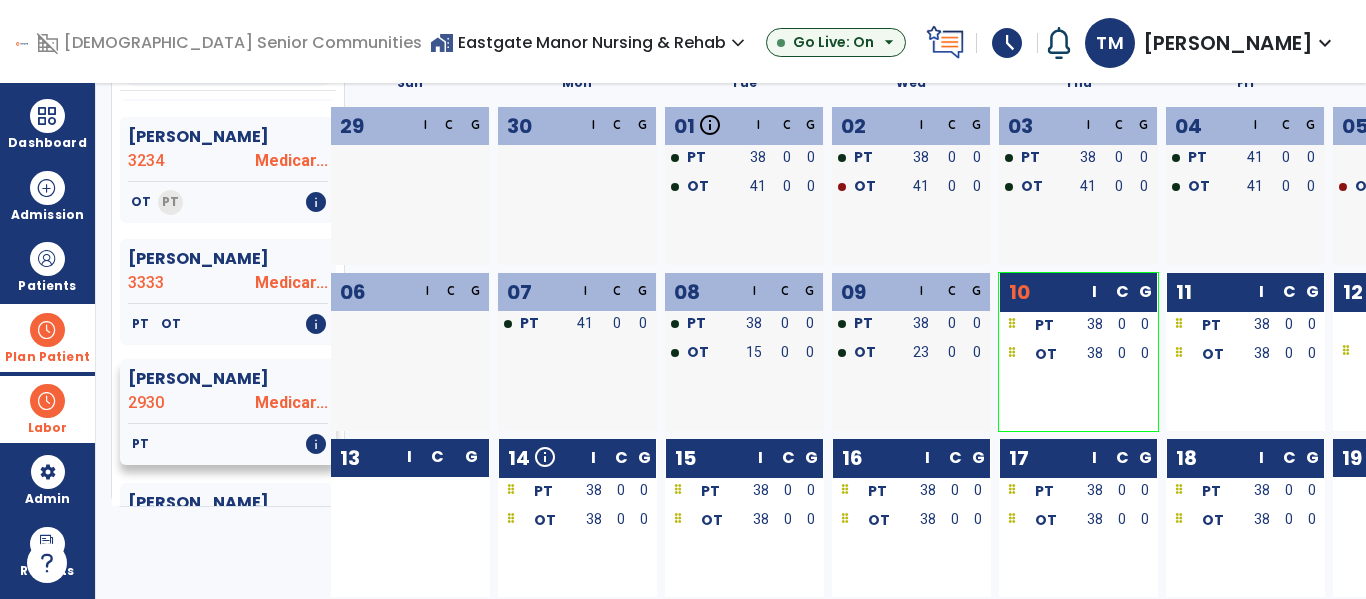 click on "Pickerel, Brenda  2930 Medicar..." 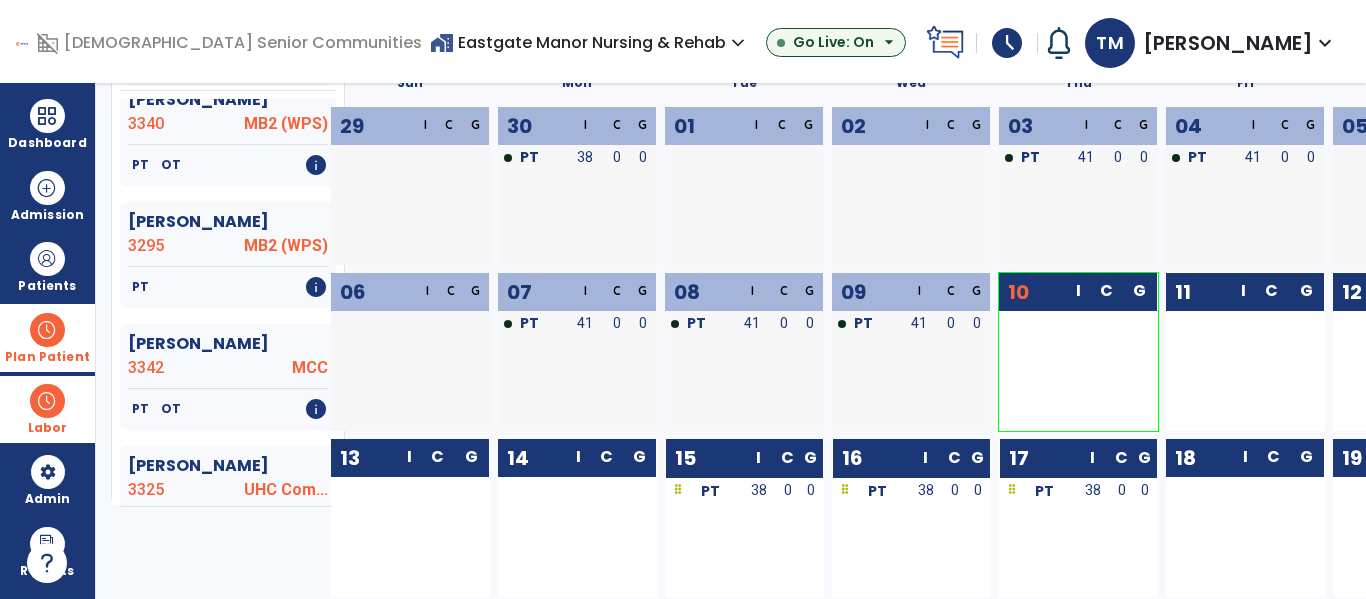 scroll, scrollTop: 2457, scrollLeft: 0, axis: vertical 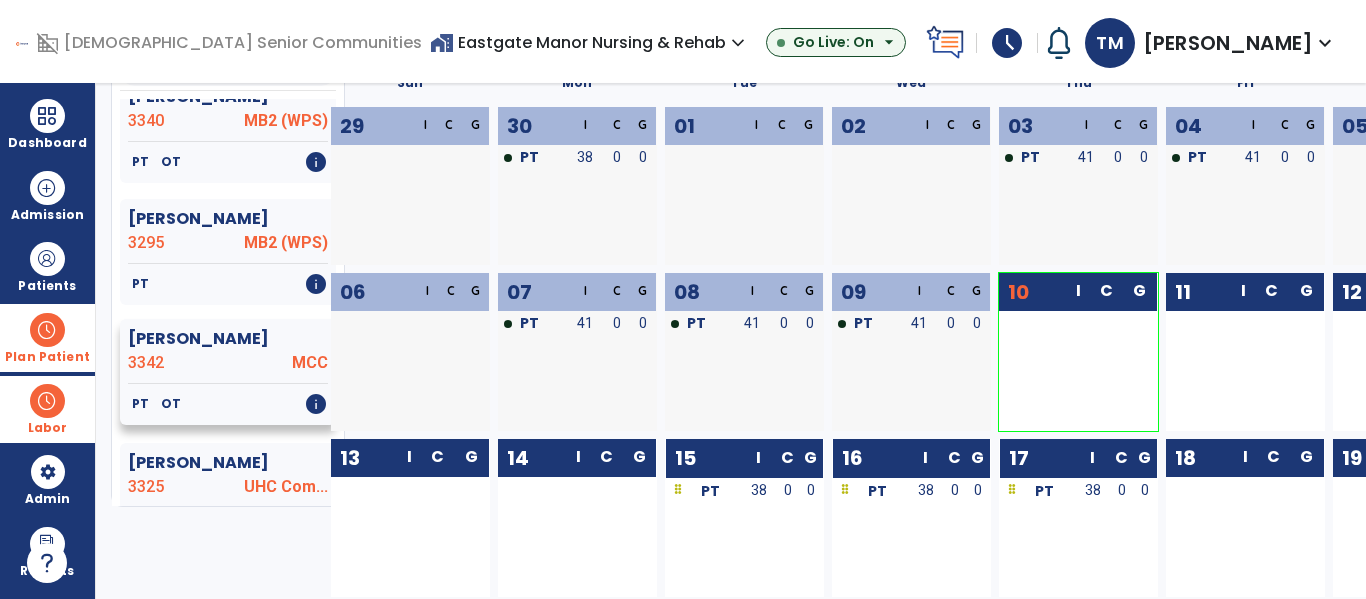 click on "Smith, Martin  3342 MCC" 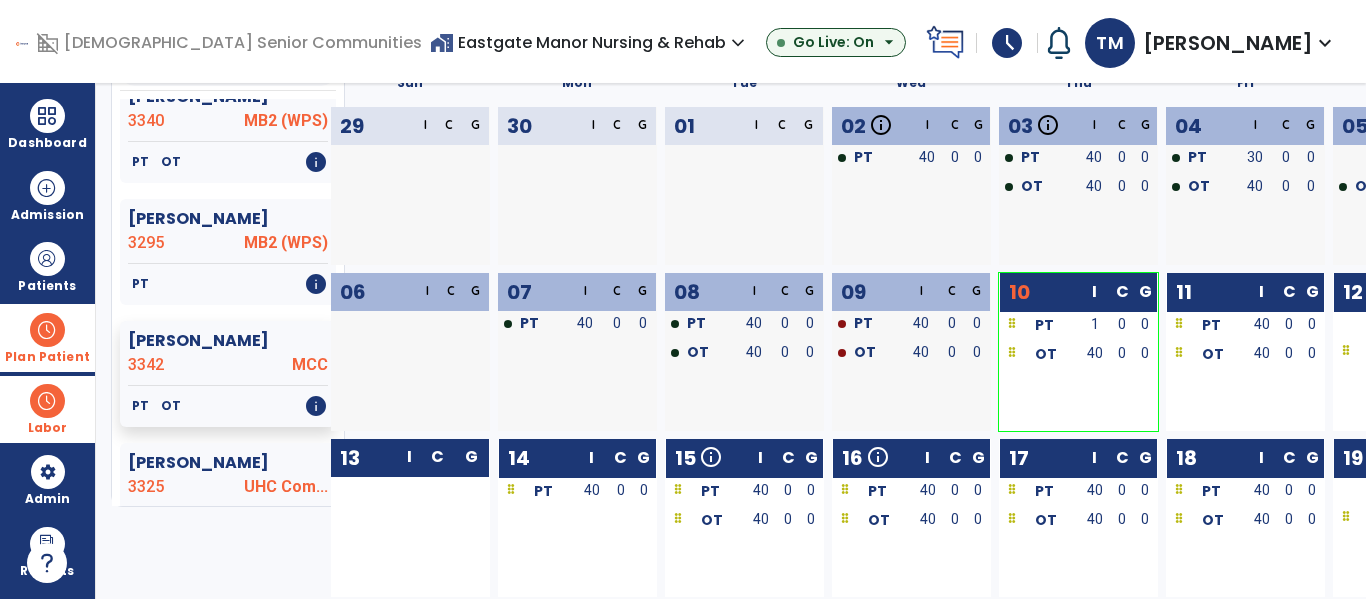 click at bounding box center [47, 330] 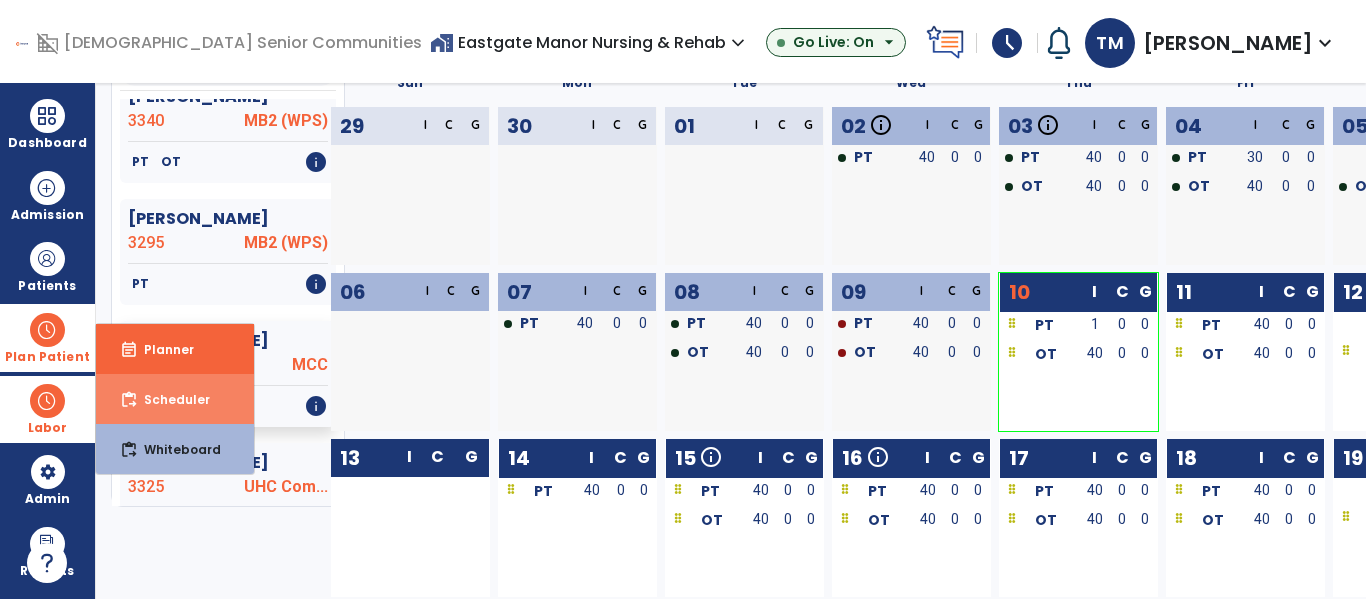 click on "content_paste_go  Scheduler" at bounding box center (175, 399) 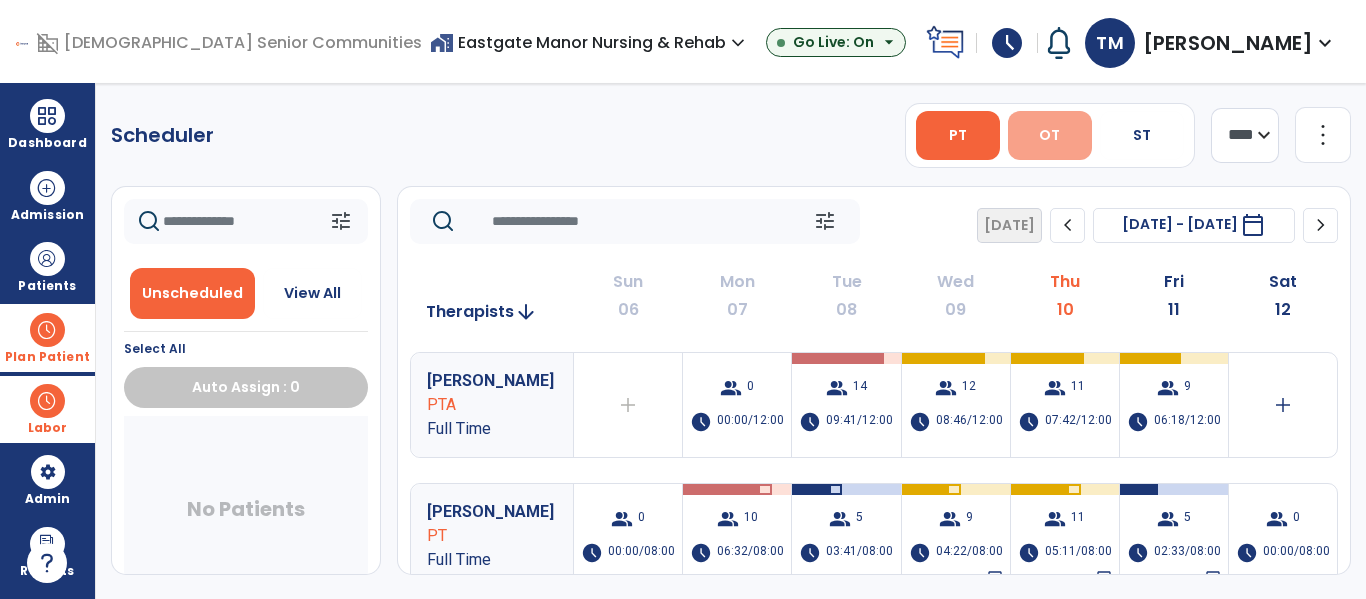 click on "OT" at bounding box center [1049, 135] 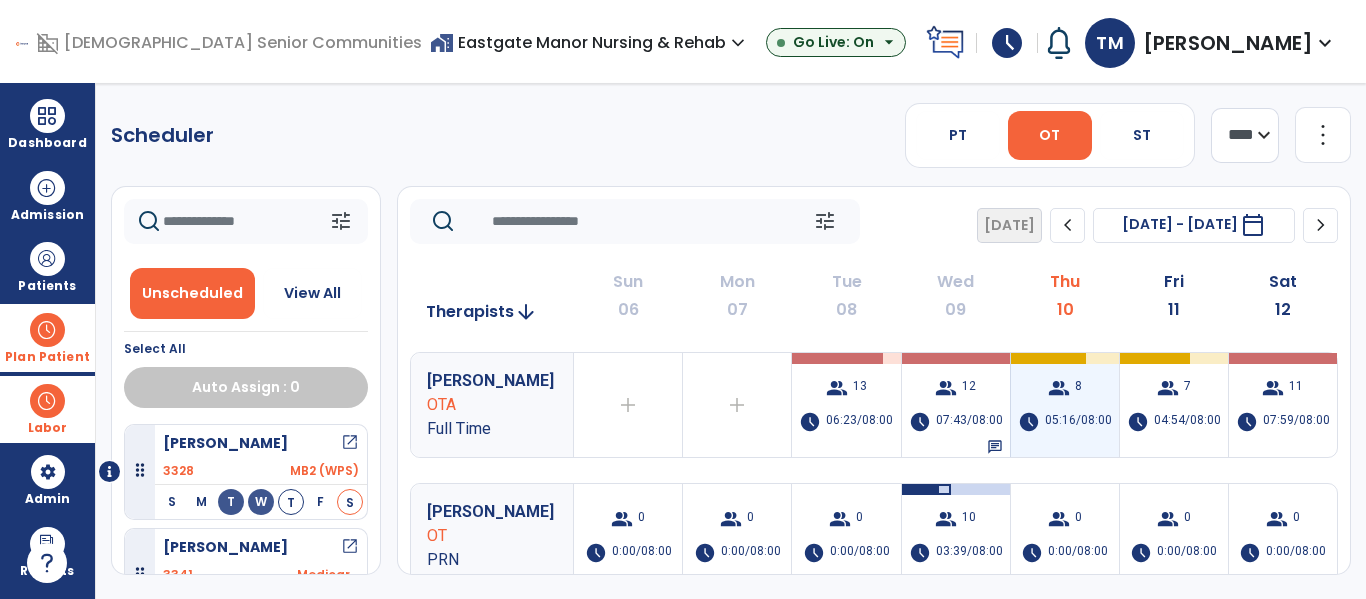 click on "05:16/08:00" at bounding box center (1078, 422) 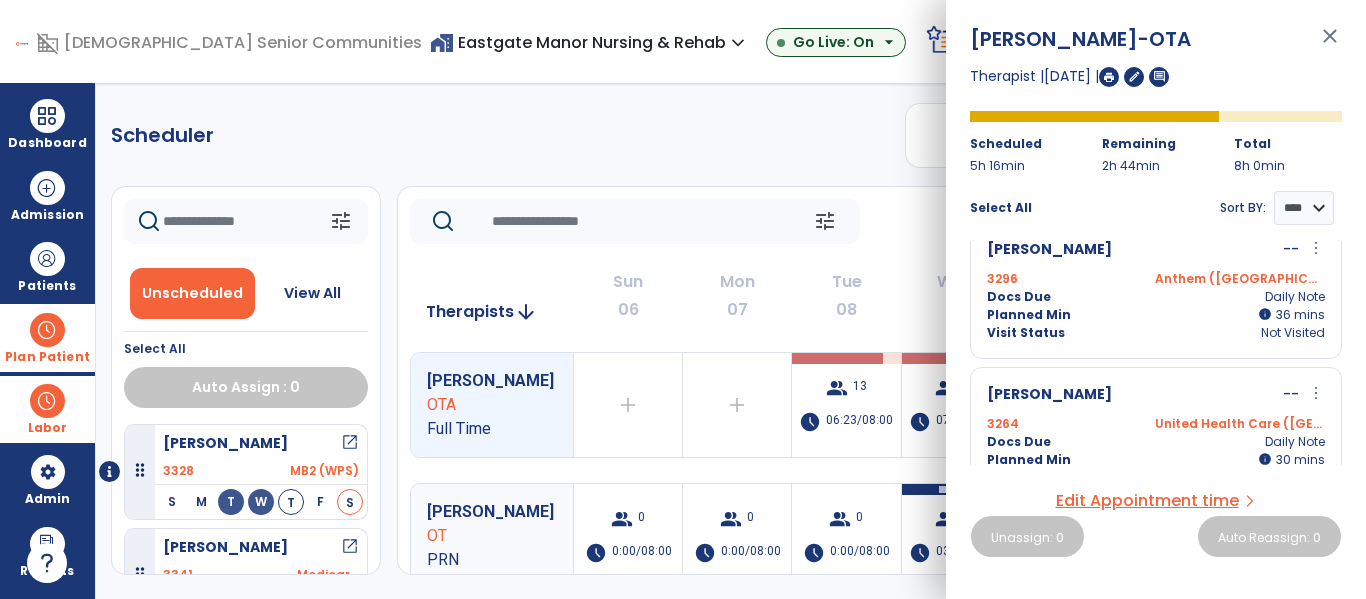 scroll, scrollTop: 936, scrollLeft: 0, axis: vertical 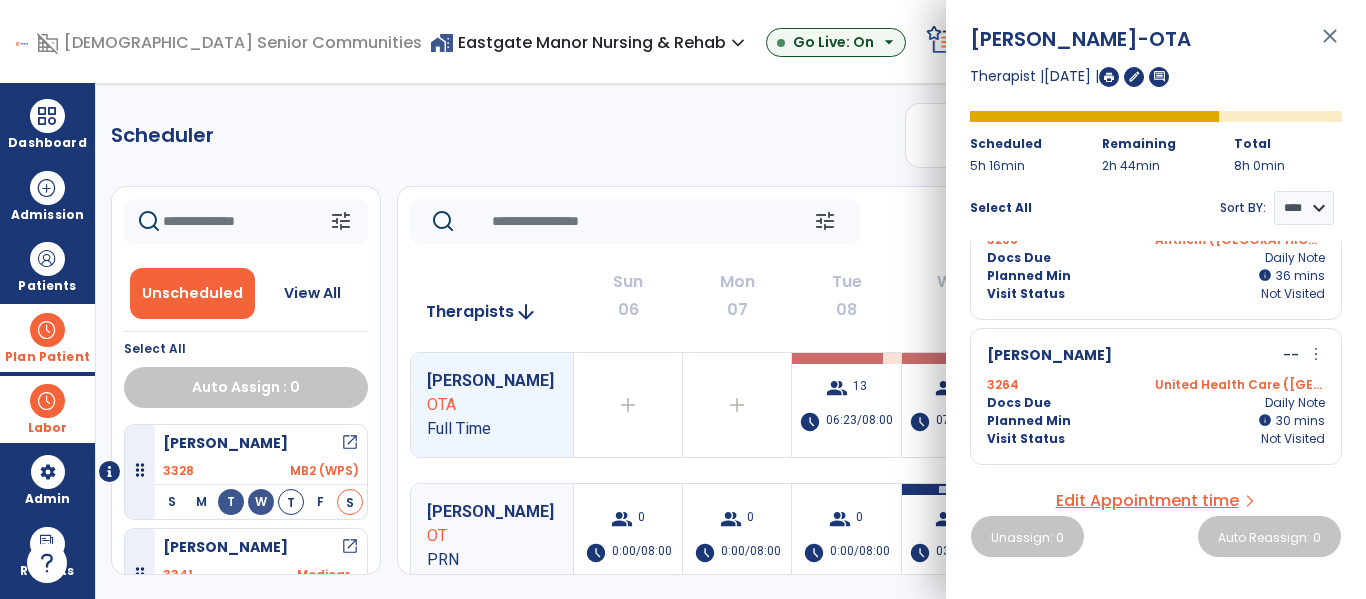 click on "Scheduler   PT   OT   ST  **** *** more_vert  Manage Labor   View All Therapists   Print" 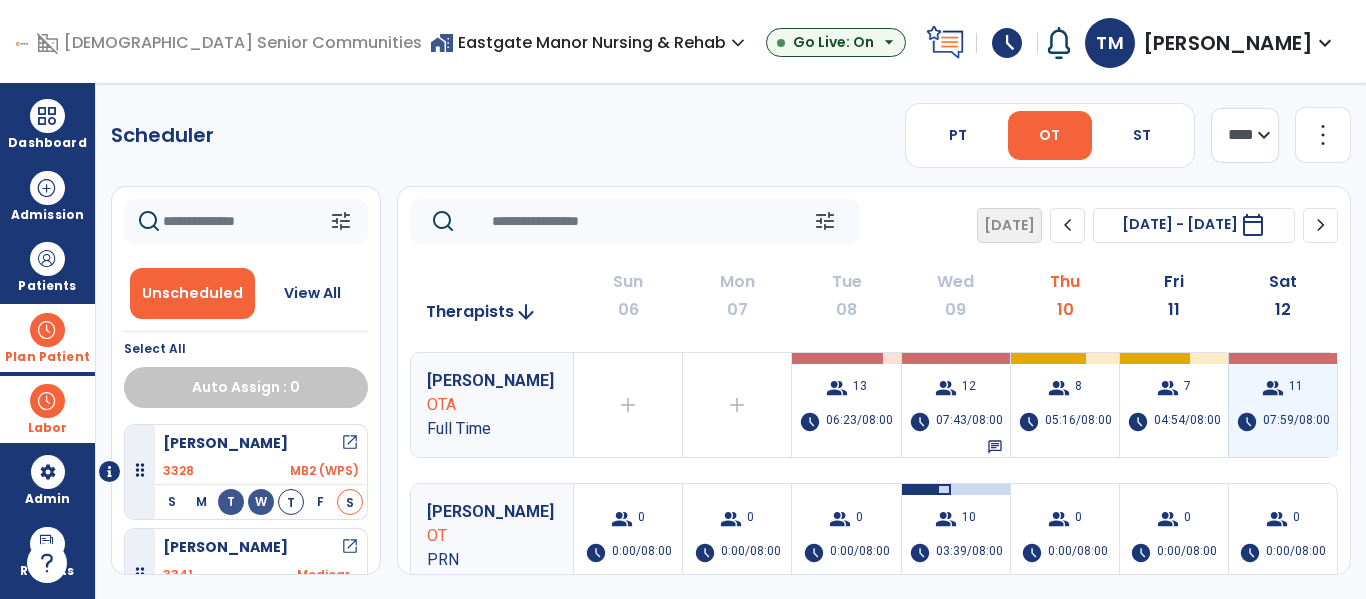 click on "group  11  schedule  07:59/08:00" at bounding box center (1283, 405) 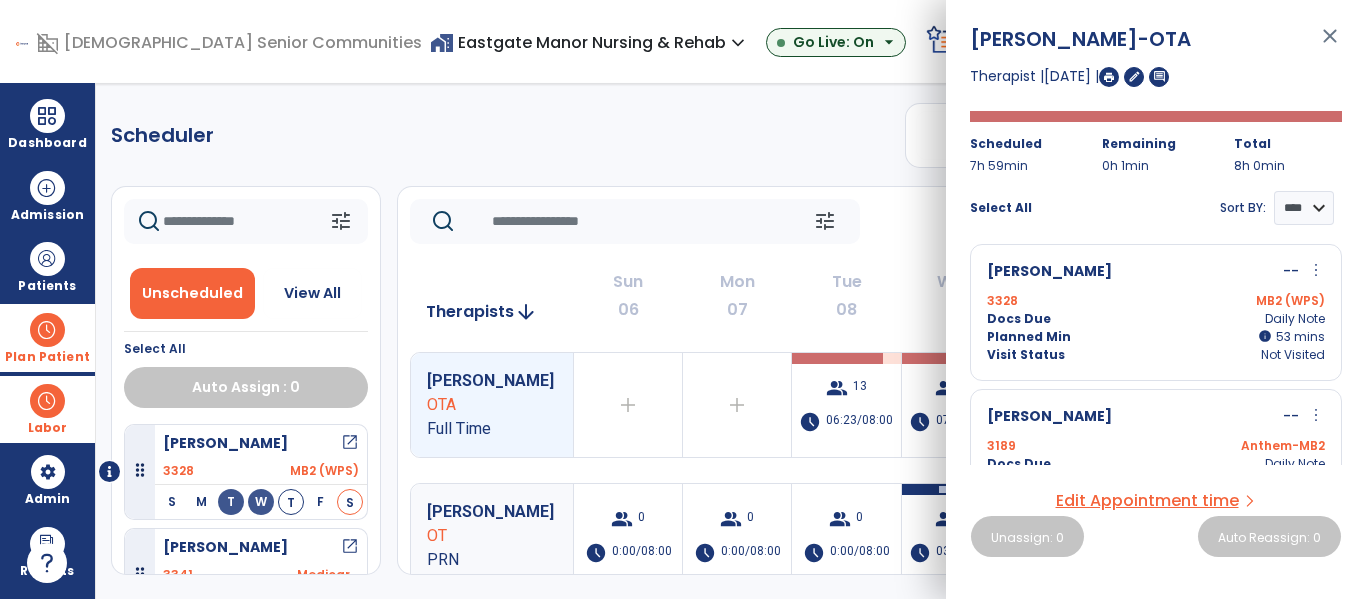 scroll, scrollTop: 0, scrollLeft: 0, axis: both 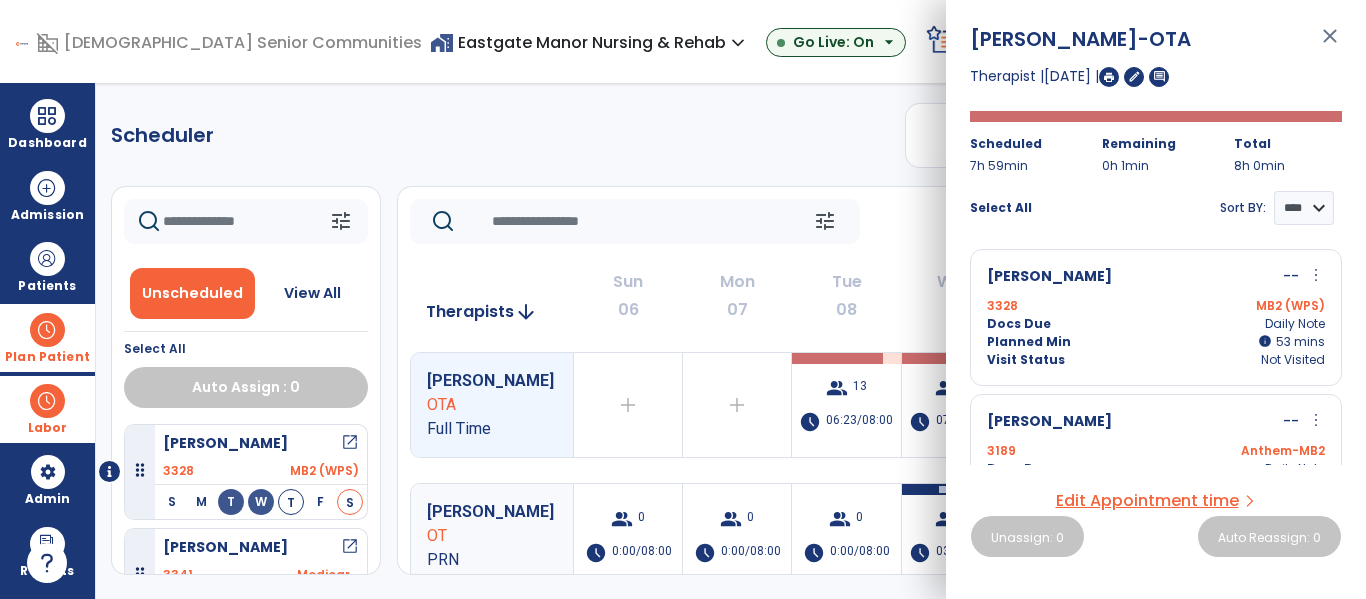 click on "Scheduler   PT   OT   ST  **** *** more_vert  Manage Labor   View All Therapists   Print" 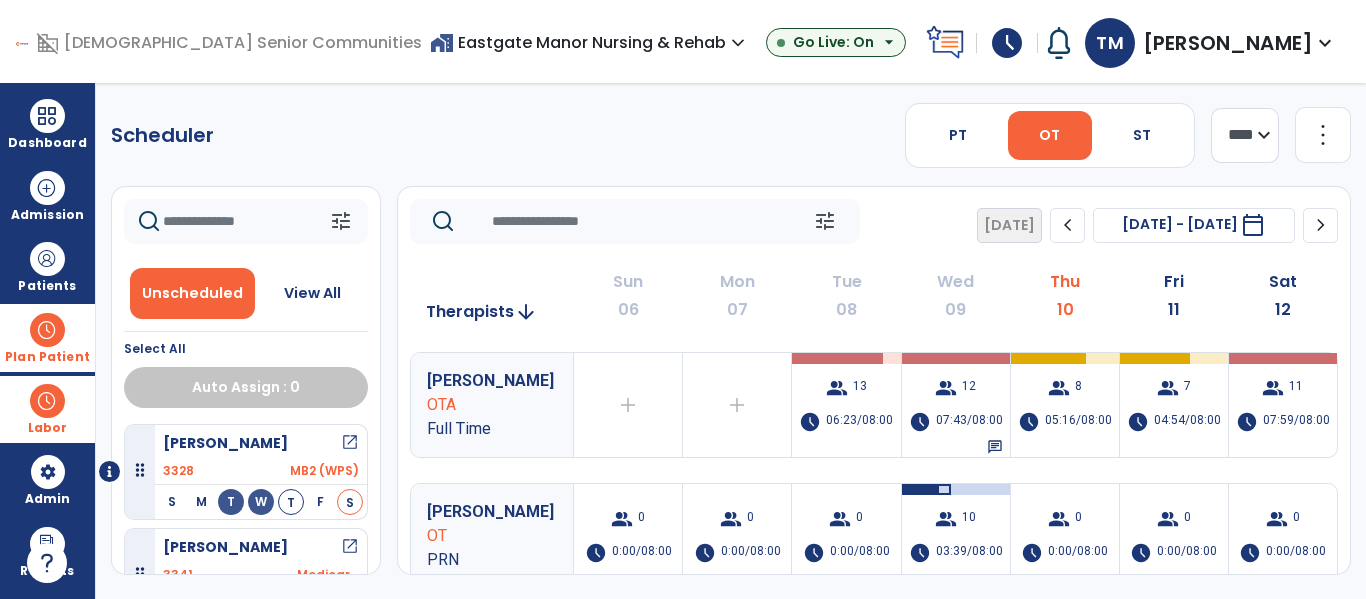 click at bounding box center [47, 330] 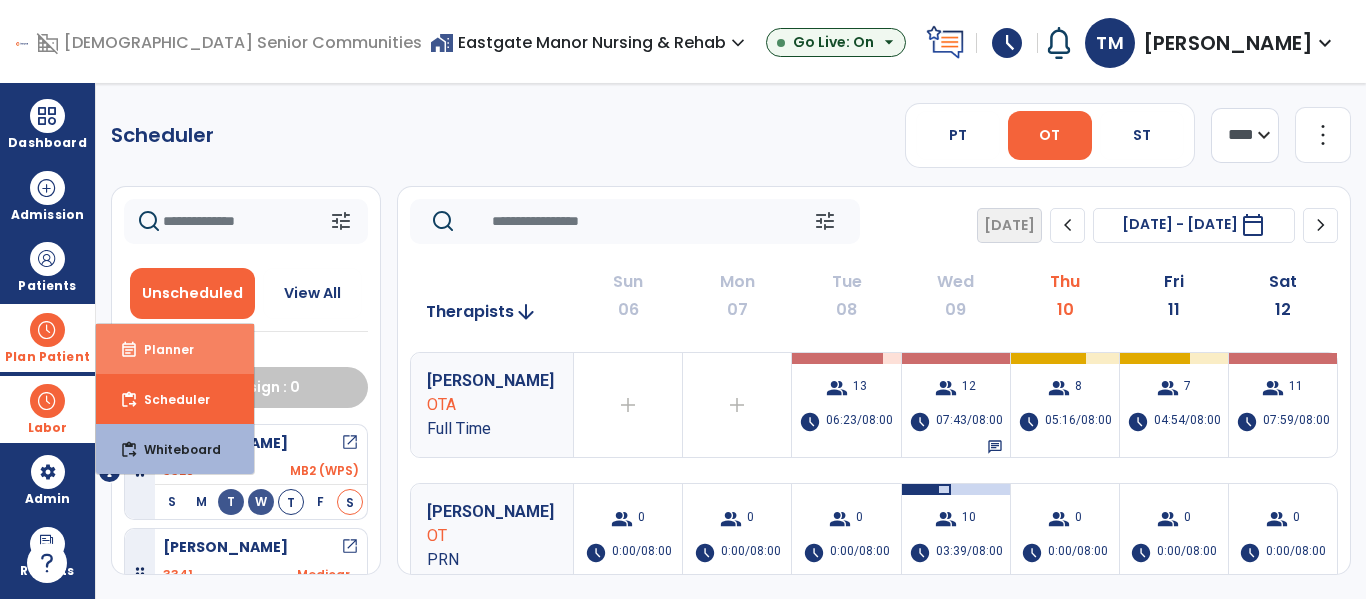 click on "Planner" at bounding box center [161, 349] 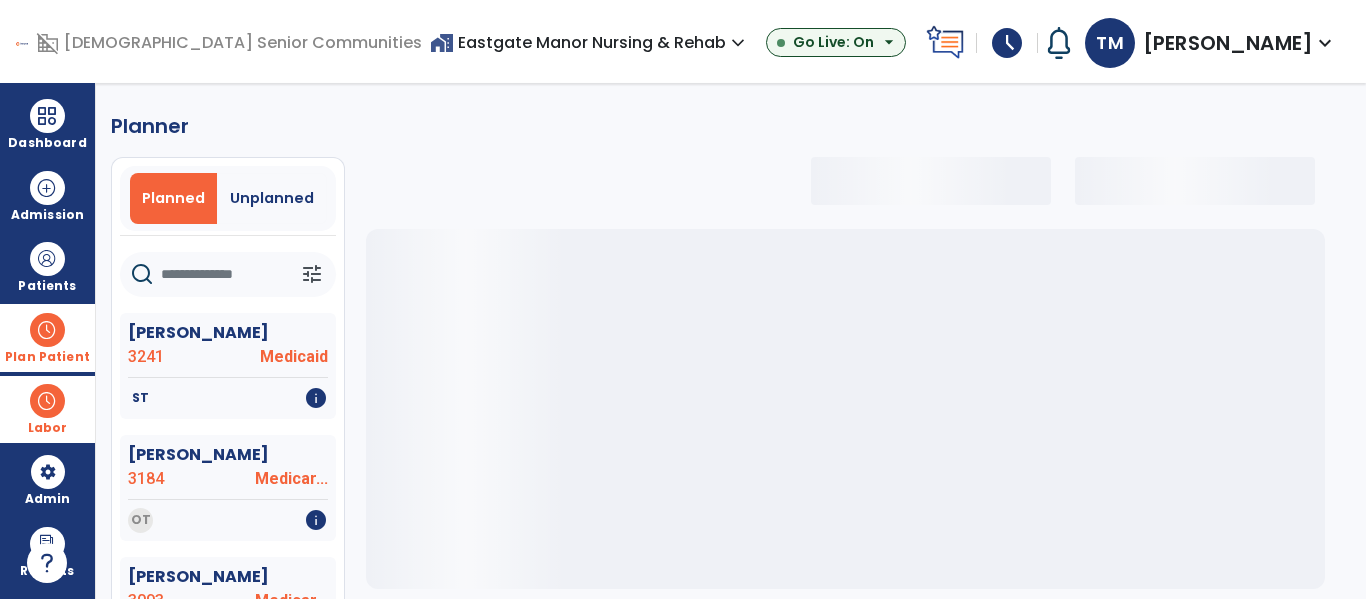 select on "***" 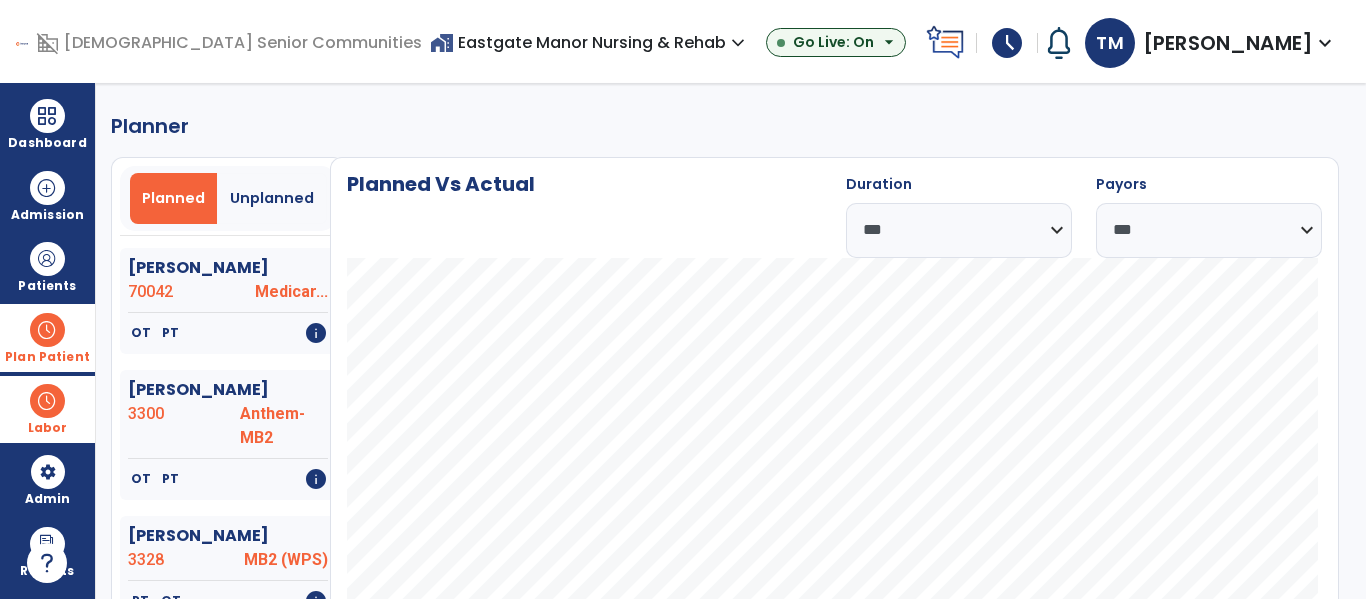scroll, scrollTop: 432, scrollLeft: 0, axis: vertical 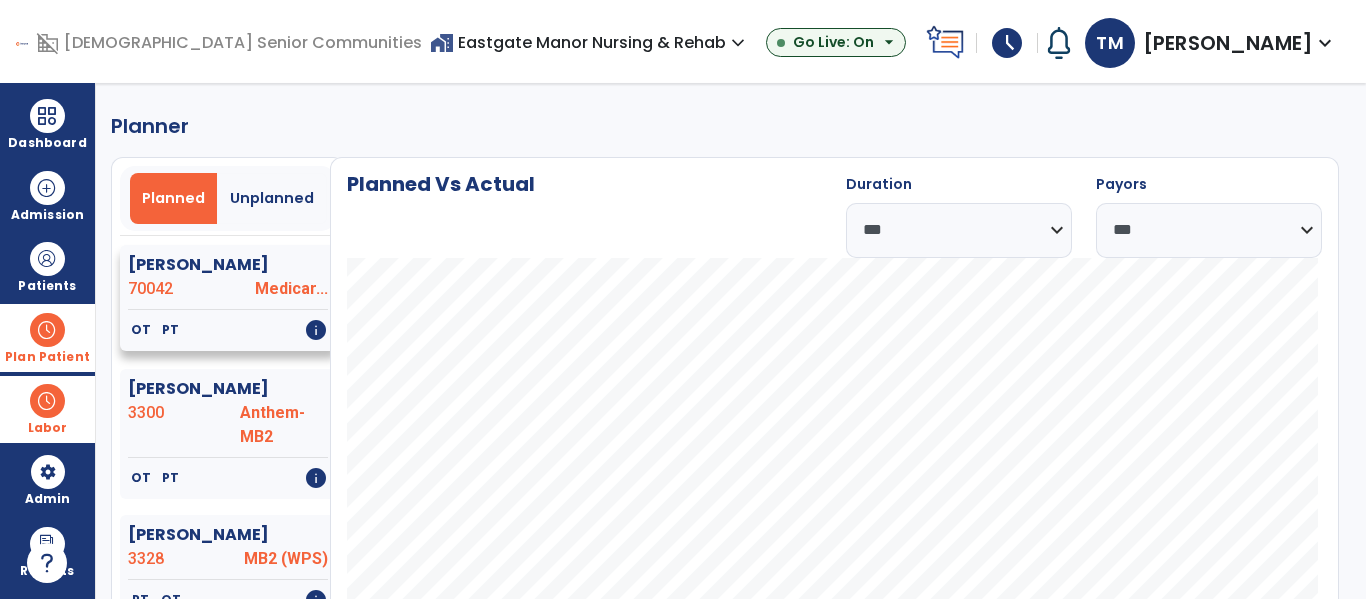 click on "OT   PT   info" 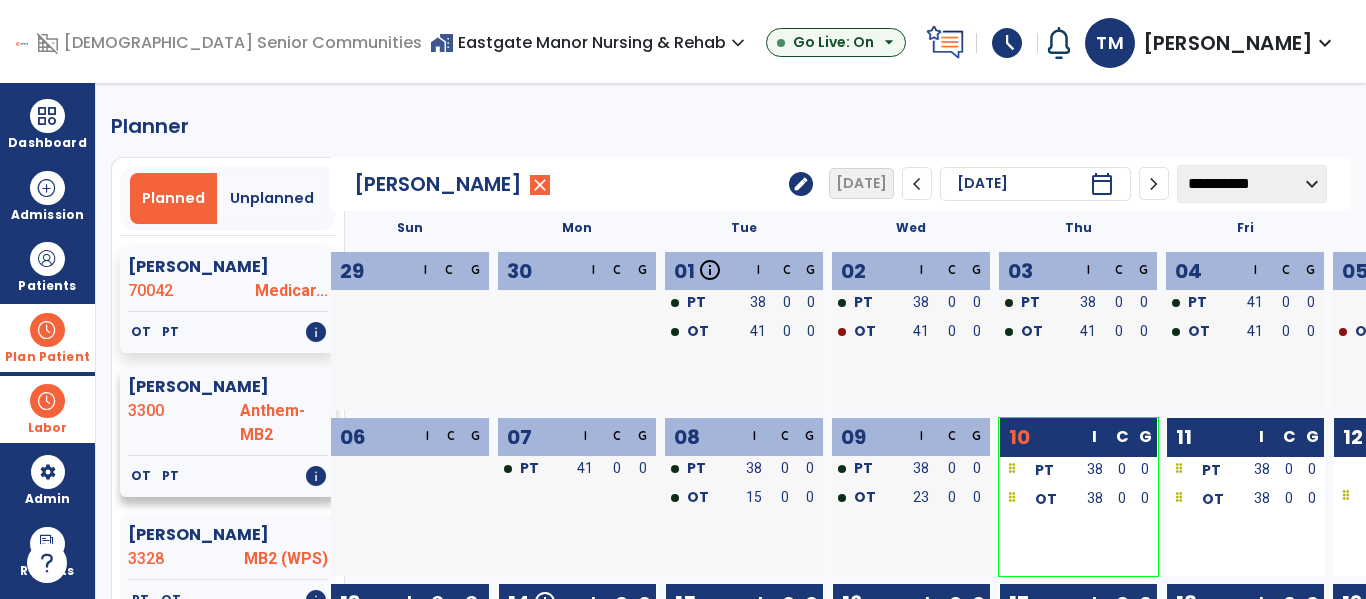 click on "3300" 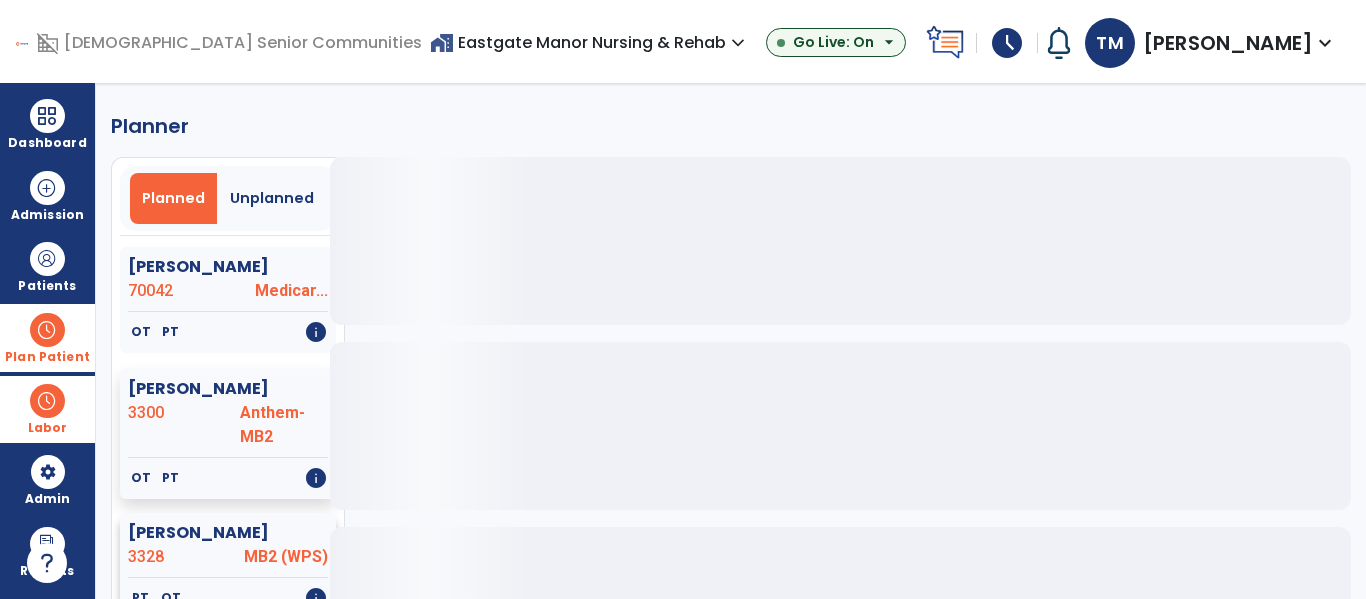 click on "3328" 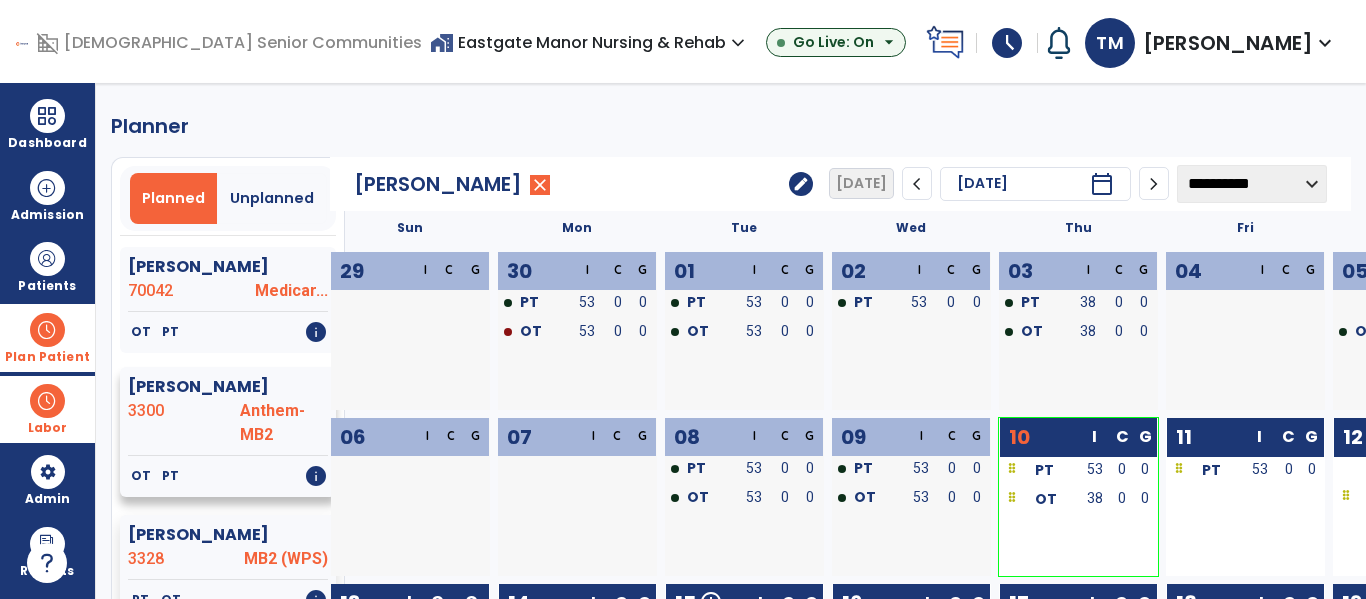 click on "3300" 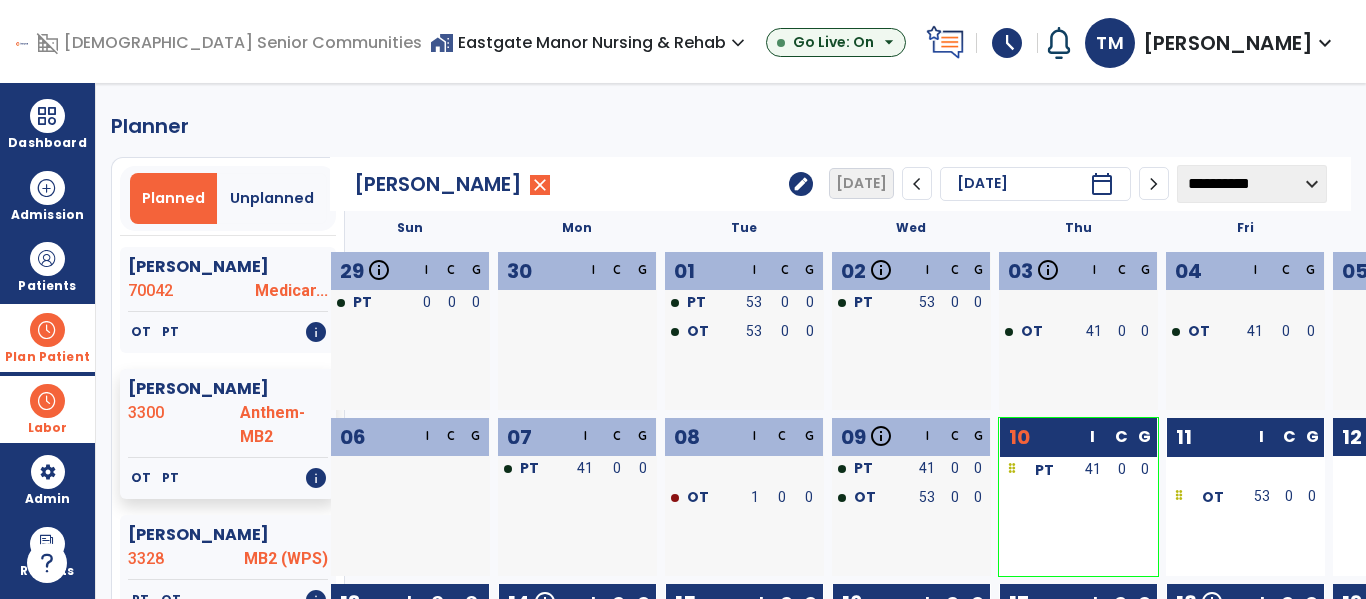 click at bounding box center [47, 330] 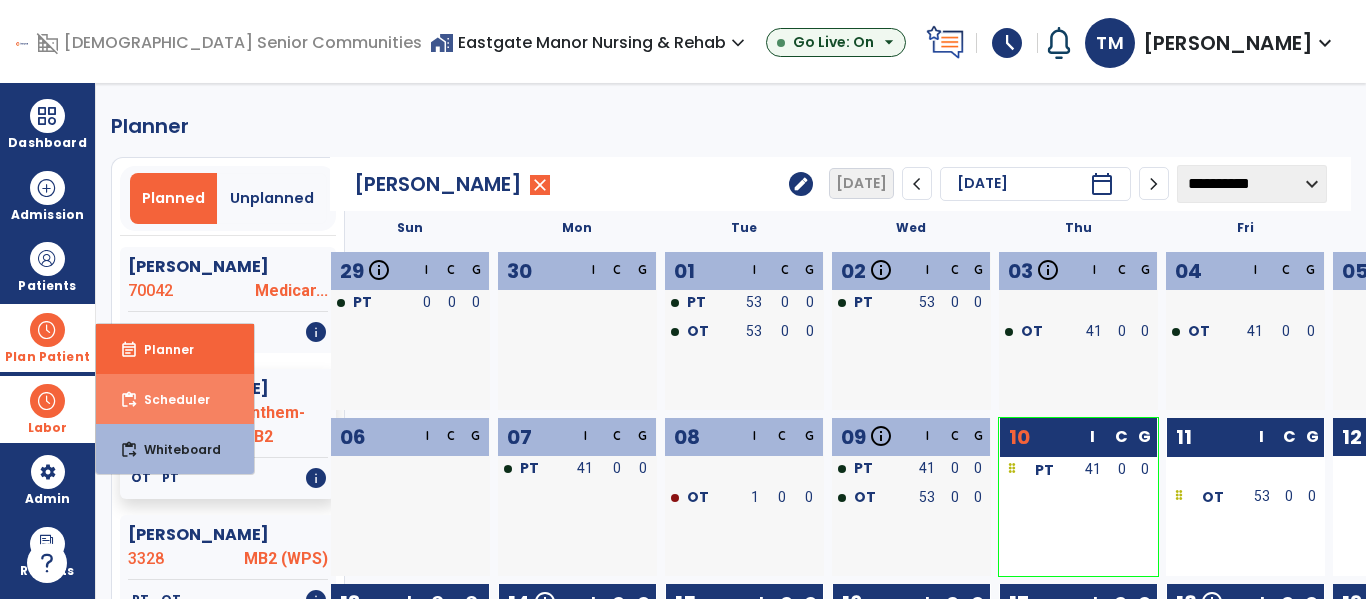 click on "content_paste_go  Scheduler" at bounding box center [175, 399] 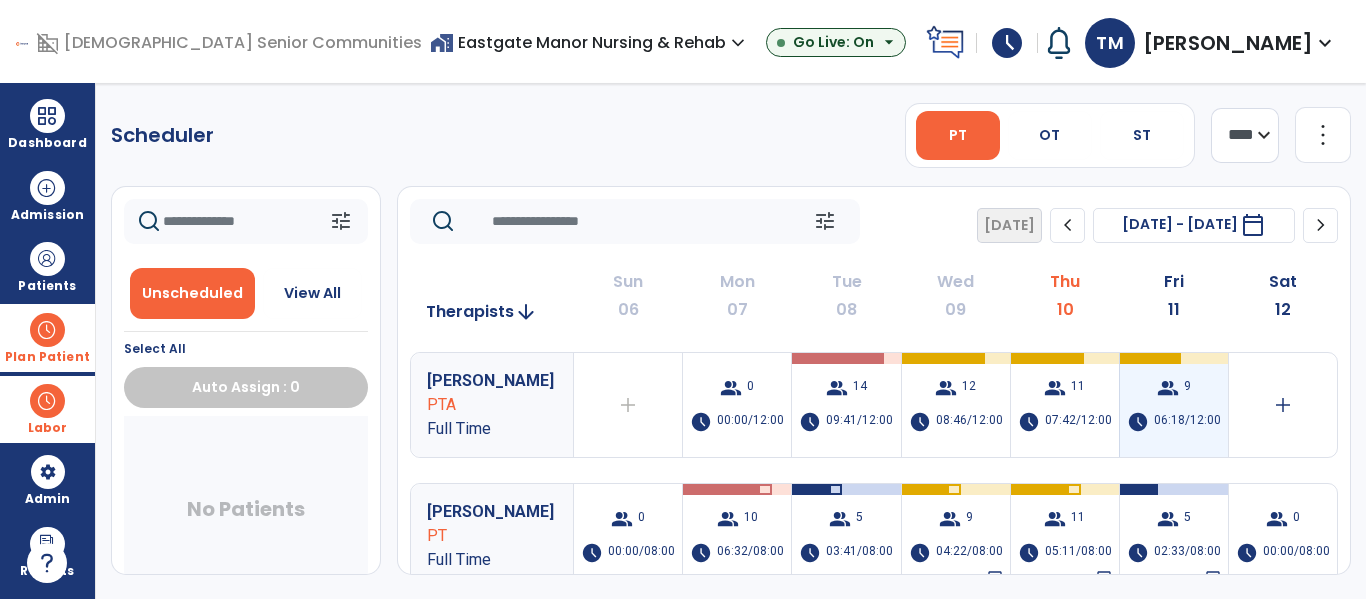 click on "06:18/12:00" at bounding box center (1187, 422) 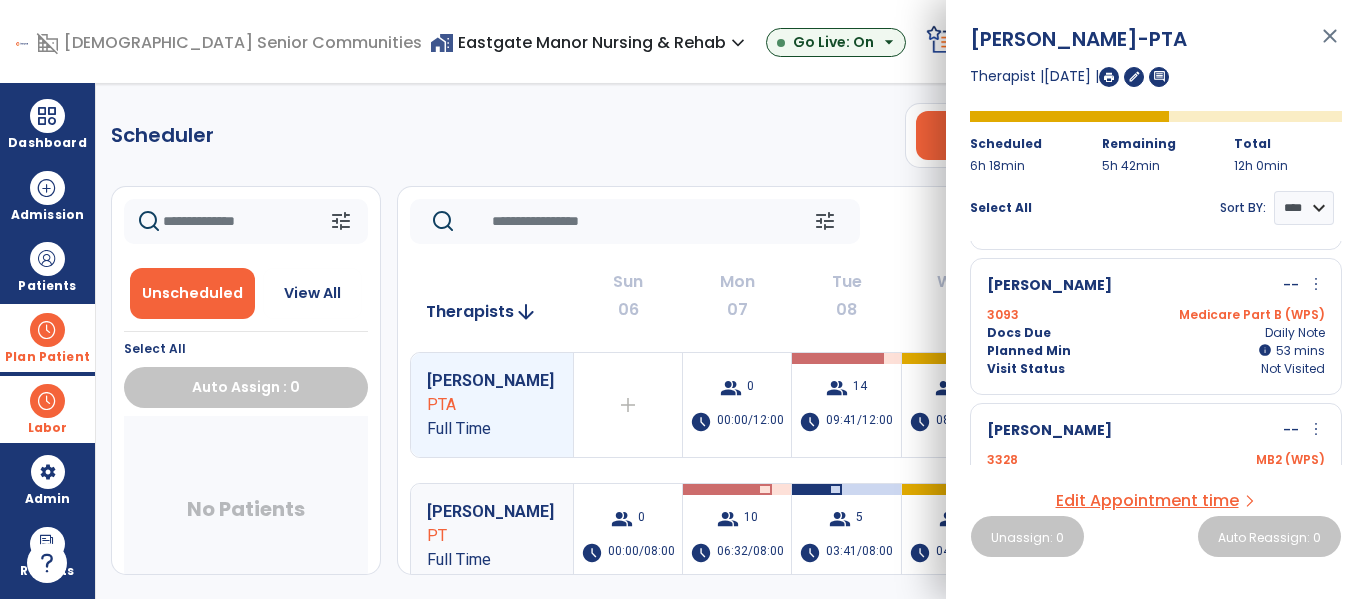 scroll, scrollTop: 146, scrollLeft: 0, axis: vertical 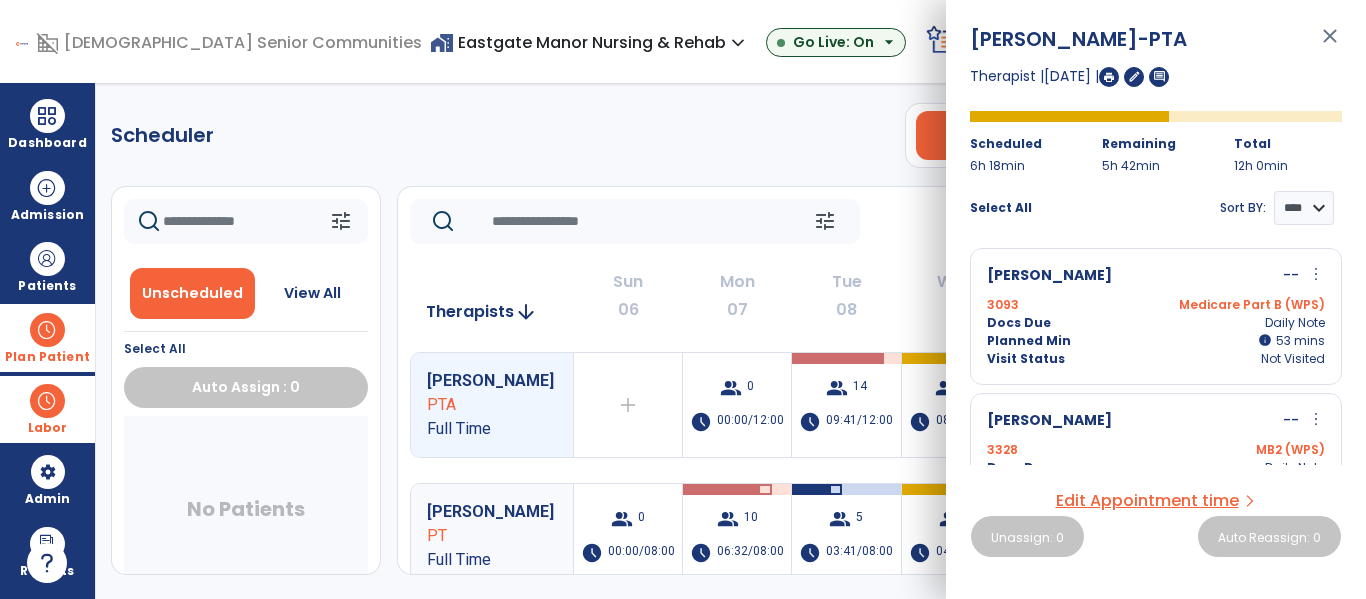 click on "Carpenter, Larry   --  more_vert  edit   Edit Session   alt_route   Split Minutes  3328 MB2 (WPS)  Docs Due Daily Note   Planned Min  info   53 I 53 mins  Visit Status  Not Visited" at bounding box center (1156, 461) 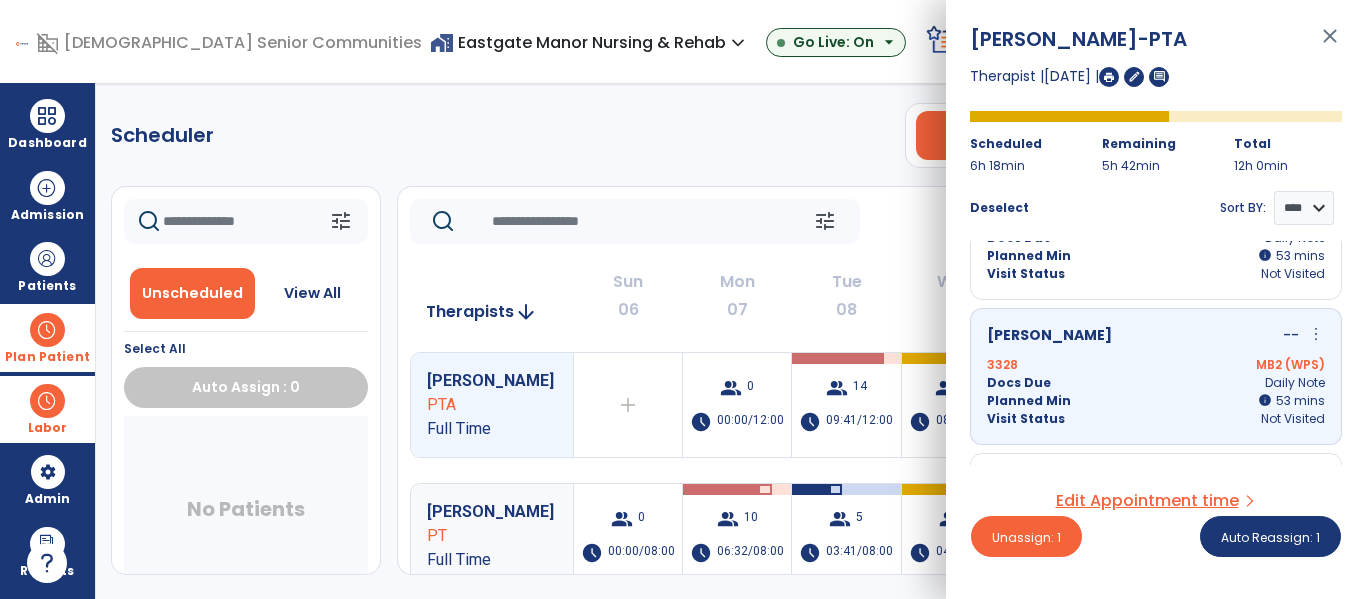 scroll, scrollTop: 233, scrollLeft: 0, axis: vertical 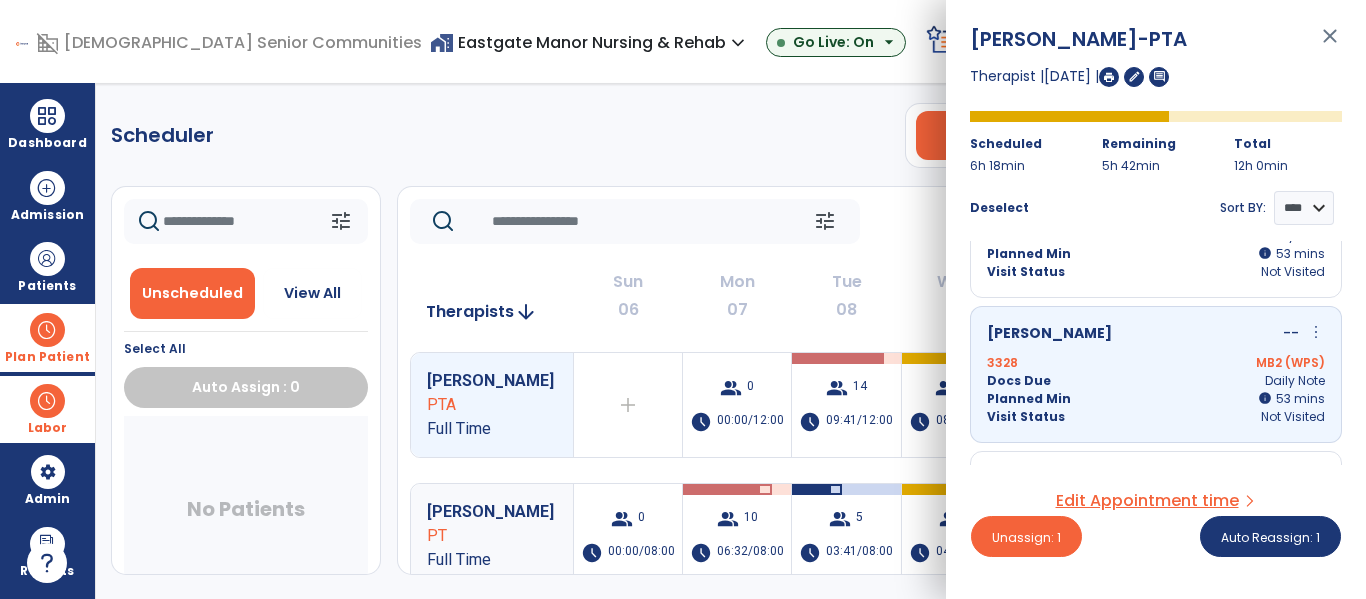 click on "Docs Due Daily Note" at bounding box center [1156, 381] 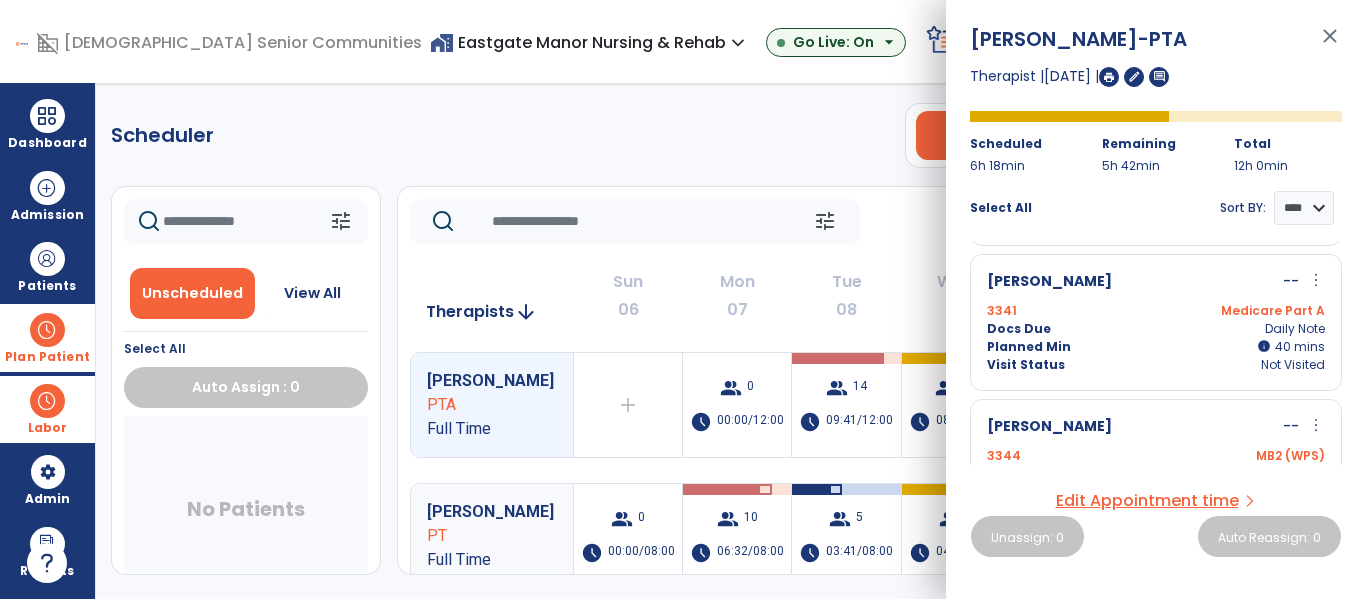 scroll, scrollTop: 591, scrollLeft: 0, axis: vertical 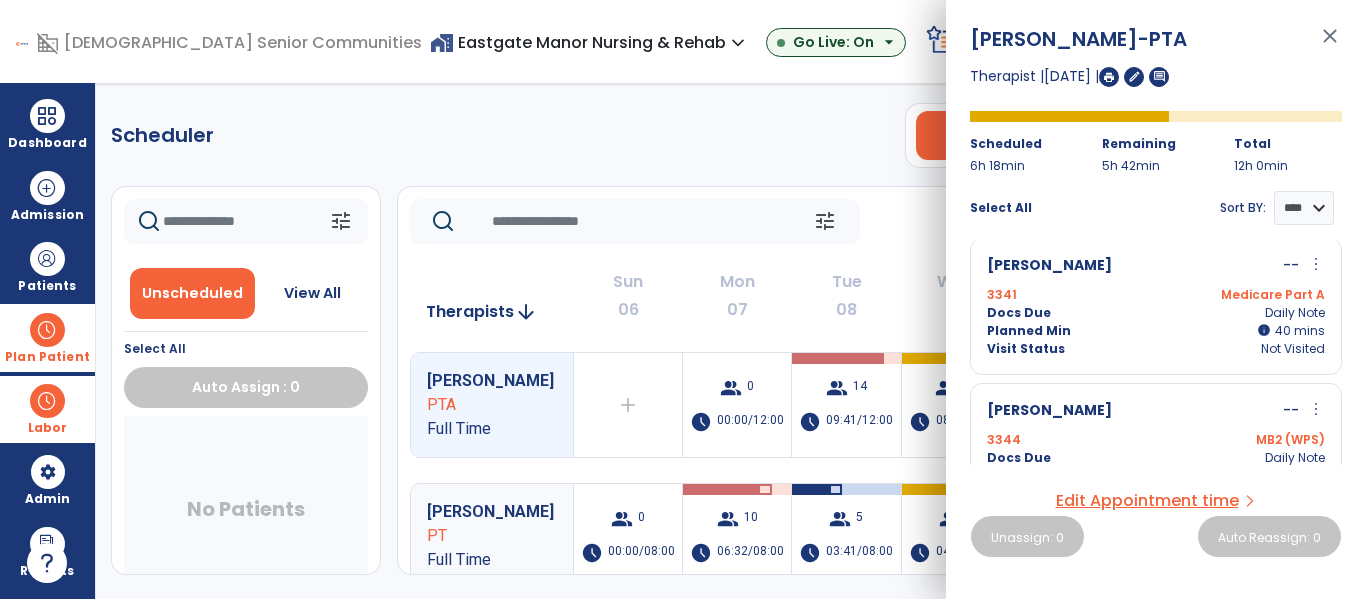 click on "Scheduler   PT   OT   ST  **** *** more_vert  Manage Labor   View All Therapists   Print" 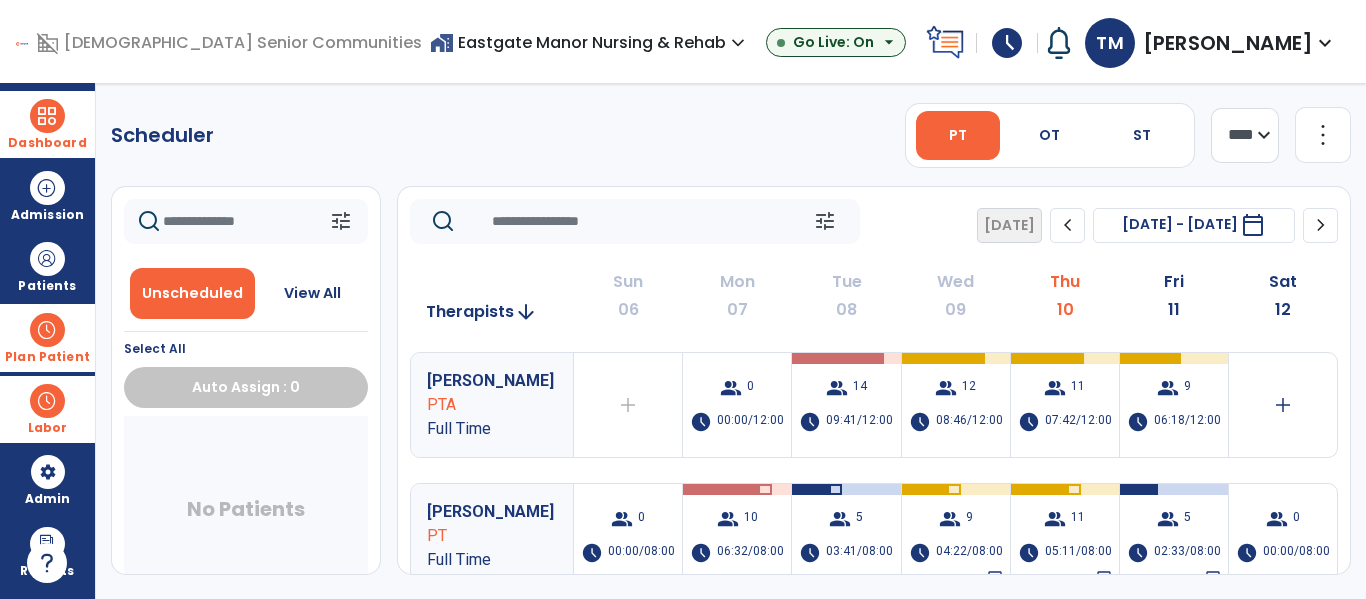 click at bounding box center (47, 116) 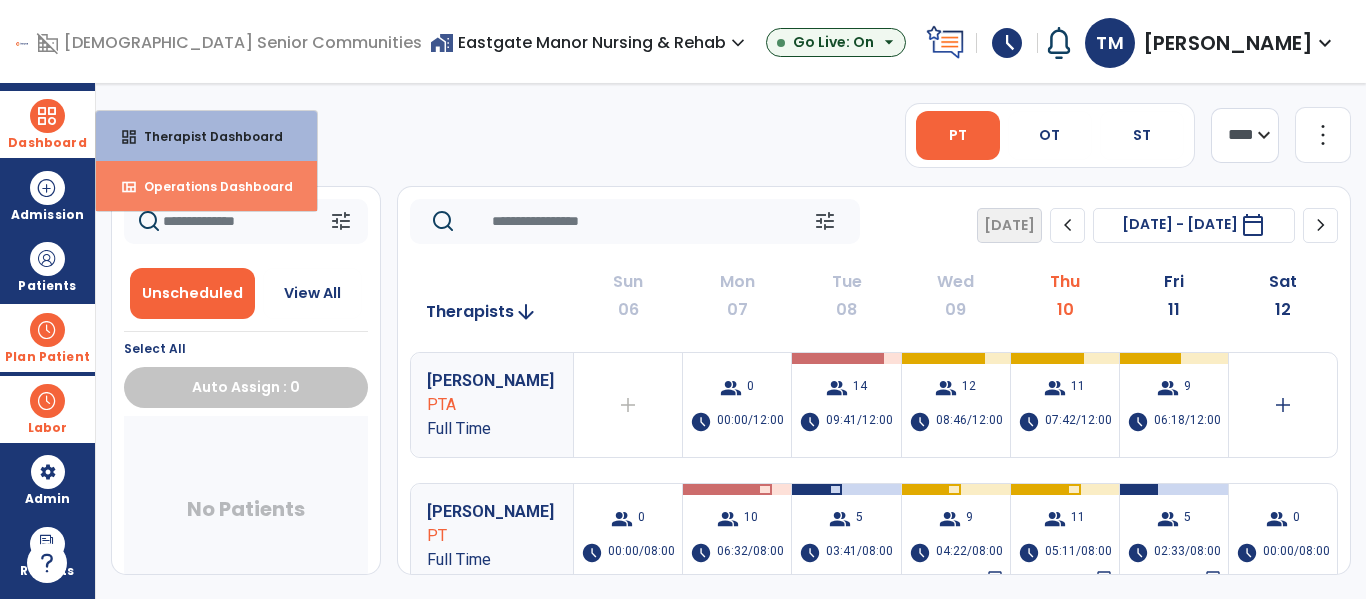 click on "view_quilt  Operations Dashboard" at bounding box center [206, 186] 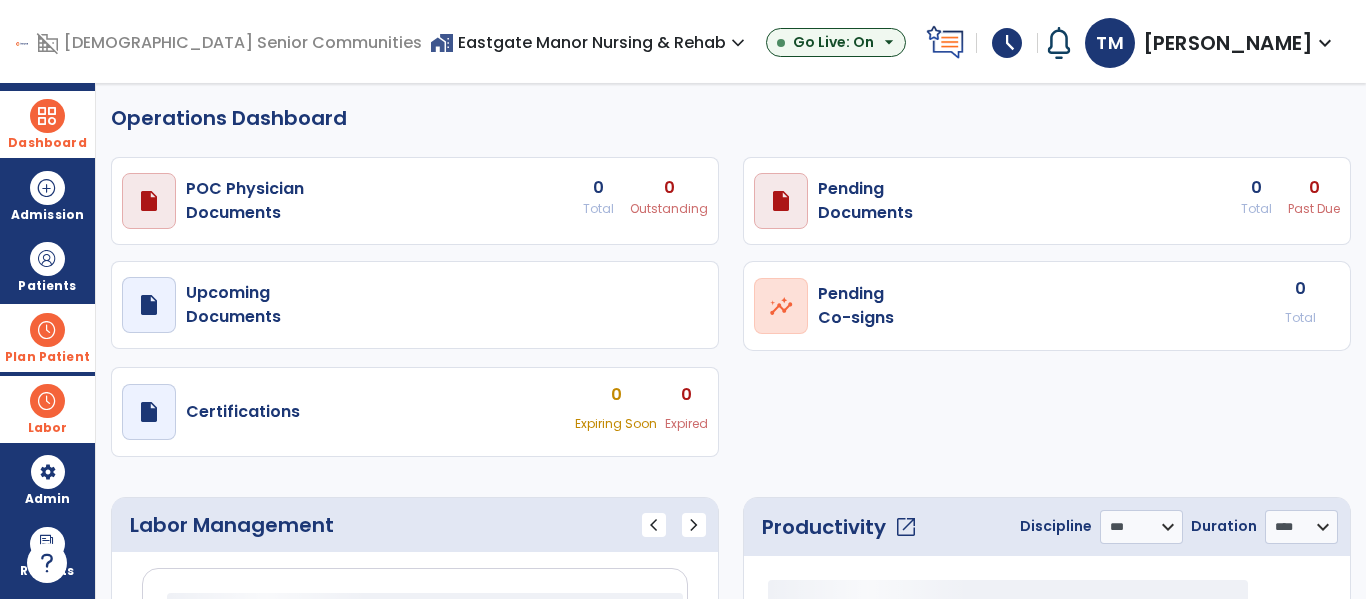 select on "***" 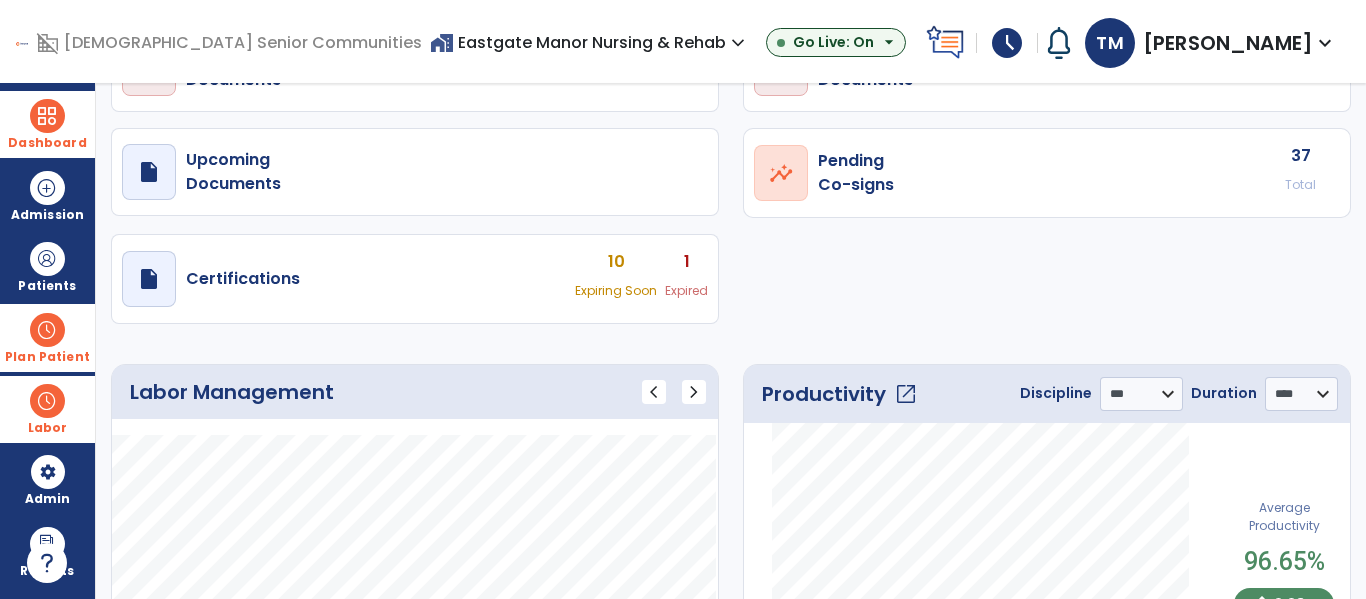 scroll, scrollTop: 187, scrollLeft: 0, axis: vertical 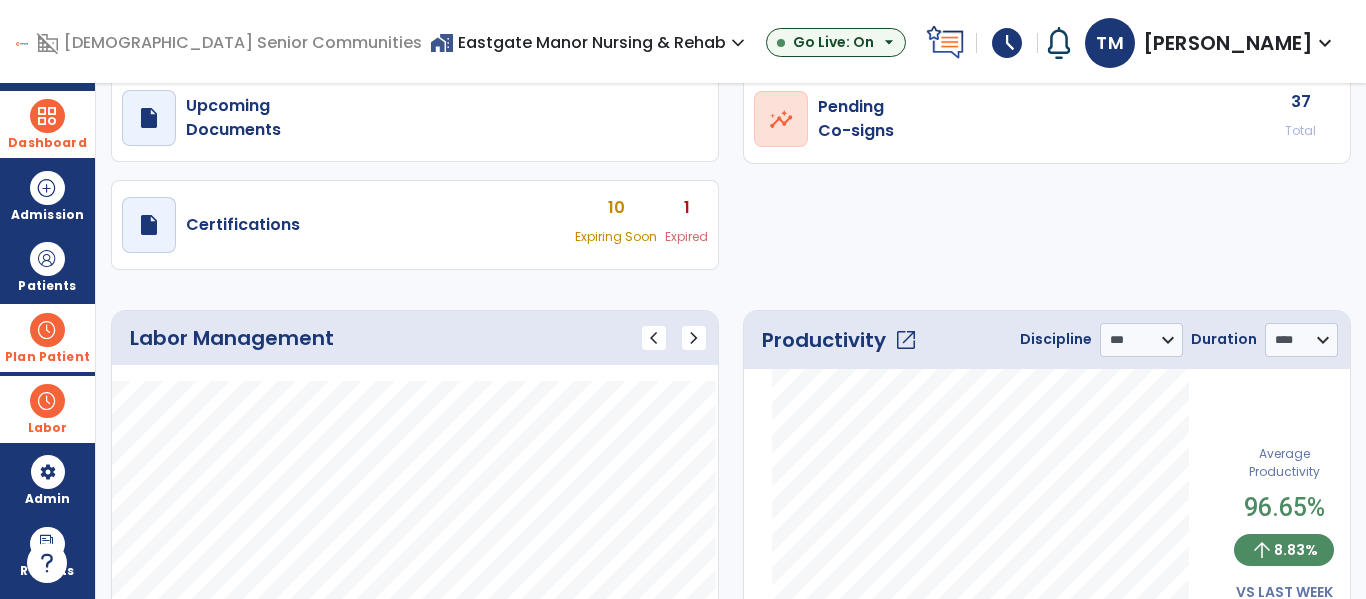 click on "open_in_new" 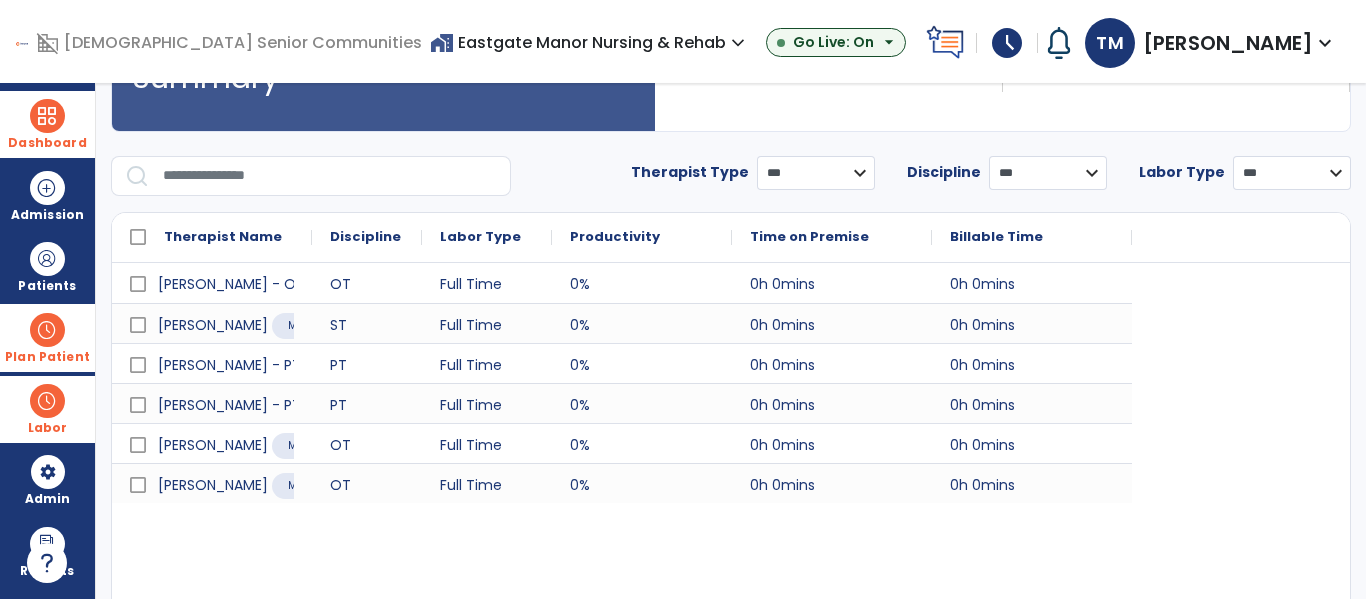 scroll, scrollTop: 0, scrollLeft: 0, axis: both 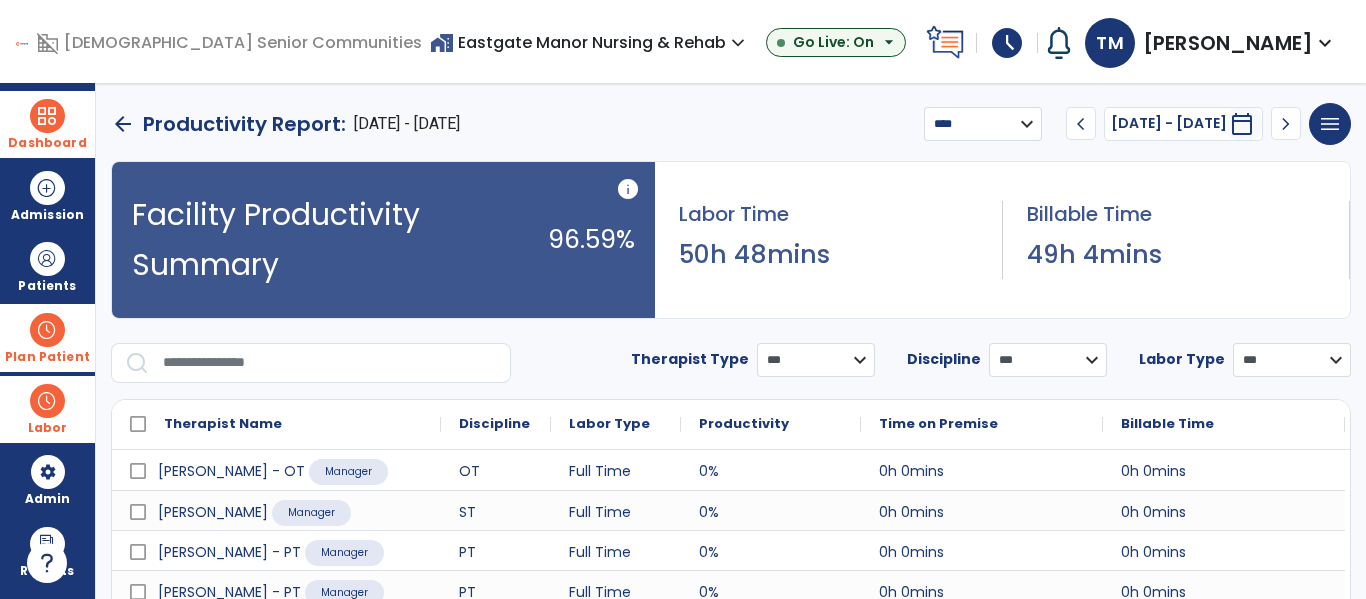 click at bounding box center (330, 363) 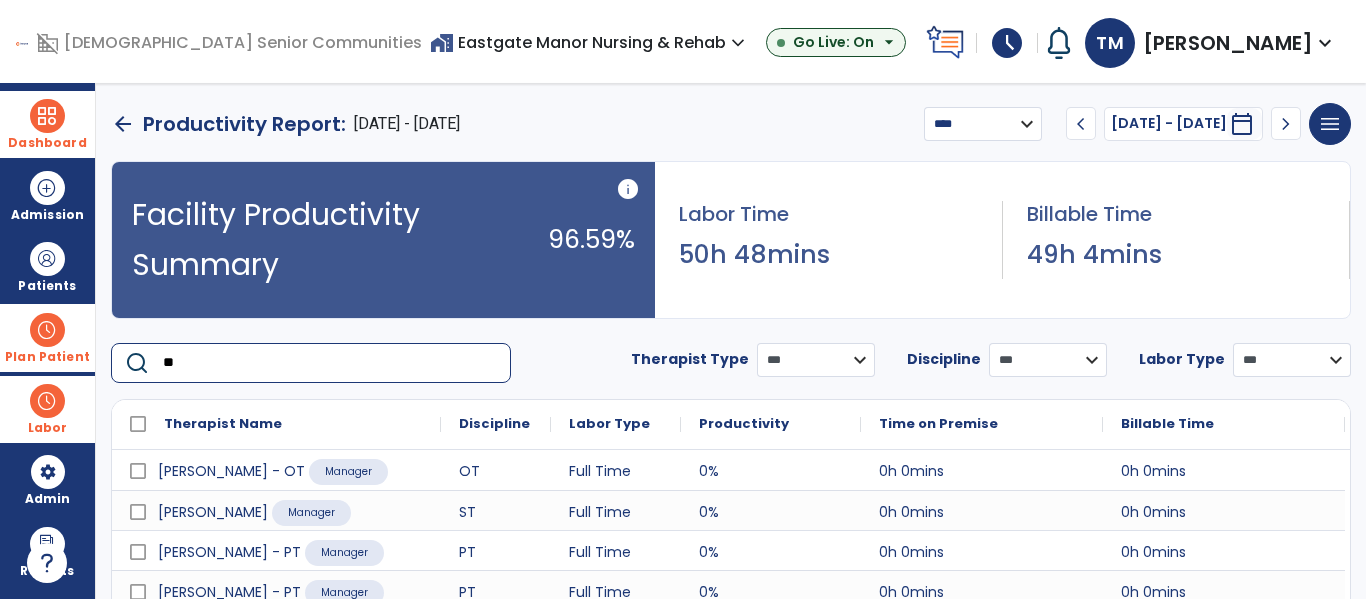 type on "***" 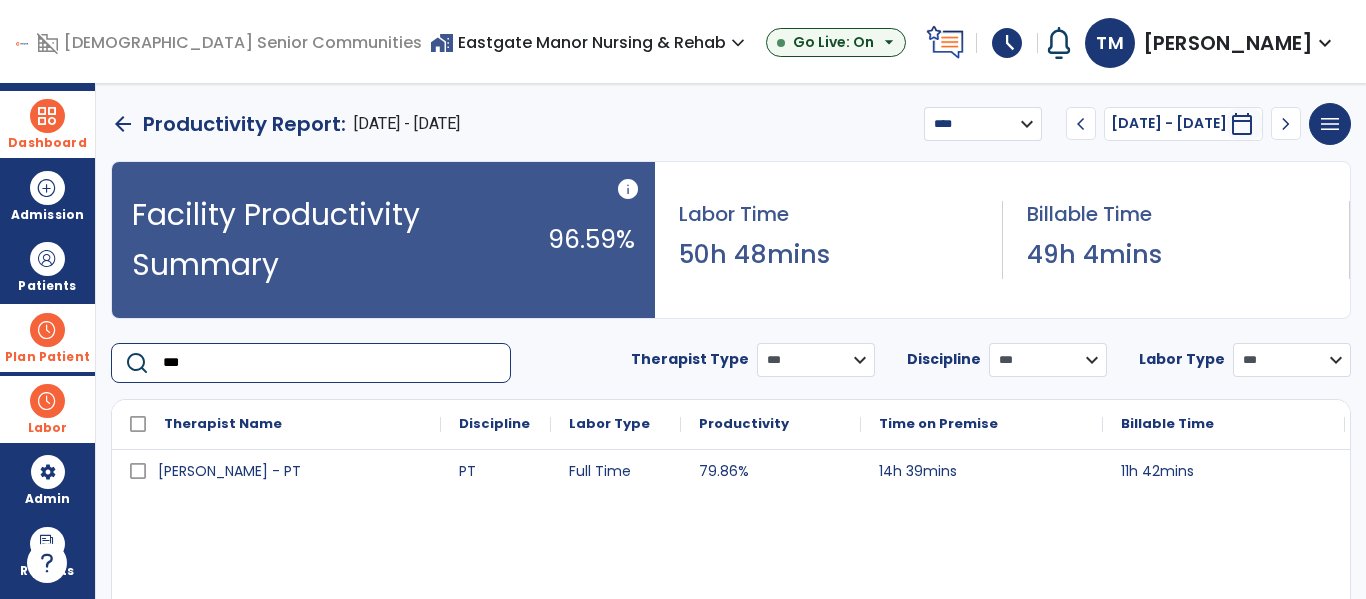 click on "***" at bounding box center [330, 363] 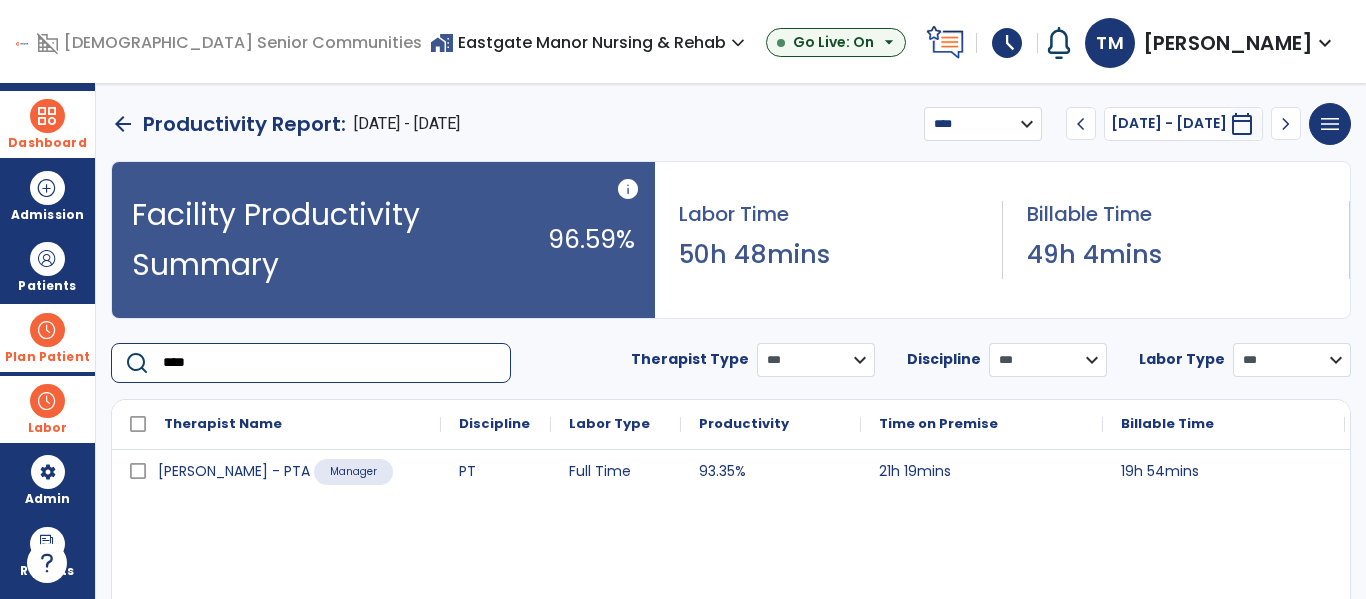 click on "****" at bounding box center [330, 363] 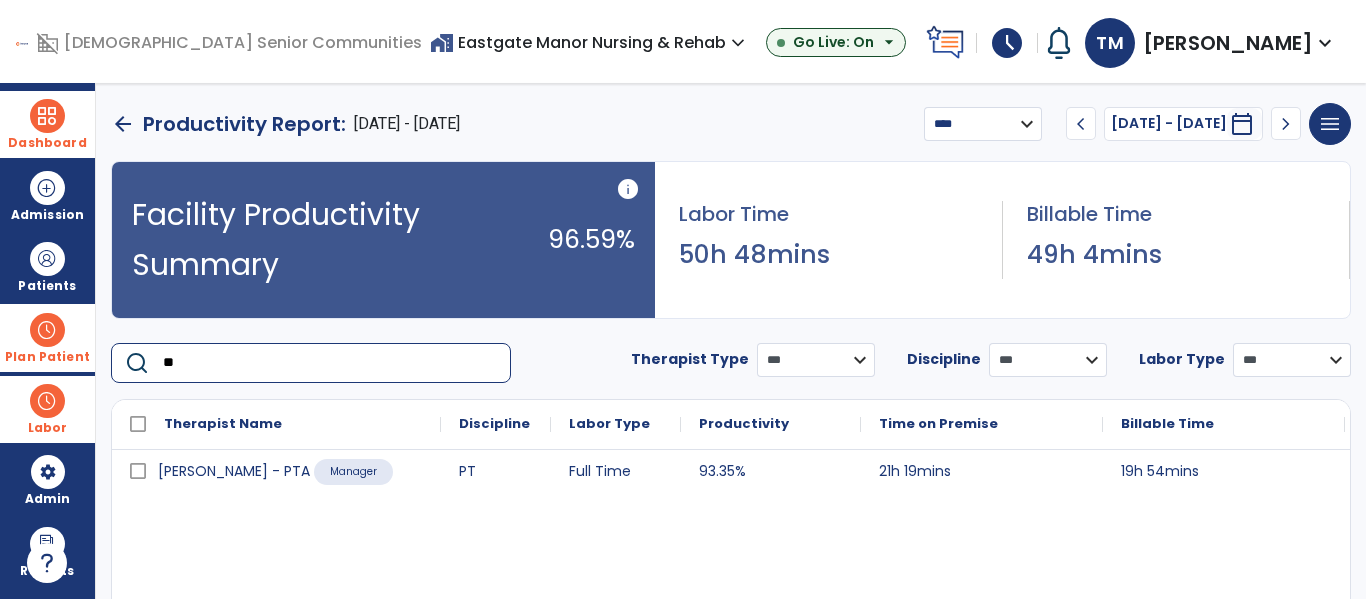 type on "***" 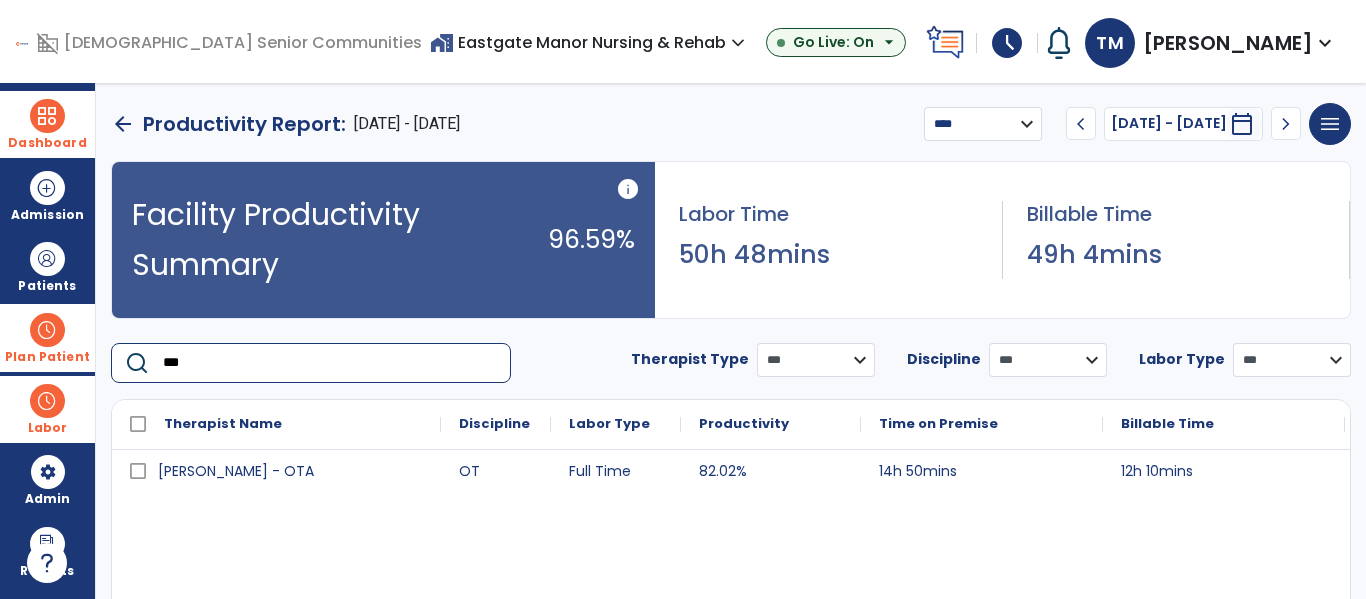click on "***" at bounding box center (330, 363) 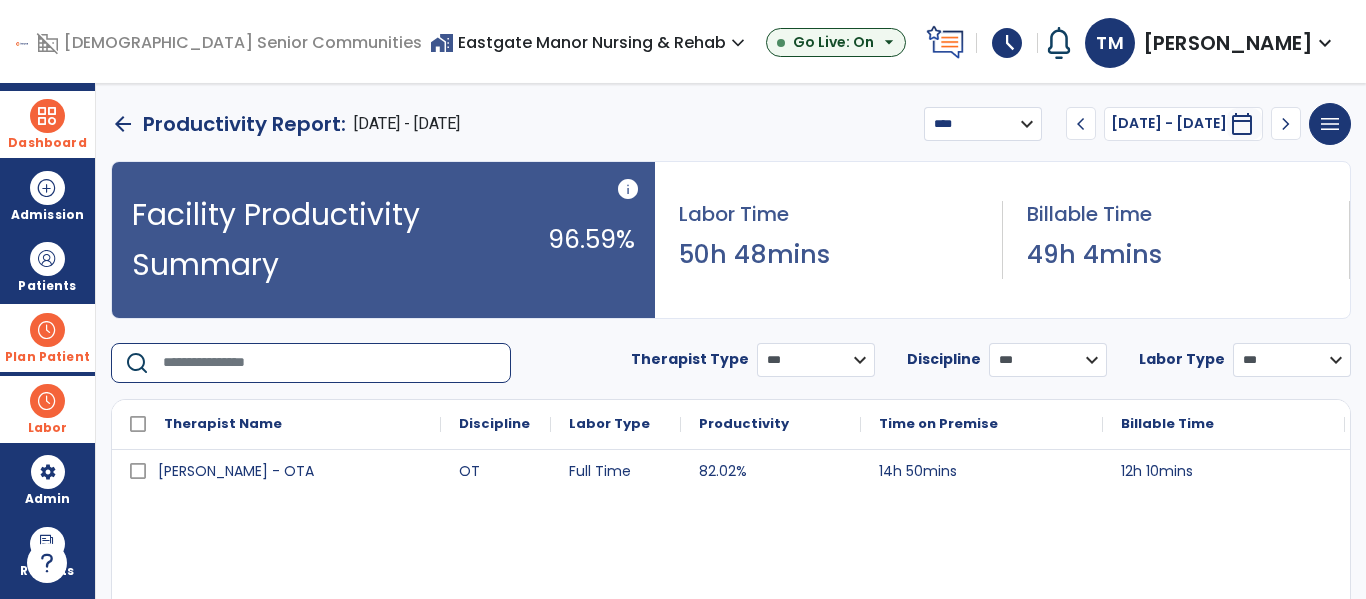 click on "**********" at bounding box center [983, 124] 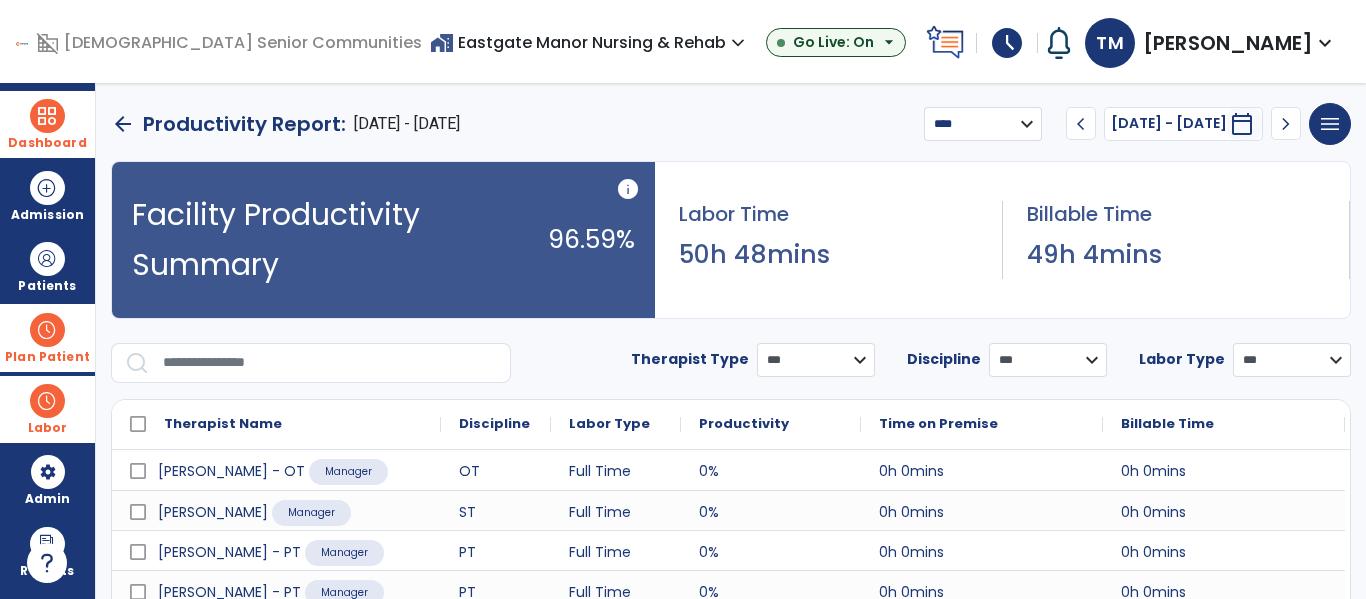 select on "***" 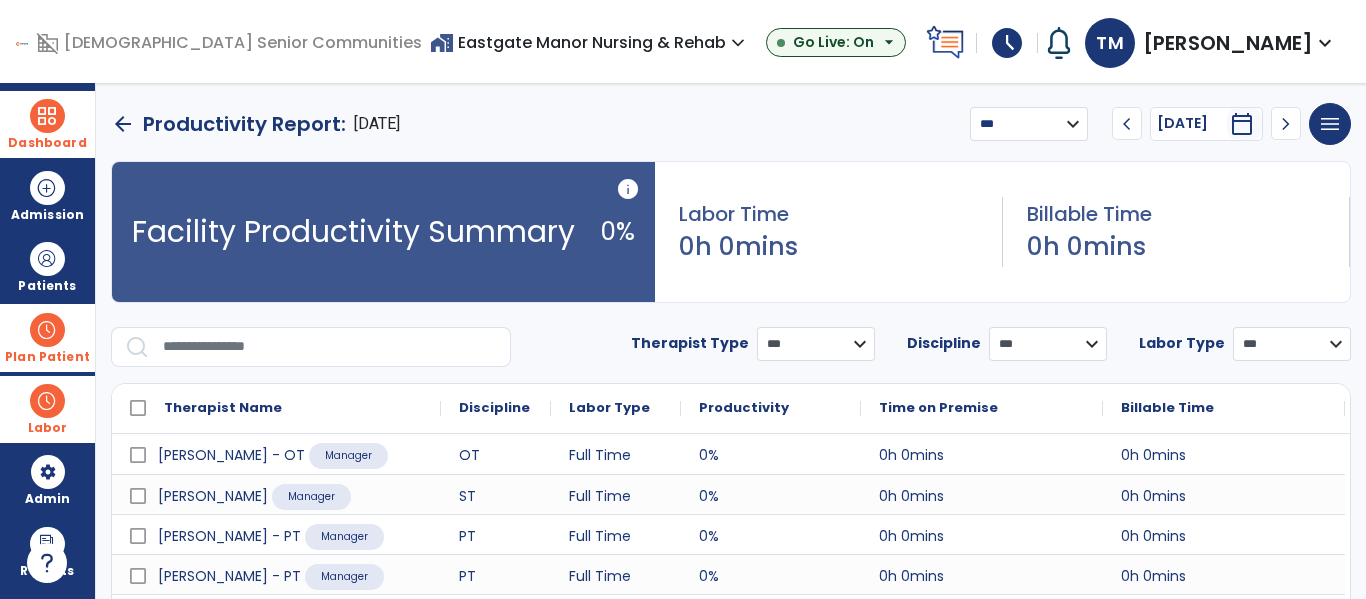 click at bounding box center [330, 347] 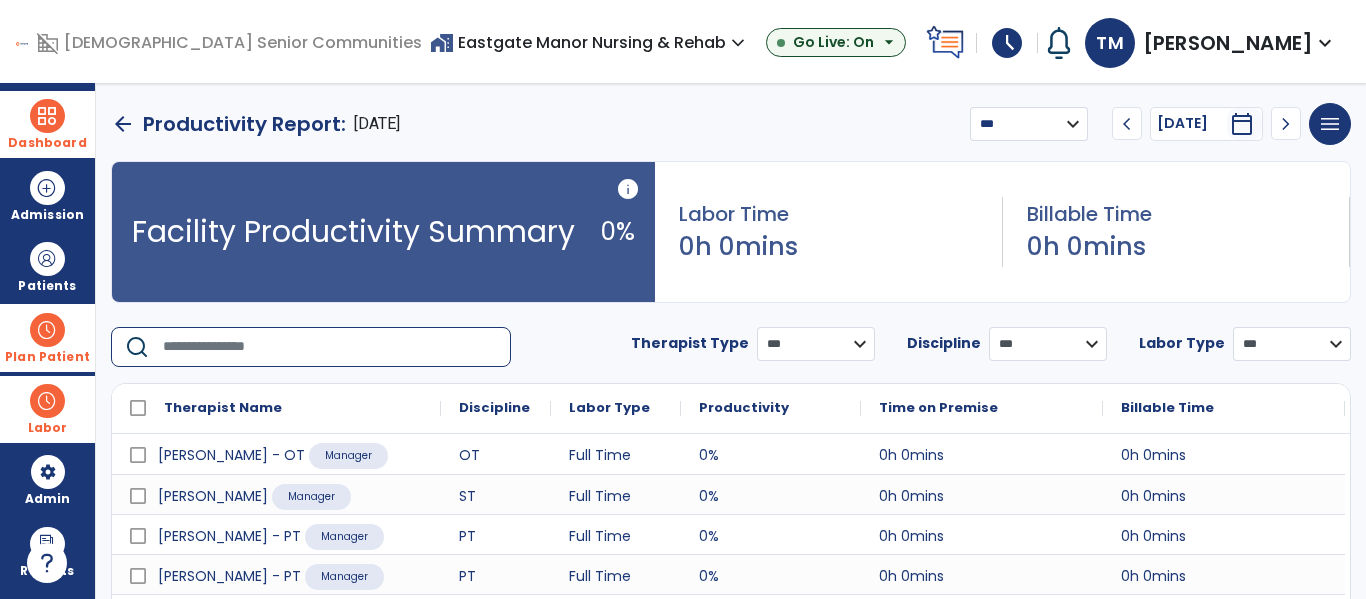 click on "chevron_left" at bounding box center (1127, 124) 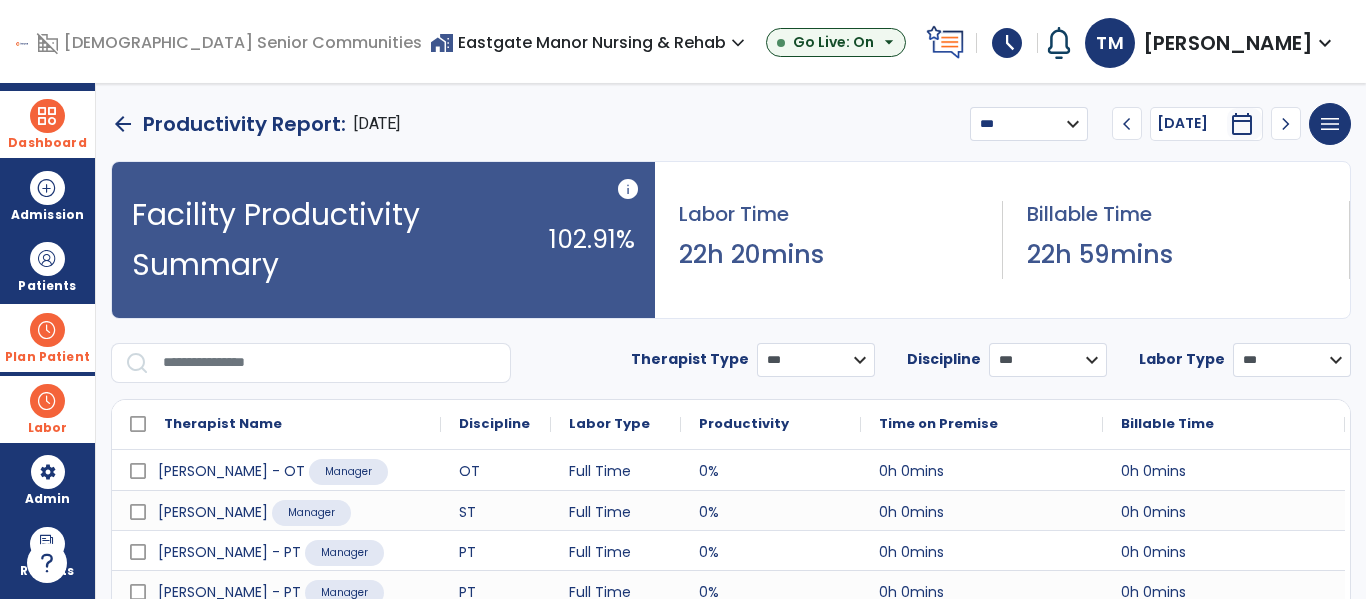 click at bounding box center (330, 363) 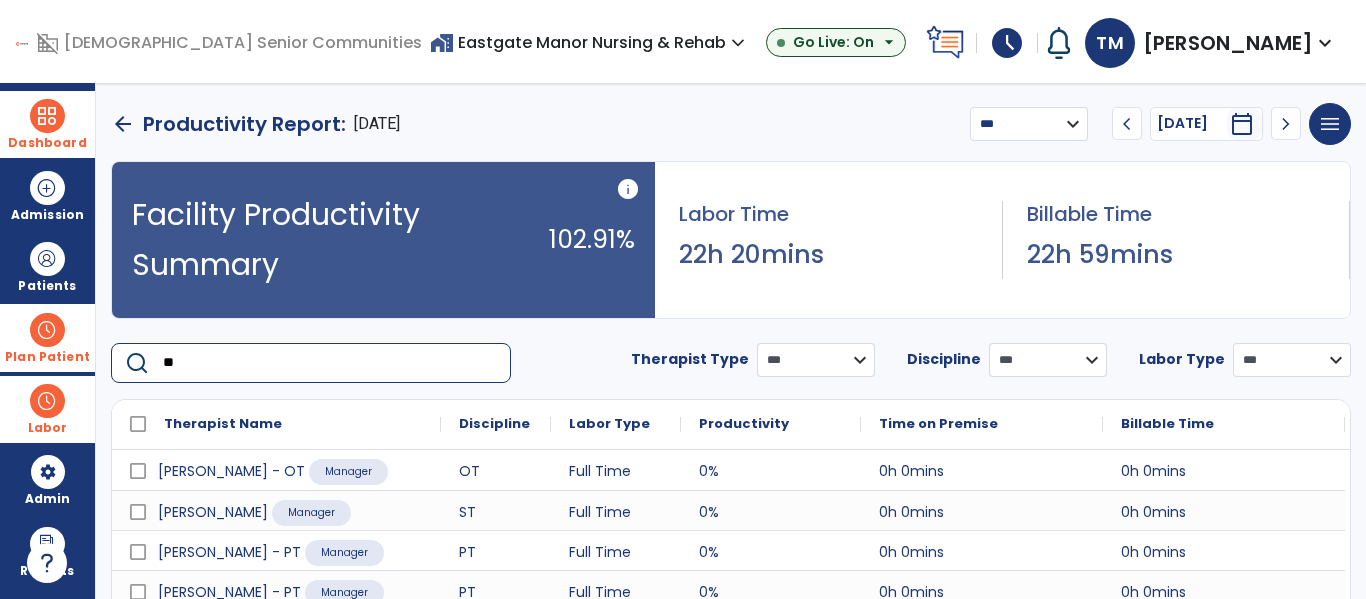 type on "***" 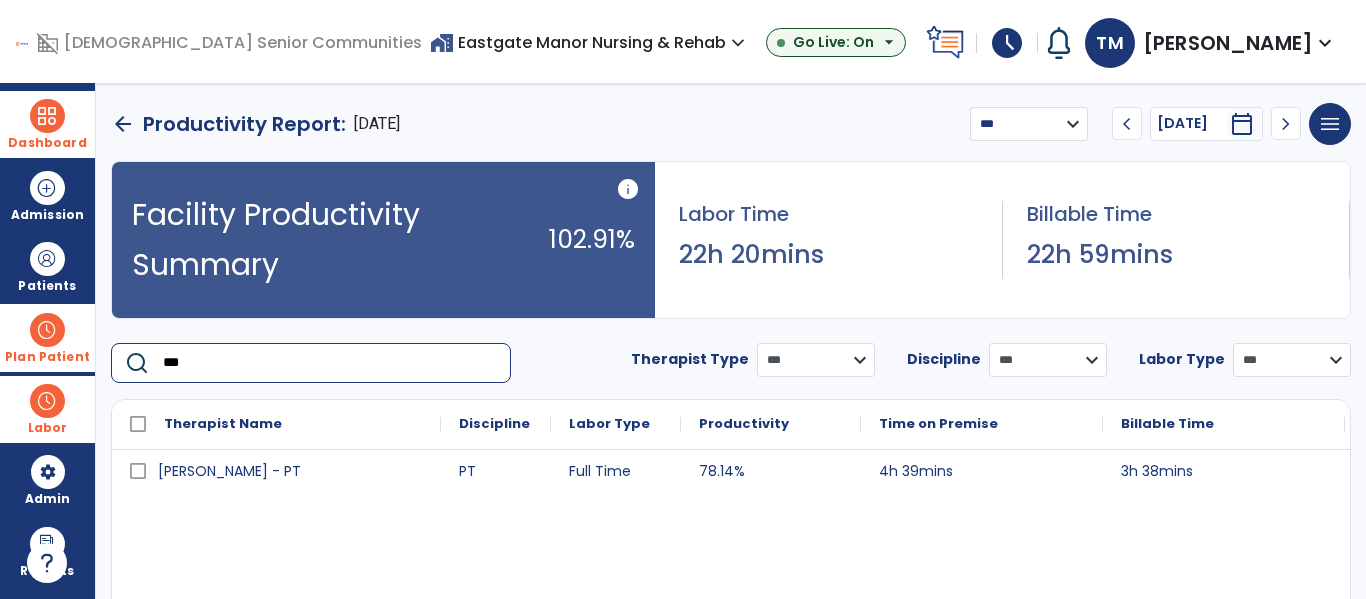 click on "***" at bounding box center (330, 363) 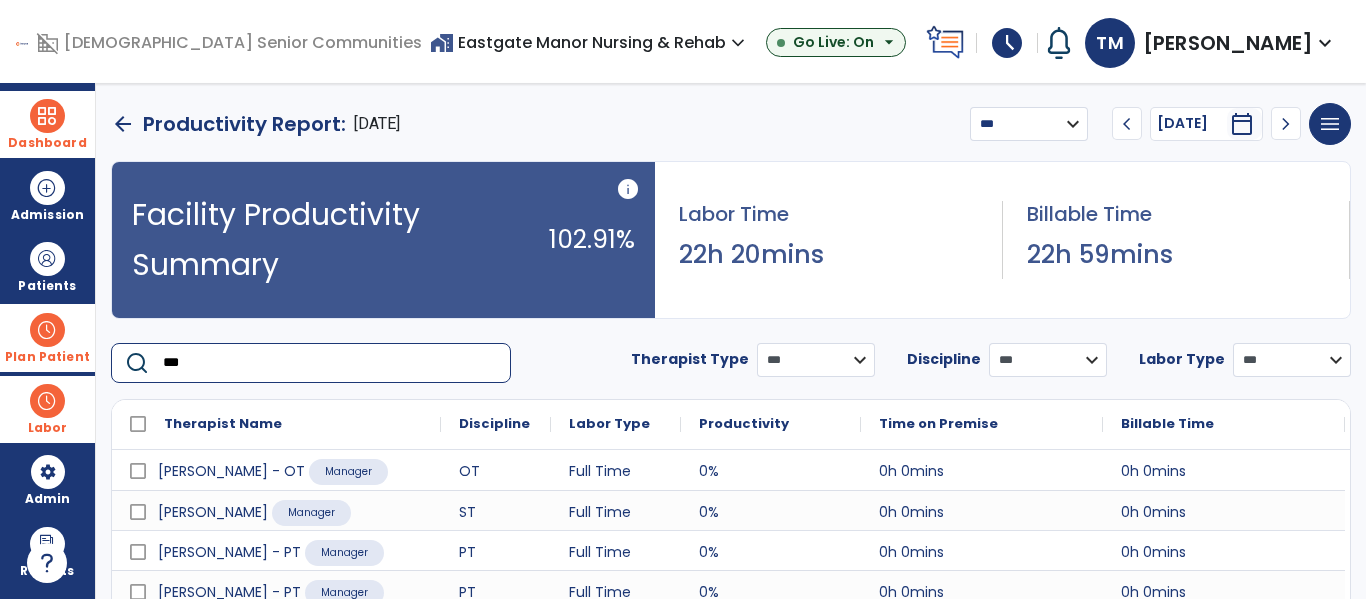 type on "****" 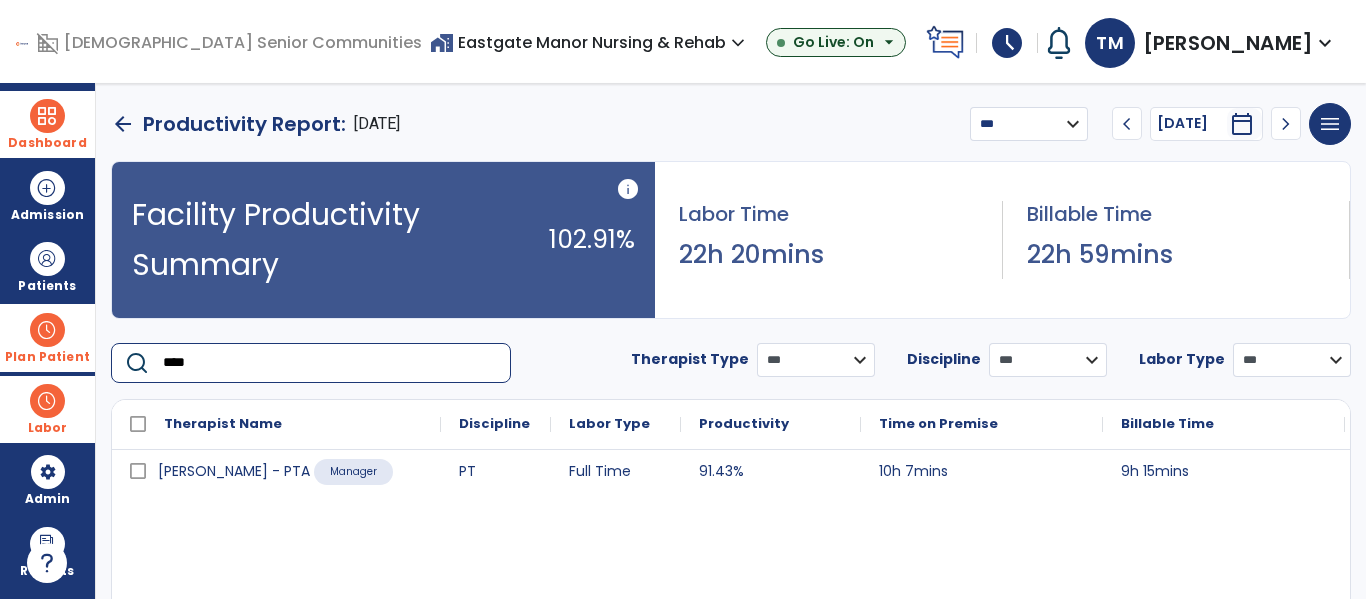 click on "****" at bounding box center [330, 363] 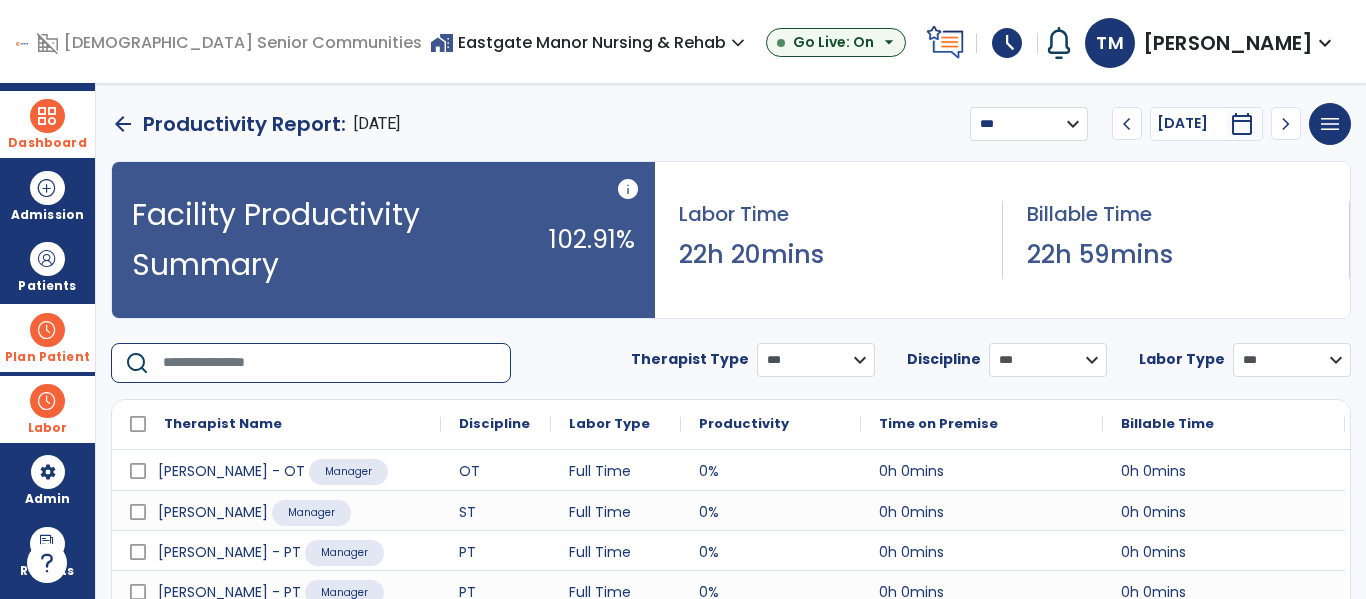 click on "**********" at bounding box center (1029, 124) 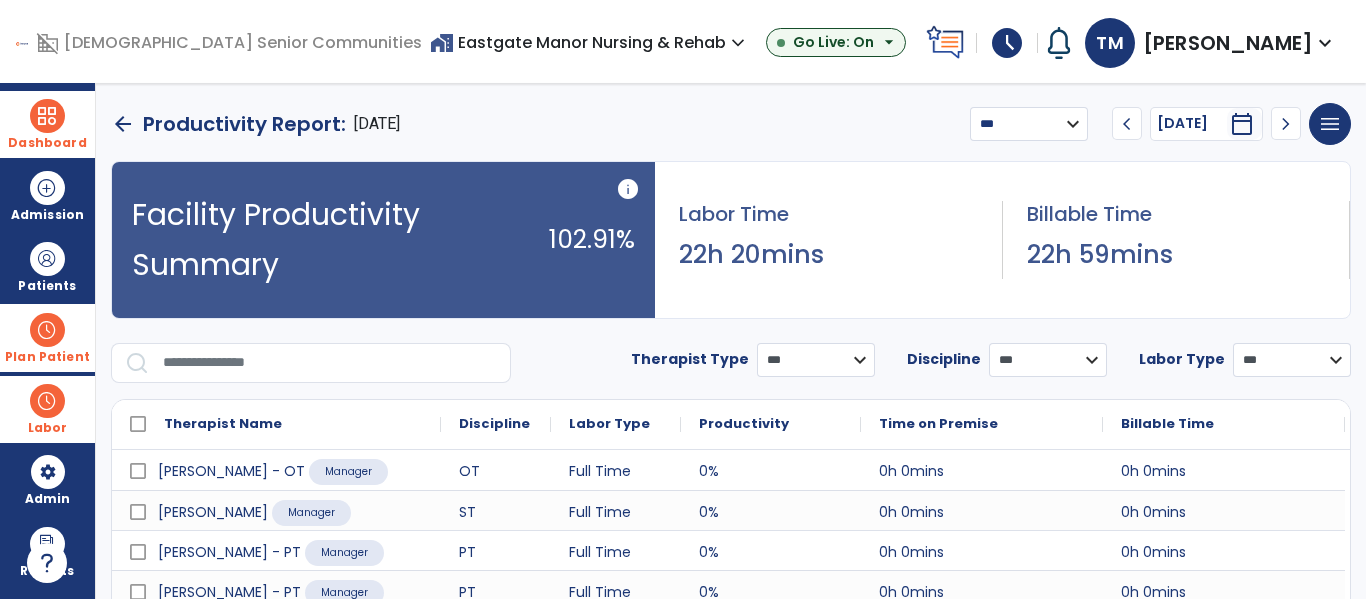 select on "*****" 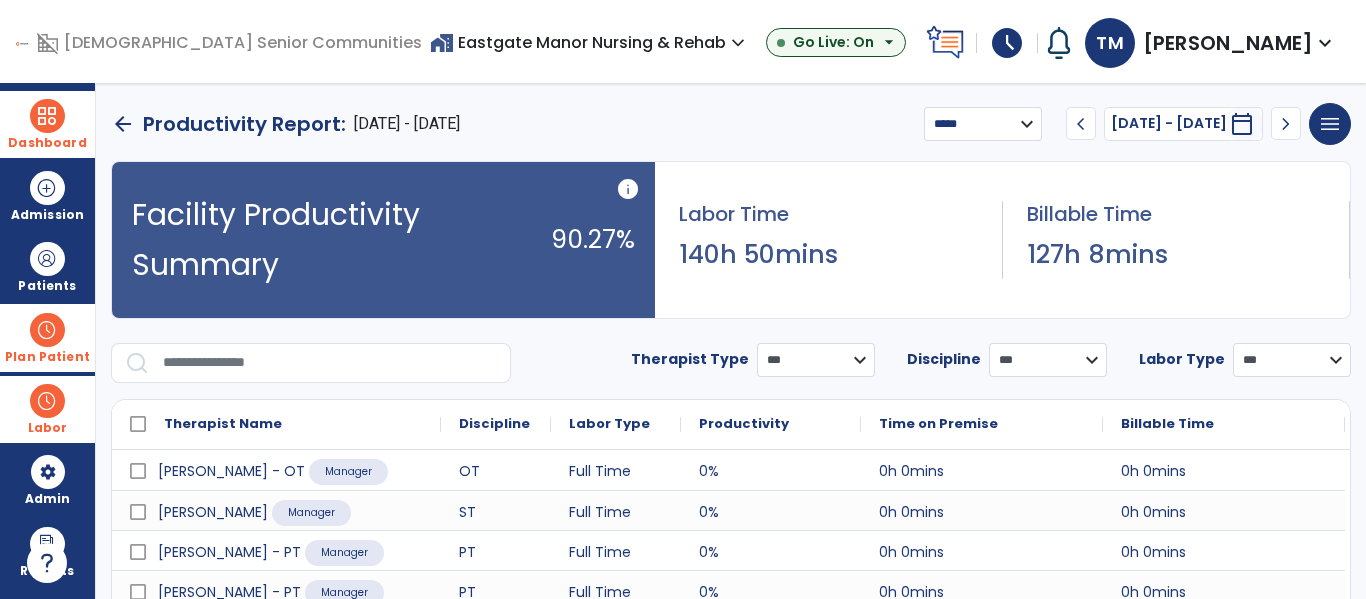 click at bounding box center [330, 363] 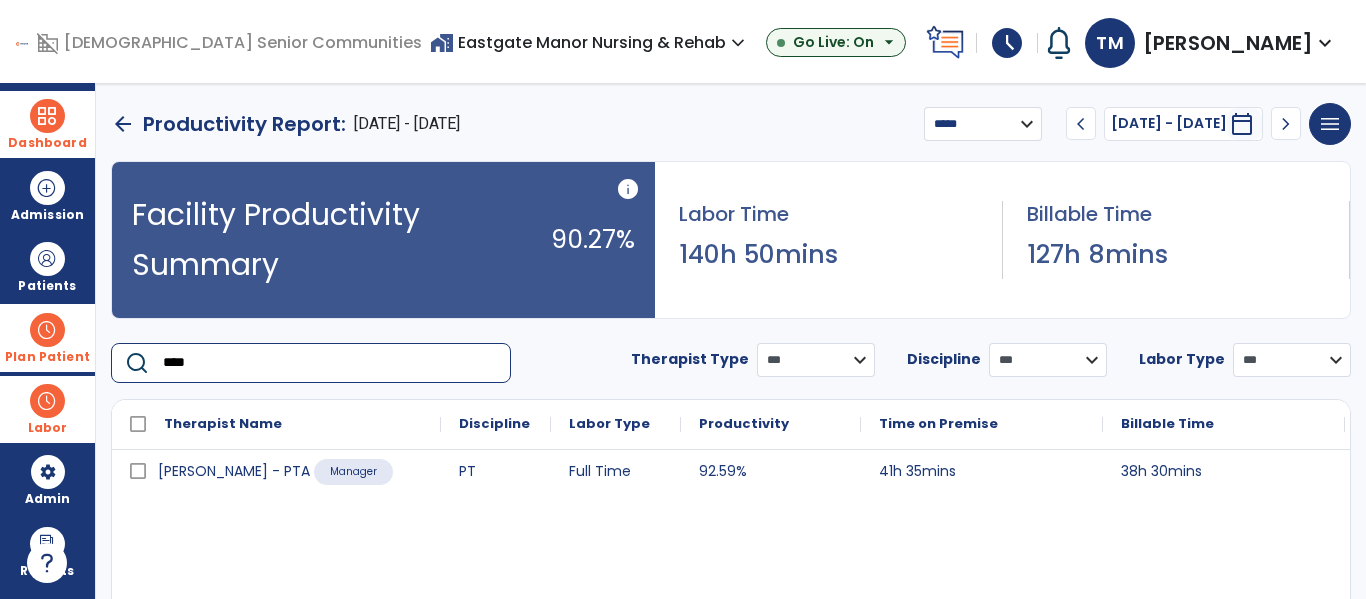 type on "****" 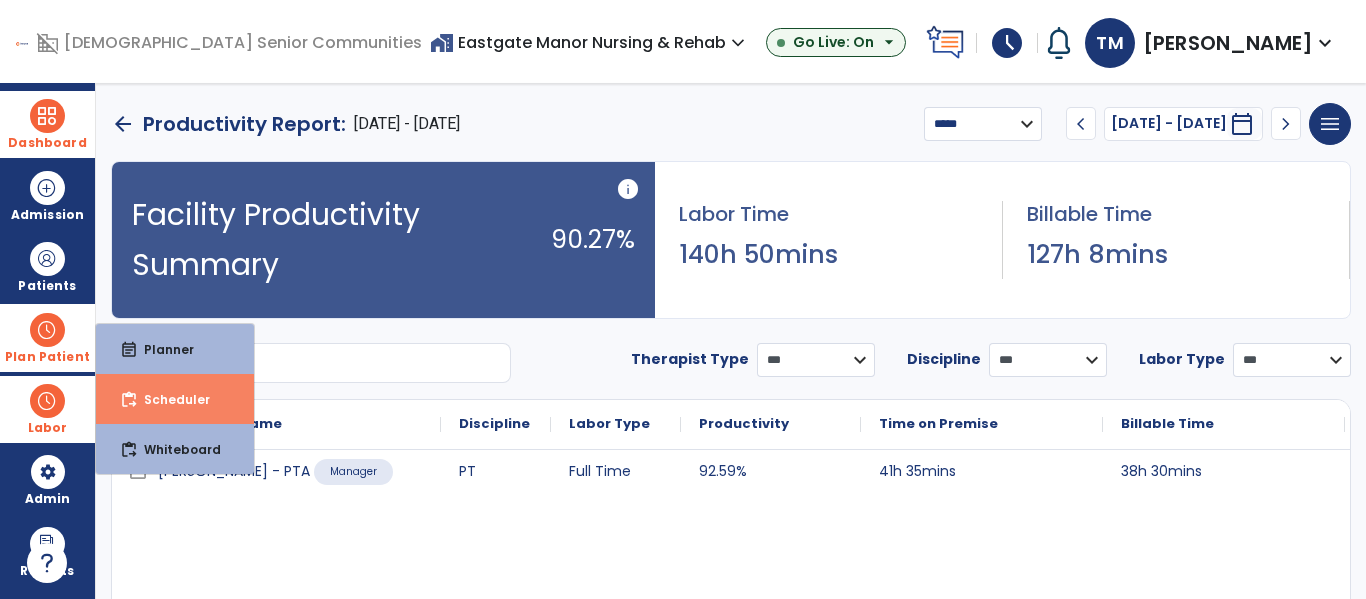 click on "content_paste_go  Scheduler" at bounding box center (175, 399) 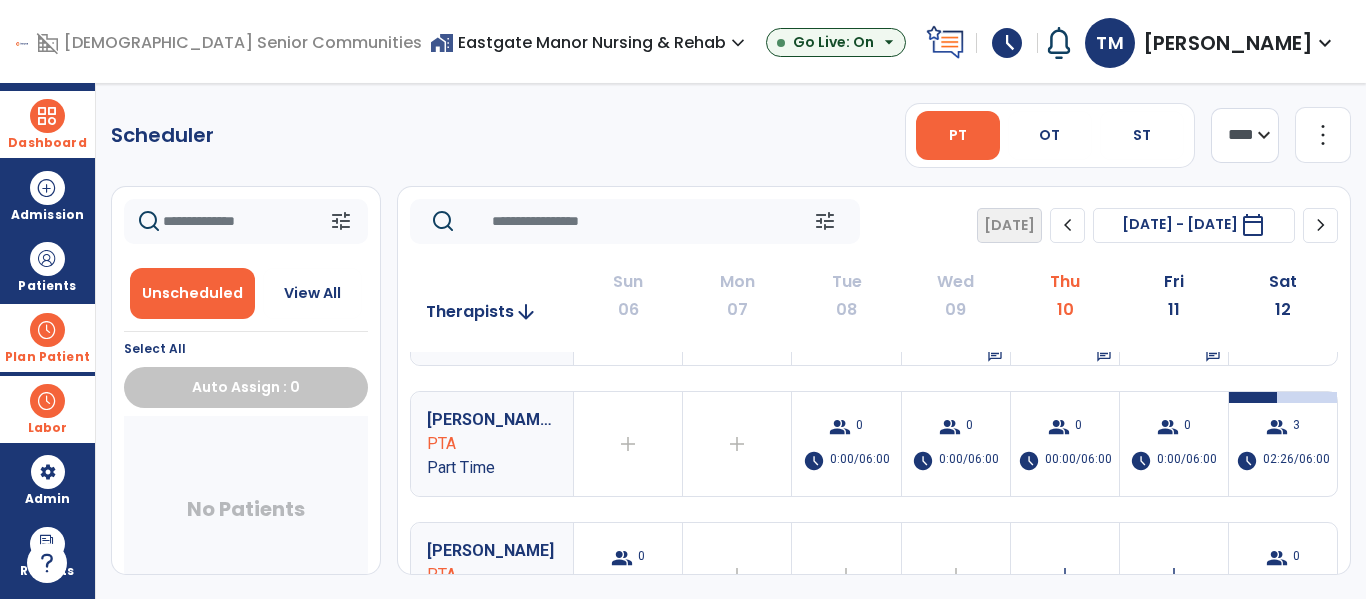 scroll, scrollTop: 200, scrollLeft: 0, axis: vertical 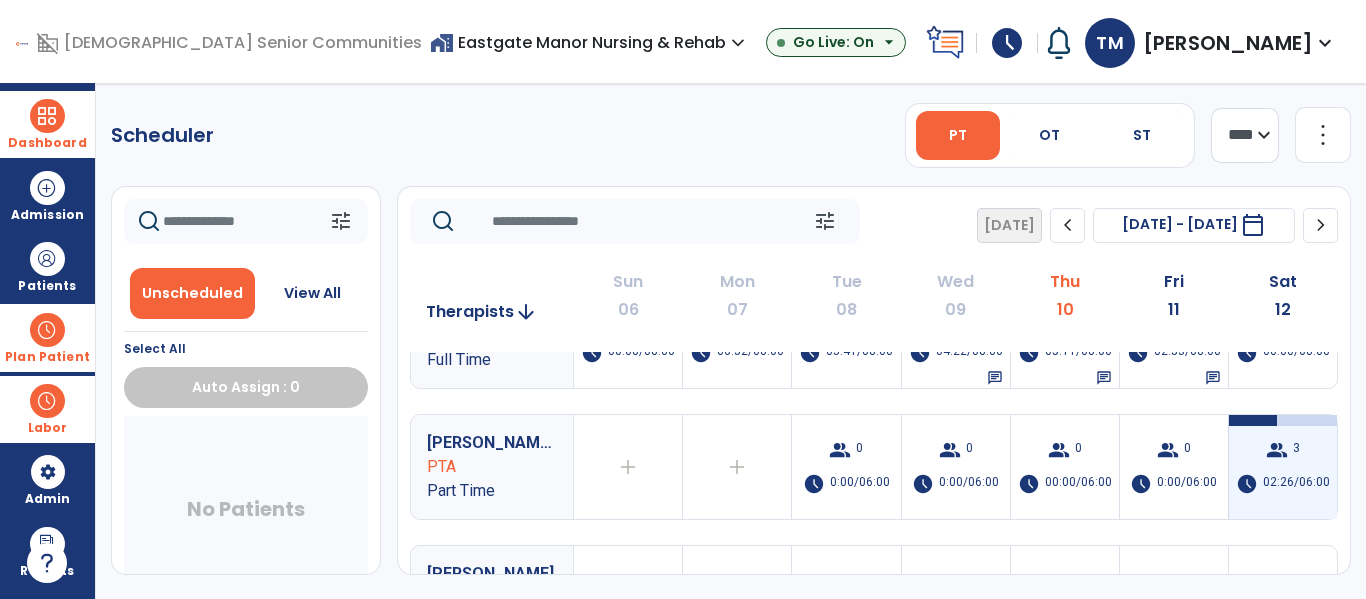 click on "group  3  schedule  02:26/06:00" at bounding box center (1283, 467) 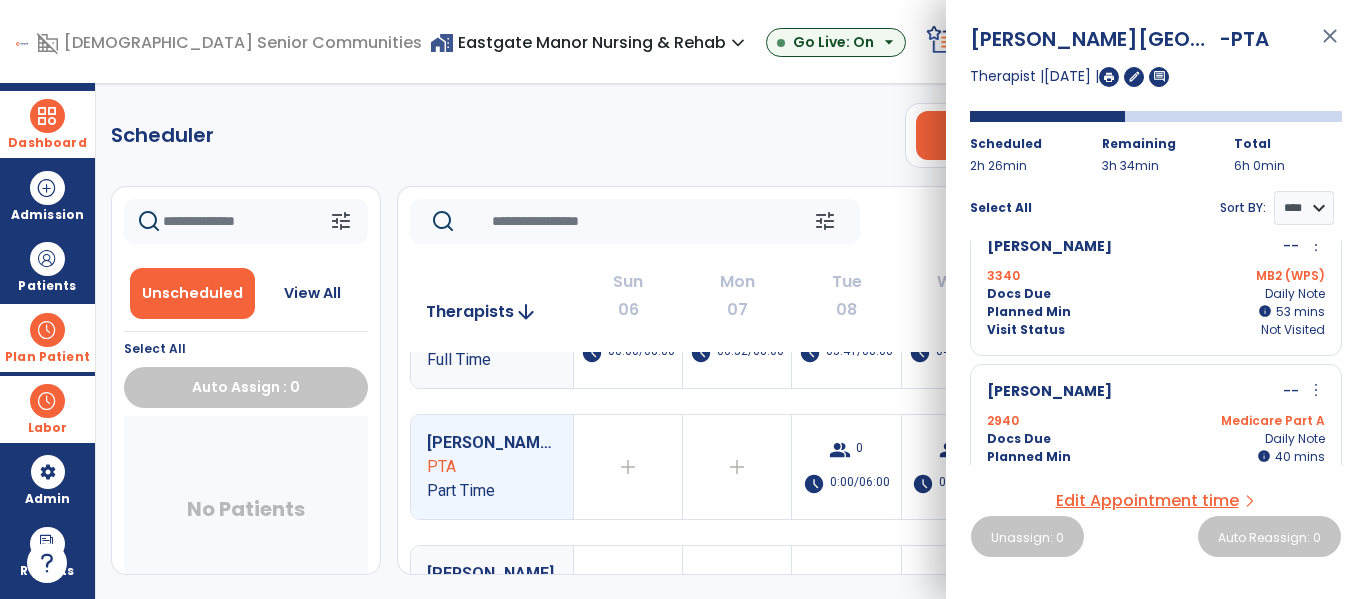 scroll, scrollTop: 211, scrollLeft: 0, axis: vertical 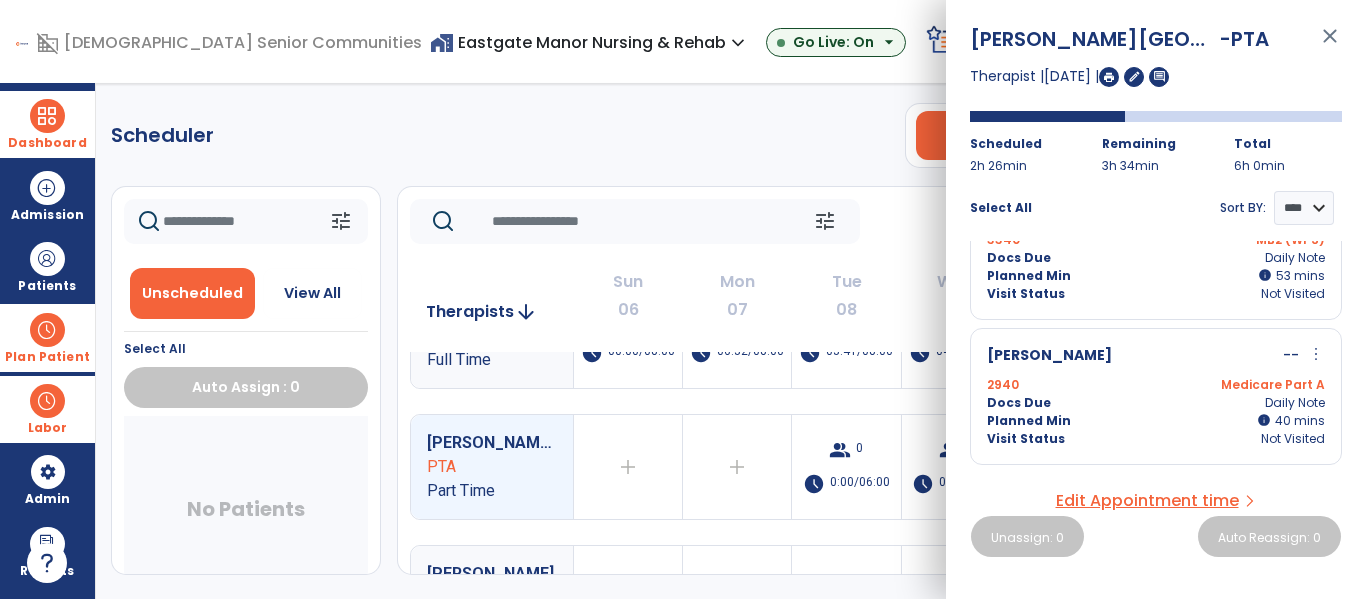click on "Scheduler   PT   OT   ST  **** *** more_vert  Manage Labor   View All Therapists   Print" 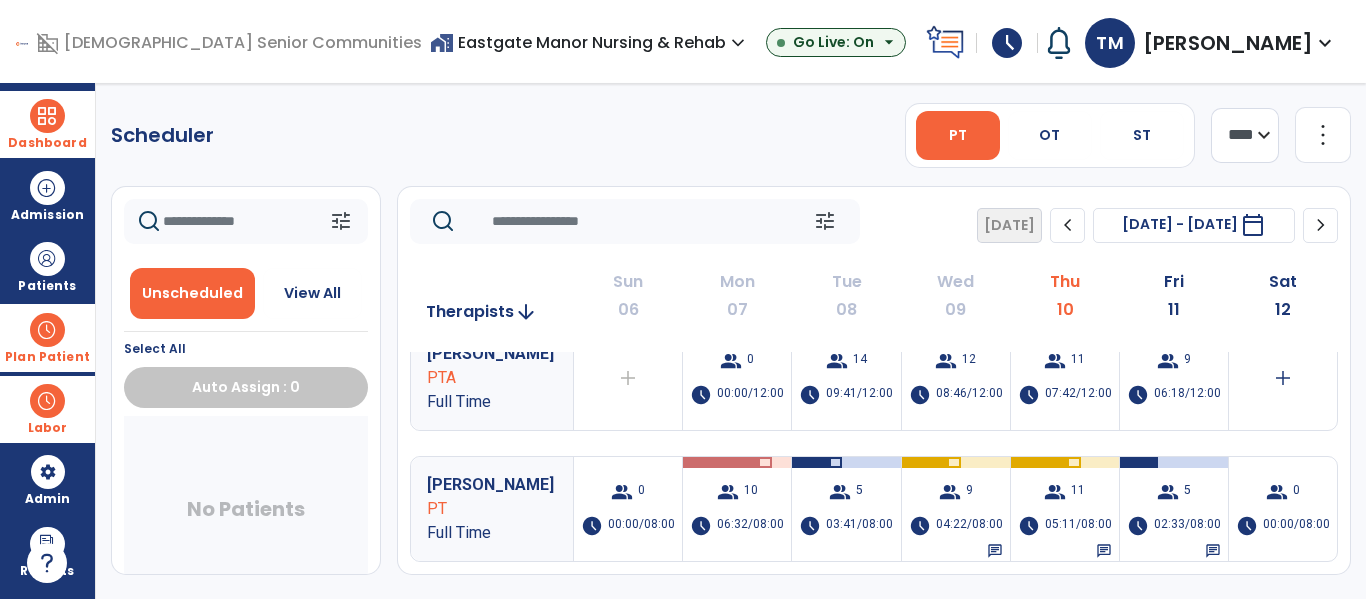scroll, scrollTop: 6, scrollLeft: 0, axis: vertical 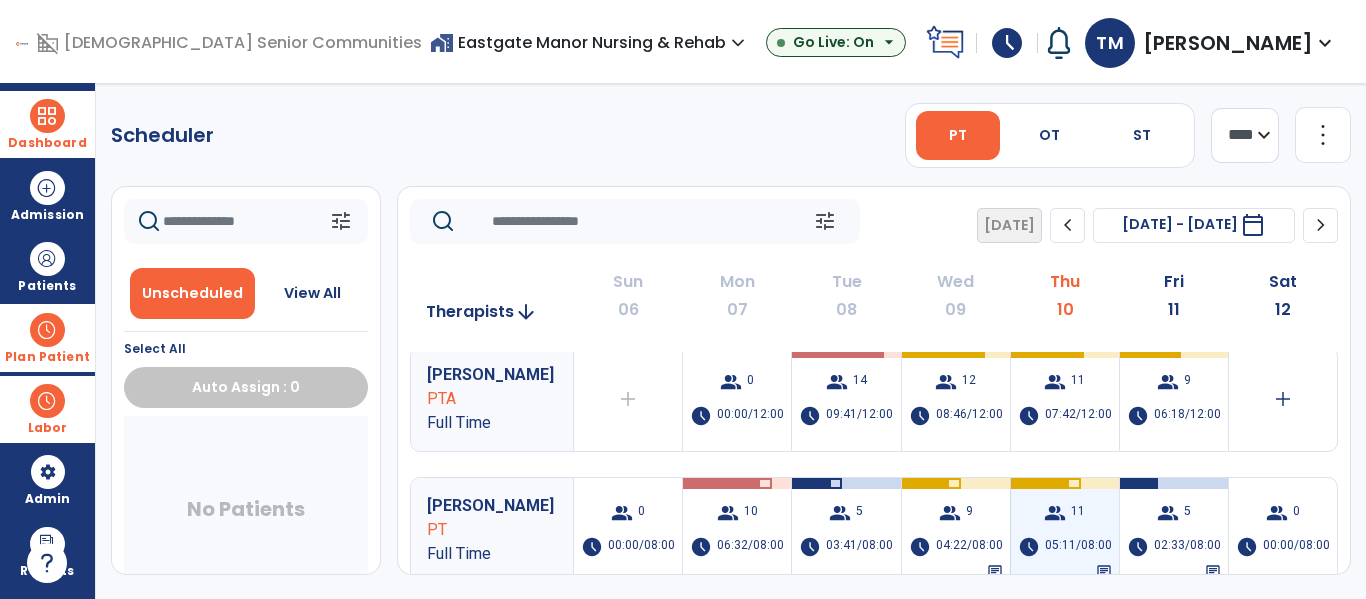 click on "05:11/08:00" at bounding box center [1078, 547] 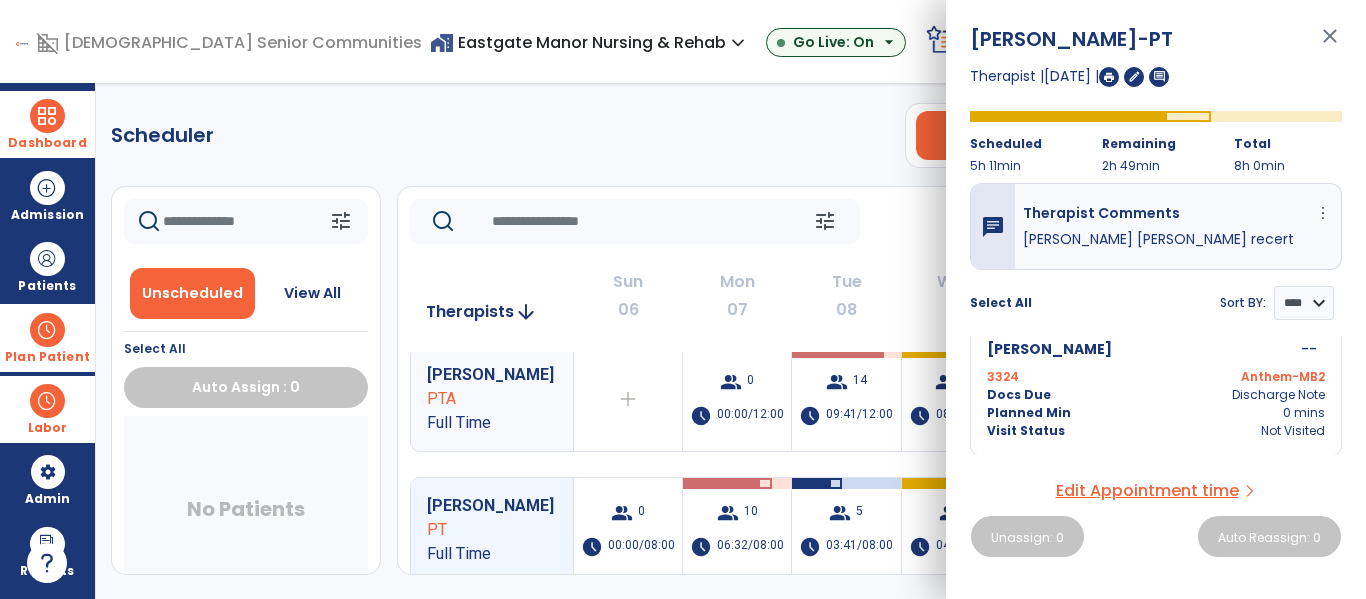 scroll, scrollTop: 1563, scrollLeft: 0, axis: vertical 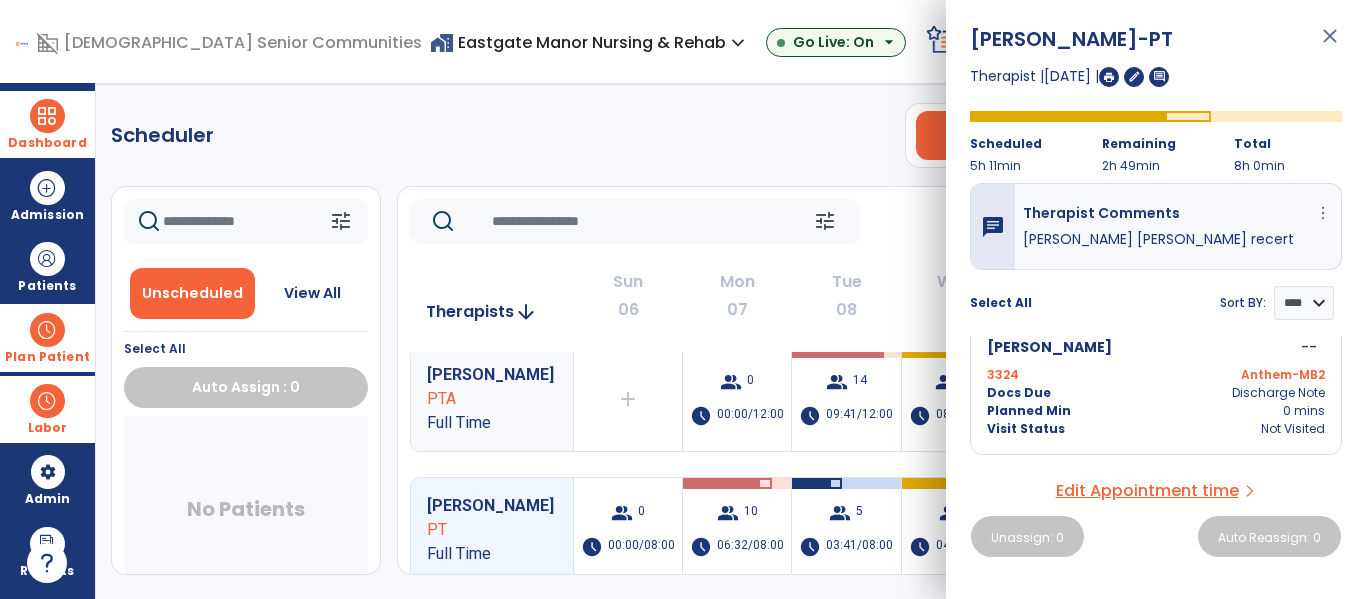 click on "Scheduler   PT   OT   ST  **** *** more_vert  Manage Labor   View All Therapists   Print" 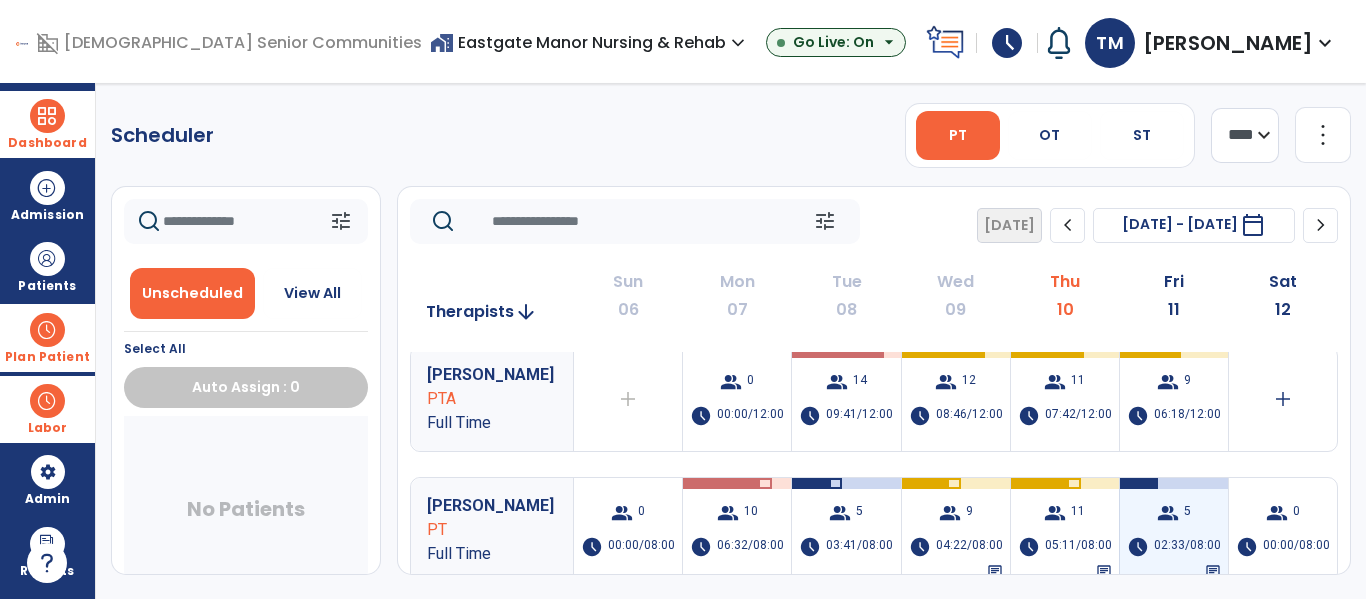 click on "02:33/08:00" at bounding box center (1187, 547) 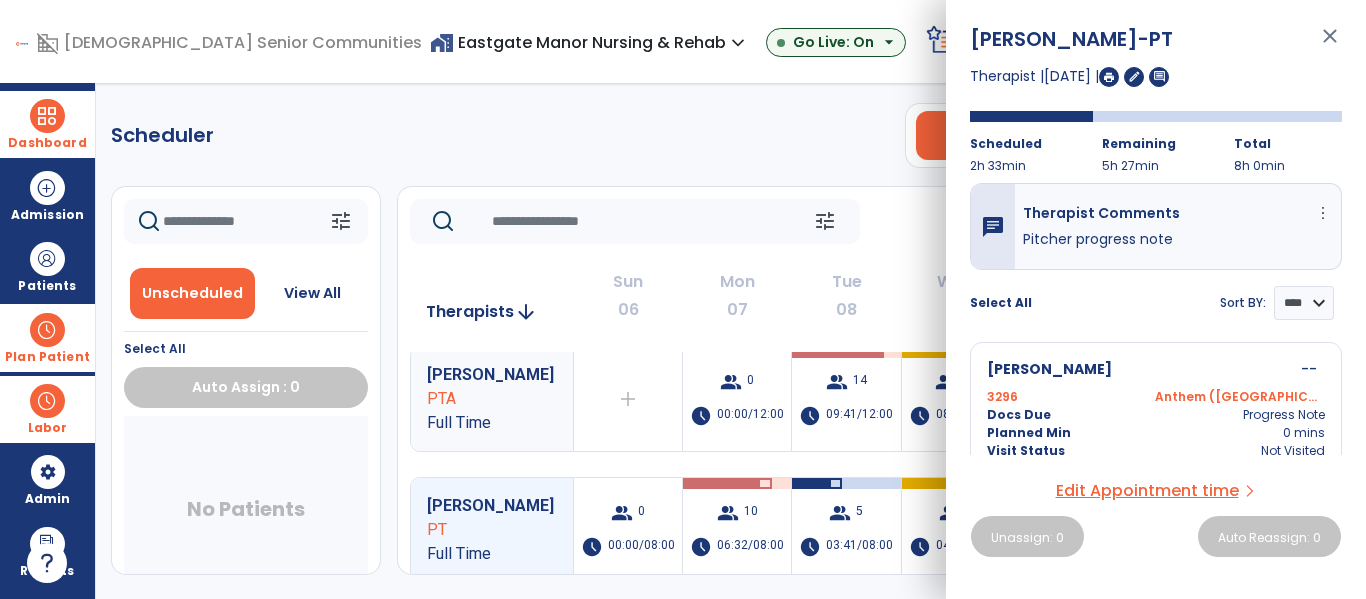 scroll, scrollTop: 604, scrollLeft: 0, axis: vertical 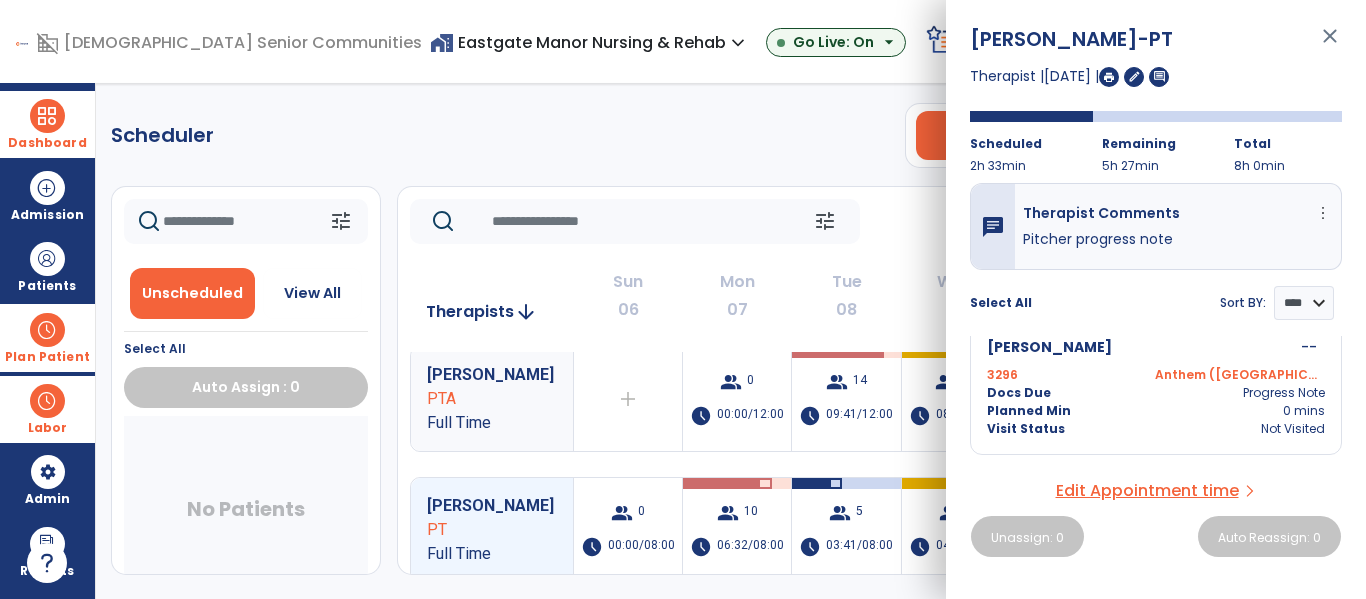 click on "Scheduler   PT   OT   ST  **** *** more_vert  Manage Labor   View All Therapists   Print" 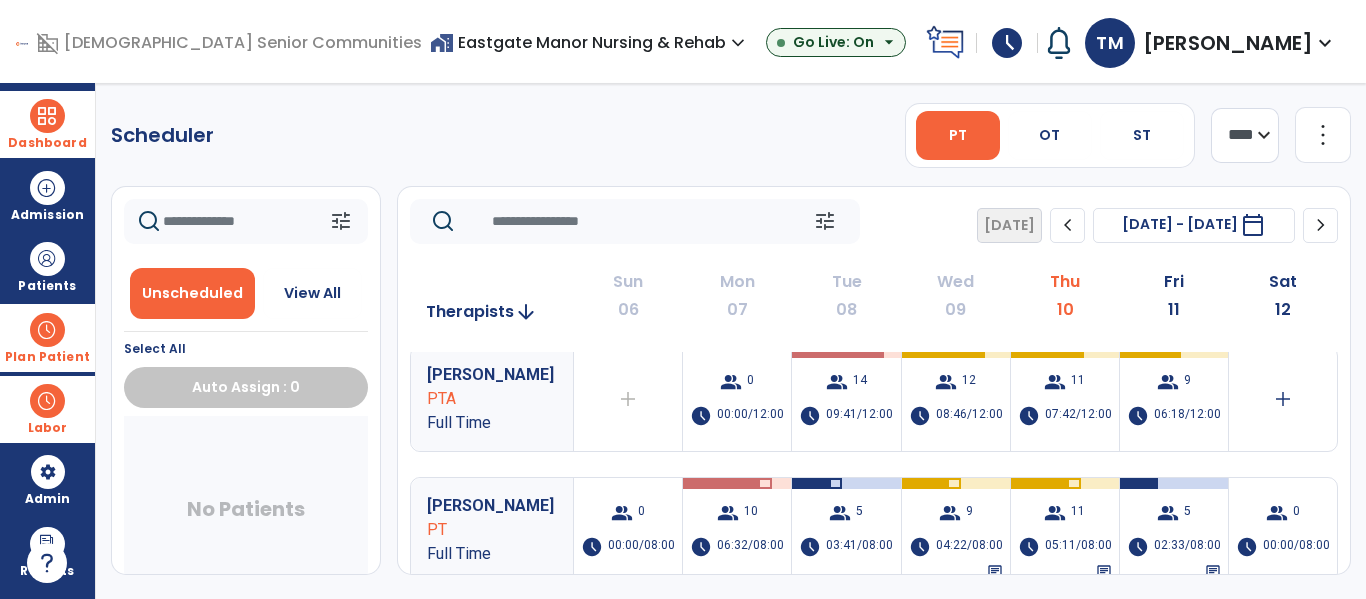 click at bounding box center [47, 116] 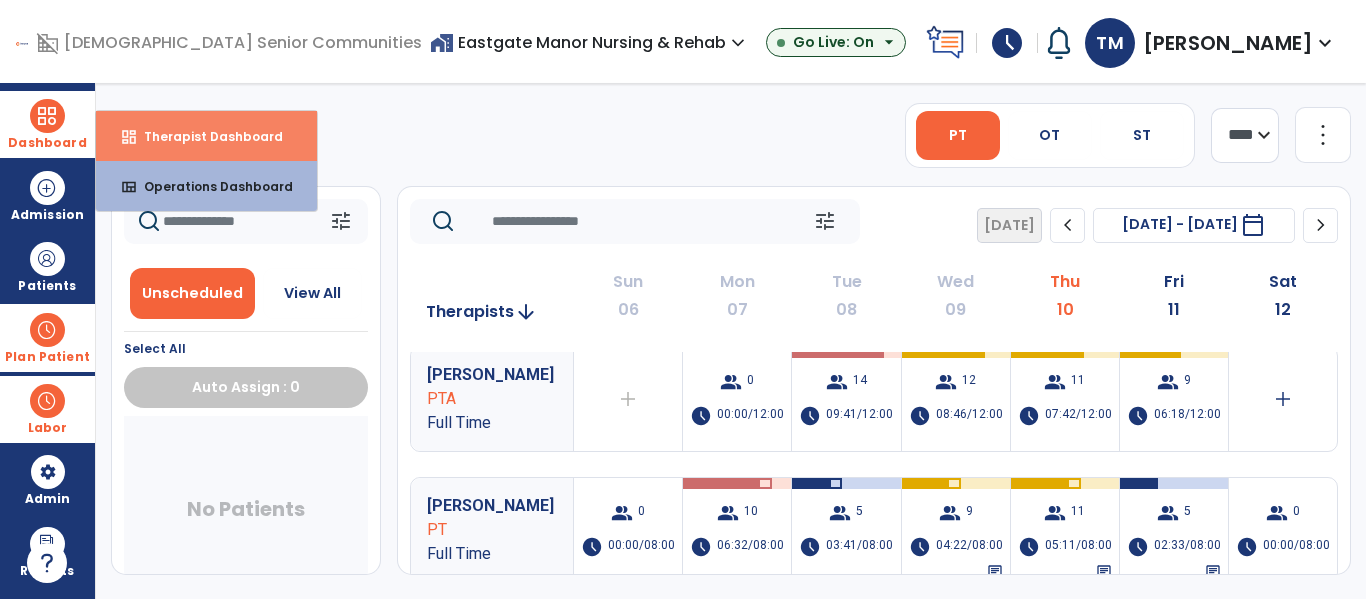 click on "Therapist Dashboard" at bounding box center [205, 136] 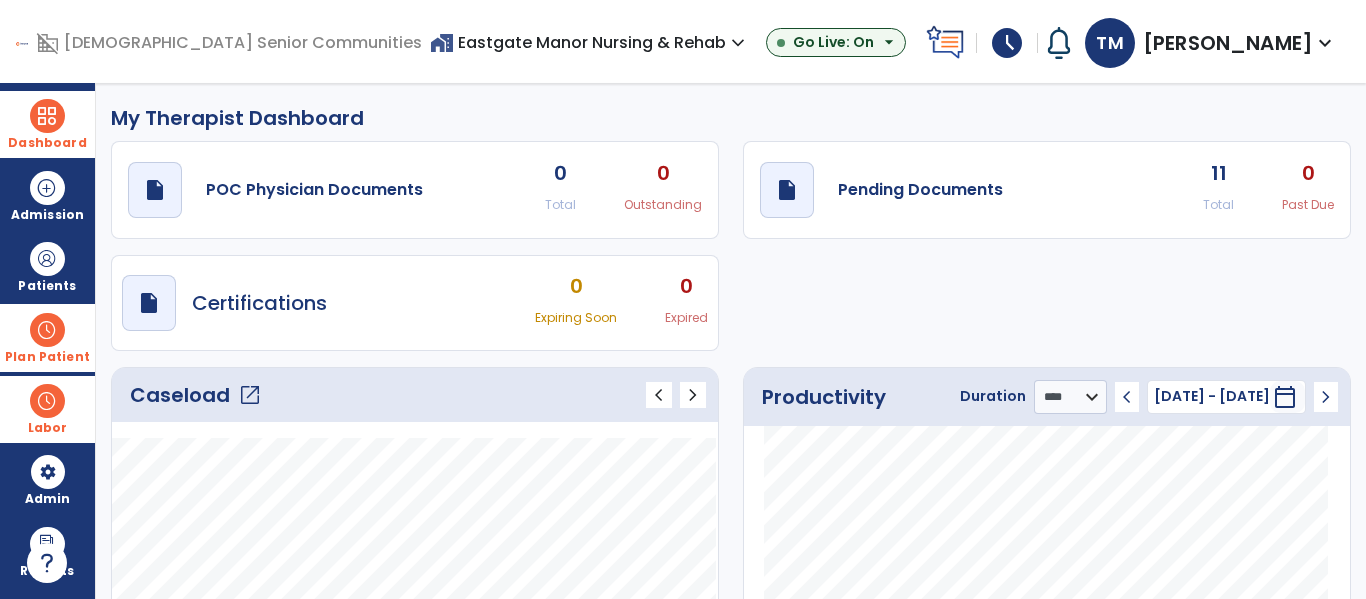click on "Caseload   open_in_new" 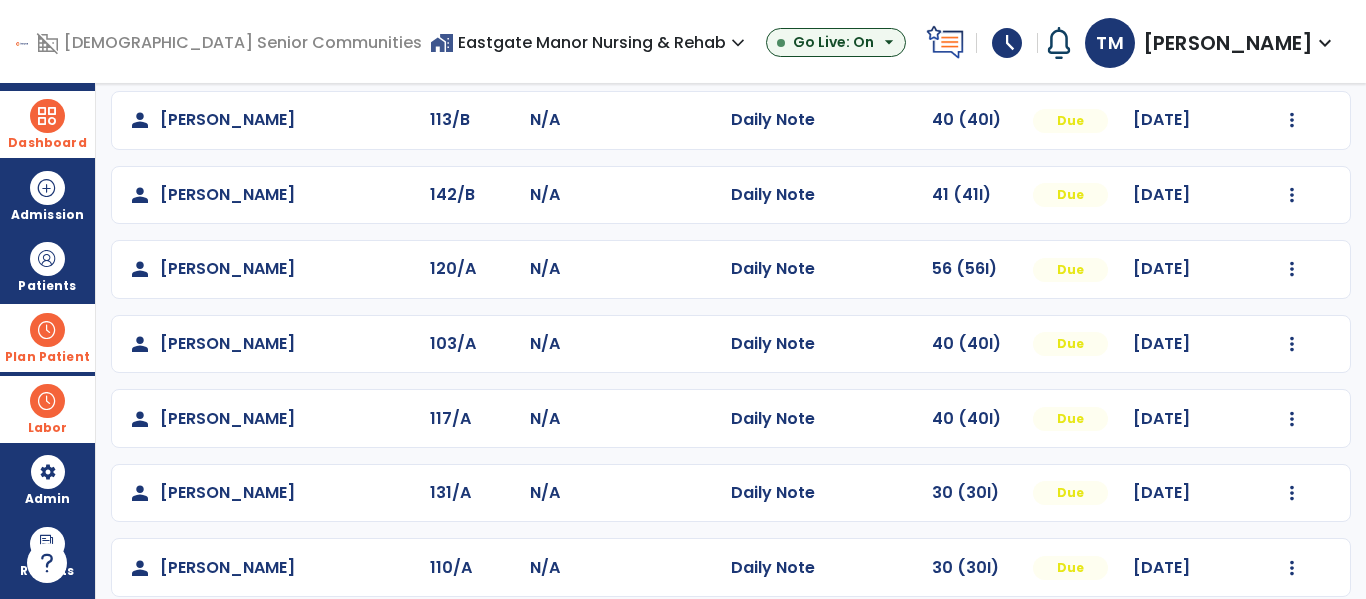 scroll, scrollTop: 488, scrollLeft: 0, axis: vertical 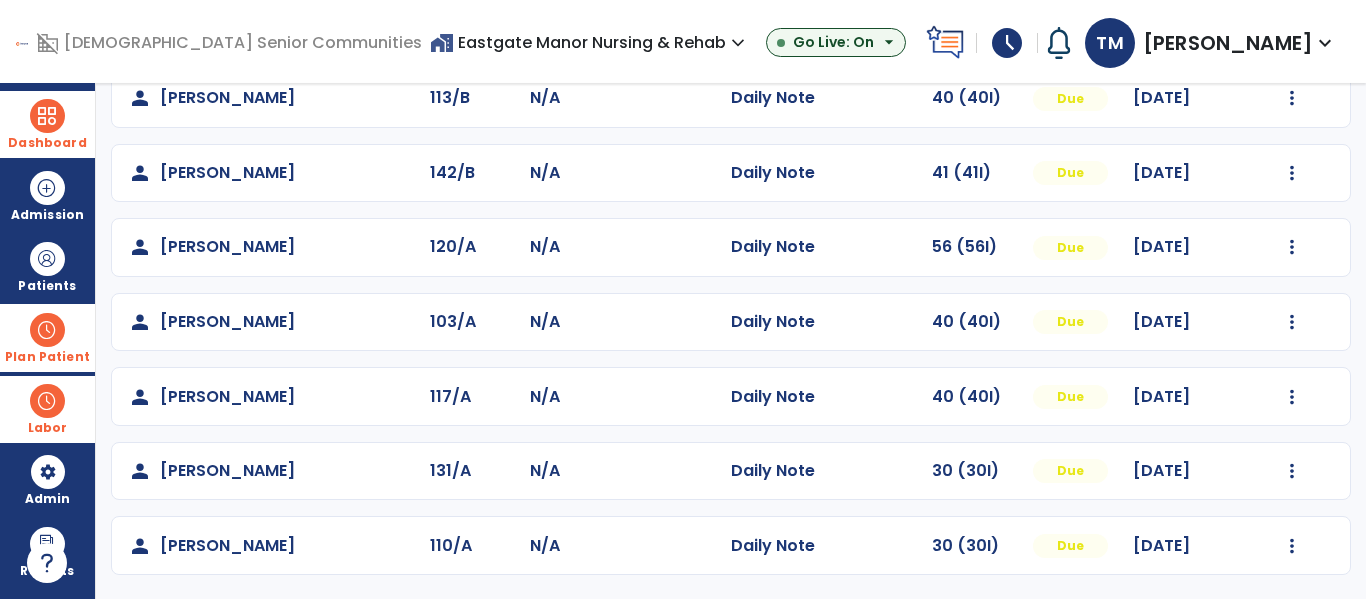 click at bounding box center [47, 330] 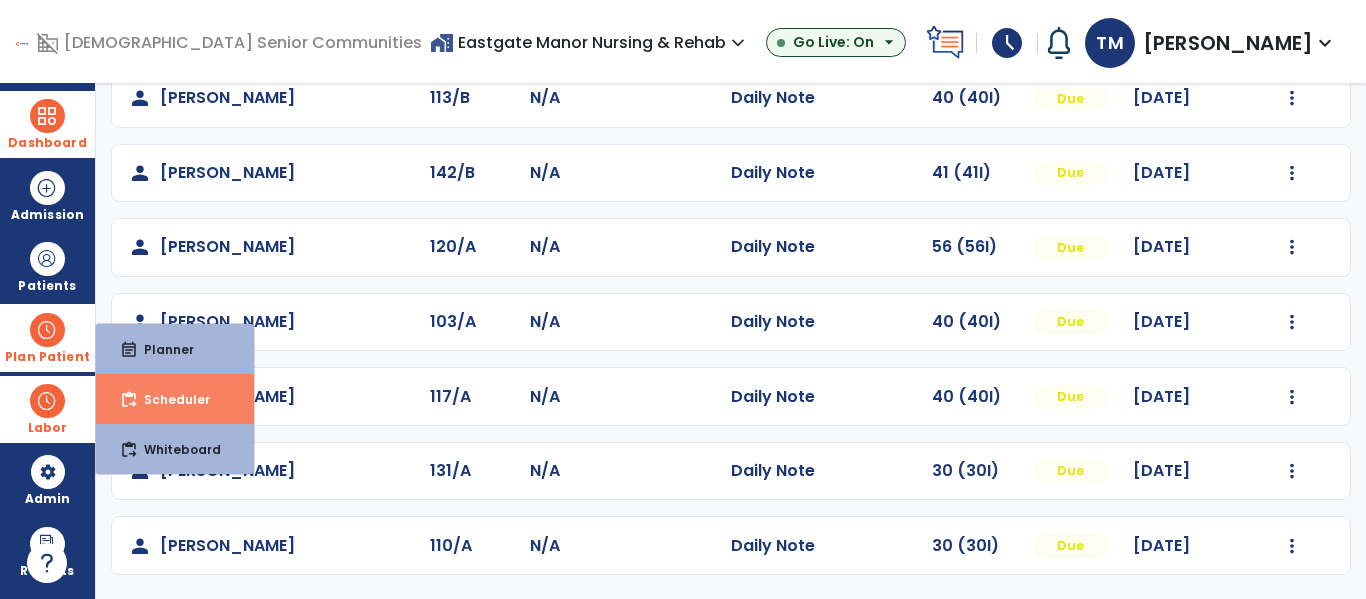 click on "Scheduler" at bounding box center (169, 399) 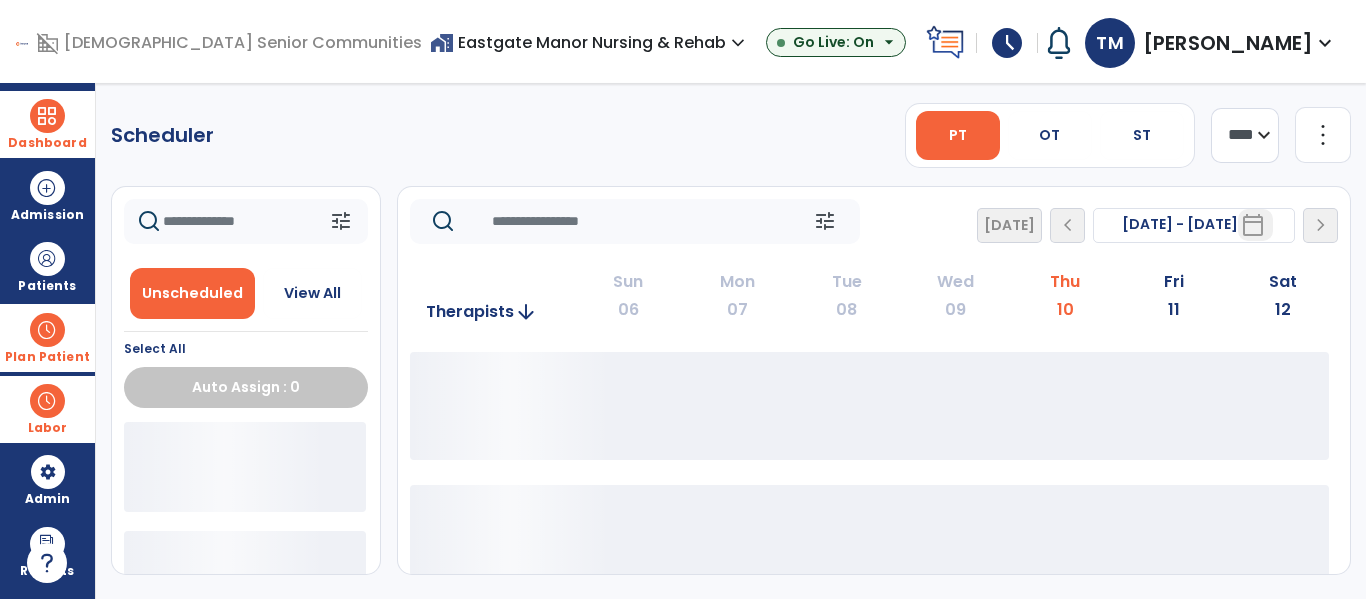 scroll, scrollTop: 0, scrollLeft: 0, axis: both 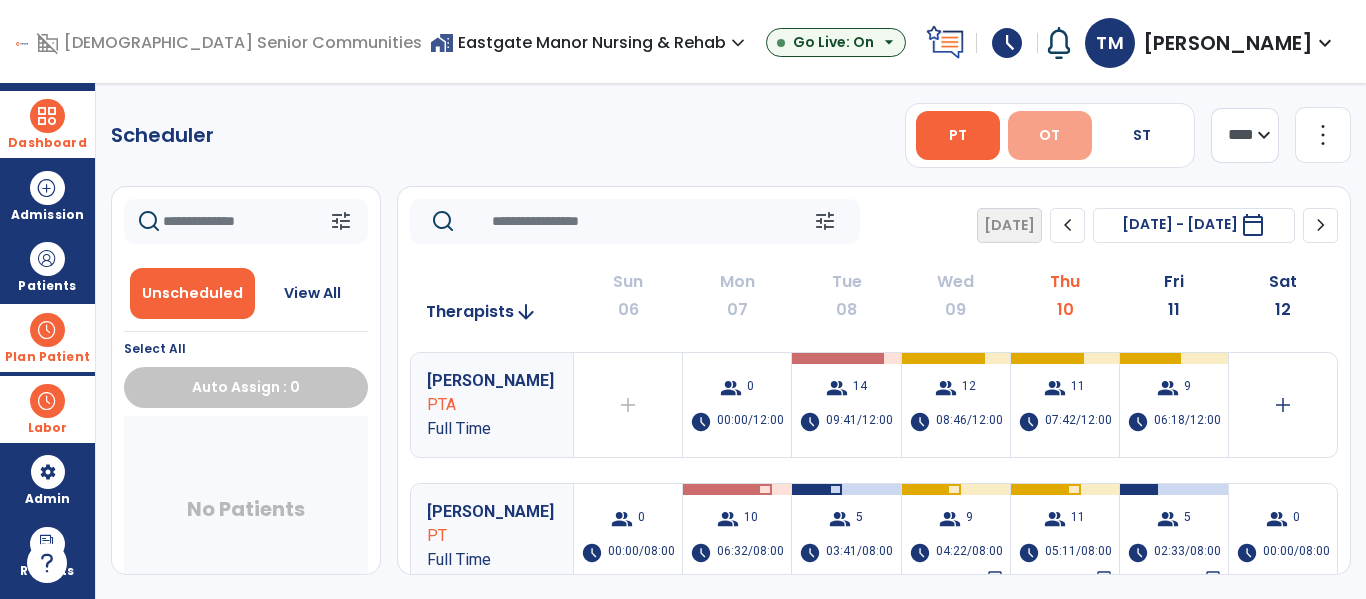 click on "OT" at bounding box center (1049, 135) 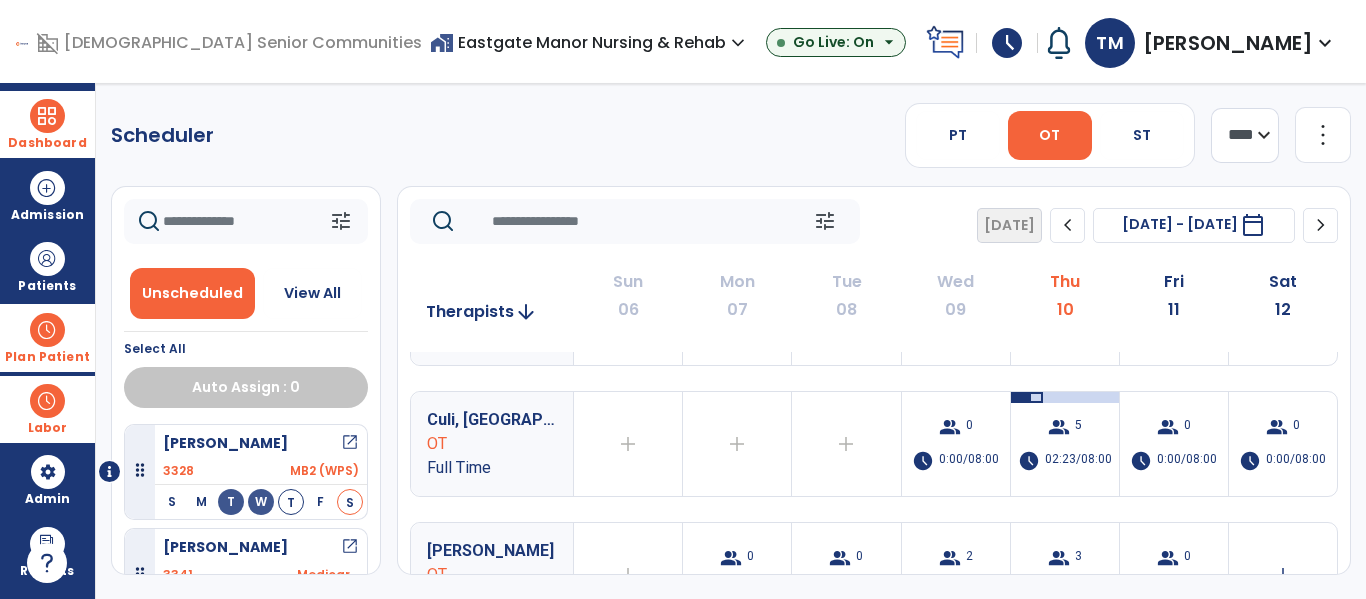 scroll, scrollTop: 222, scrollLeft: 0, axis: vertical 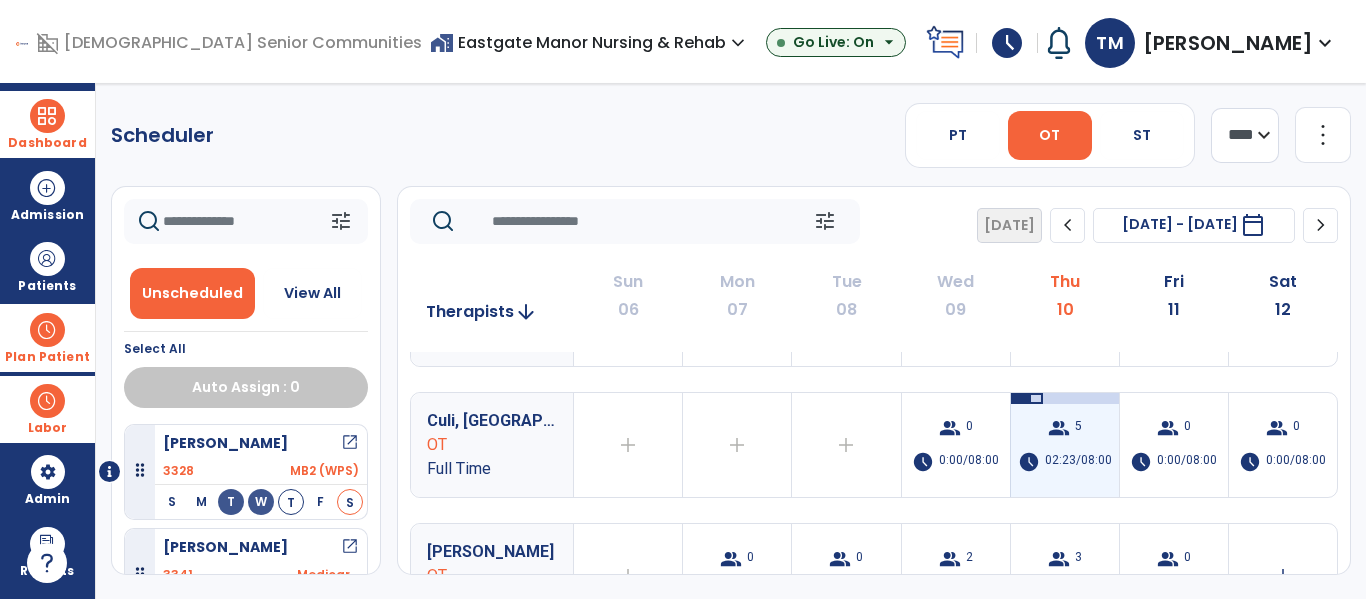 click on "group  5  schedule  02:23/08:00" at bounding box center (1065, 445) 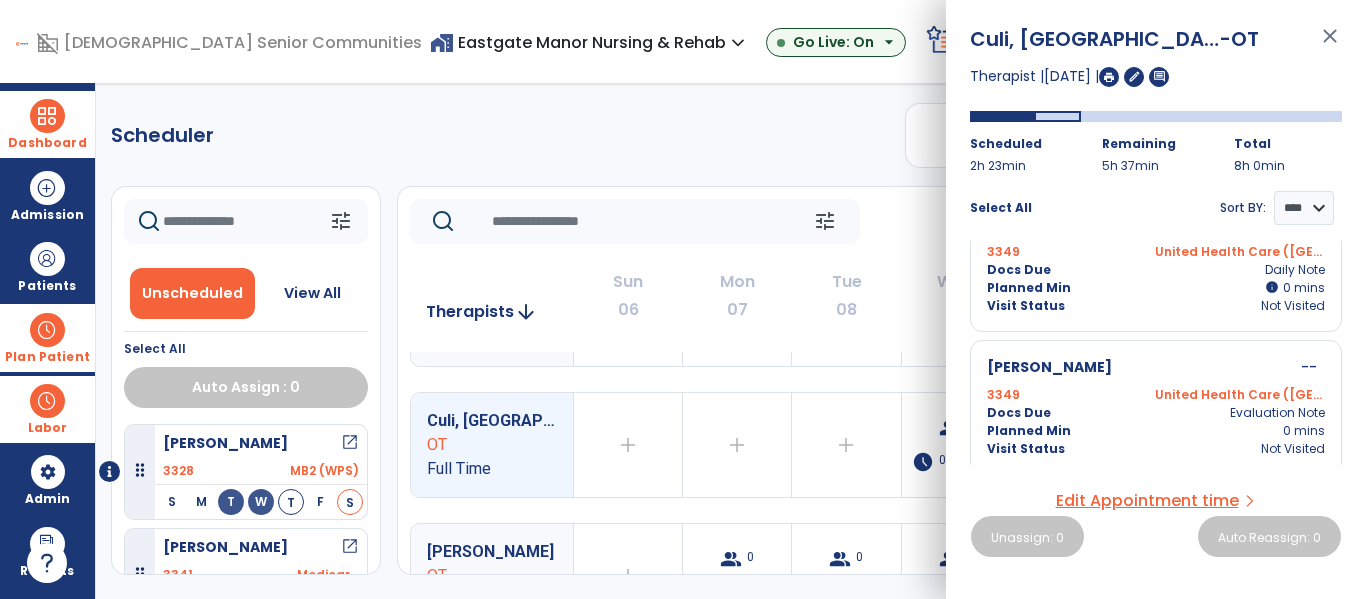 scroll, scrollTop: 594, scrollLeft: 0, axis: vertical 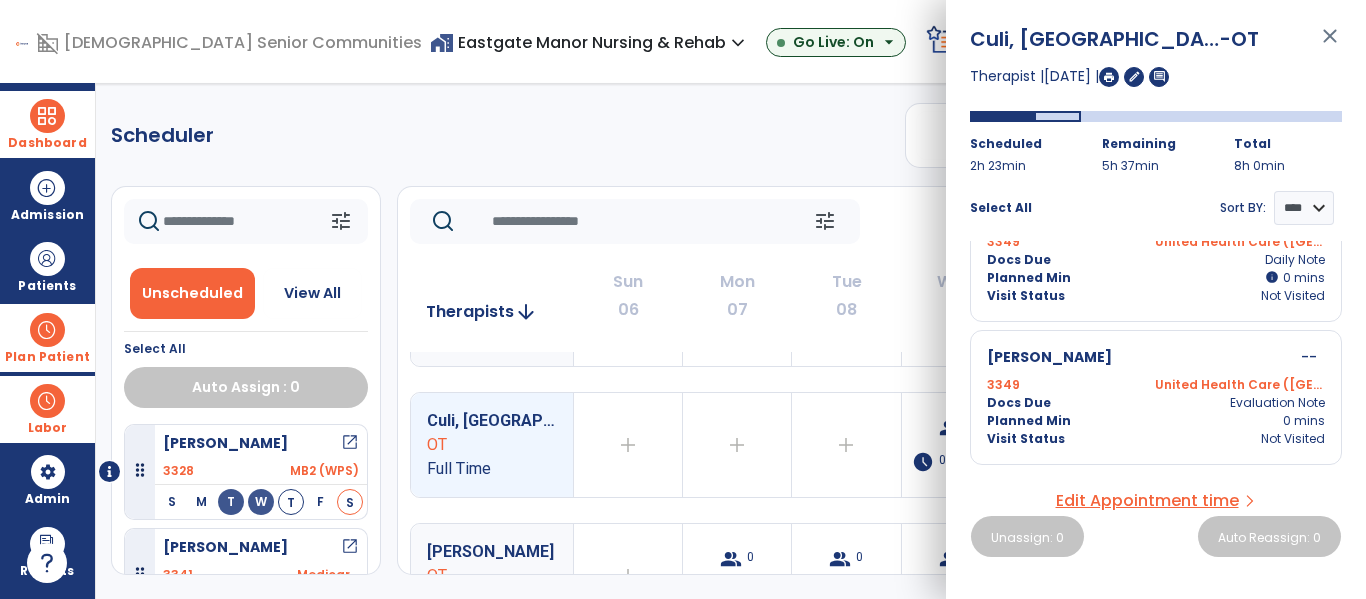 click on "Scheduler   PT   OT   ST  **** *** more_vert  Manage Labor   View All Therapists   Print" 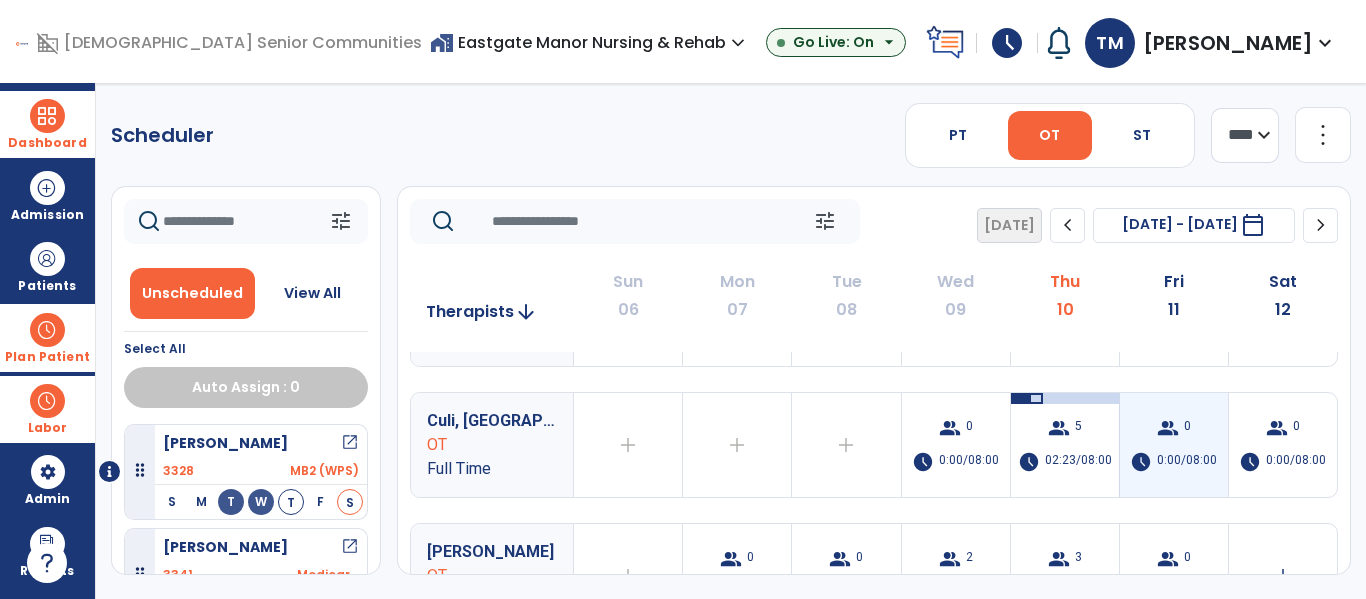 click on "0:00/08:00" at bounding box center (1187, 462) 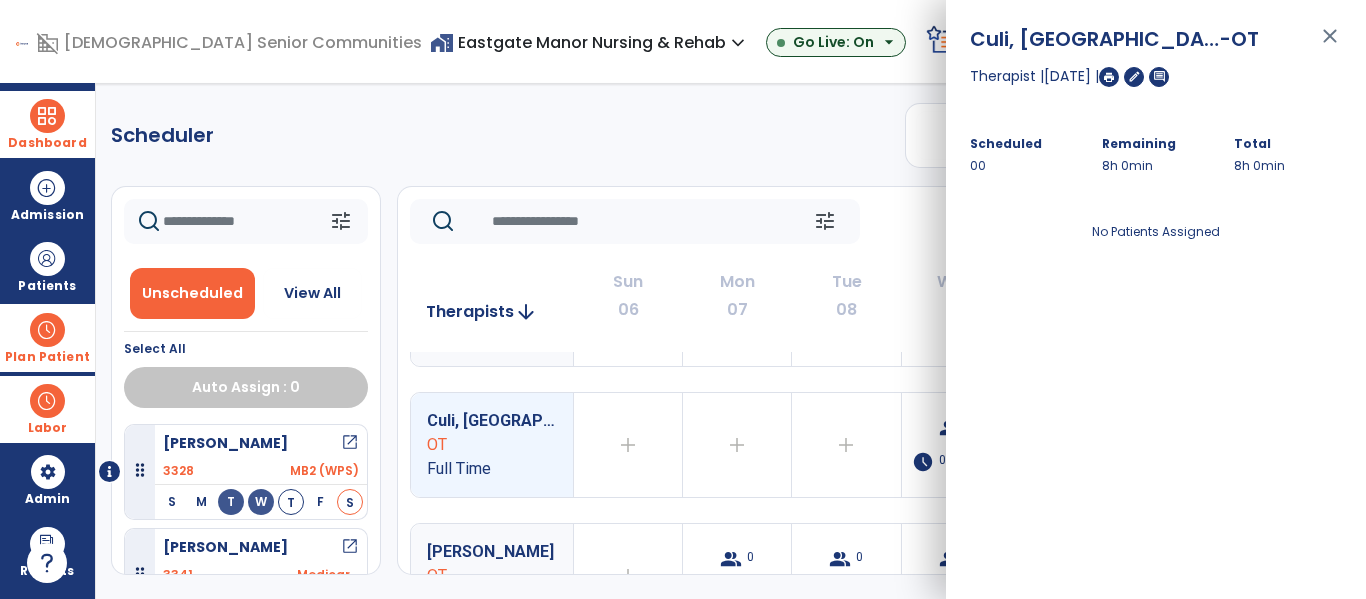 click on "close" at bounding box center [1330, 45] 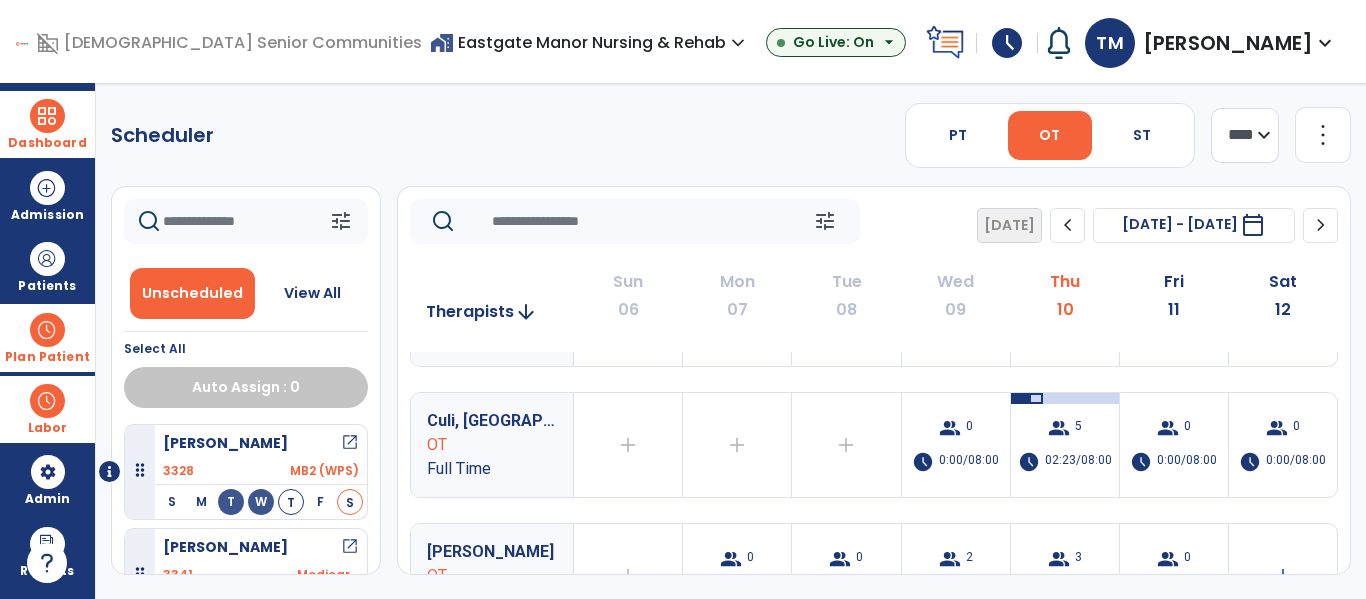 scroll, scrollTop: 0, scrollLeft: 0, axis: both 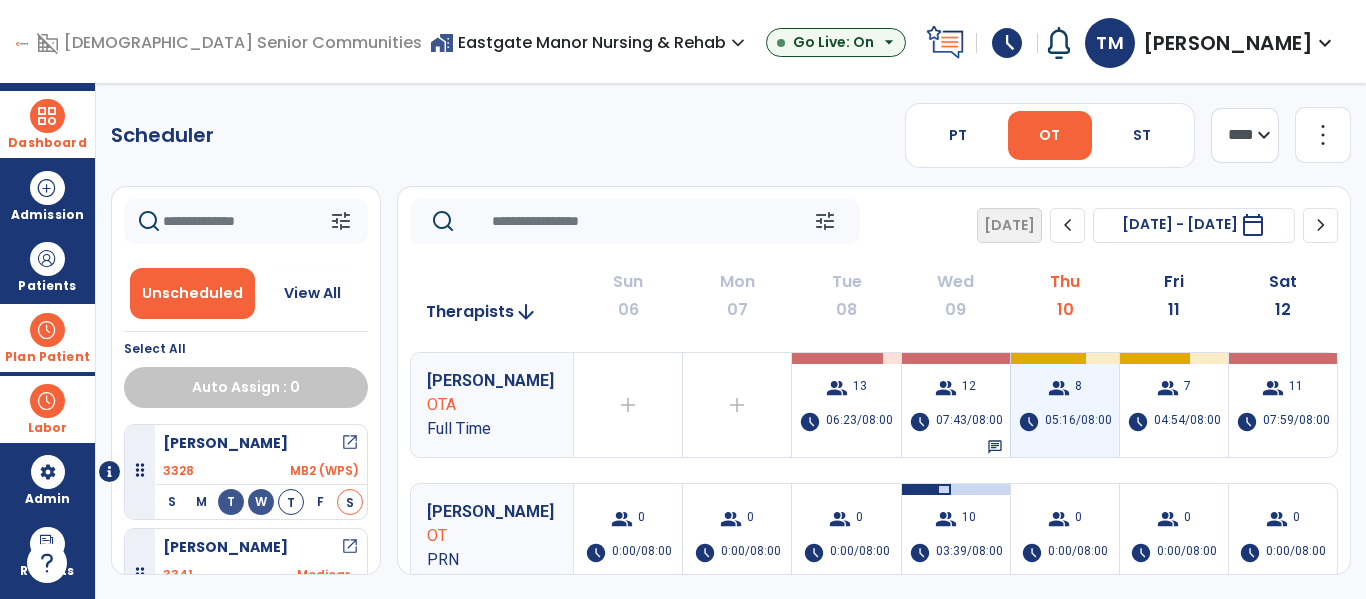 click on "group  8  schedule  05:16/08:00" at bounding box center (1065, 405) 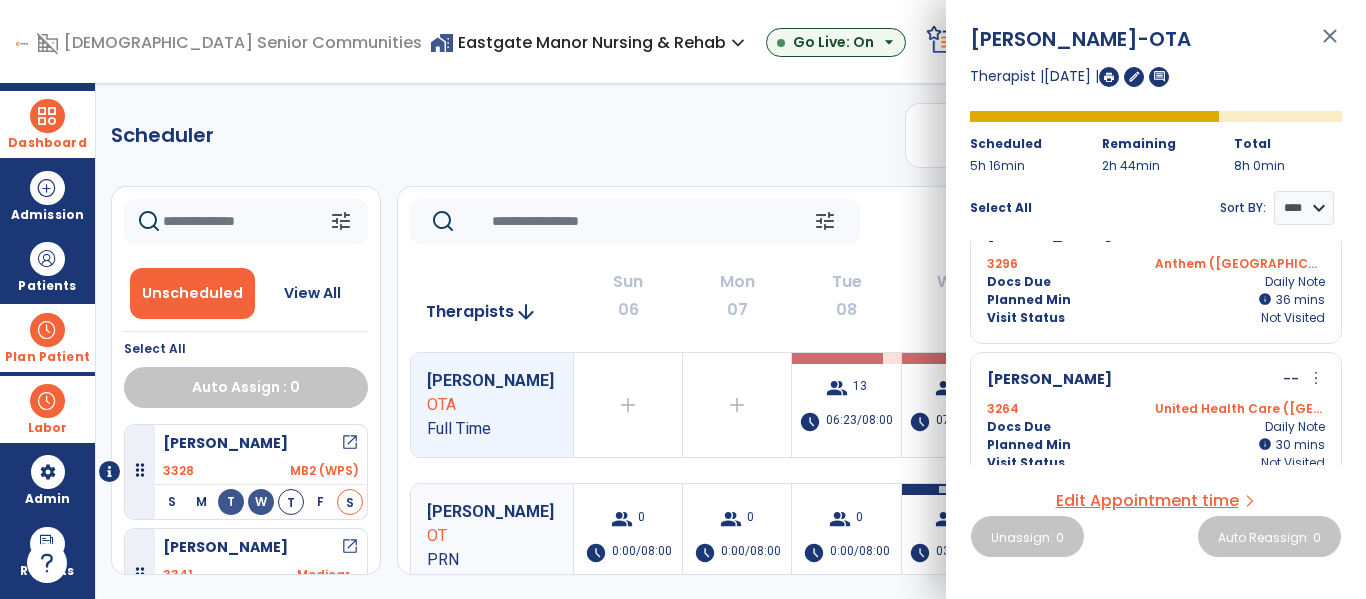 scroll, scrollTop: 936, scrollLeft: 0, axis: vertical 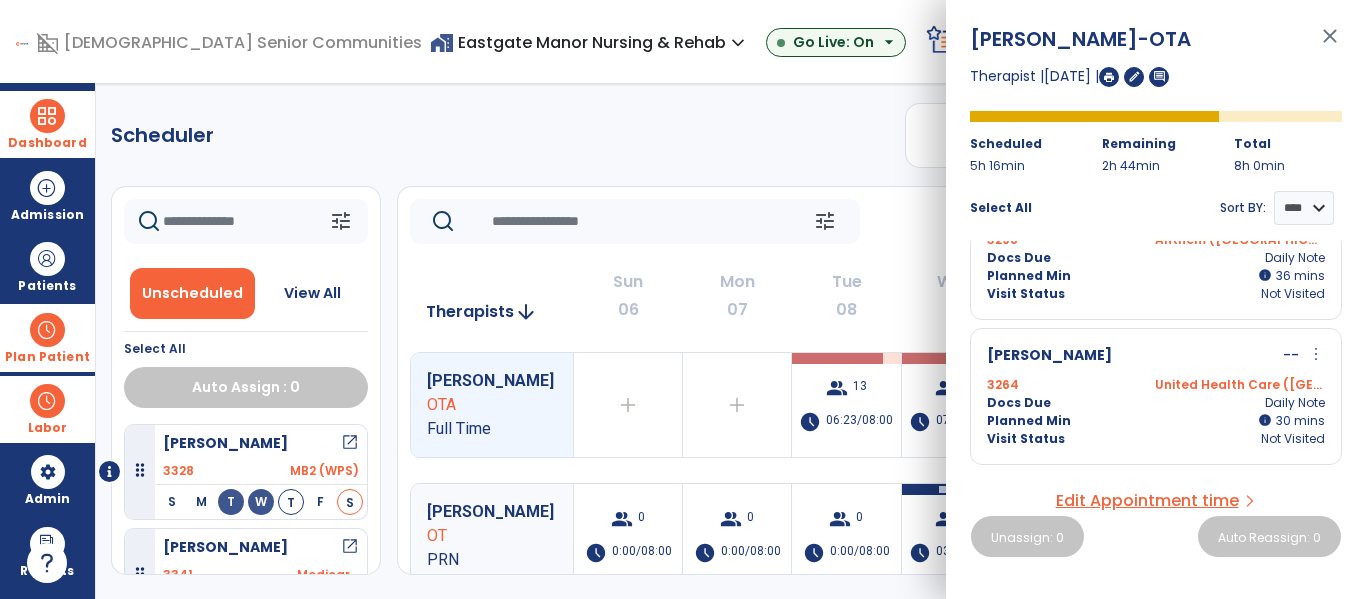 click at bounding box center (47, 401) 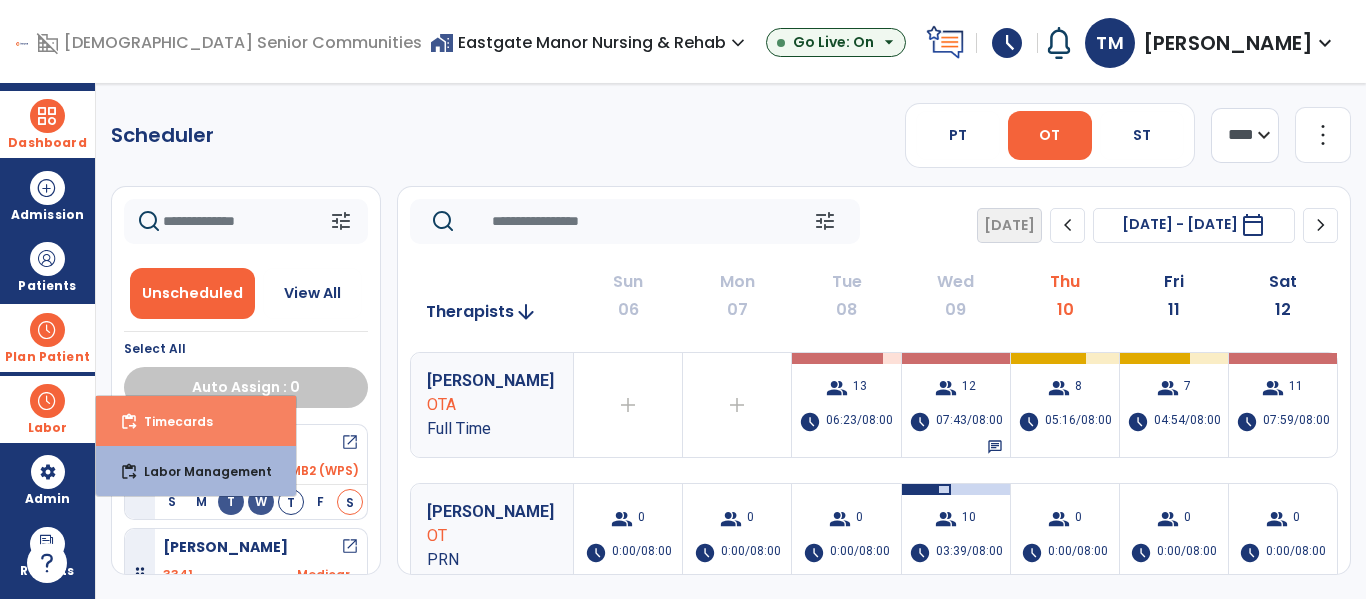 click on "Timecards" at bounding box center (170, 421) 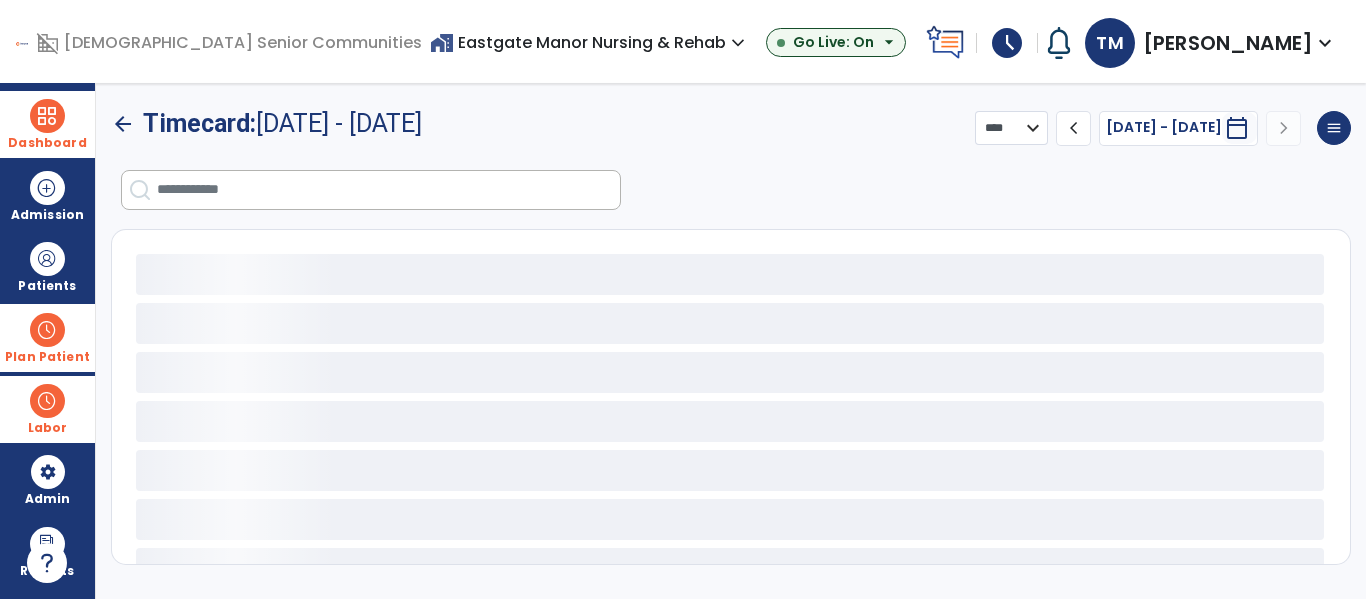 select on "***" 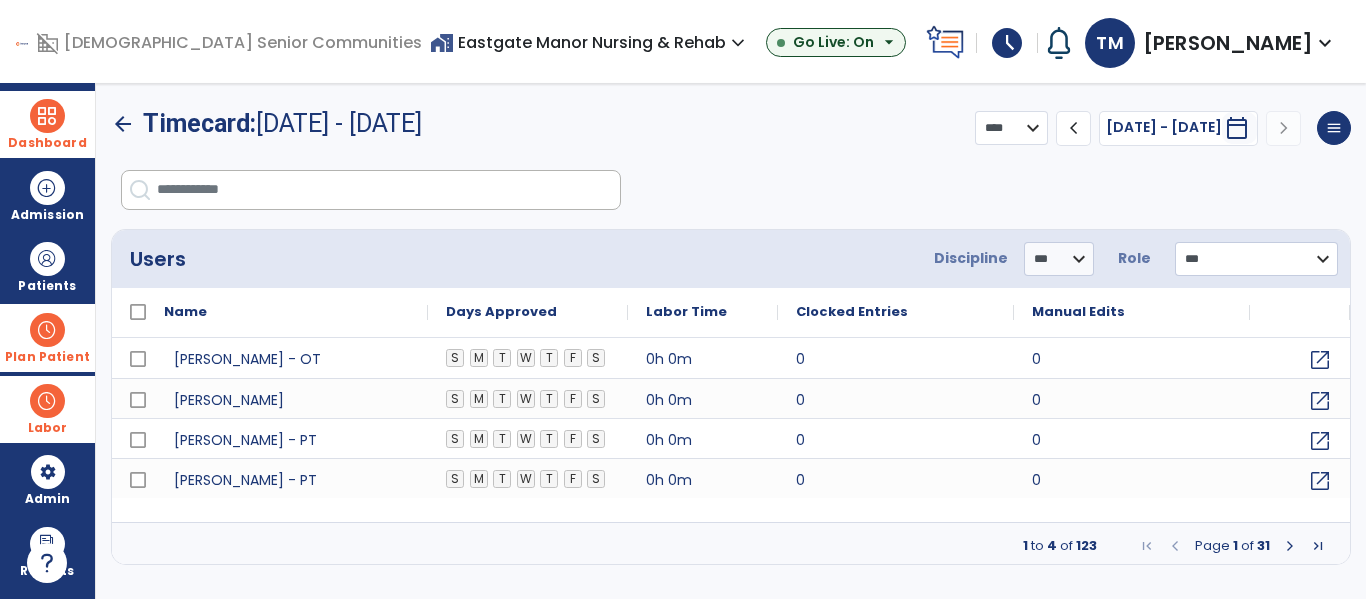 click at bounding box center [388, 190] 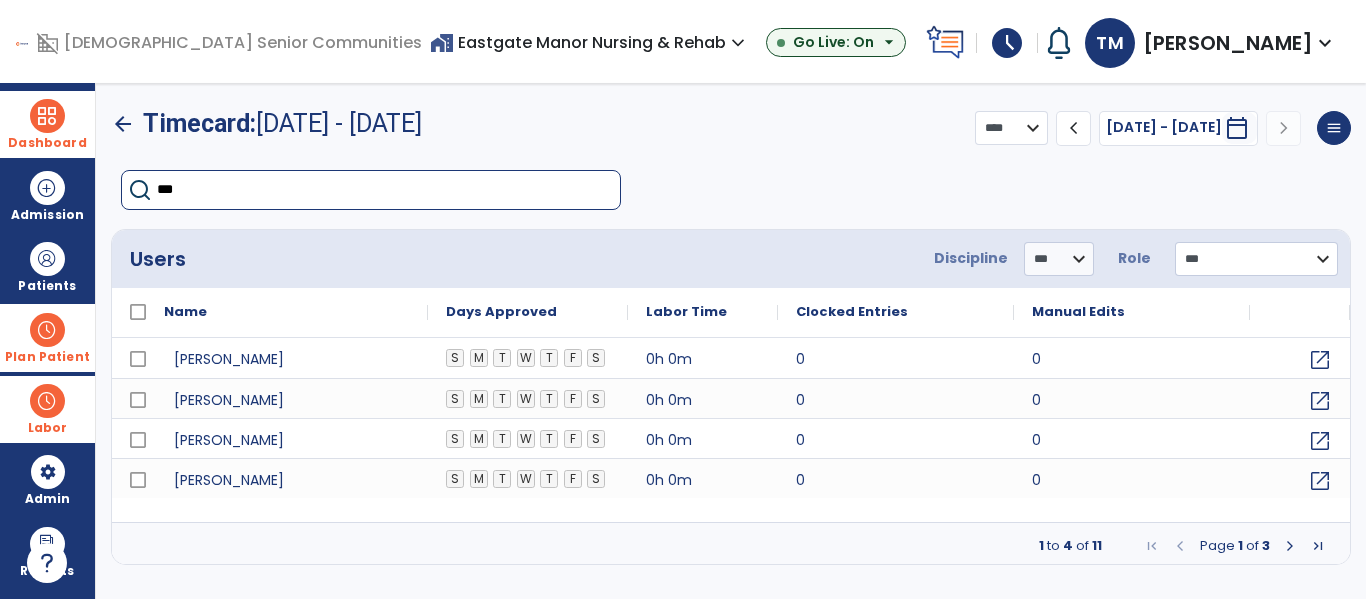 type on "****" 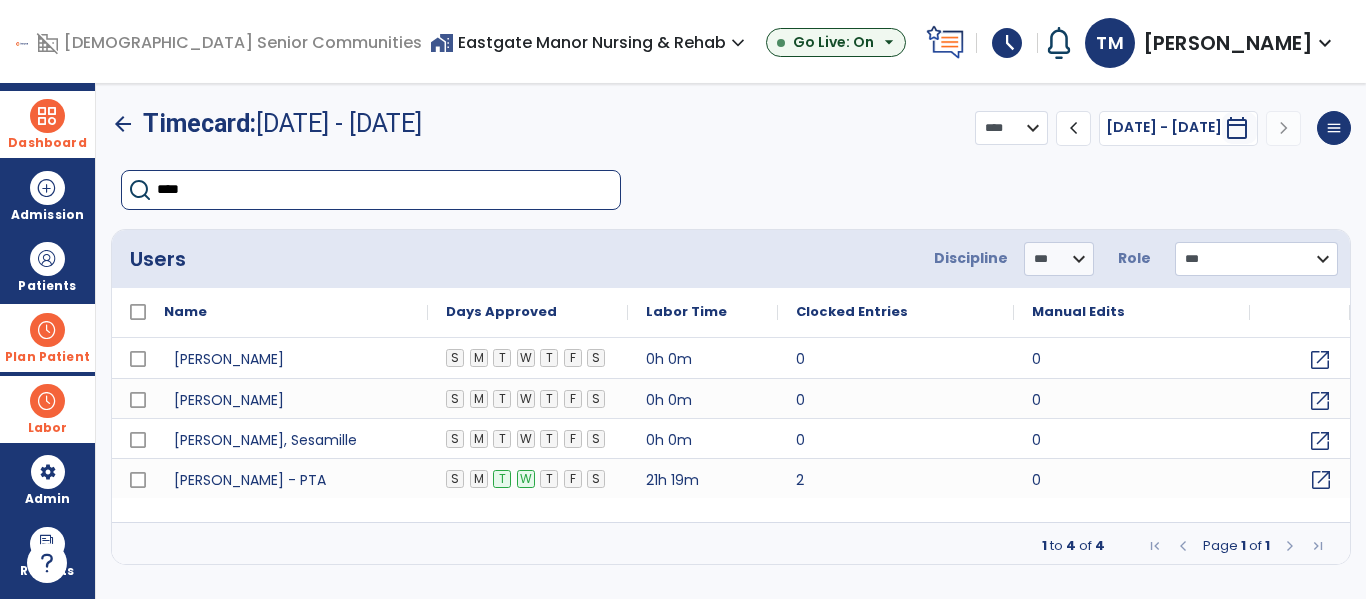click on "open_in_new" 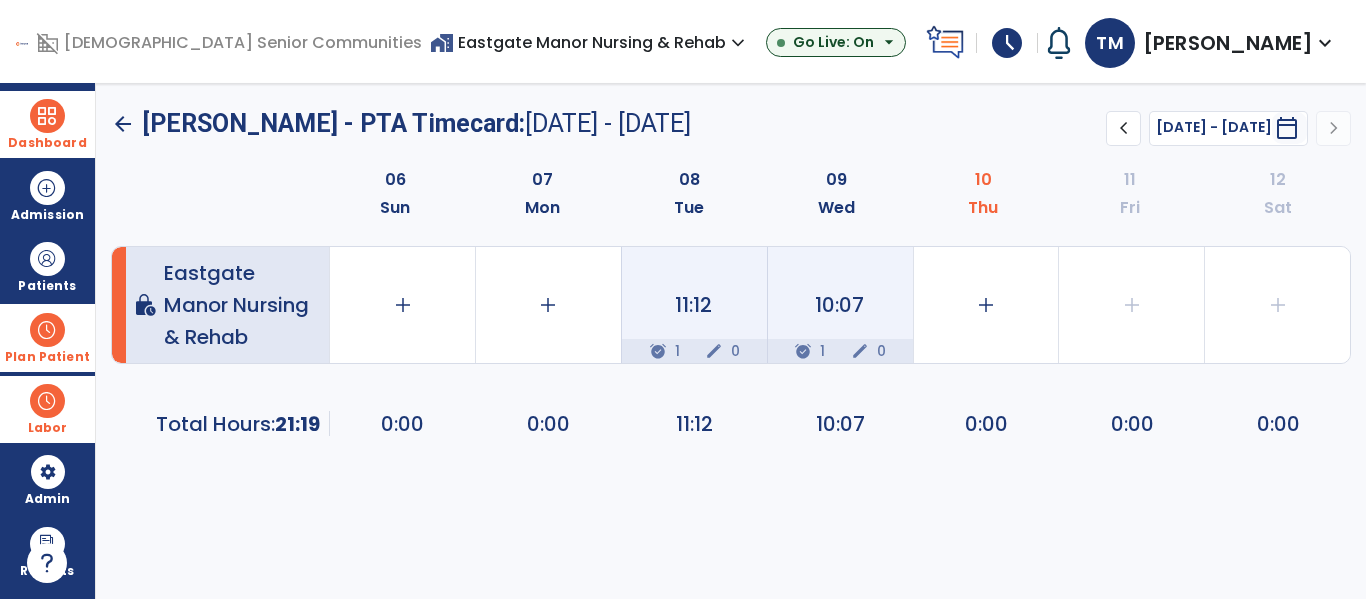 click at bounding box center [47, 116] 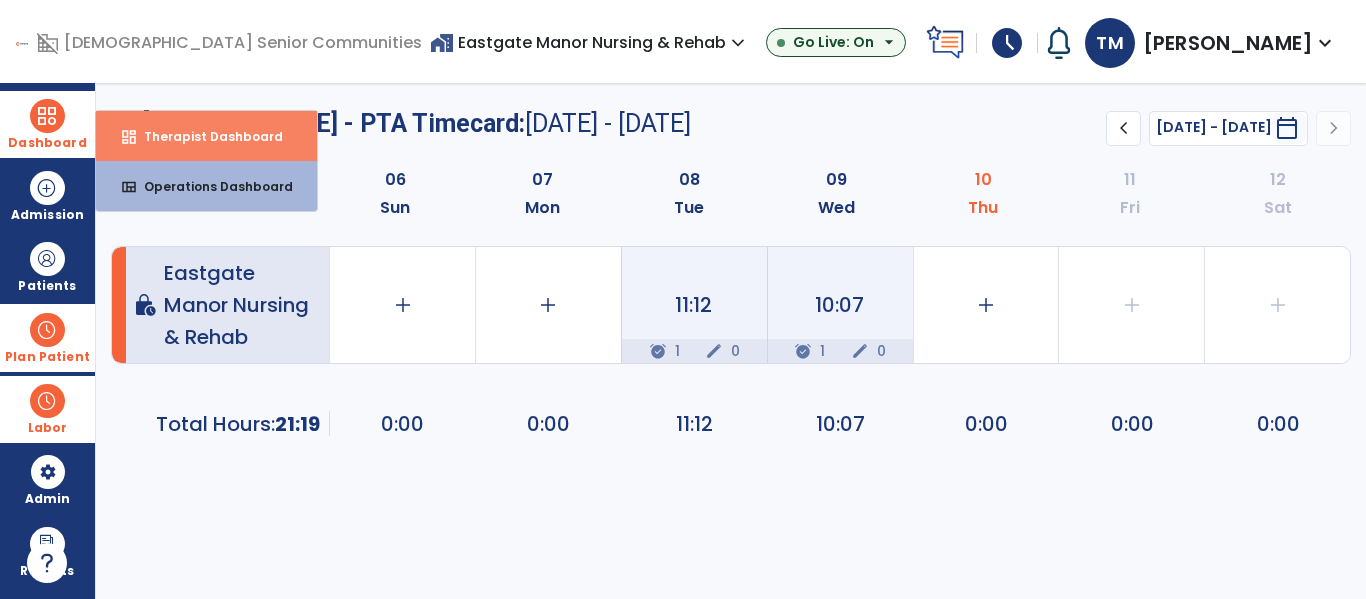 click on "Therapist Dashboard" at bounding box center [205, 136] 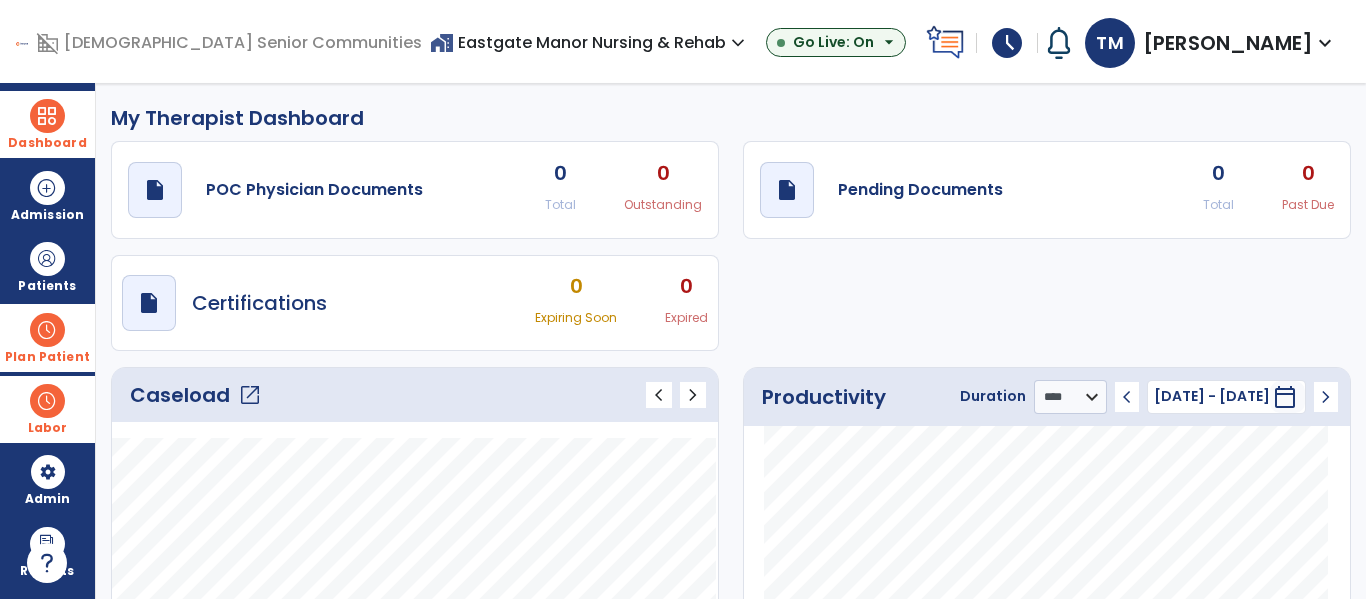 click on "open_in_new" 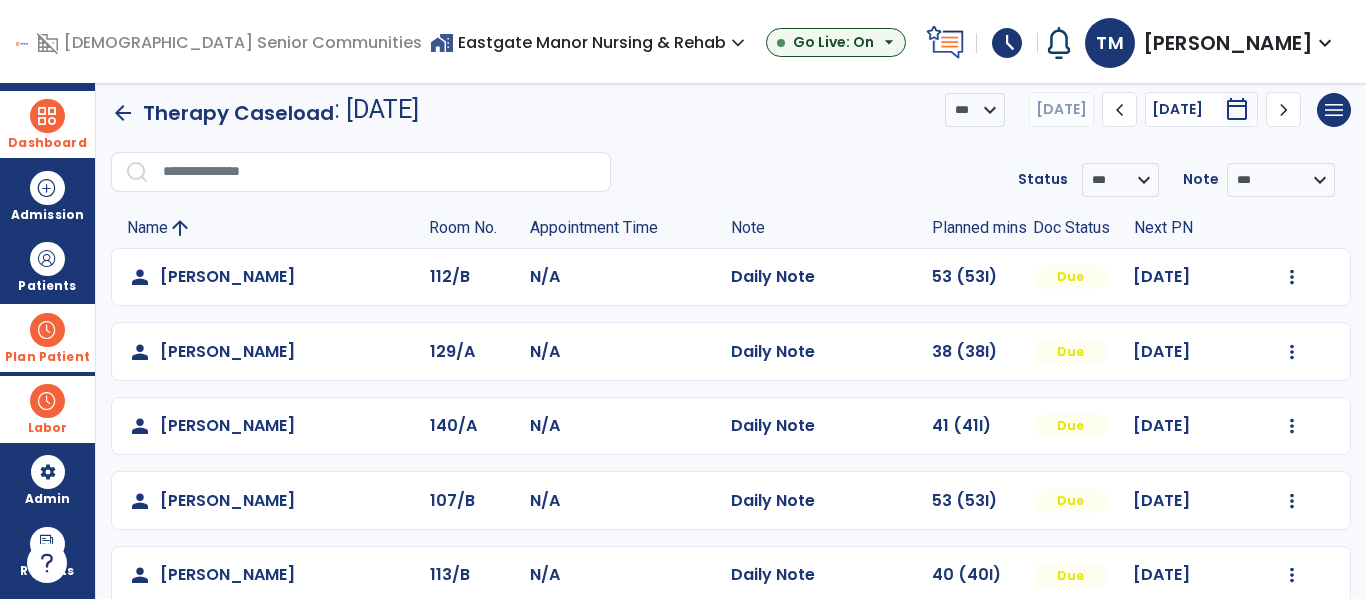 scroll, scrollTop: 0, scrollLeft: 0, axis: both 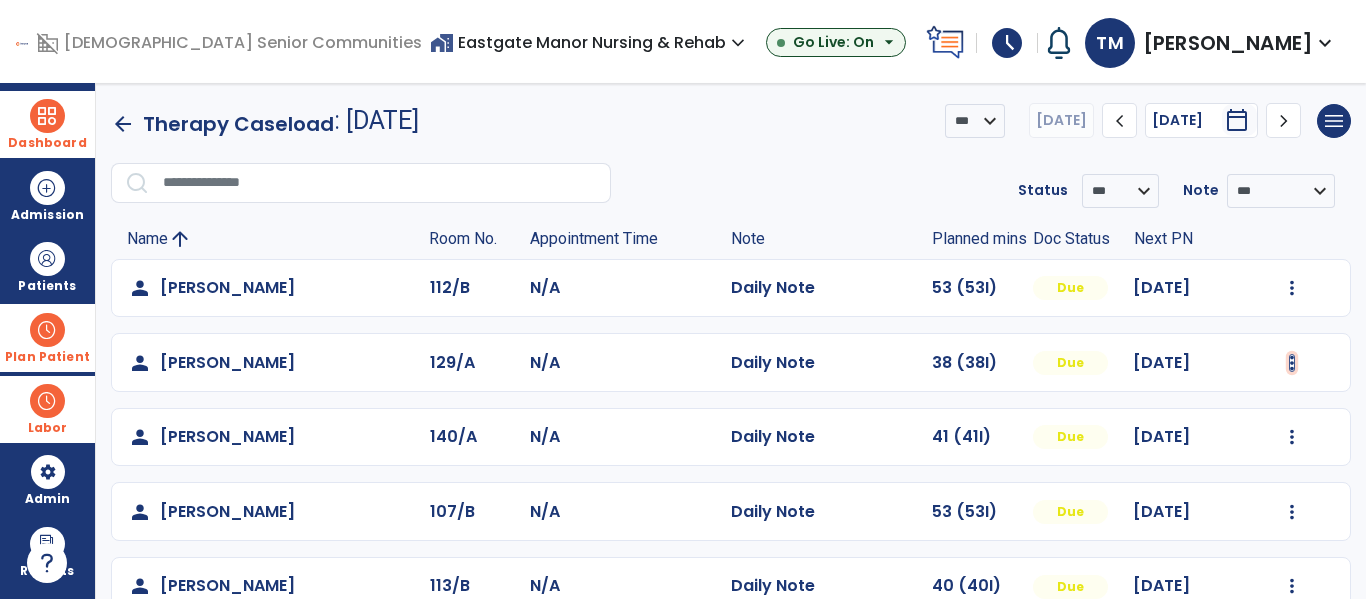 click at bounding box center (1292, 288) 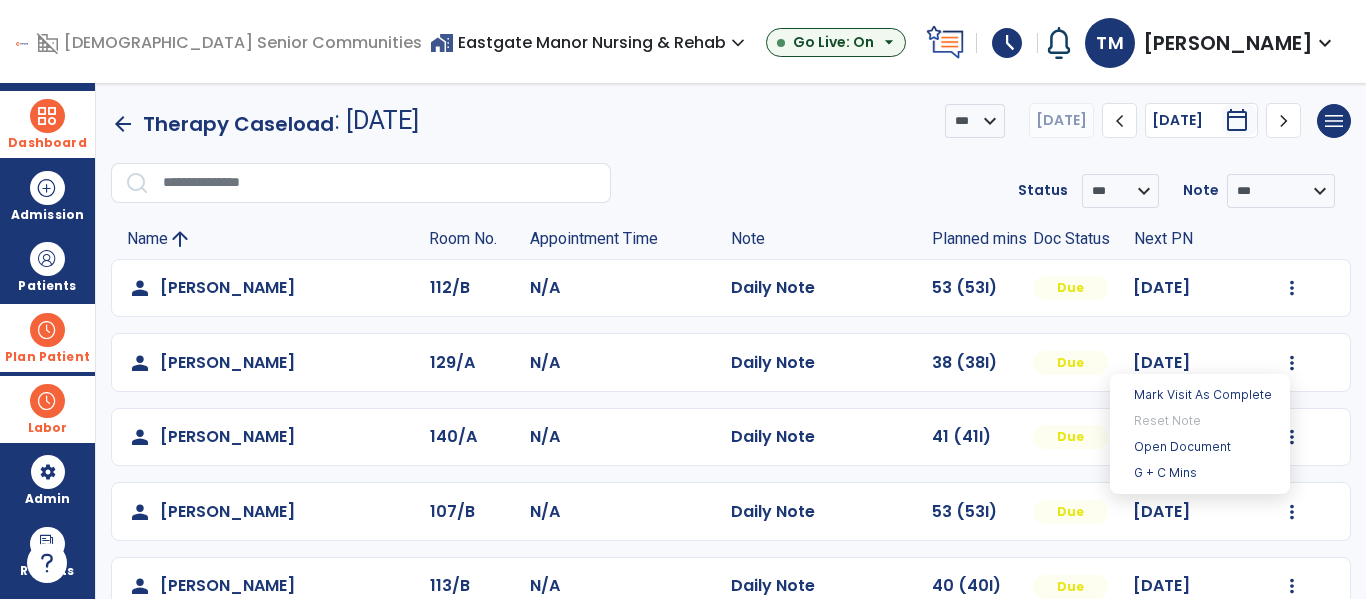 click on "arrow_back   Therapy Caseload  : 10 Jul, 2025 *** ****  Today  chevron_left 10 Jul, 2025  *********  calendar_today  chevron_right  menu   Export List   Print List" 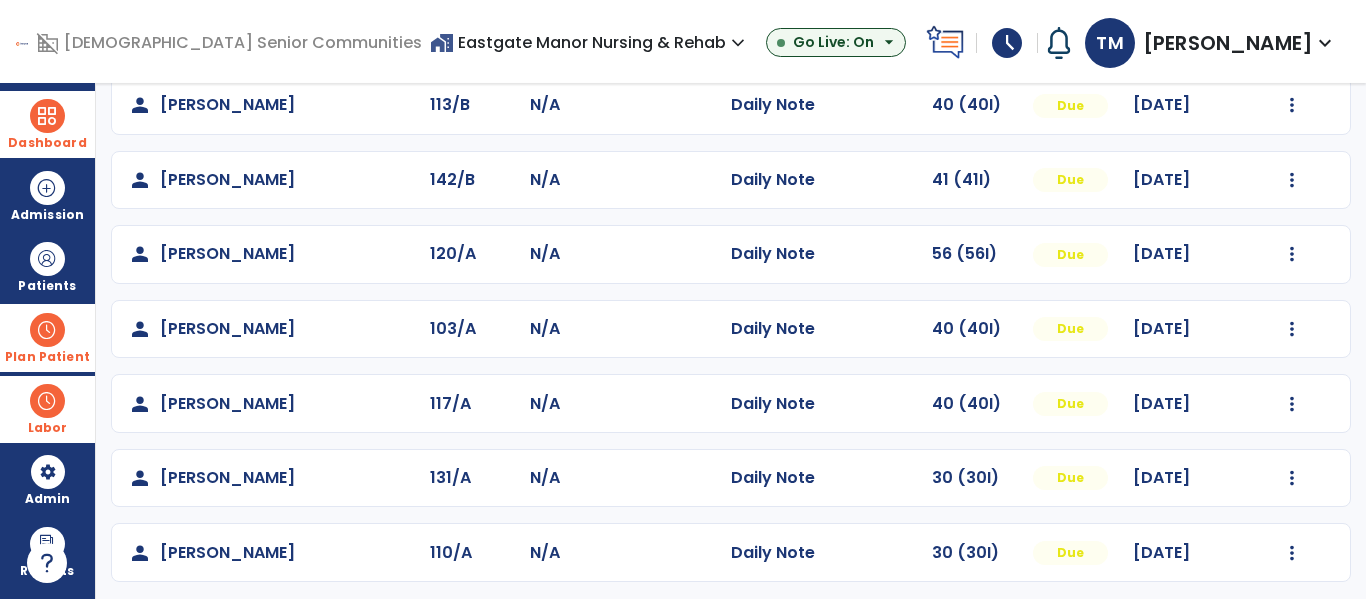 scroll, scrollTop: 488, scrollLeft: 0, axis: vertical 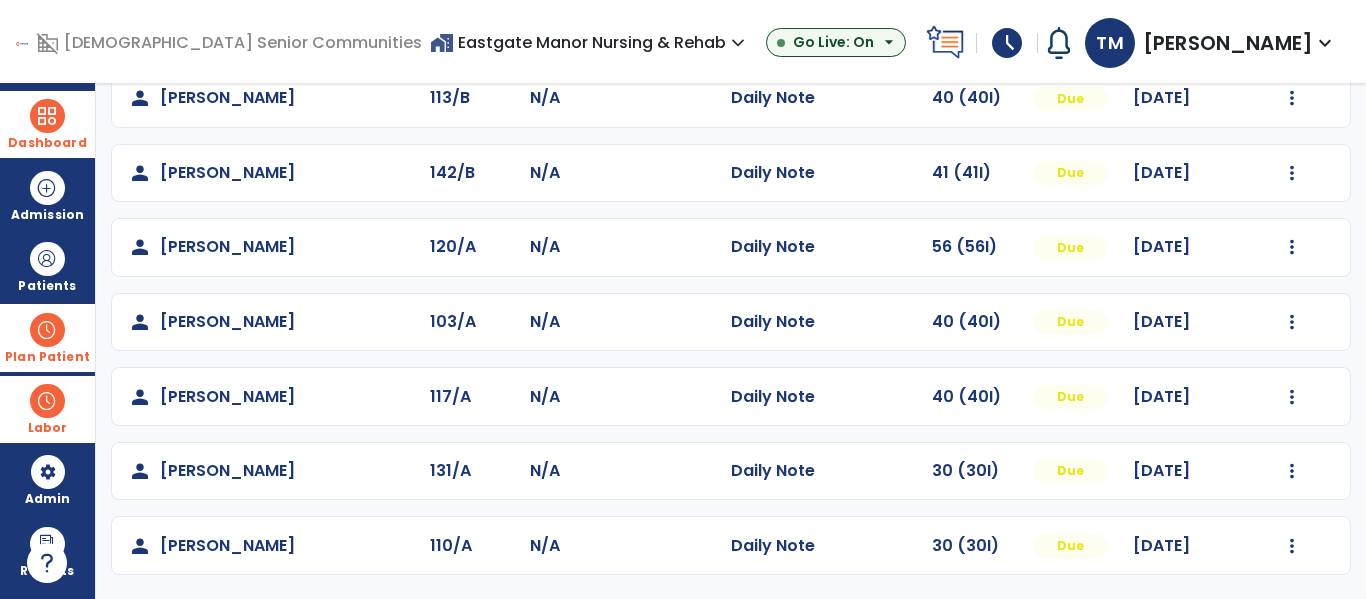 click on "Plan Patient" at bounding box center [47, 266] 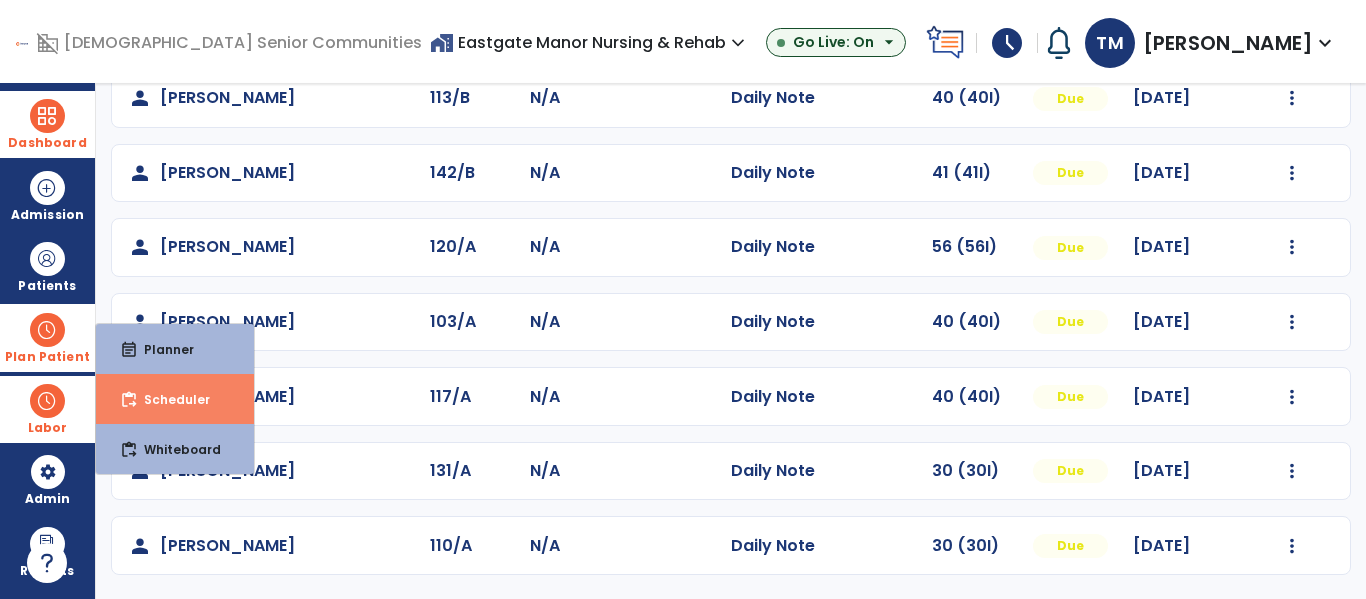 click on "Scheduler" at bounding box center [169, 399] 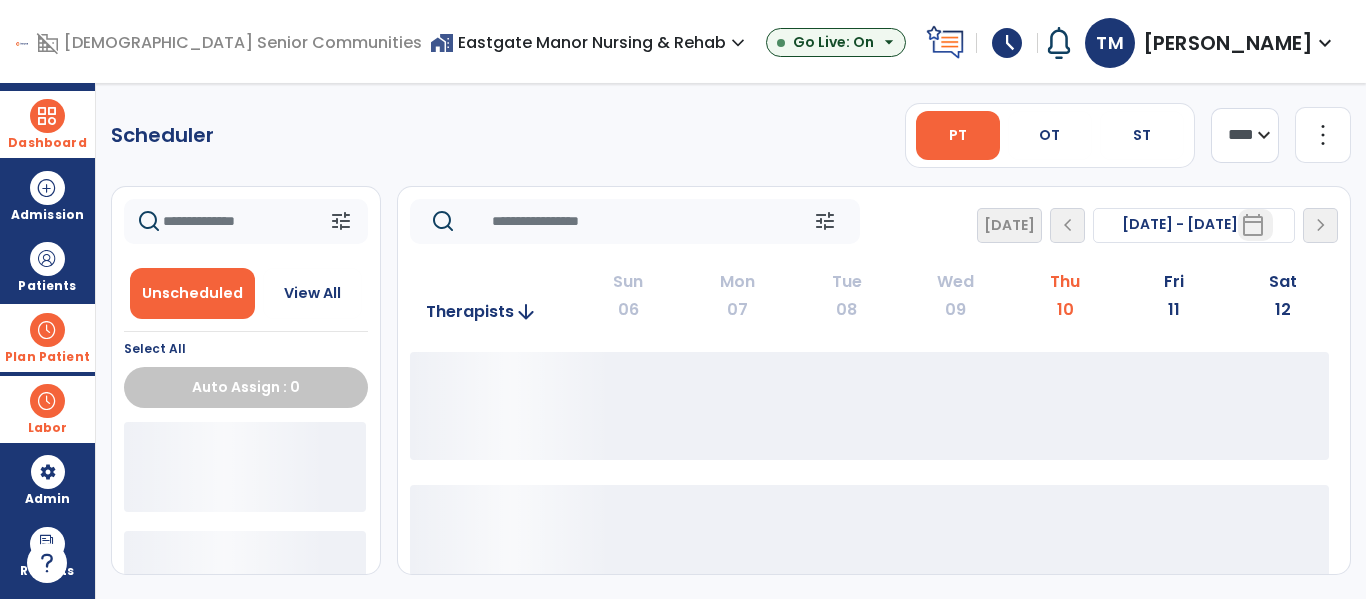 scroll, scrollTop: 0, scrollLeft: 0, axis: both 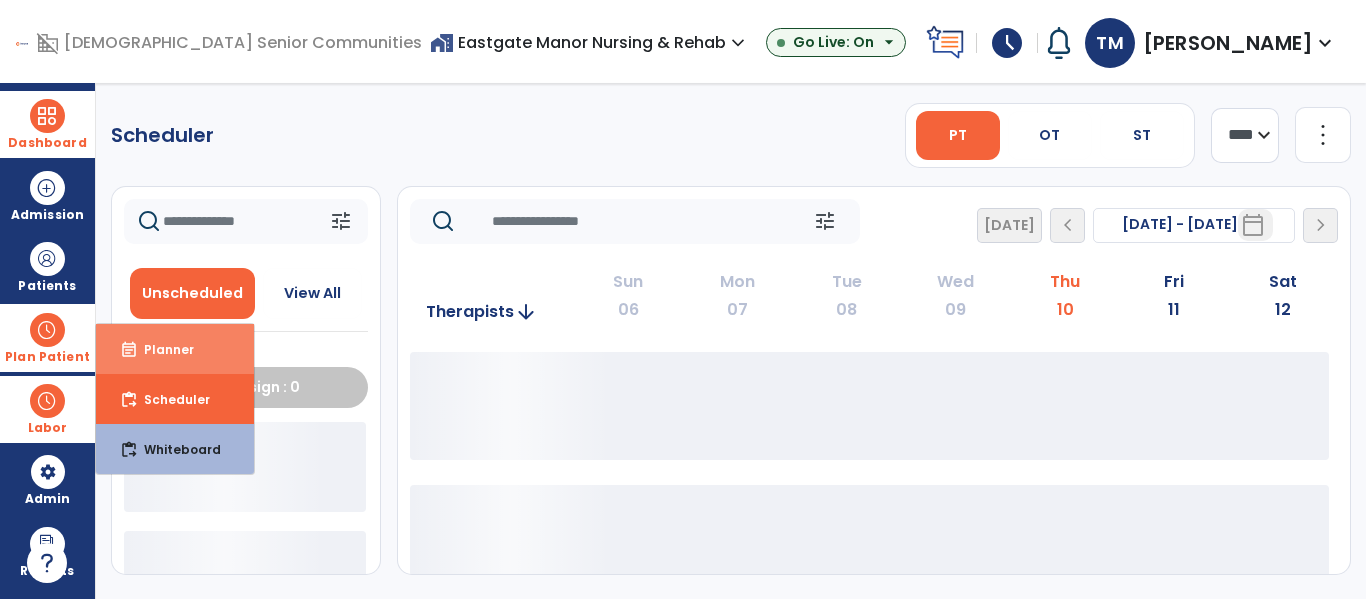 click on "Planner" at bounding box center (161, 349) 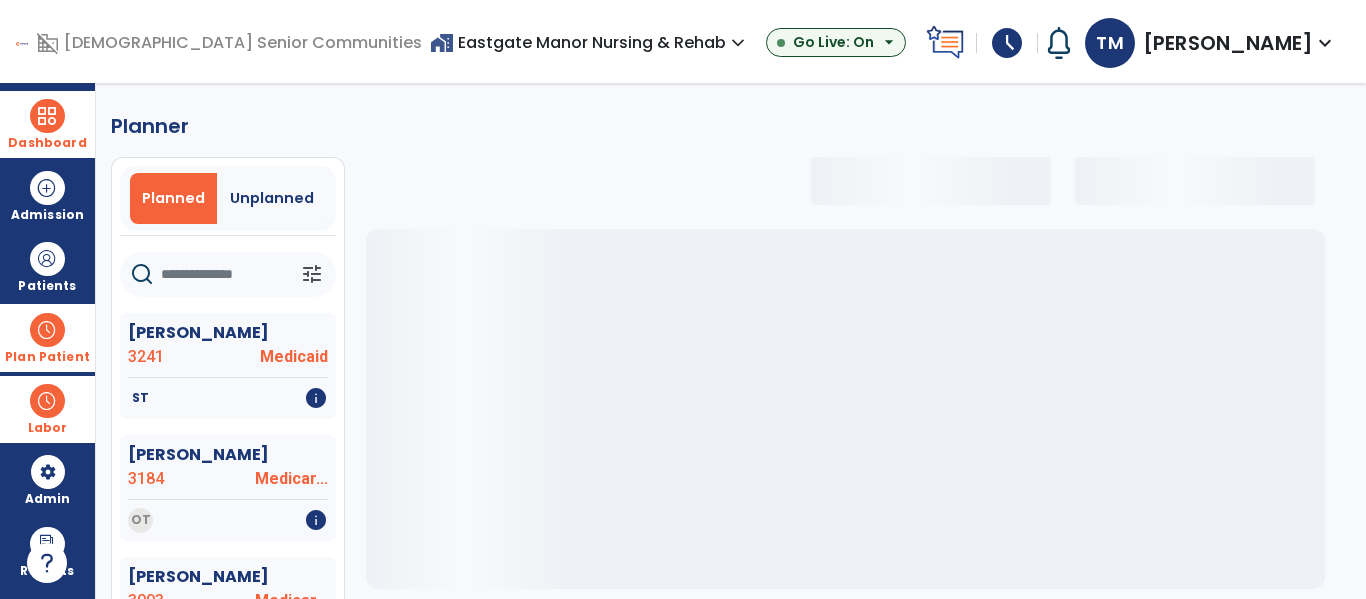select on "***" 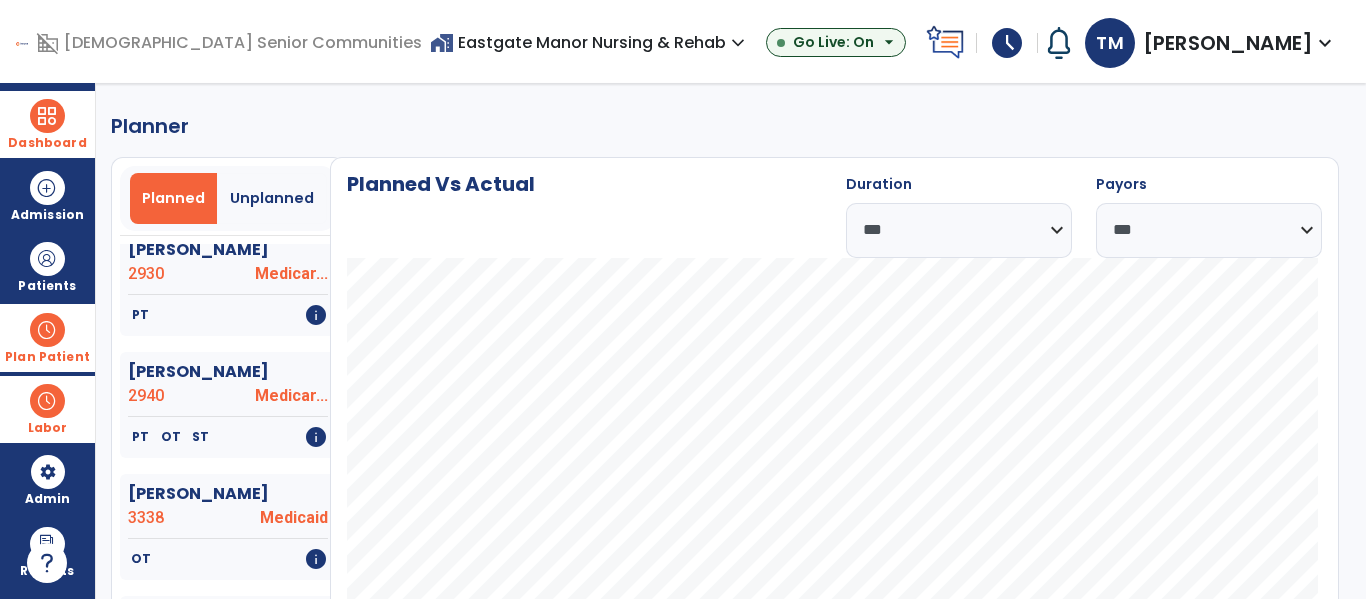 scroll, scrollTop: 1943, scrollLeft: 0, axis: vertical 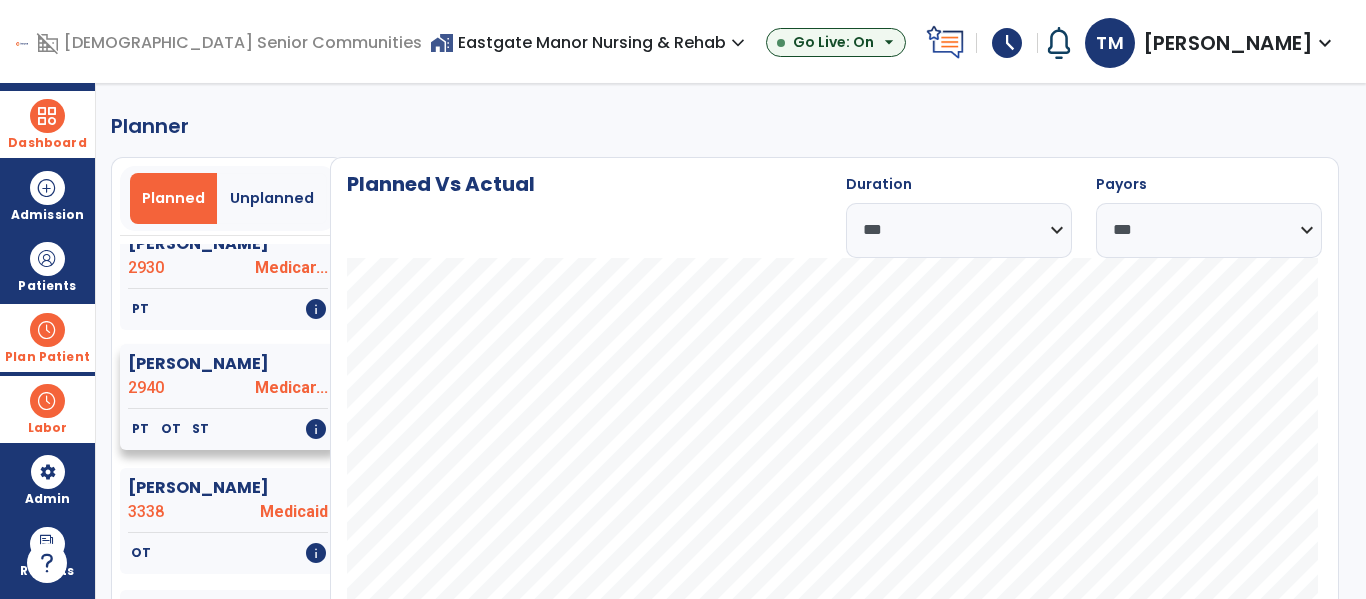 click on "2940" 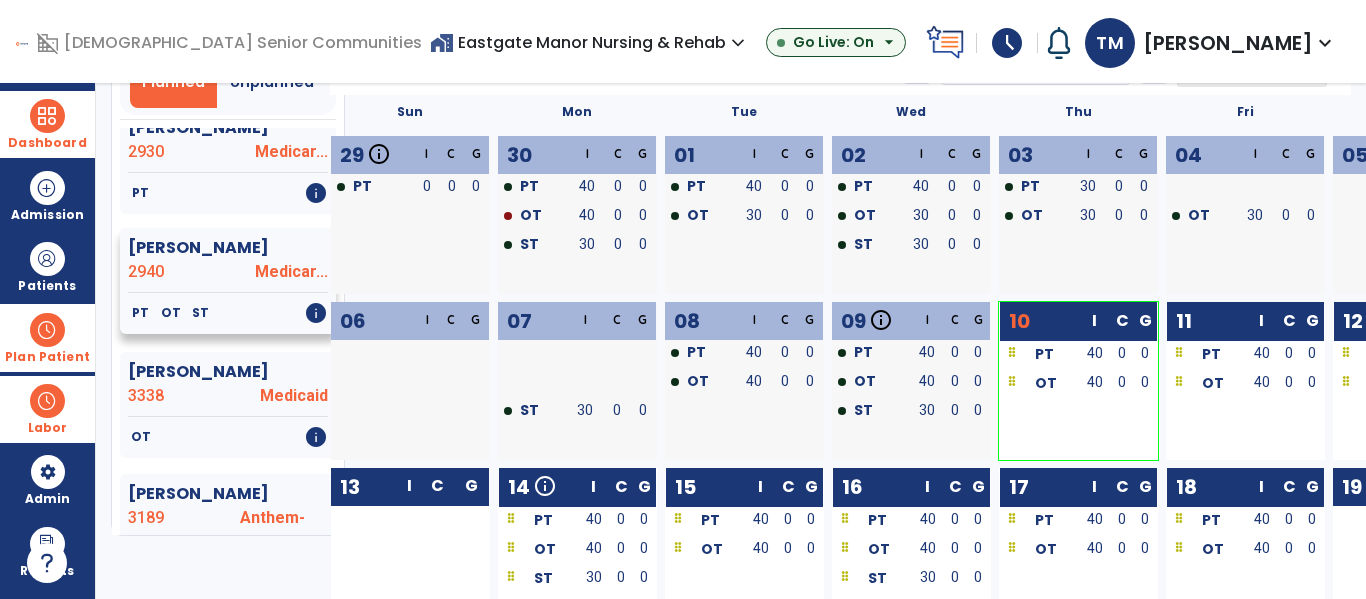 scroll, scrollTop: 131, scrollLeft: 0, axis: vertical 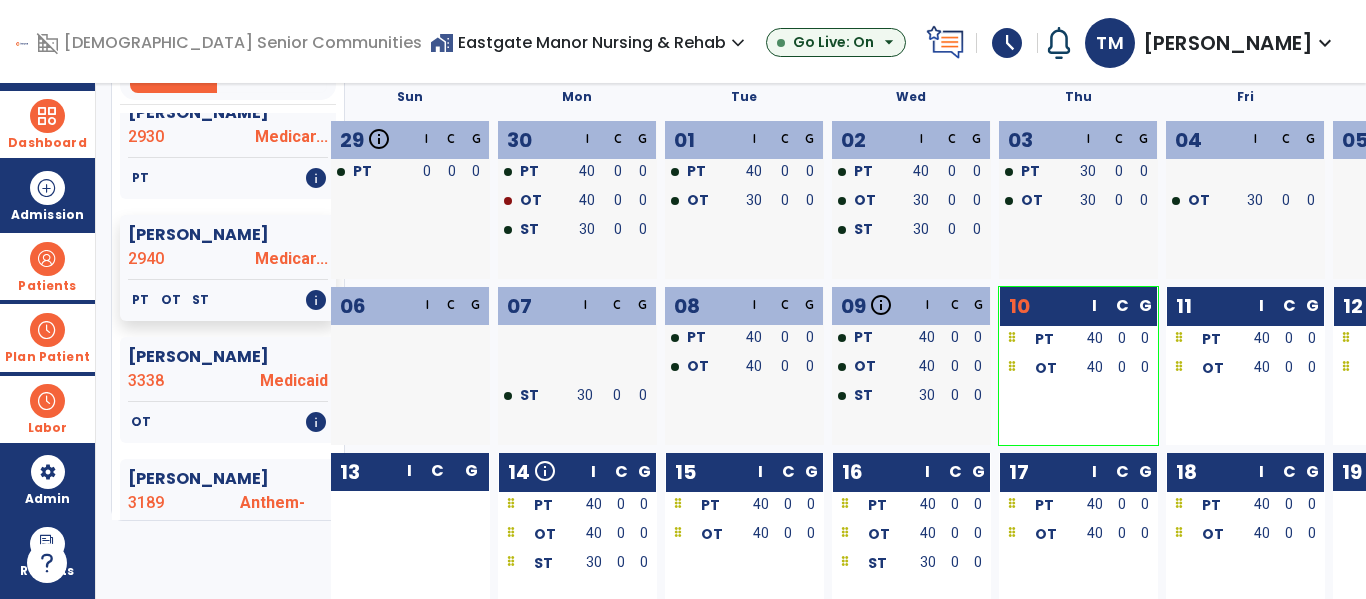 click at bounding box center [47, 259] 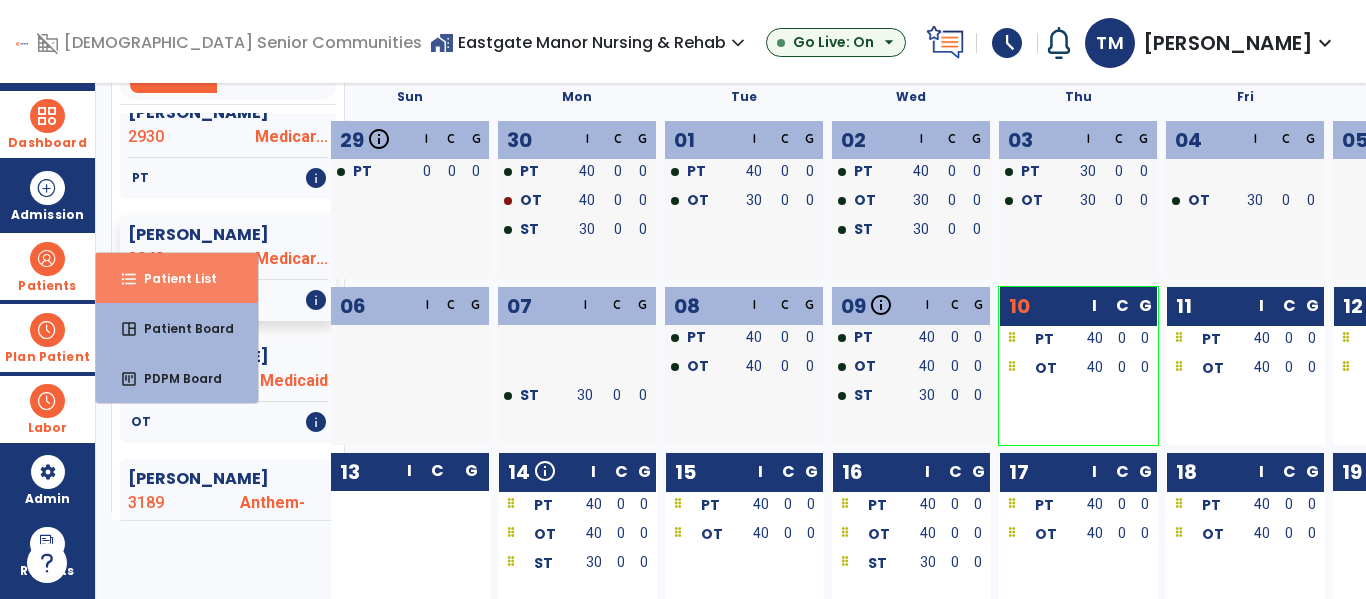 click on "Patient List" at bounding box center (172, 278) 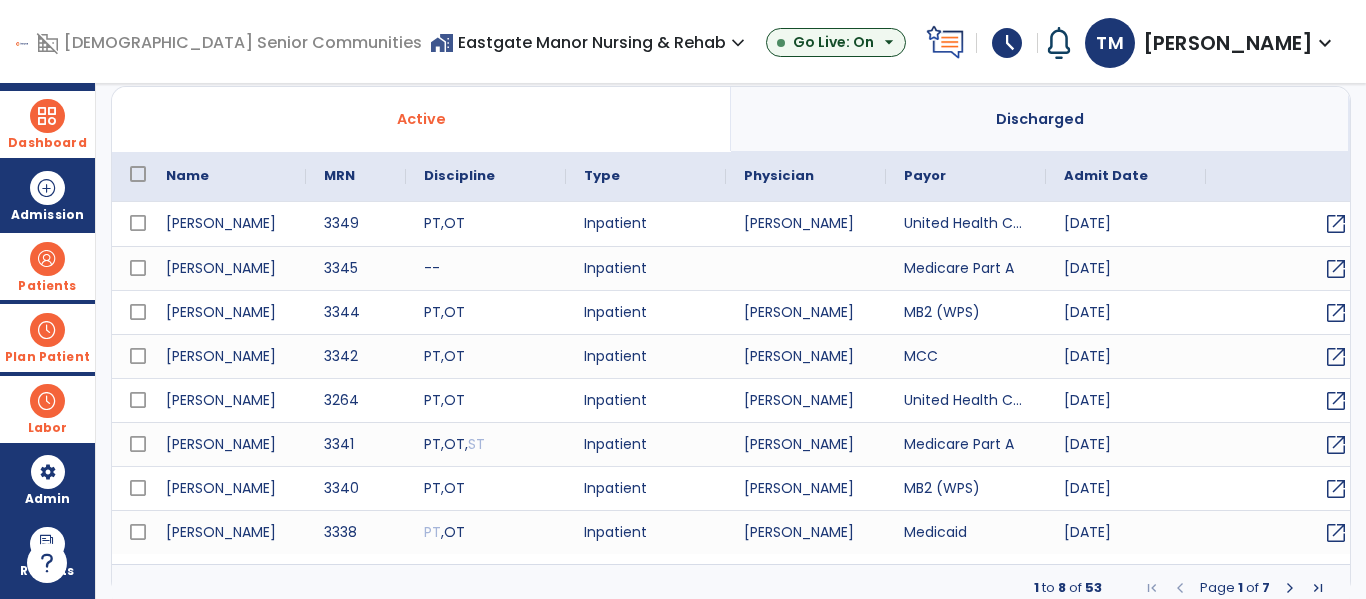 scroll, scrollTop: 0, scrollLeft: 0, axis: both 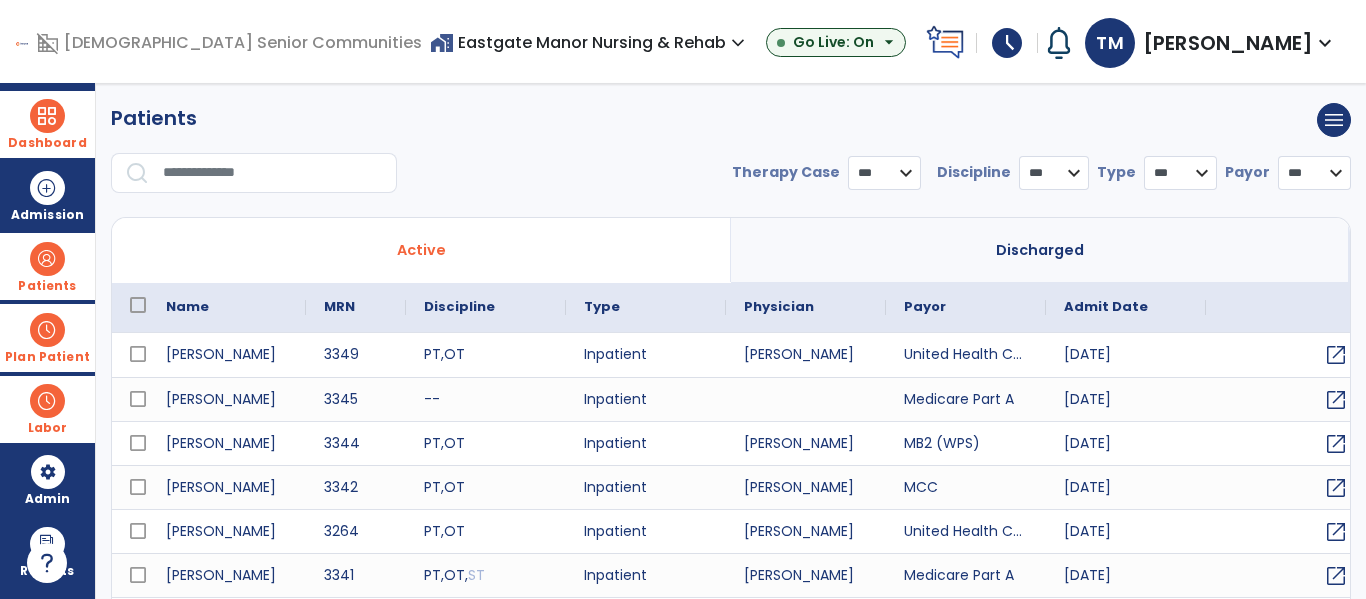 select on "***" 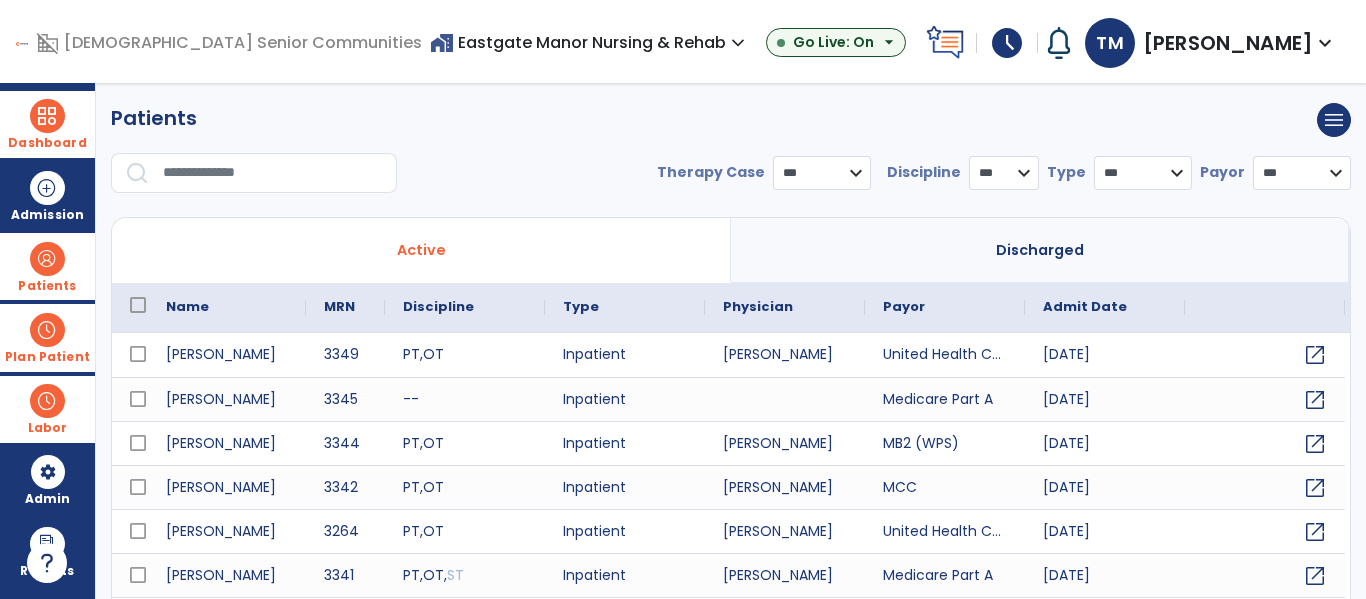 click at bounding box center (273, 173) 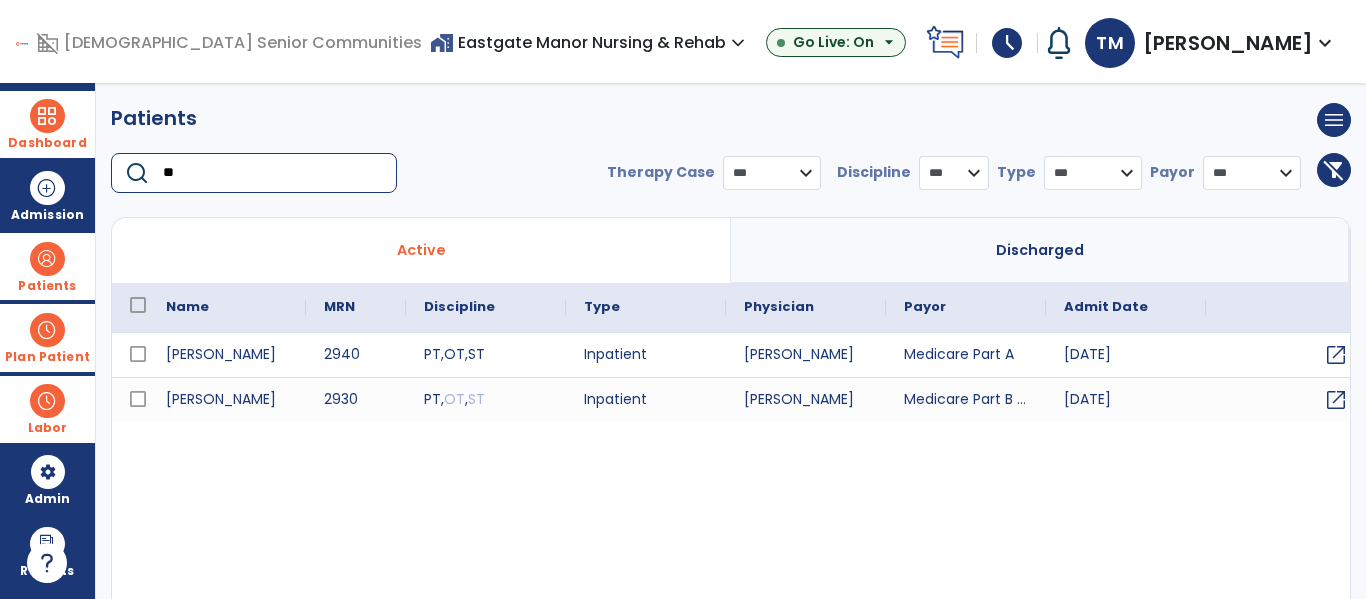 type on "**" 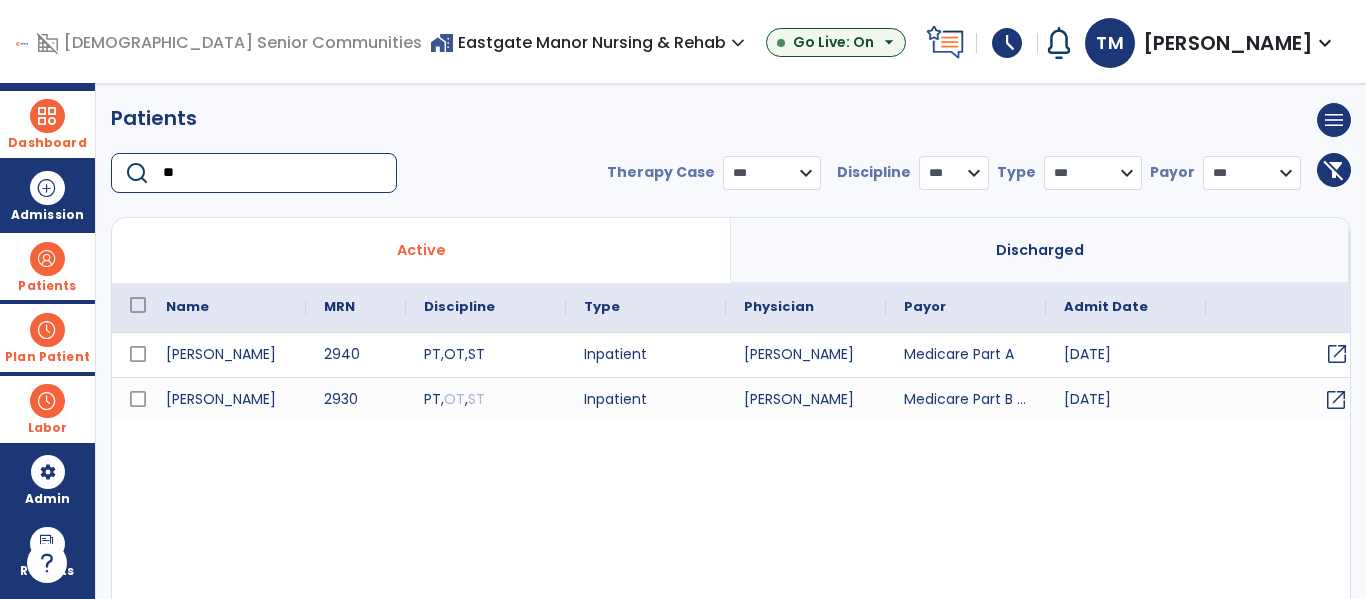 click on "open_in_new" at bounding box center [1337, 354] 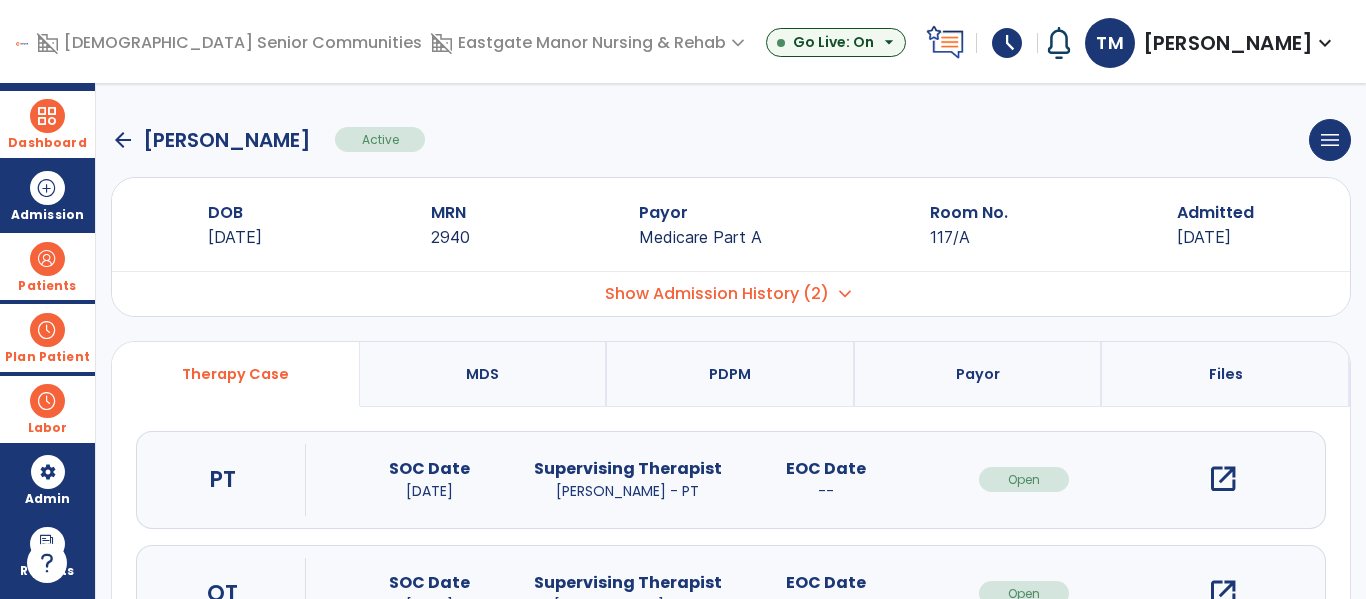 click on "open_in_new" at bounding box center (1223, 479) 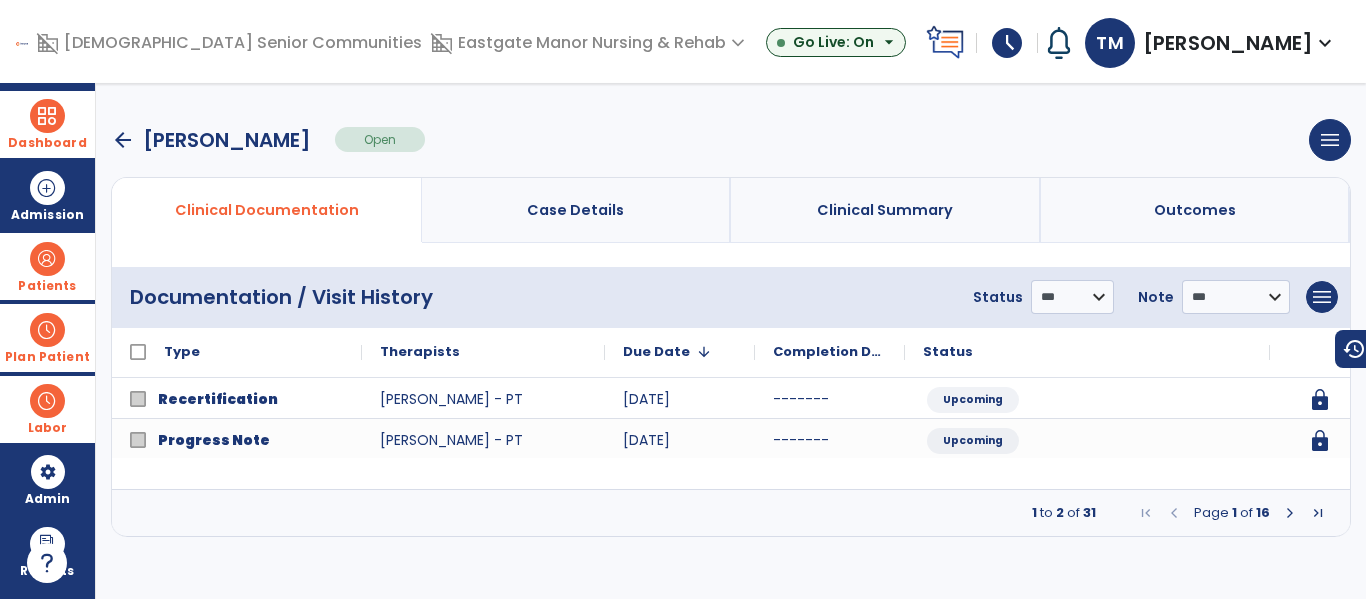 click at bounding box center (47, 330) 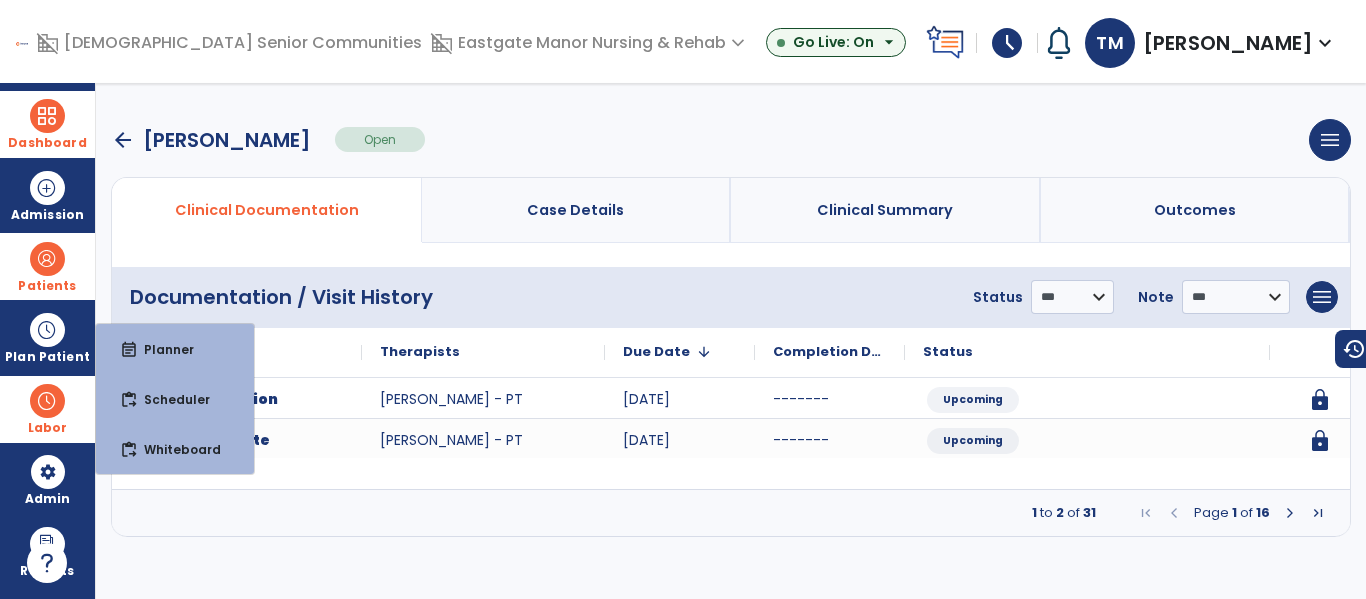 click on "Dashboard" at bounding box center (47, 143) 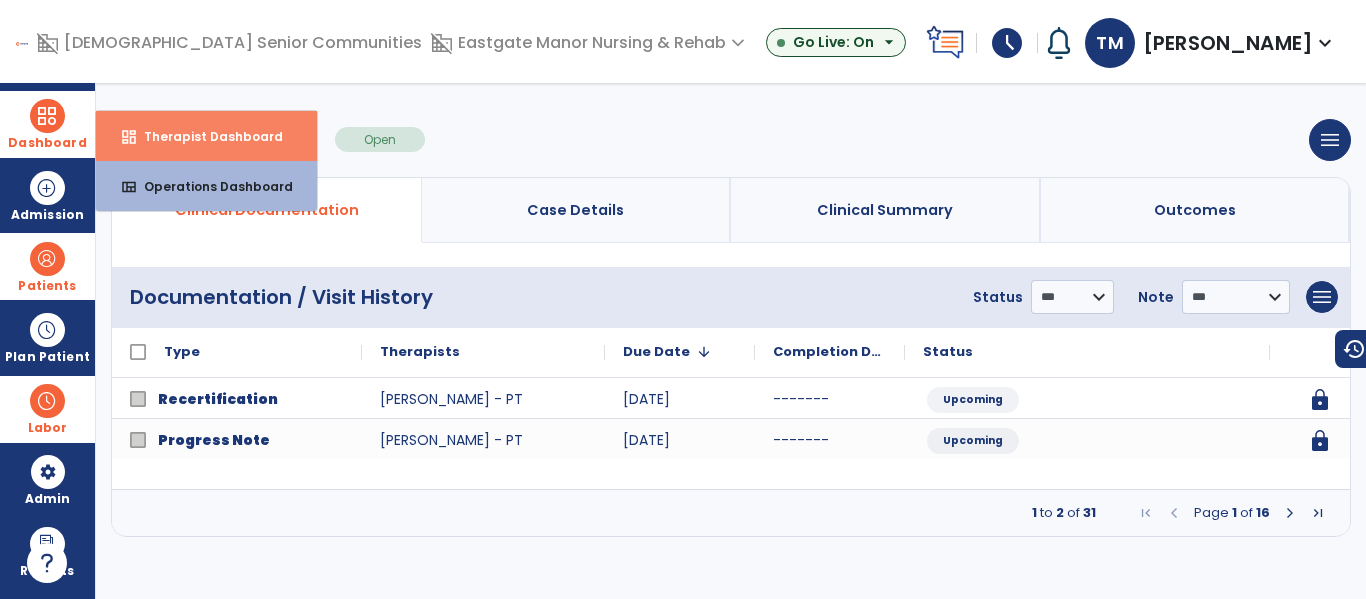 click on "dashboard  Therapist Dashboard" at bounding box center (206, 136) 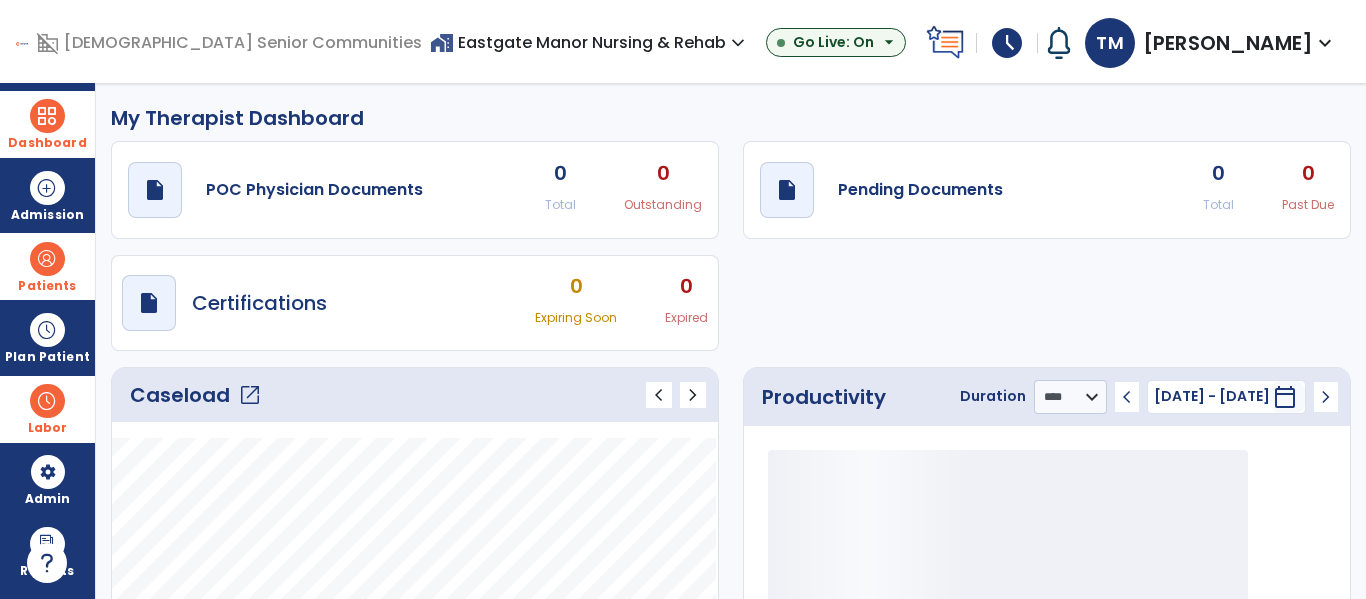 click on "open_in_new" 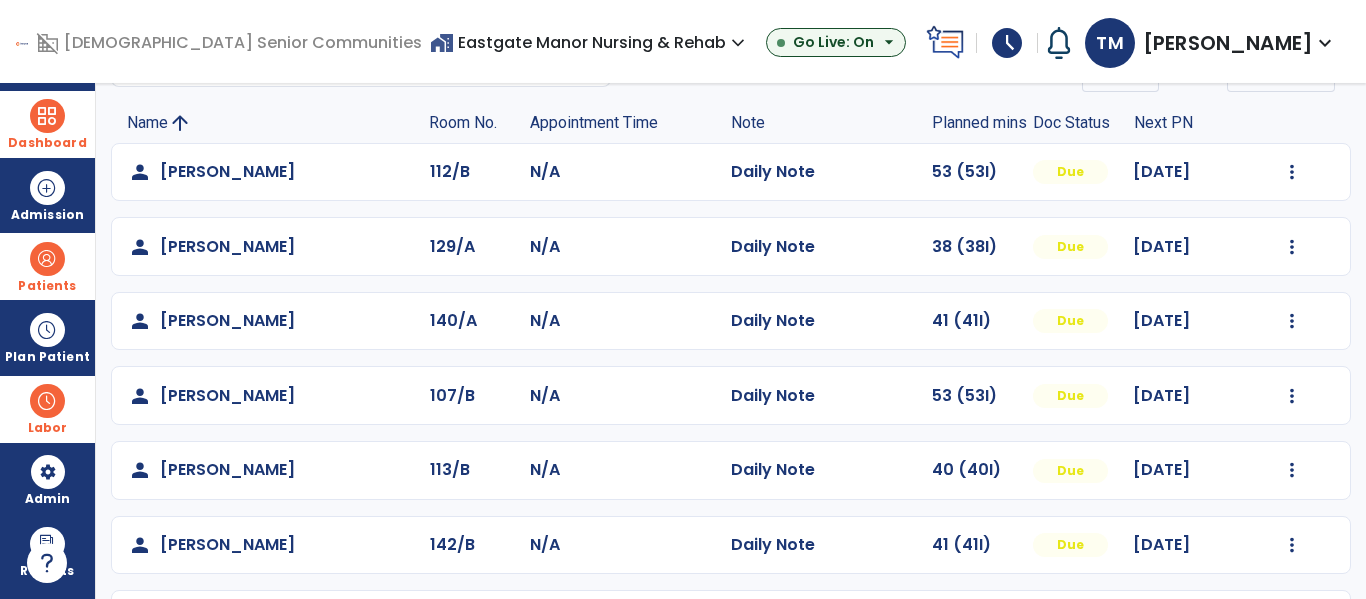 scroll, scrollTop: 111, scrollLeft: 0, axis: vertical 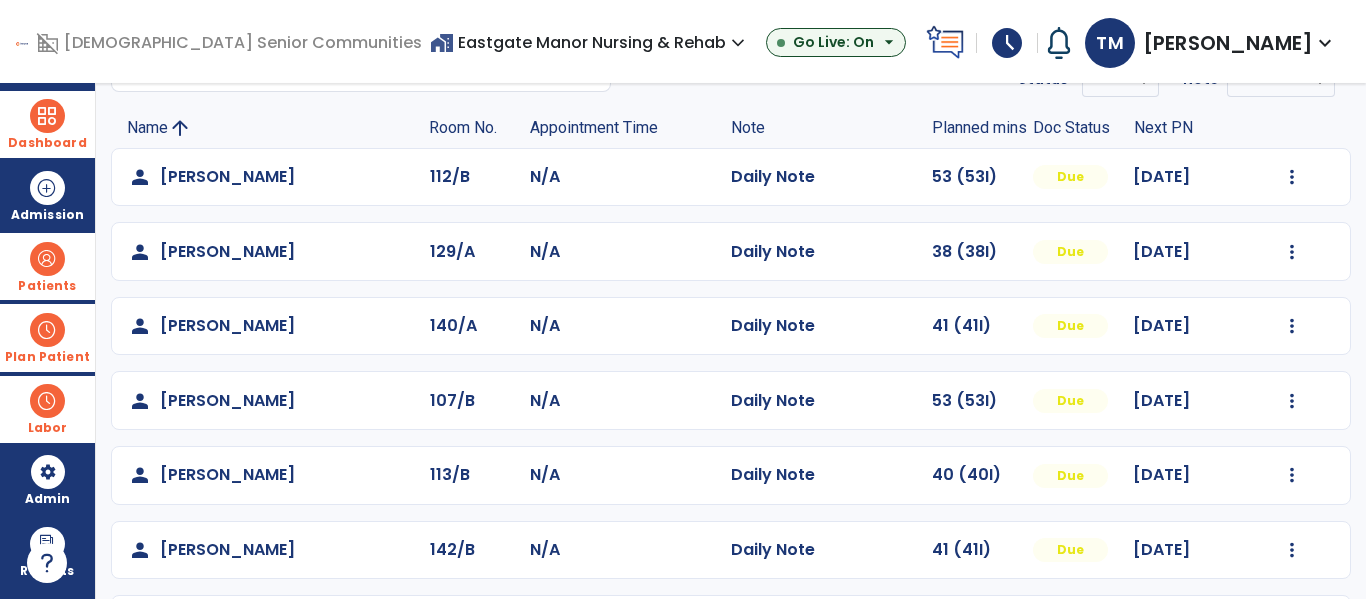 click at bounding box center (47, 330) 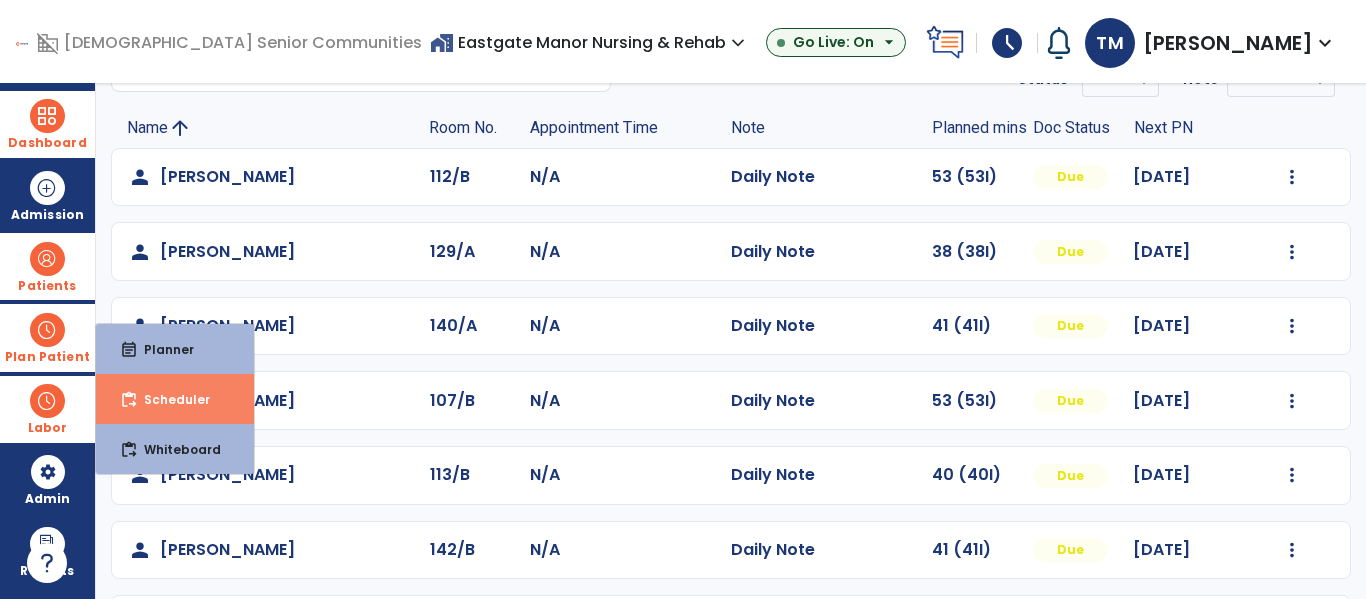 click on "Scheduler" at bounding box center [169, 399] 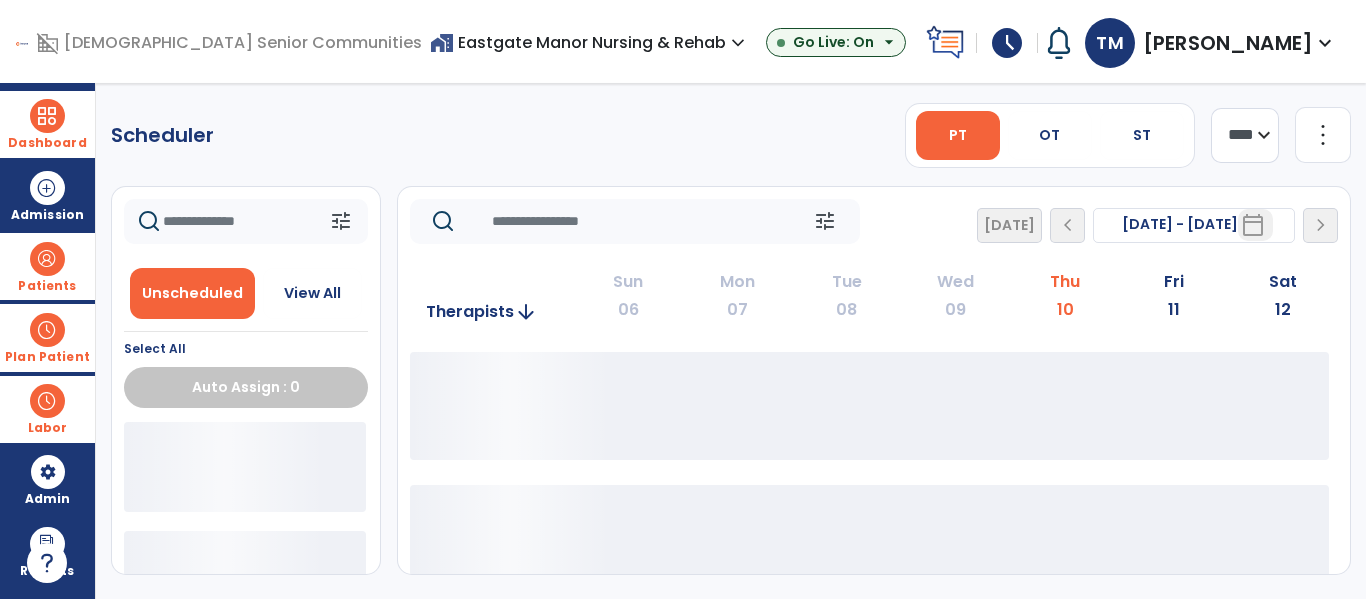 scroll, scrollTop: 0, scrollLeft: 0, axis: both 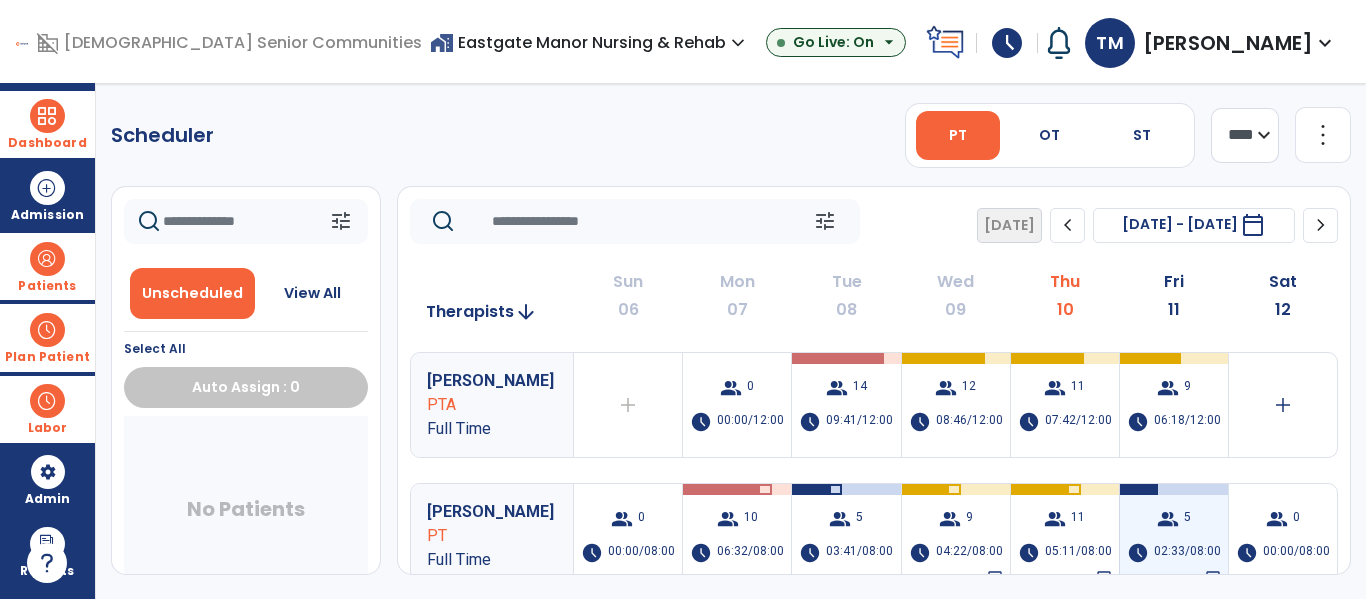 click on "group  5  schedule  02:33/08:00   chat" at bounding box center [1174, 536] 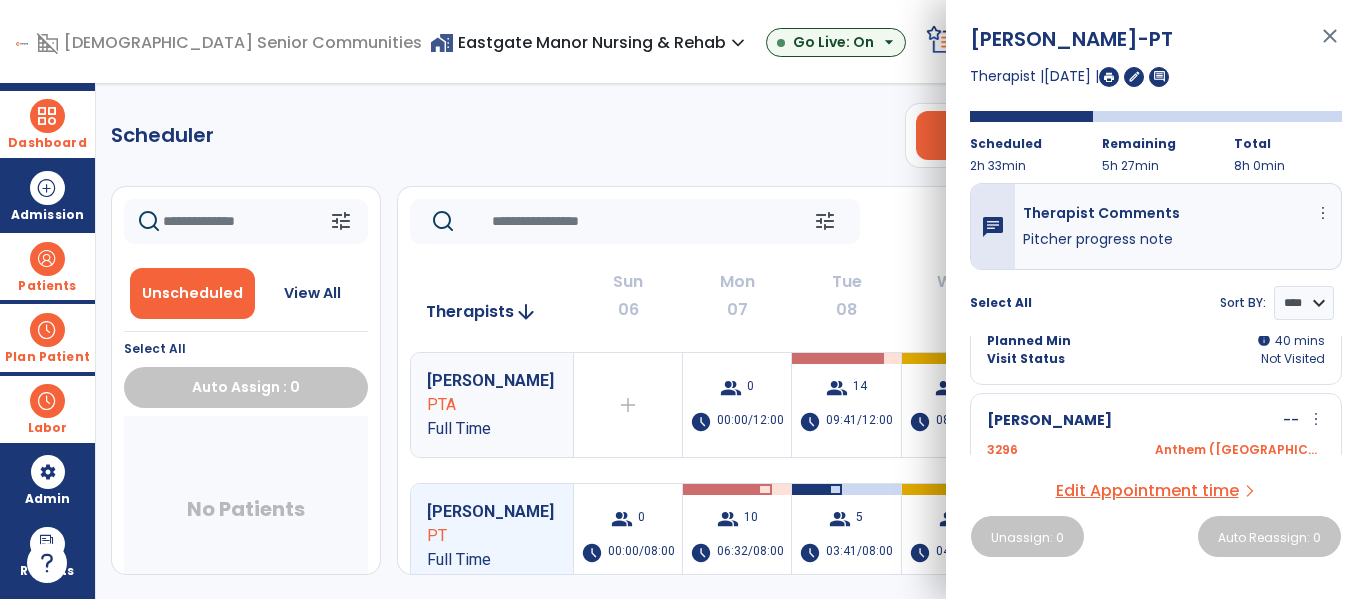 scroll, scrollTop: 385, scrollLeft: 0, axis: vertical 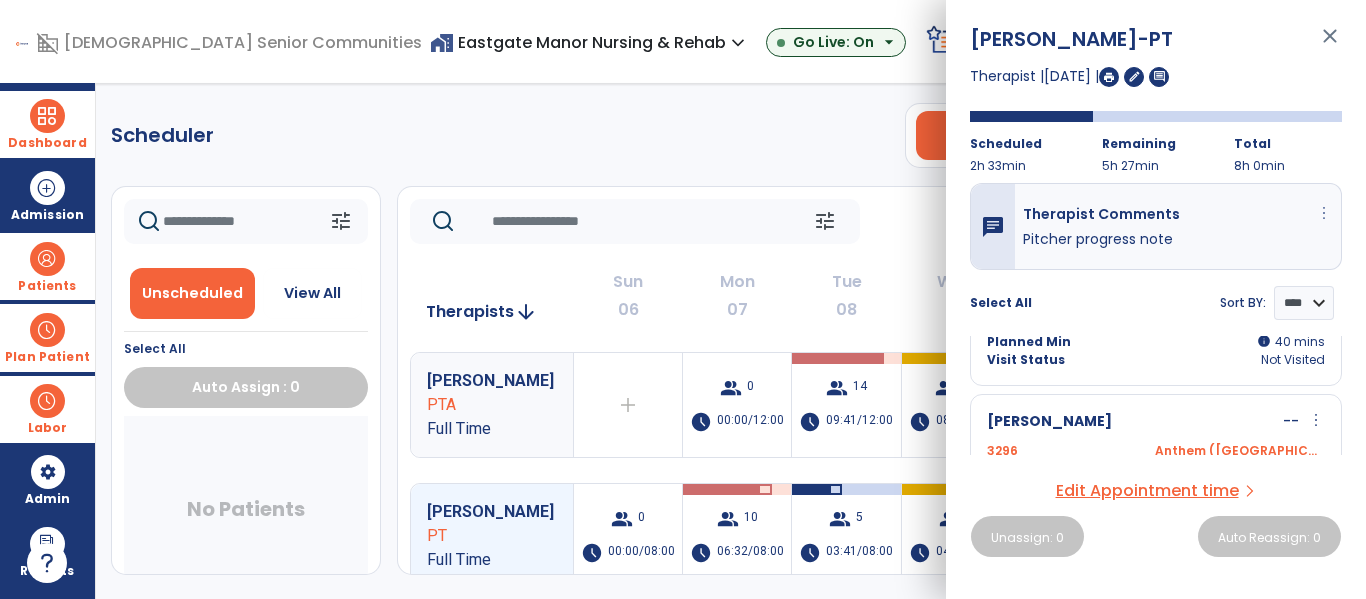 click on "more_vert" at bounding box center (1324, 213) 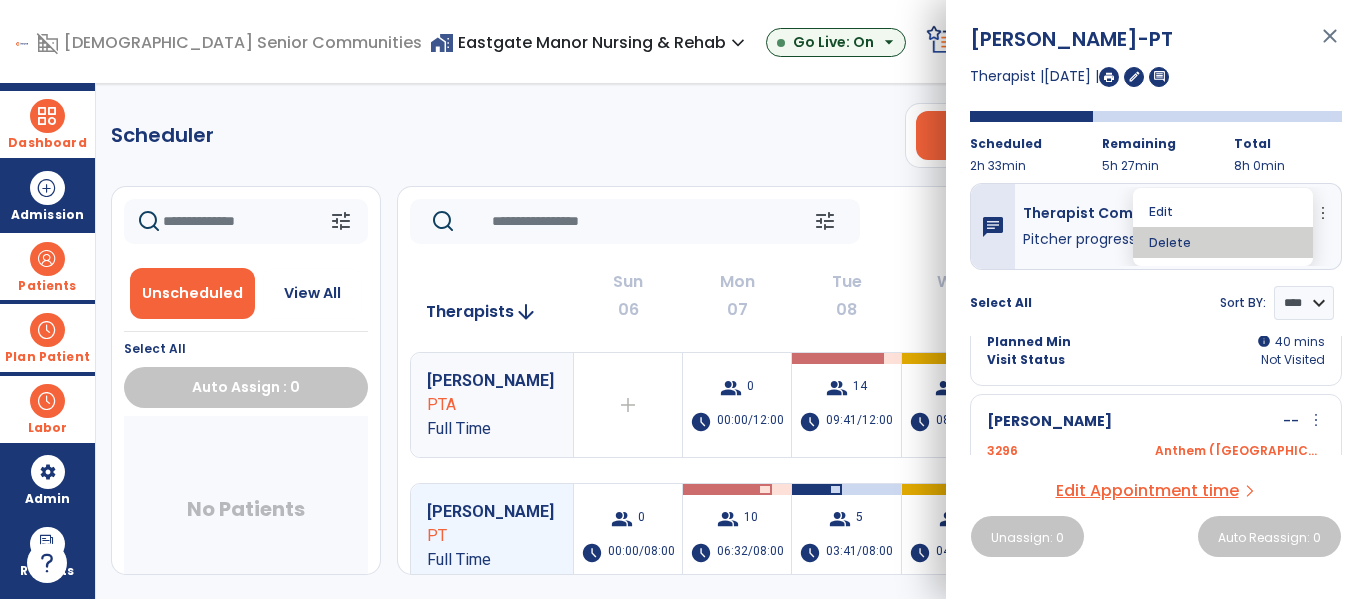 click on "Delete" at bounding box center (1223, 242) 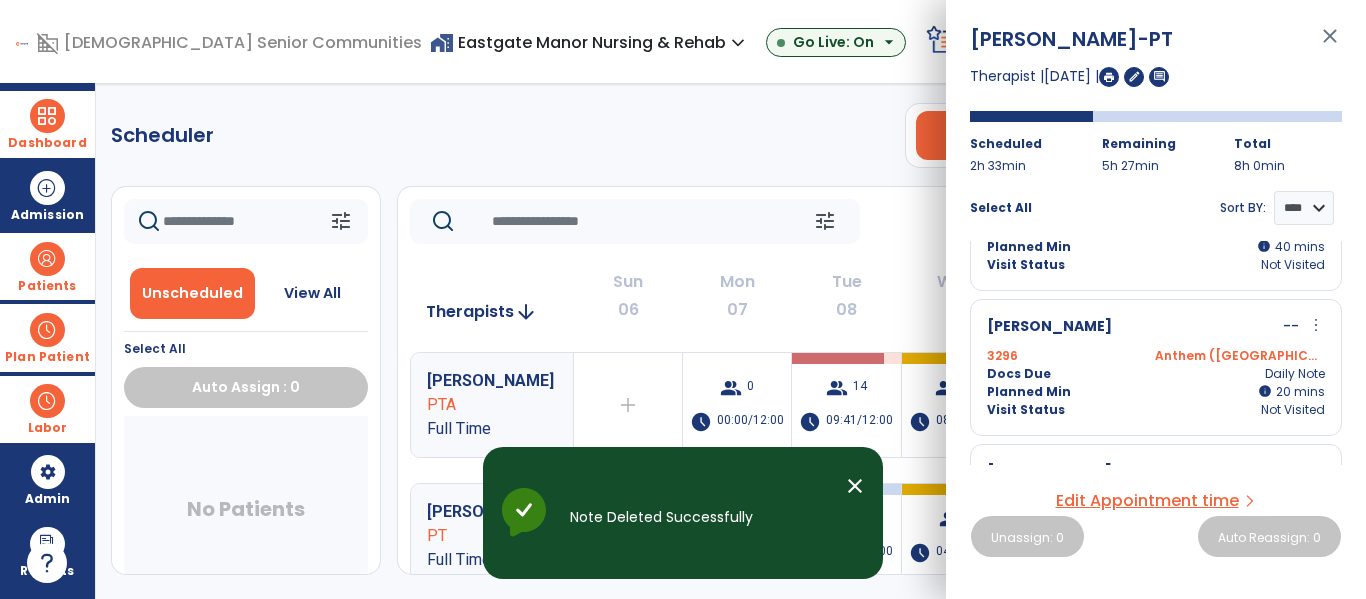 click on "close" at bounding box center [1330, 45] 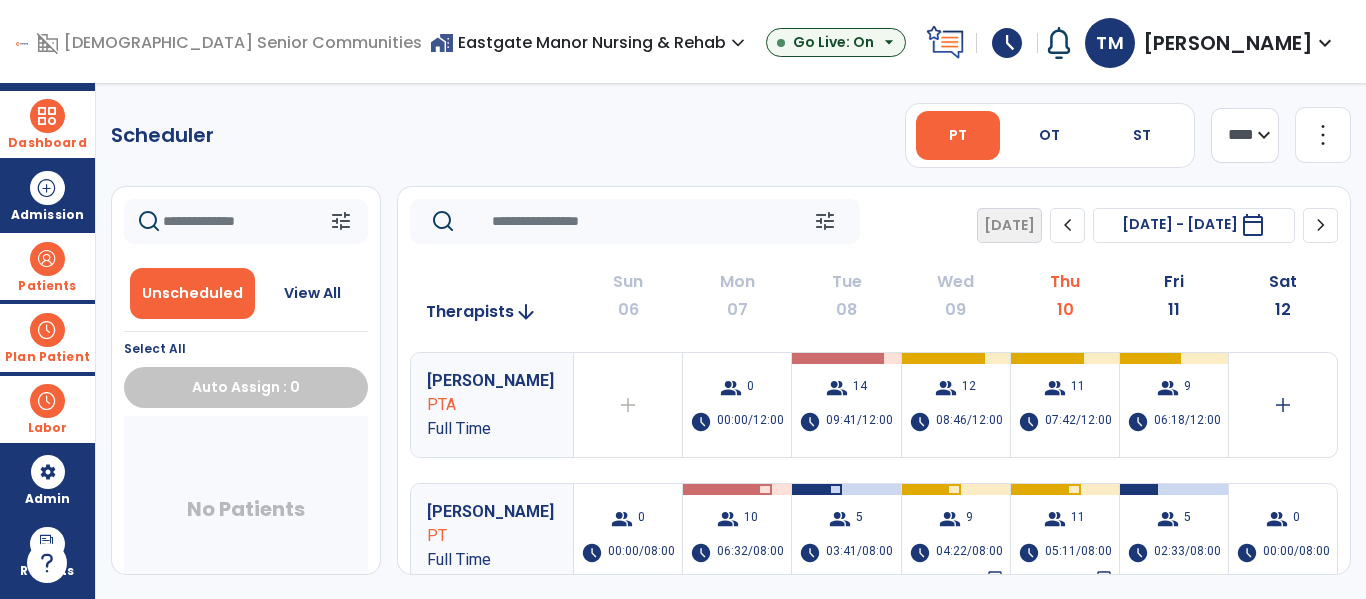 click on "Scheduler   PT   OT   ST  **** *** more_vert  Manage Labor   View All Therapists   Print" 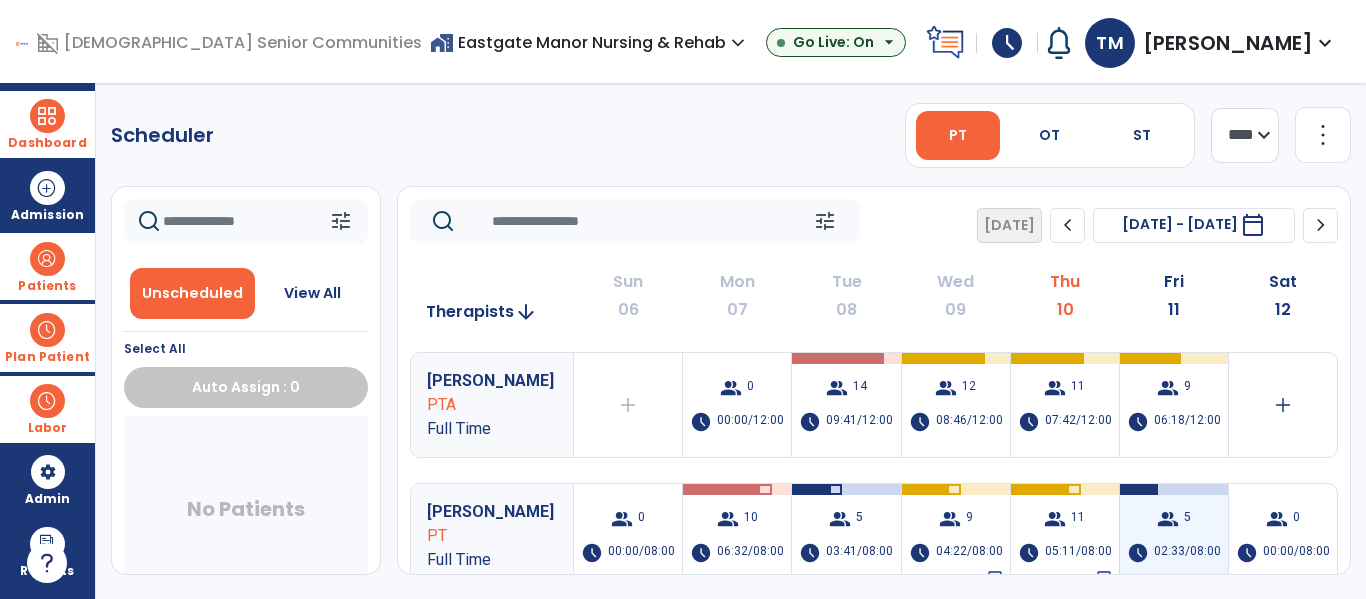 click on "02:33/08:00" at bounding box center [1187, 553] 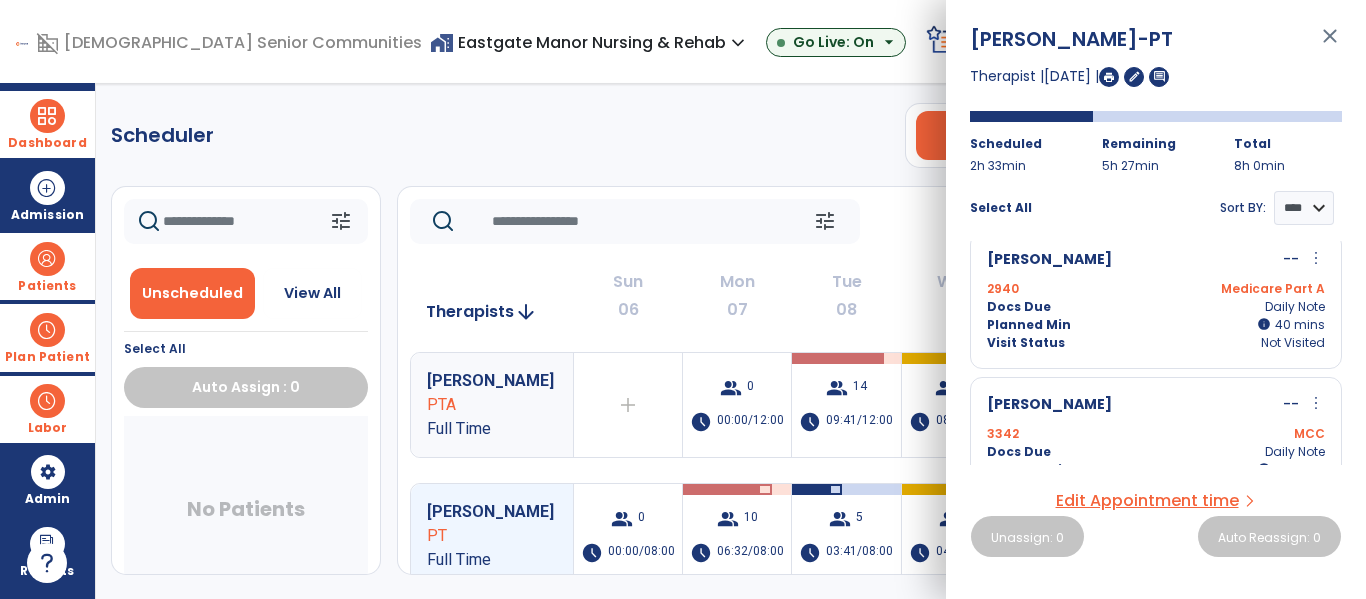 scroll, scrollTop: 154, scrollLeft: 0, axis: vertical 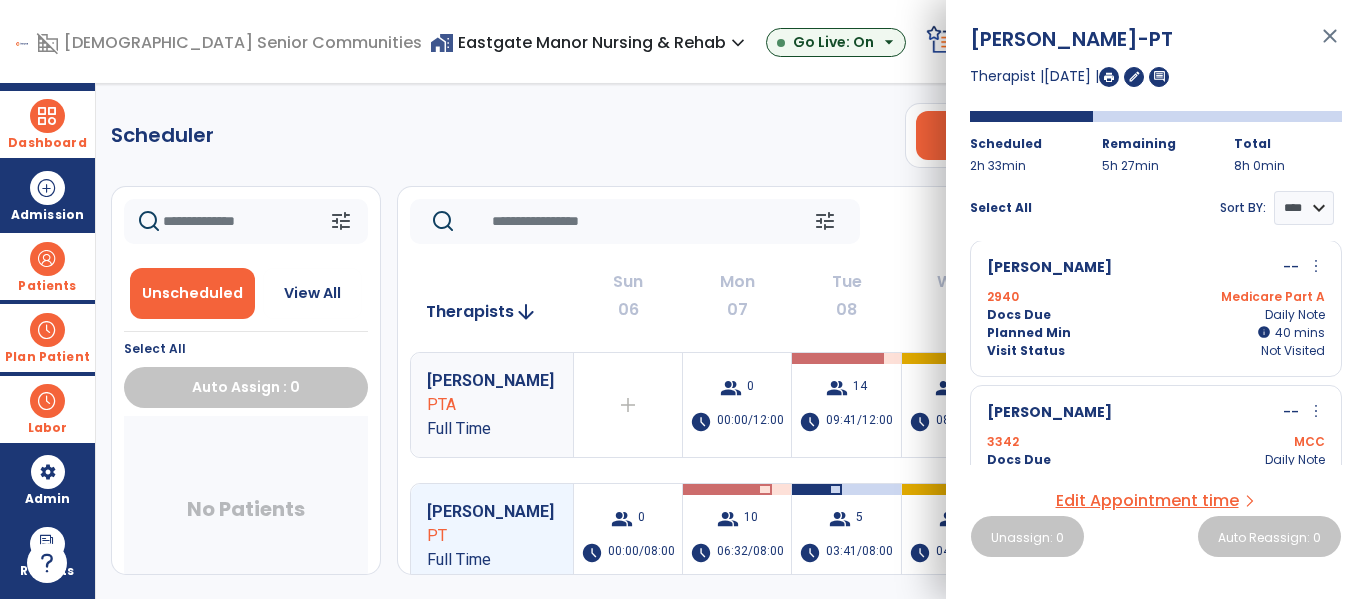 click on "Docs Due Daily Note" at bounding box center [1156, 315] 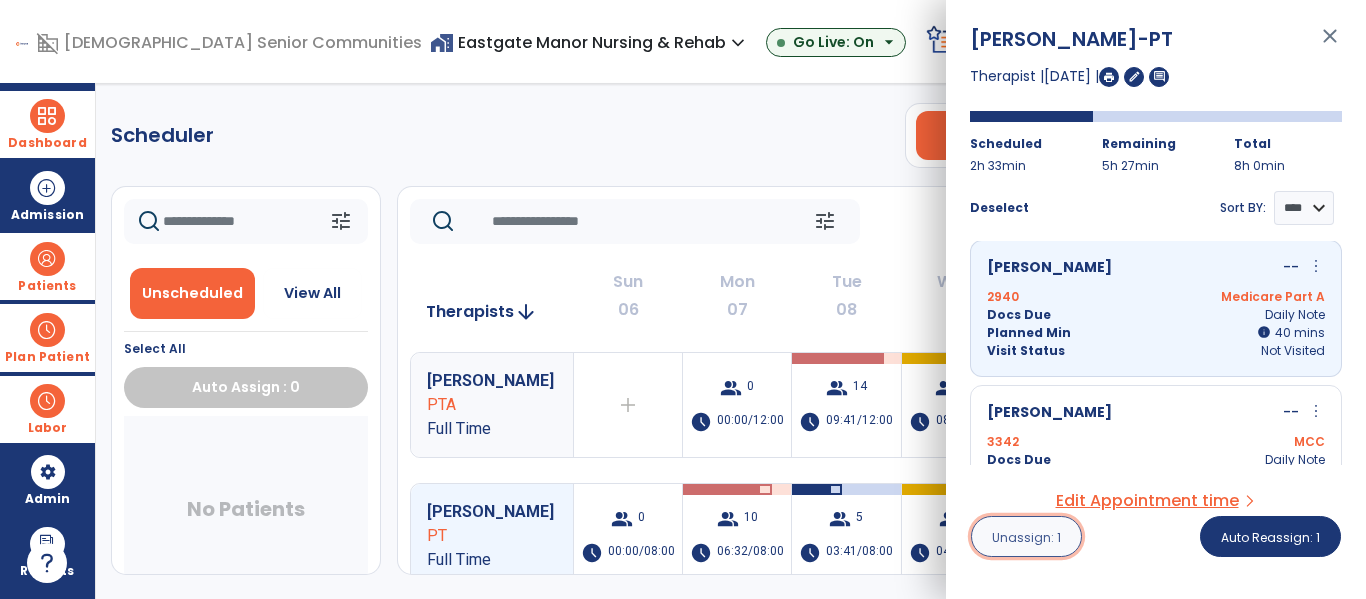 click on "Unassign: 1" at bounding box center [1026, 537] 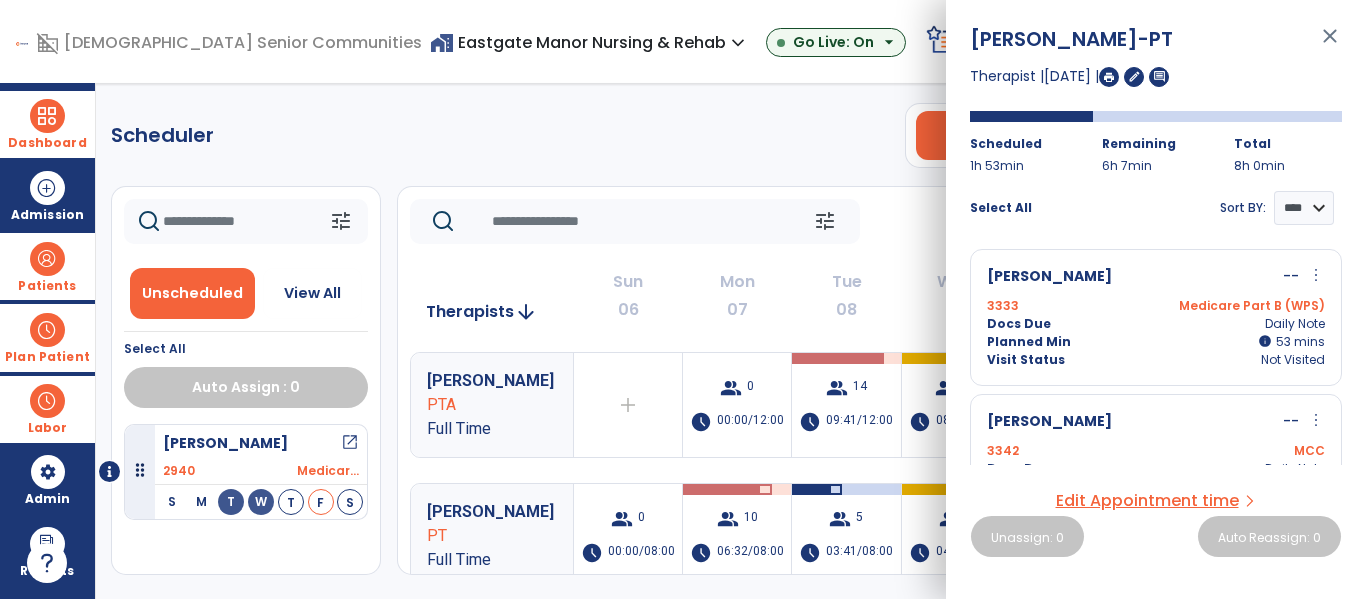 click on "Scheduler   PT   OT   ST  **** *** more_vert  Manage Labor   View All Therapists   Print" 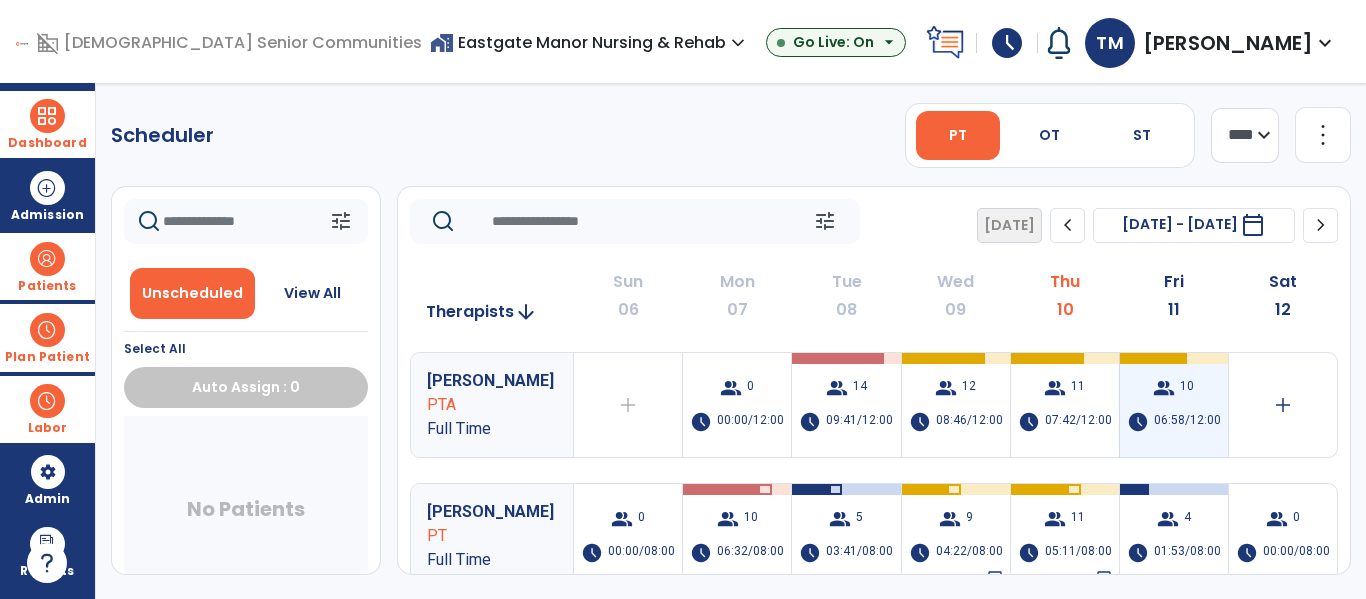 click on "06:58/12:00" at bounding box center (1187, 422) 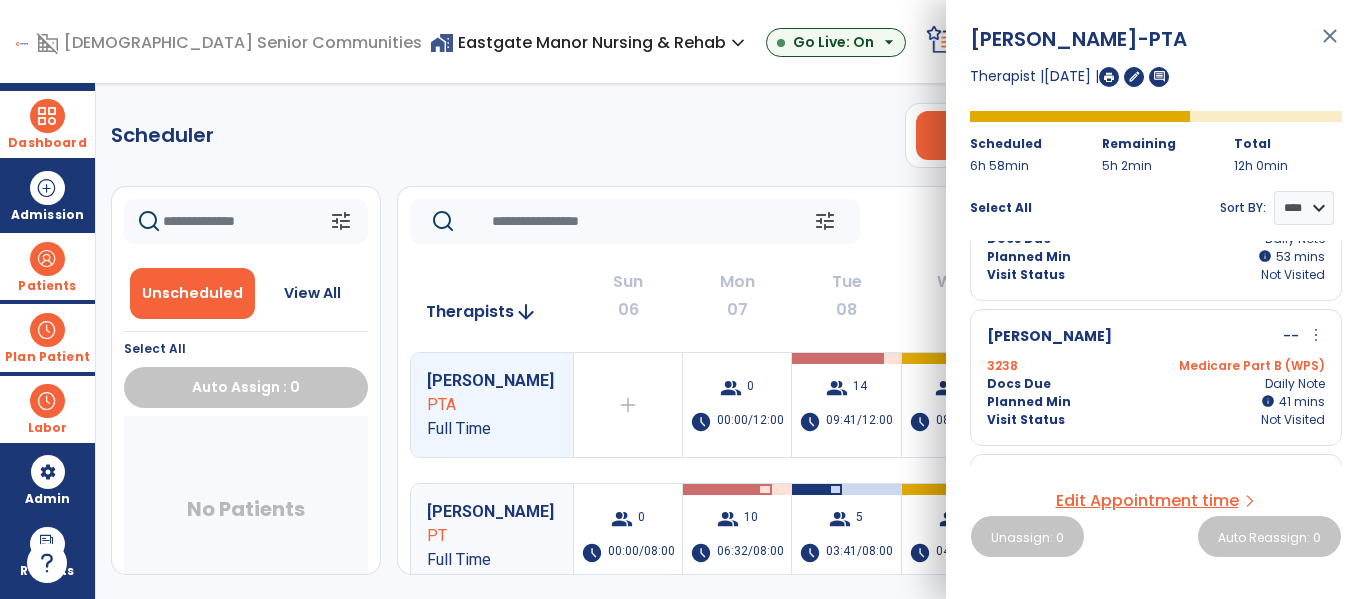 scroll, scrollTop: 381, scrollLeft: 0, axis: vertical 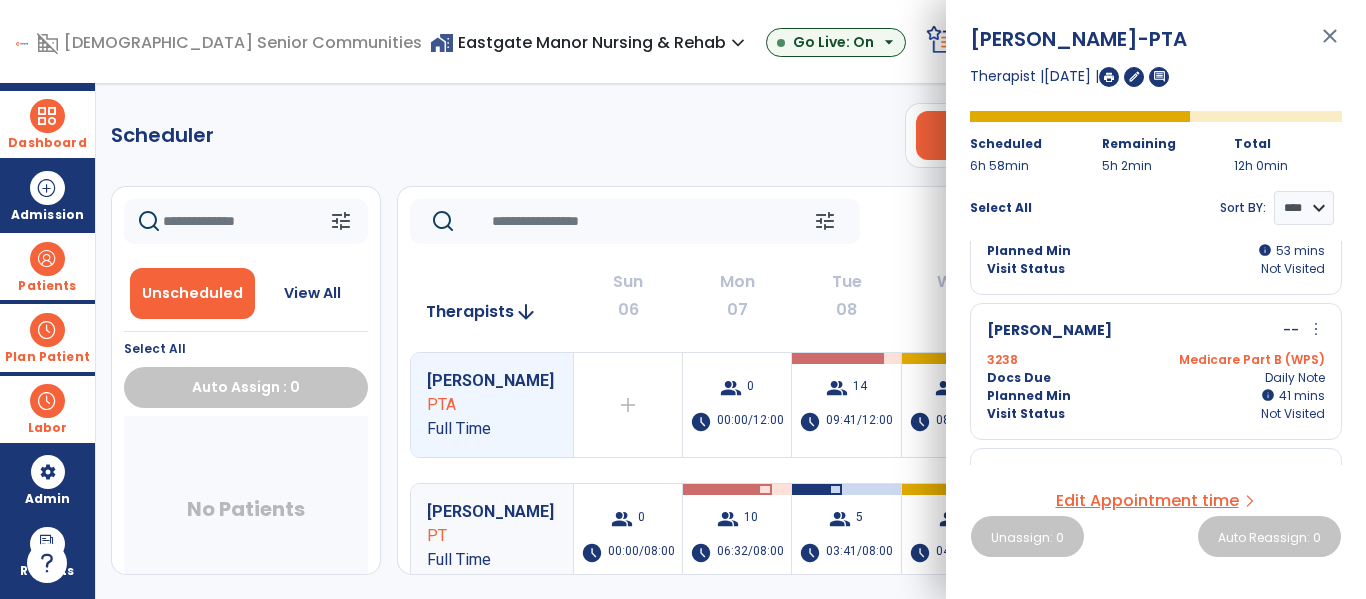 click on "3238 Medicare Part B (WPS)" at bounding box center (1156, 360) 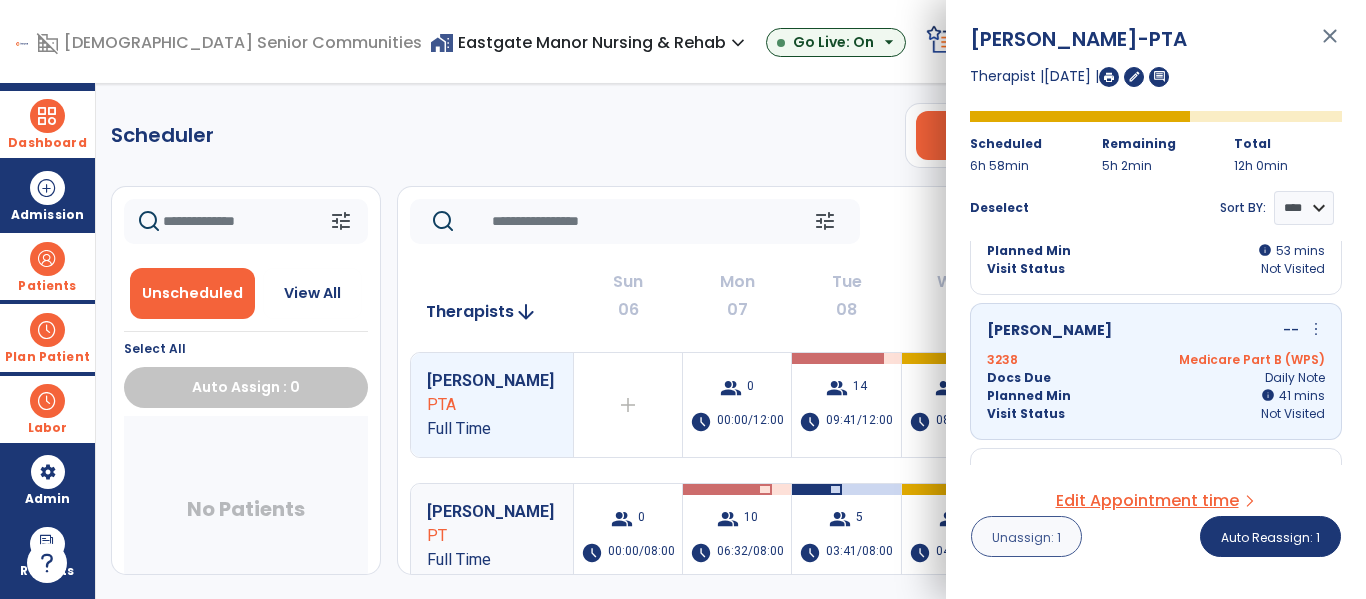 click on "Unassign: 1" at bounding box center [1026, 537] 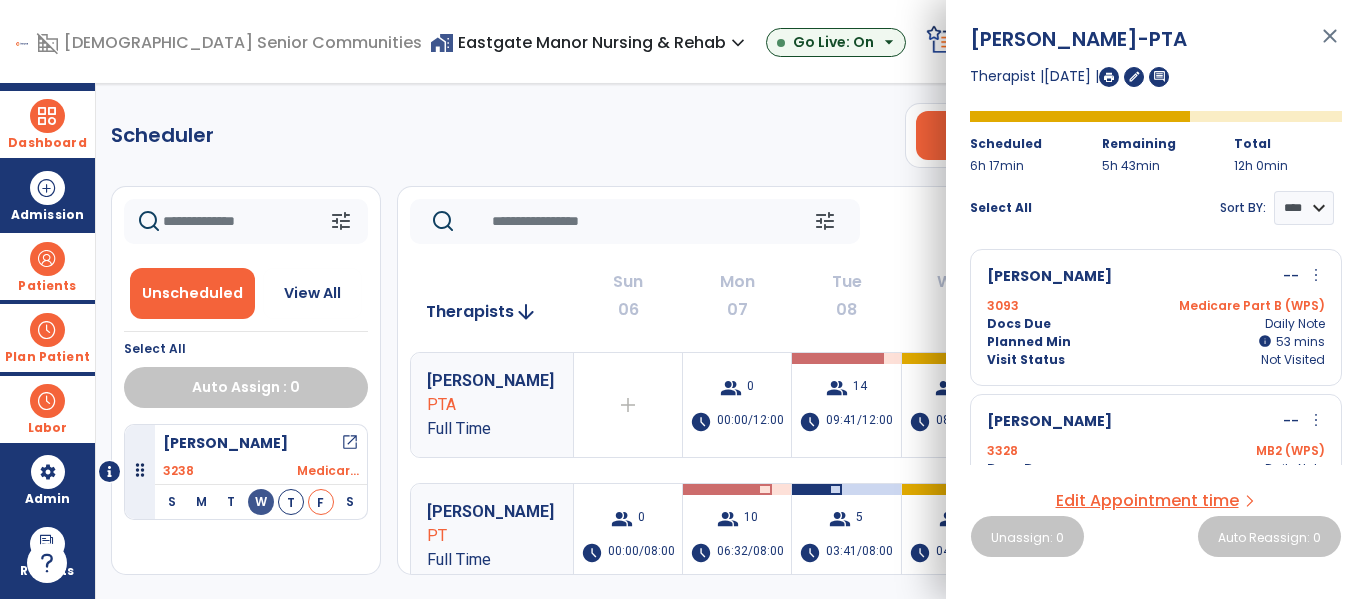 click on "Scheduler   PT   OT   ST  **** *** more_vert  Manage Labor   View All Therapists   Print" 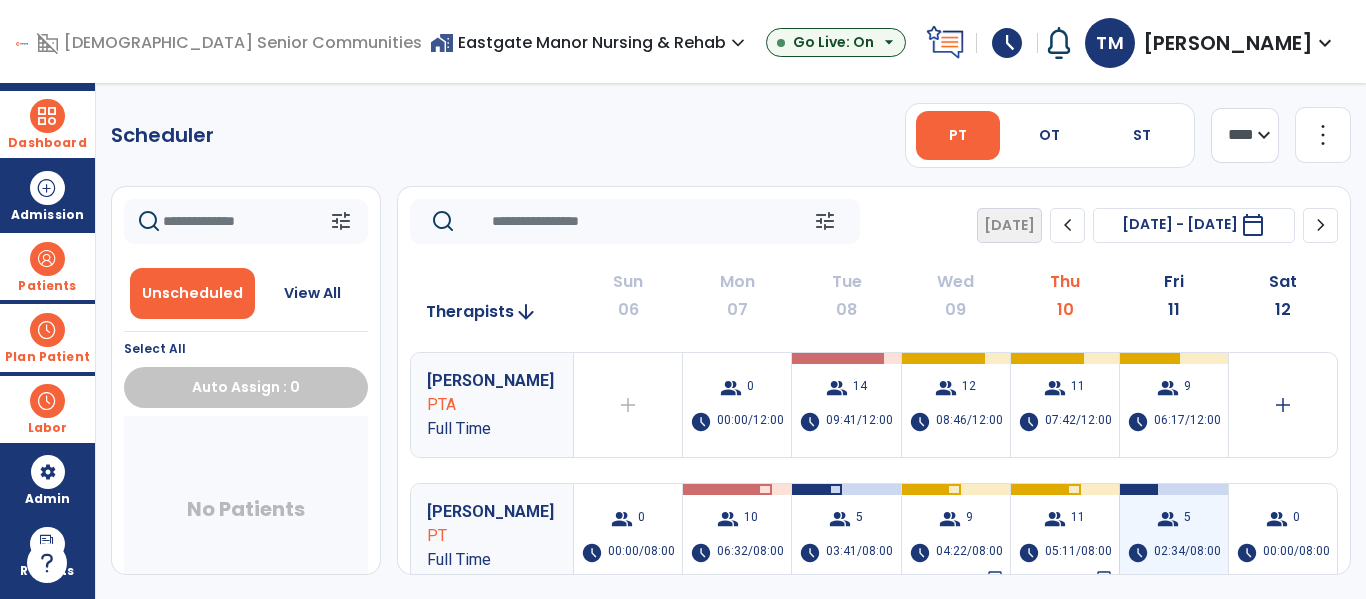 click on "group  5  schedule  02:34/08:00" at bounding box center (1174, 536) 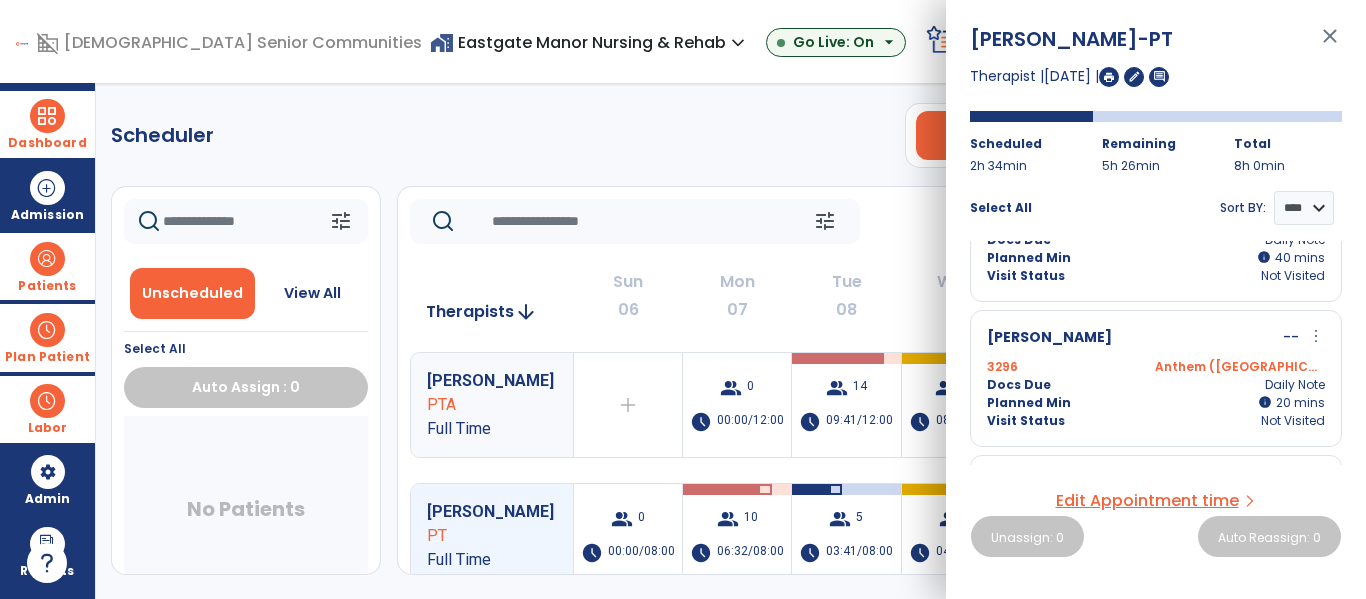scroll, scrollTop: 382, scrollLeft: 0, axis: vertical 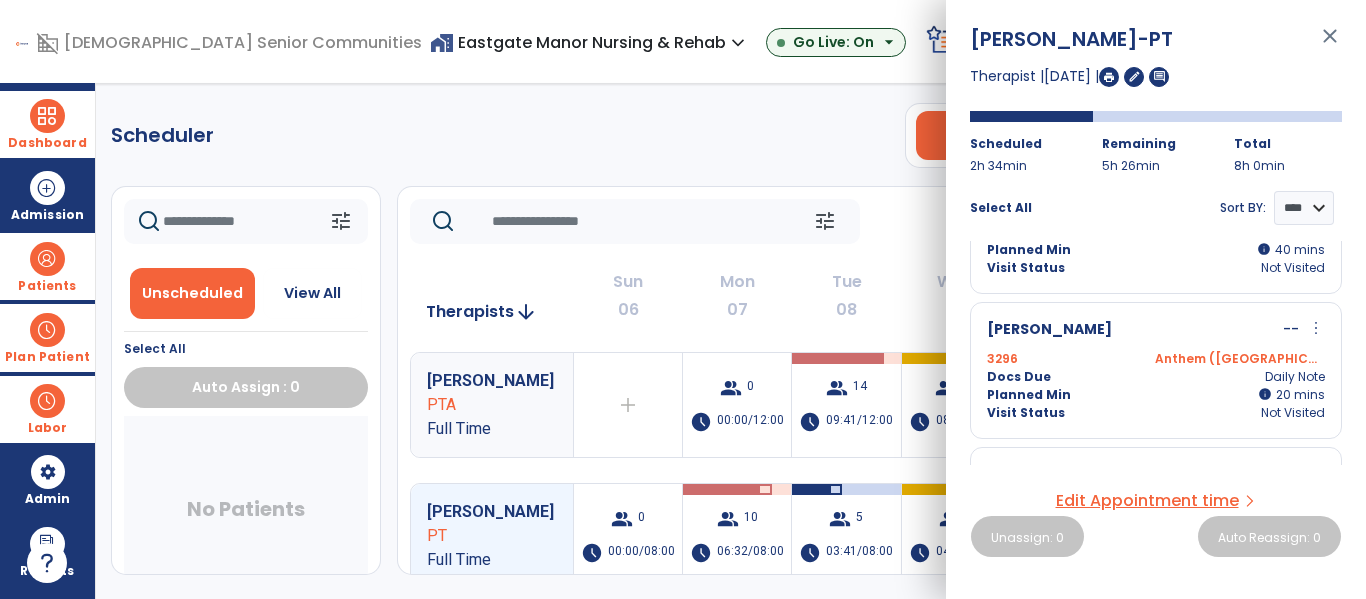 click on "Scheduler   PT   OT   ST  **** *** more_vert  Manage Labor   View All Therapists   Print" 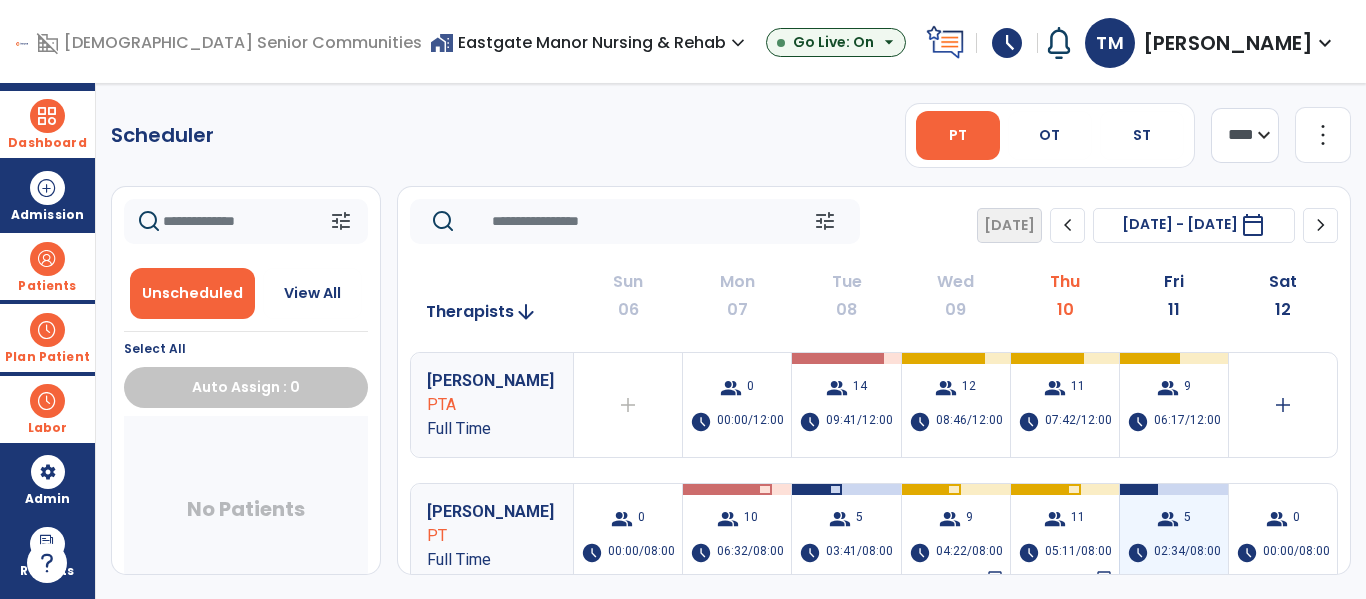 click on "02:34/08:00" at bounding box center [1187, 553] 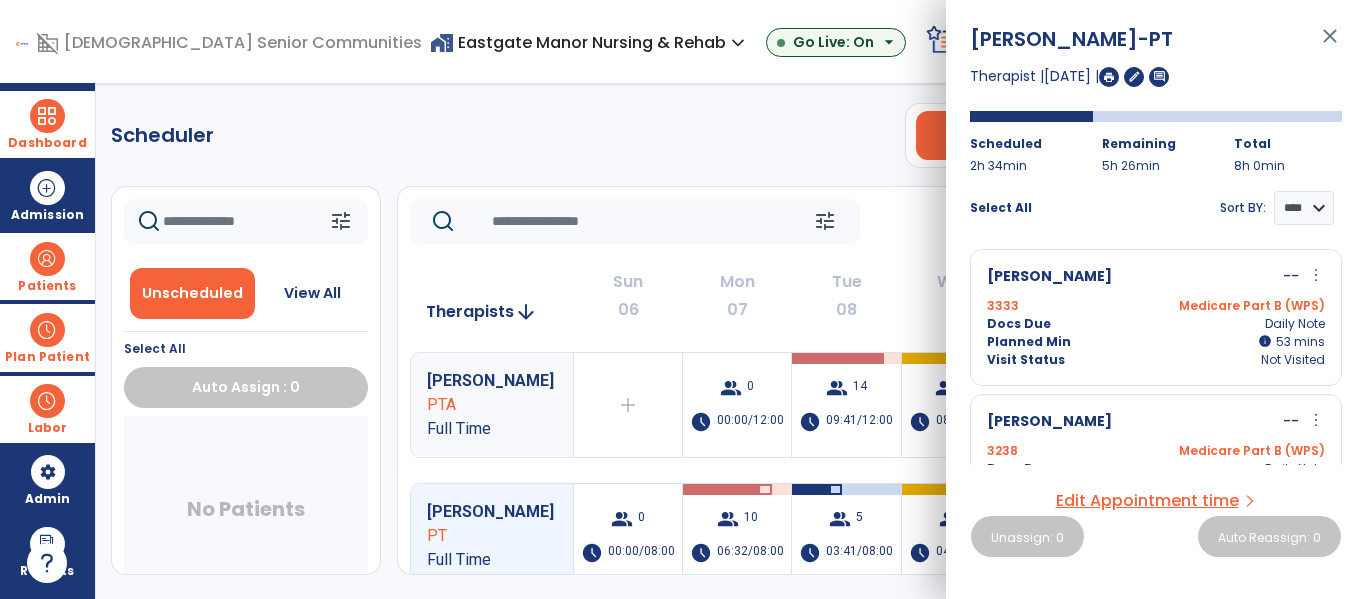 click on "Scheduler   PT   OT   ST  **** *** more_vert  Manage Labor   View All Therapists   Print" 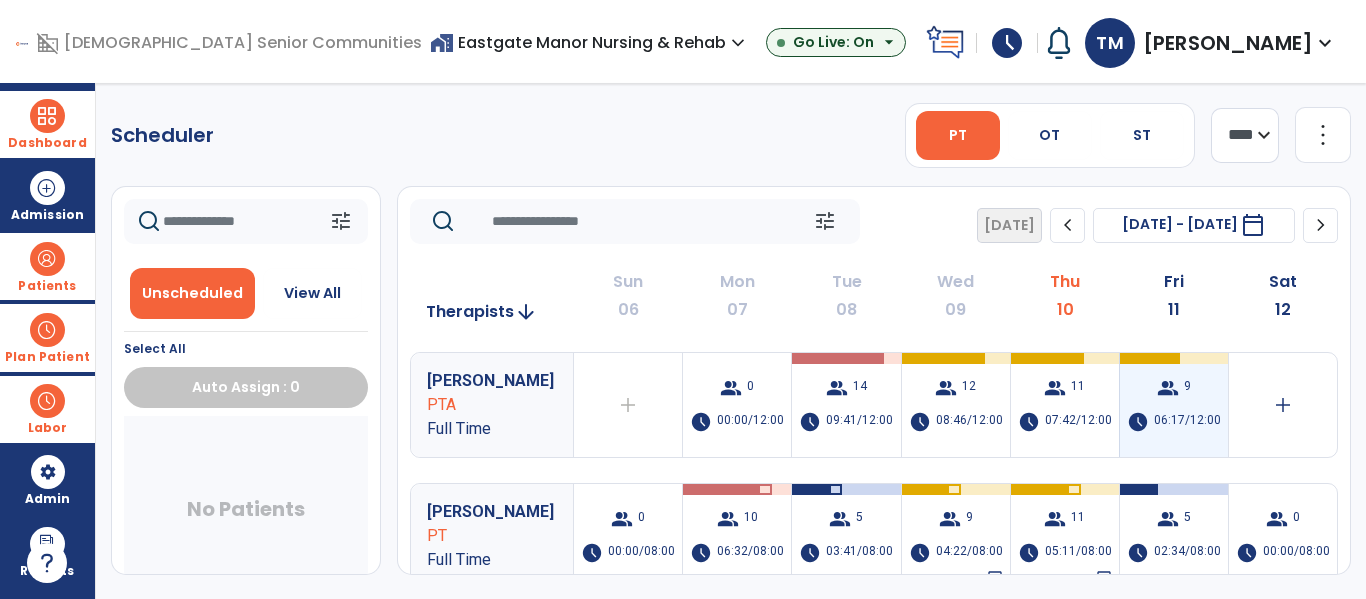 click on "06:17/12:00" at bounding box center (1187, 422) 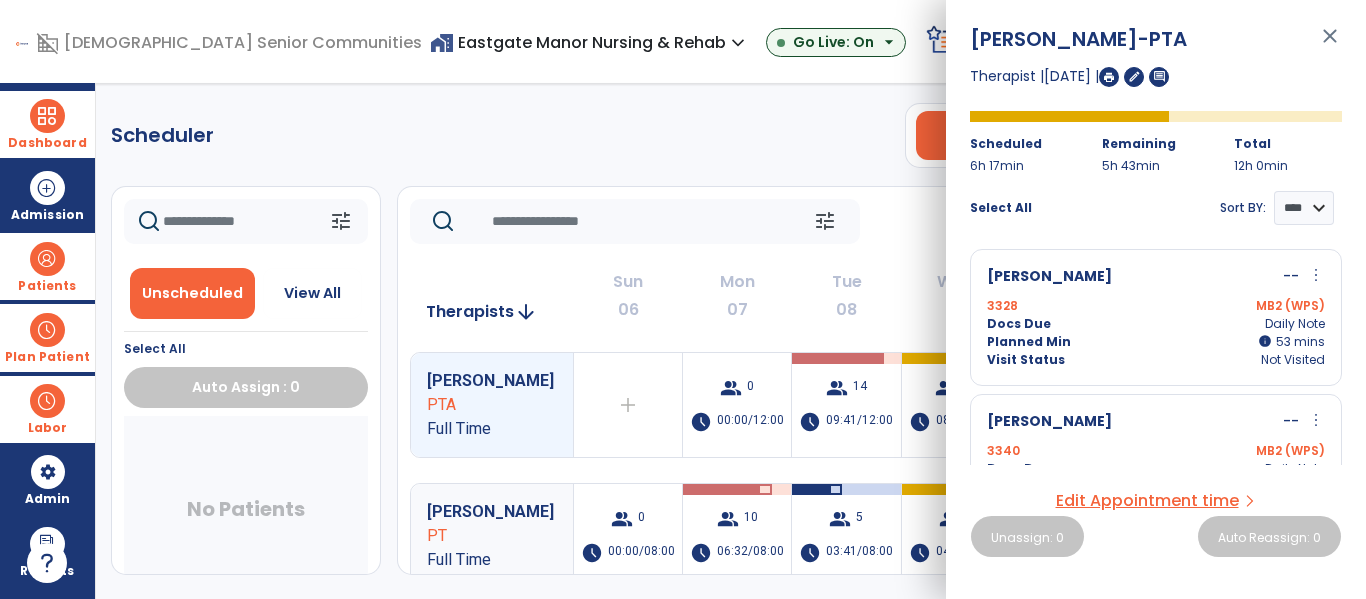 click on "Scheduler   PT   OT   ST  **** *** more_vert  Manage Labor   View All Therapists   Print" 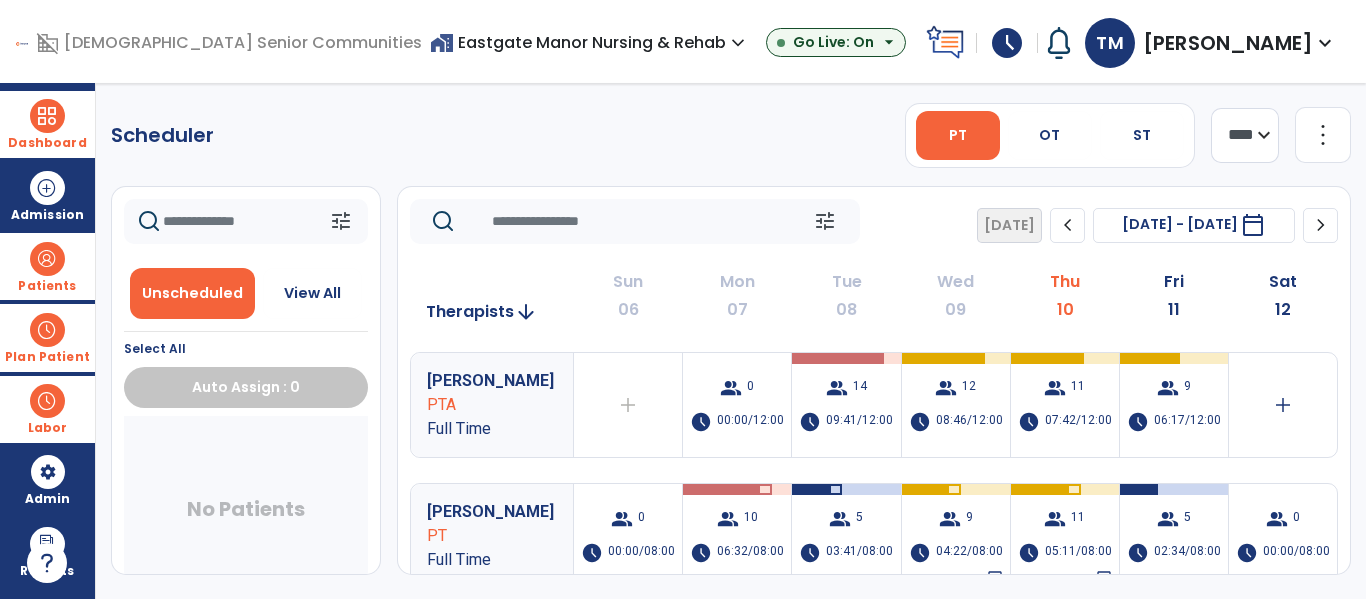 click on "Plan Patient" at bounding box center [47, 357] 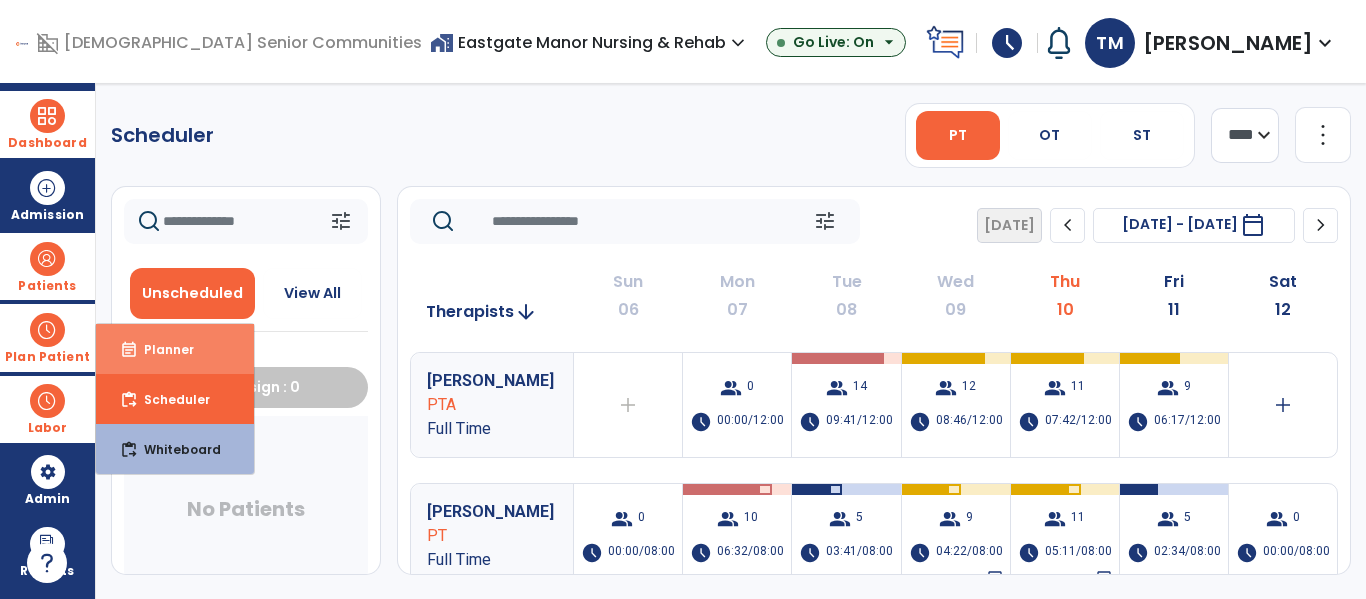 click on "Planner" at bounding box center [161, 349] 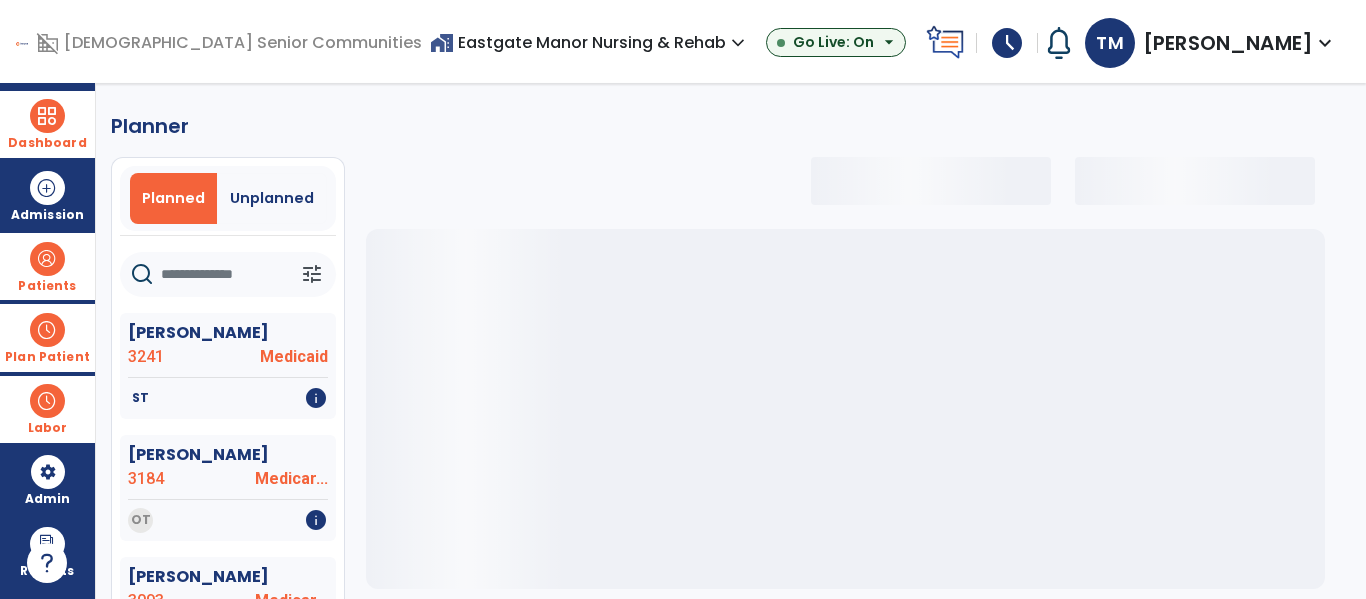 select on "***" 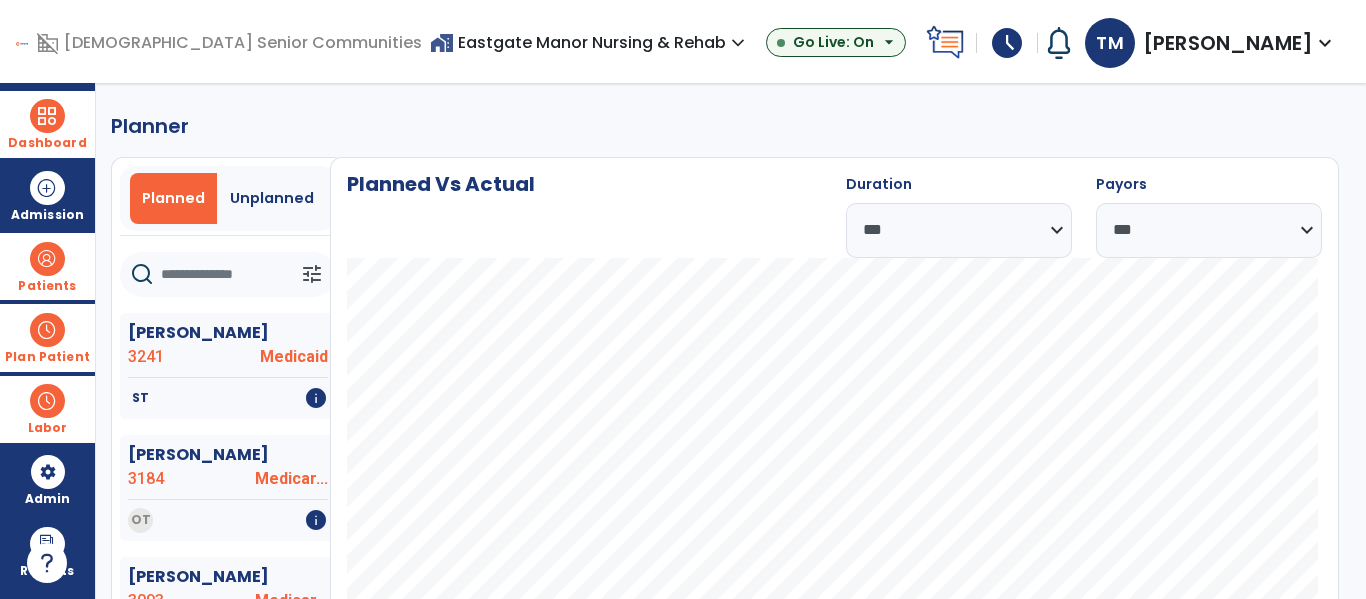 click on "Patients" at bounding box center [47, 286] 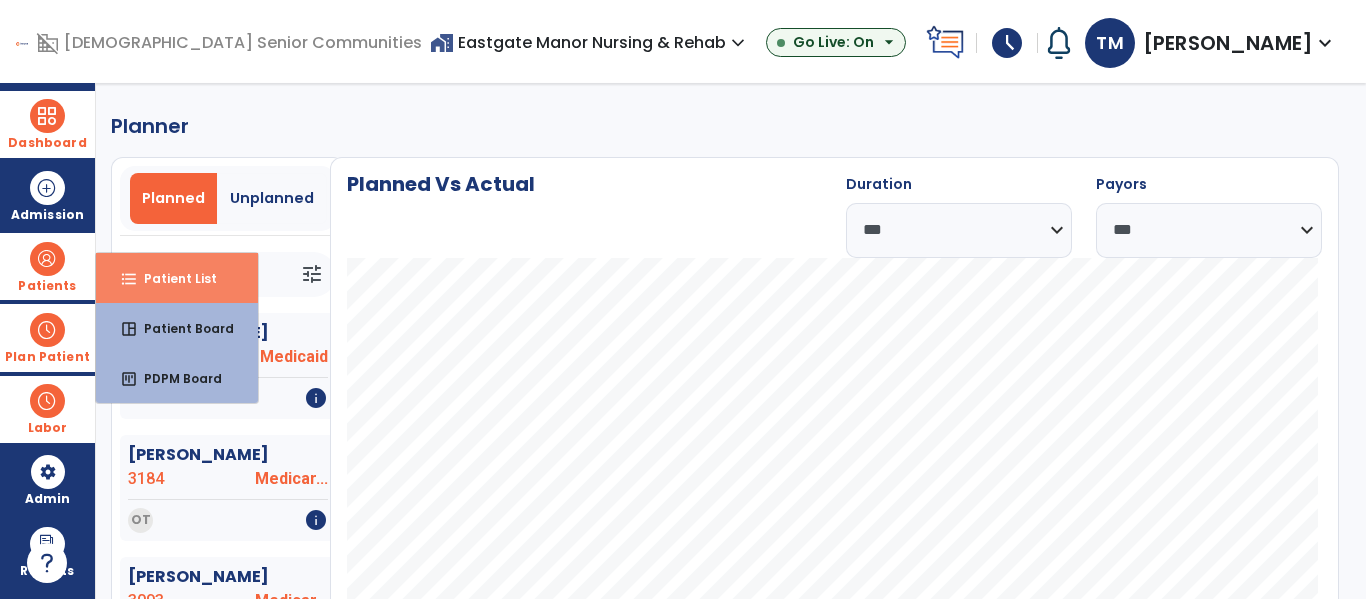 click on "format_list_bulleted  Patient List" at bounding box center [177, 278] 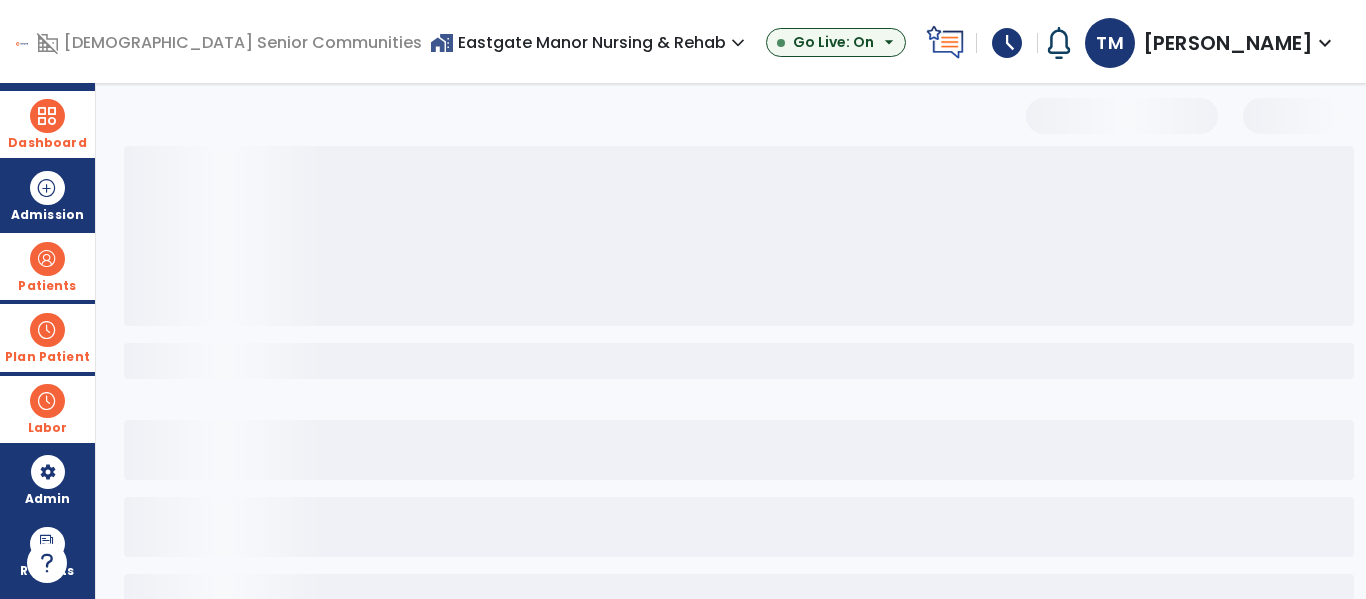 select on "***" 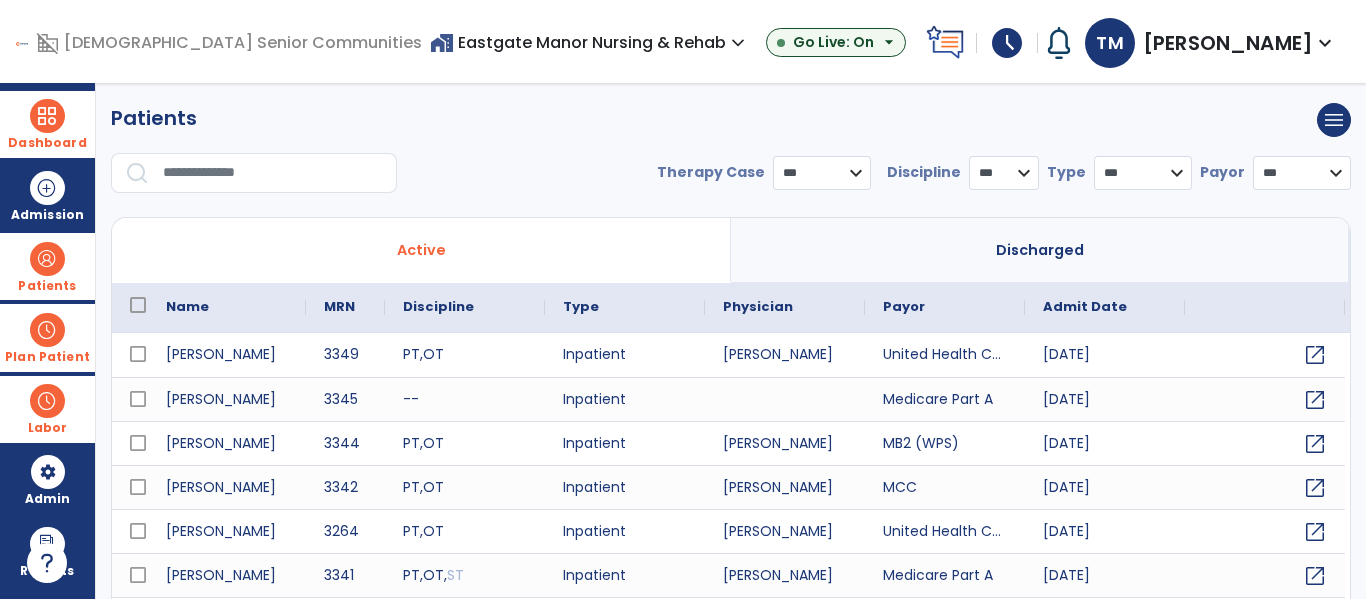 click at bounding box center [273, 173] 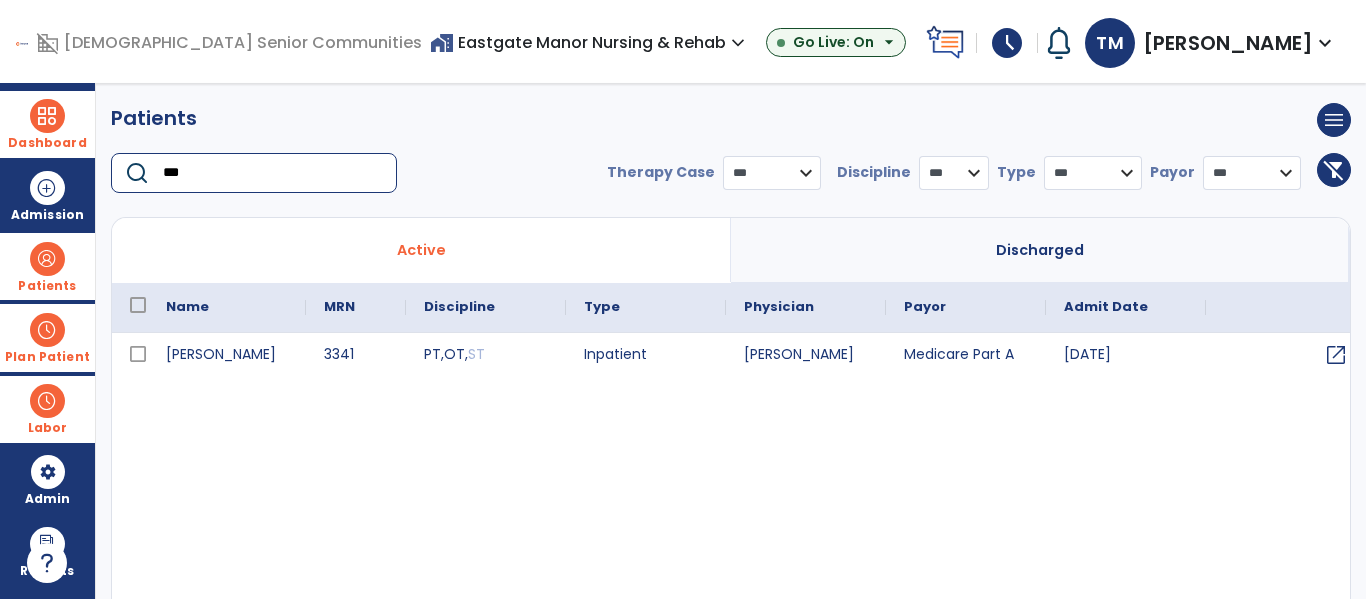 type on "***" 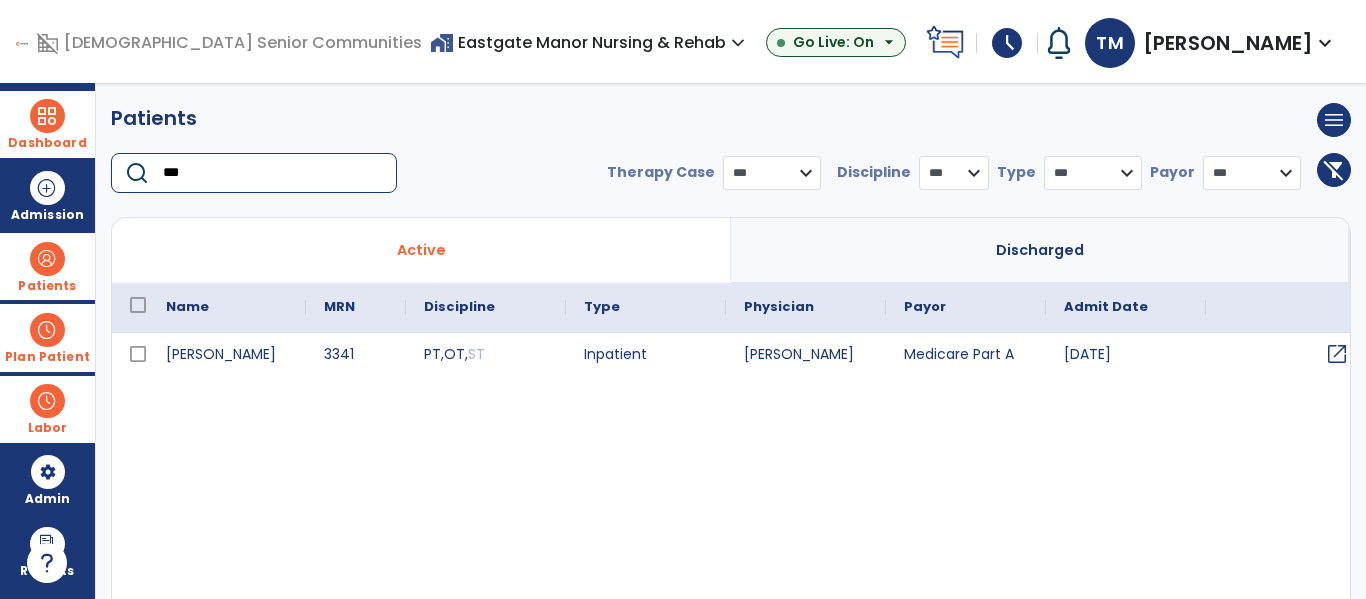 click on "open_in_new" at bounding box center [1337, 354] 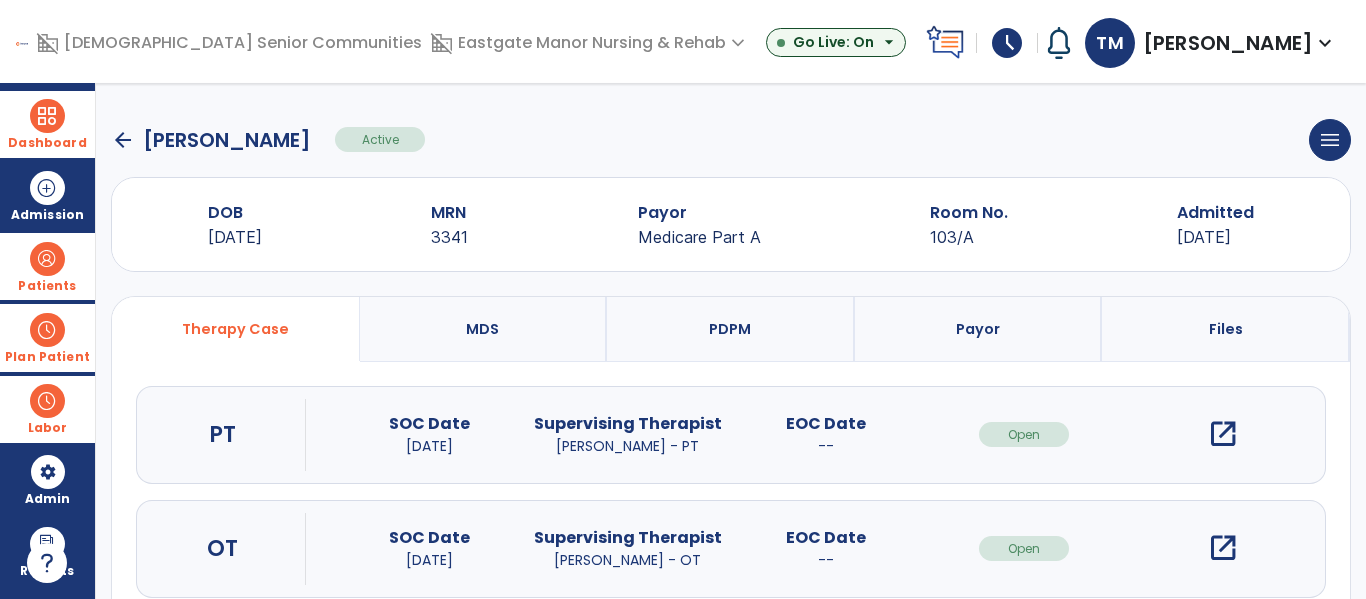 click on "open_in_new" at bounding box center (1223, 434) 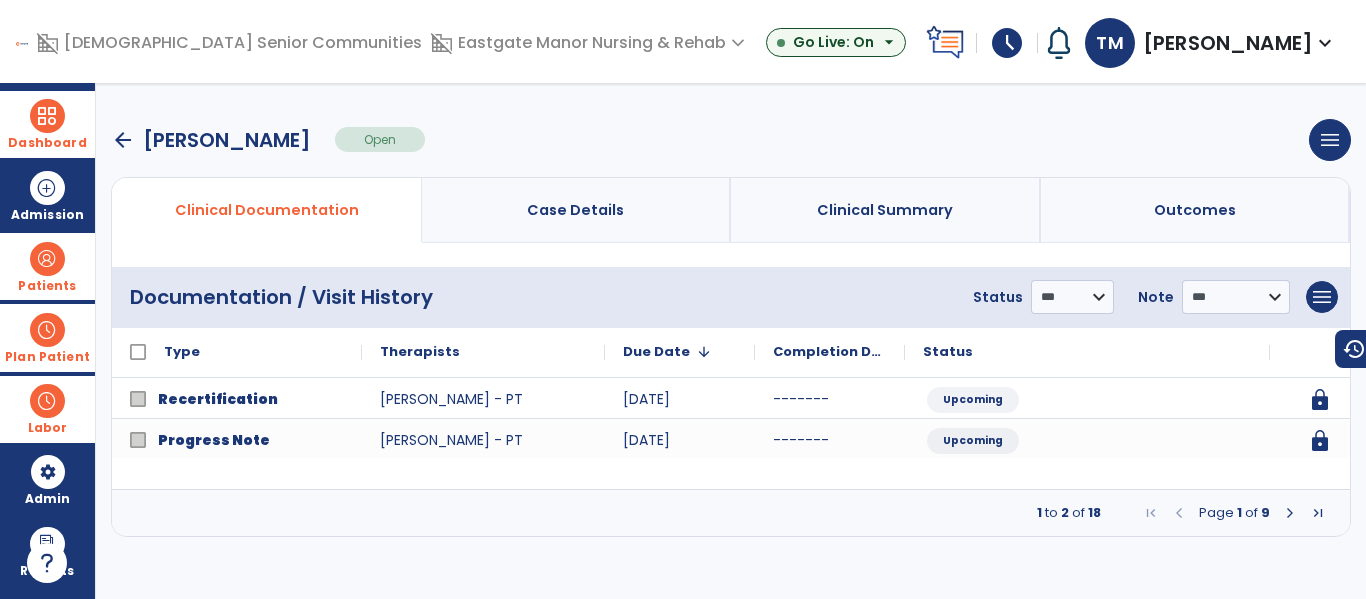 click at bounding box center (47, 330) 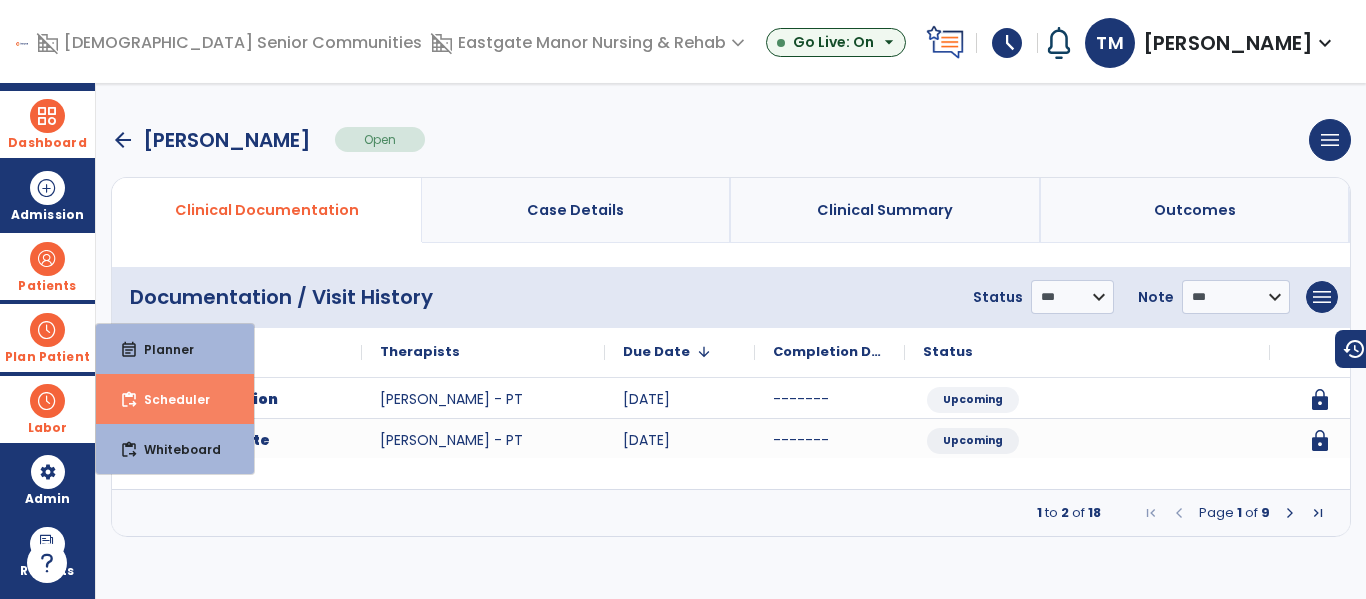 click on "Scheduler" at bounding box center (169, 399) 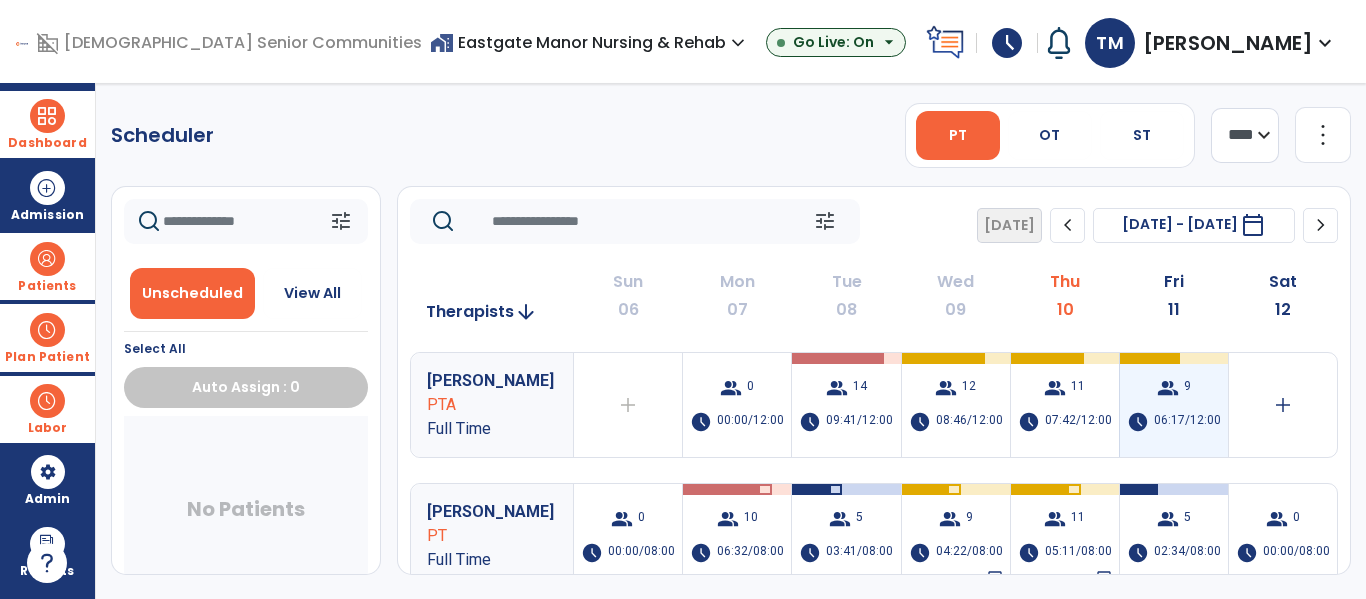 click on "06:17/12:00" at bounding box center (1187, 422) 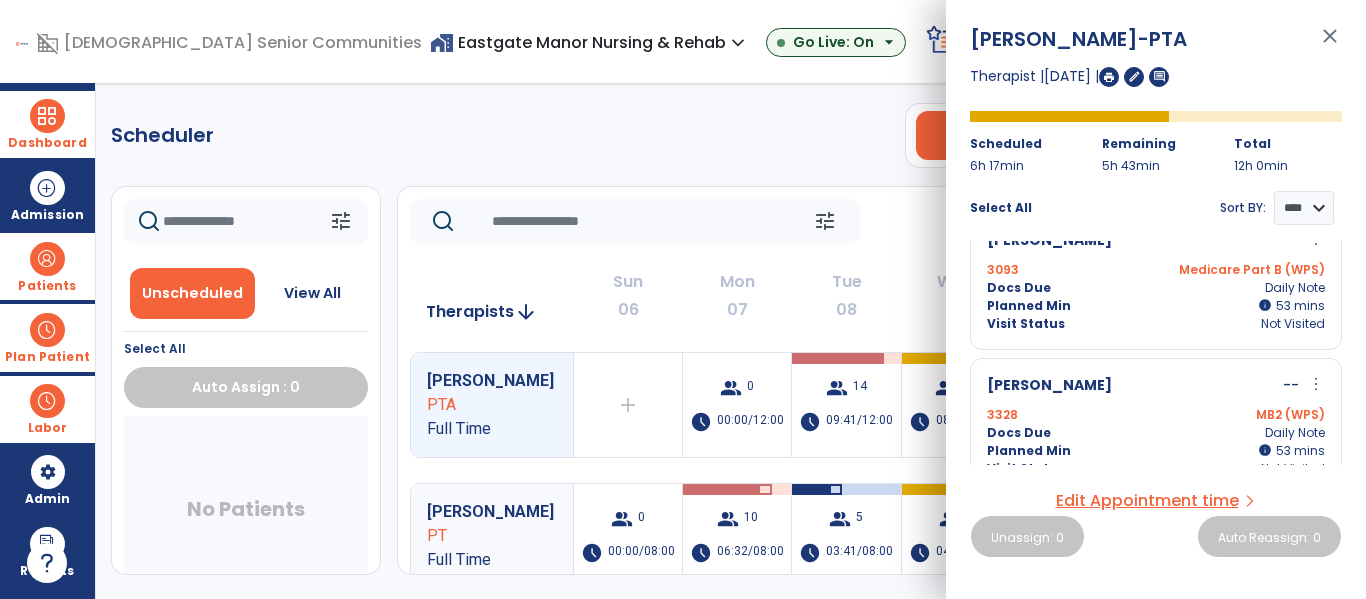 scroll, scrollTop: 0, scrollLeft: 0, axis: both 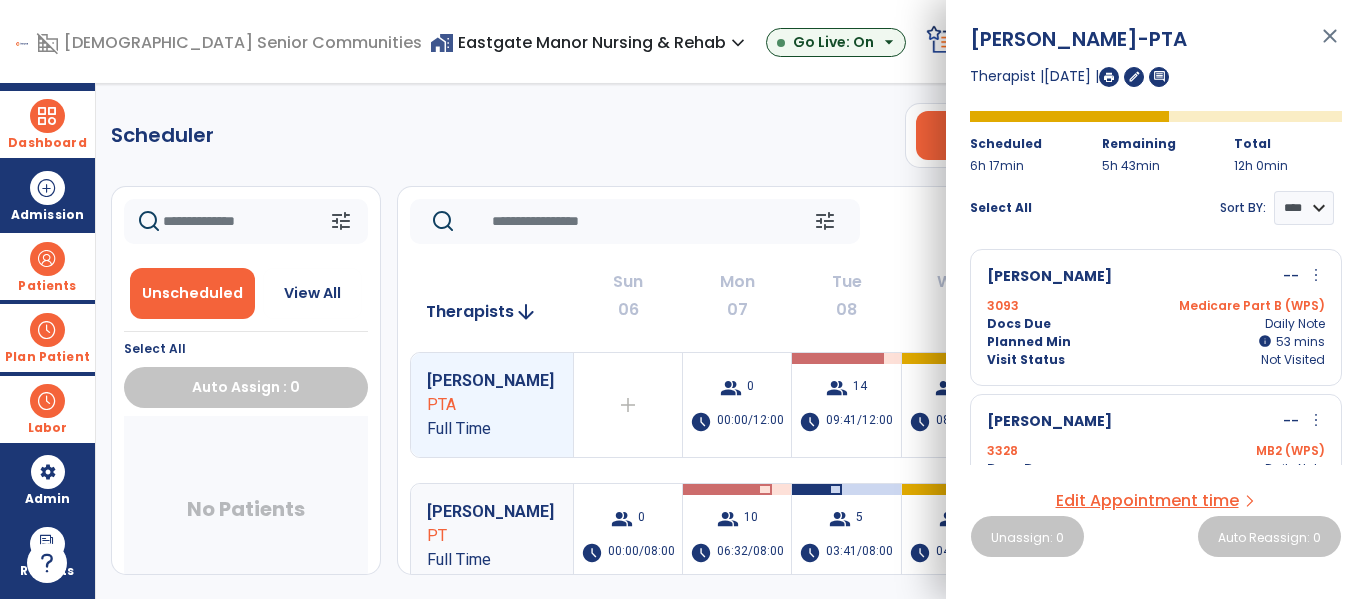 click on "Scheduler   PT   OT   ST  **** *** more_vert  Manage Labor   View All Therapists   Print" 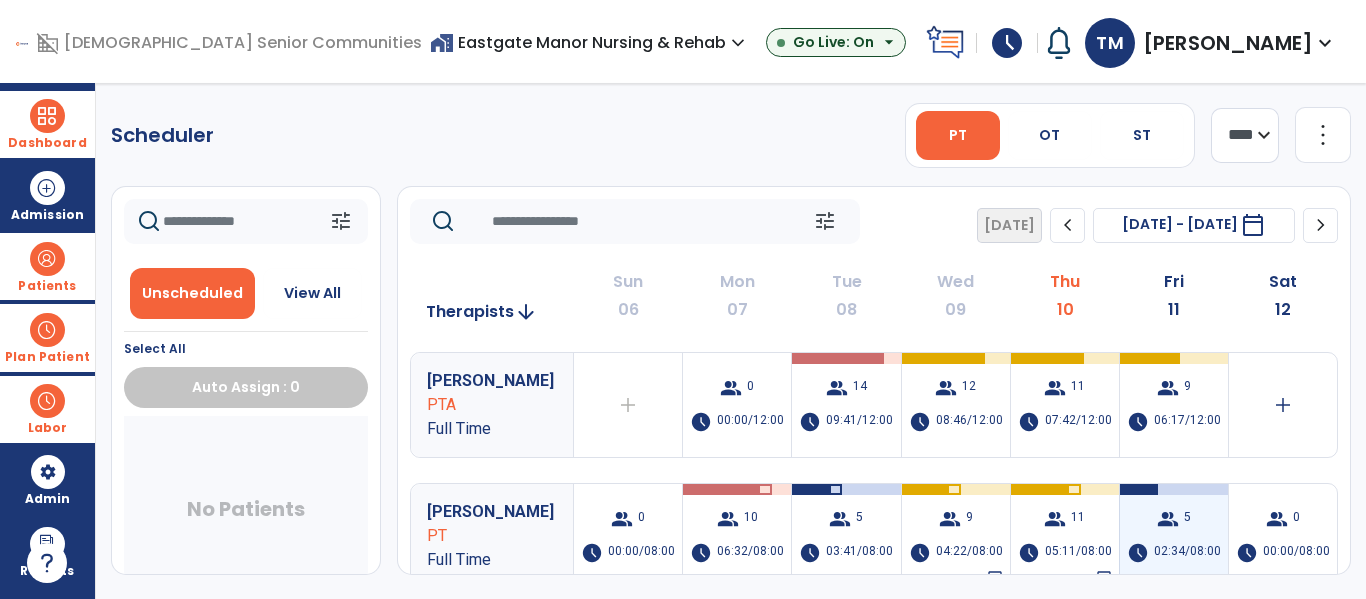 click on "group  5  schedule  02:34/08:00" at bounding box center (1174, 536) 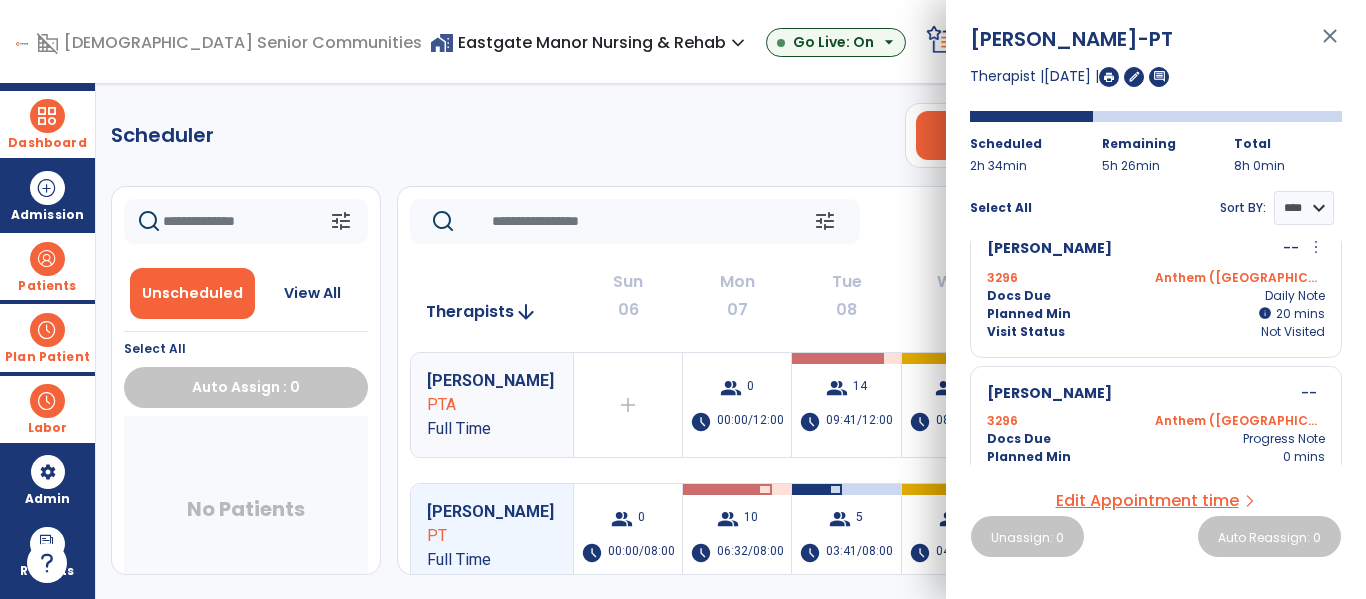 scroll, scrollTop: 499, scrollLeft: 0, axis: vertical 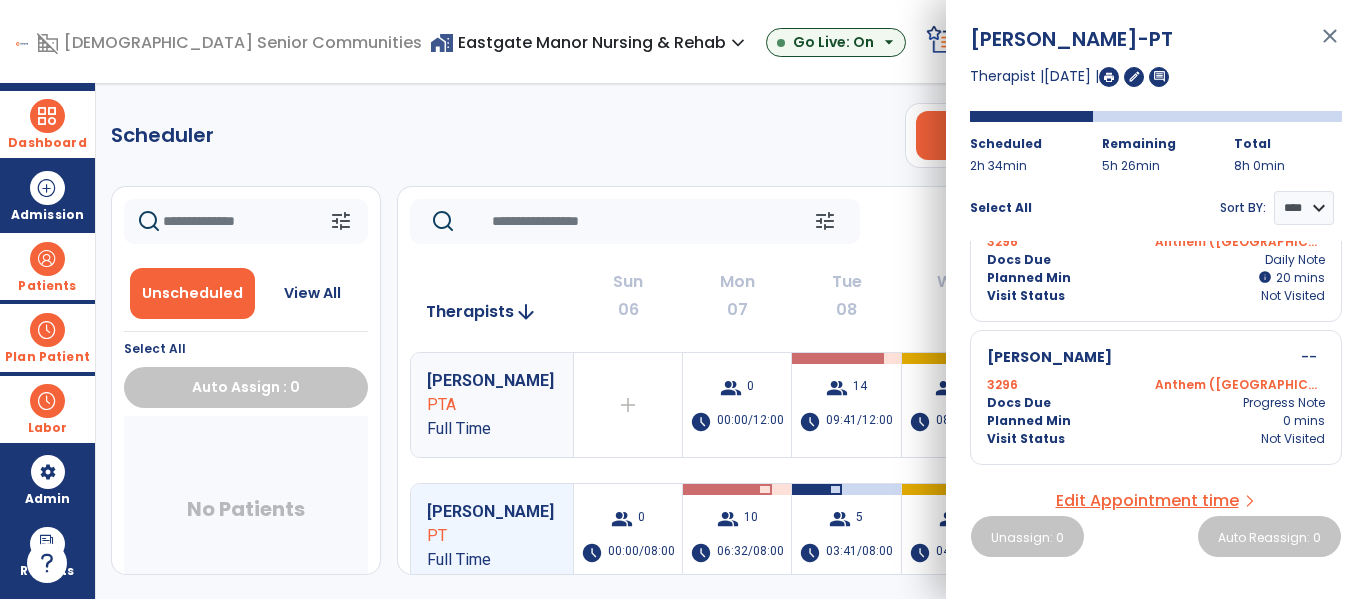 click on "Scheduler   PT   OT   ST  **** *** more_vert  Manage Labor   View All Therapists   Print" 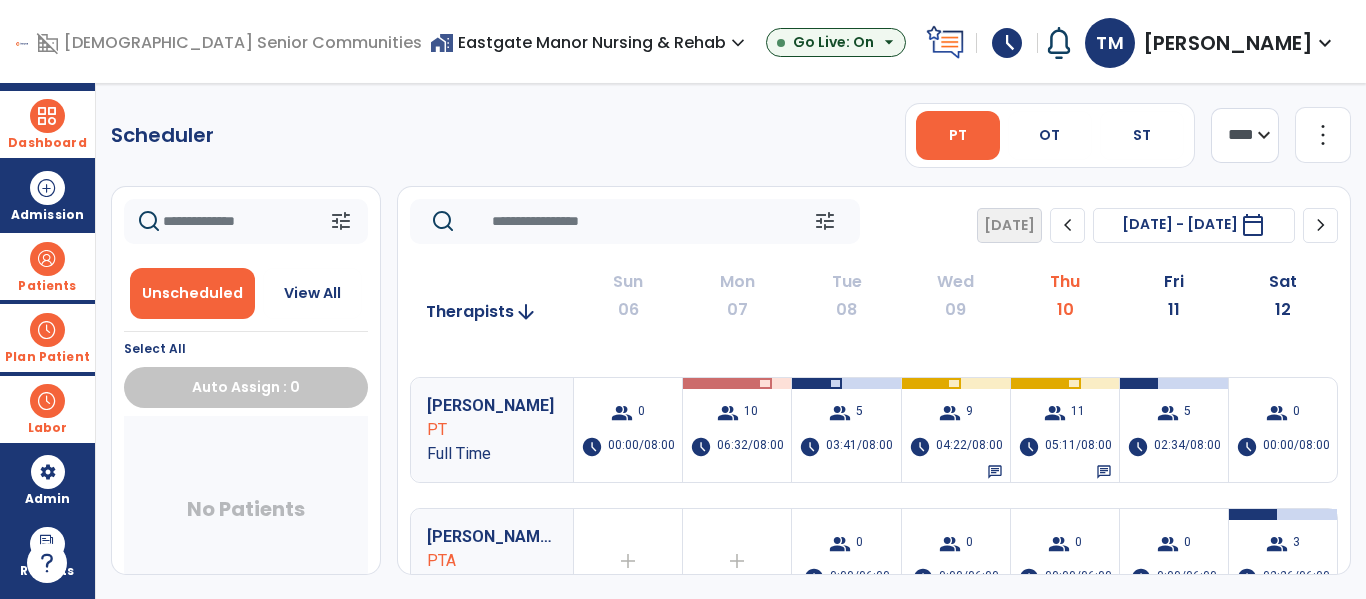 scroll, scrollTop: 105, scrollLeft: 0, axis: vertical 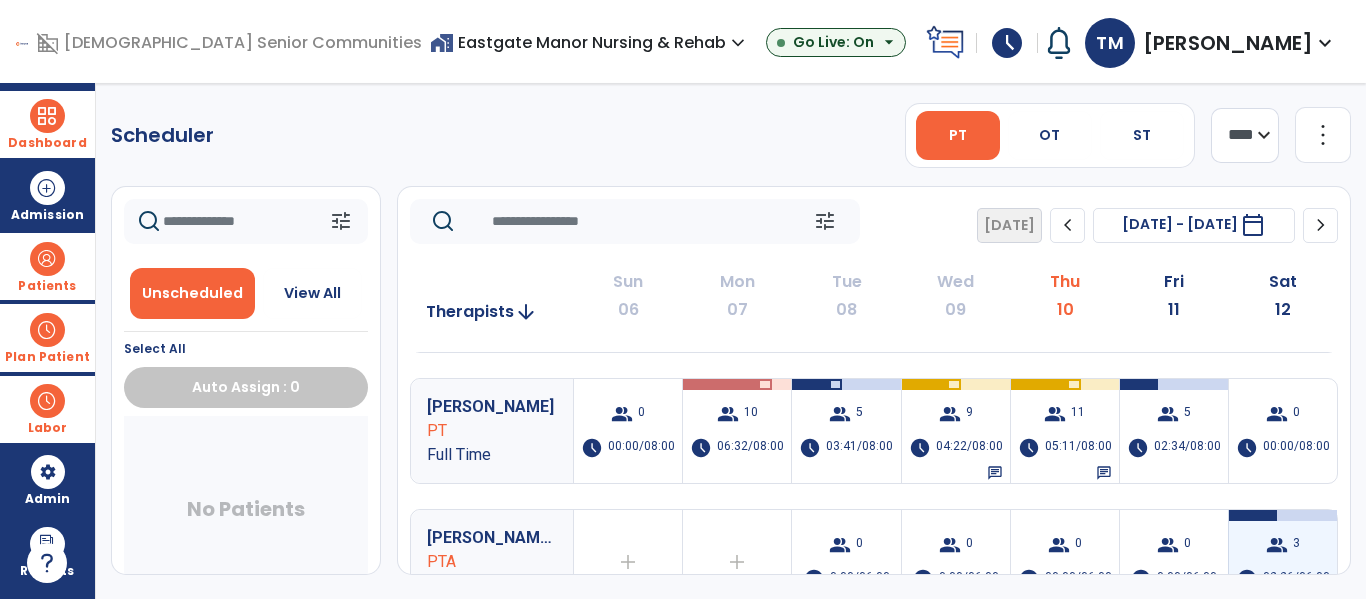 click on "group" at bounding box center (1277, 545) 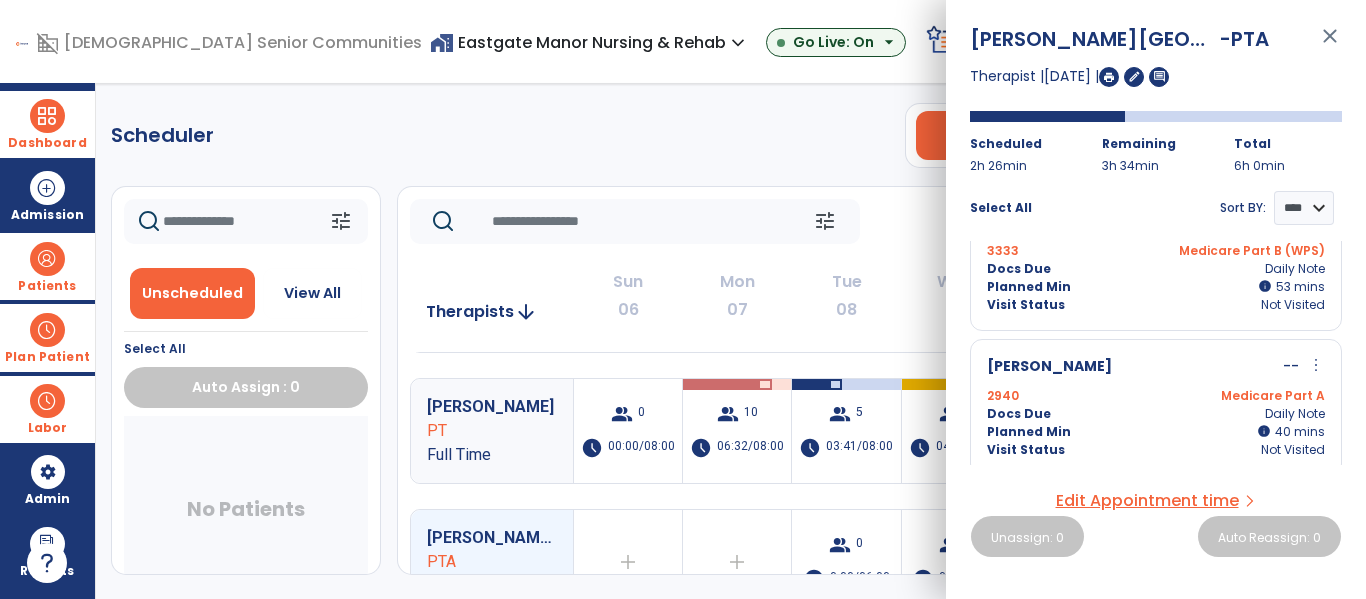 scroll, scrollTop: 211, scrollLeft: 0, axis: vertical 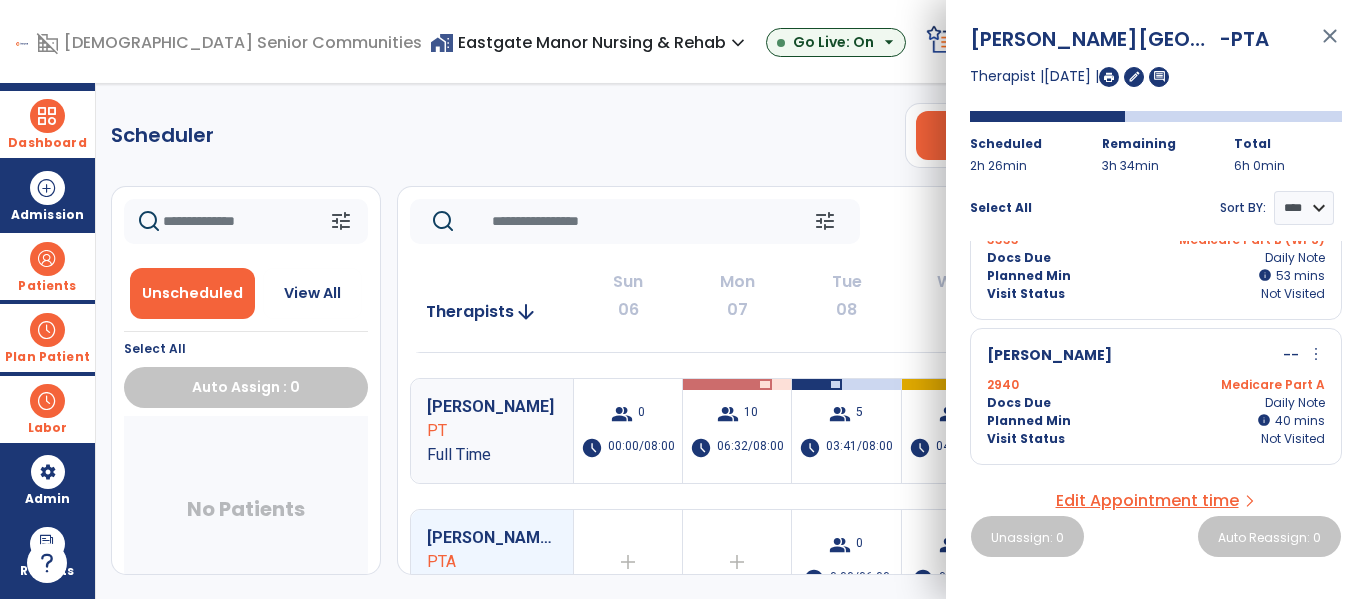 click on "Scheduler   PT   OT   ST  **** *** more_vert  Manage Labor   View All Therapists   Print" 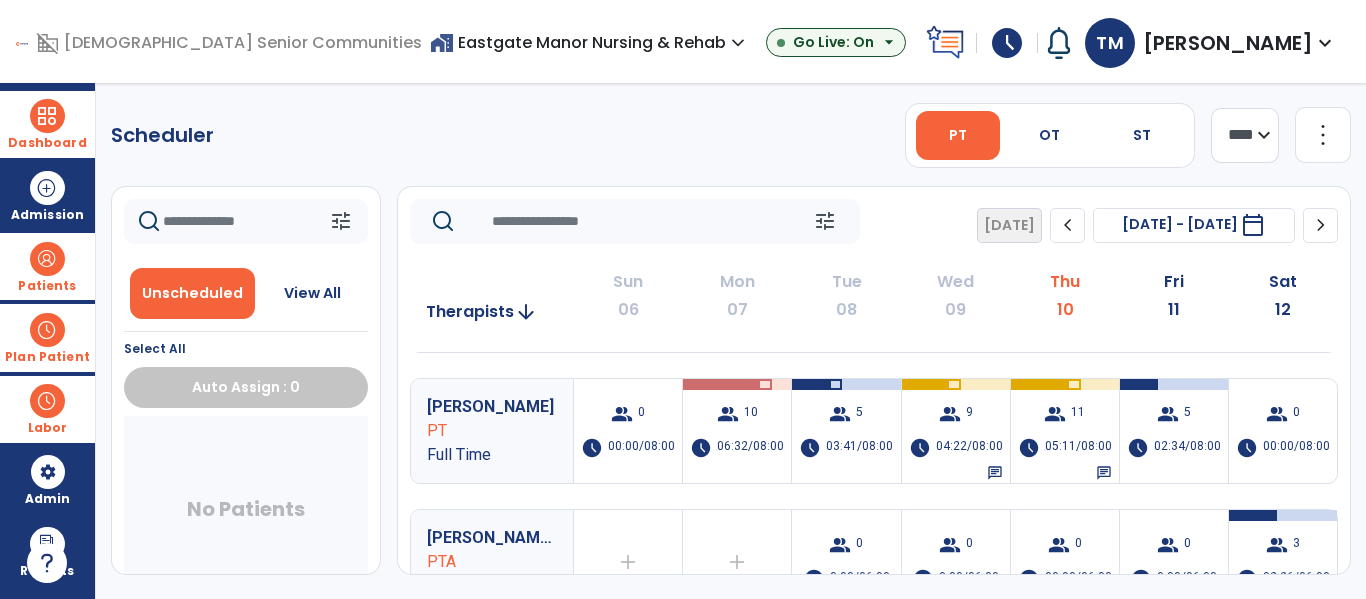 click on "chevron_right" 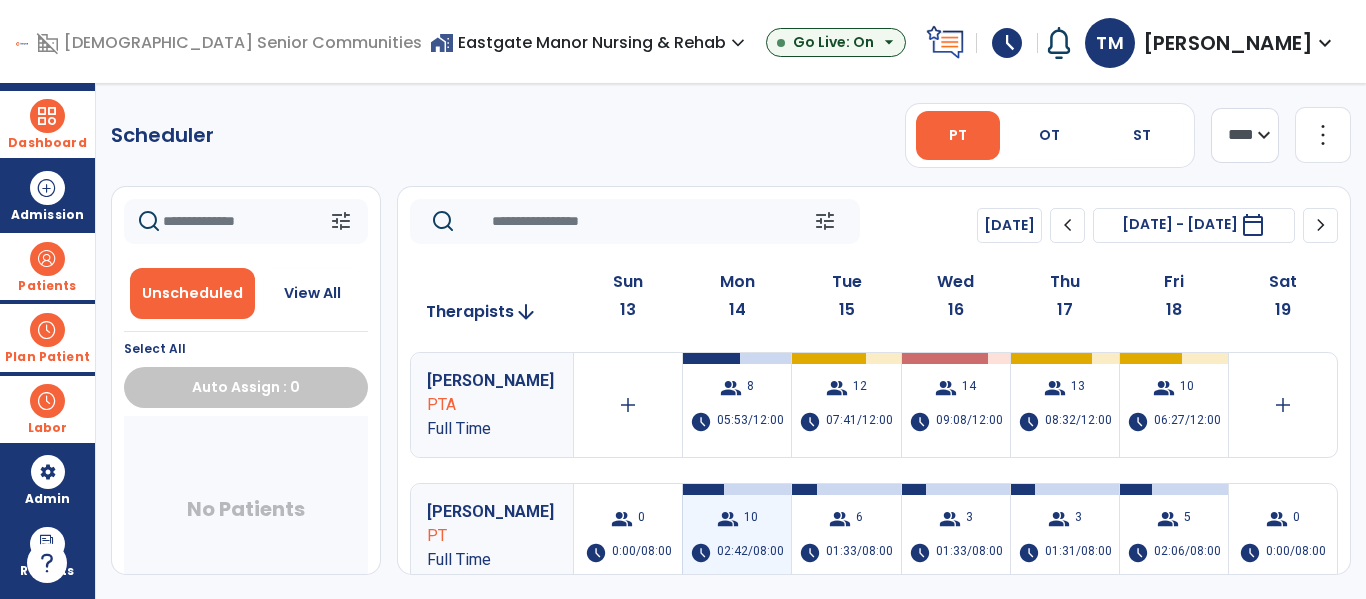 click on "group  10  schedule  02:42/08:00" at bounding box center (737, 536) 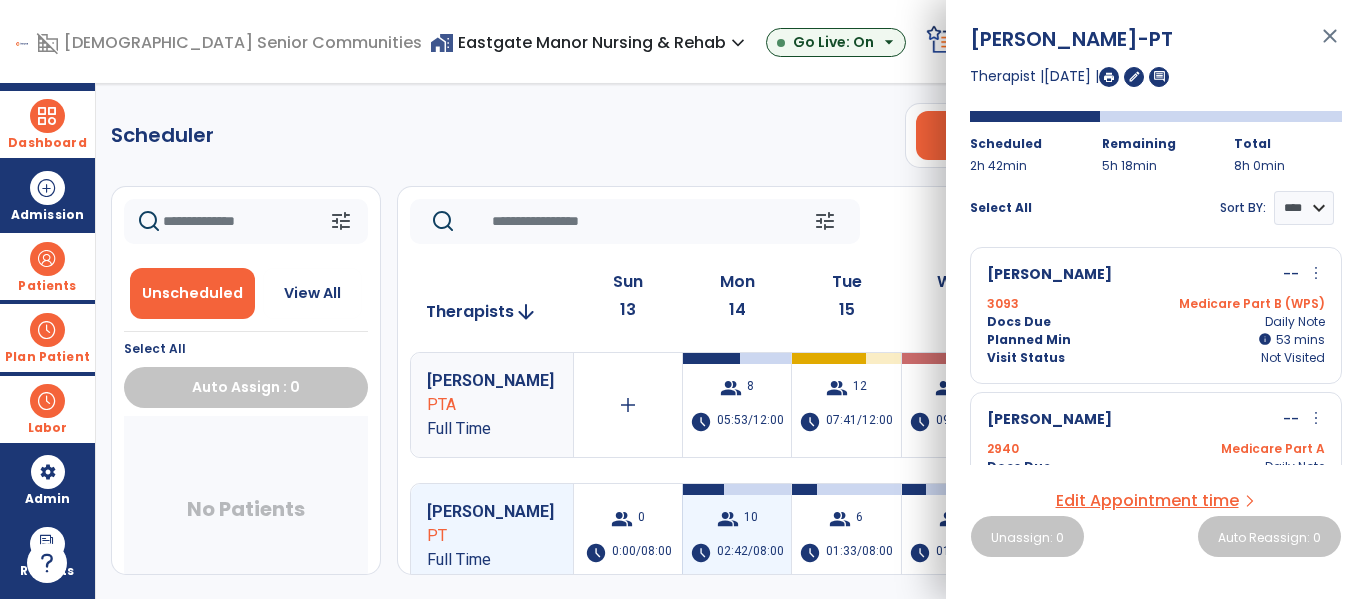 scroll, scrollTop: 0, scrollLeft: 0, axis: both 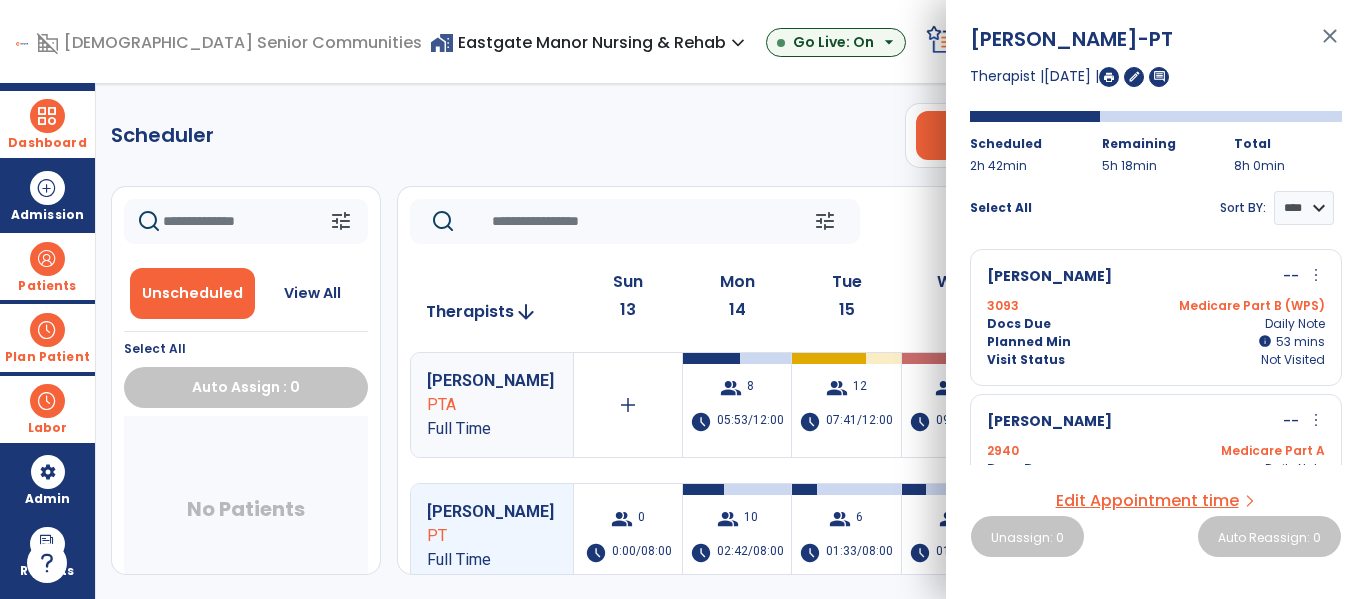 click on "Scheduler   PT   OT   ST  **** *** more_vert  Manage Labor   View All Therapists   Print" 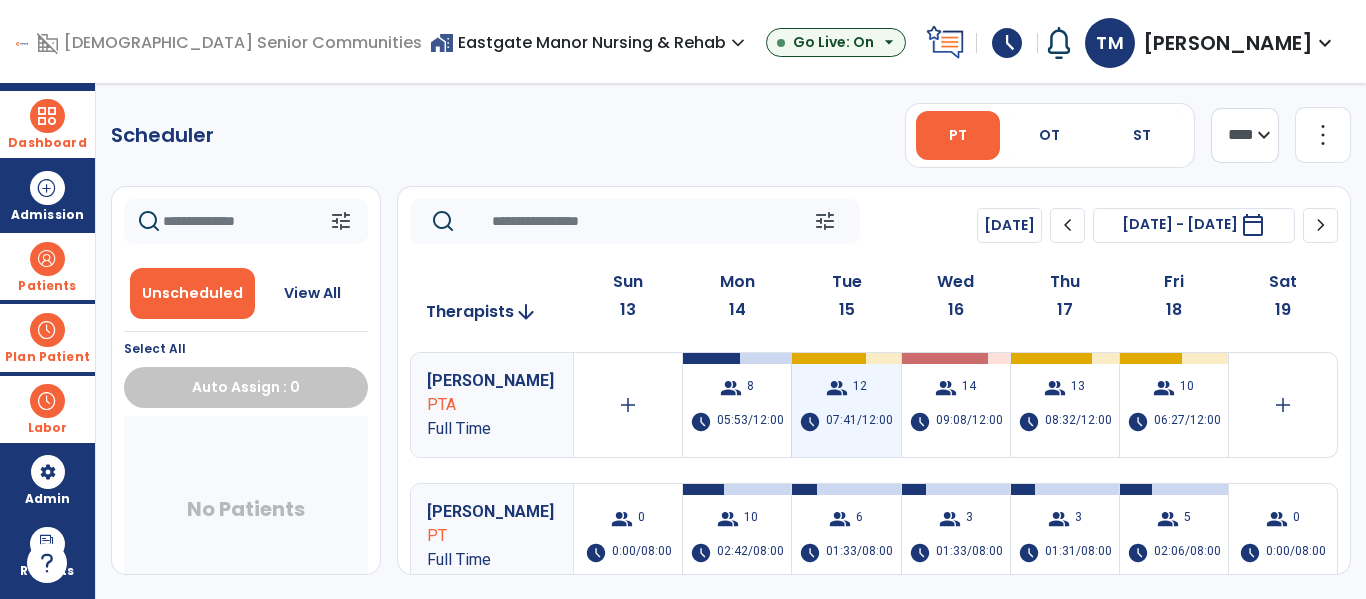 click on "07:41/12:00" at bounding box center [859, 422] 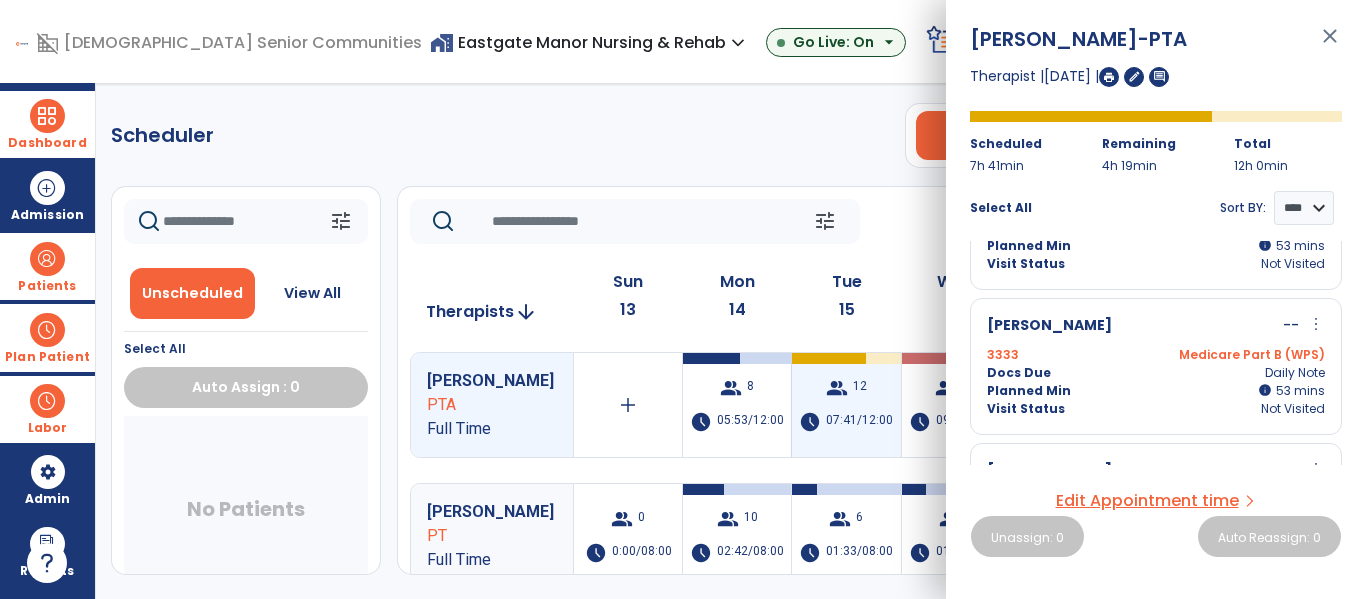 scroll, scrollTop: 114, scrollLeft: 0, axis: vertical 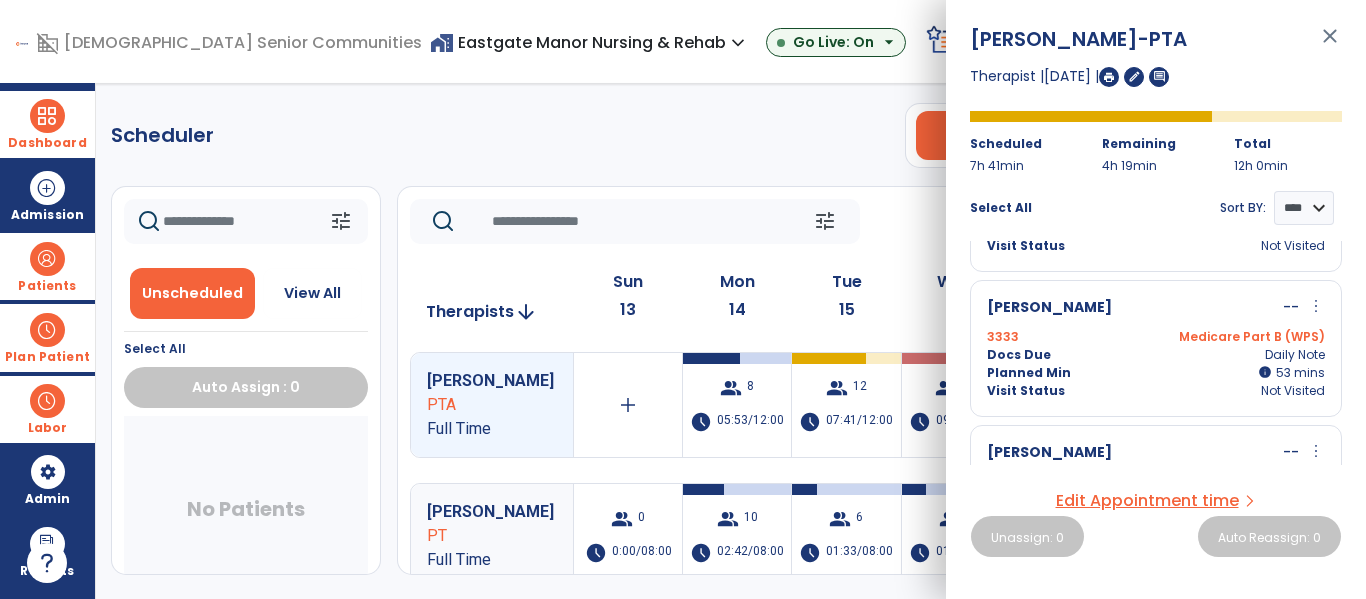 click on "Scheduler   PT   OT   ST  **** *** more_vert  Manage Labor   View All Therapists   Print" 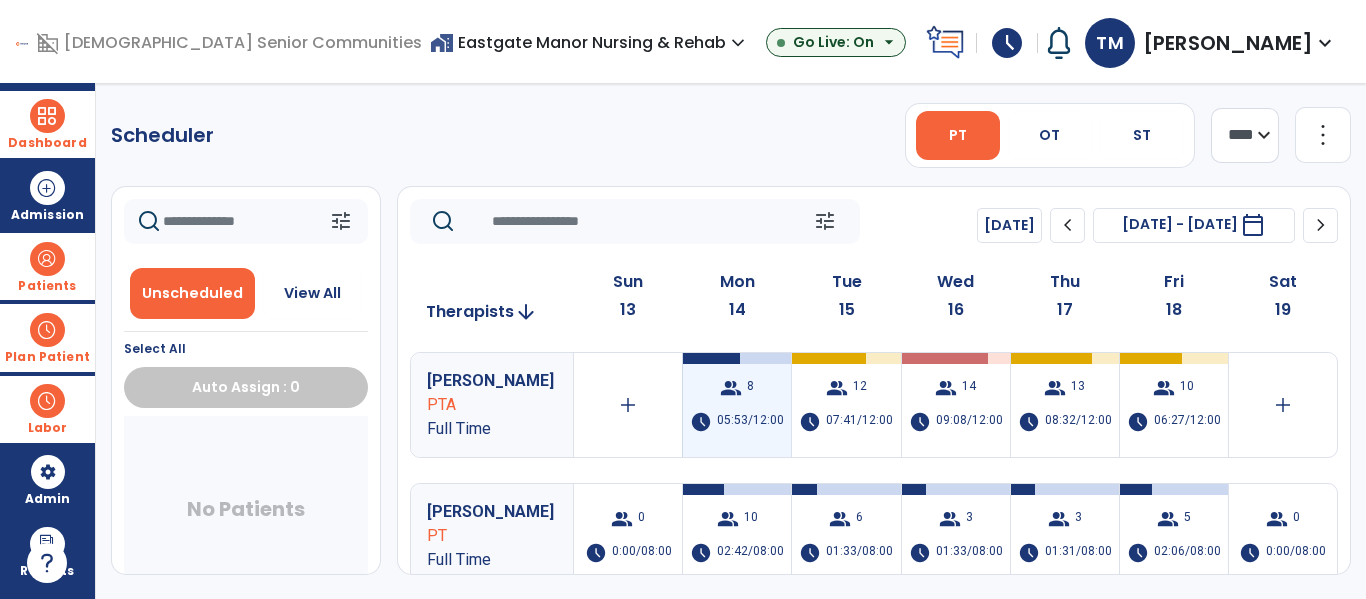 click on "group  8  schedule  05:53/12:00" at bounding box center [737, 405] 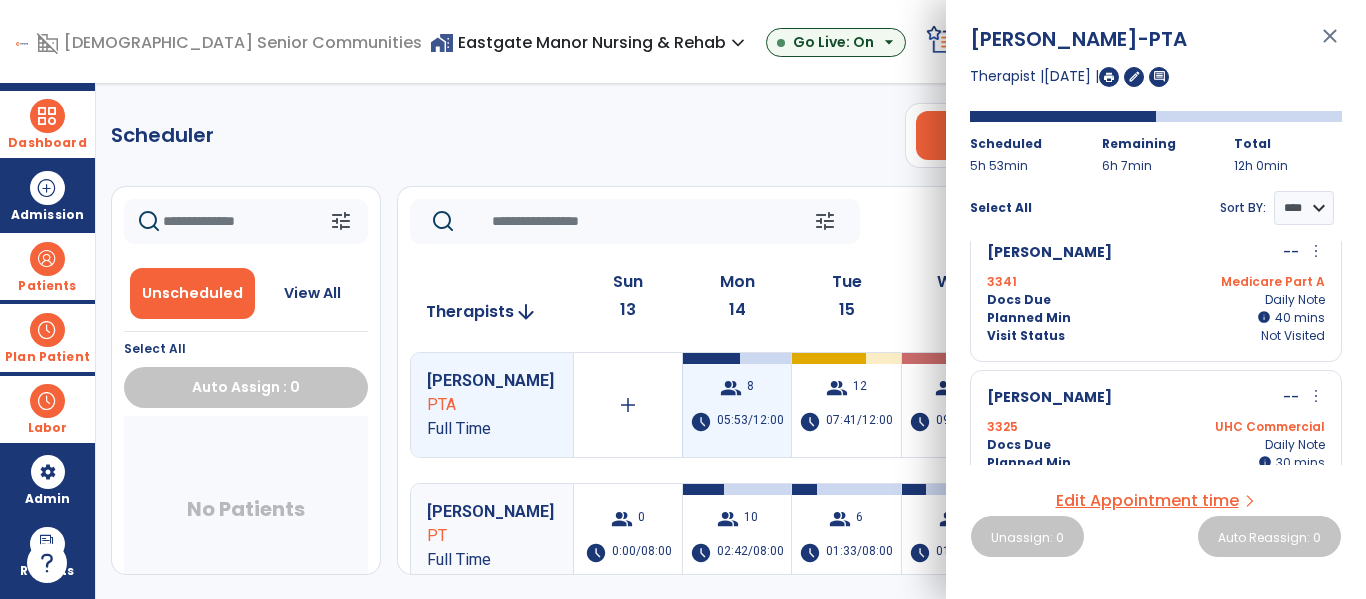 scroll, scrollTop: 936, scrollLeft: 0, axis: vertical 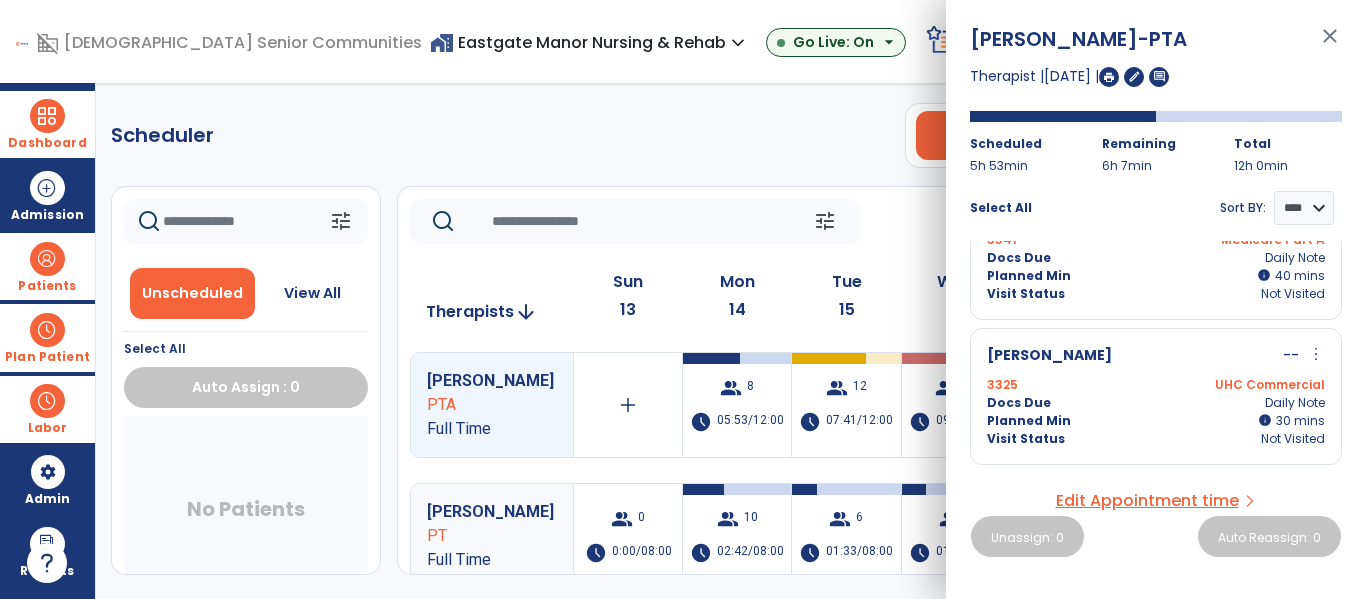 click on "Scheduler   PT   OT   ST  **** *** more_vert  Manage Labor   View All Therapists   Print" 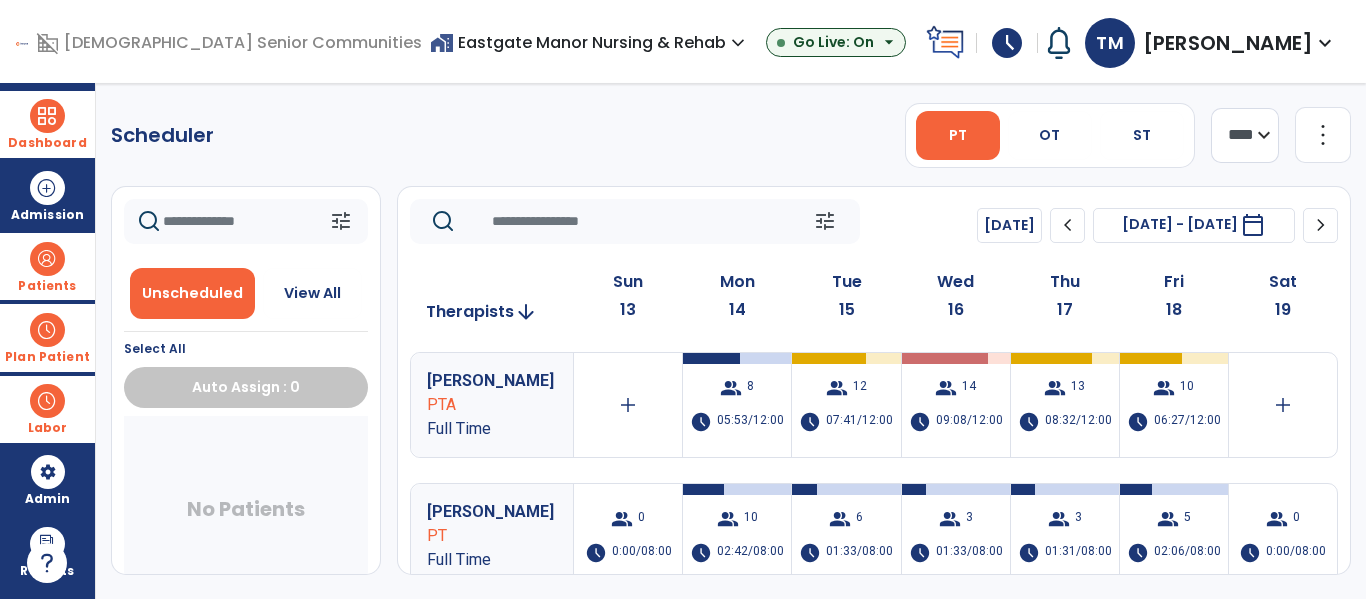 click on "Plan Patient" at bounding box center (47, 337) 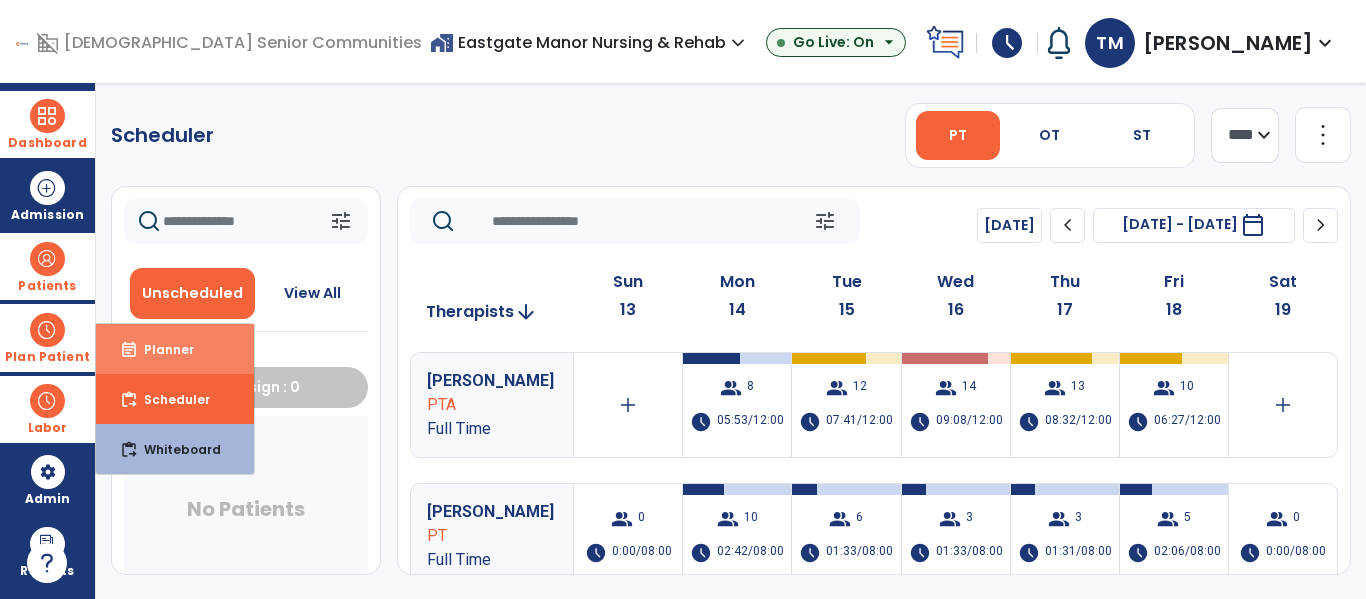 click on "event_note  Planner" at bounding box center (175, 349) 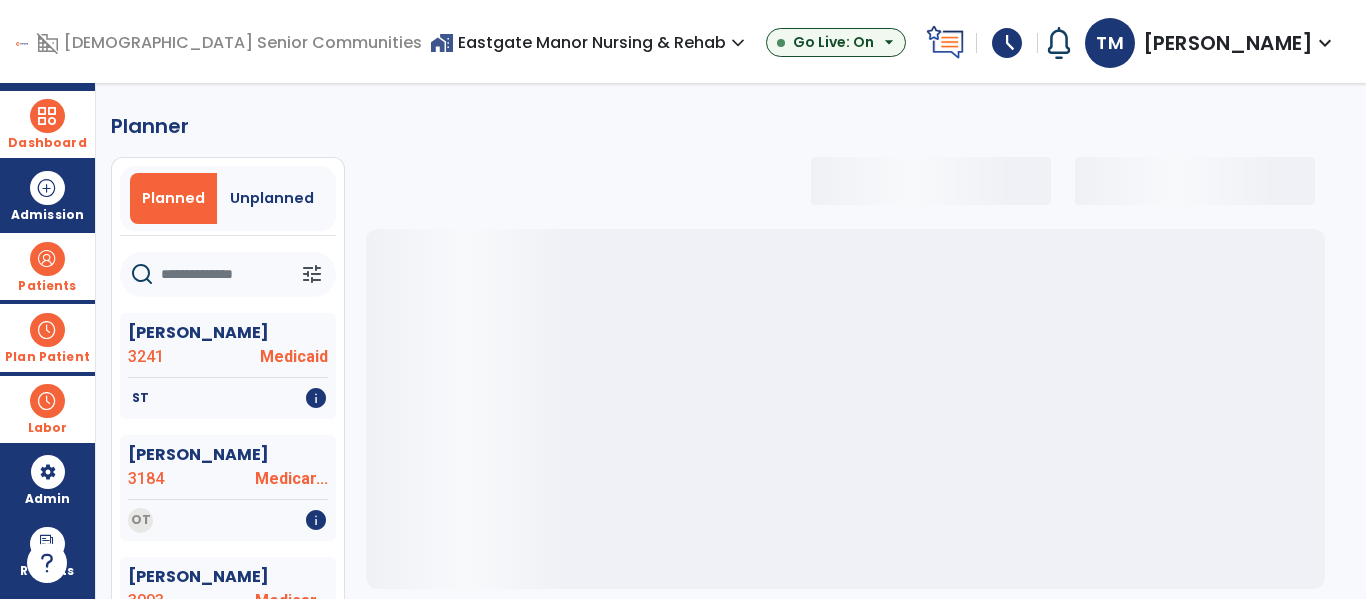 select on "***" 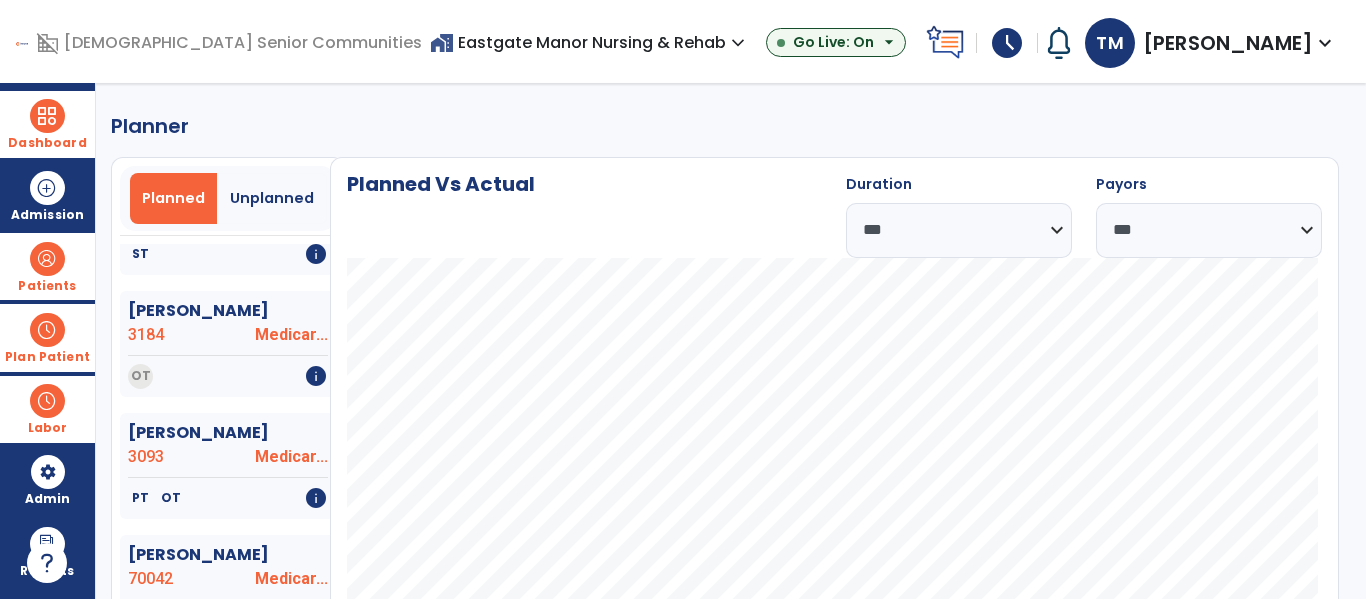 scroll, scrollTop: 148, scrollLeft: 0, axis: vertical 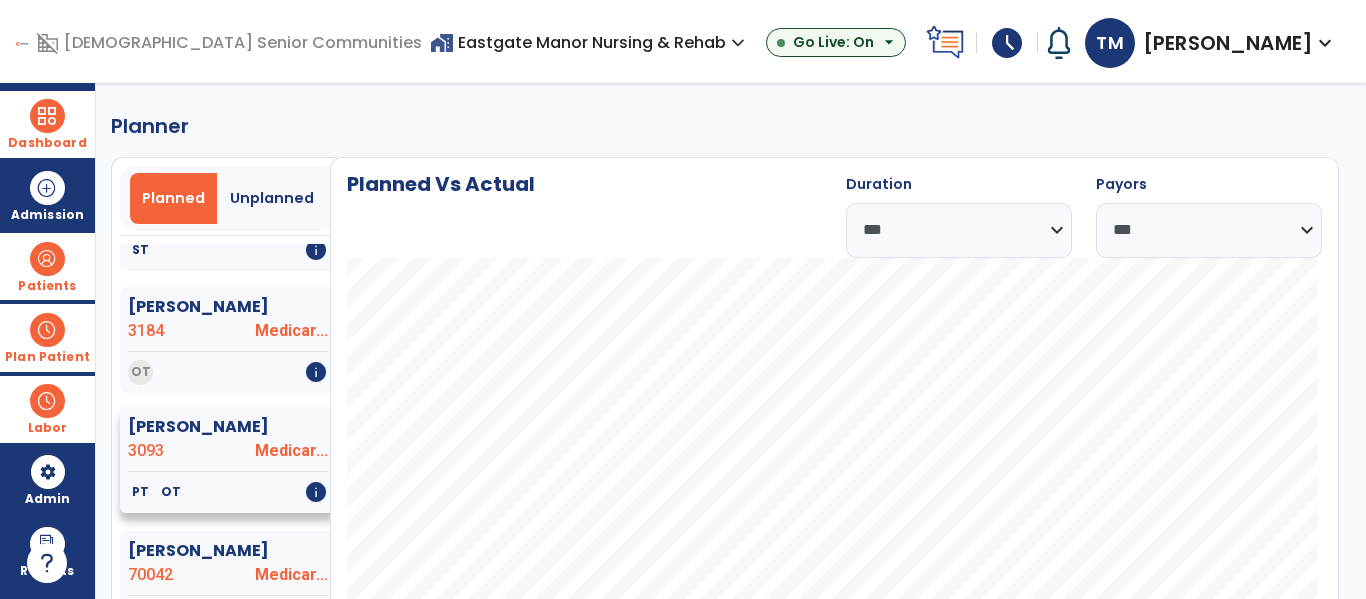 click on "3093" 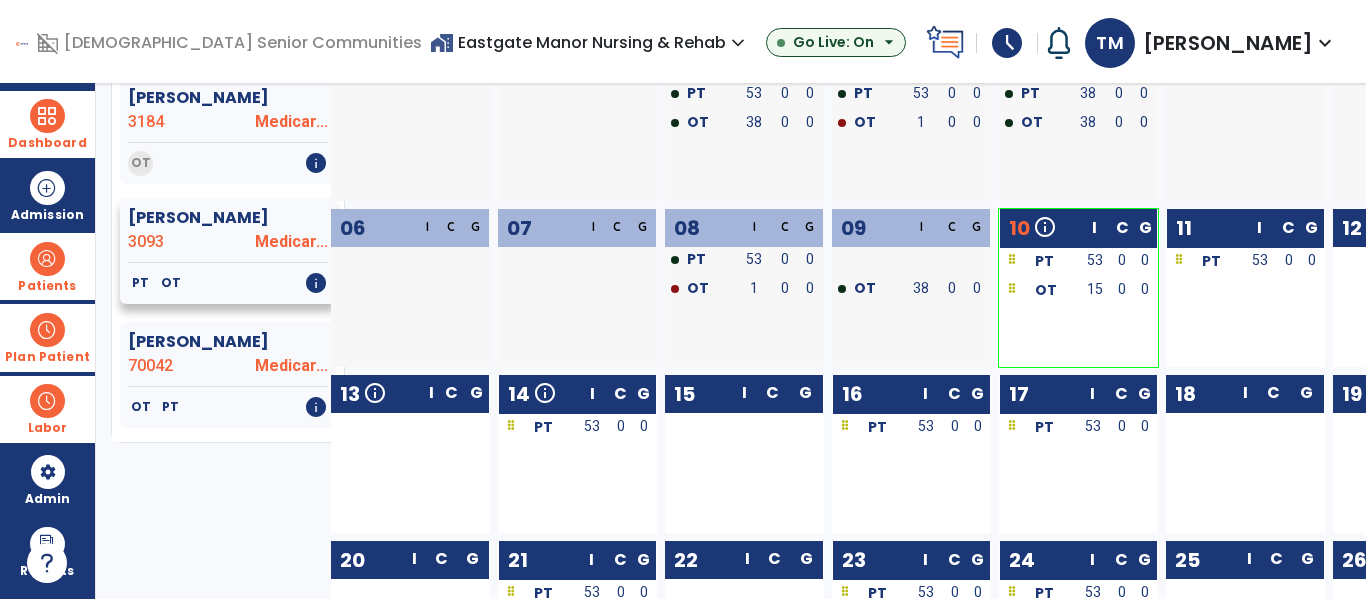 scroll, scrollTop: 211, scrollLeft: 0, axis: vertical 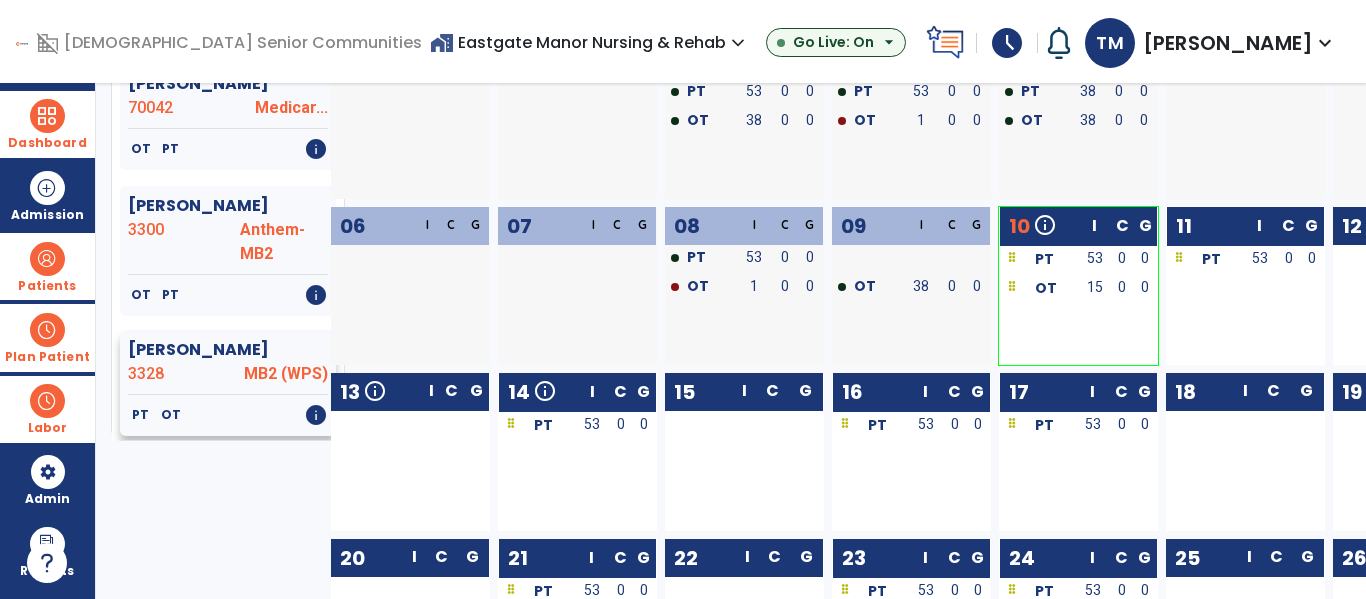 click on "3328" 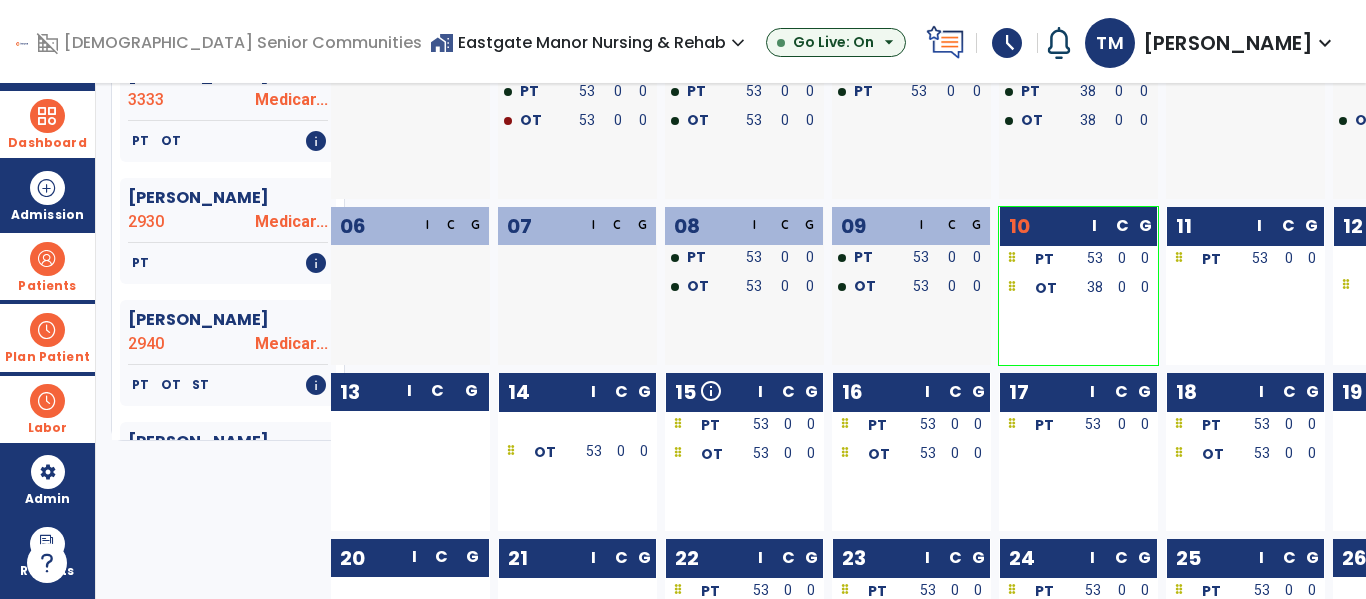 scroll, scrollTop: 1784, scrollLeft: 0, axis: vertical 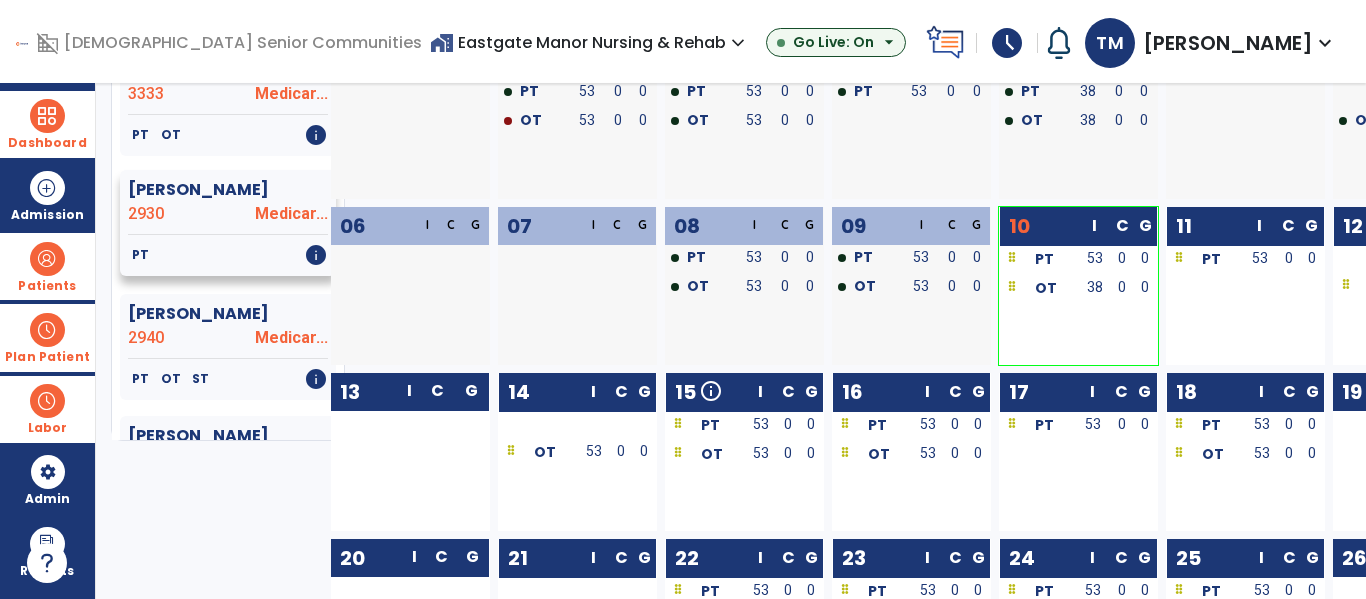 click on "2930" 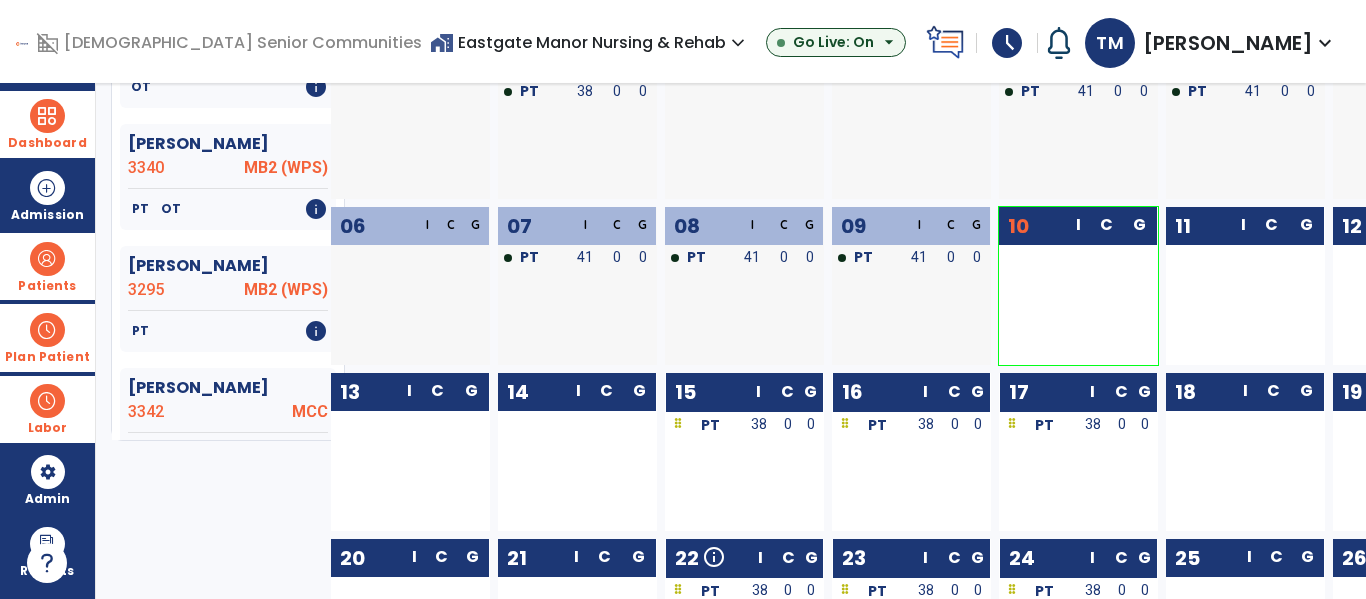 scroll, scrollTop: 2345, scrollLeft: 0, axis: vertical 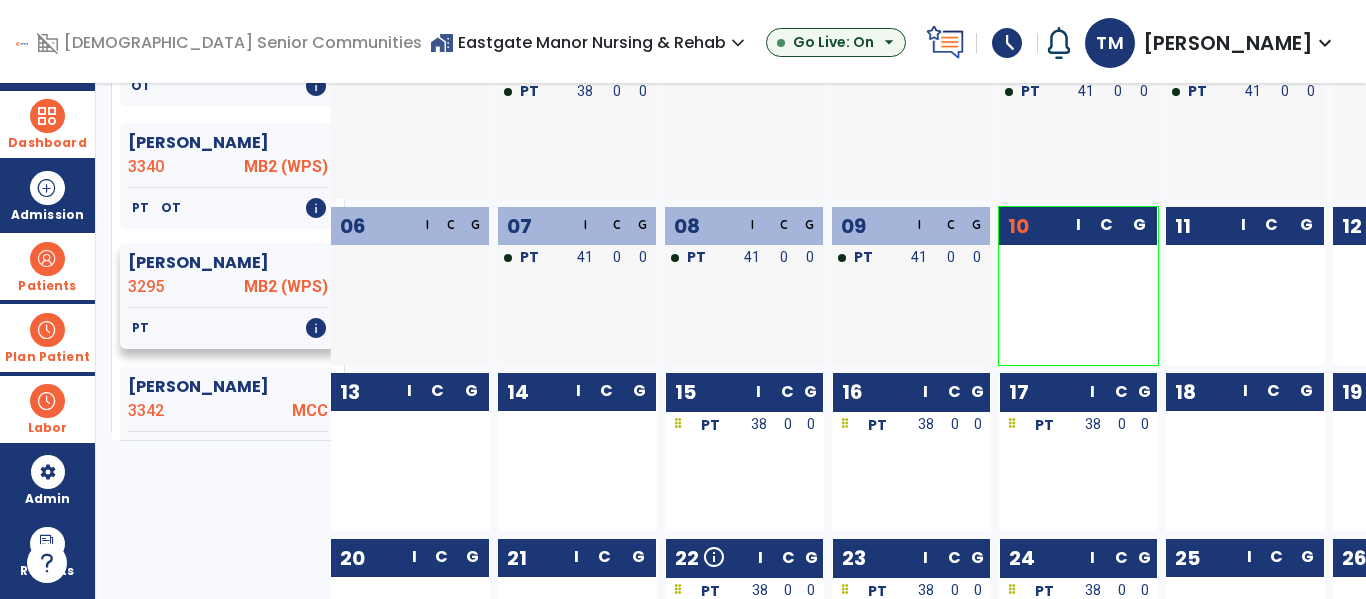 click on "Sieron, Rick  3295 MB2 (WPS)" 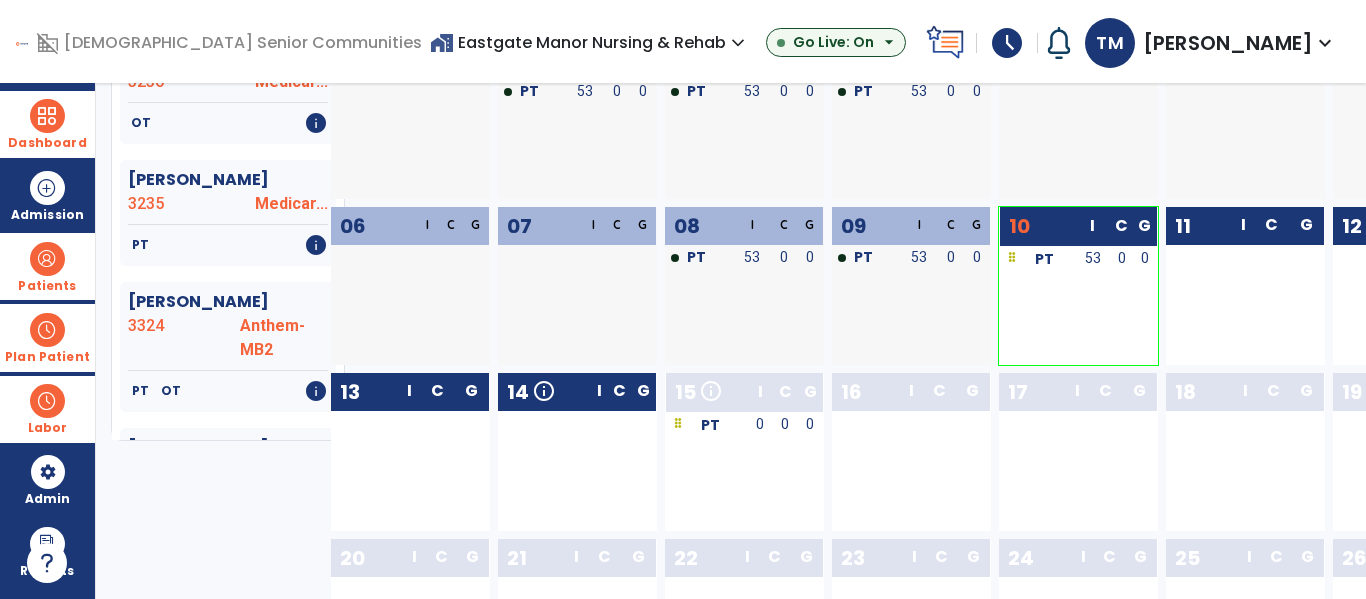 scroll, scrollTop: 2915, scrollLeft: 0, axis: vertical 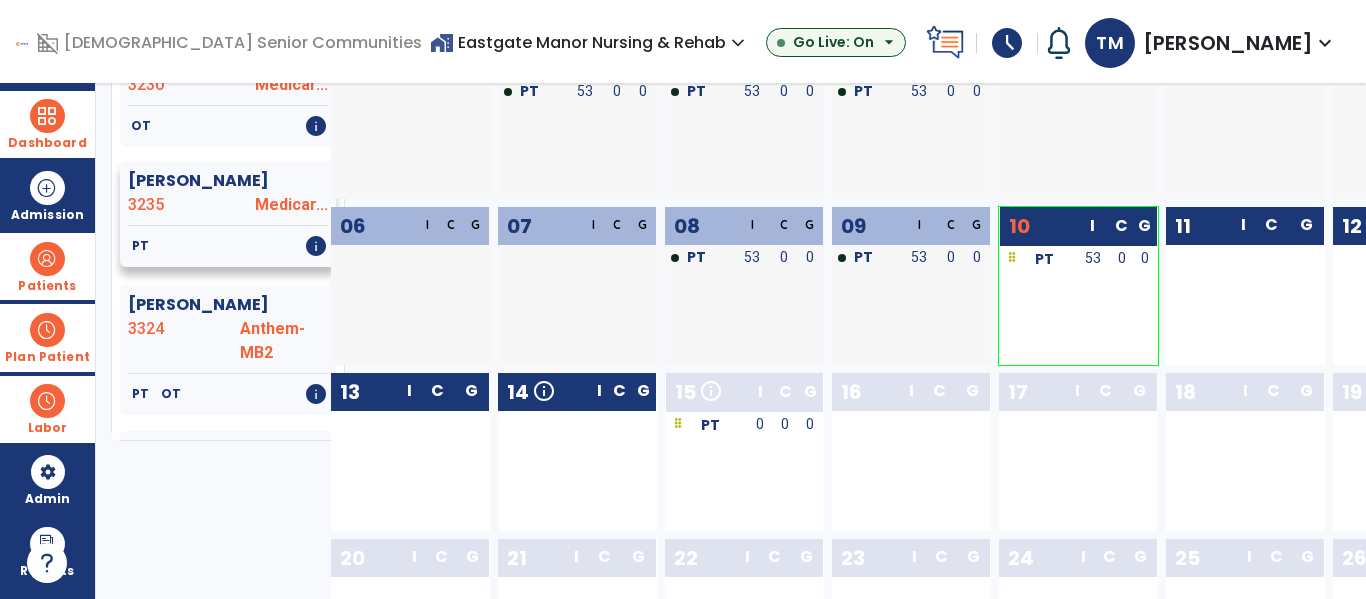 click on "3235" 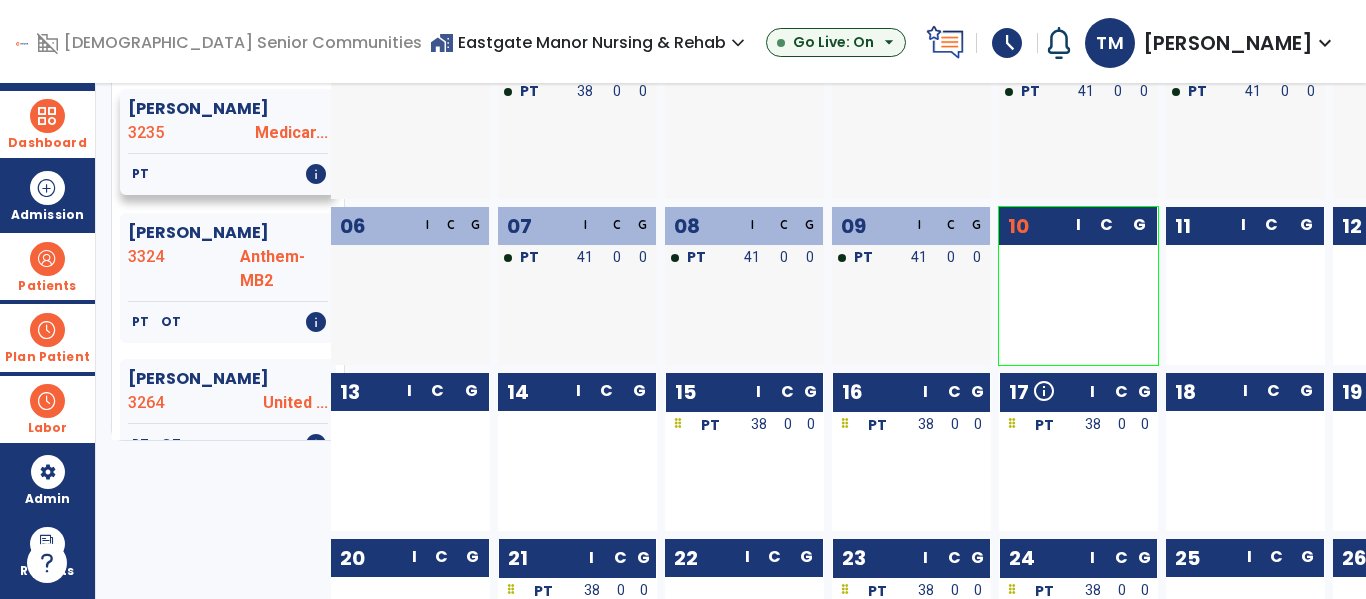 scroll, scrollTop: 3012, scrollLeft: 0, axis: vertical 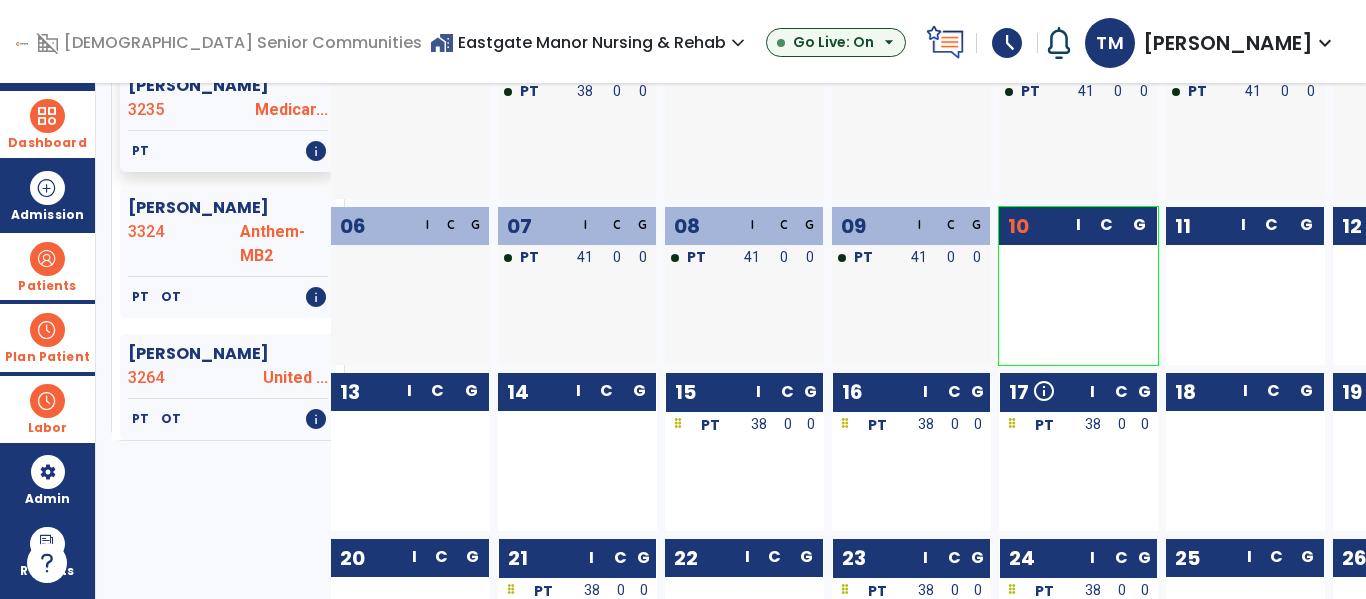click at bounding box center [47, 116] 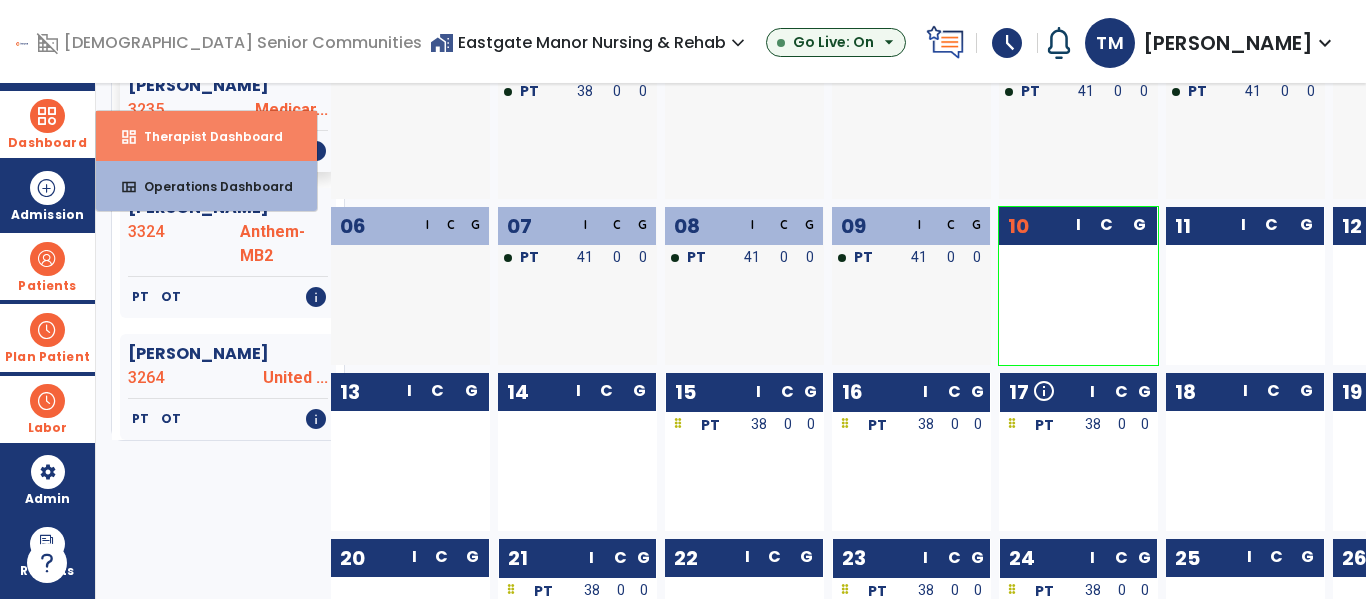 click on "Therapist Dashboard" at bounding box center [205, 136] 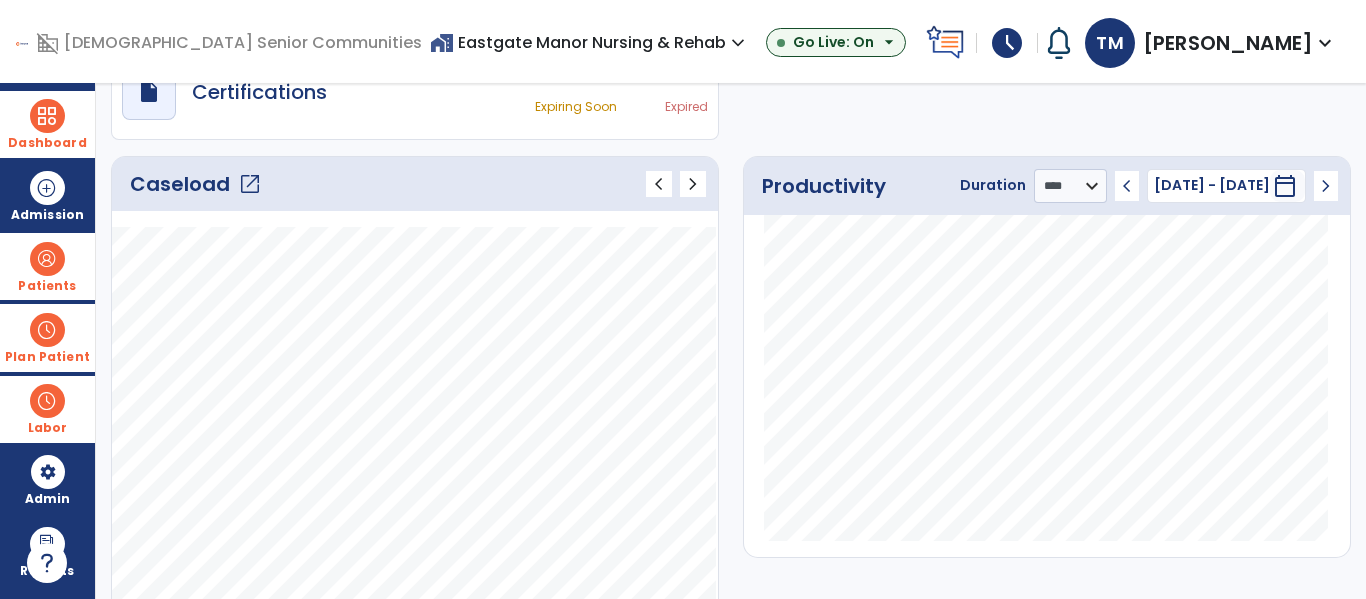 click on "open_in_new" 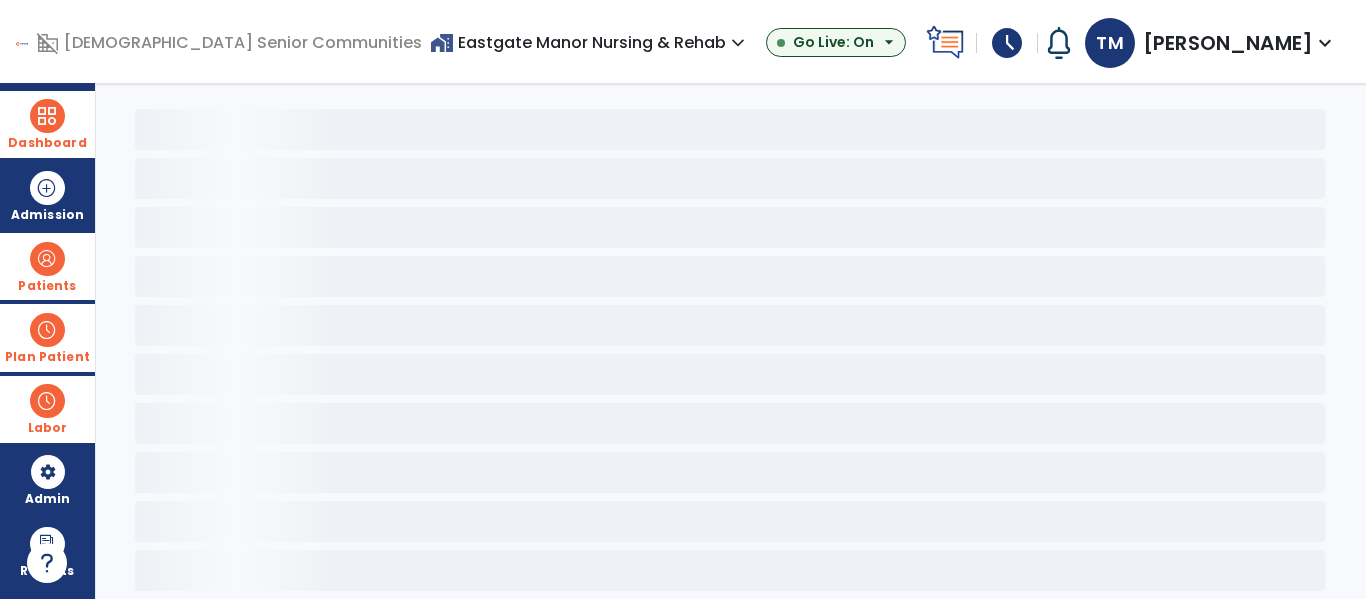 scroll, scrollTop: 78, scrollLeft: 0, axis: vertical 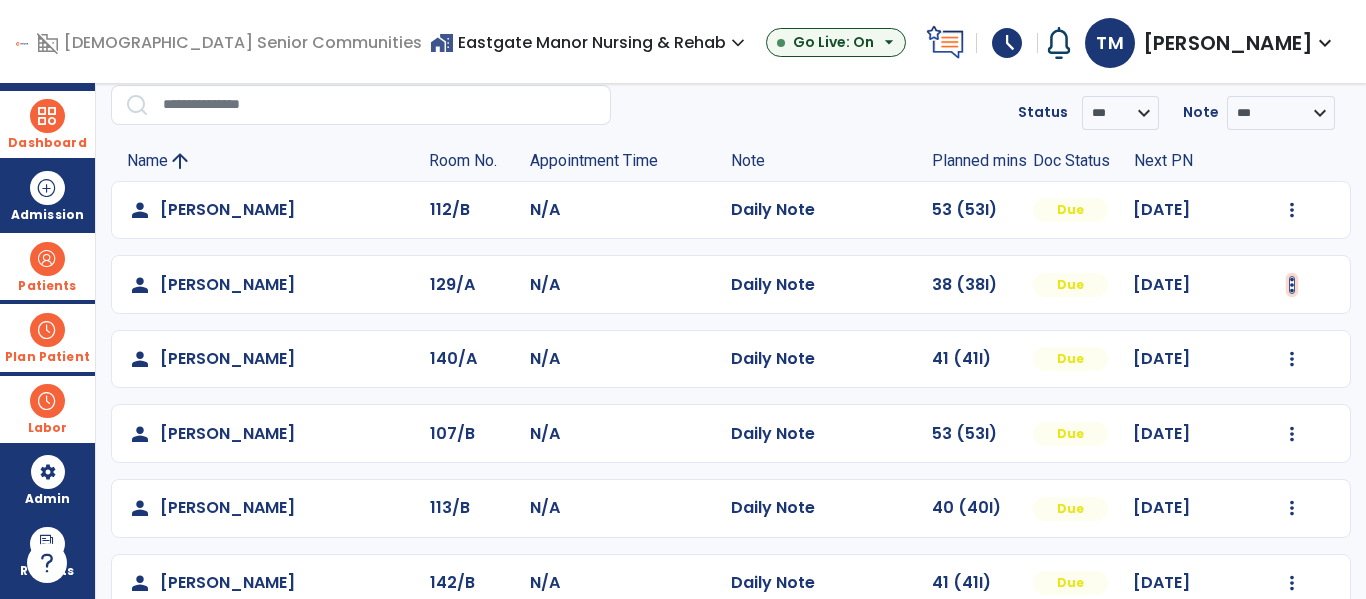 click at bounding box center (1292, 210) 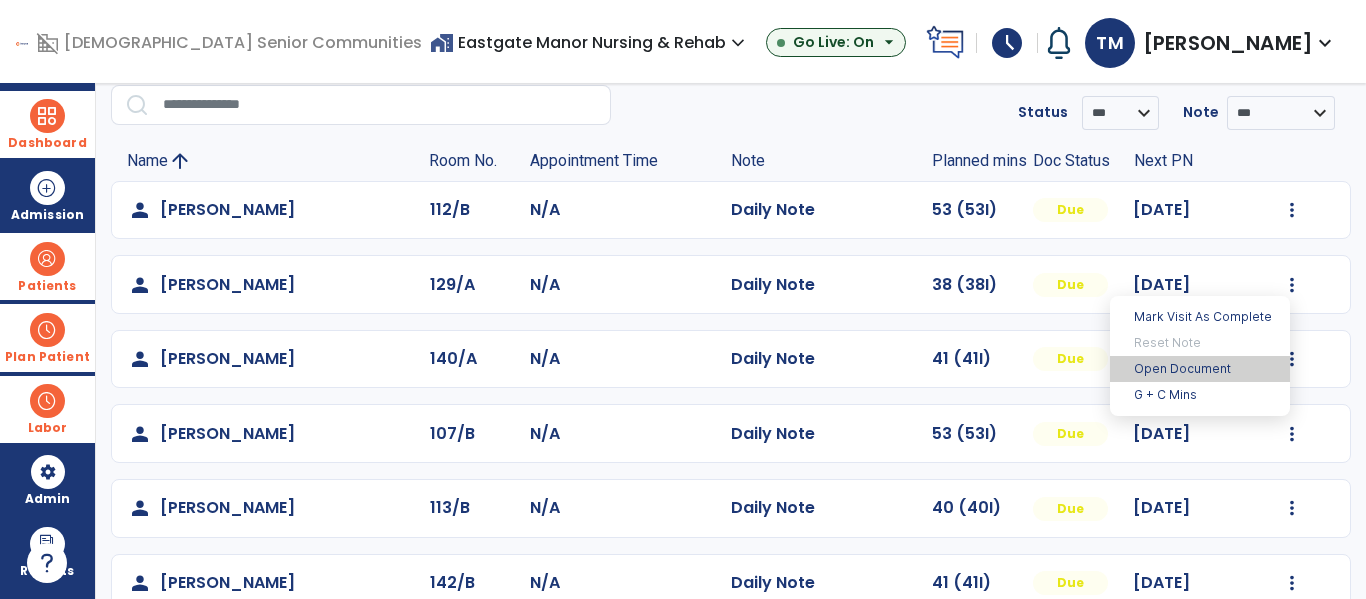 click on "Open Document" at bounding box center (1200, 369) 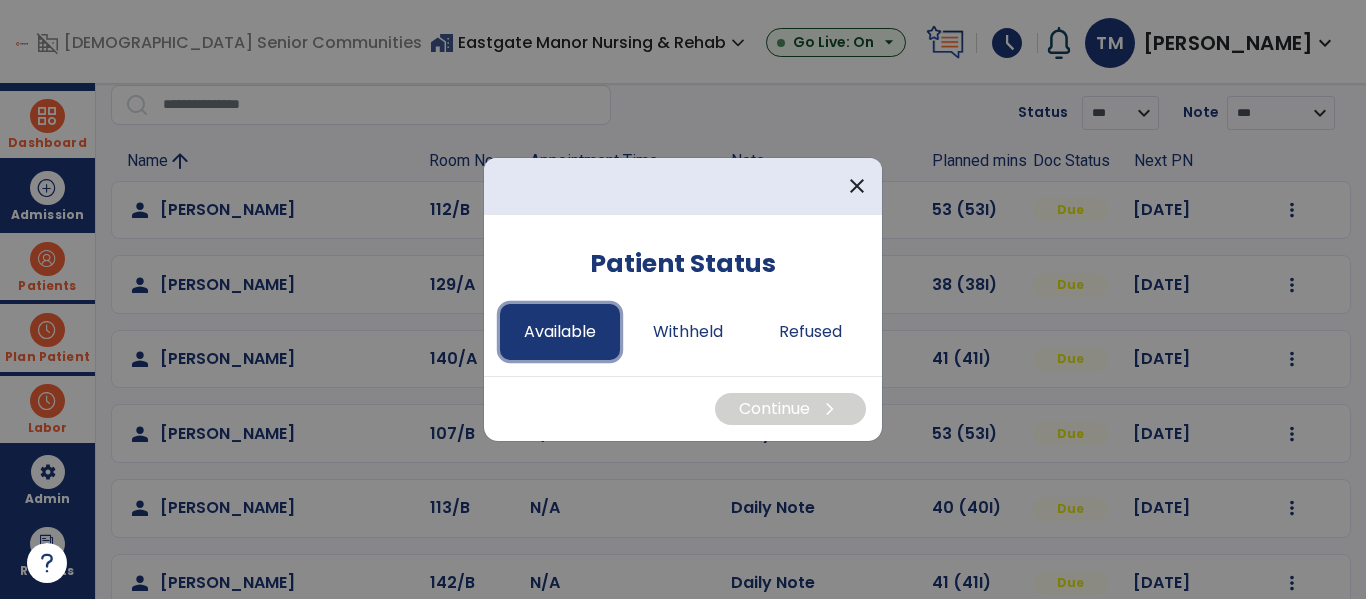 click on "Available" at bounding box center (560, 332) 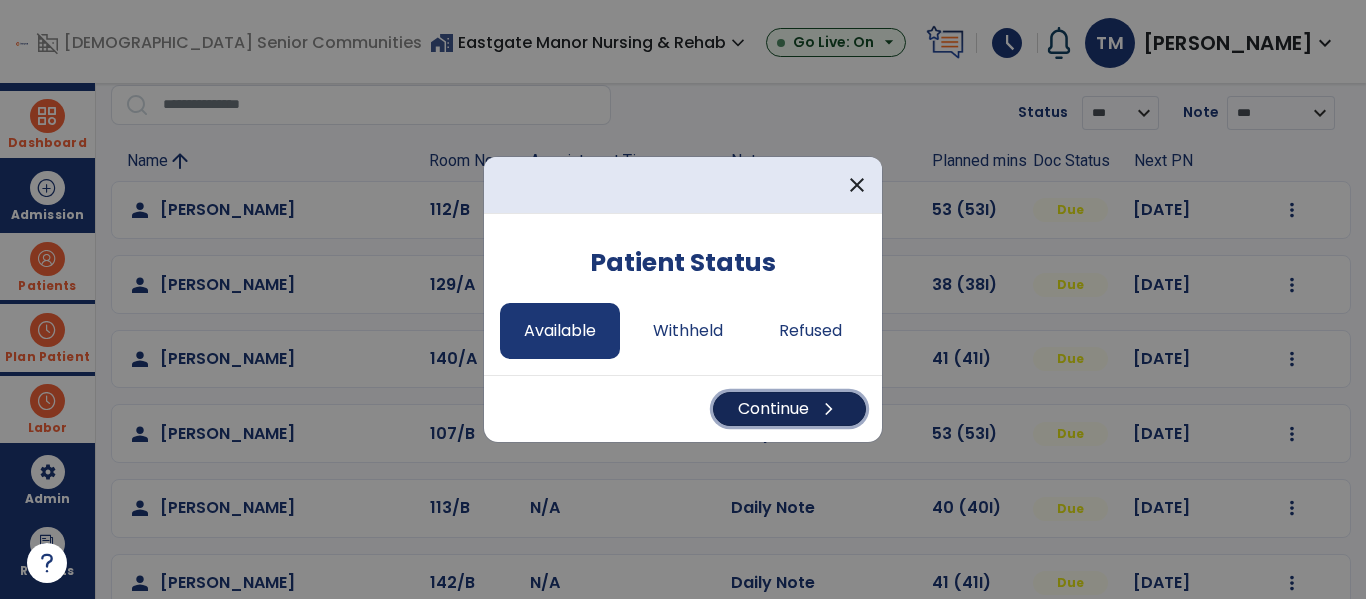 click on "Continue   chevron_right" at bounding box center [789, 409] 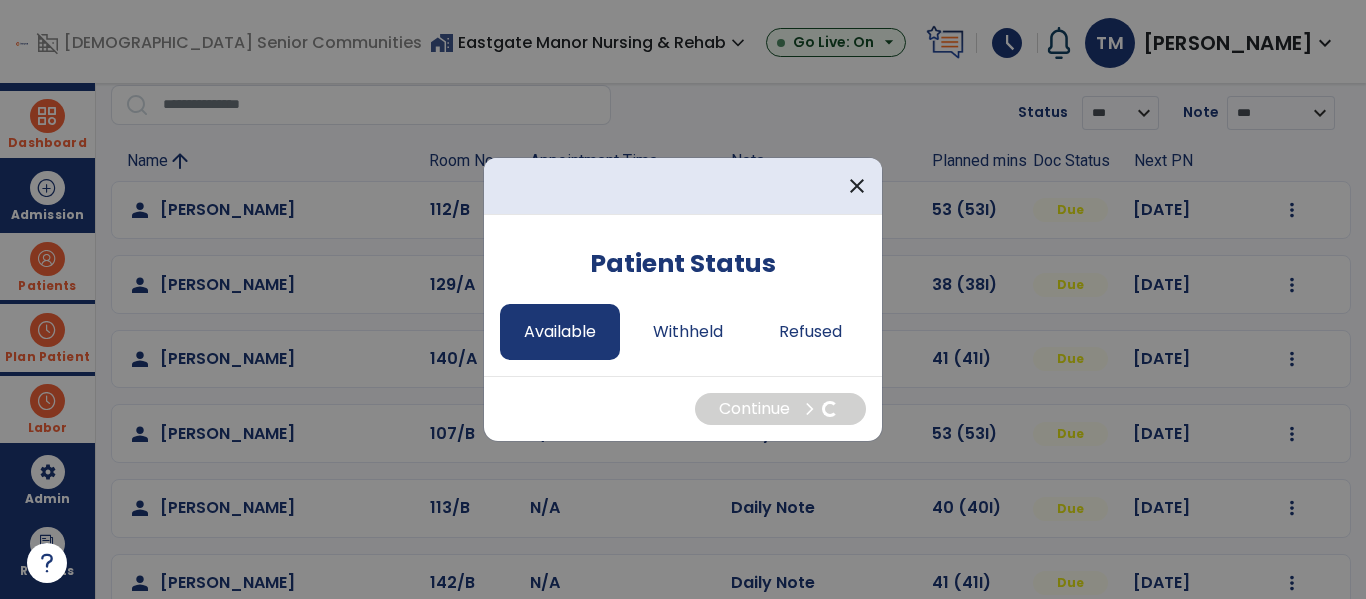 select on "*" 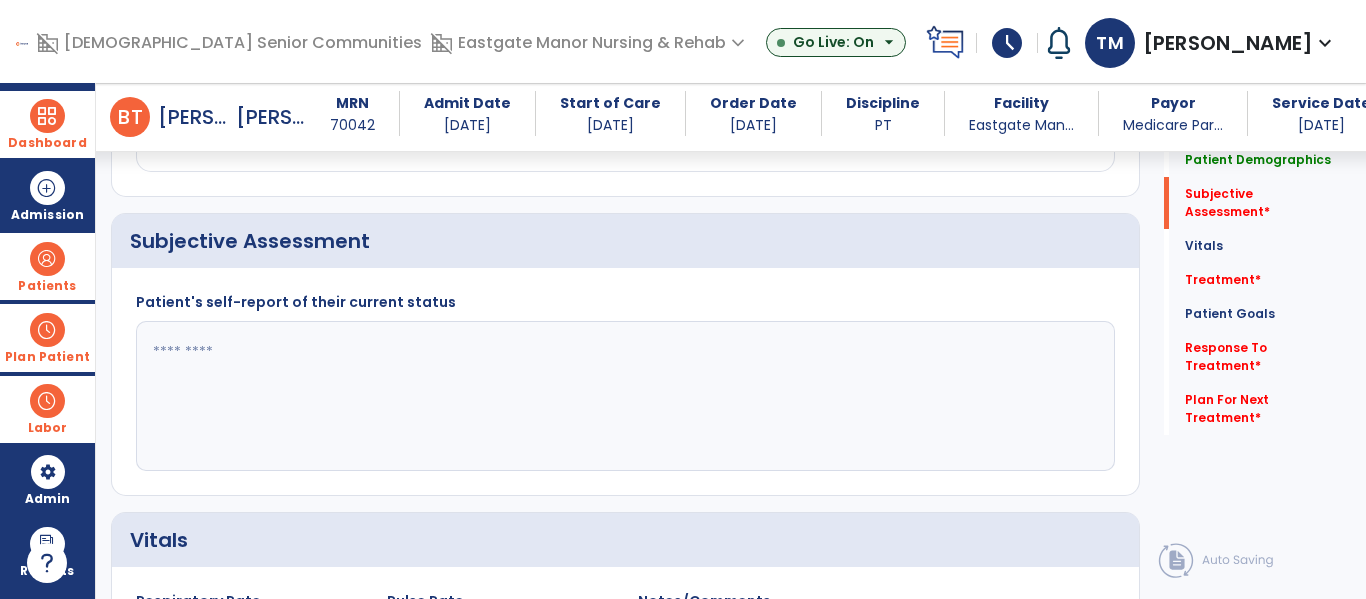 scroll, scrollTop: 430, scrollLeft: 0, axis: vertical 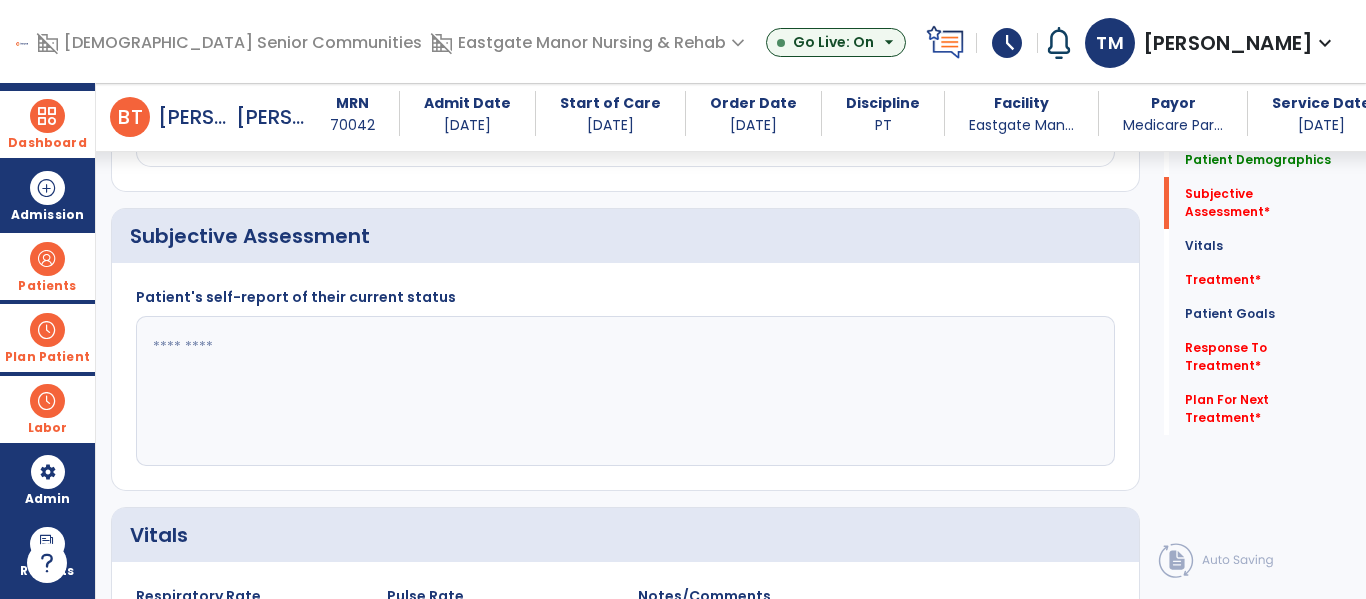 click 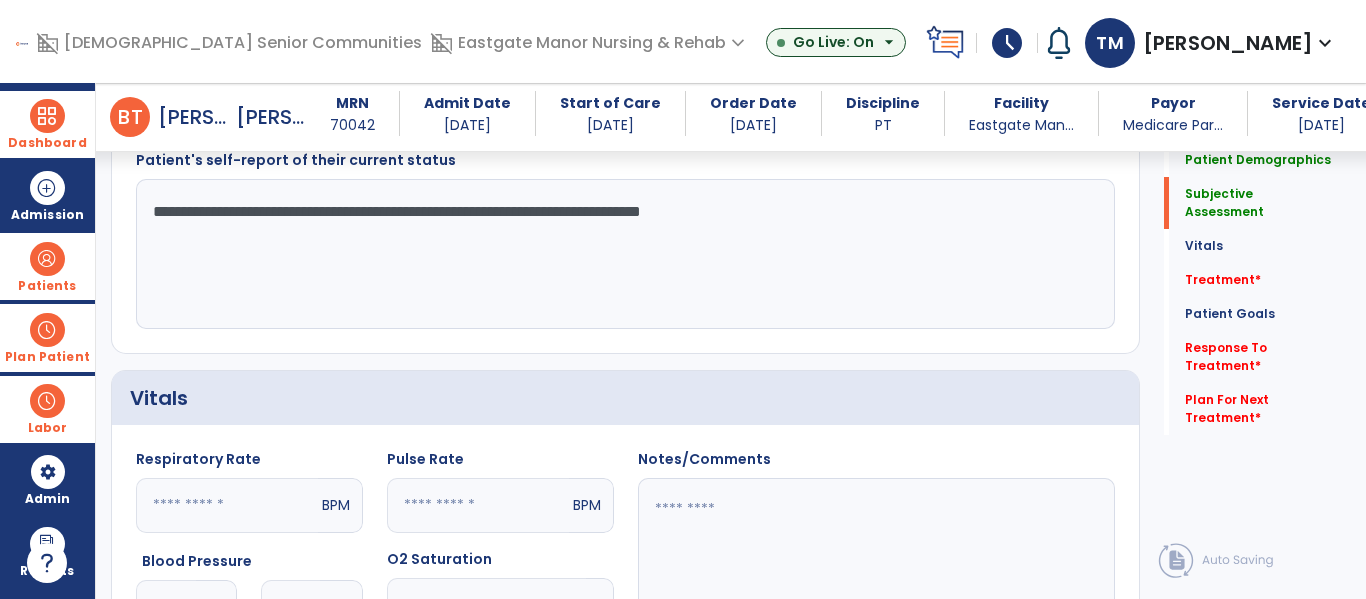 scroll, scrollTop: 570, scrollLeft: 0, axis: vertical 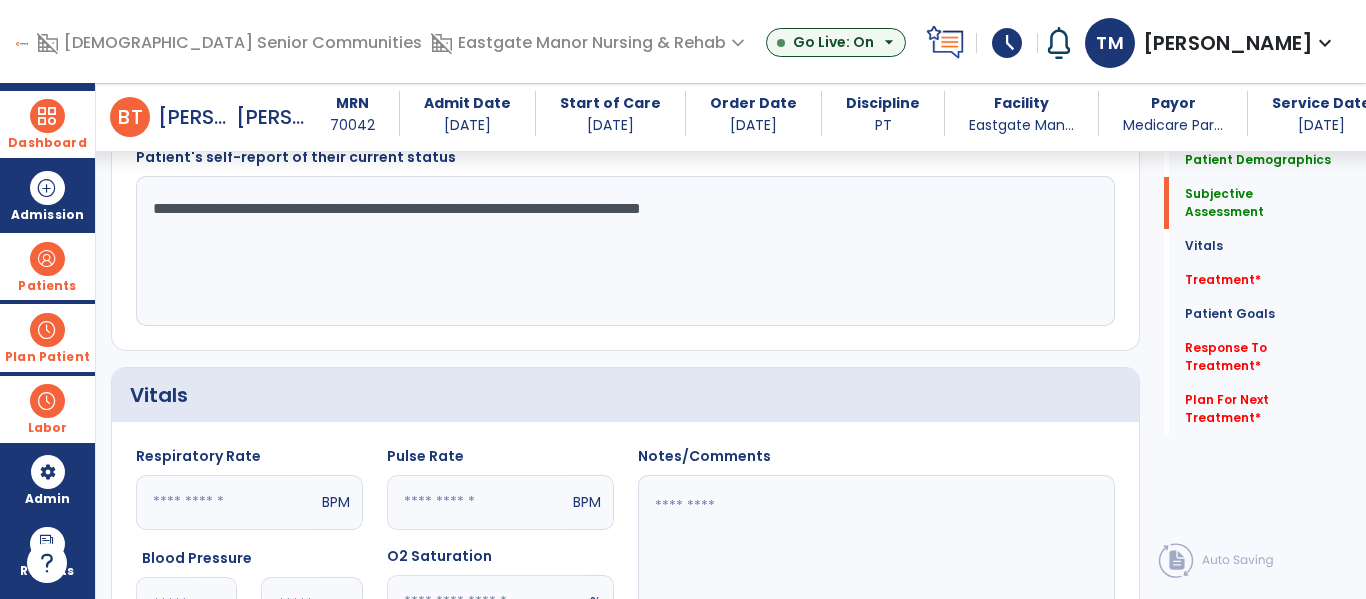 type on "**********" 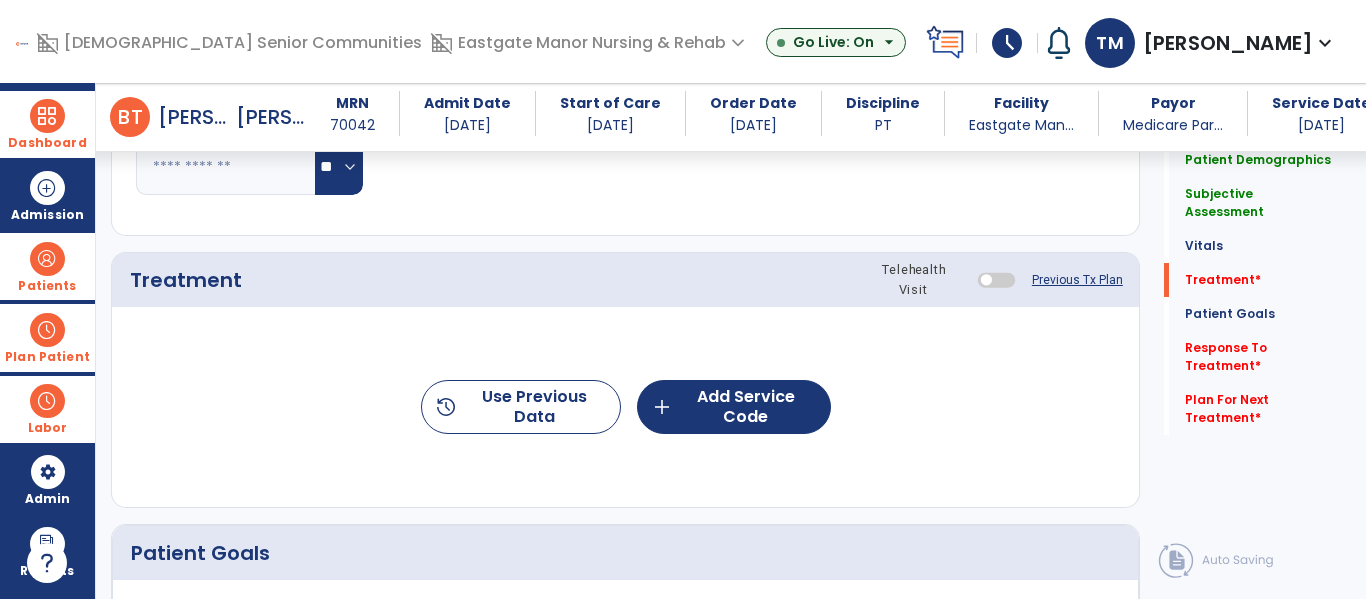 scroll, scrollTop: 1111, scrollLeft: 0, axis: vertical 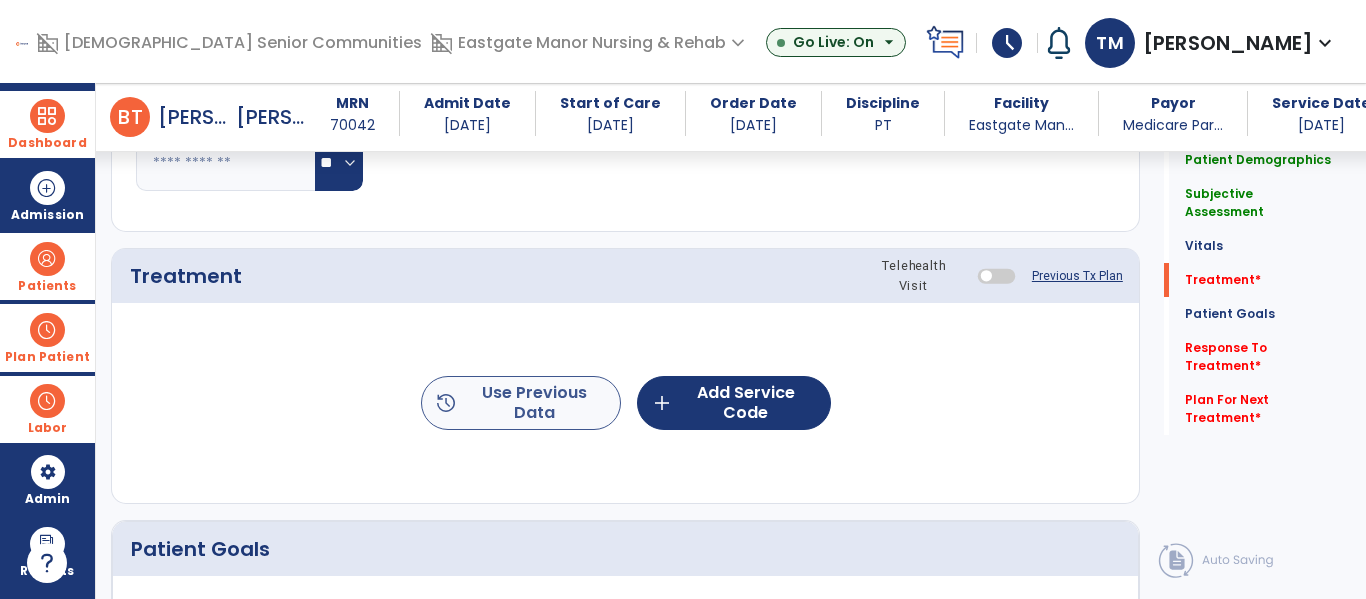 type on "**********" 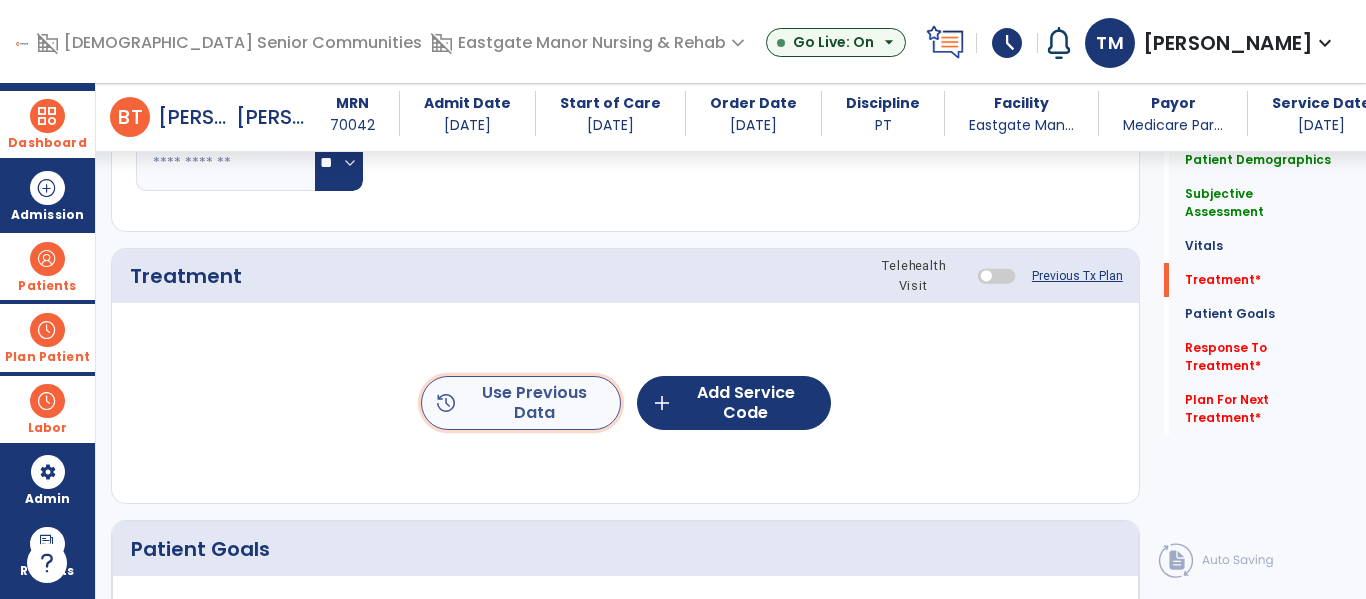 click on "history  Use Previous Data" 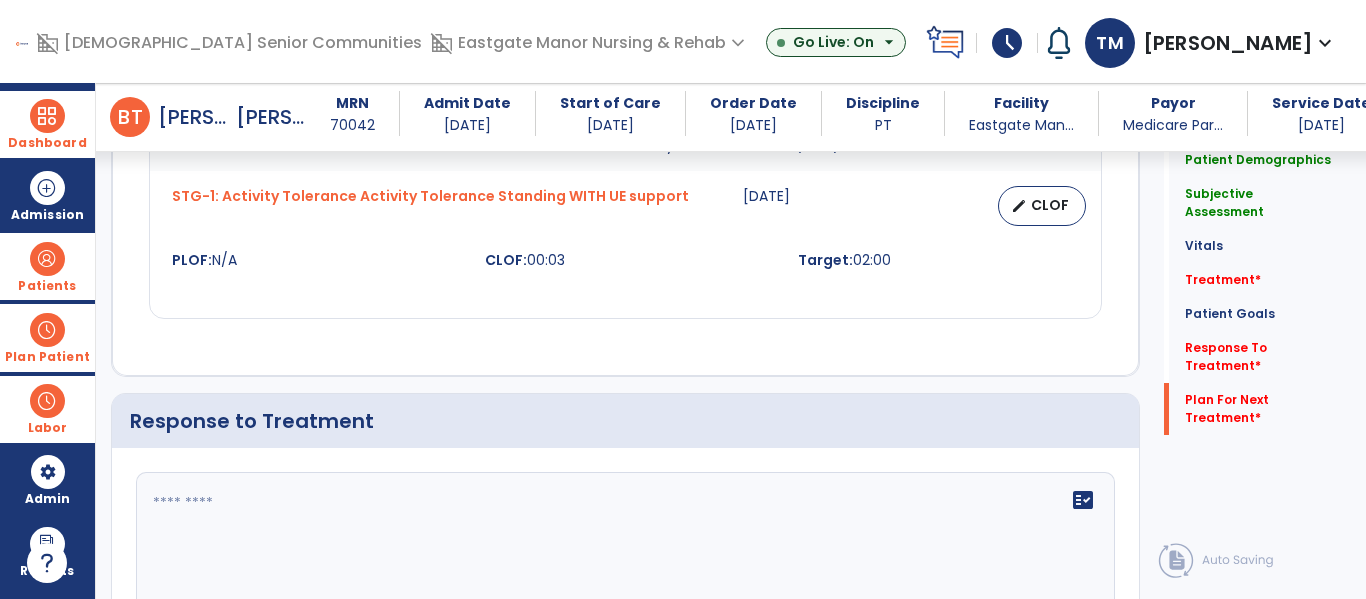 scroll, scrollTop: 2813, scrollLeft: 0, axis: vertical 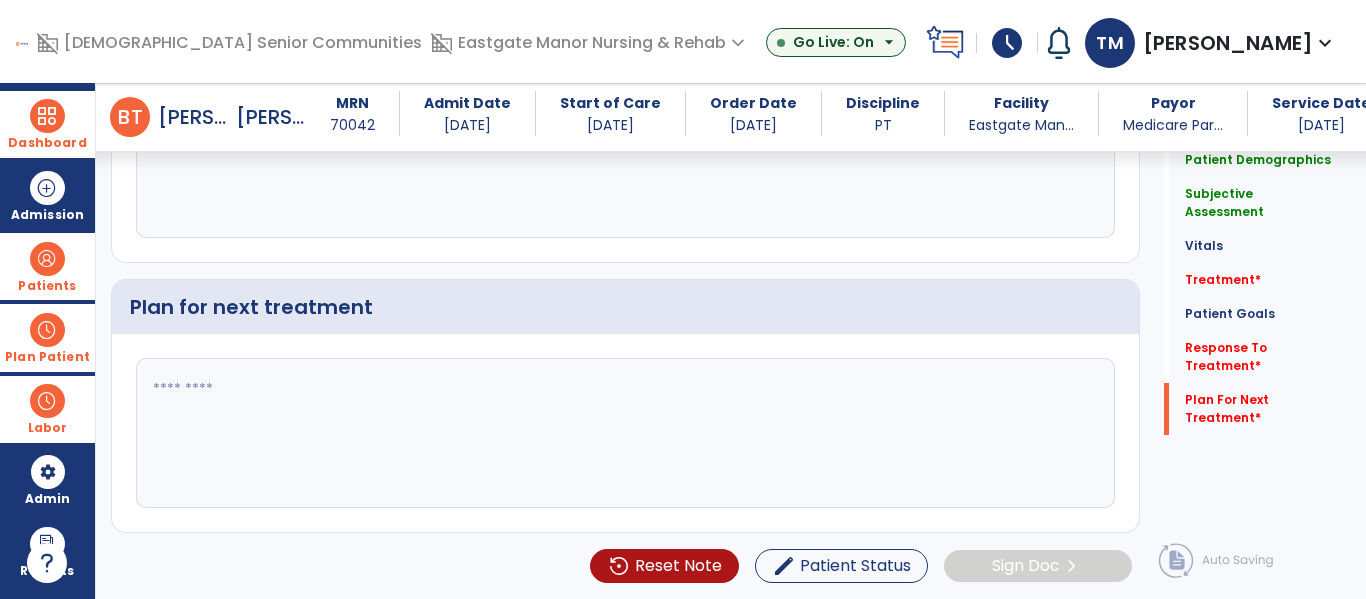 click 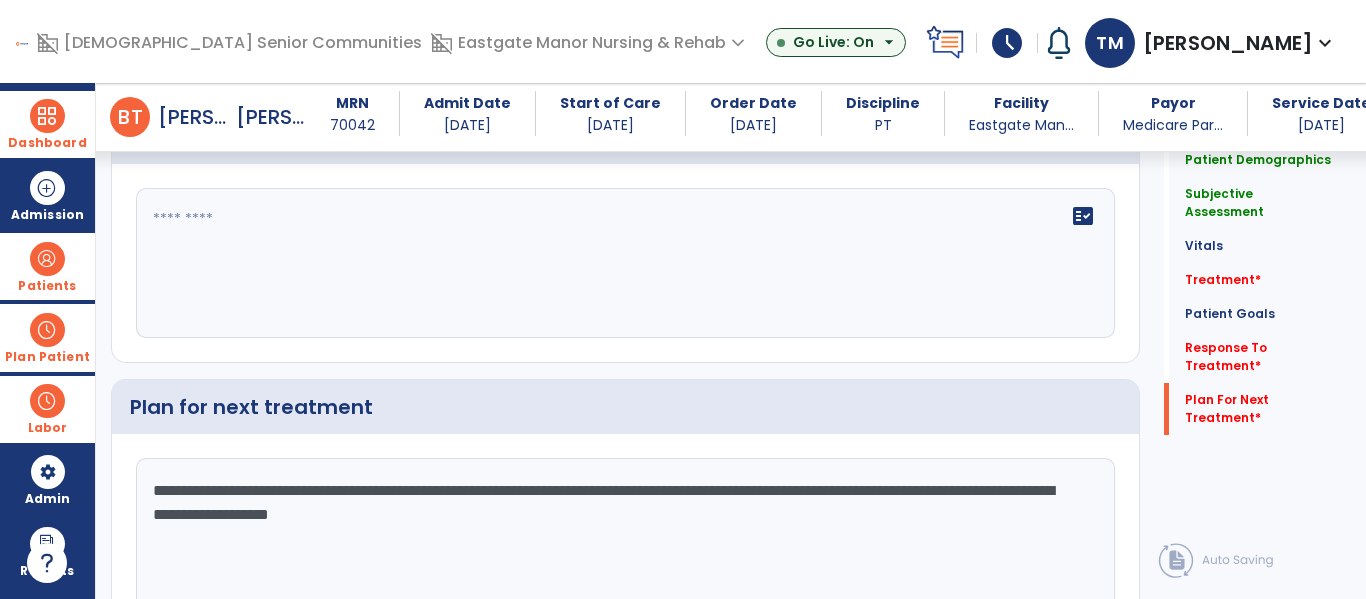 scroll, scrollTop: 2686, scrollLeft: 0, axis: vertical 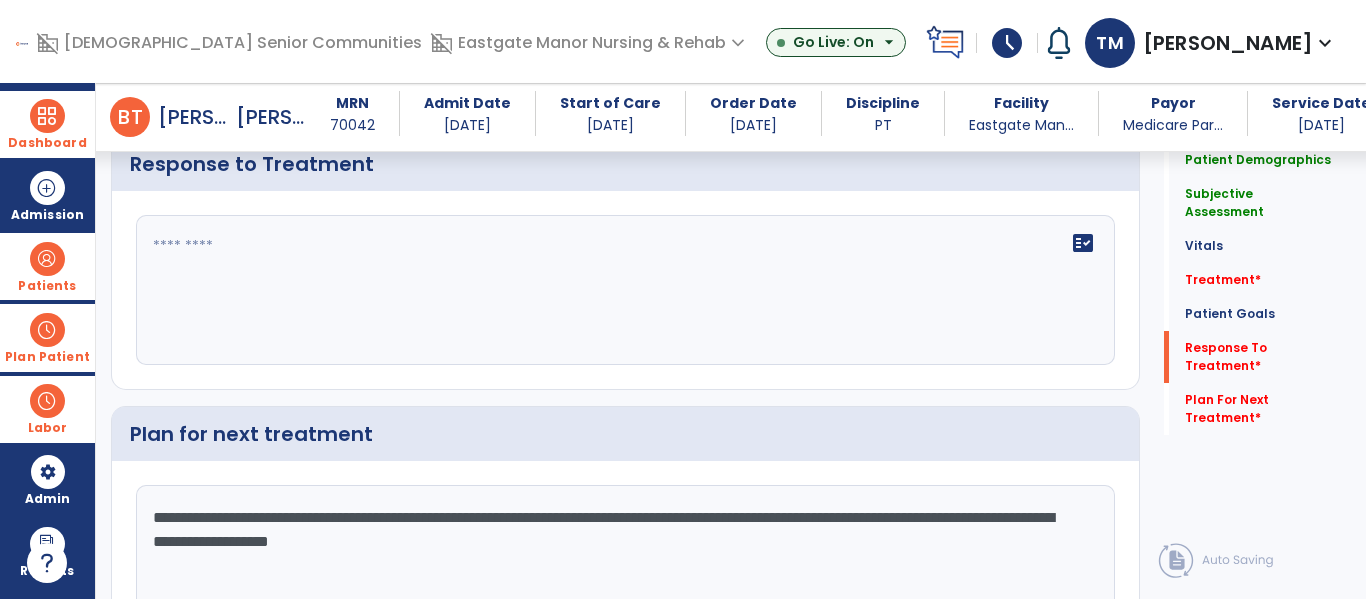 type on "**********" 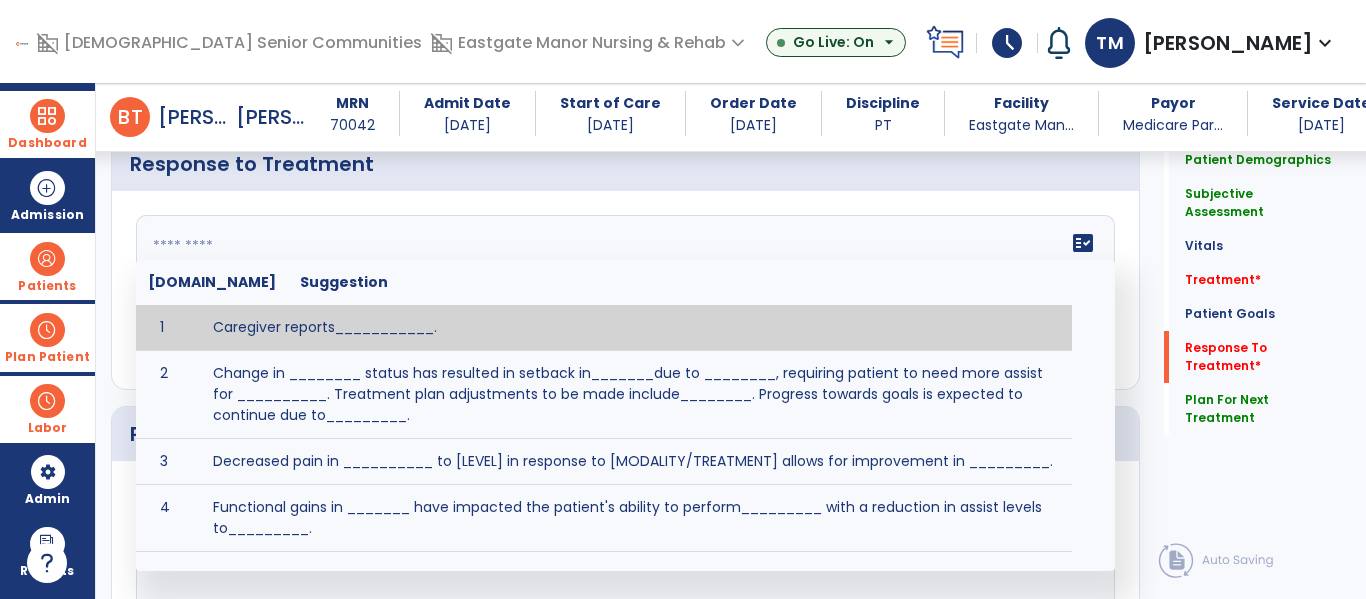 click 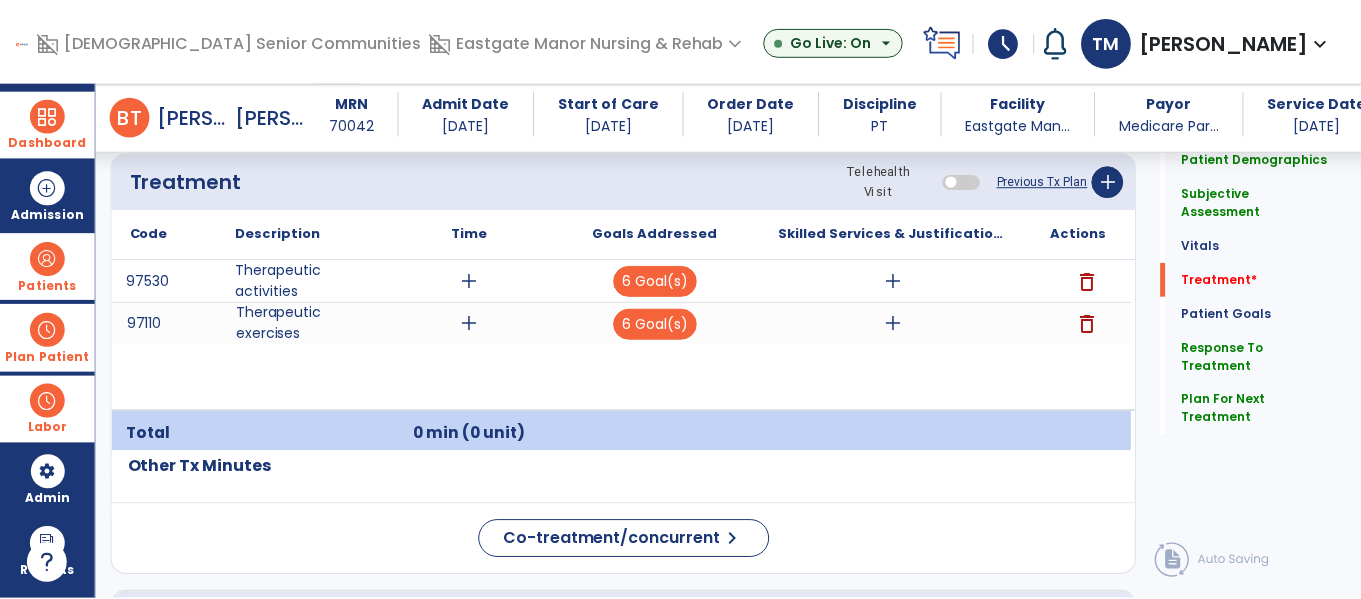scroll, scrollTop: 1186, scrollLeft: 0, axis: vertical 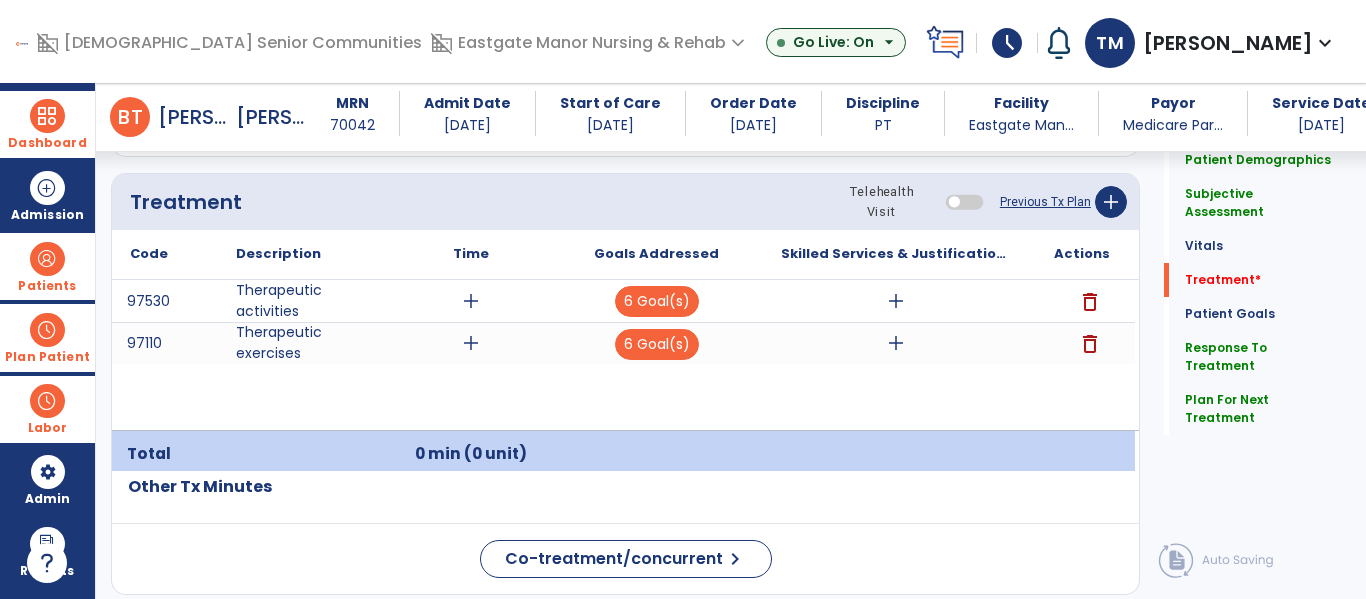 type on "**********" 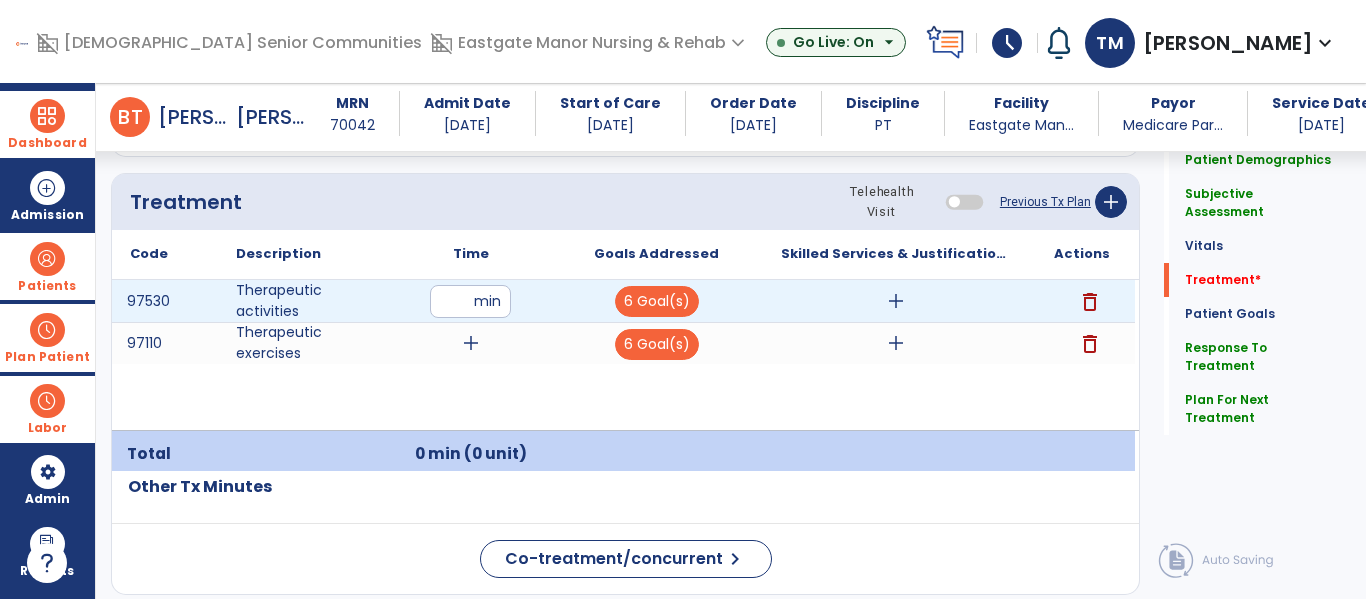 type on "**" 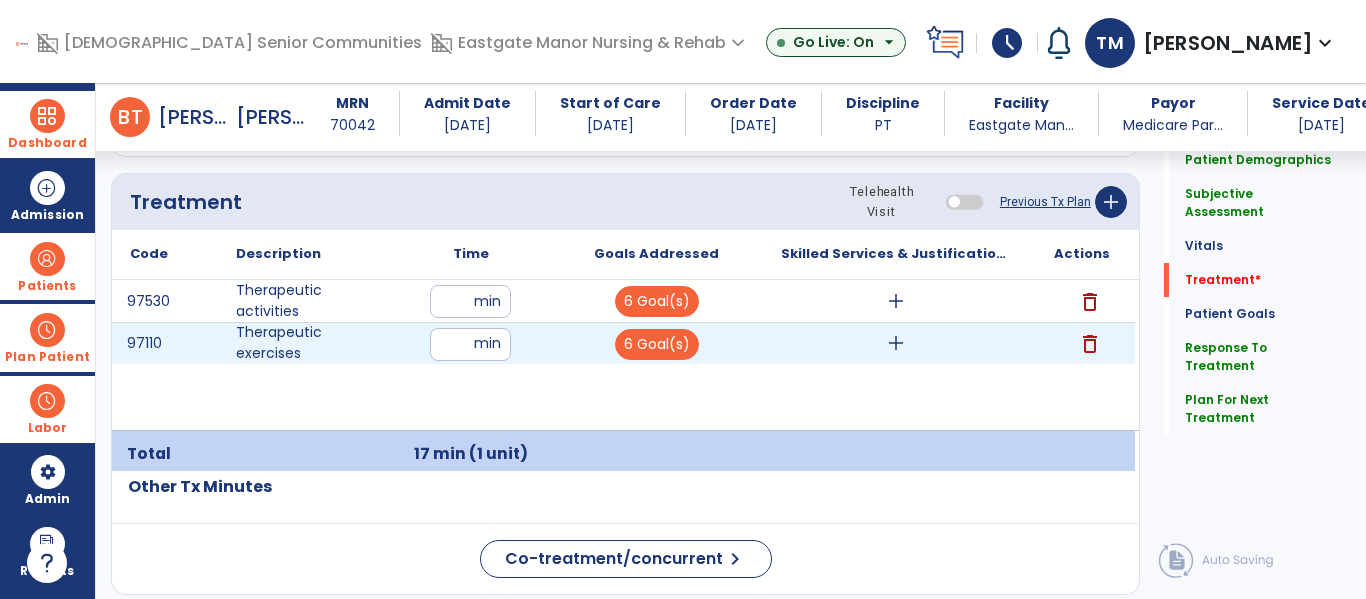 type on "**" 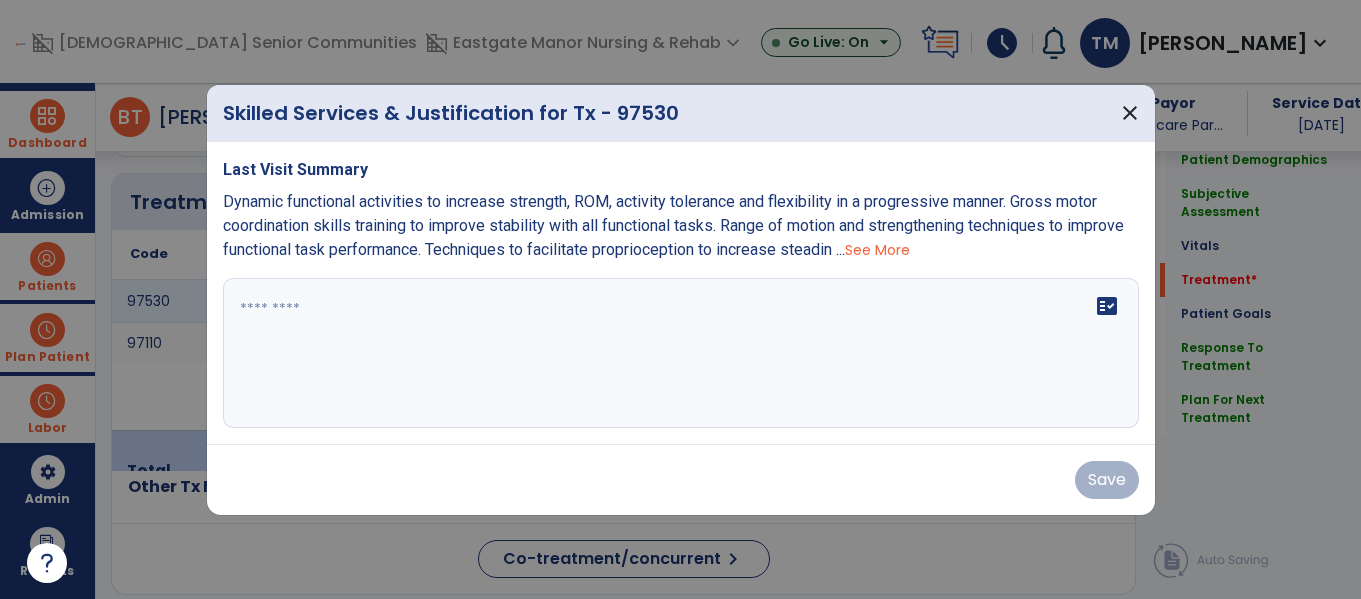 scroll, scrollTop: 1186, scrollLeft: 0, axis: vertical 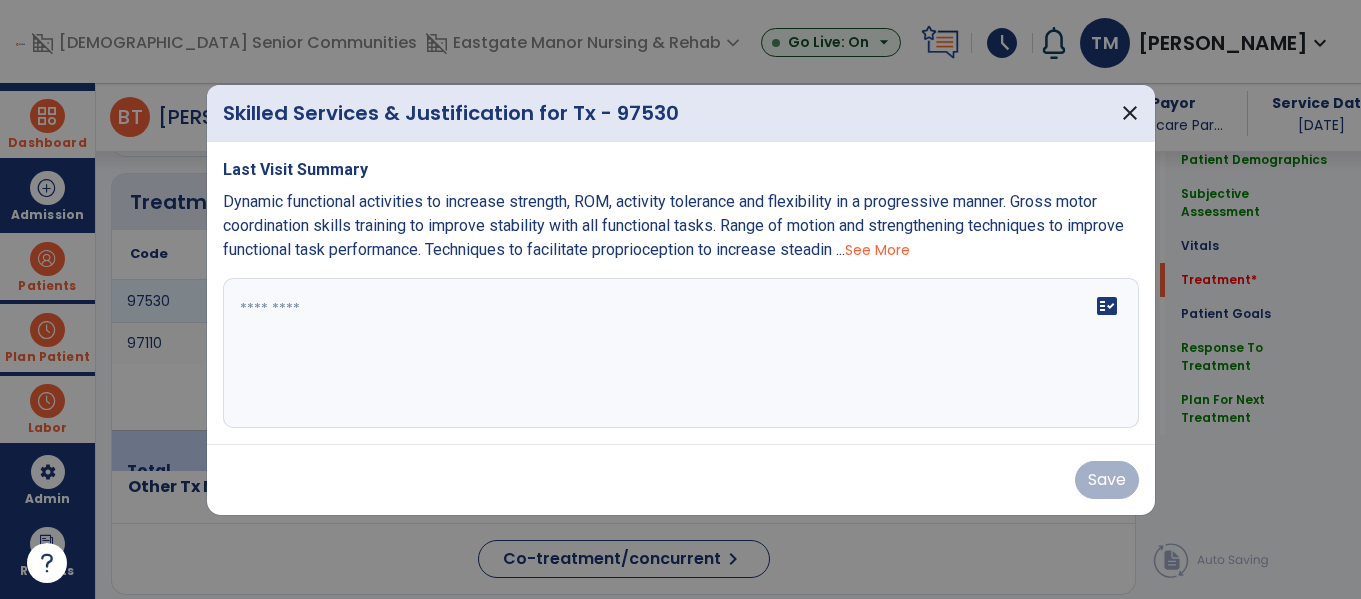 click on "See More" at bounding box center (877, 250) 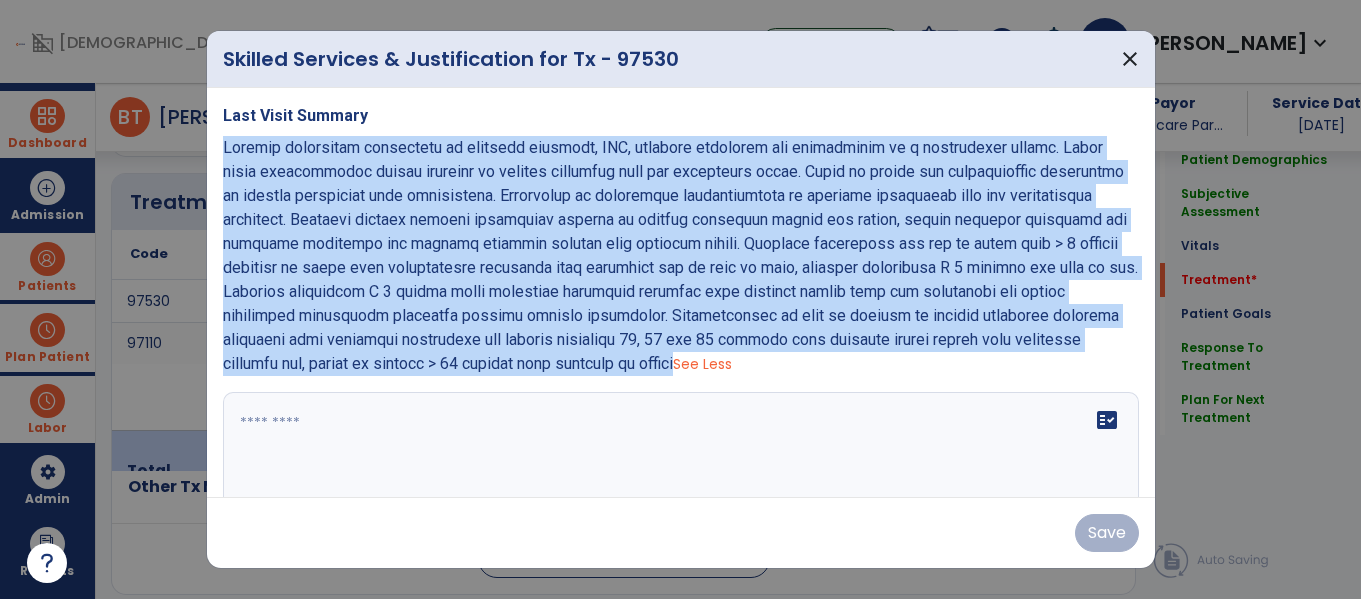 click at bounding box center [678, 467] 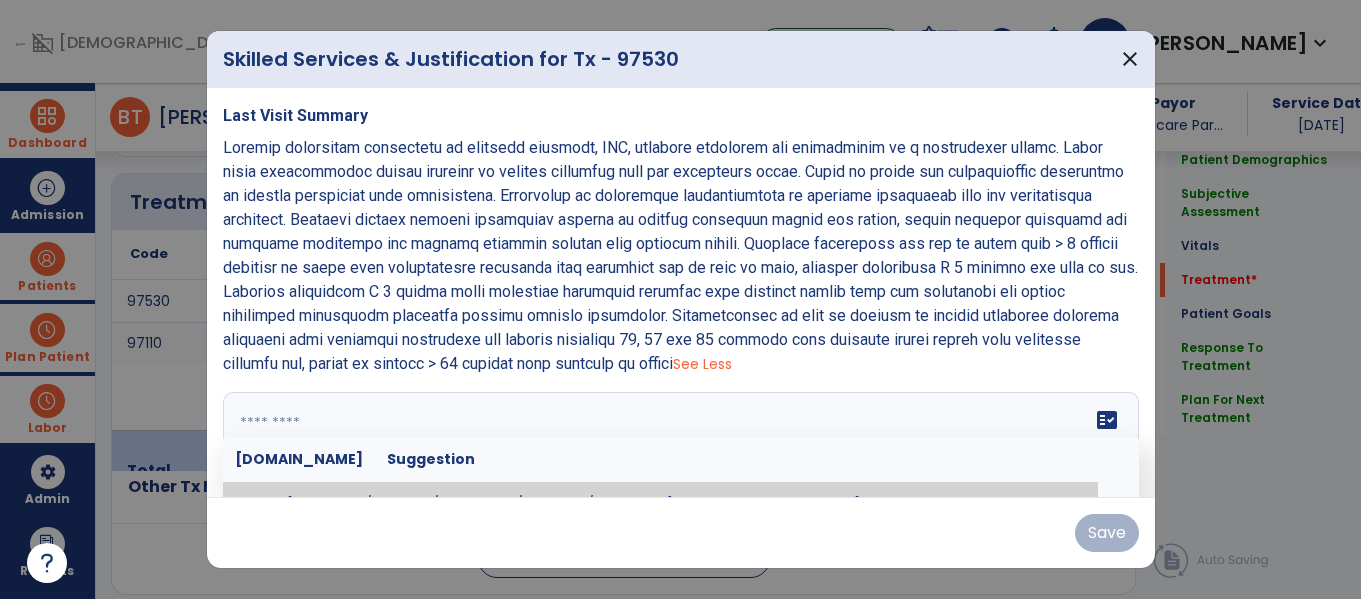 scroll, scrollTop: 51, scrollLeft: 0, axis: vertical 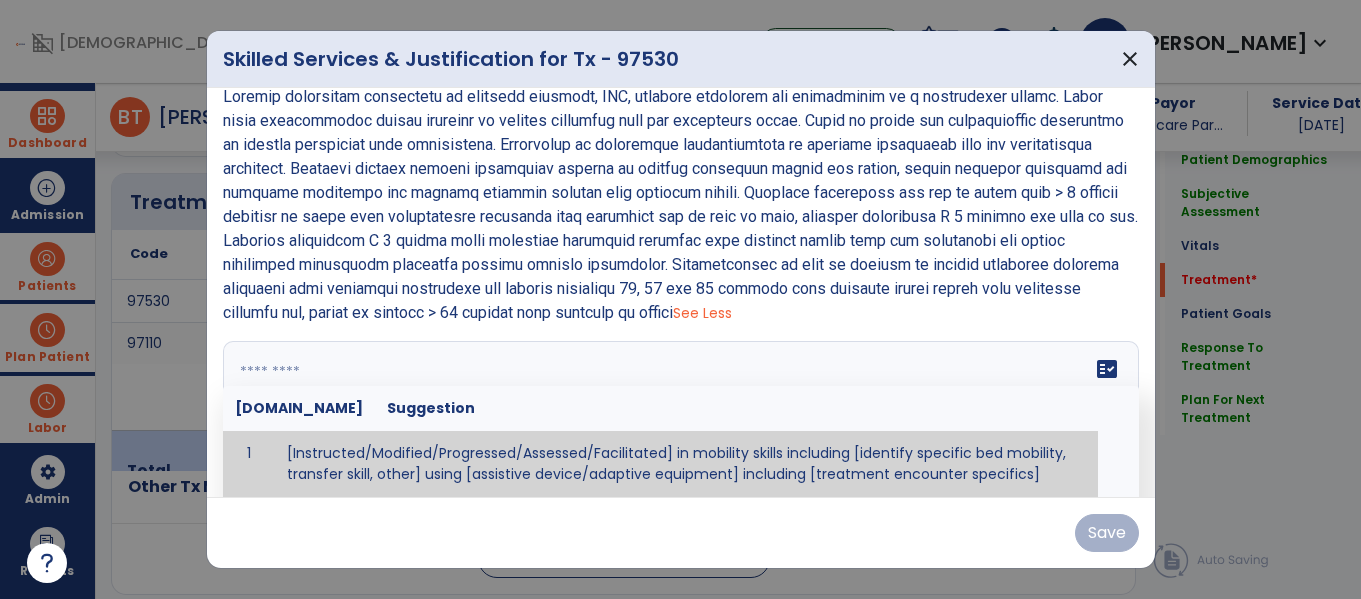 paste on "**********" 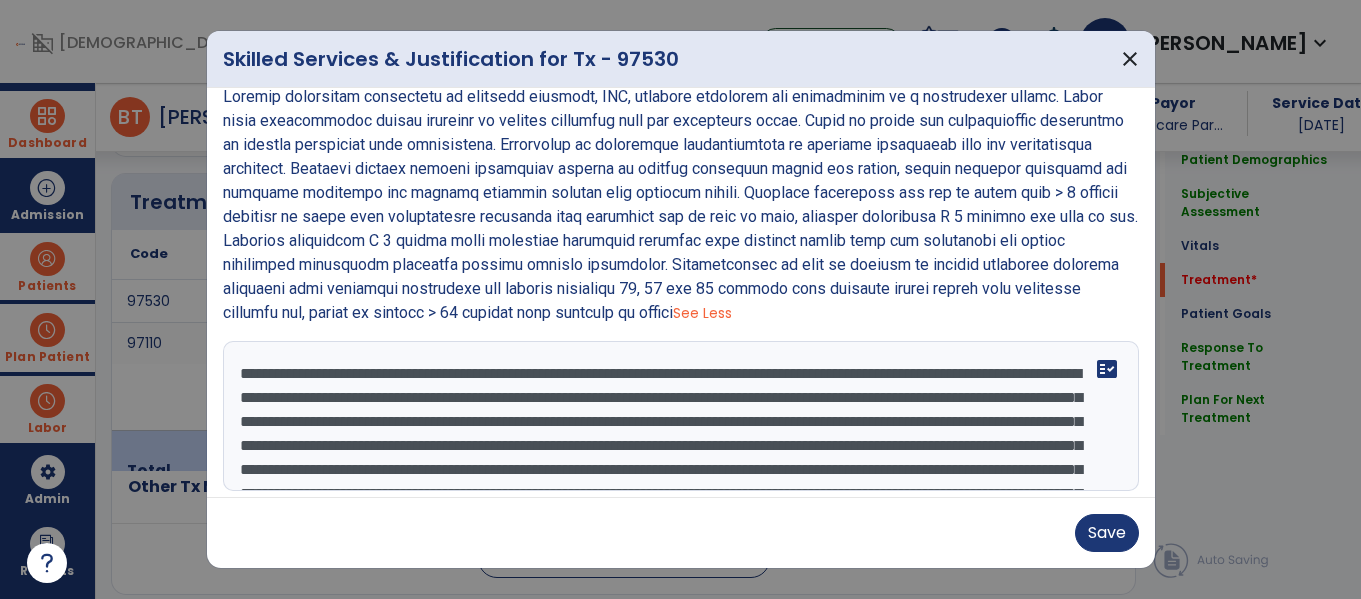 scroll, scrollTop: 159, scrollLeft: 0, axis: vertical 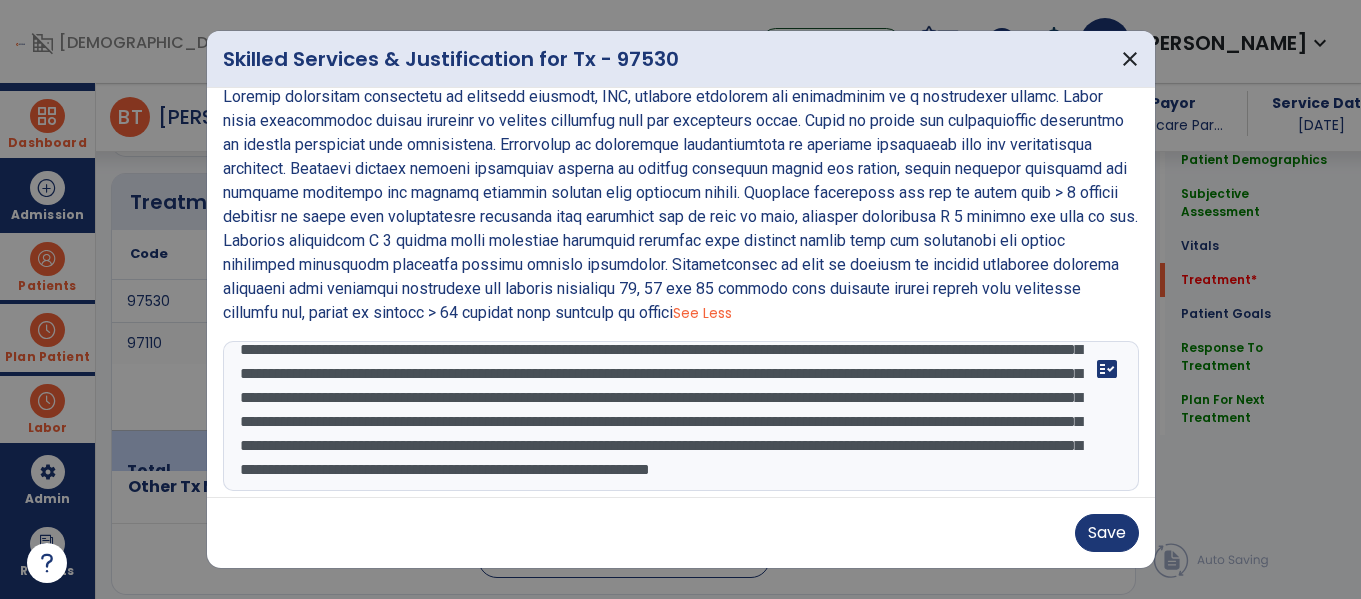 click at bounding box center (678, 416) 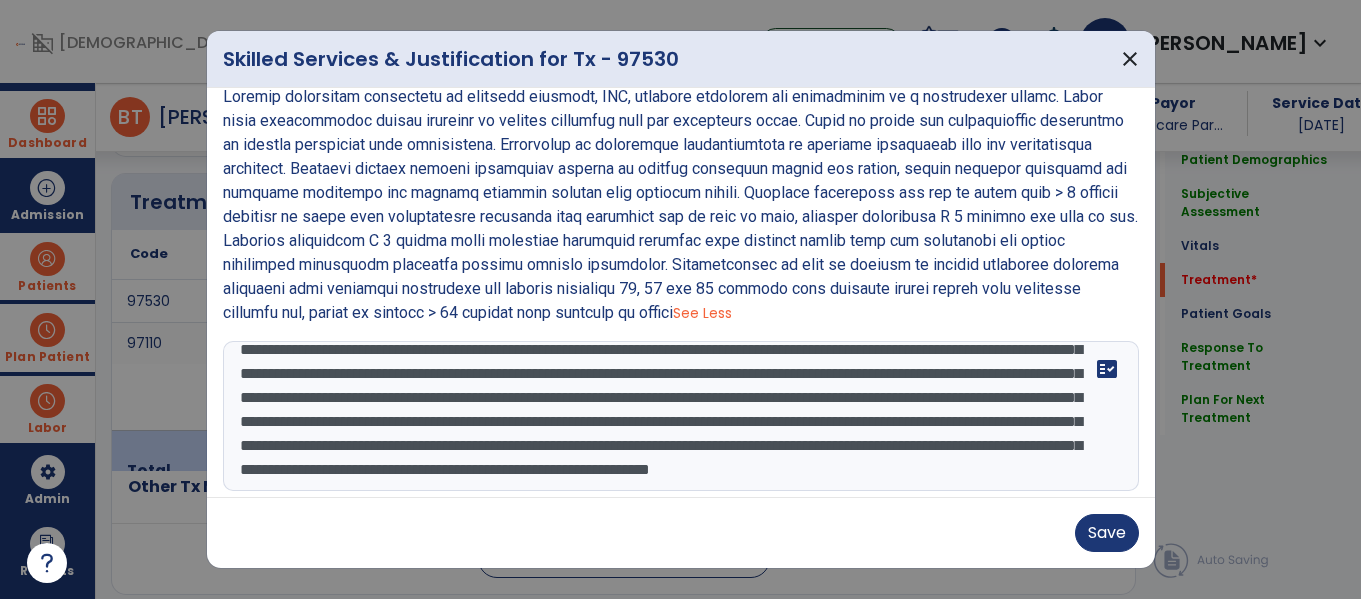 click at bounding box center [678, 416] 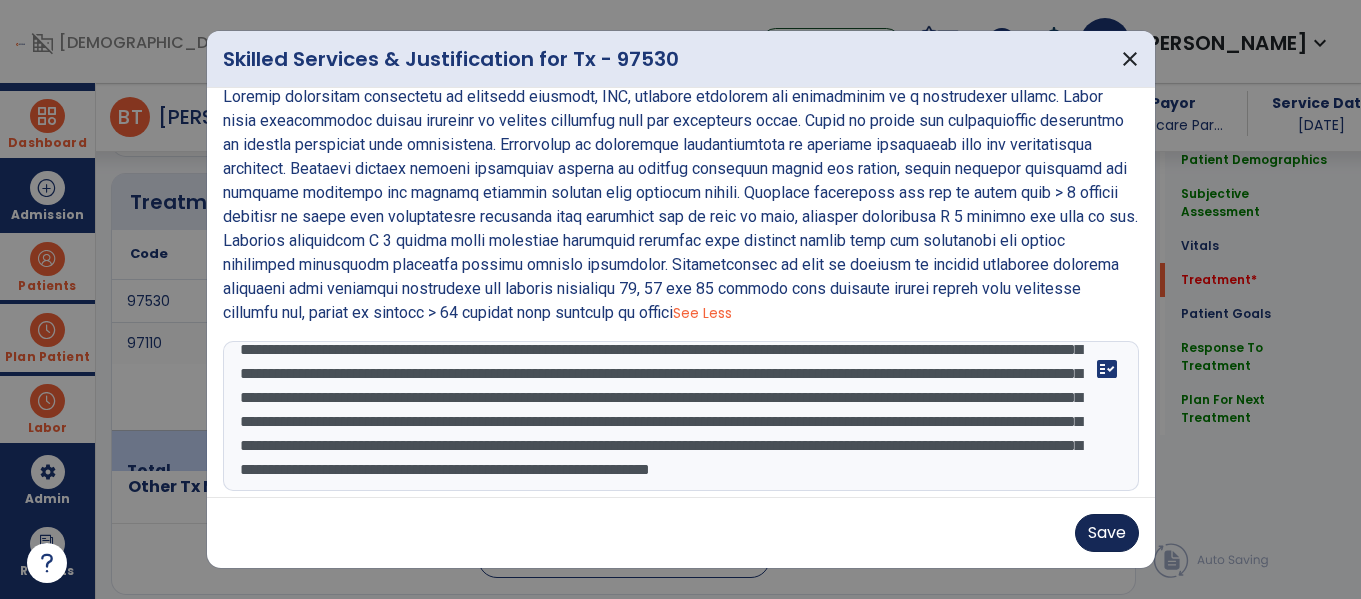 type on "**********" 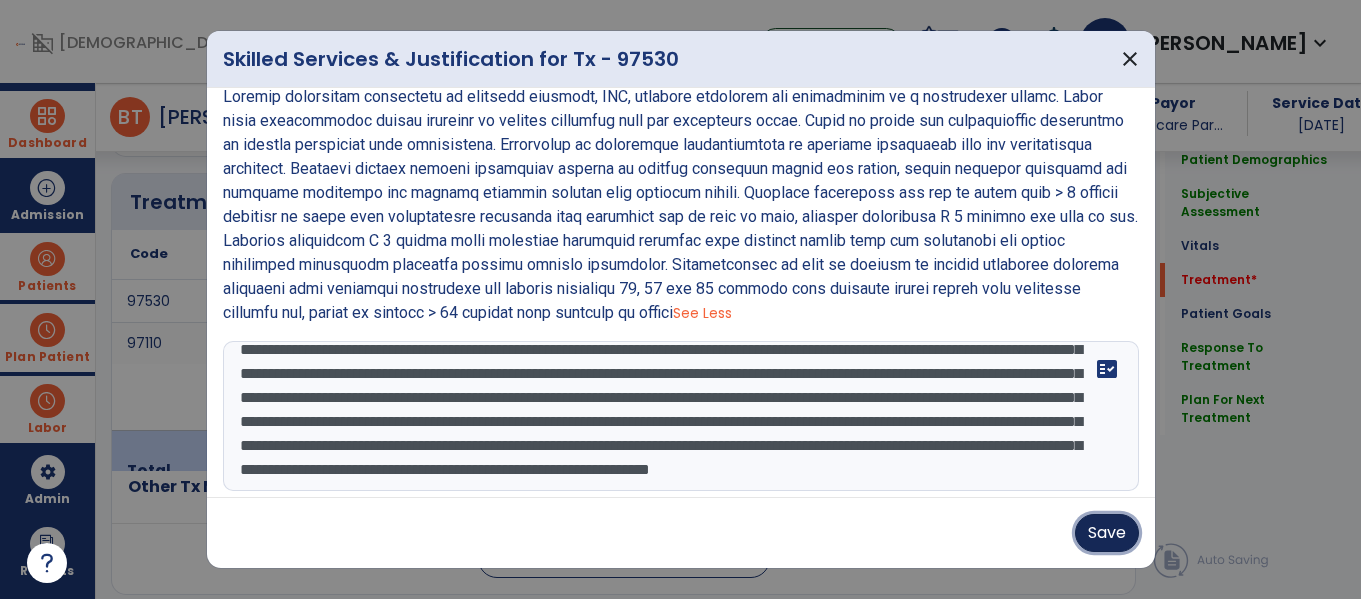 click on "Save" at bounding box center [1107, 533] 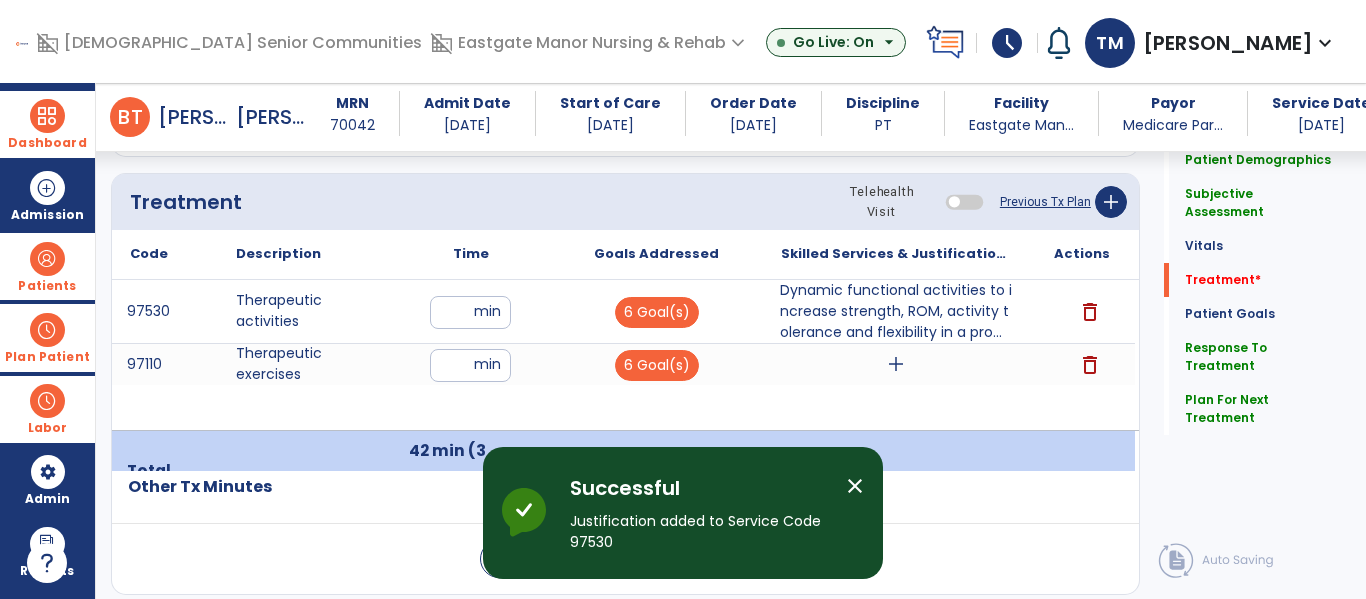 click on "add" at bounding box center (896, 364) 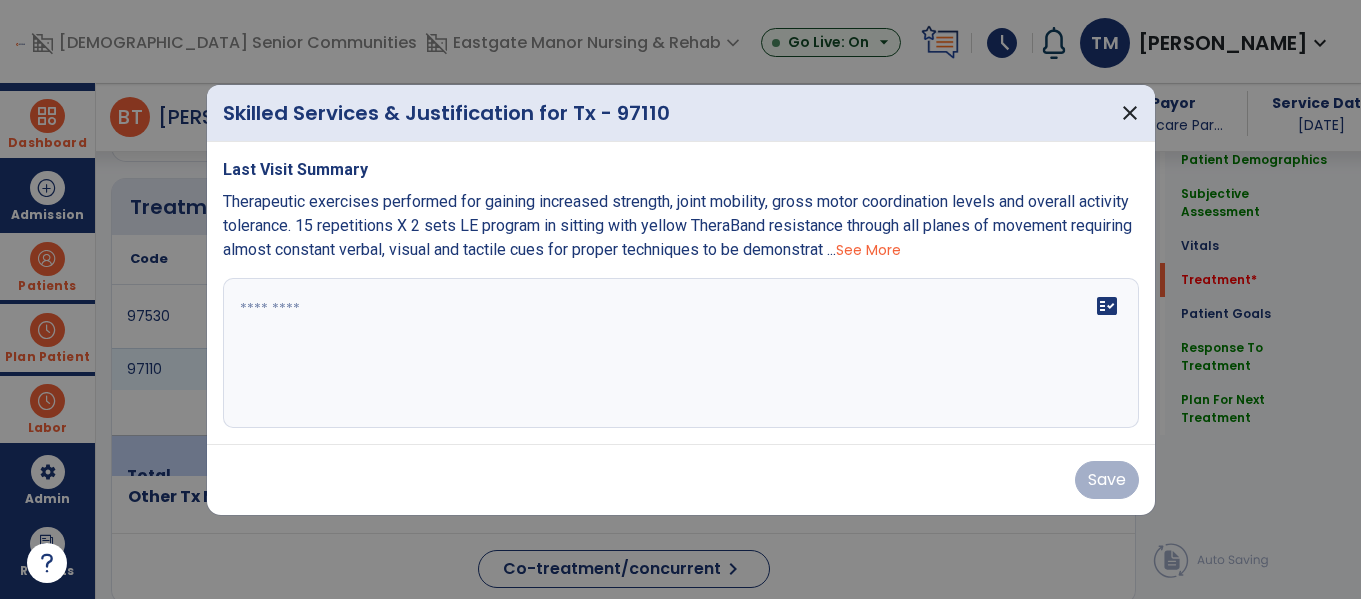 scroll, scrollTop: 1186, scrollLeft: 0, axis: vertical 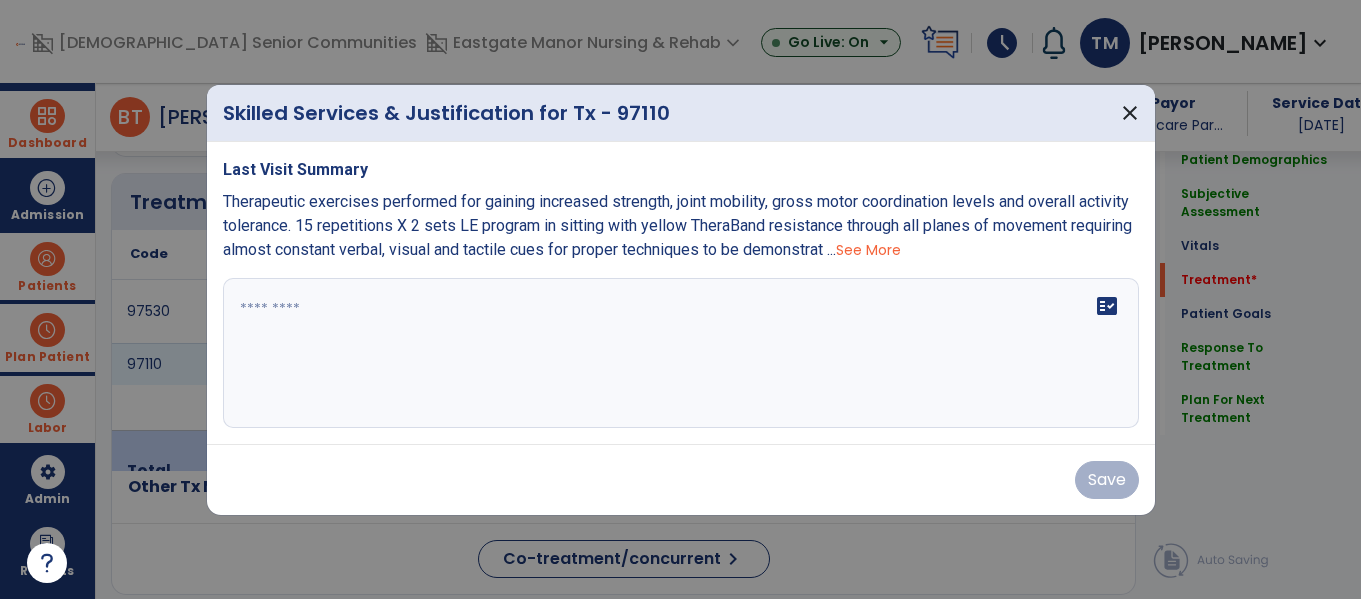 click on "See More" at bounding box center (868, 250) 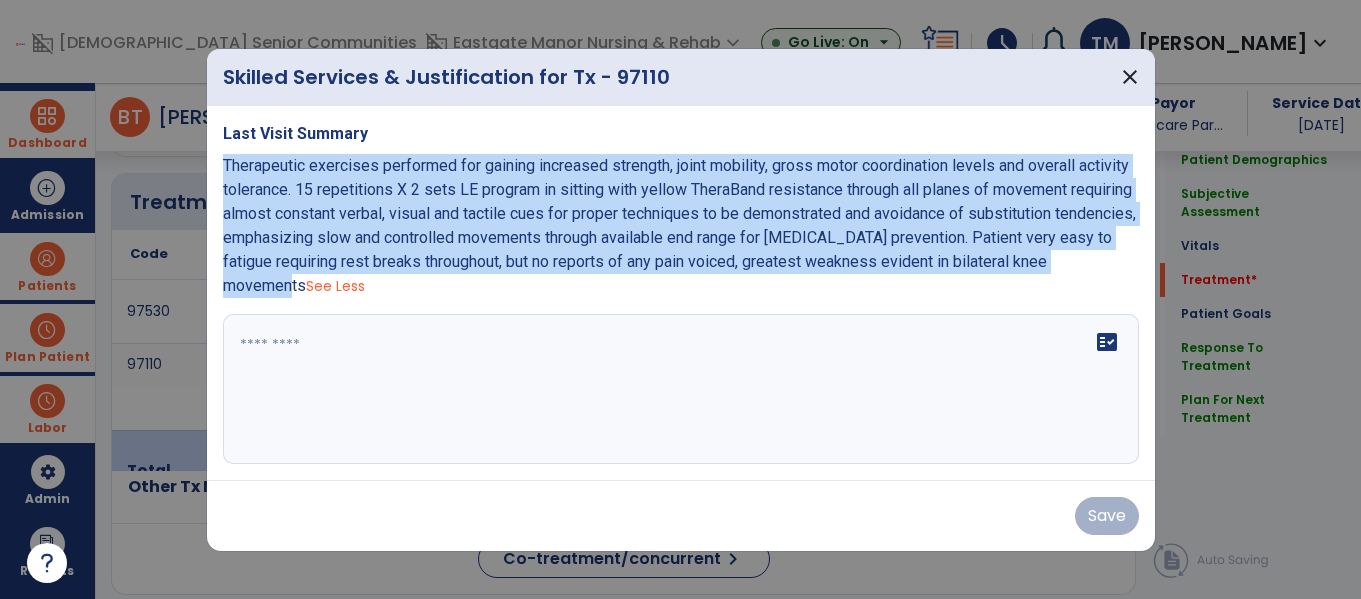 click on "fact_check" at bounding box center [681, 389] 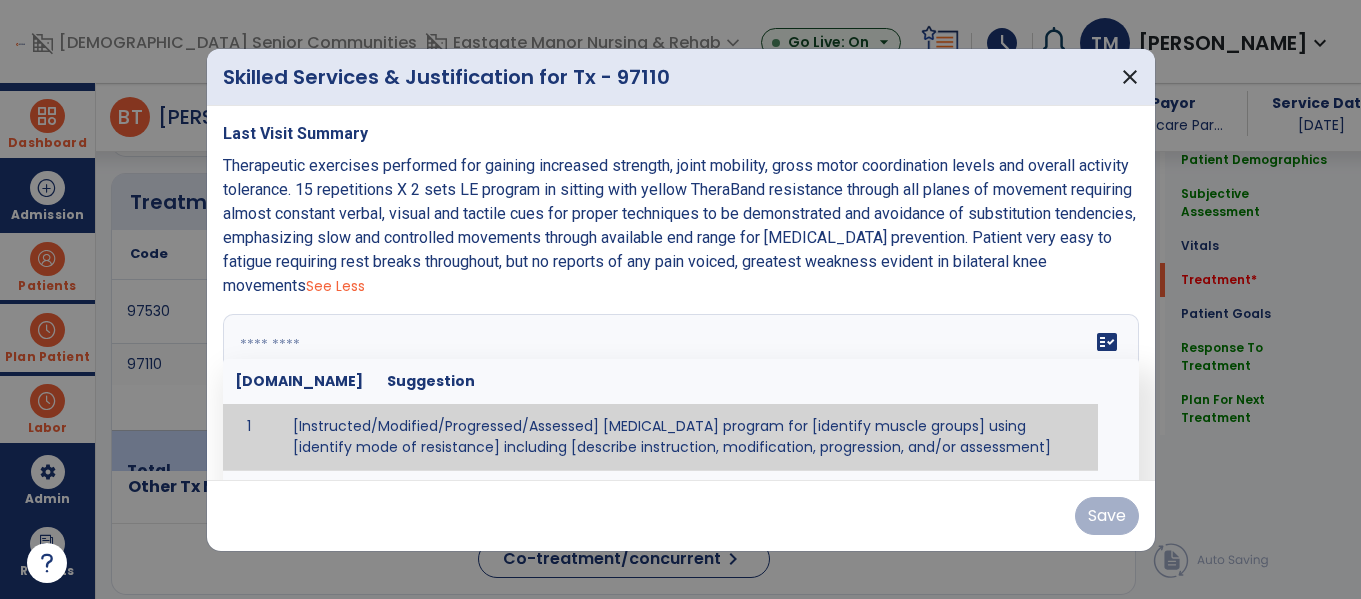 paste on "**********" 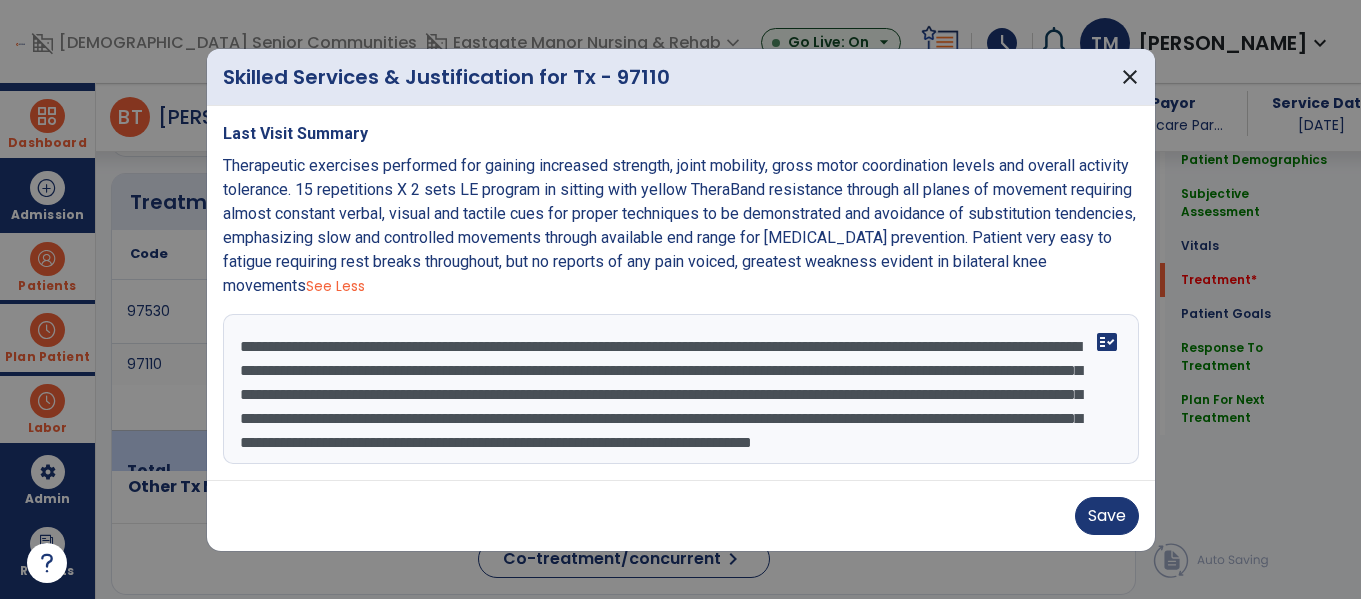 scroll, scrollTop: 40, scrollLeft: 0, axis: vertical 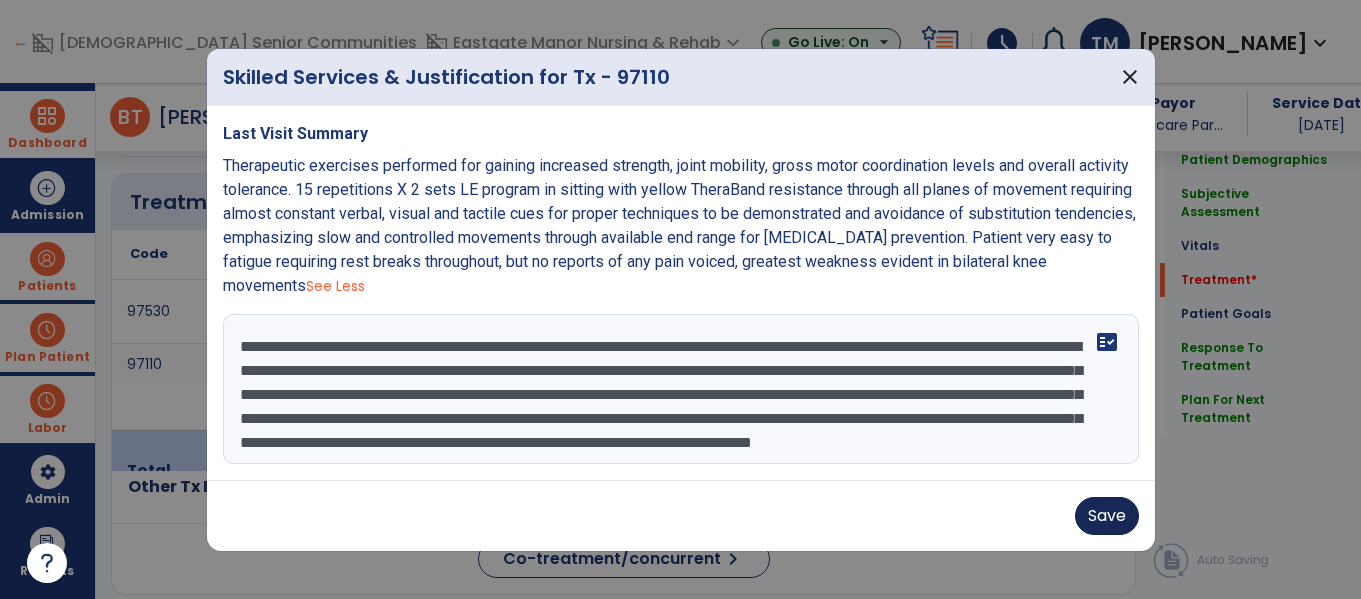 type on "**********" 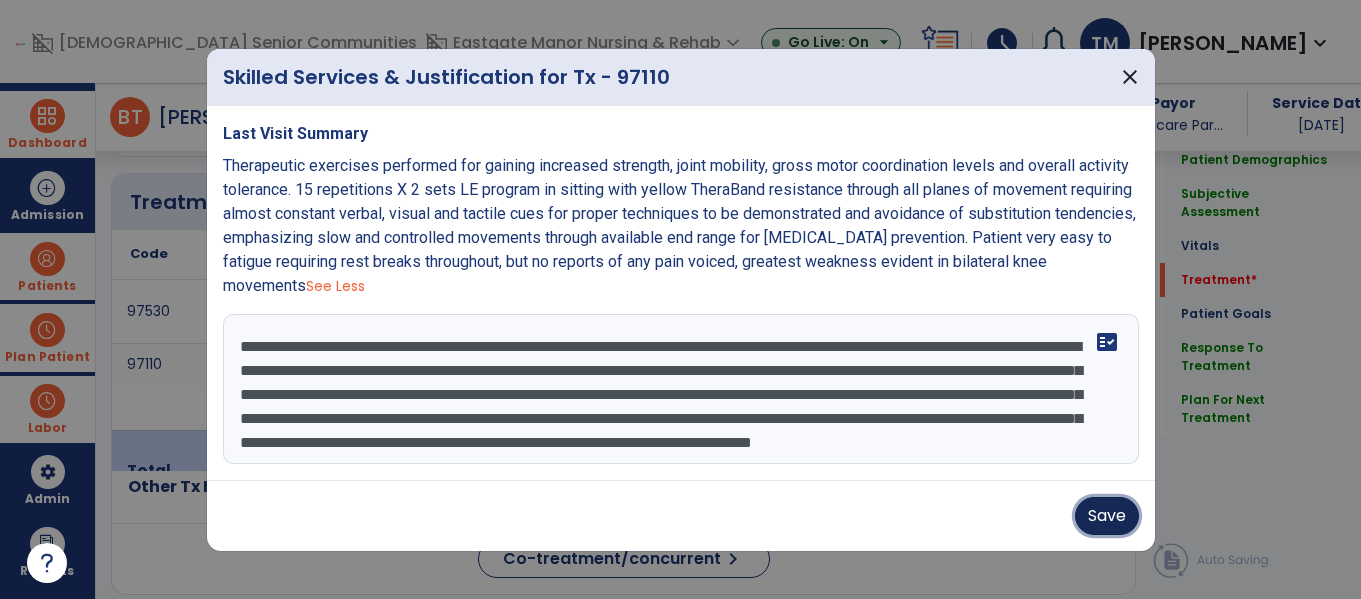 click on "Save" at bounding box center (1107, 516) 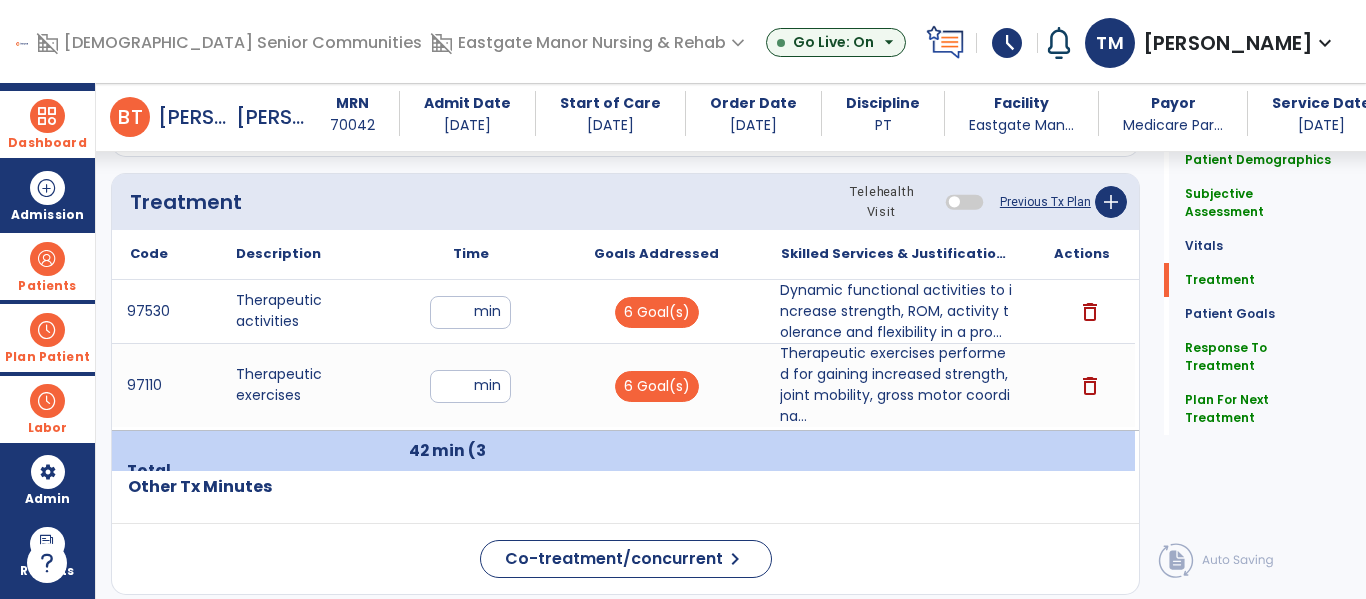 click on "Dynamic functional activities to increase strength, ROM, activity tolerance and flexibility in a pro..." at bounding box center [896, 311] 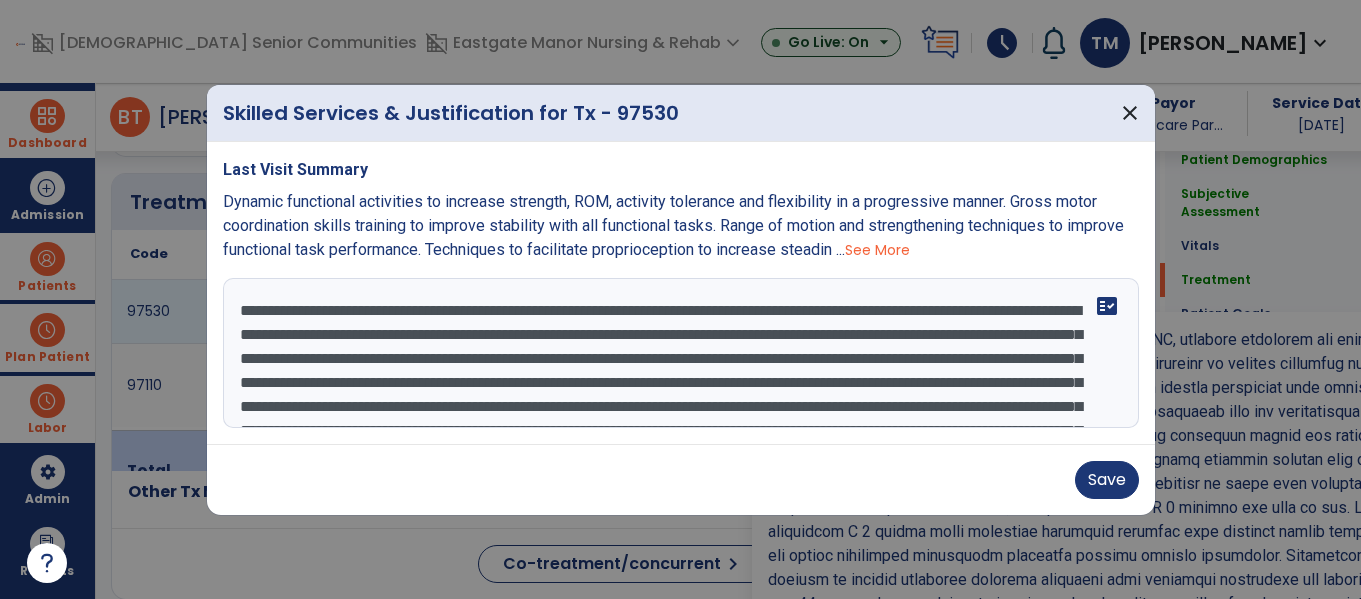 scroll, scrollTop: 1186, scrollLeft: 0, axis: vertical 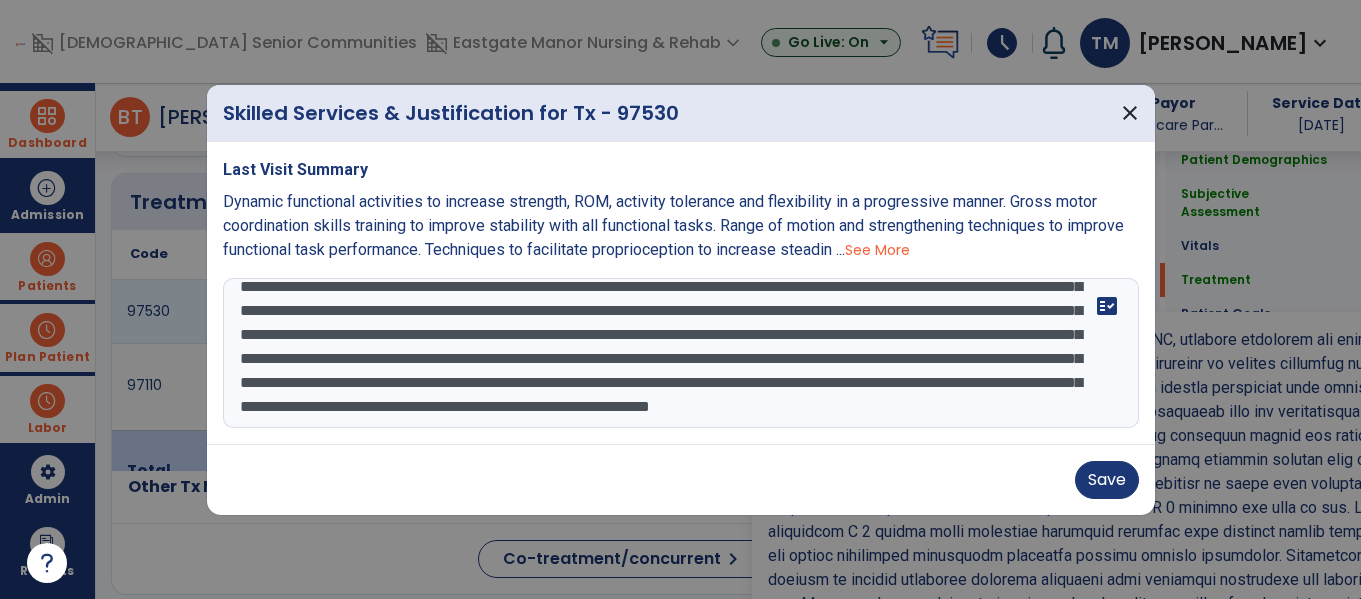 click at bounding box center (681, 353) 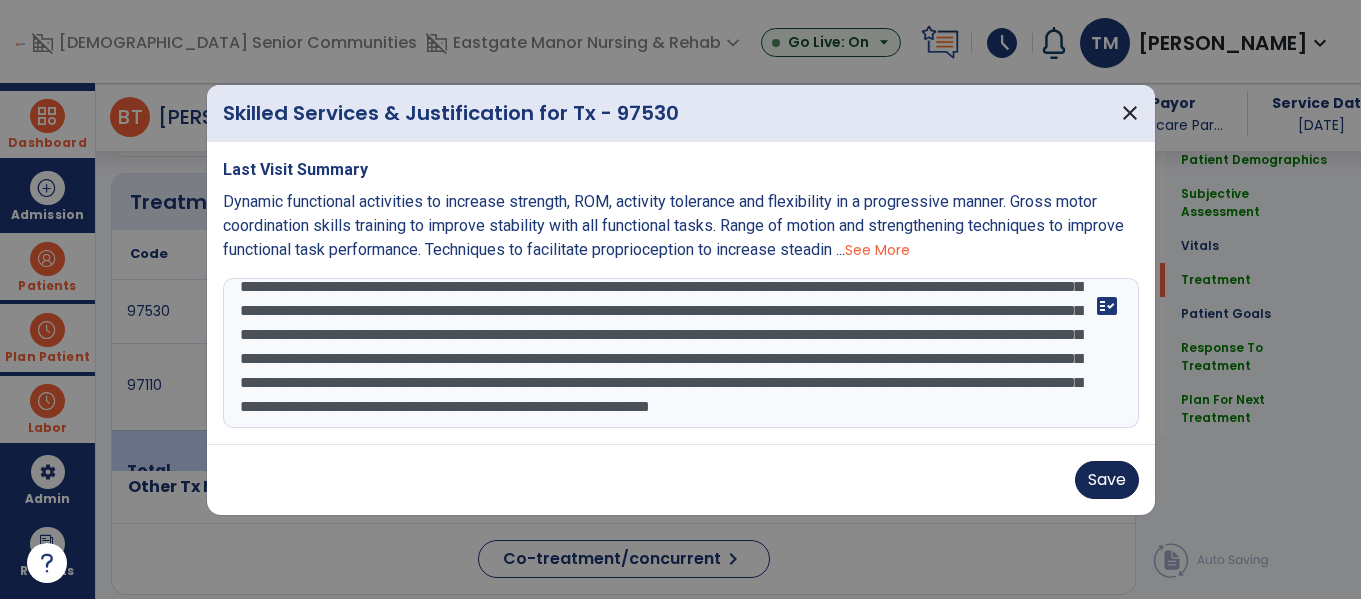 type on "**********" 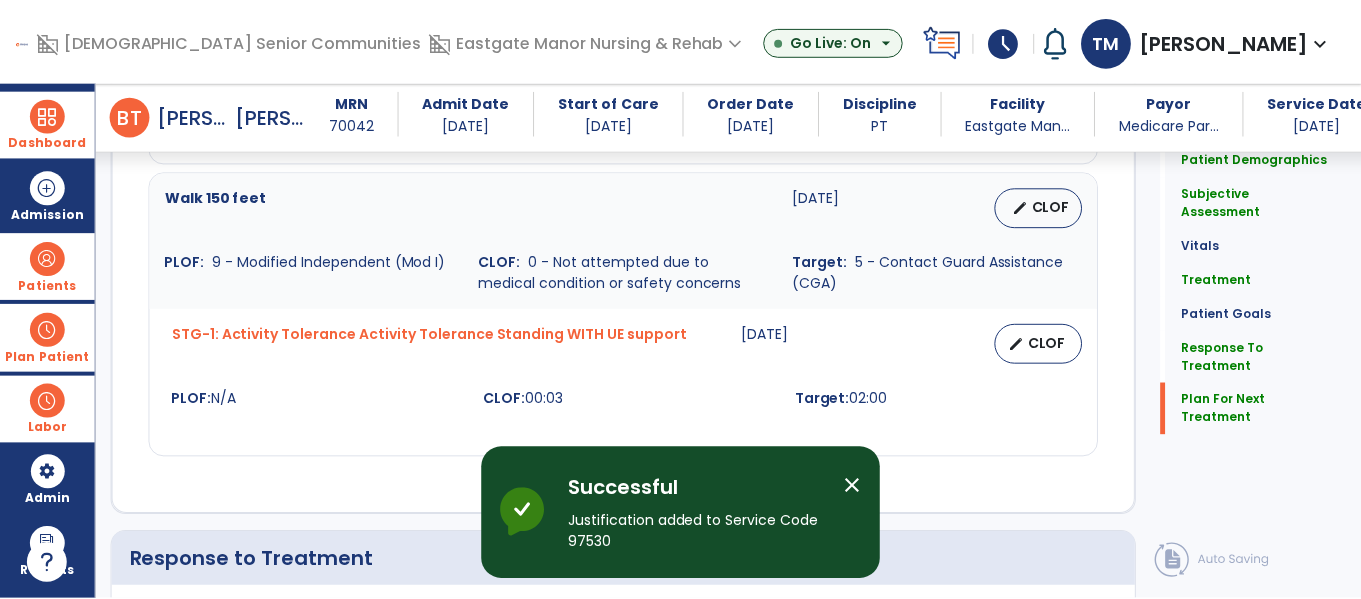 scroll, scrollTop: 2813, scrollLeft: 0, axis: vertical 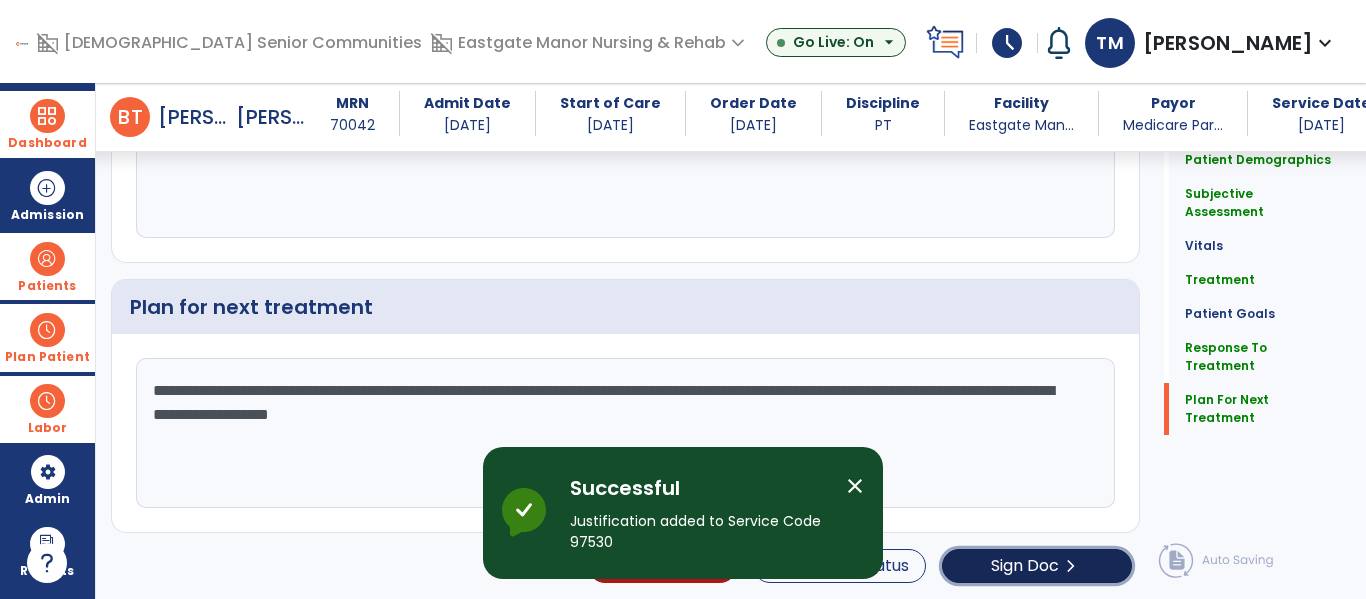 click on "Sign Doc" 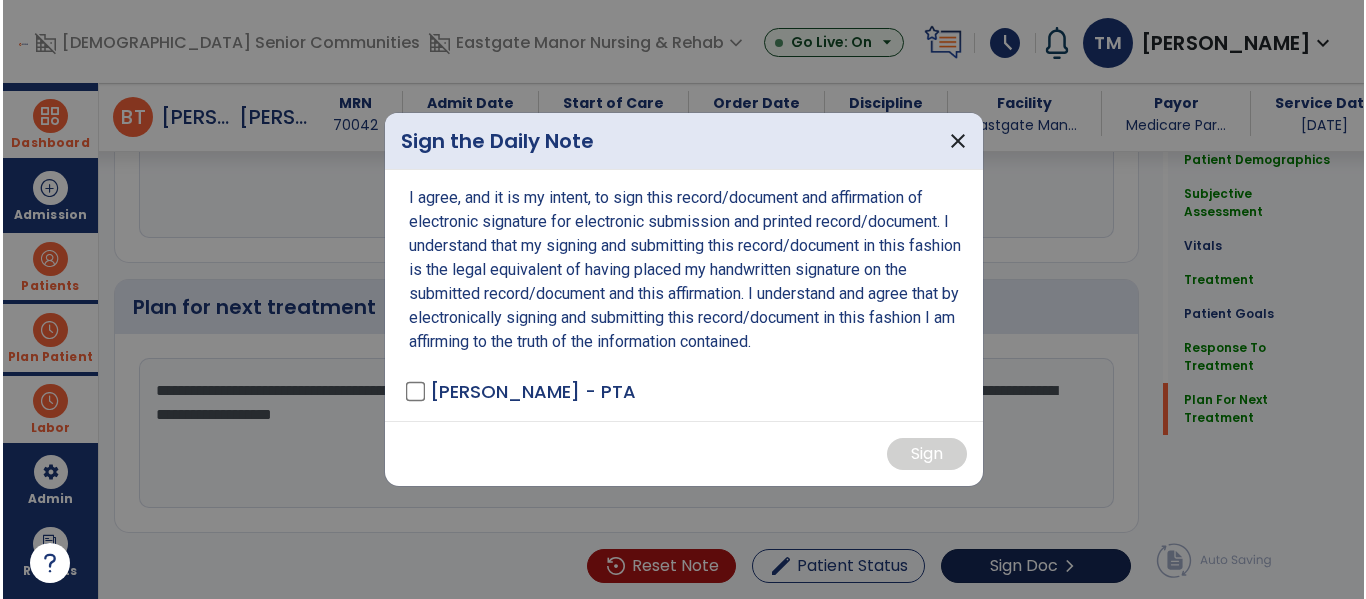 scroll, scrollTop: 2813, scrollLeft: 0, axis: vertical 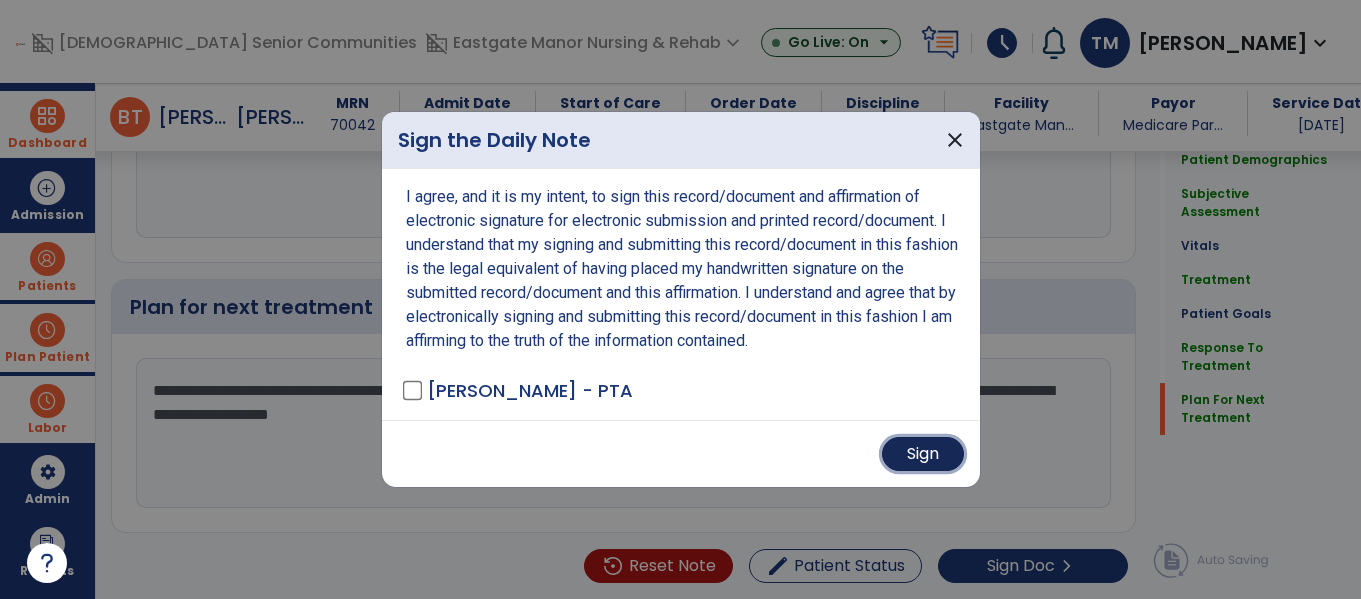click on "Sign" at bounding box center (923, 454) 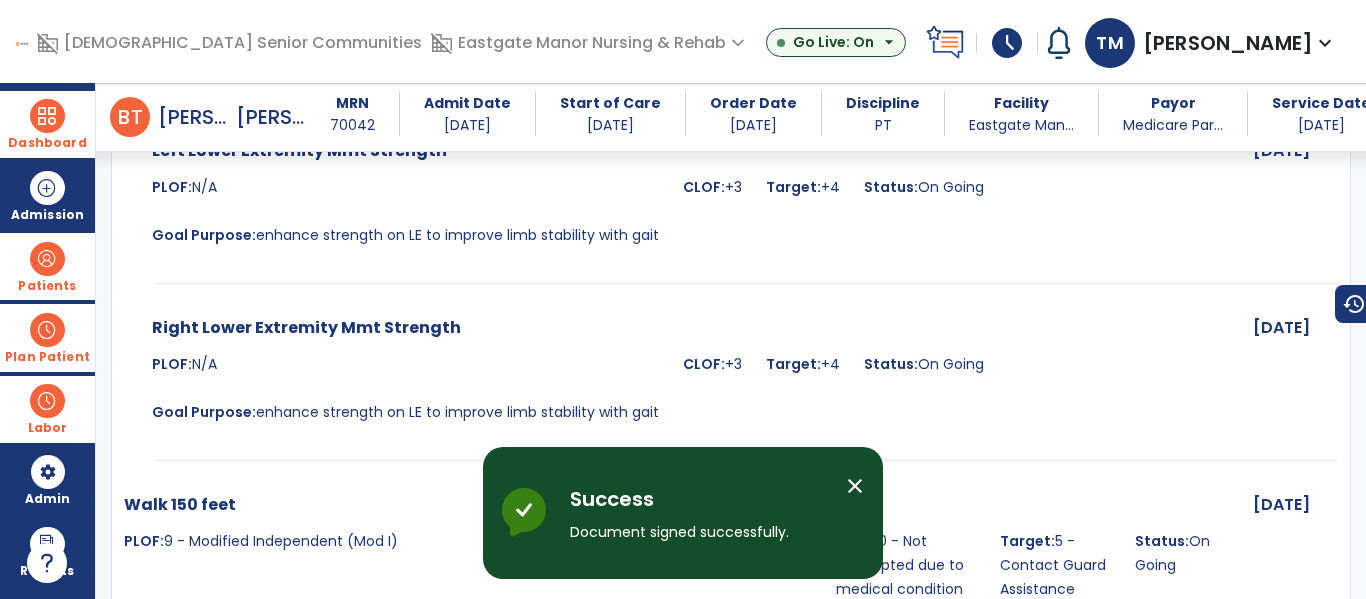 scroll, scrollTop: 4751, scrollLeft: 0, axis: vertical 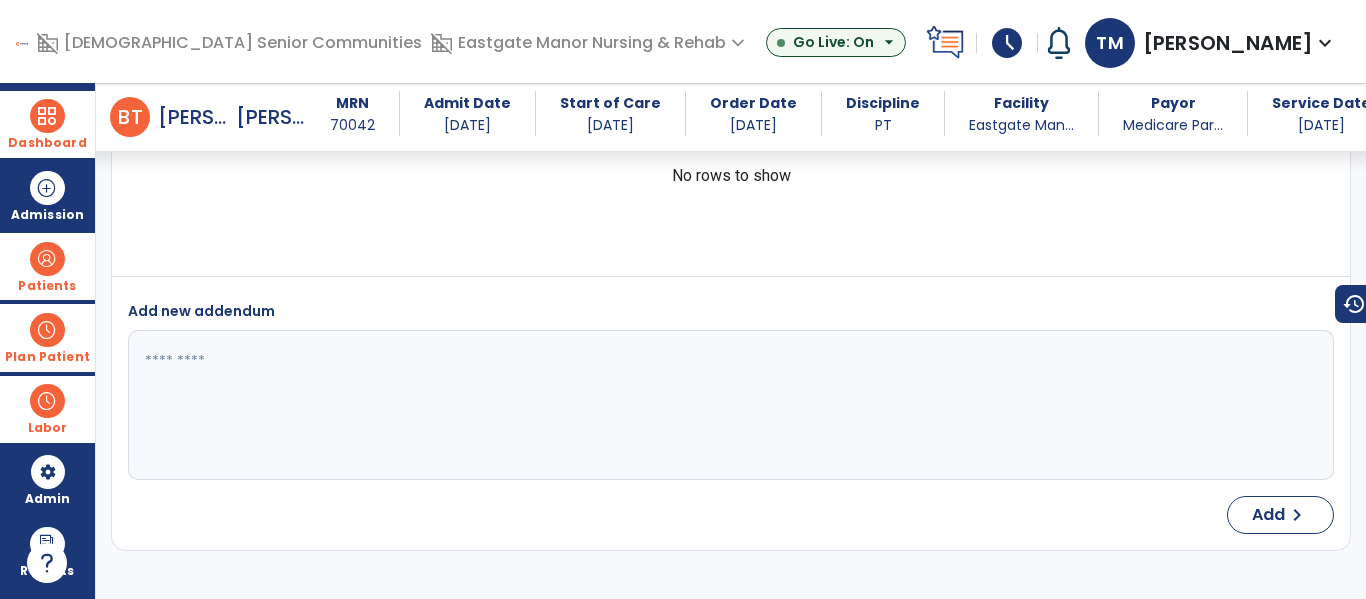 click at bounding box center (47, 116) 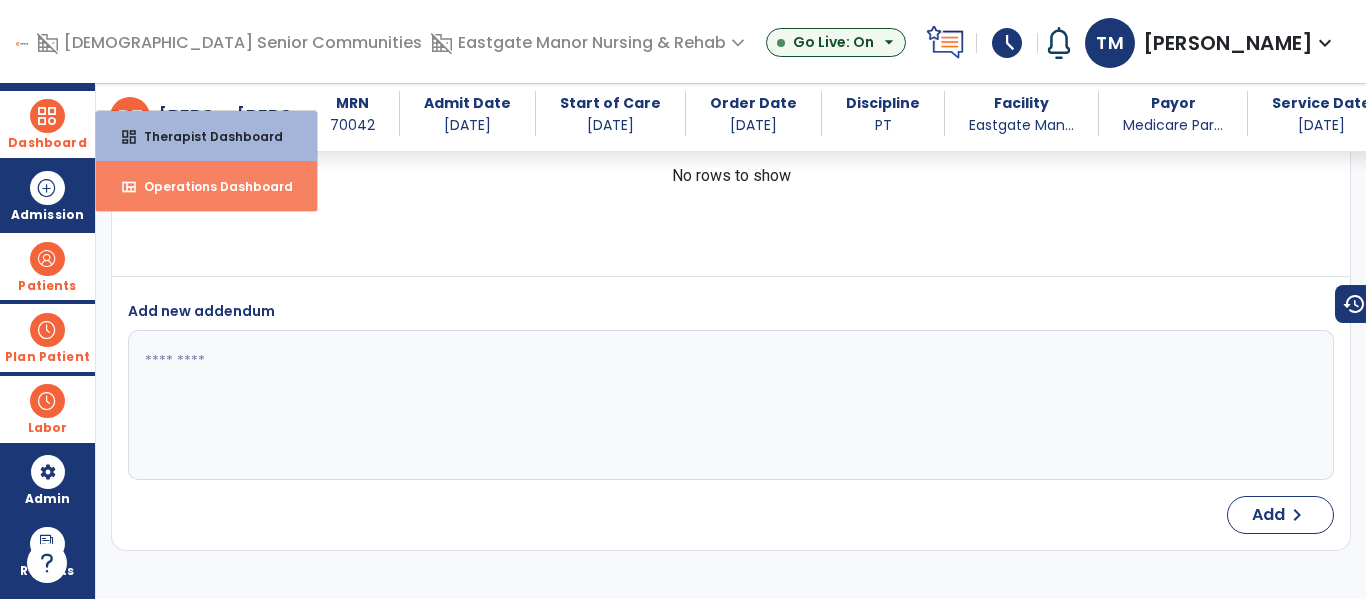 click on "Operations Dashboard" at bounding box center [210, 186] 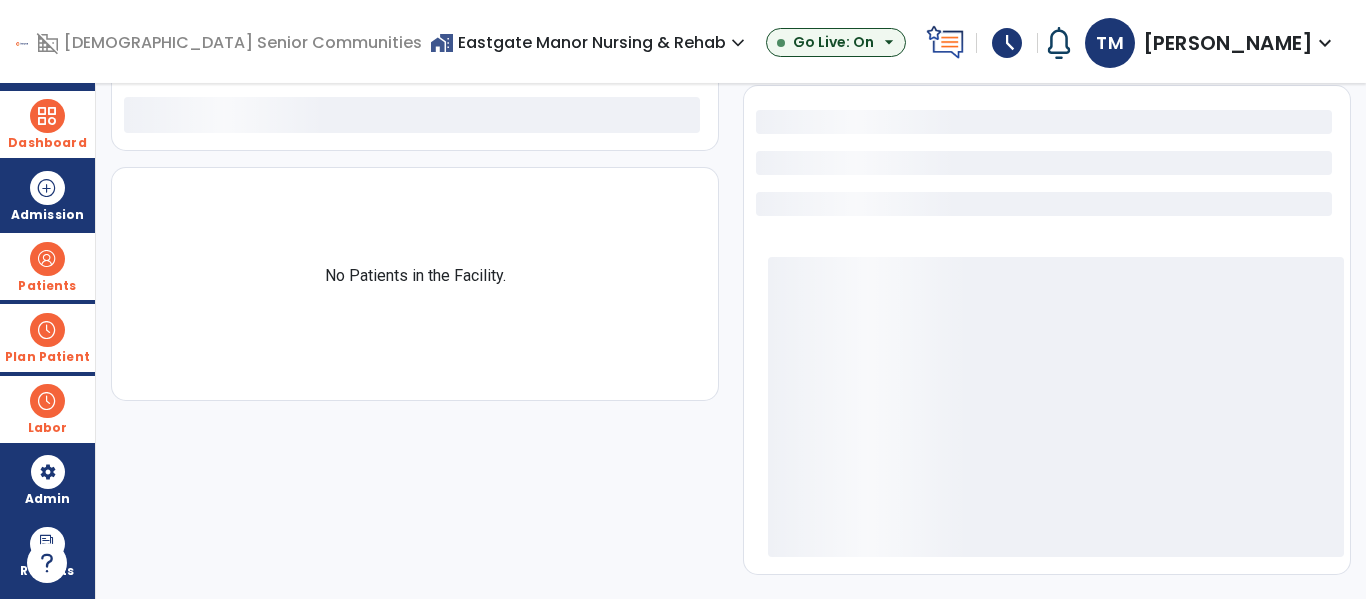 select on "***" 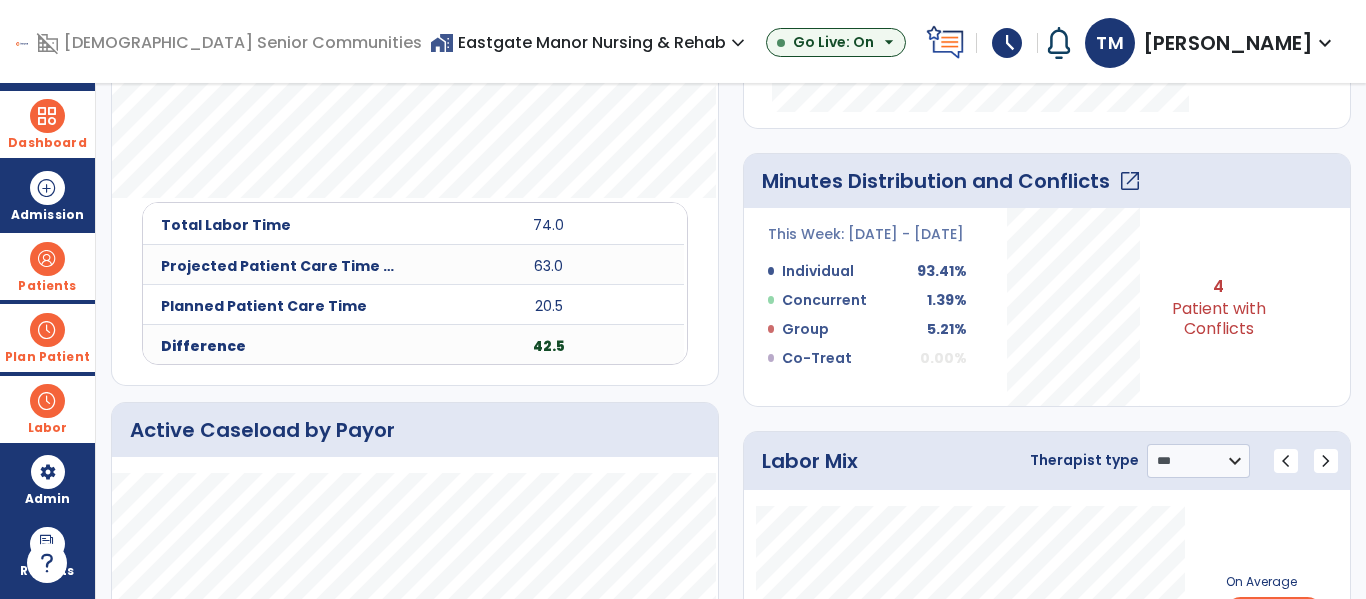 scroll, scrollTop: 763, scrollLeft: 0, axis: vertical 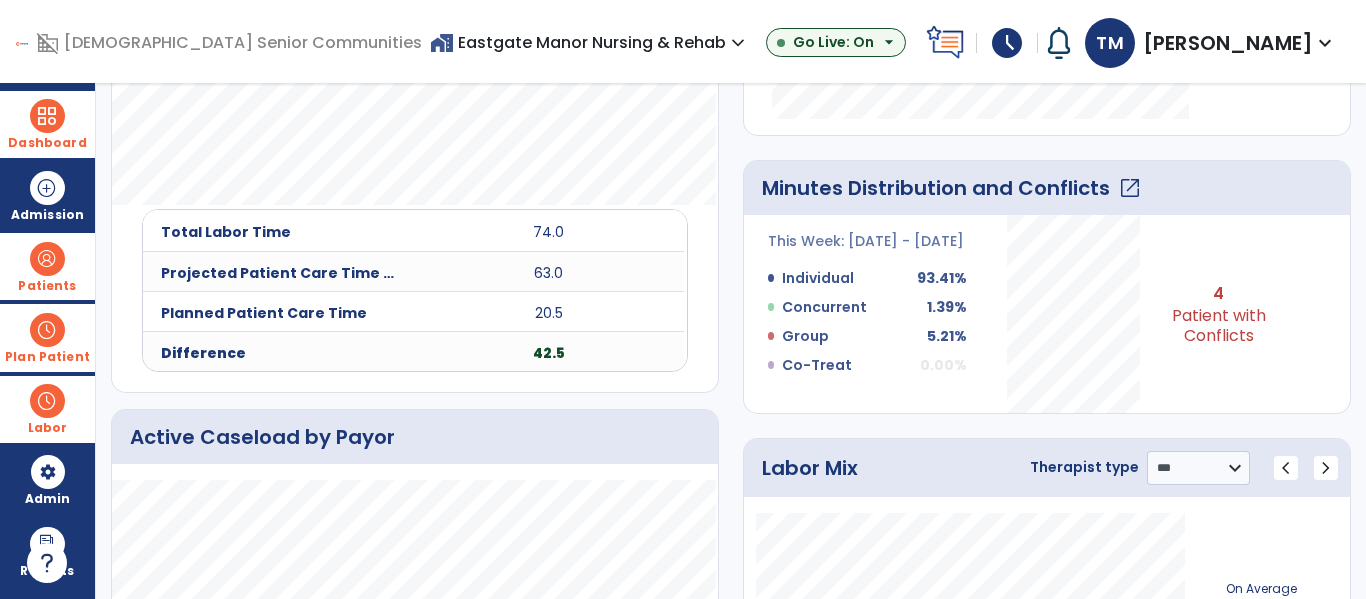 click on "open_in_new" 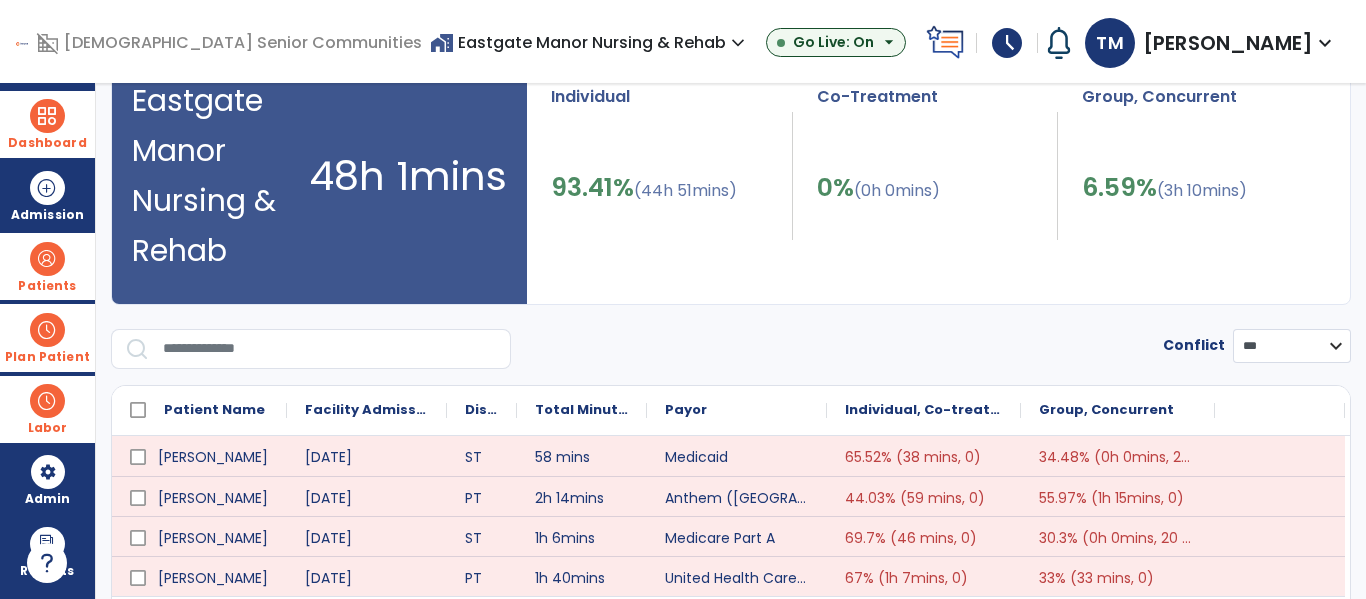 scroll, scrollTop: 0, scrollLeft: 0, axis: both 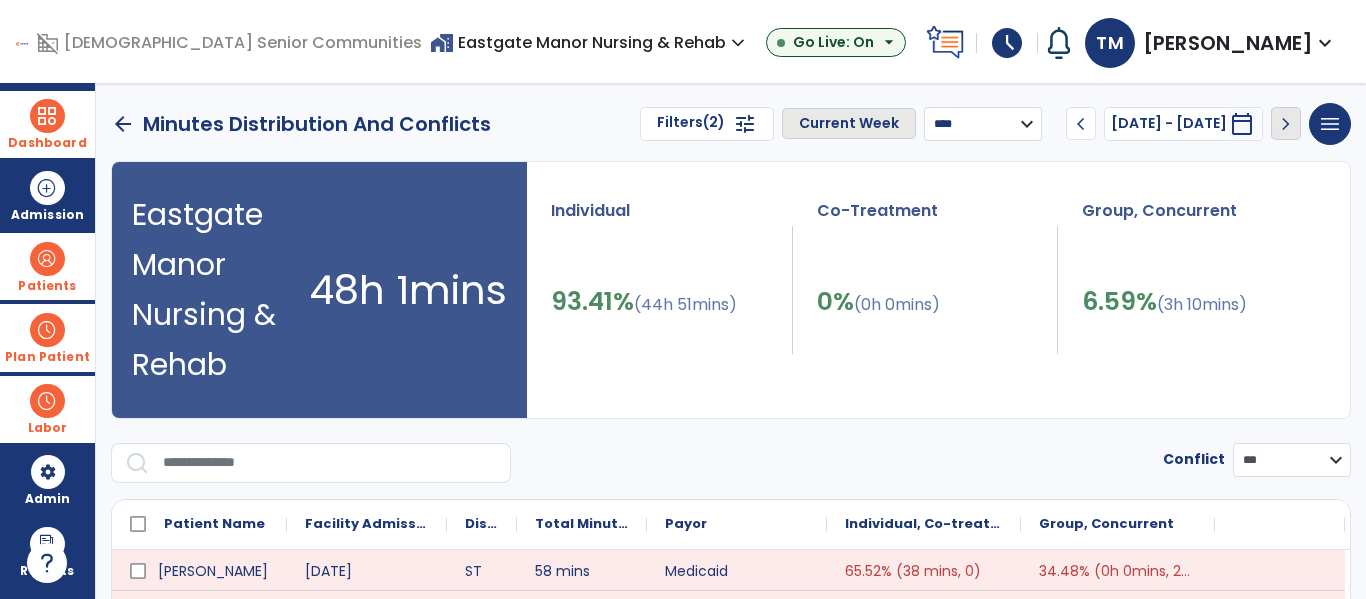 click on "**********" at bounding box center [983, 124] 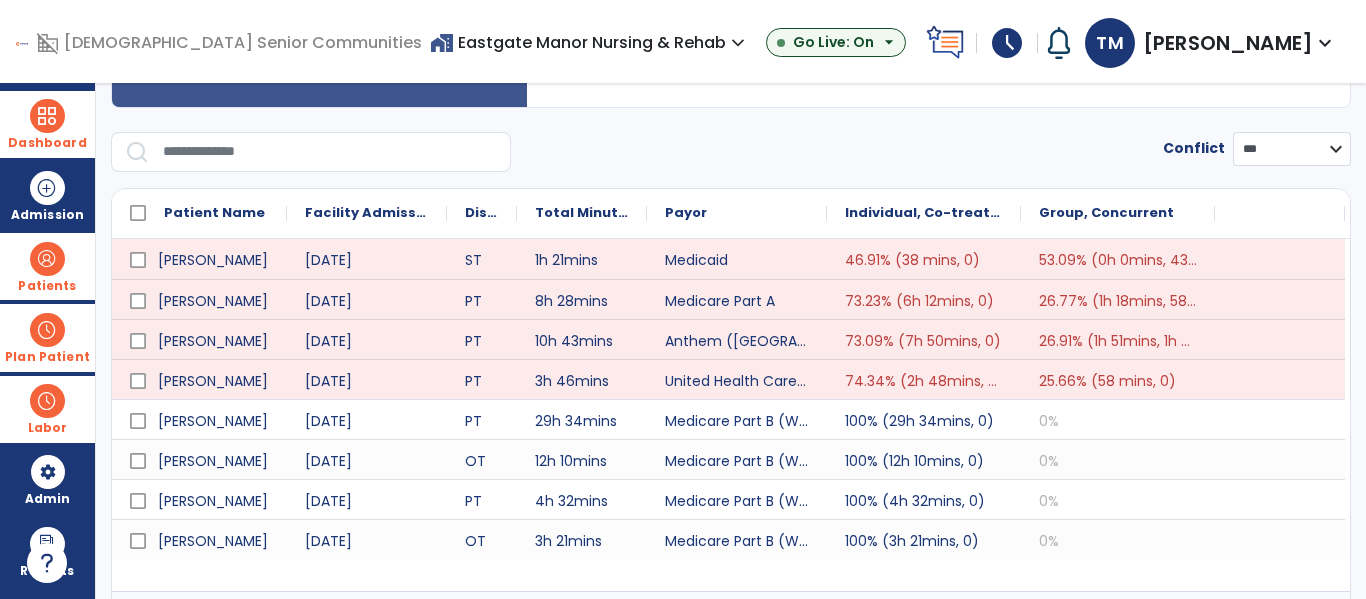 scroll, scrollTop: 302, scrollLeft: 0, axis: vertical 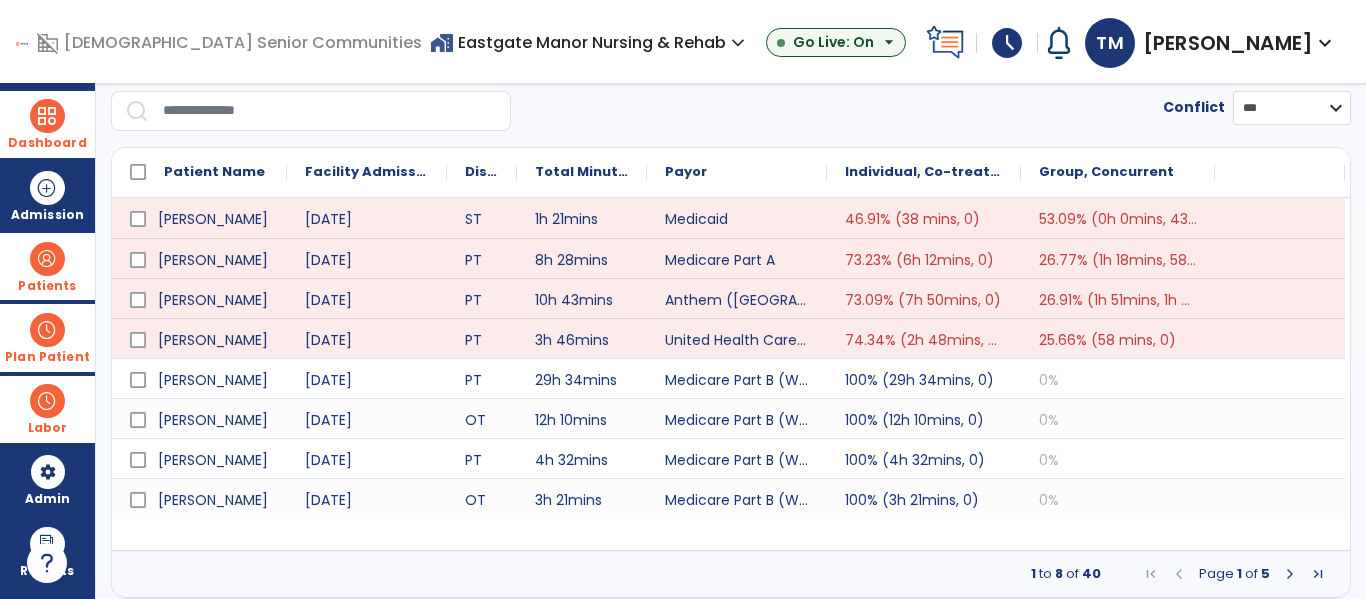 click at bounding box center (1290, 574) 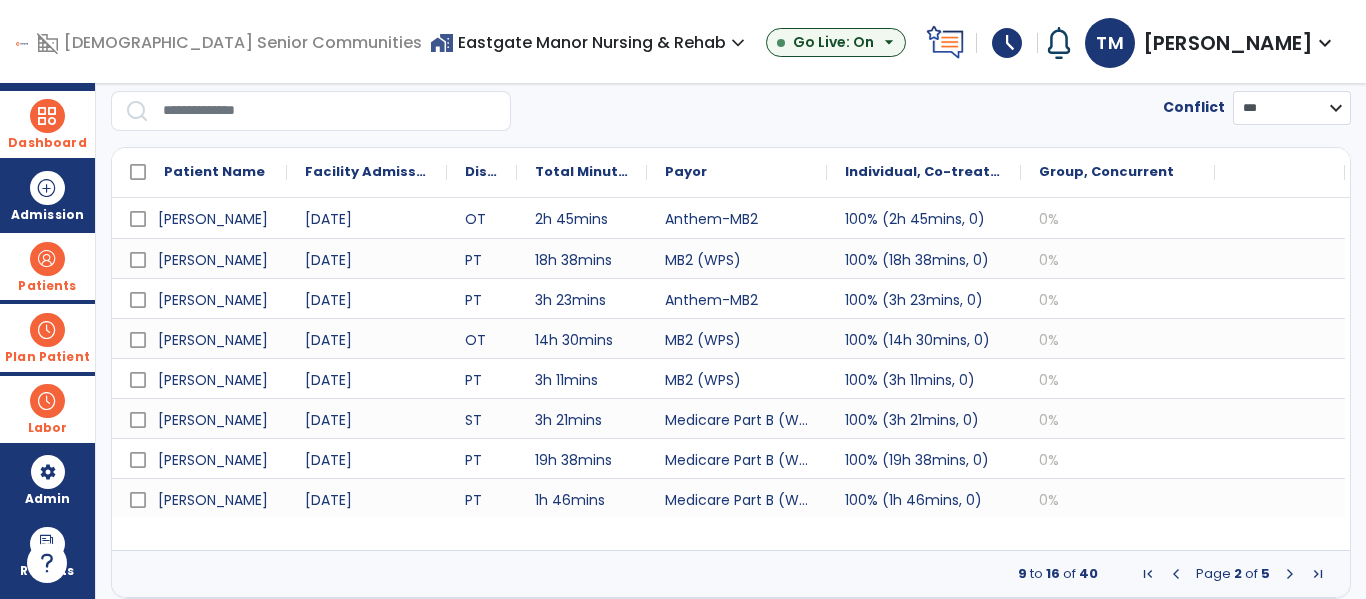 click at bounding box center [1290, 574] 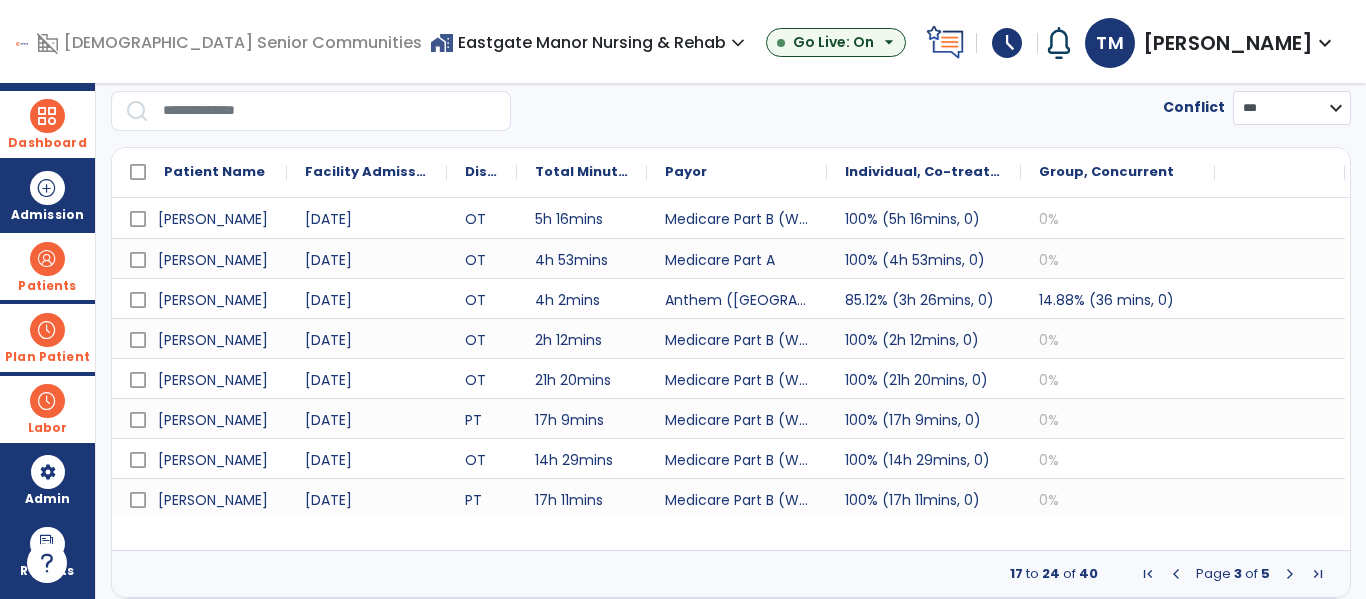 click at bounding box center (1290, 574) 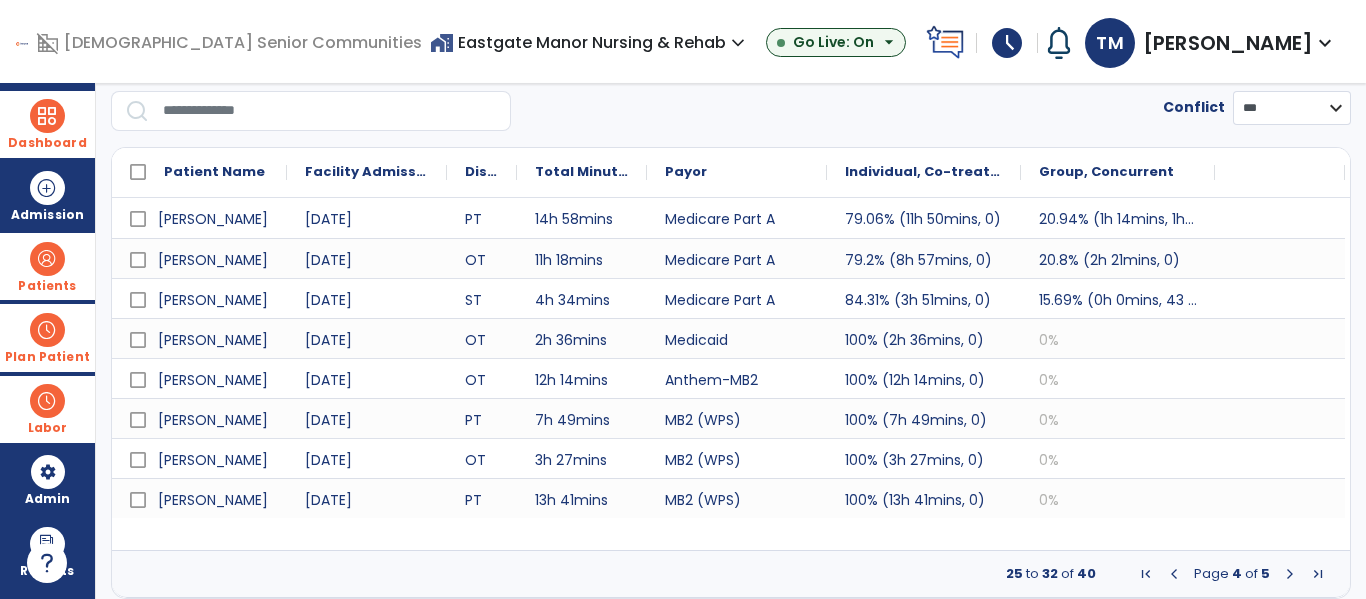click at bounding box center (47, 330) 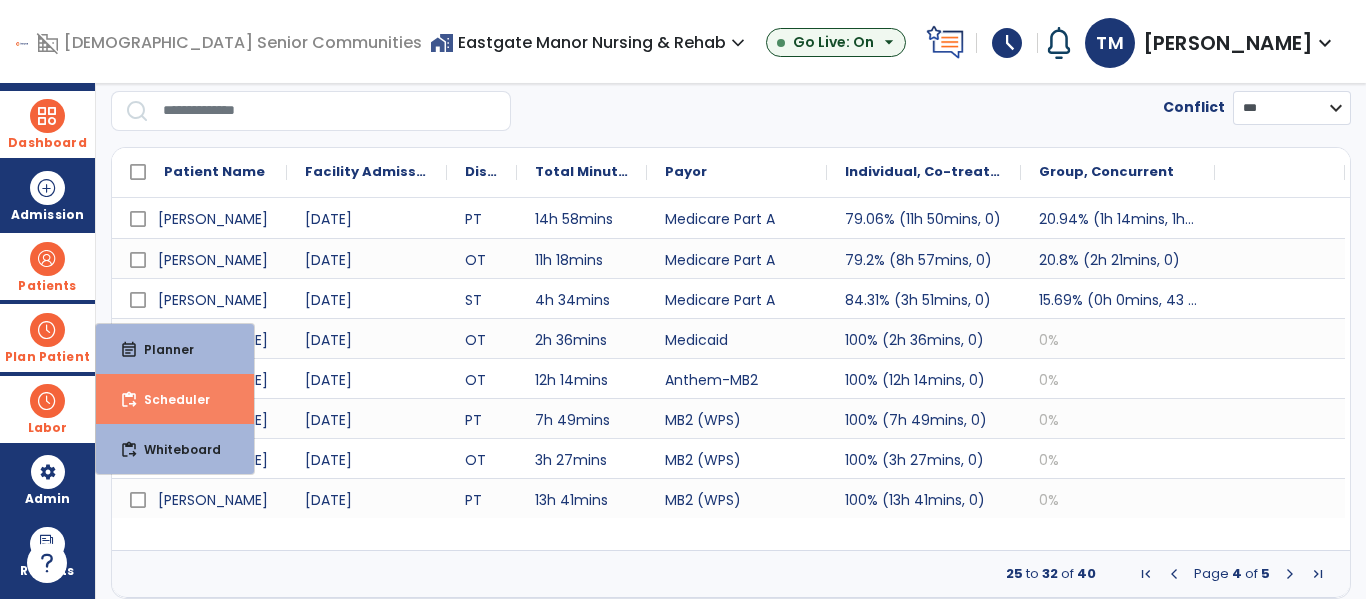 click on "Scheduler" at bounding box center (169, 399) 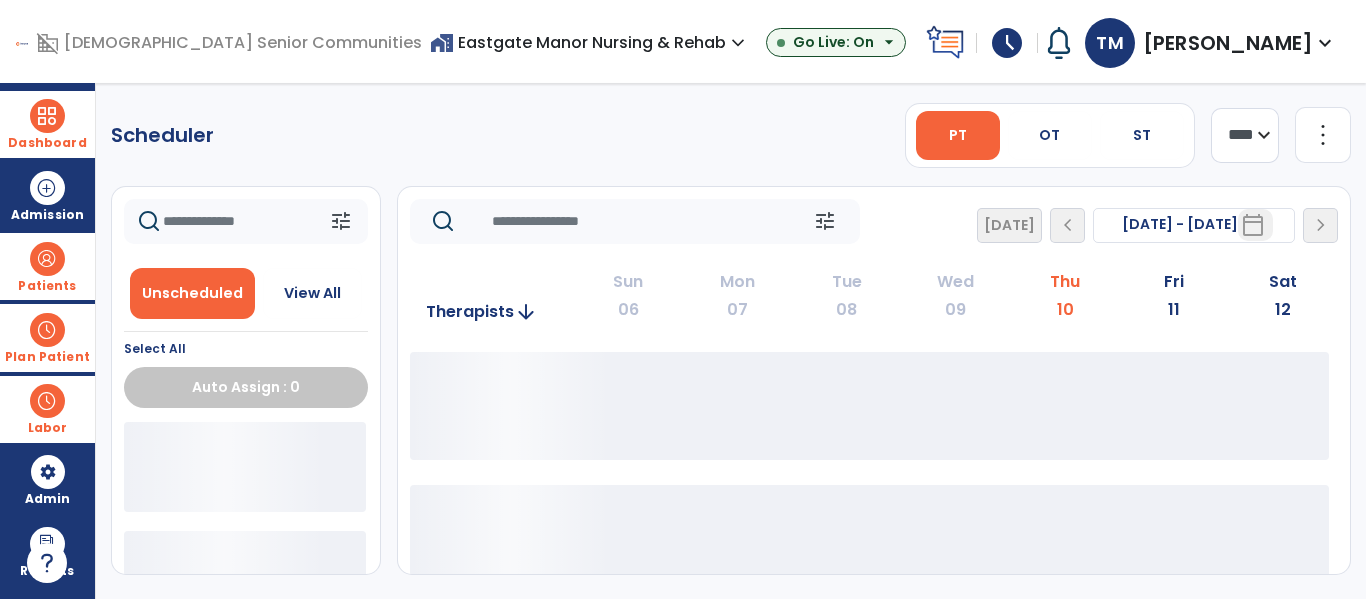 scroll, scrollTop: 0, scrollLeft: 0, axis: both 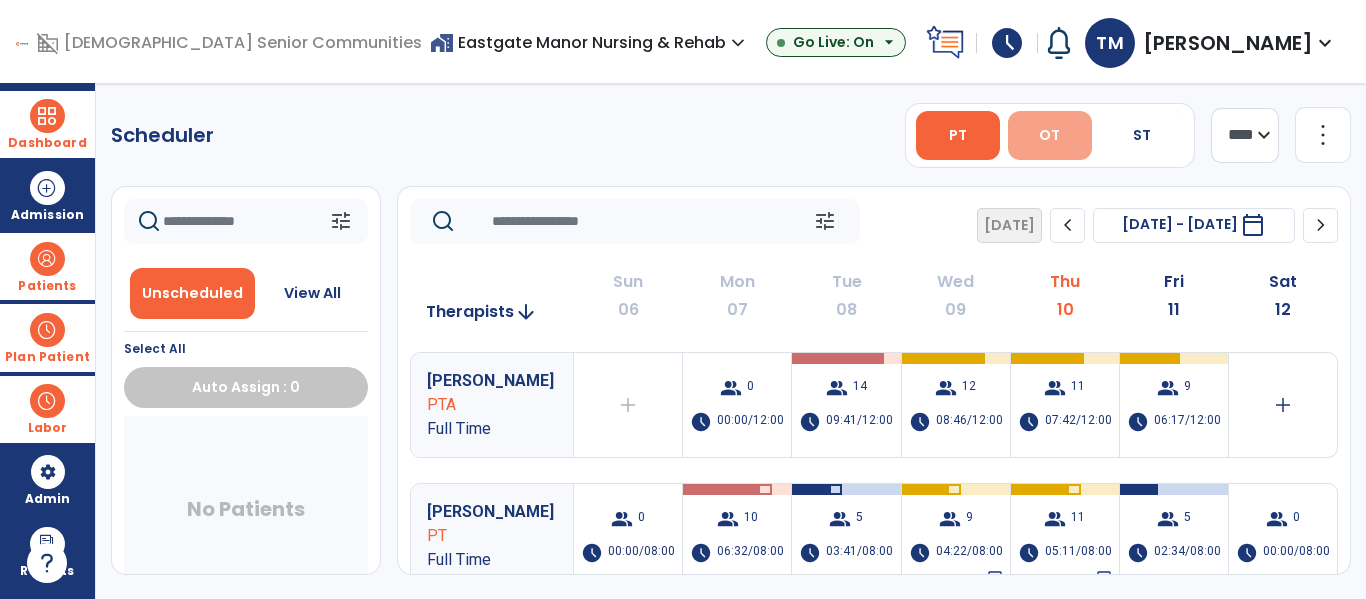 click on "OT" at bounding box center (1050, 135) 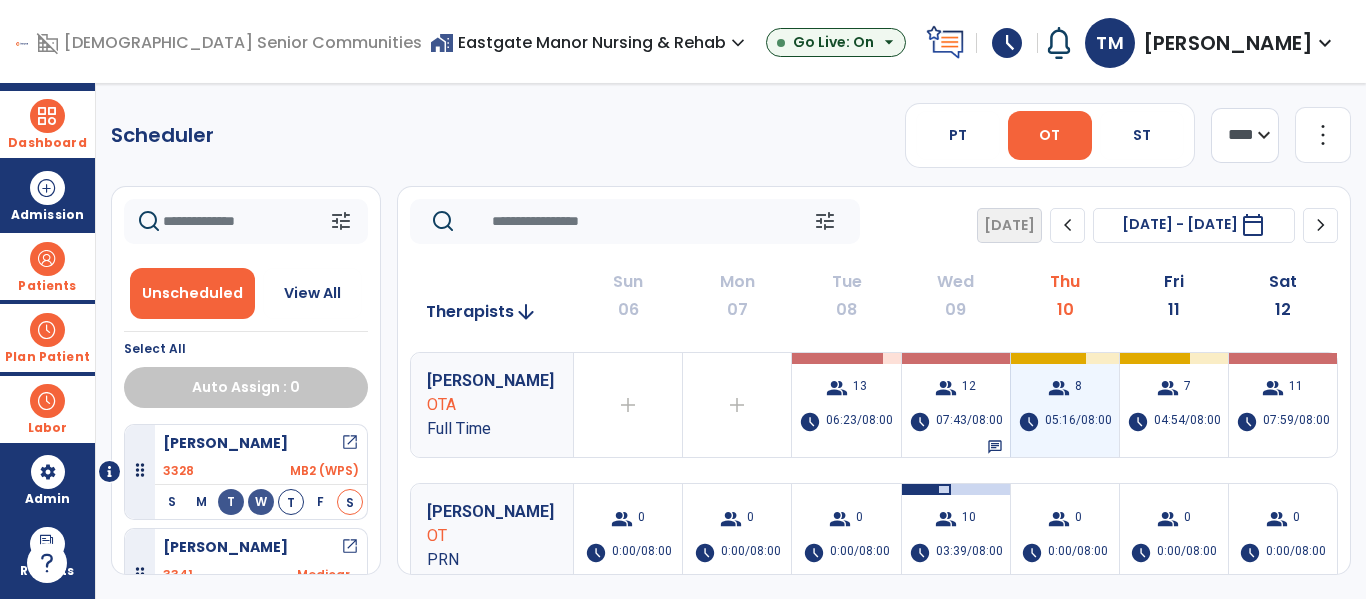 click on "group  8  schedule  05:16/08:00" at bounding box center (1065, 405) 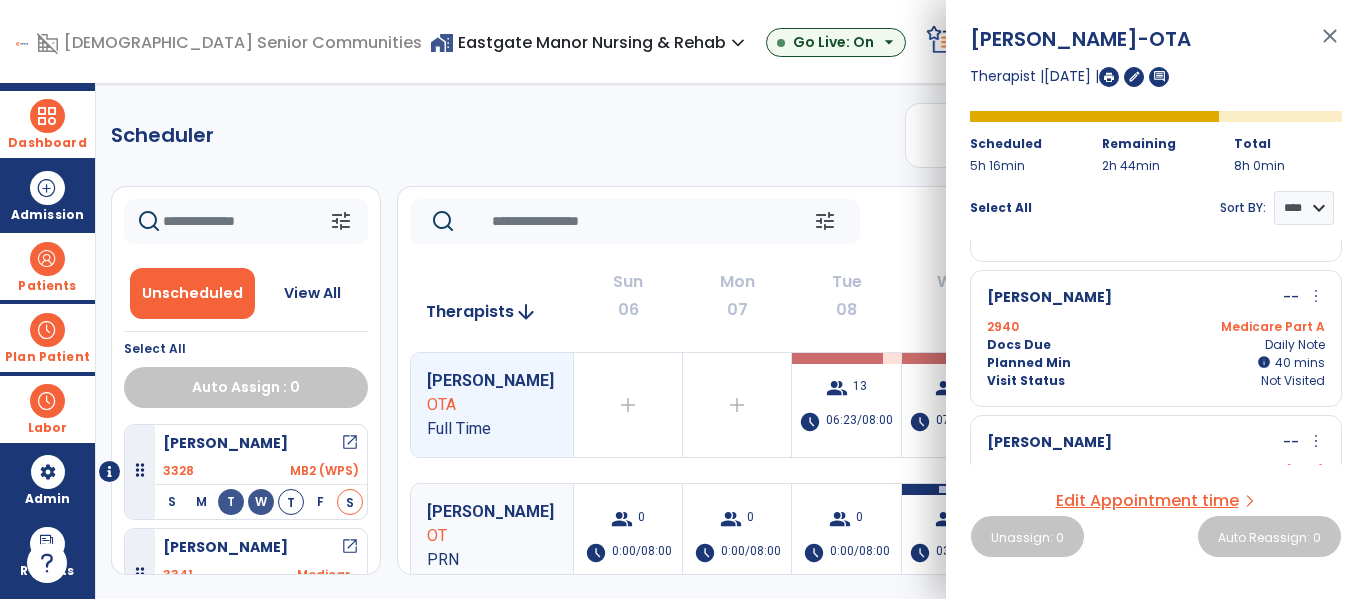 scroll, scrollTop: 407, scrollLeft: 0, axis: vertical 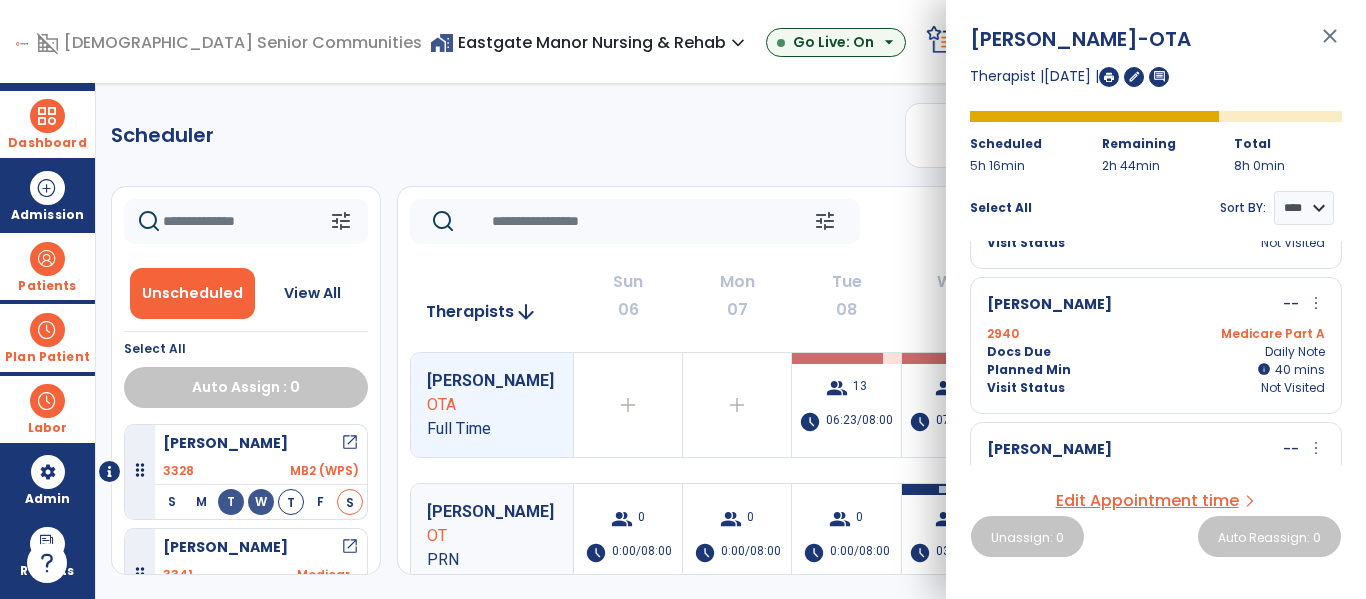 click on "Scheduler   PT   OT   ST  **** *** more_vert  Manage Labor   View All Therapists   Print" 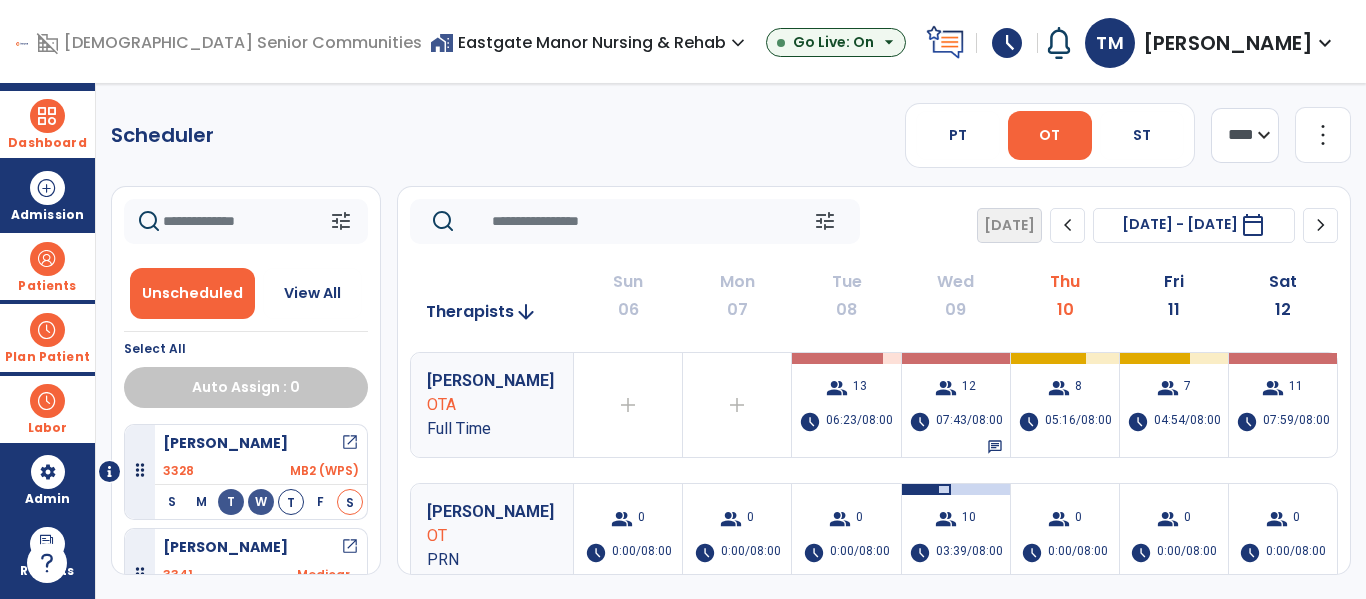 click on "chevron_right" 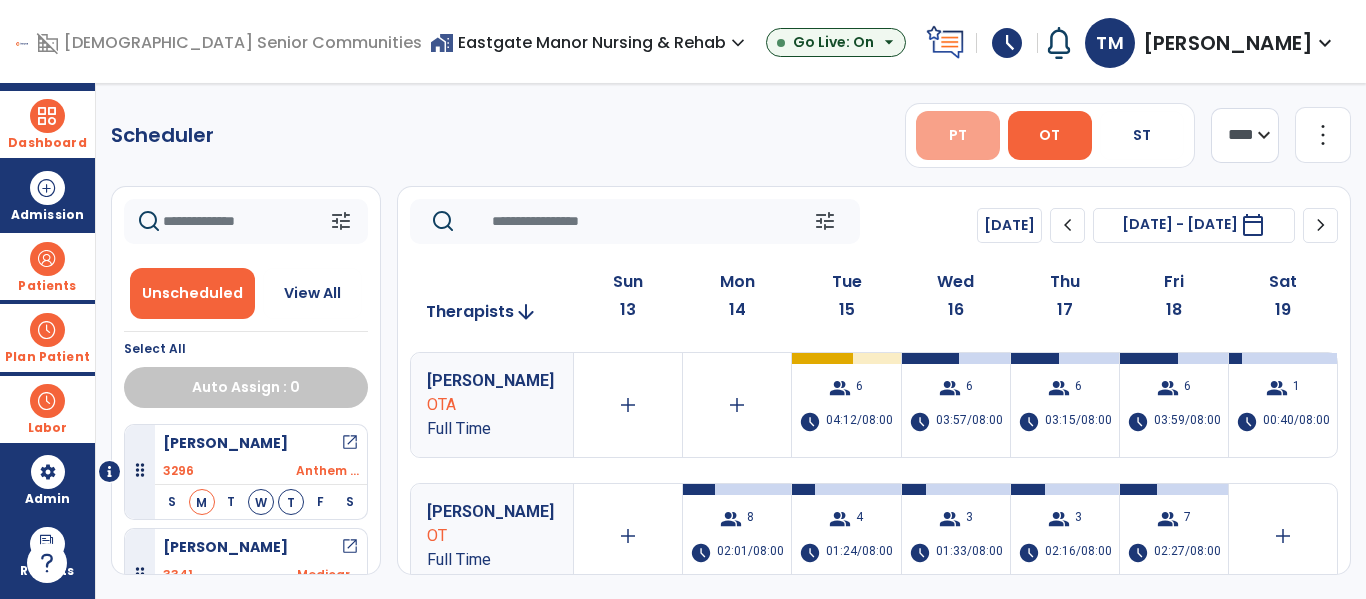 click on "PT" at bounding box center (958, 135) 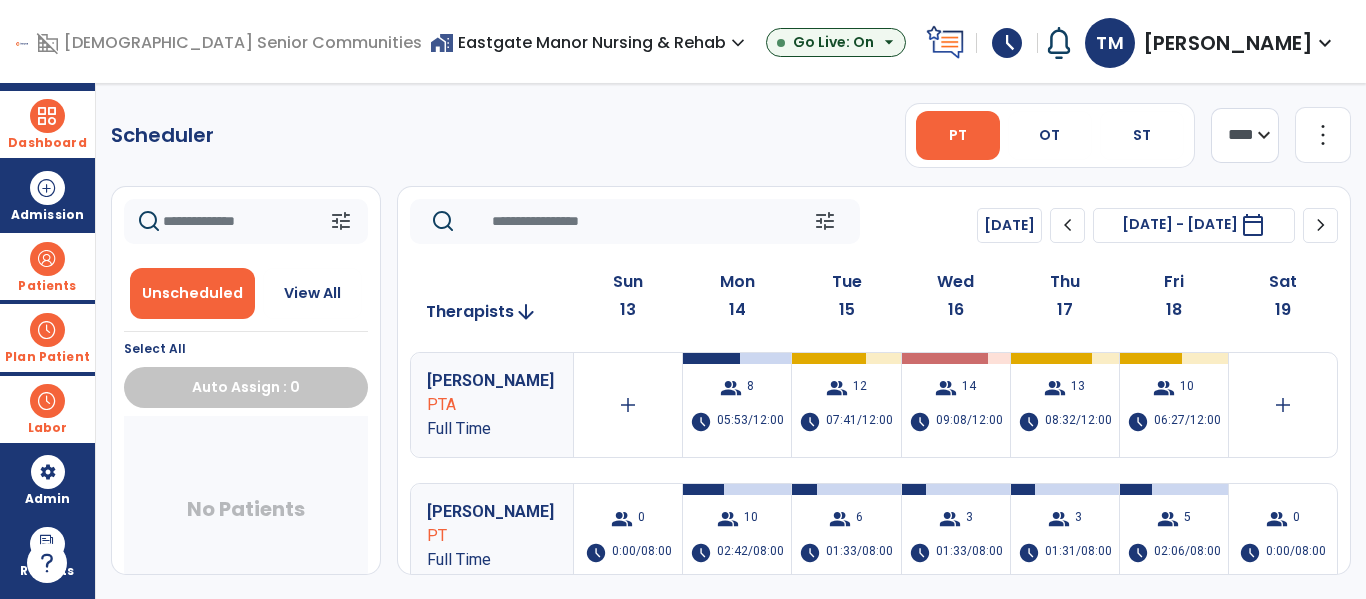 click at bounding box center (47, 330) 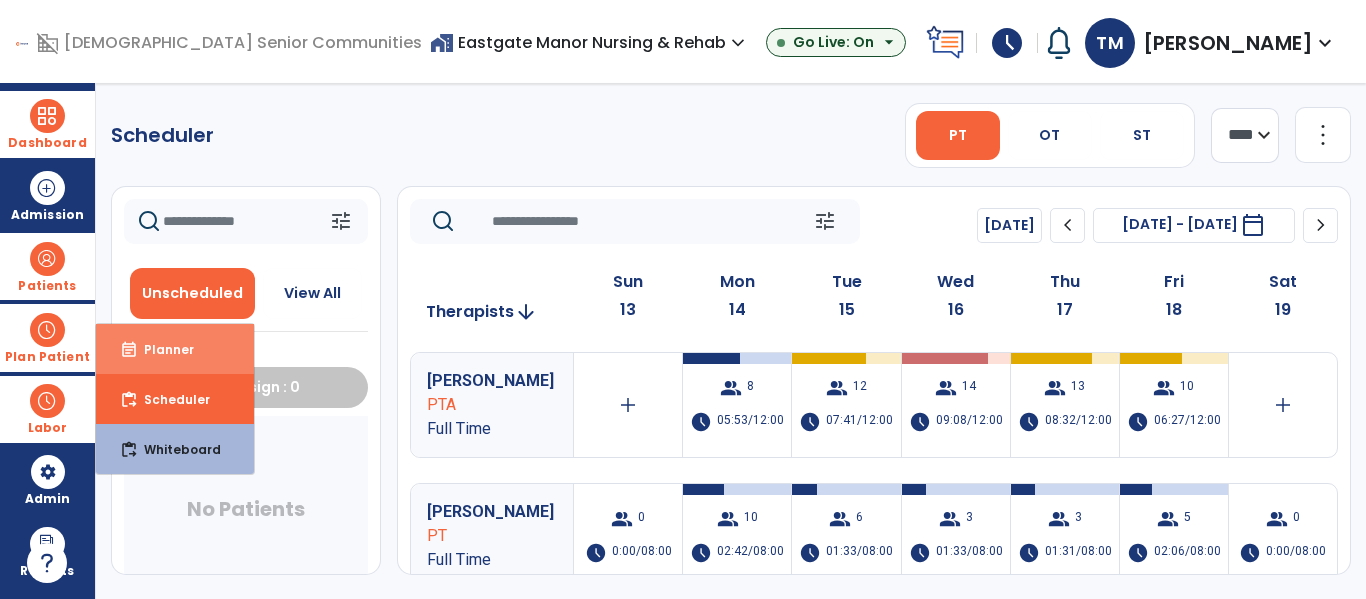 click on "event_note  Planner" at bounding box center [175, 349] 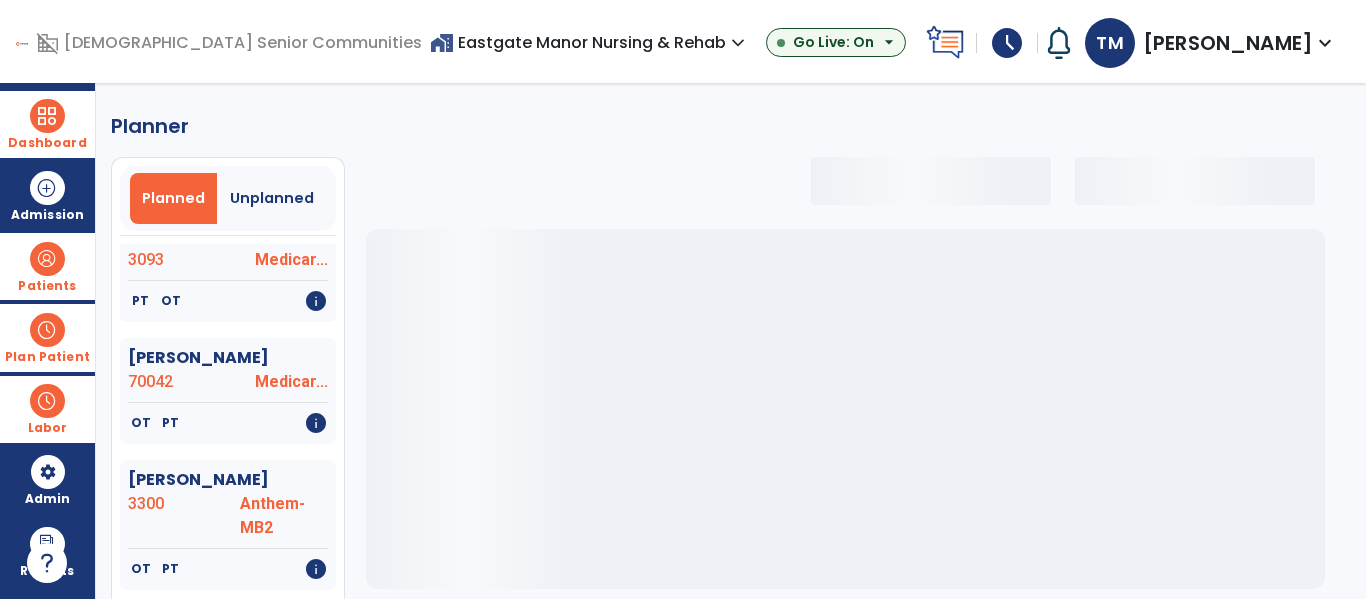 select on "***" 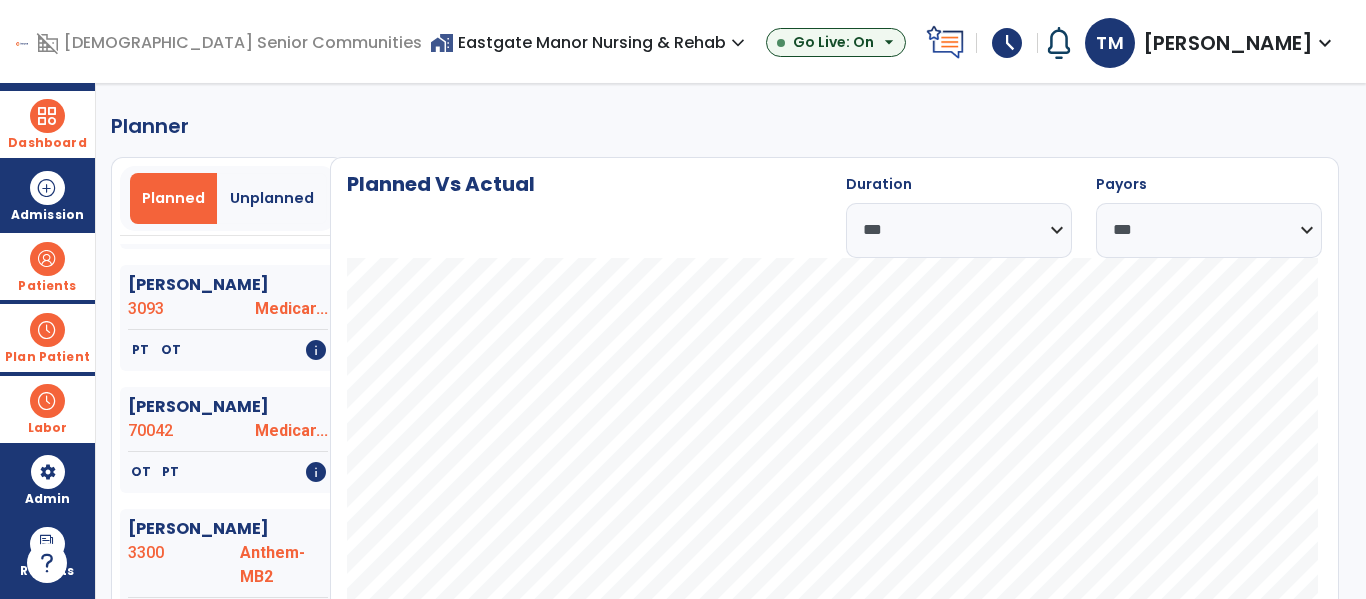 scroll, scrollTop: 273, scrollLeft: 0, axis: vertical 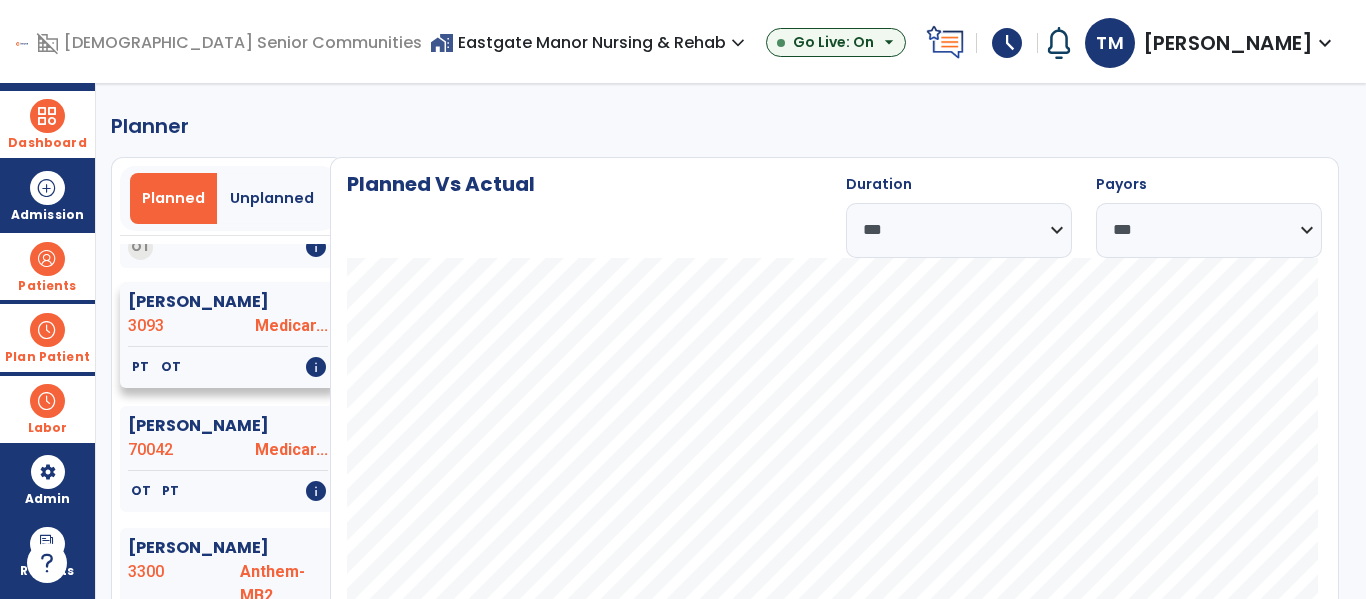 click on "Birk, Peggy  3093 Medicar..." 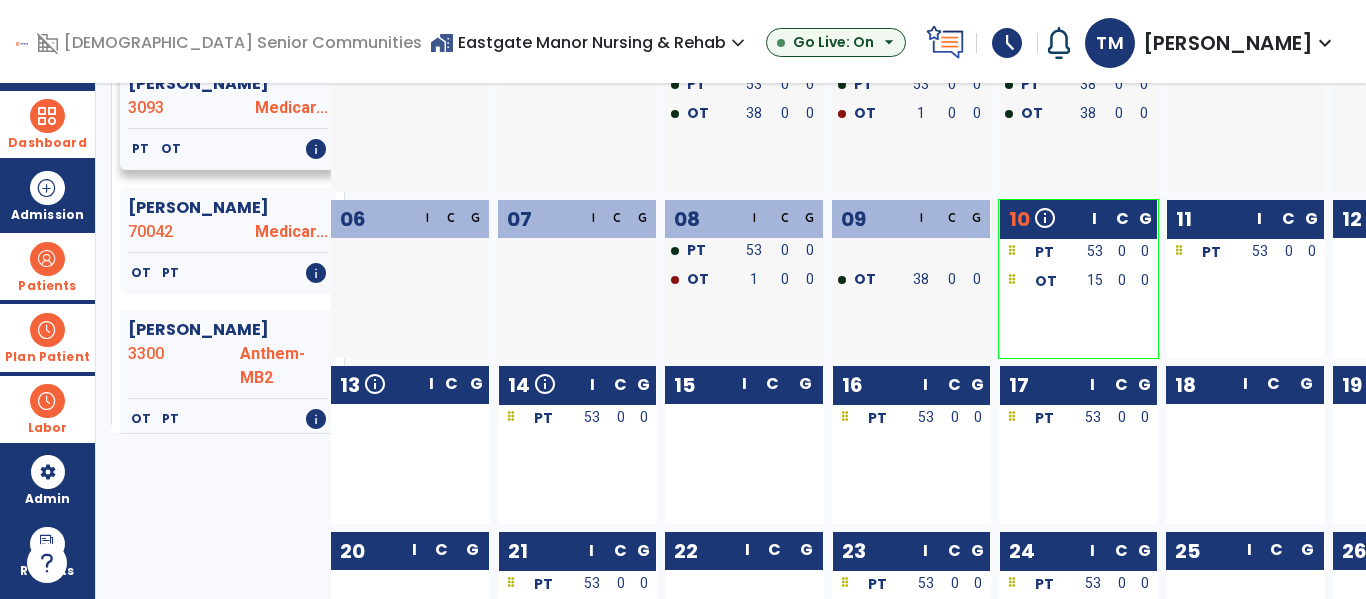 scroll, scrollTop: 223, scrollLeft: 0, axis: vertical 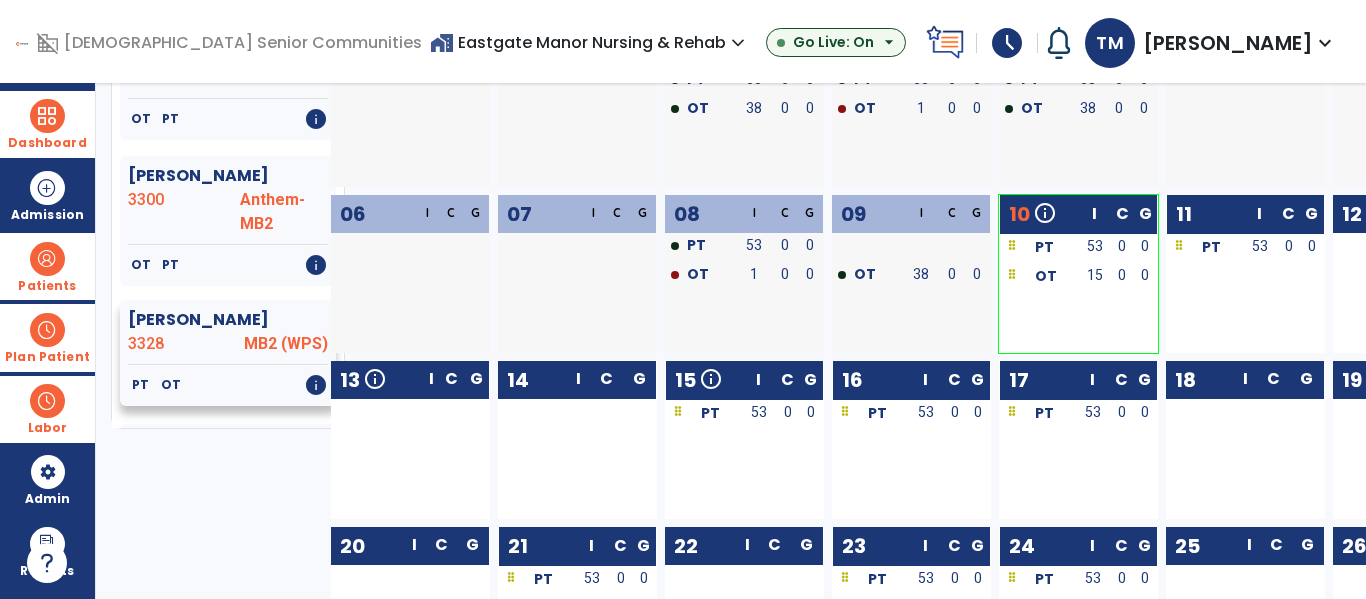 click on "Carpenter, Larry  3328 MB2 (WPS)" 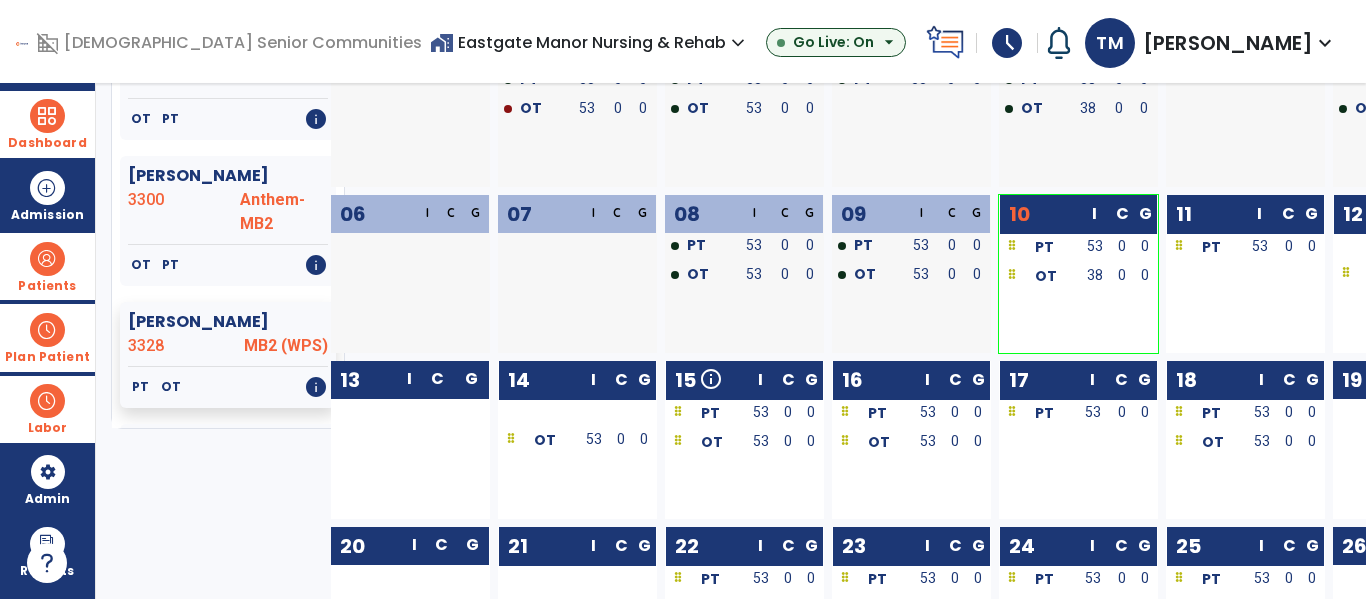 click at bounding box center (47, 330) 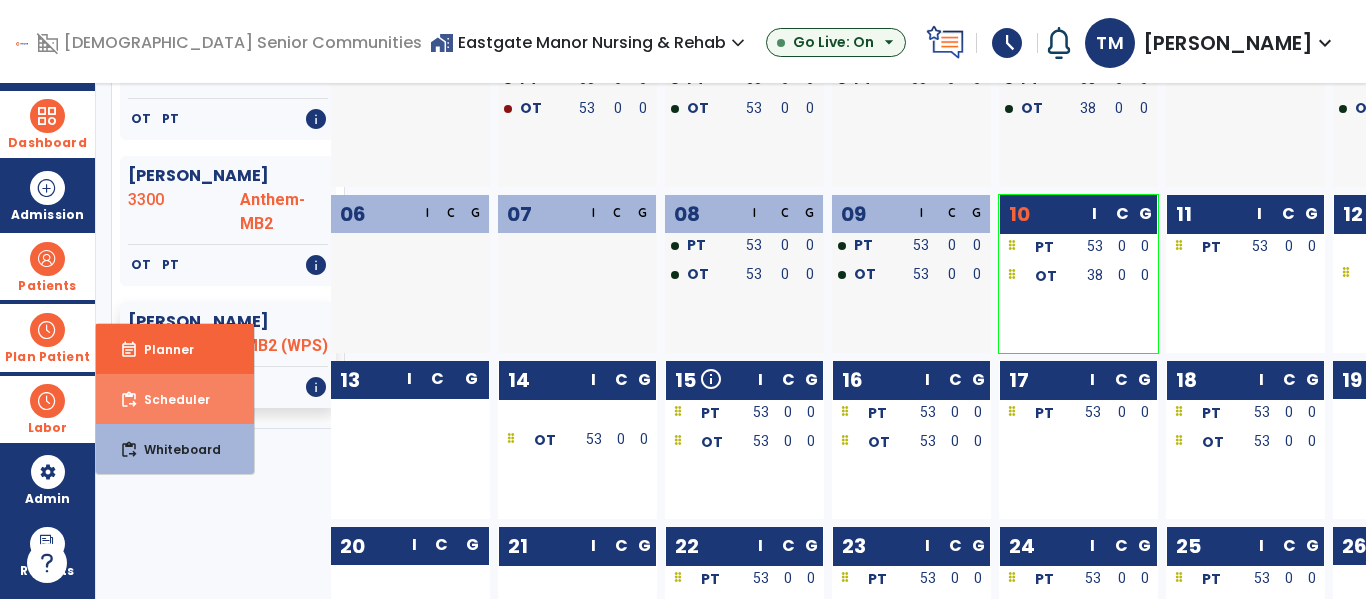 click on "Scheduler" at bounding box center (169, 399) 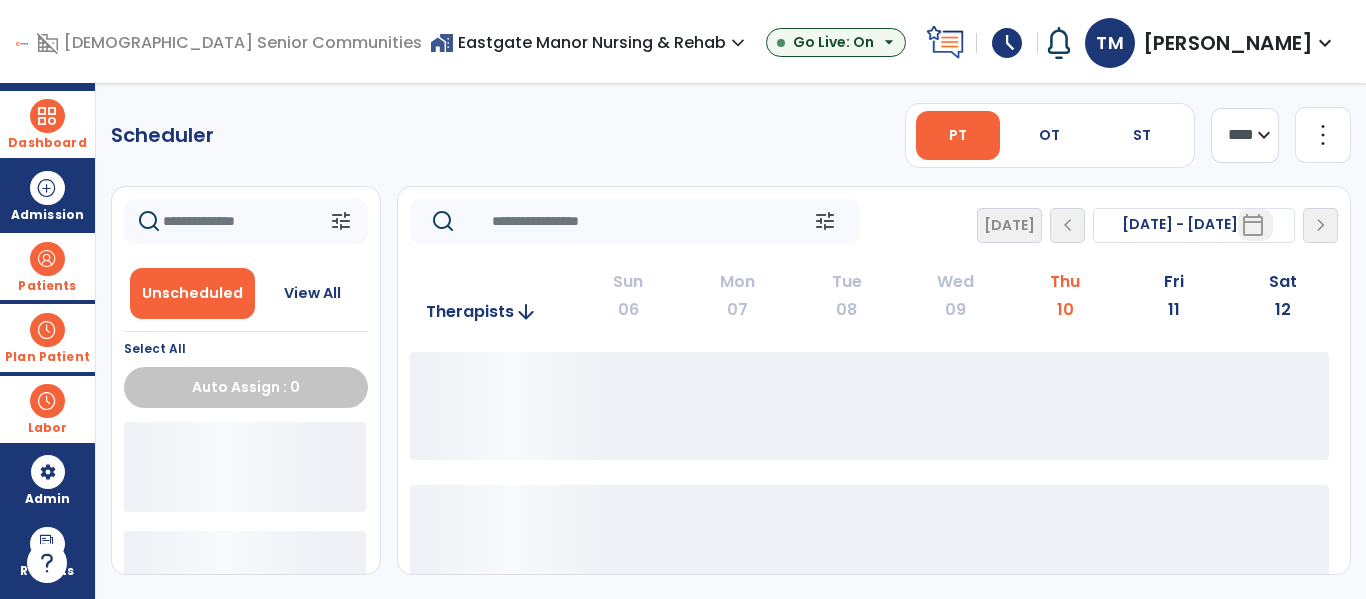 scroll, scrollTop: 0, scrollLeft: 0, axis: both 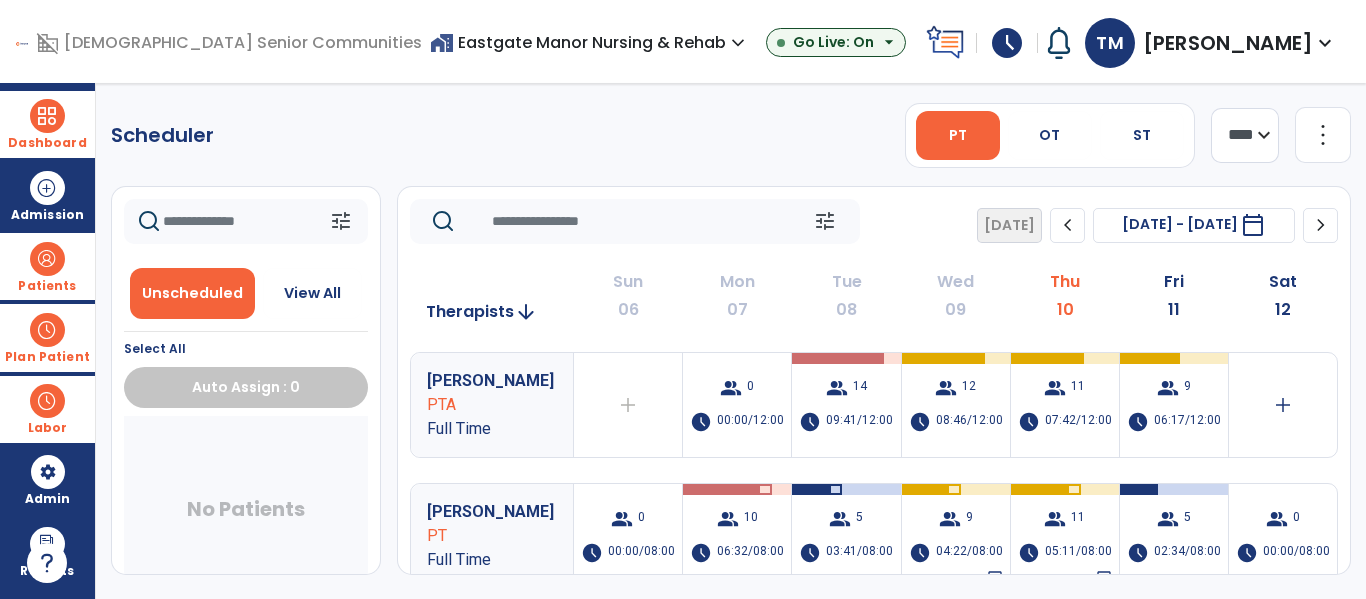 click on "chevron_right" 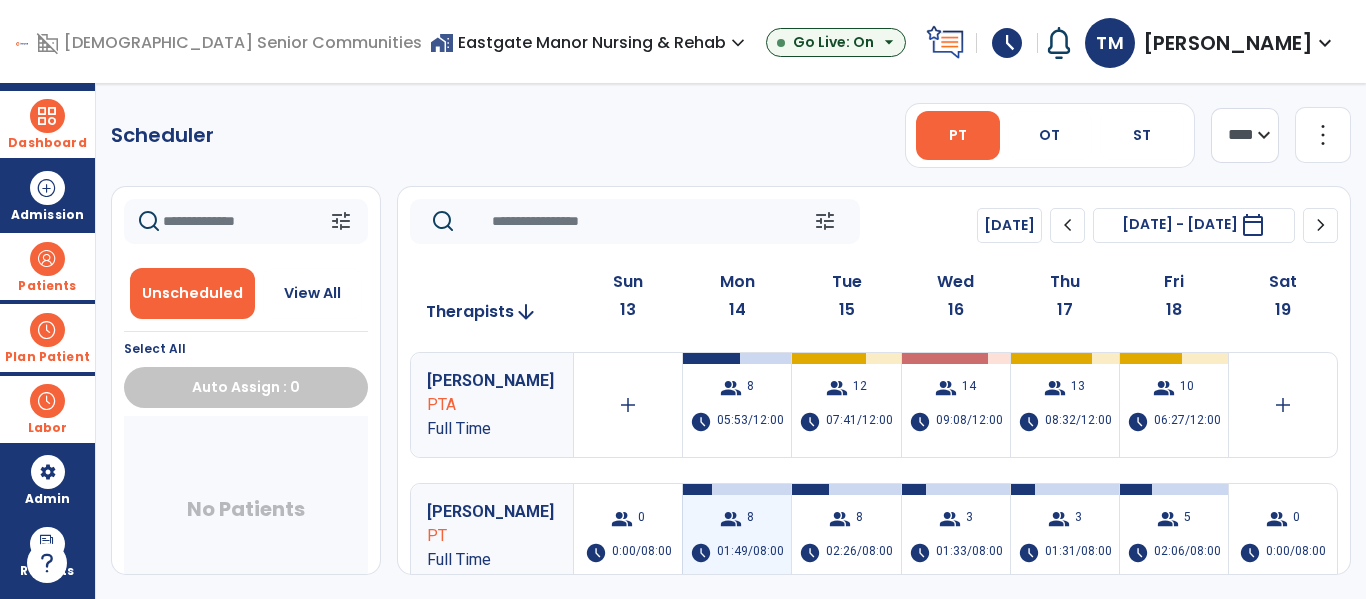 click on "group  8  schedule  01:49/08:00" at bounding box center [737, 536] 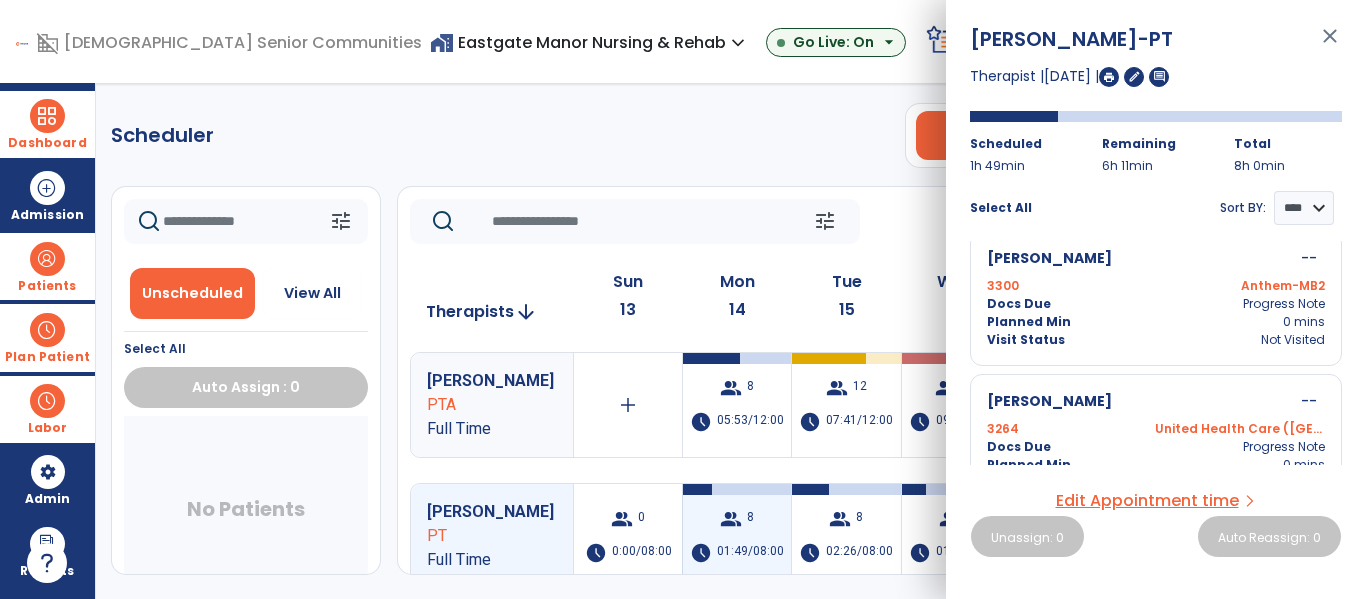 scroll, scrollTop: 751, scrollLeft: 0, axis: vertical 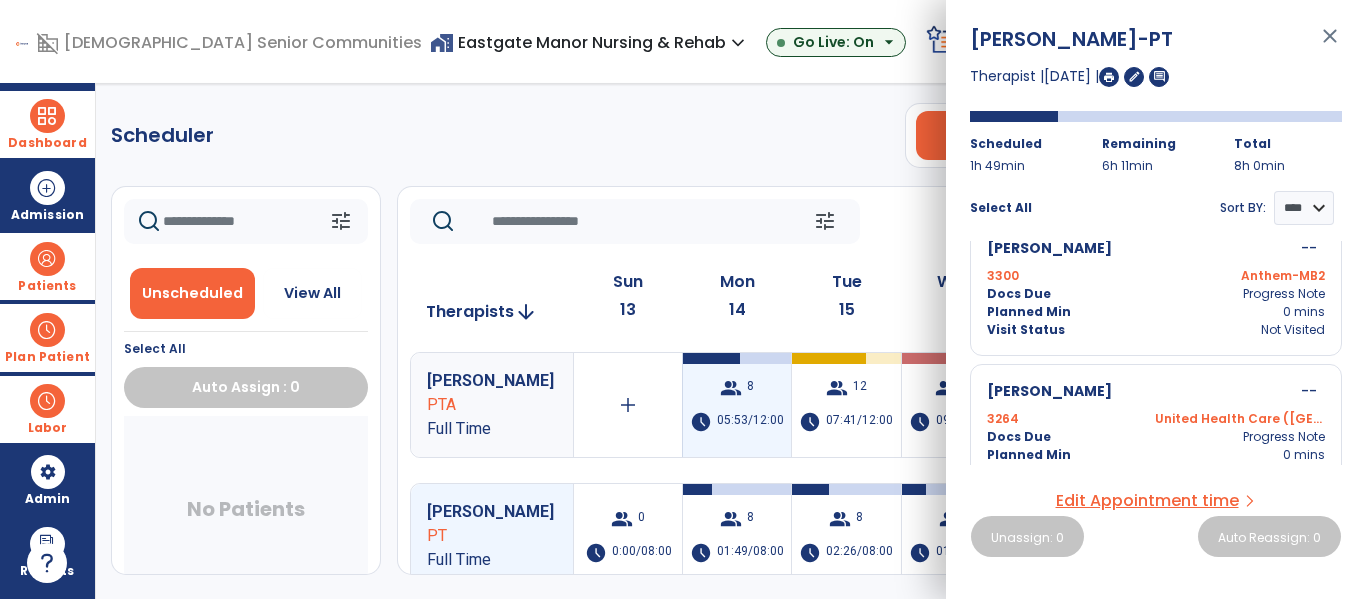 click on "group  8  schedule  05:53/12:00" at bounding box center (737, 405) 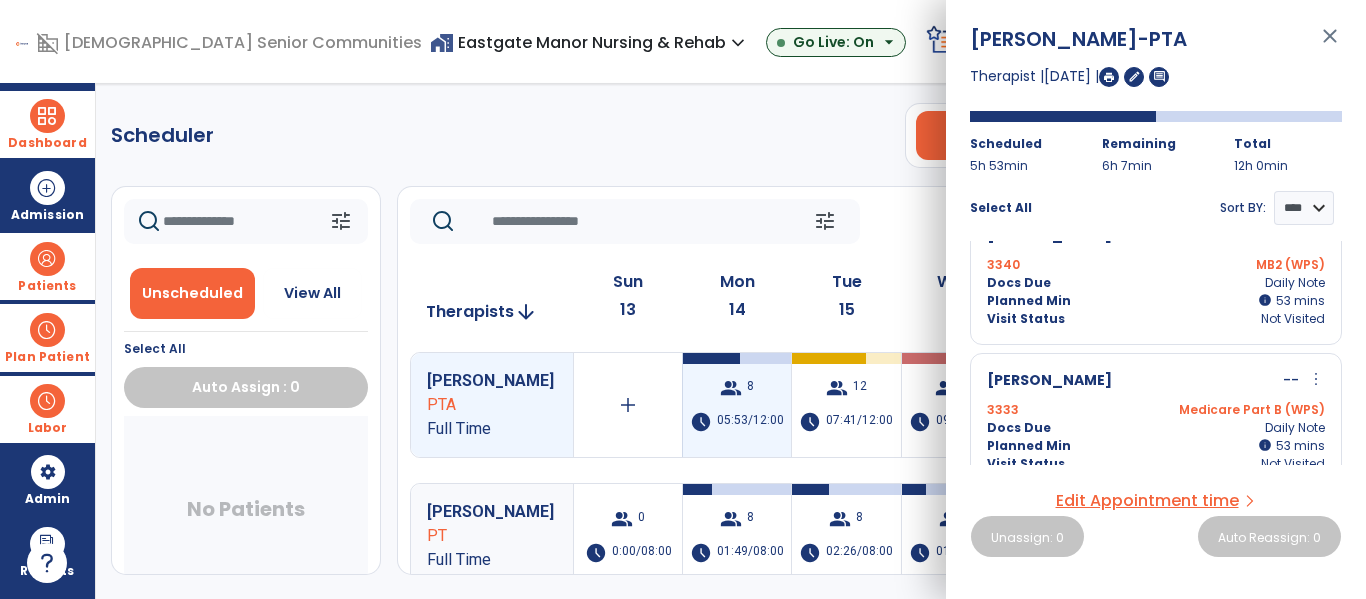 scroll, scrollTop: 0, scrollLeft: 0, axis: both 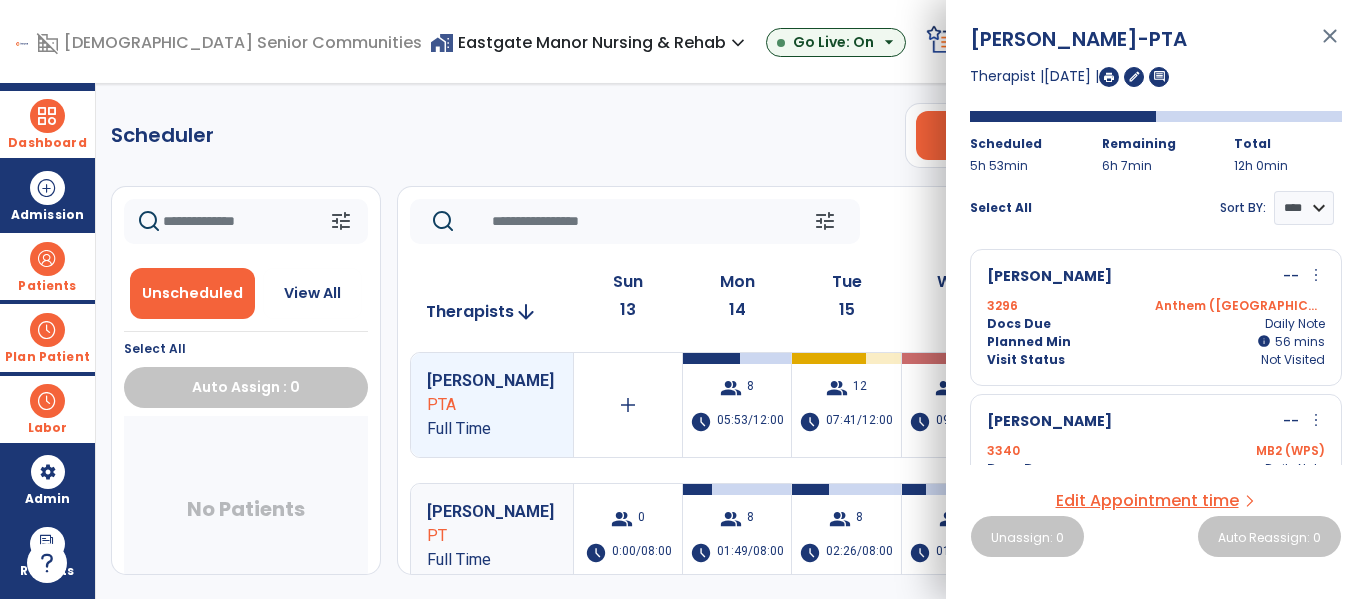click on "Scheduler   PT   OT   ST  **** *** more_vert  Manage Labor   View All Therapists   Print" 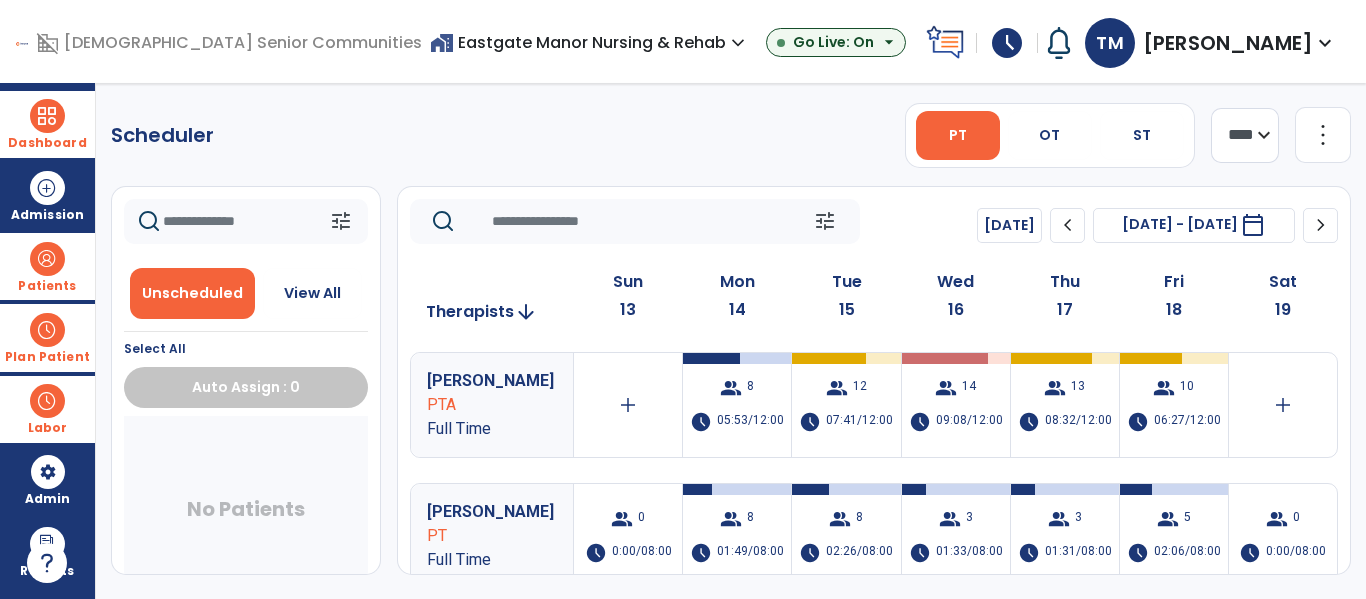 click at bounding box center [47, 330] 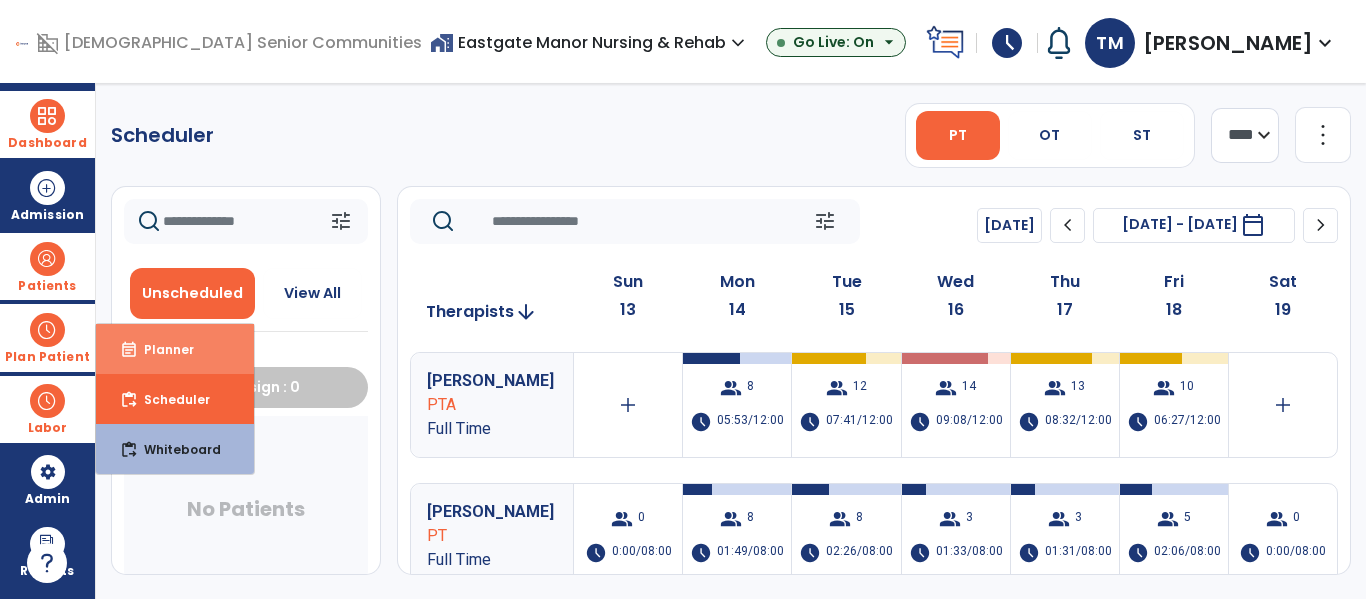 click on "event_note  Planner" at bounding box center (175, 349) 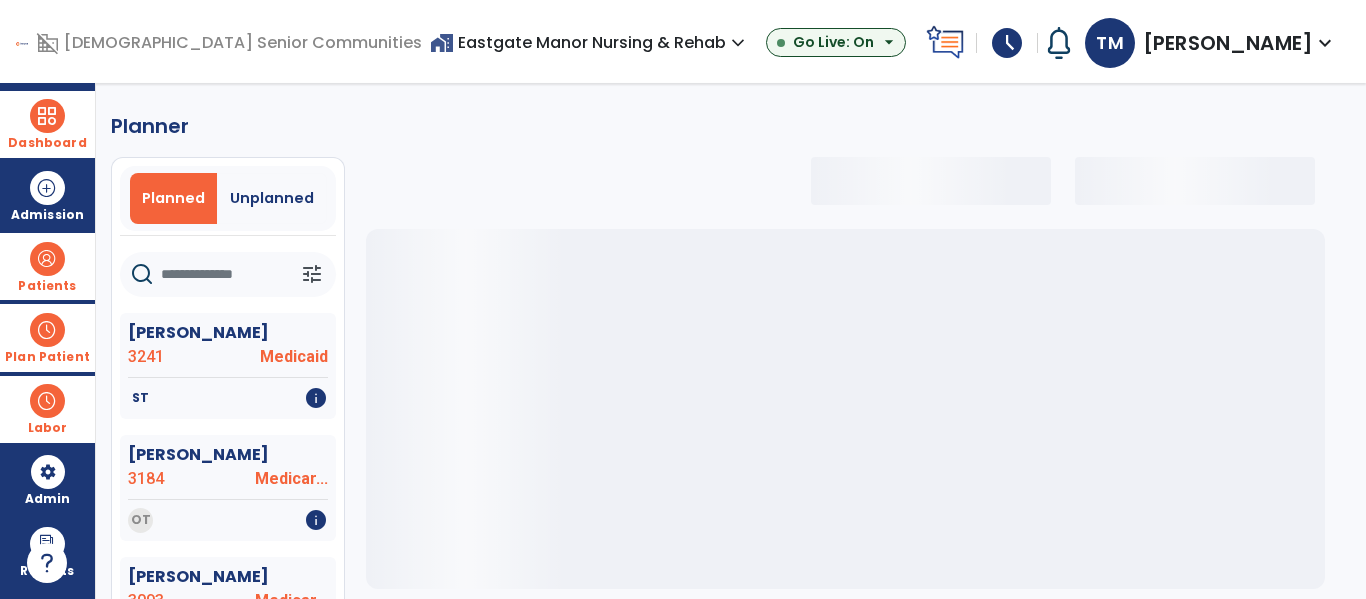 select on "***" 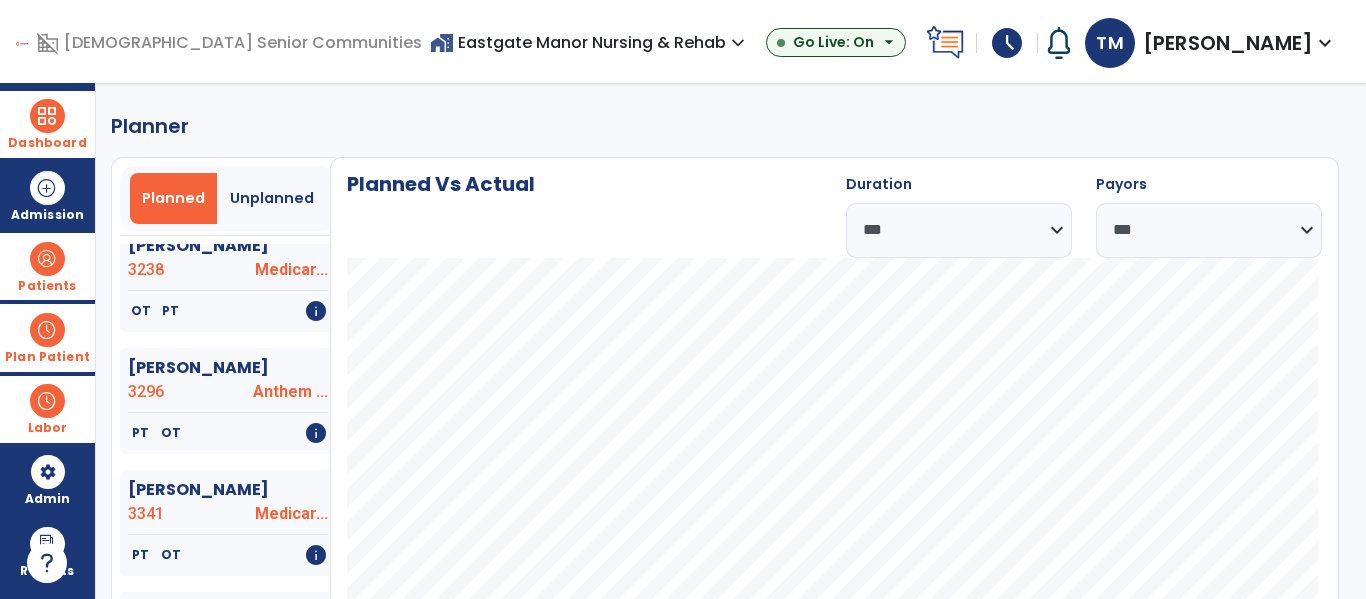 scroll, scrollTop: 1208, scrollLeft: 0, axis: vertical 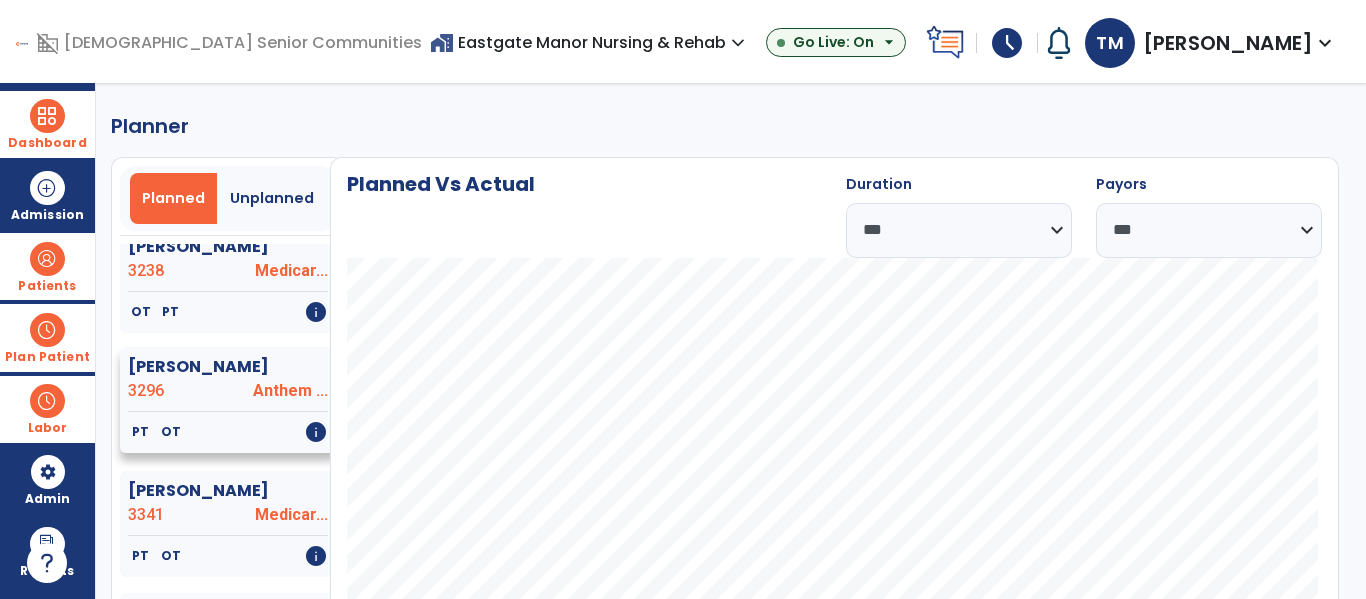 click on "Hazelwood, Marilyn  3296 Anthem ..." 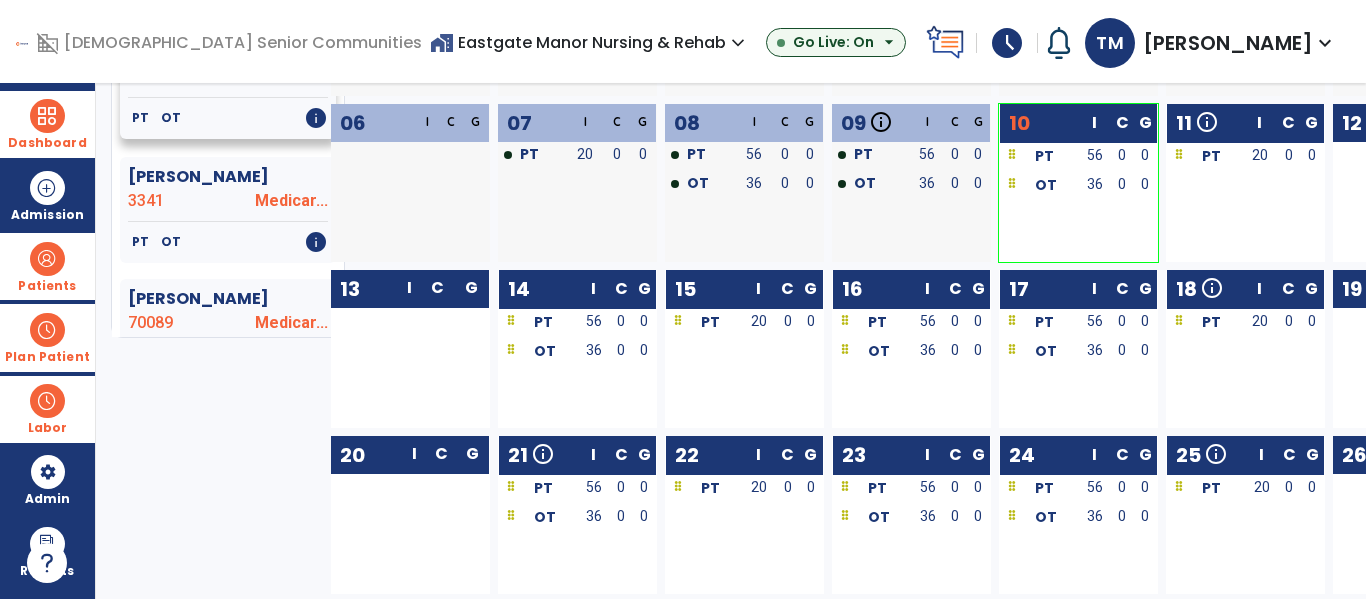 scroll, scrollTop: 318, scrollLeft: 0, axis: vertical 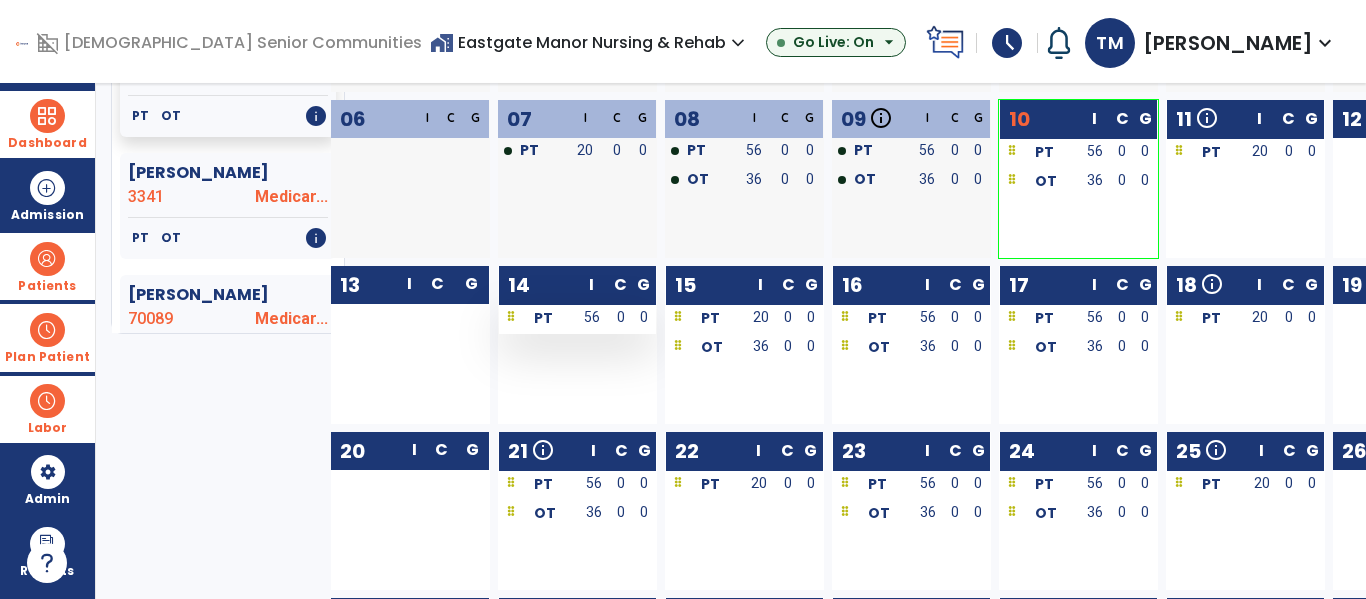 click on "56" at bounding box center (592, 317) 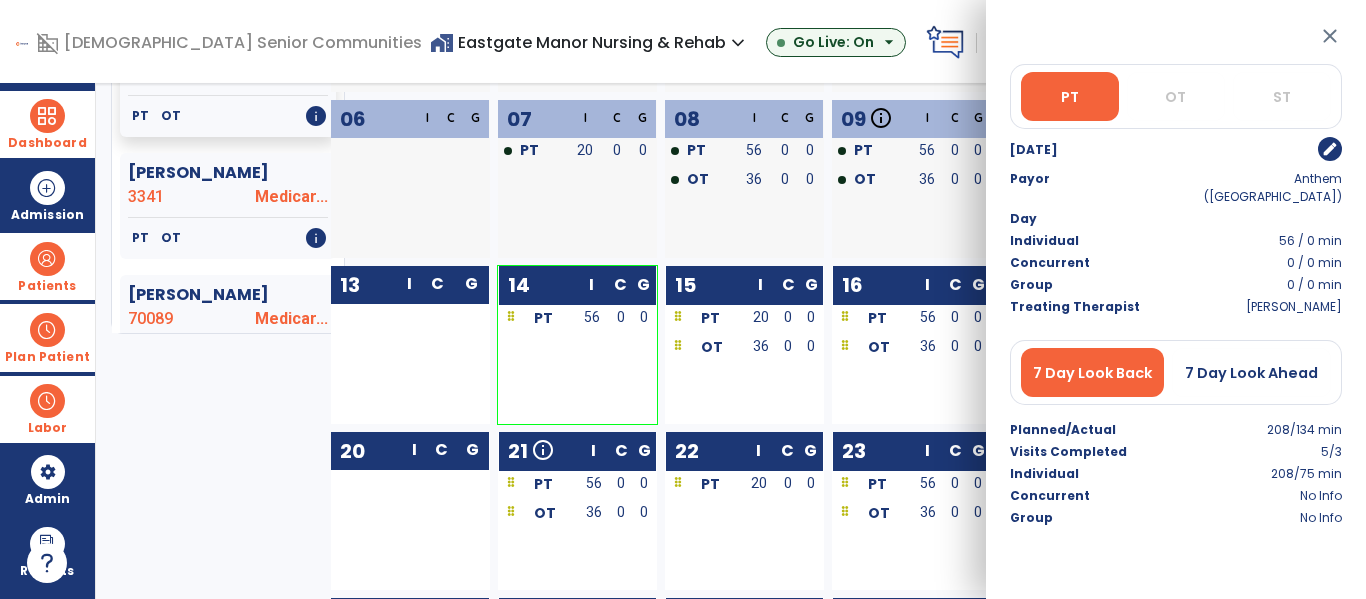 click on "edit" at bounding box center (1330, 149) 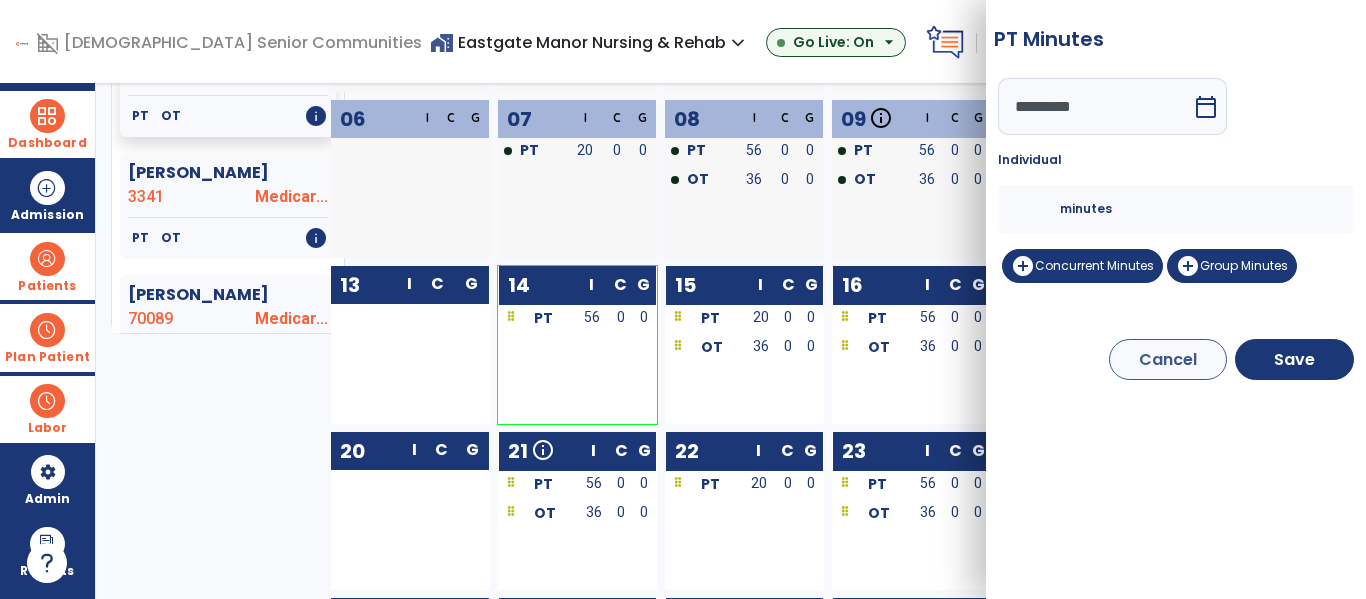 click on "**" at bounding box center [1036, 209] 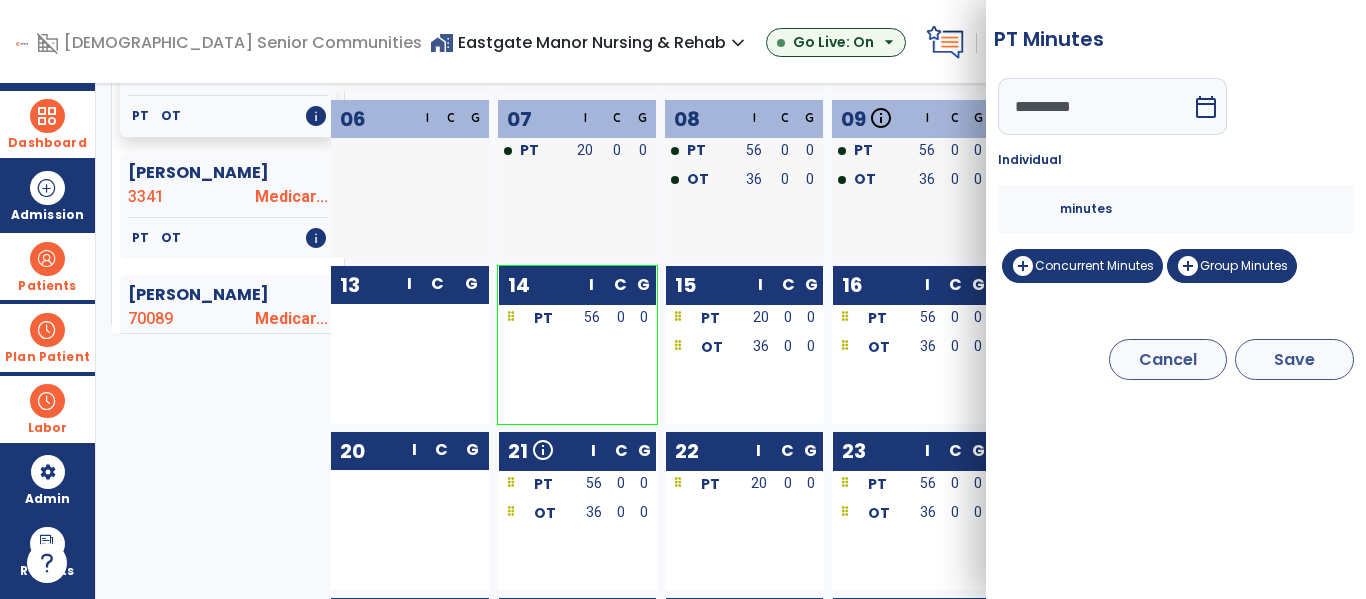 type on "**" 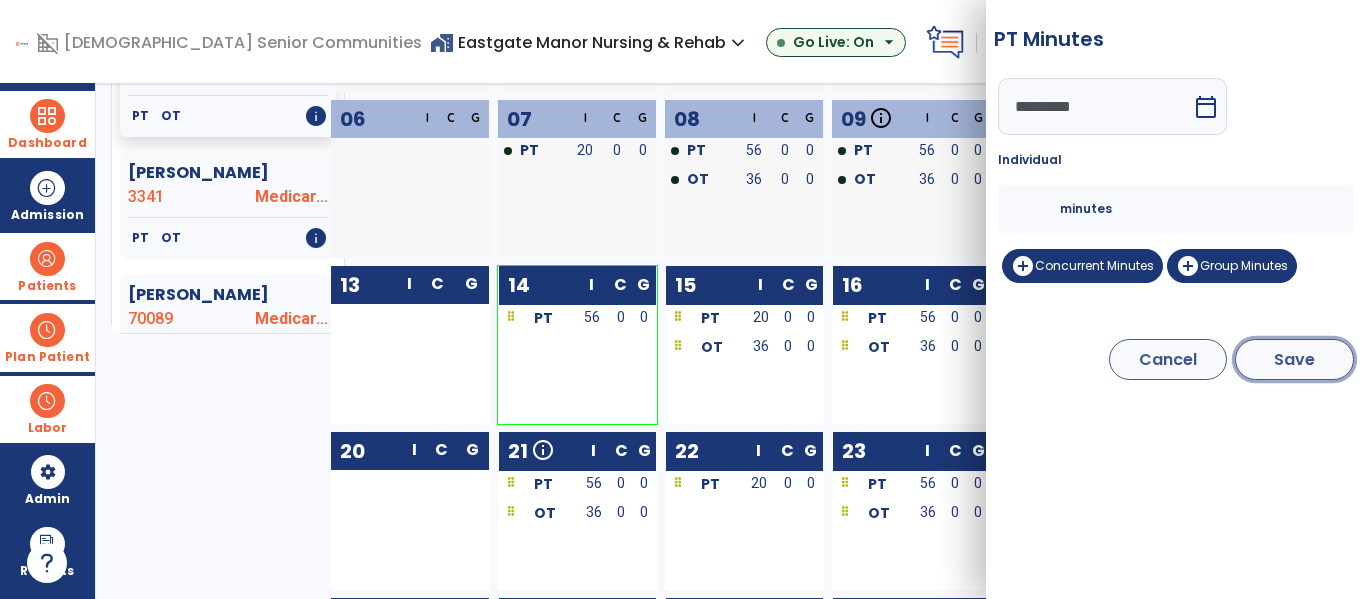 click on "Save" at bounding box center [1294, 359] 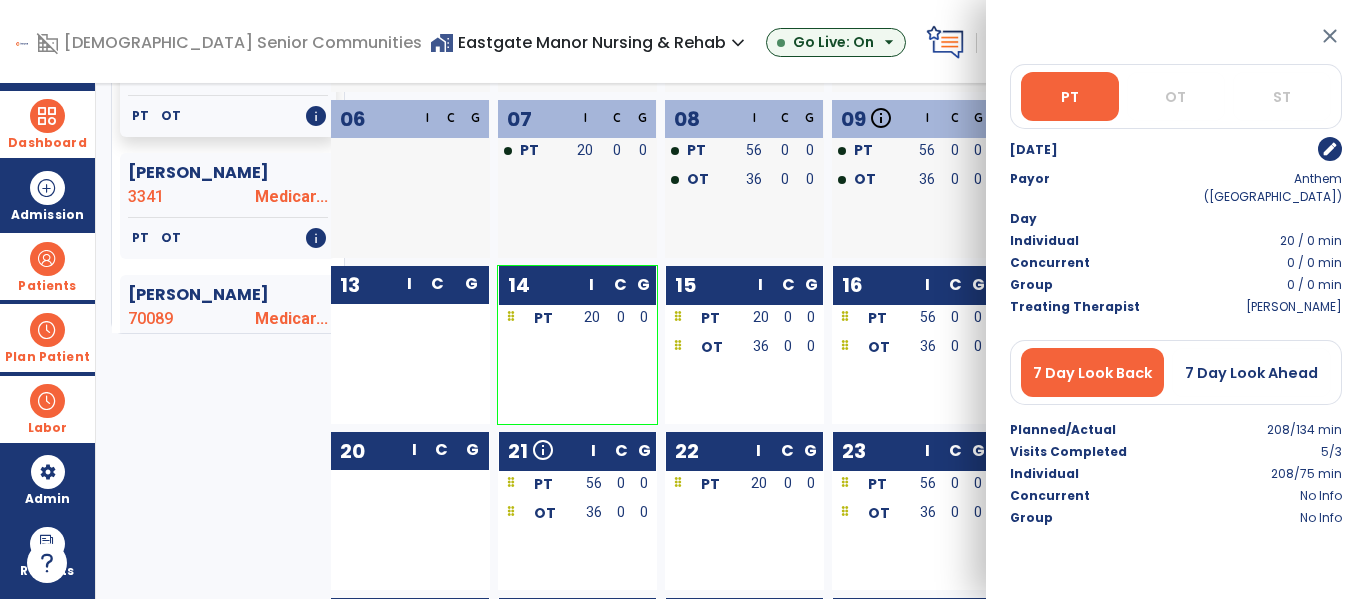 click on "close" at bounding box center (1330, 36) 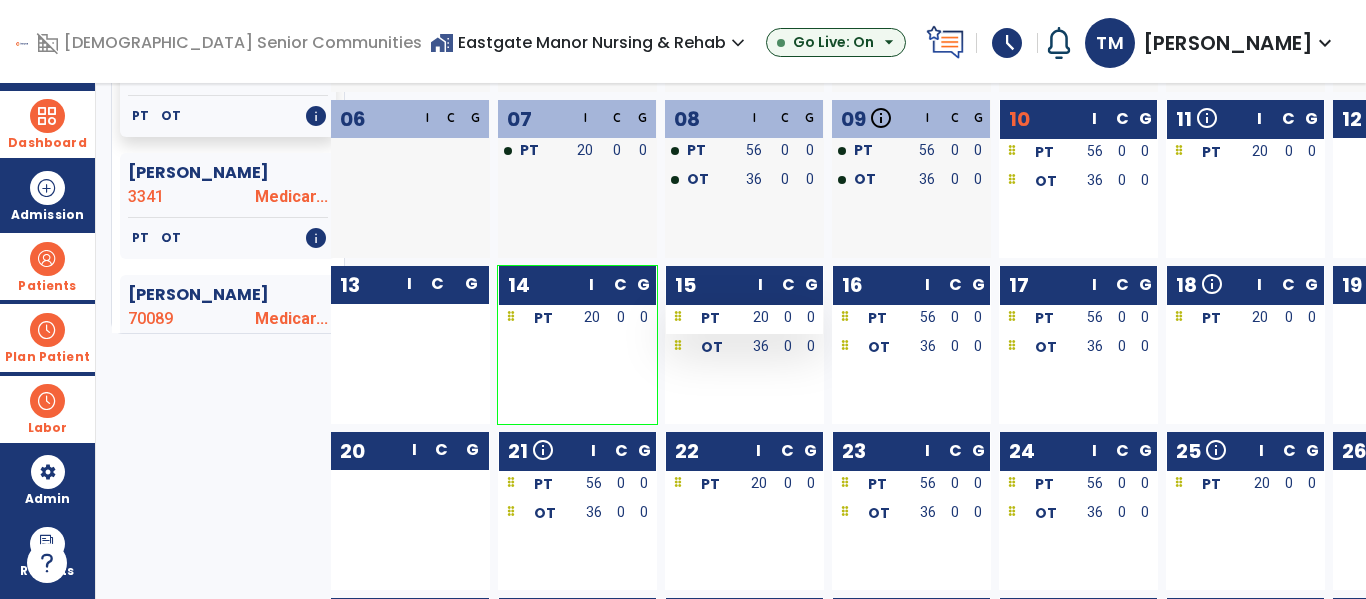 click on "0" at bounding box center [788, 317] 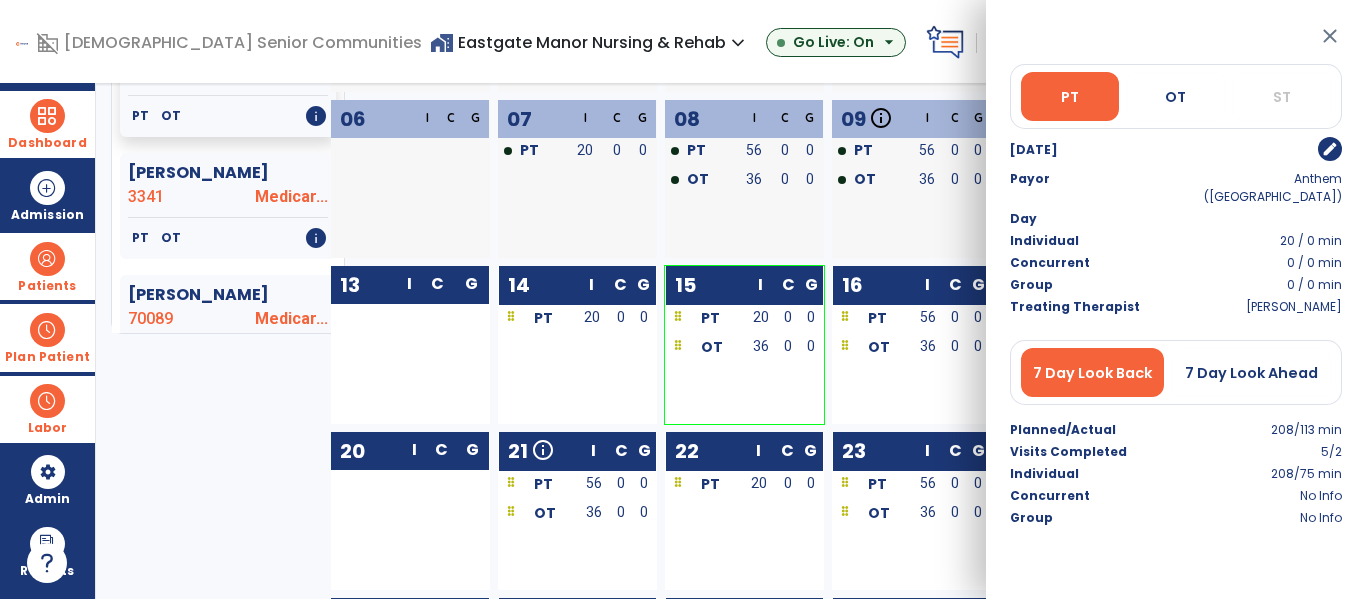 click on "edit" at bounding box center [1330, 149] 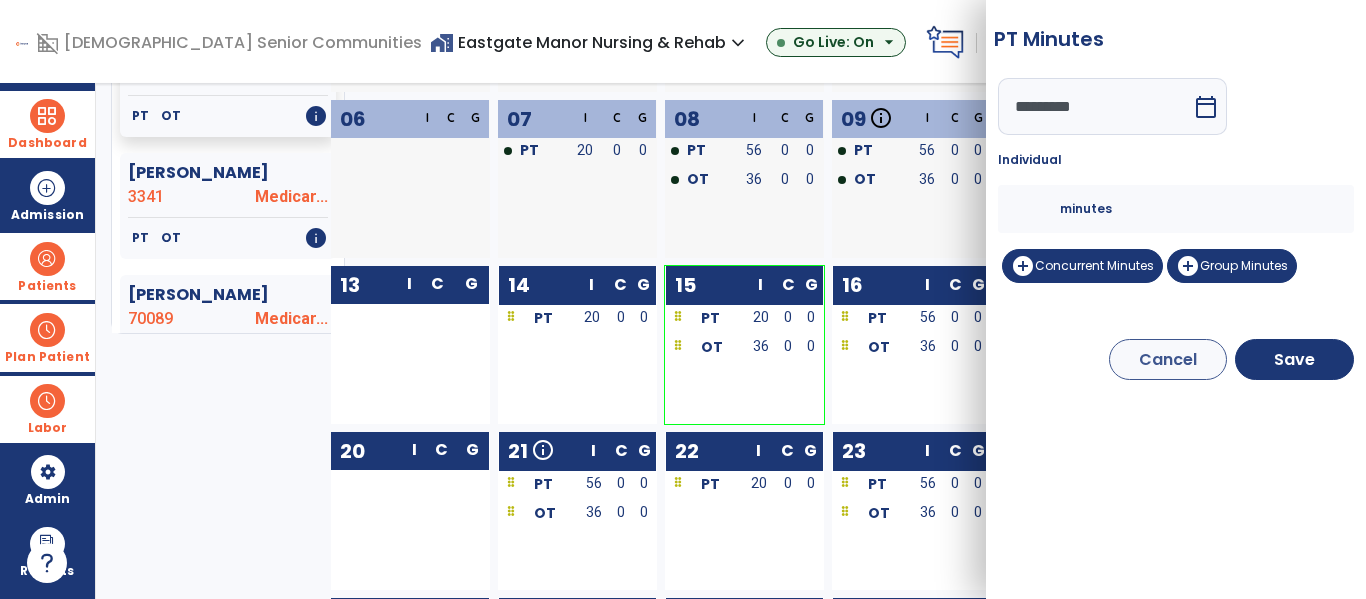 click on "**" at bounding box center [1036, 209] 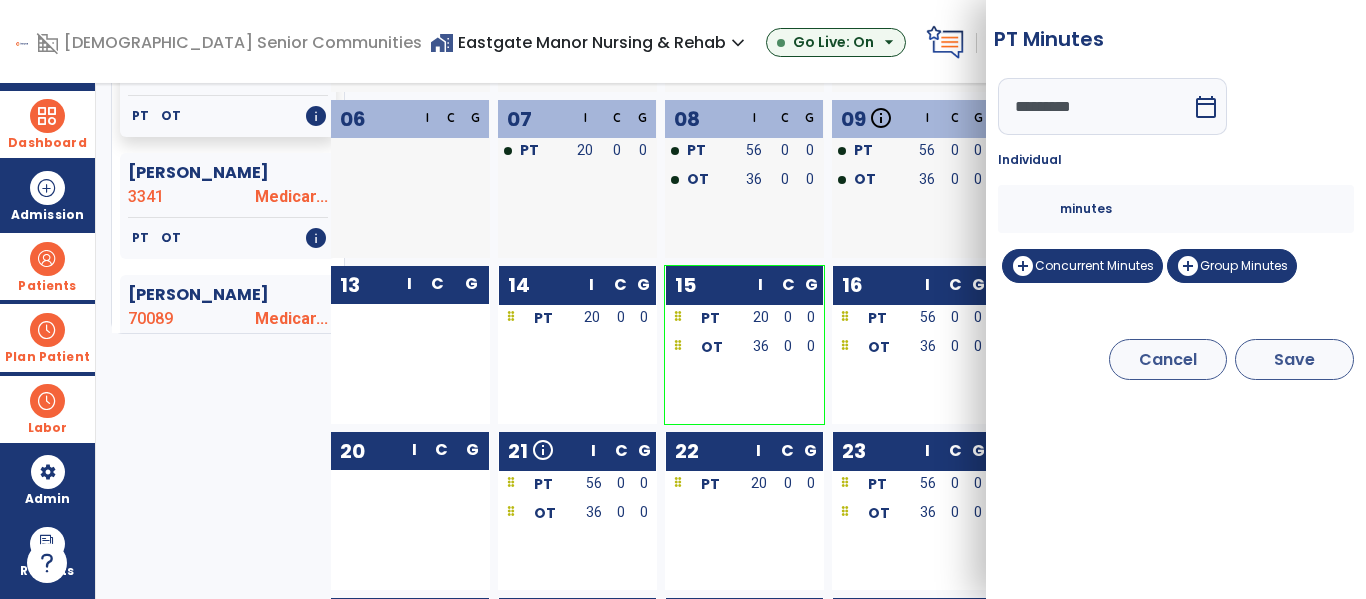 type on "**" 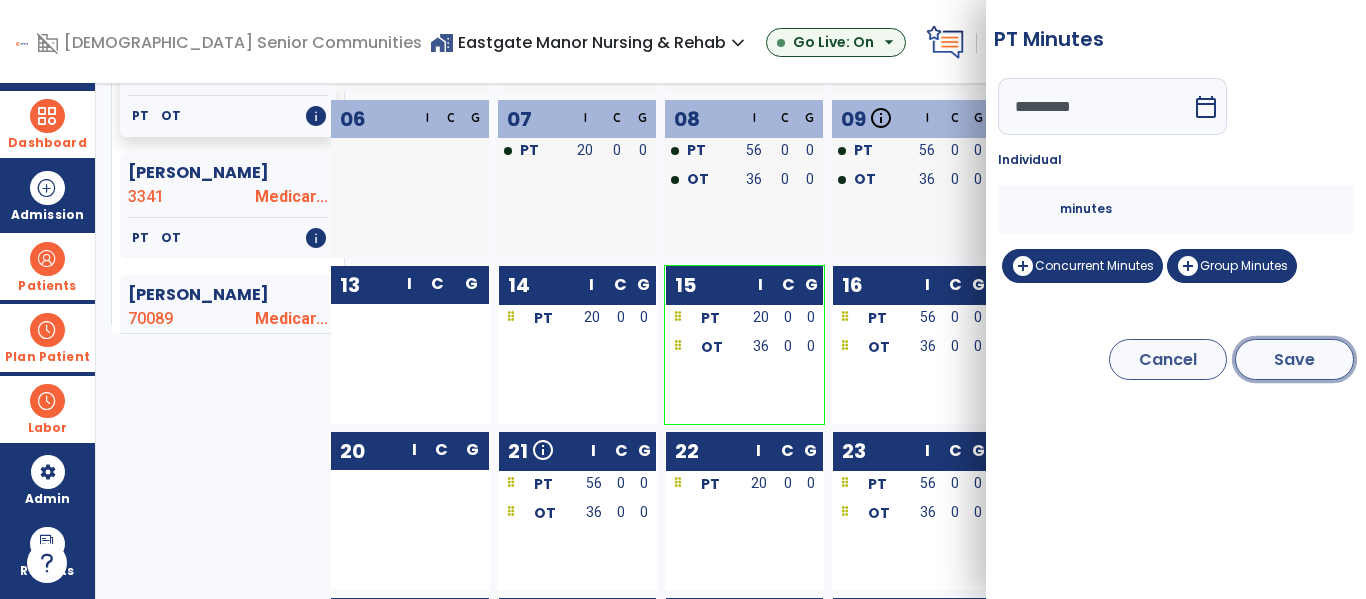 click on "Save" at bounding box center [1294, 359] 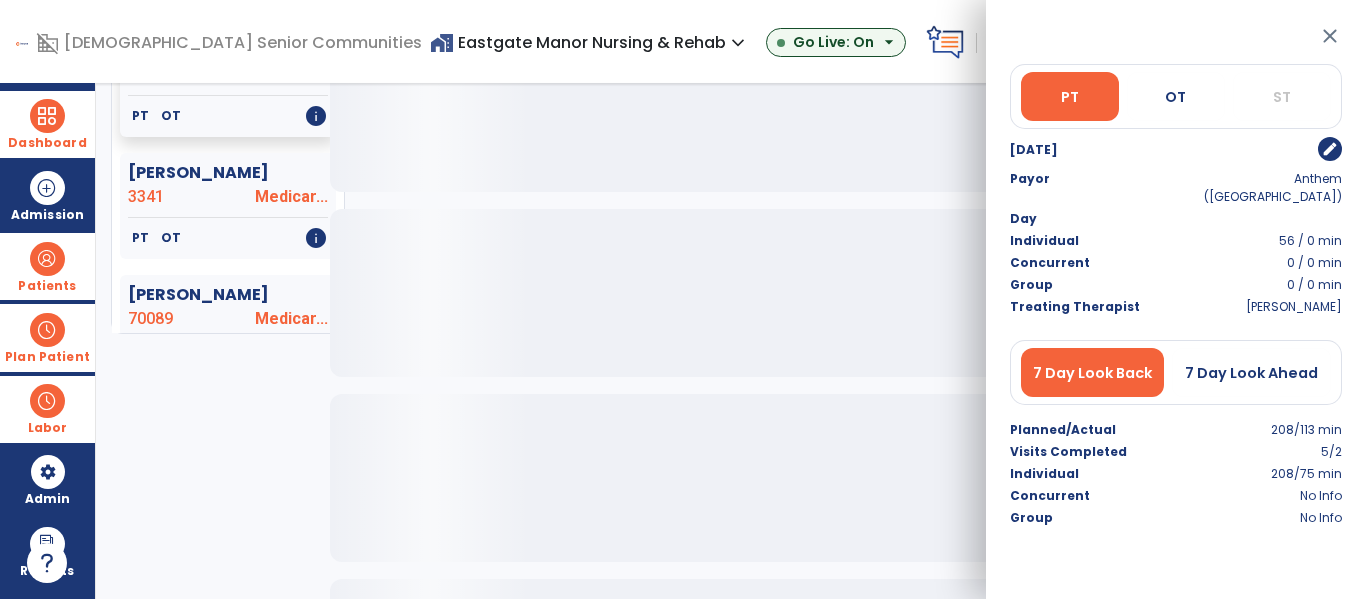 click on "close" at bounding box center (1330, 36) 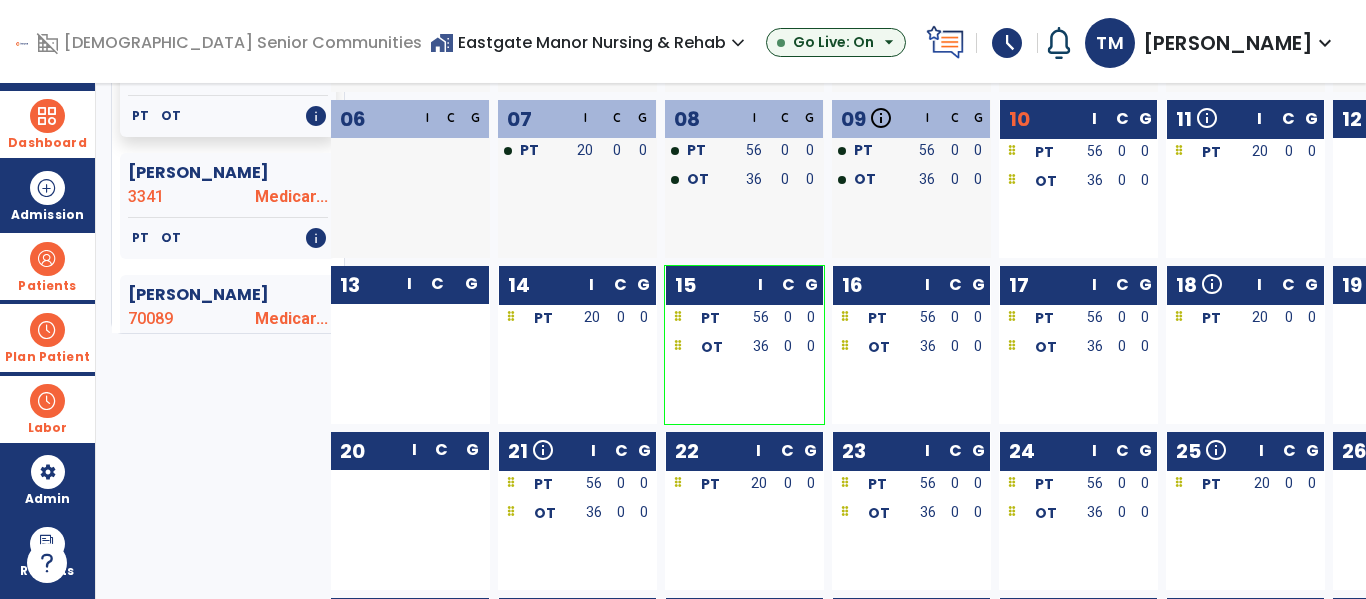 click at bounding box center [47, 330] 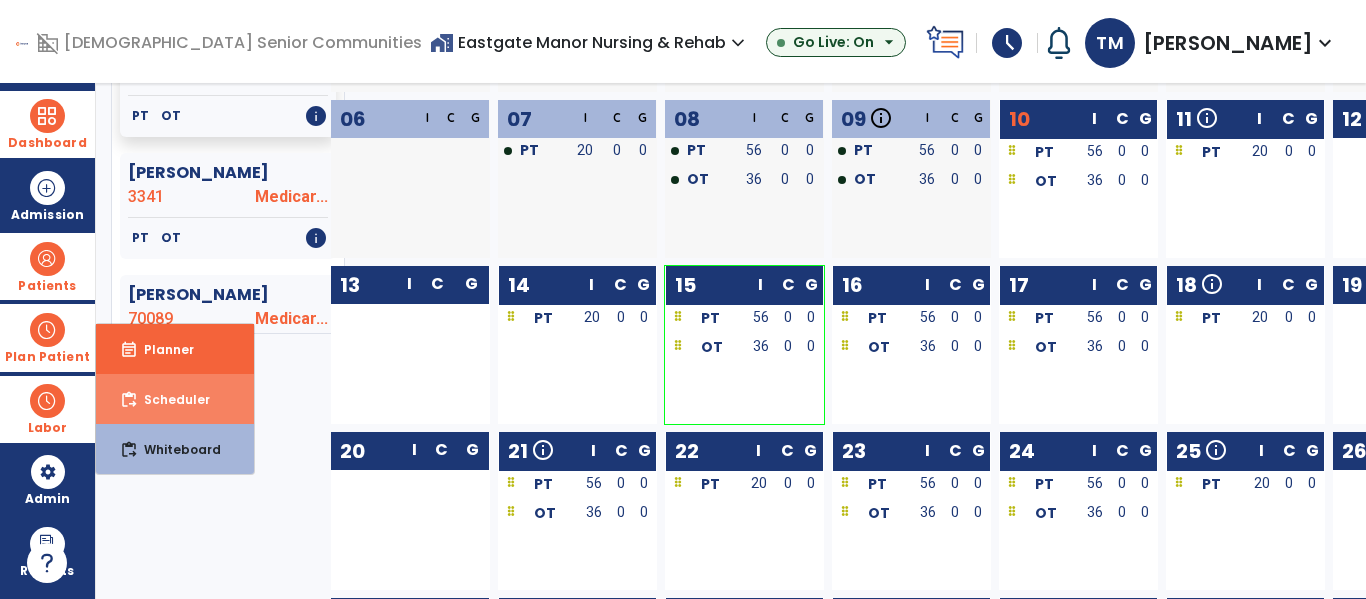 click on "Scheduler" at bounding box center [169, 399] 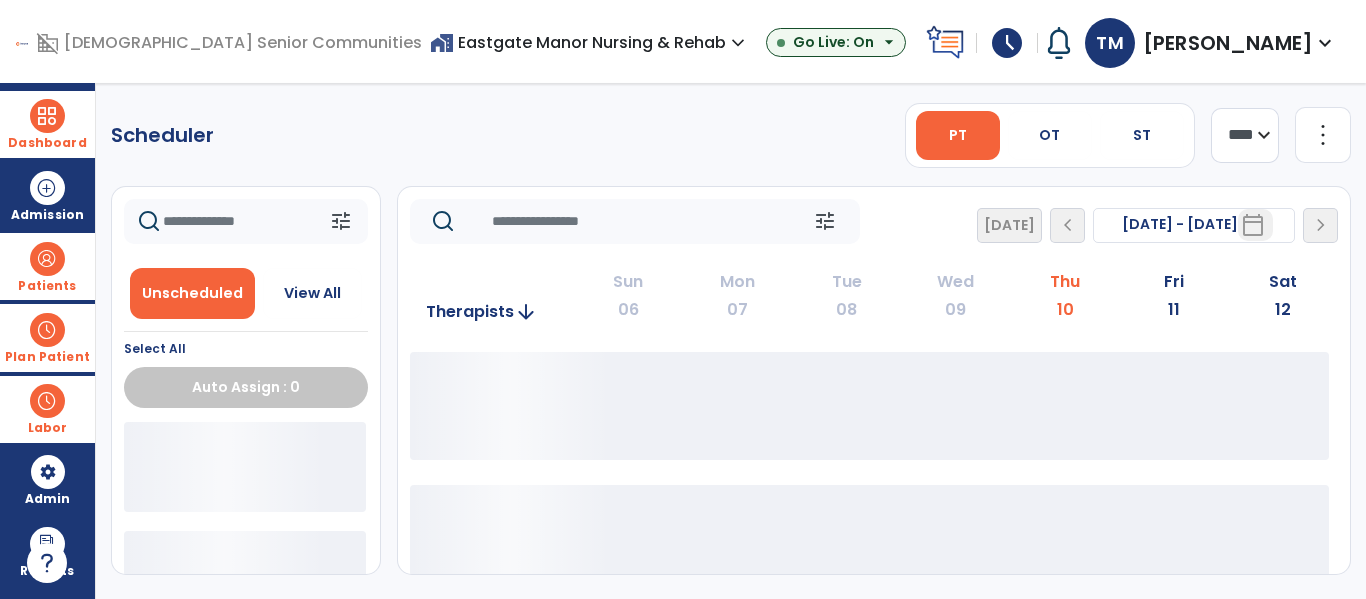 scroll, scrollTop: 0, scrollLeft: 0, axis: both 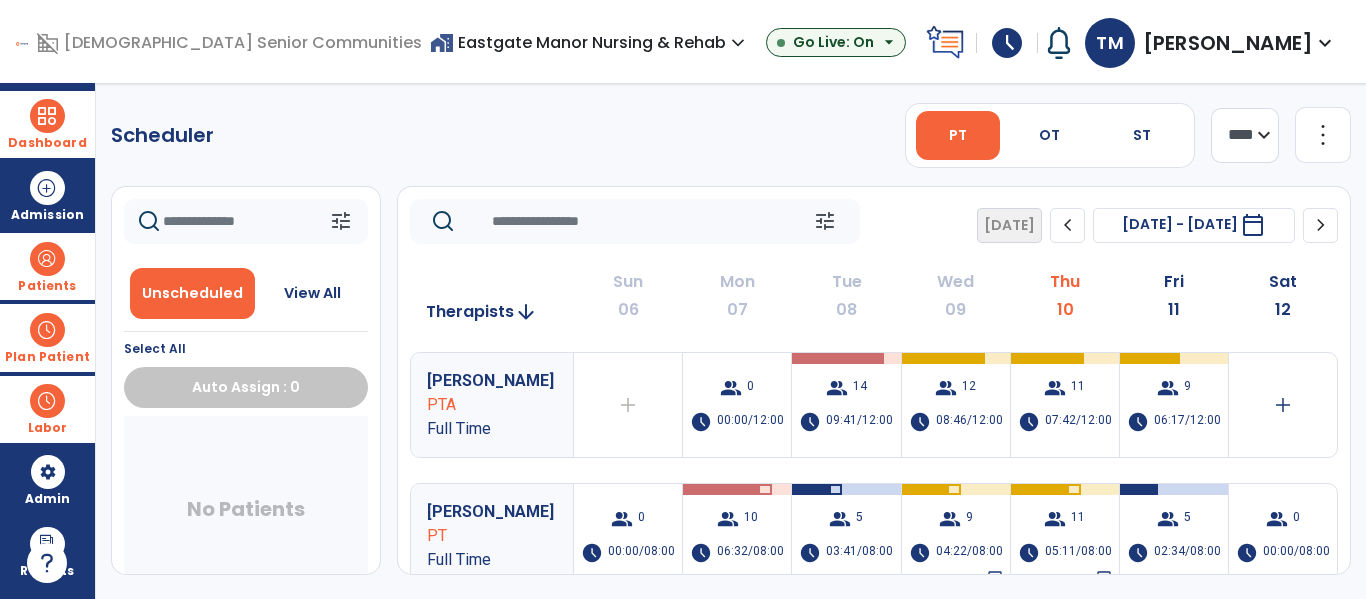 click on "chevron_right" 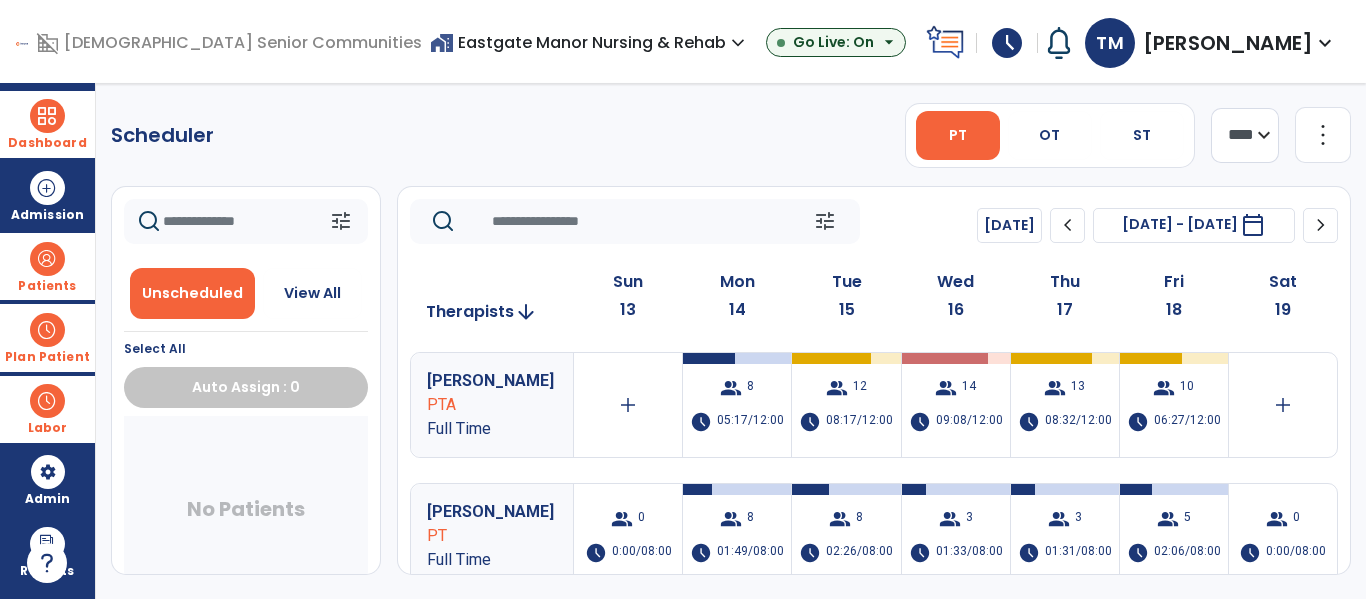 click on "home_work   Eastgate Manor Nursing & Rehab   expand_more" at bounding box center [590, 42] 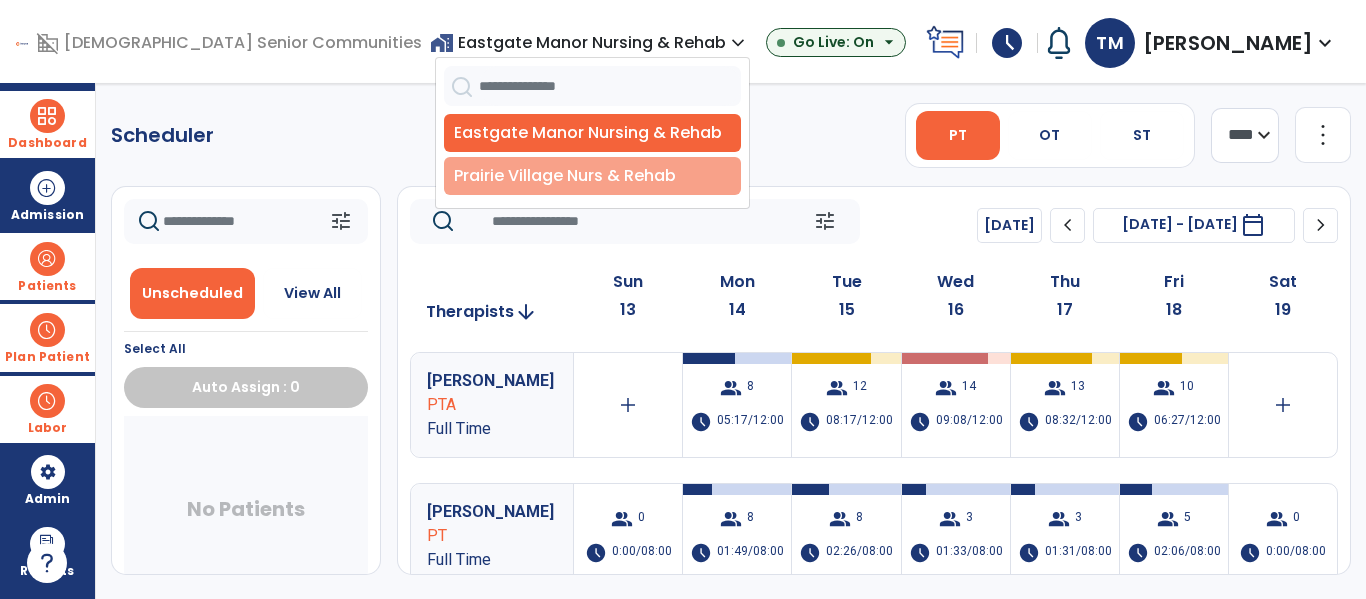 click on "Prairie Village Nurs & Rehab" at bounding box center [592, 176] 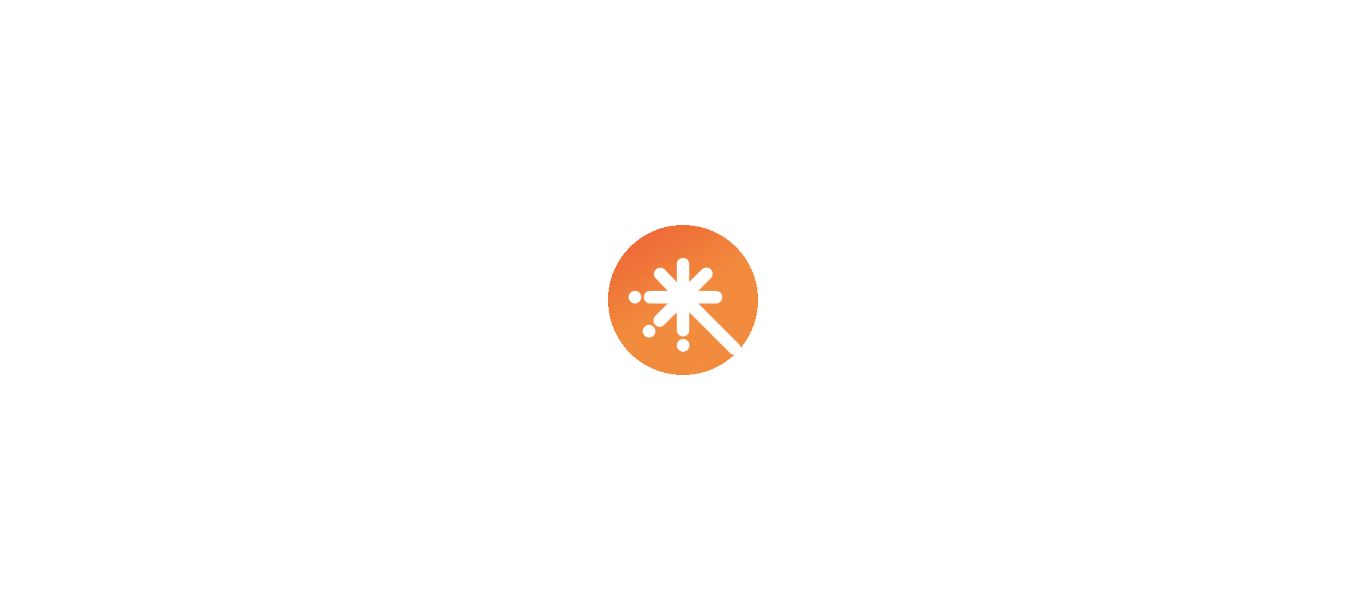 scroll, scrollTop: 0, scrollLeft: 0, axis: both 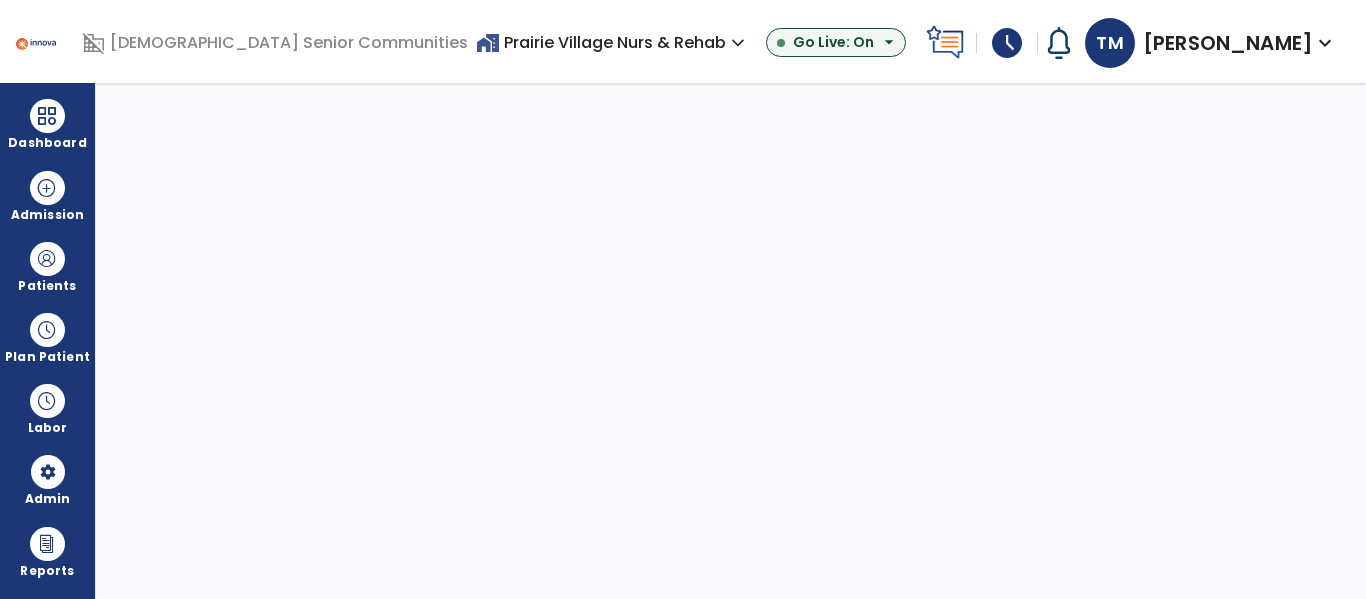 select on "***" 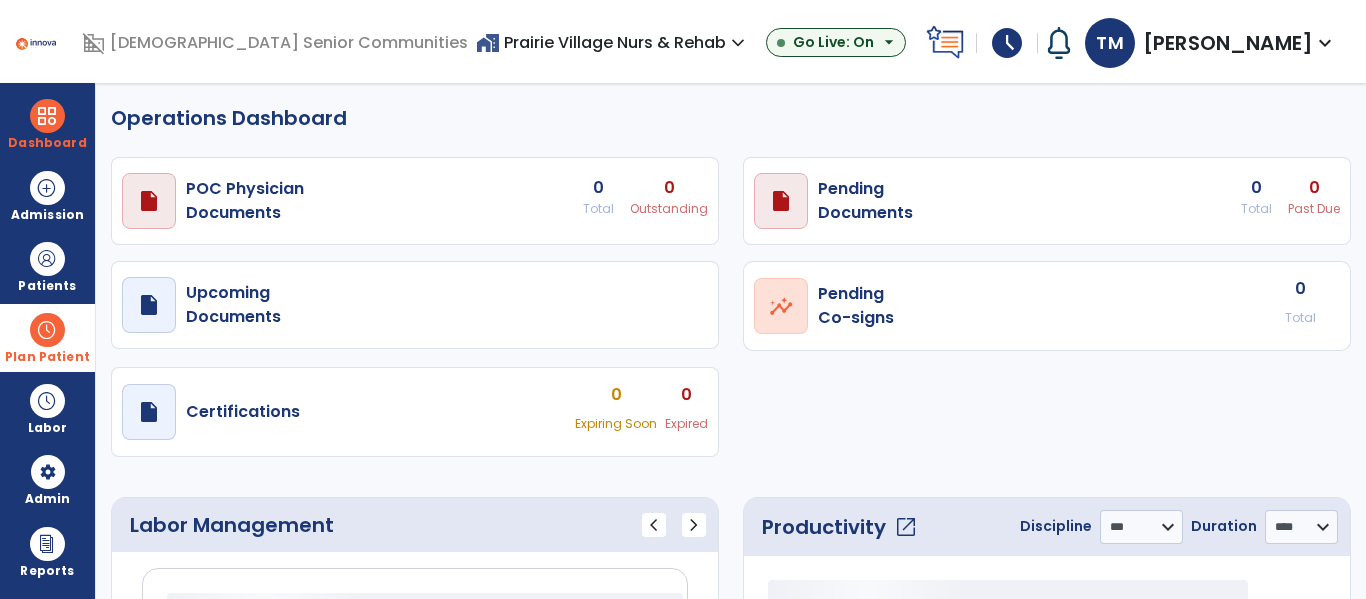 click at bounding box center (47, 330) 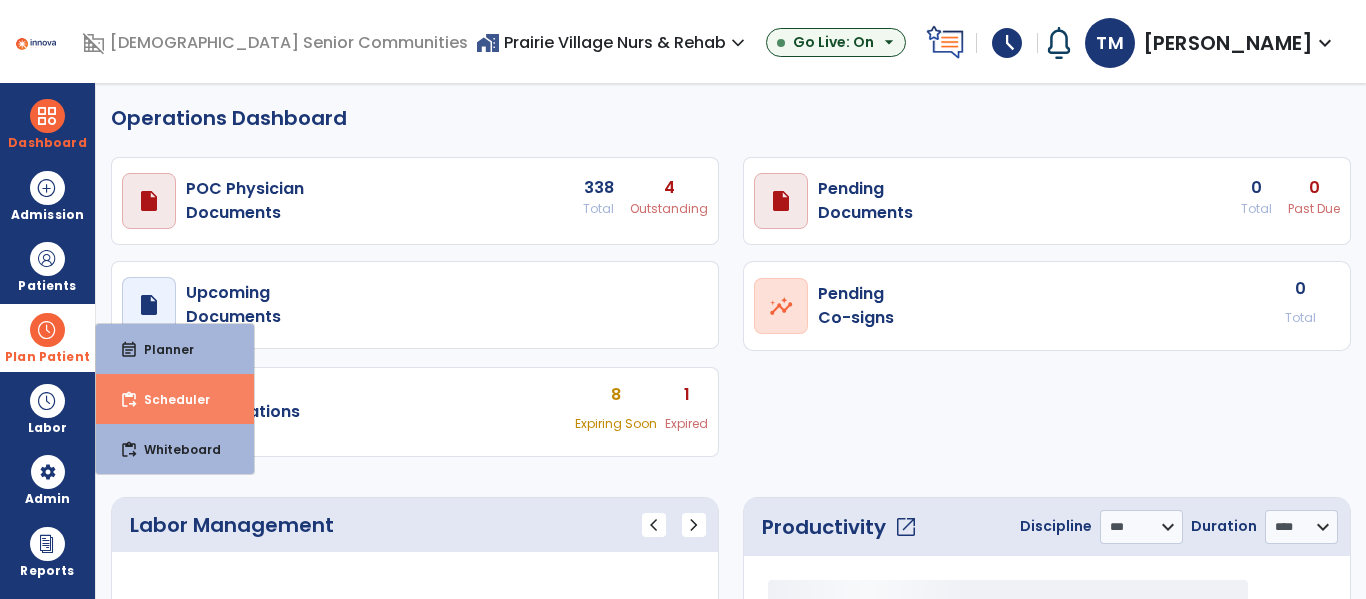 click on "Scheduler" at bounding box center [169, 399] 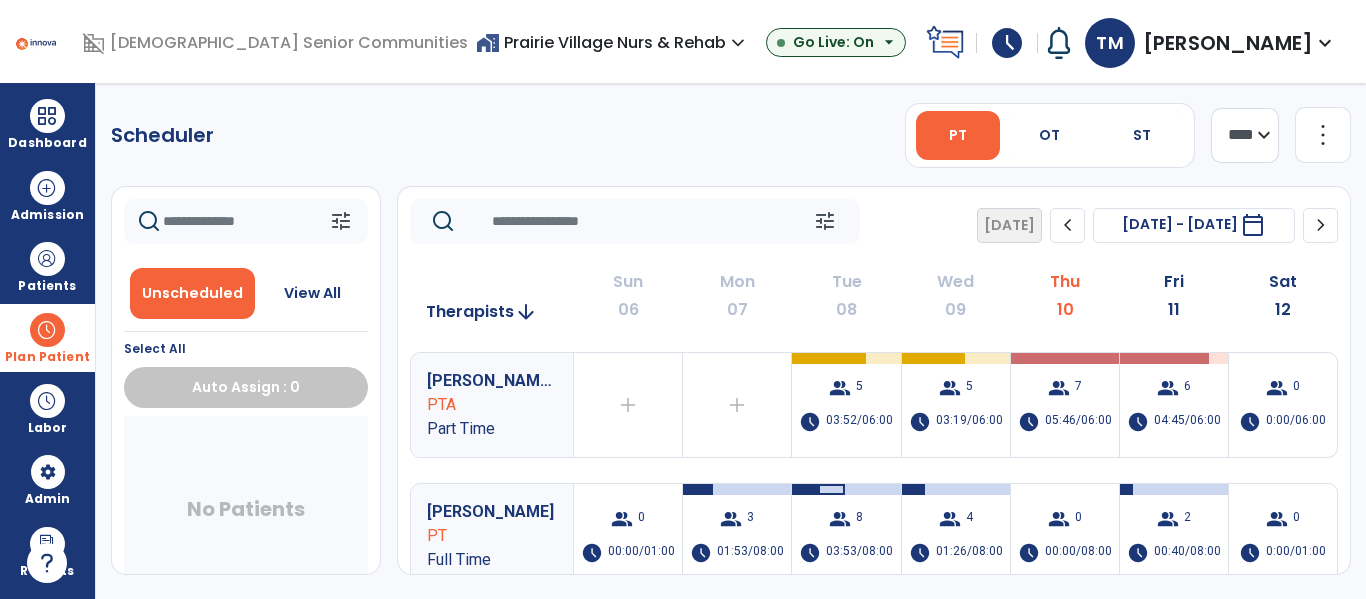 click on "chevron_right" 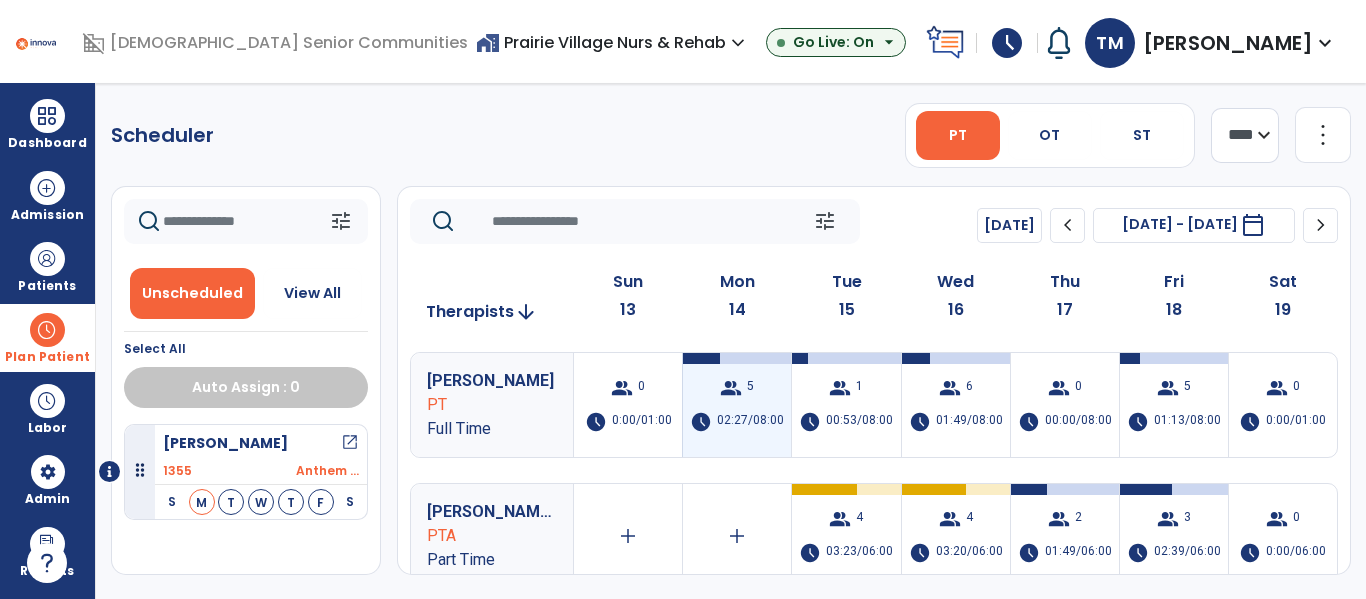 click on "group  5  schedule  02:27/08:00" at bounding box center (737, 405) 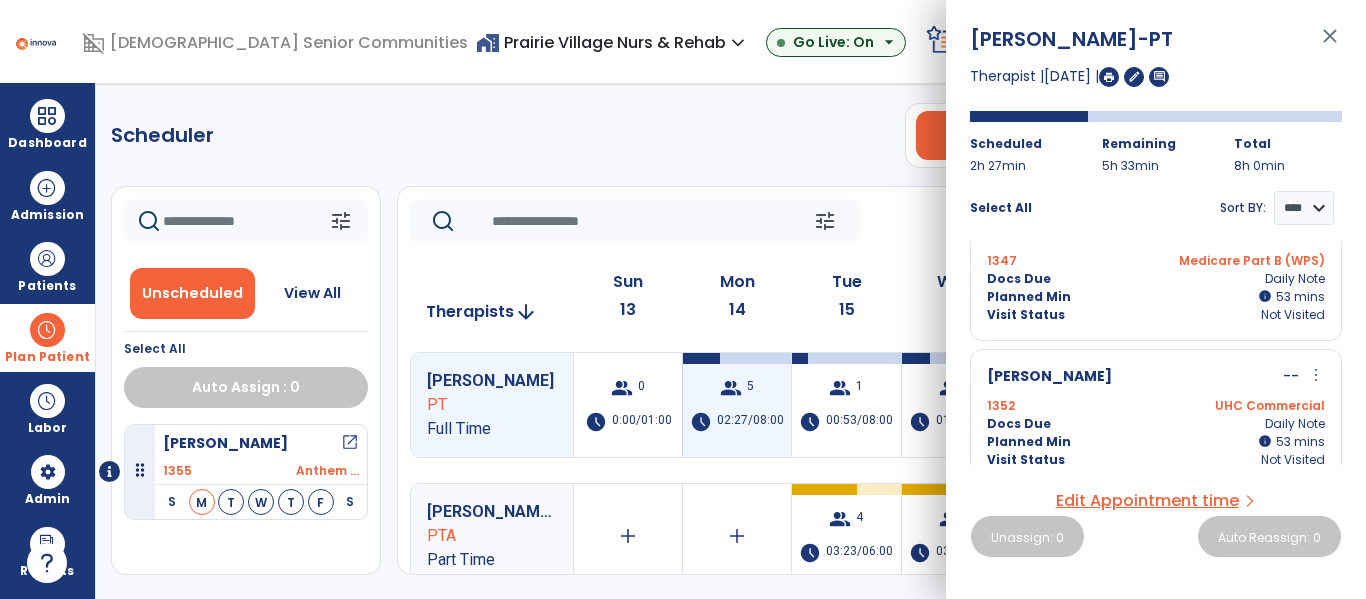scroll, scrollTop: 0, scrollLeft: 0, axis: both 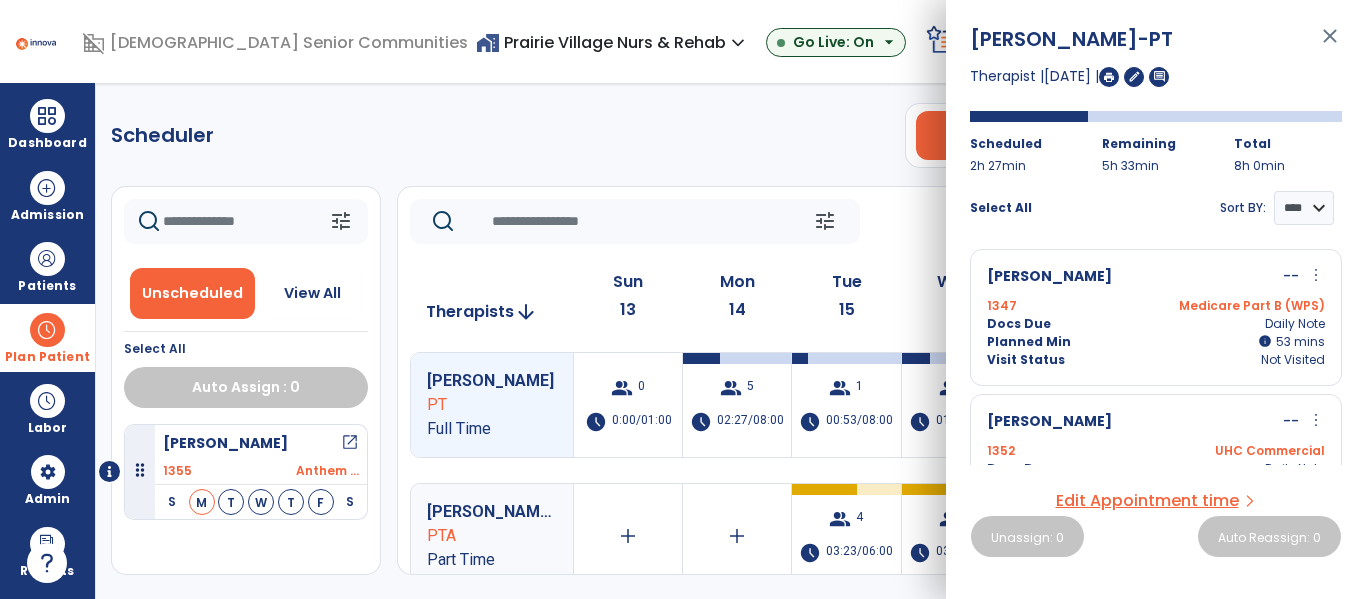 click on "Scheduler   PT   OT   ST  **** *** more_vert  Manage Labor   View All Therapists   Print" 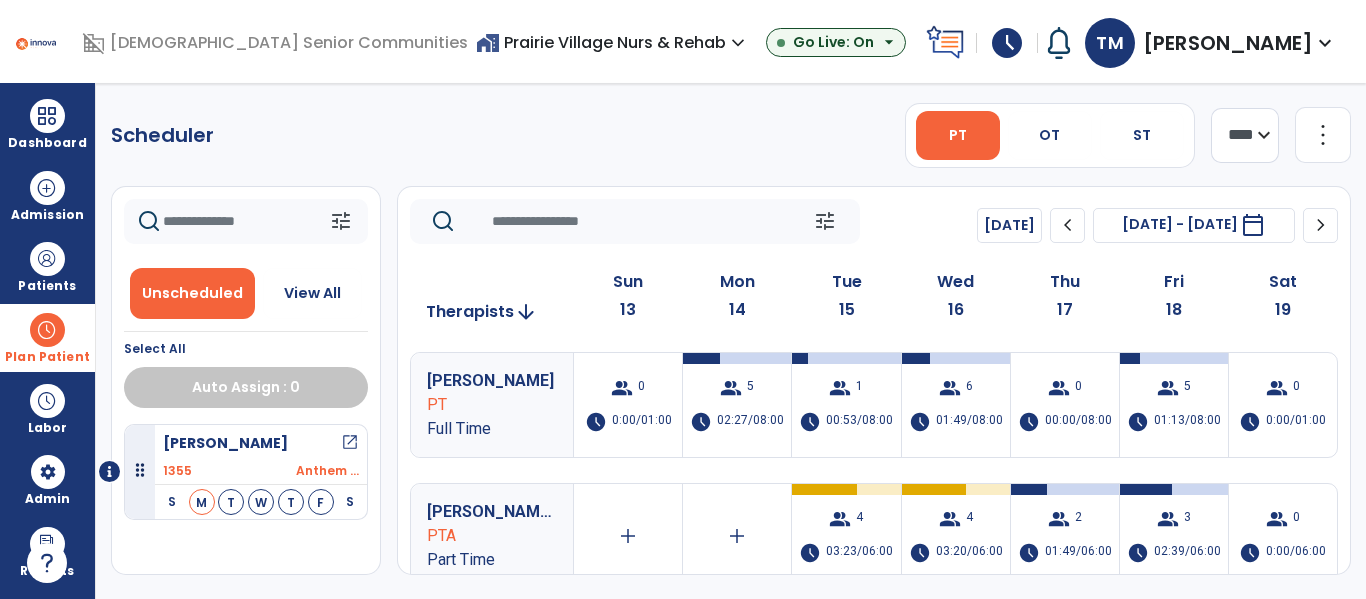 click at bounding box center (47, 330) 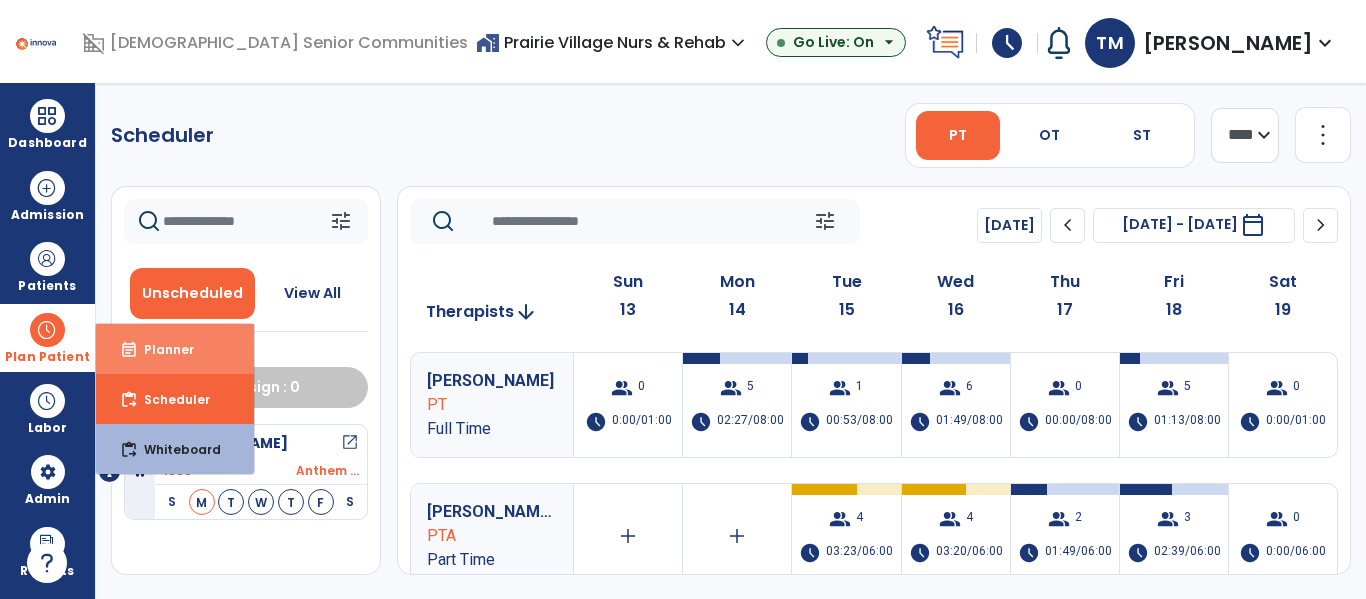 click on "event_note  Planner" at bounding box center (175, 349) 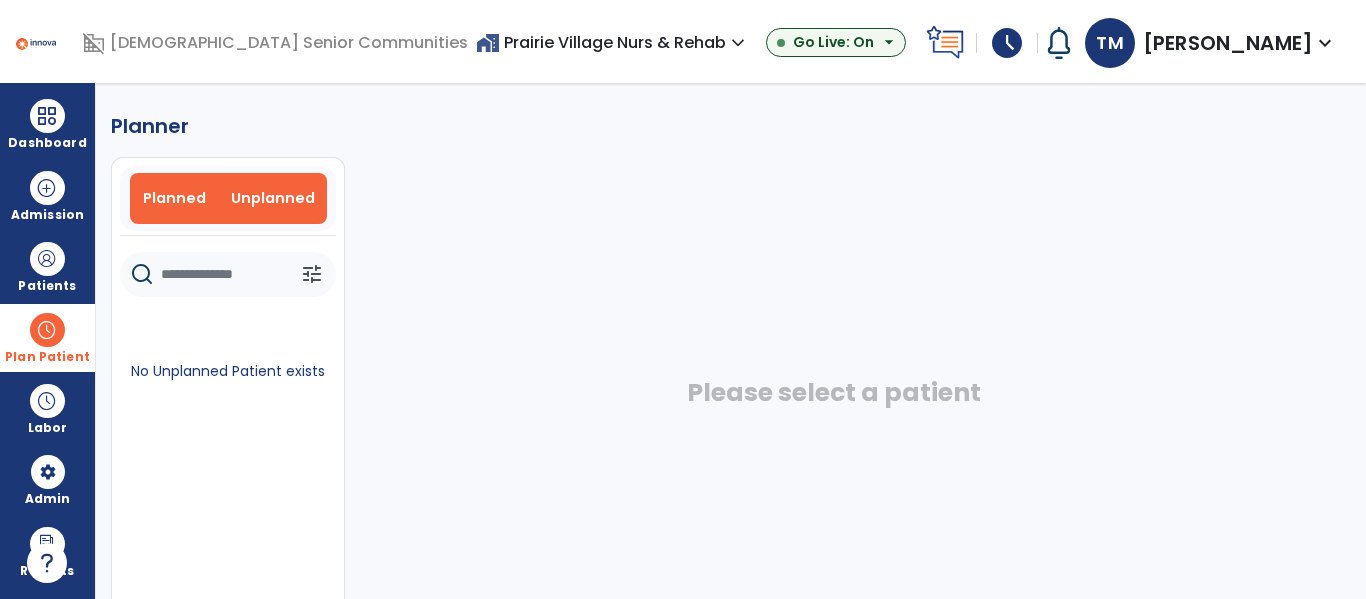 click on "Planned" at bounding box center [174, 198] 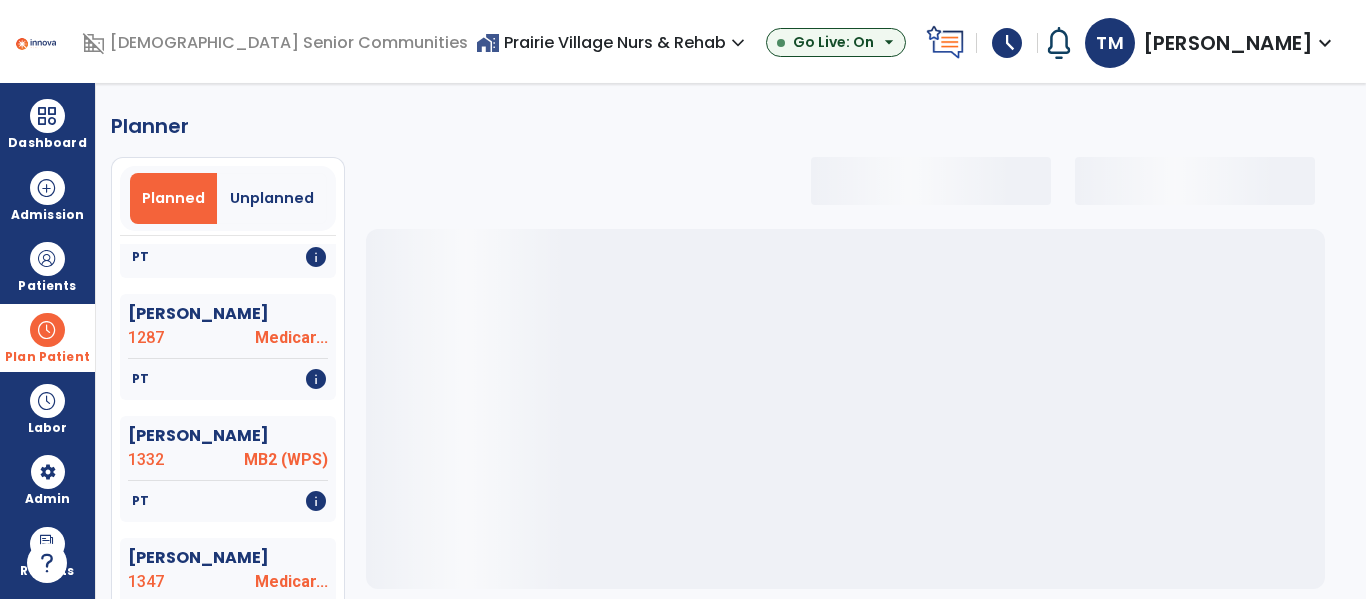 select on "***" 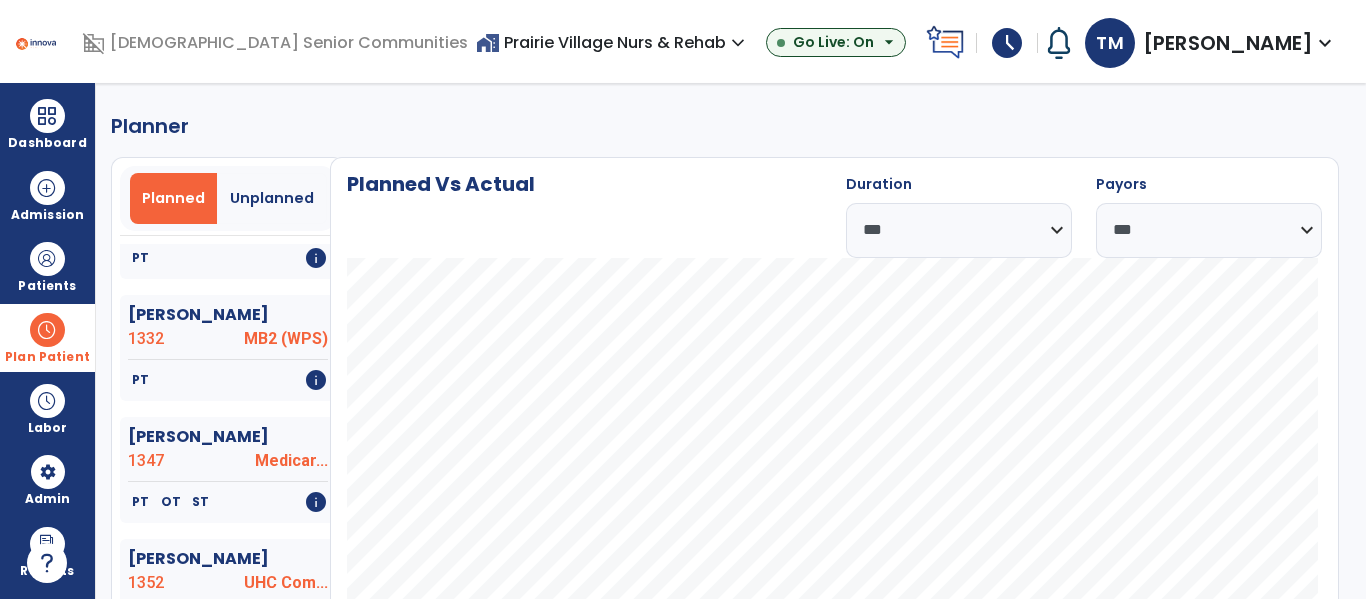 scroll, scrollTop: 780, scrollLeft: 0, axis: vertical 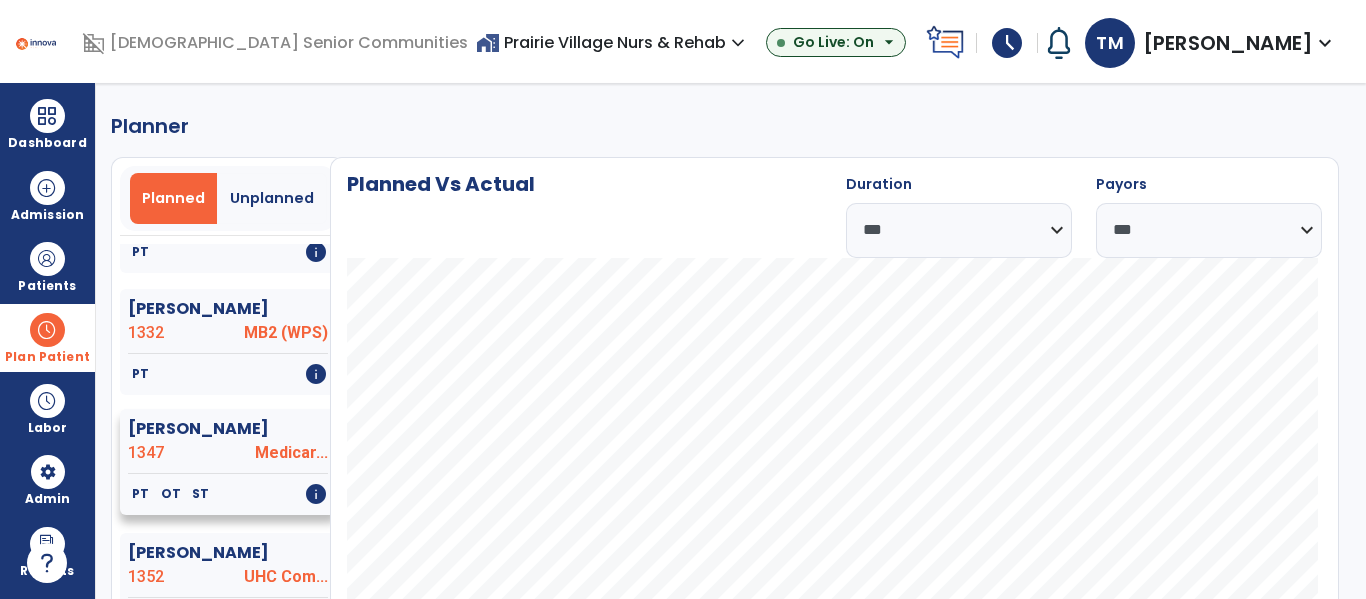 click on "1347" 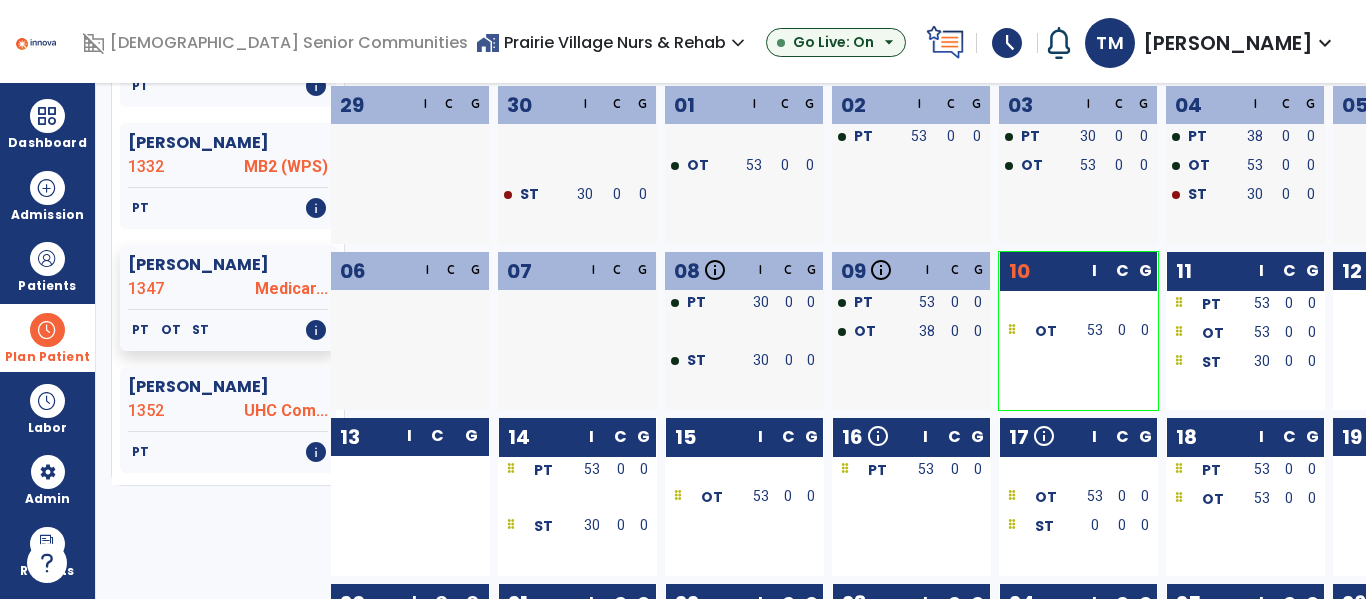 scroll, scrollTop: 167, scrollLeft: 0, axis: vertical 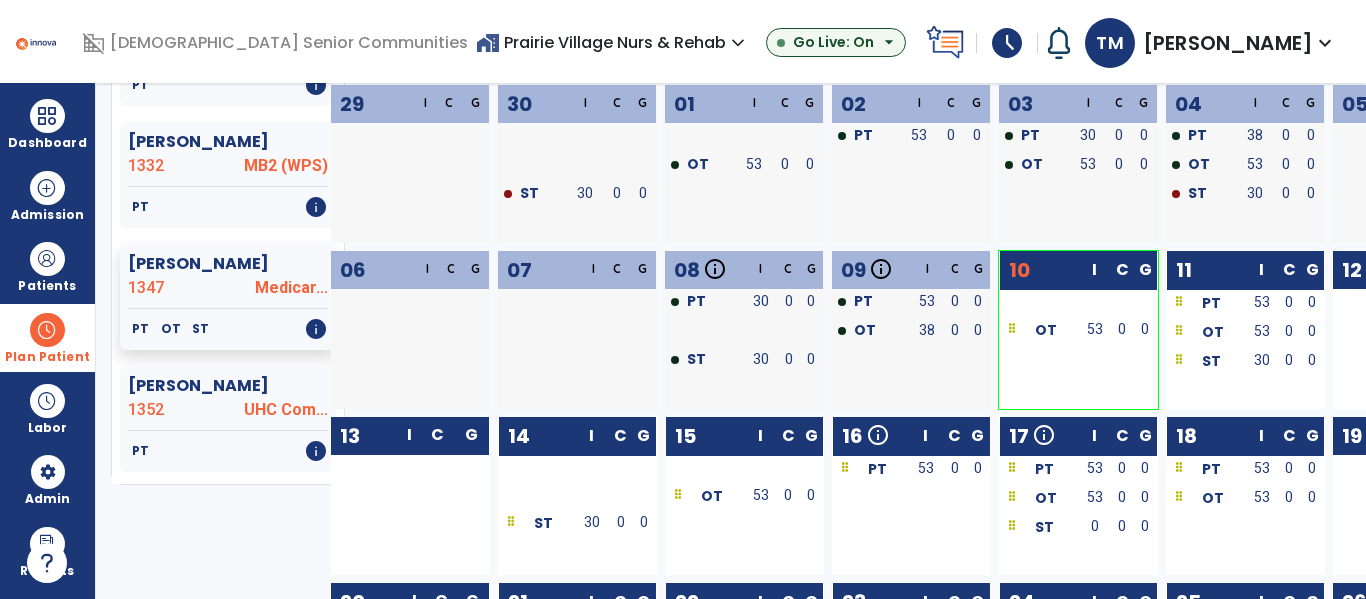 click at bounding box center [47, 330] 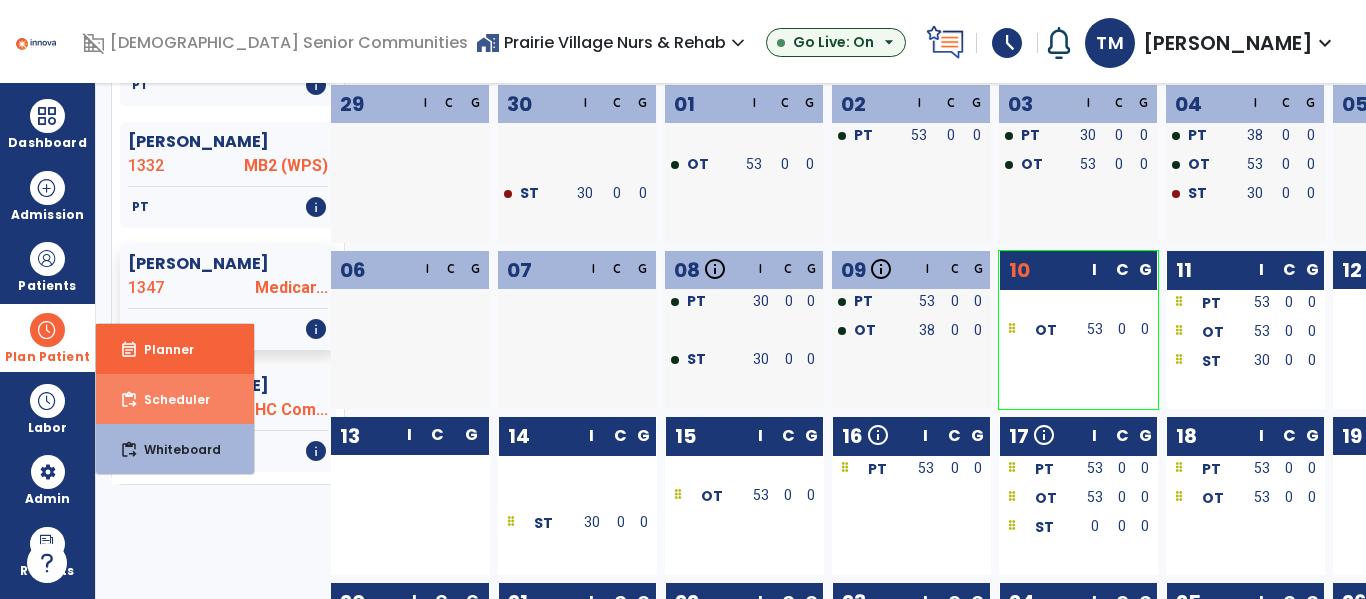 click on "Scheduler" at bounding box center [169, 399] 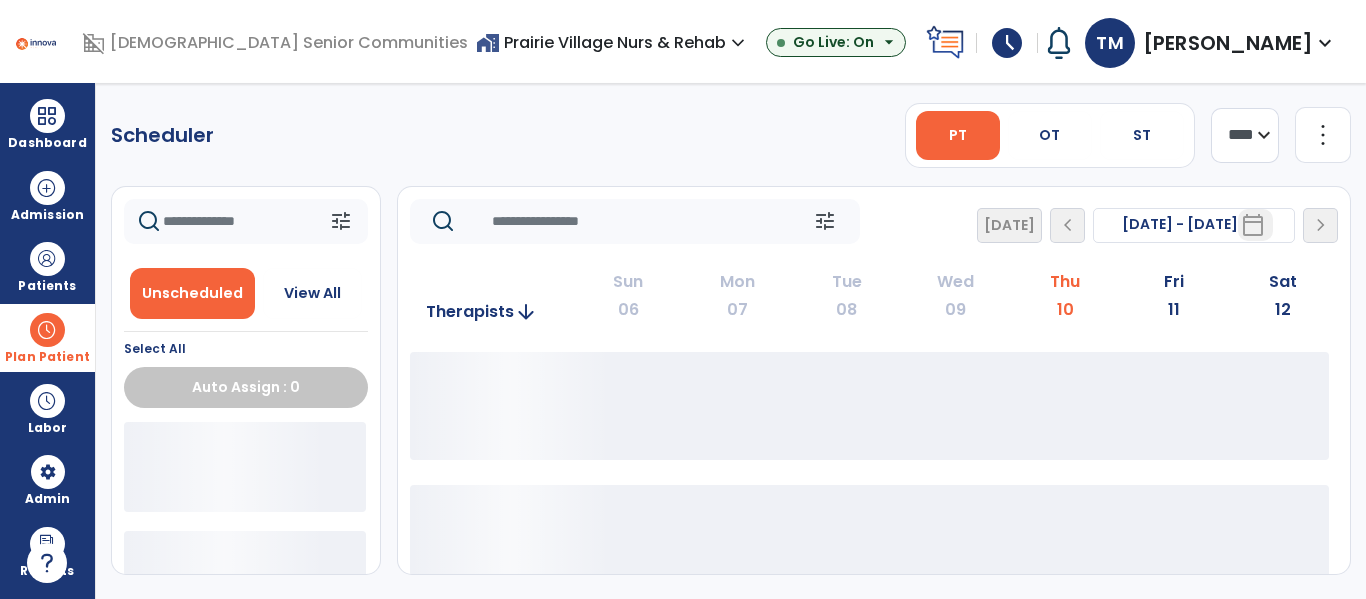 scroll, scrollTop: 0, scrollLeft: 0, axis: both 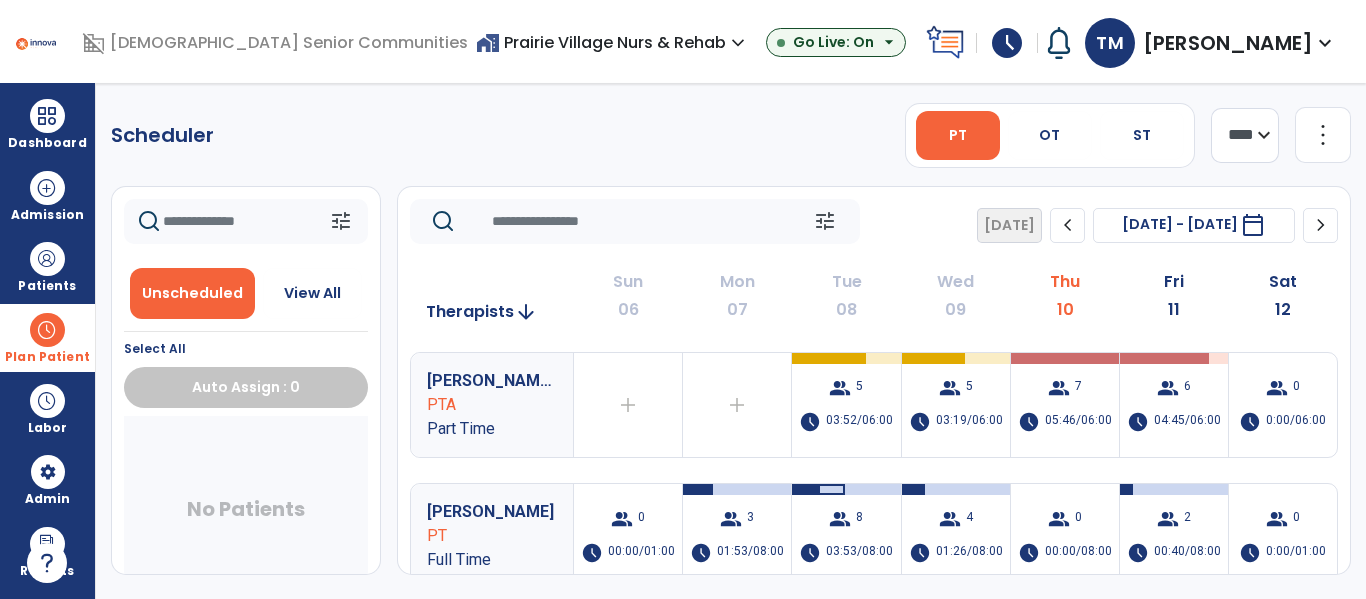 click on "chevron_right" 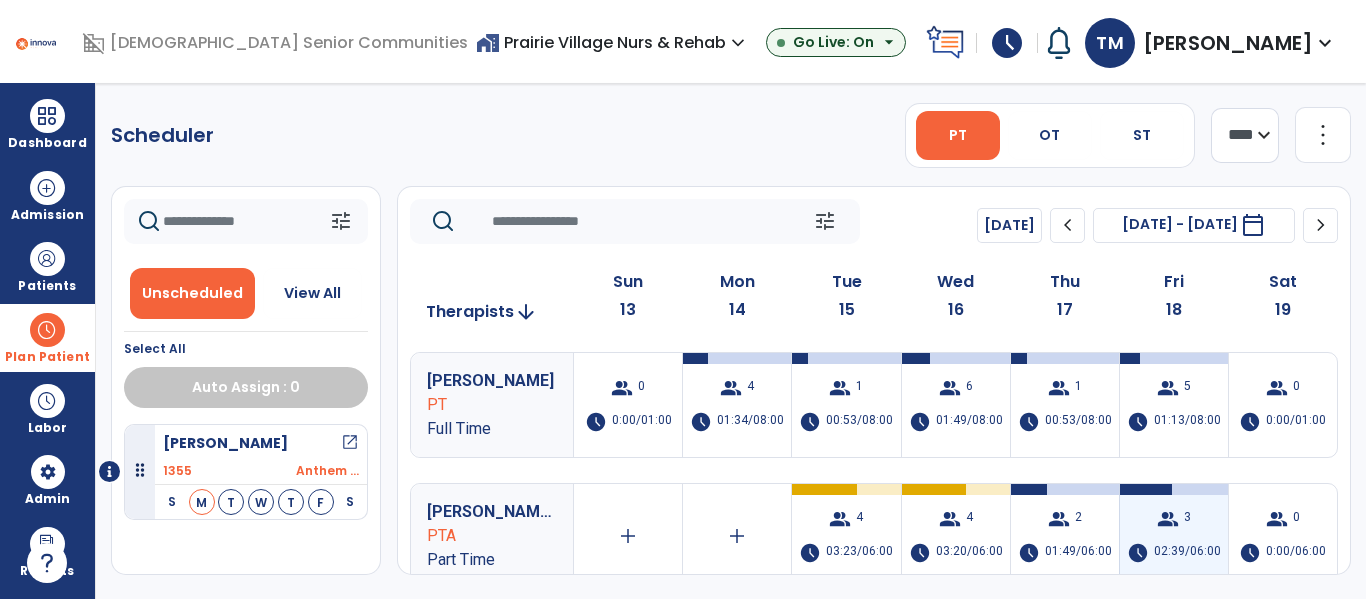 click on "group  3  schedule  02:39/06:00" at bounding box center (1174, 536) 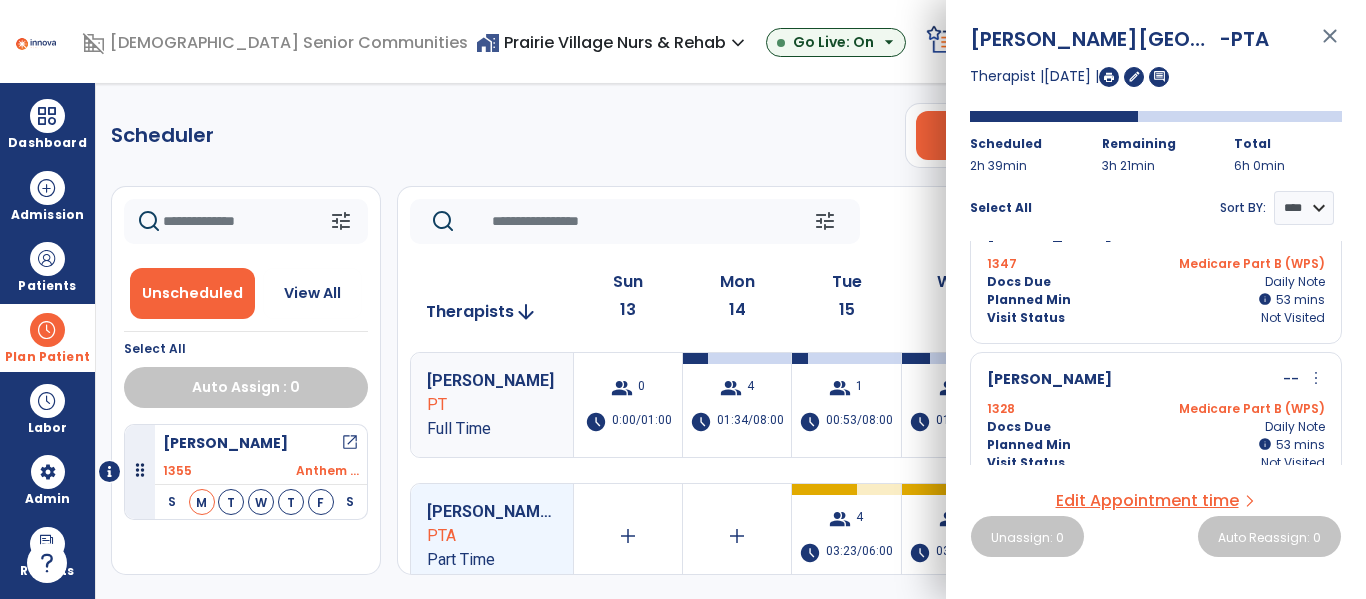 scroll, scrollTop: 211, scrollLeft: 0, axis: vertical 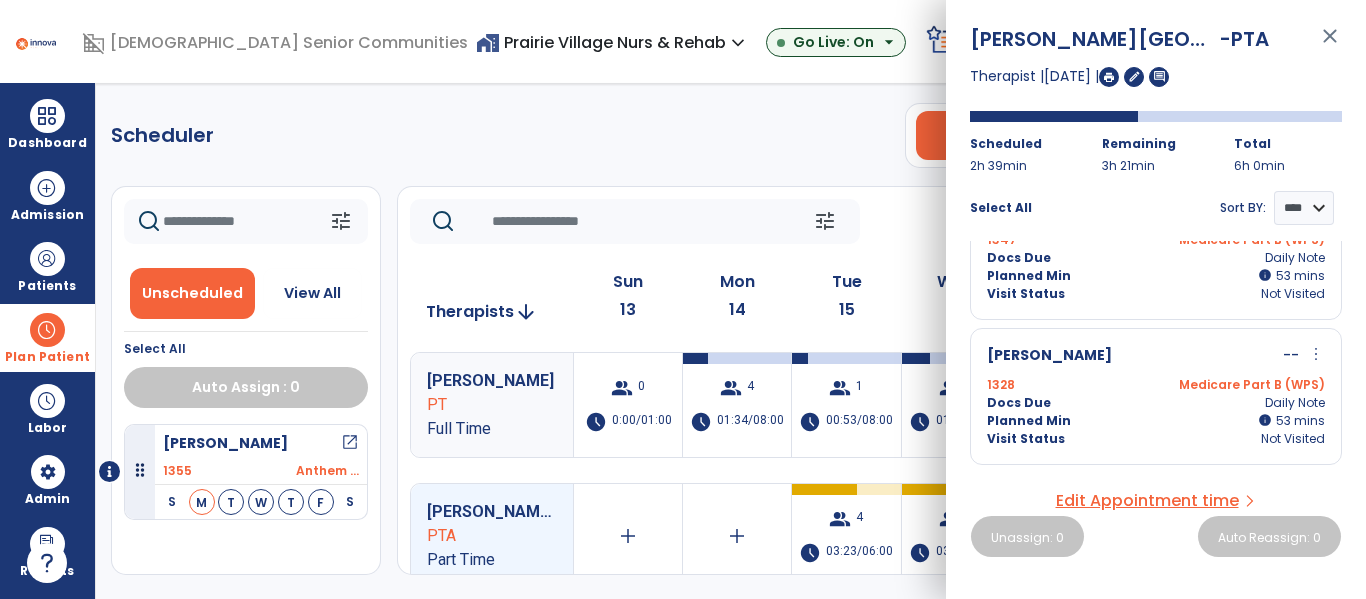 click on "Scheduler   PT   OT   ST  **** *** more_vert  Manage Labor   View All Therapists   Print" 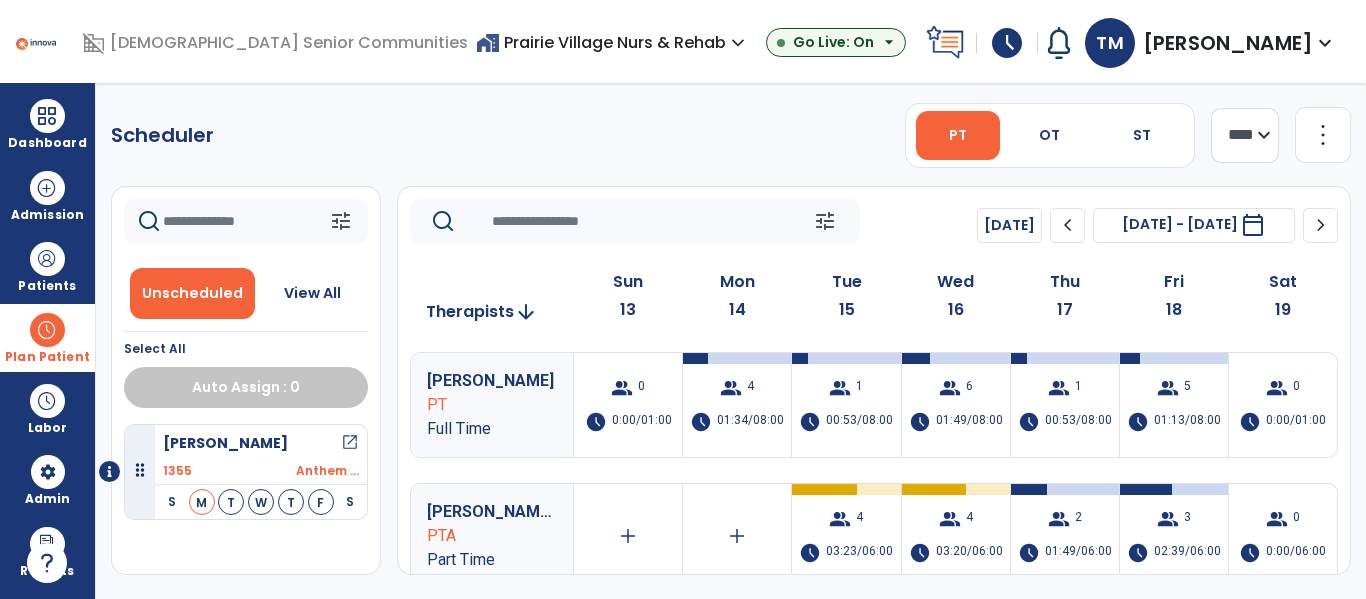 click at bounding box center [47, 330] 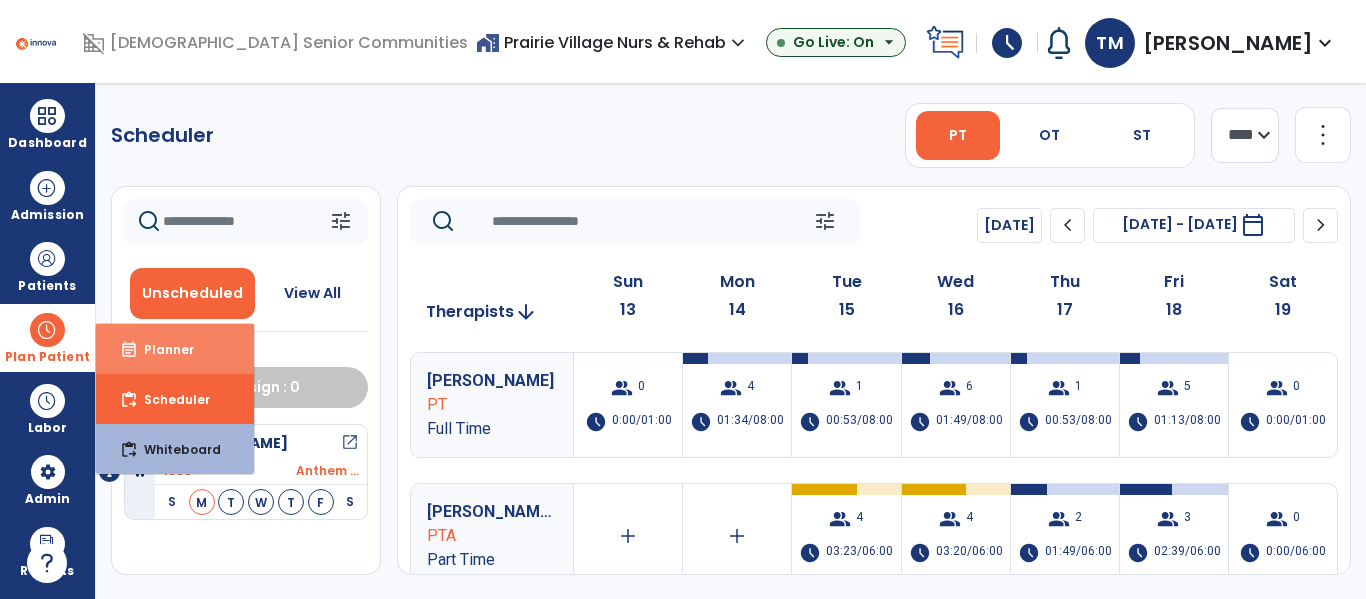 click on "event_note  Planner" at bounding box center (175, 349) 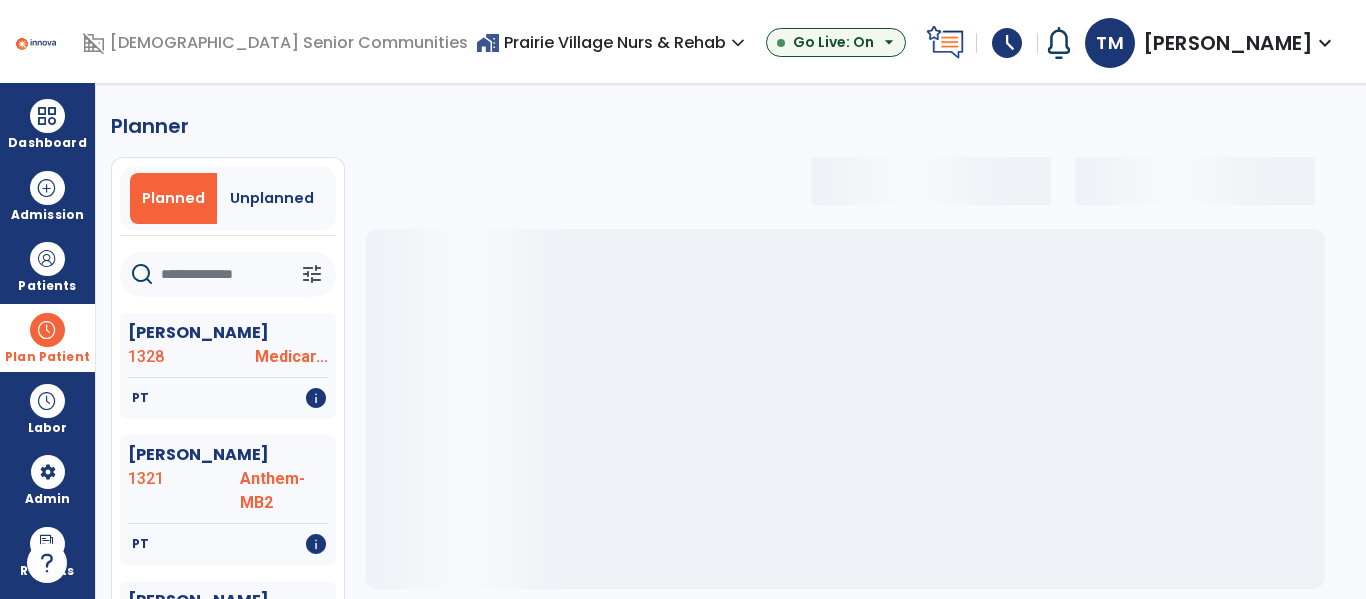 select on "***" 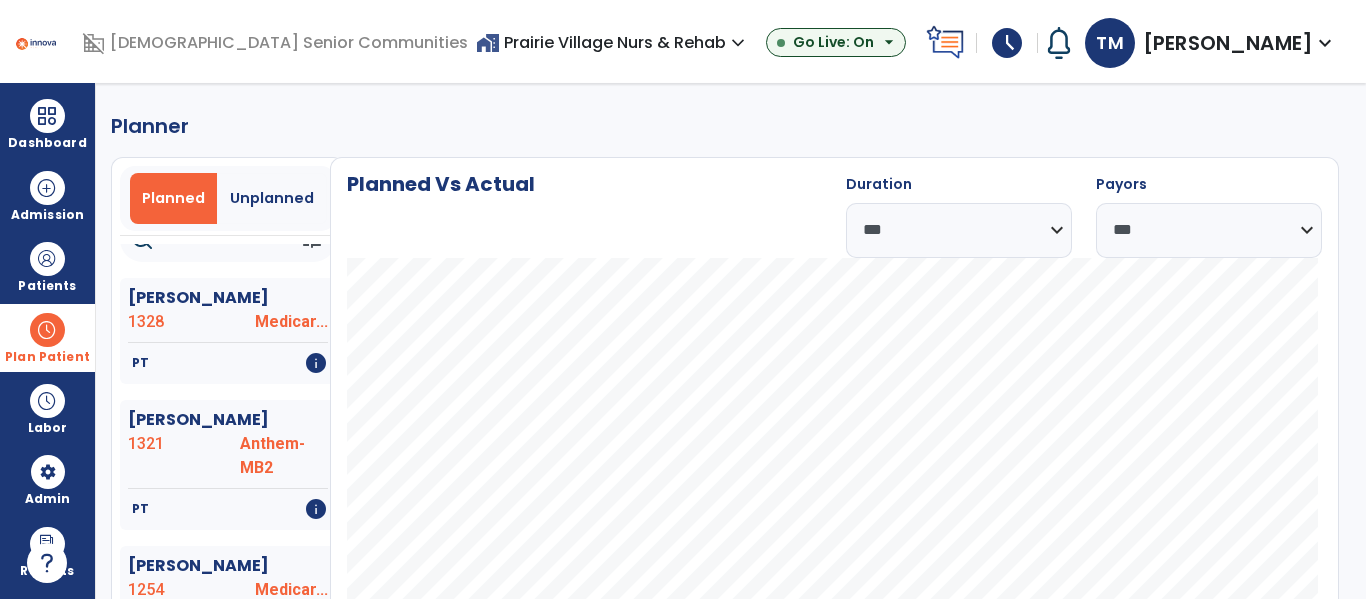 scroll, scrollTop: 0, scrollLeft: 0, axis: both 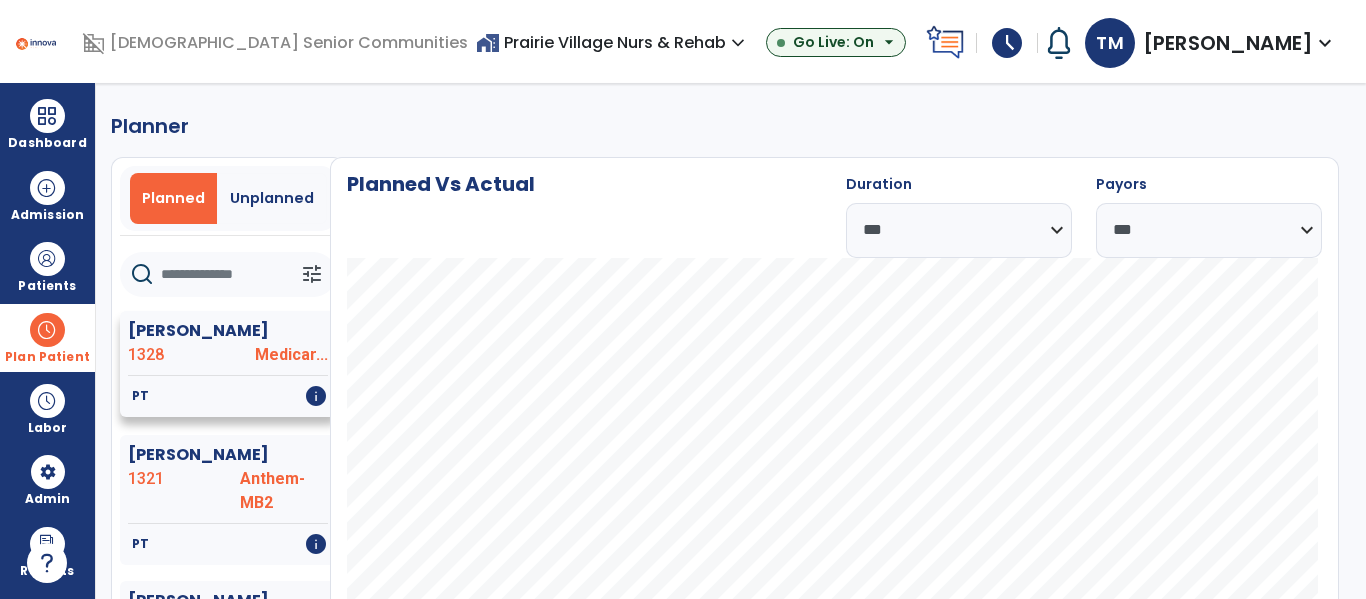 click on "1328" 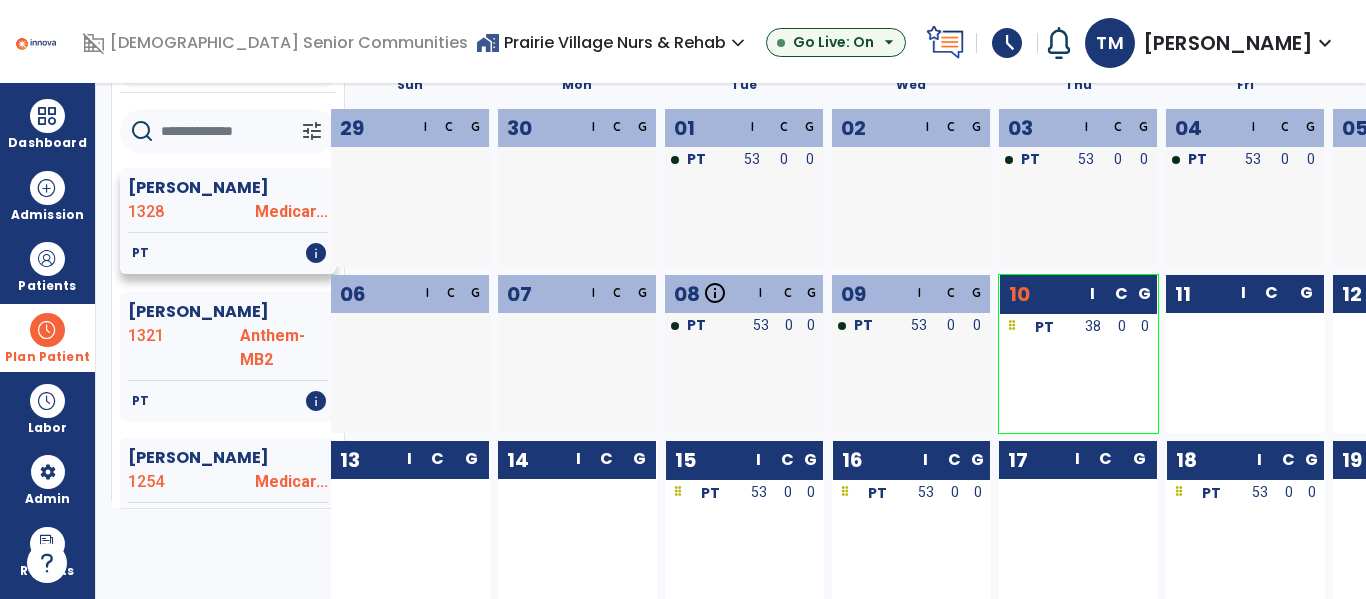 scroll, scrollTop: 152, scrollLeft: 0, axis: vertical 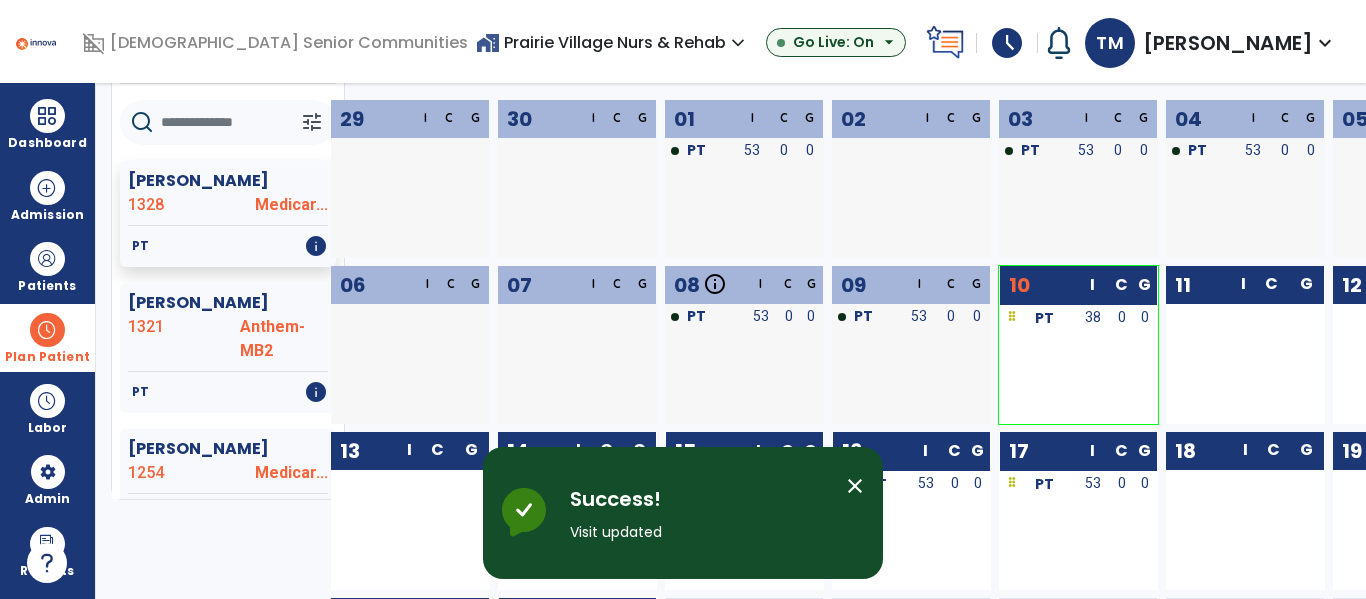 click at bounding box center (47, 330) 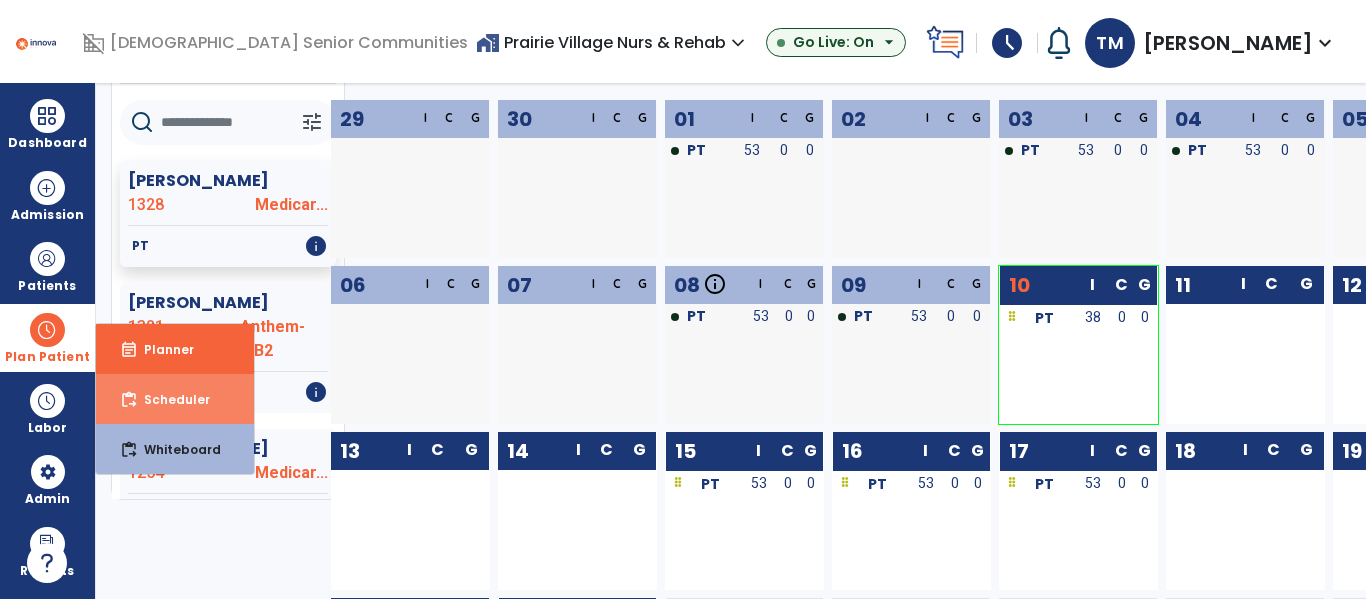 click on "Scheduler" at bounding box center (169, 399) 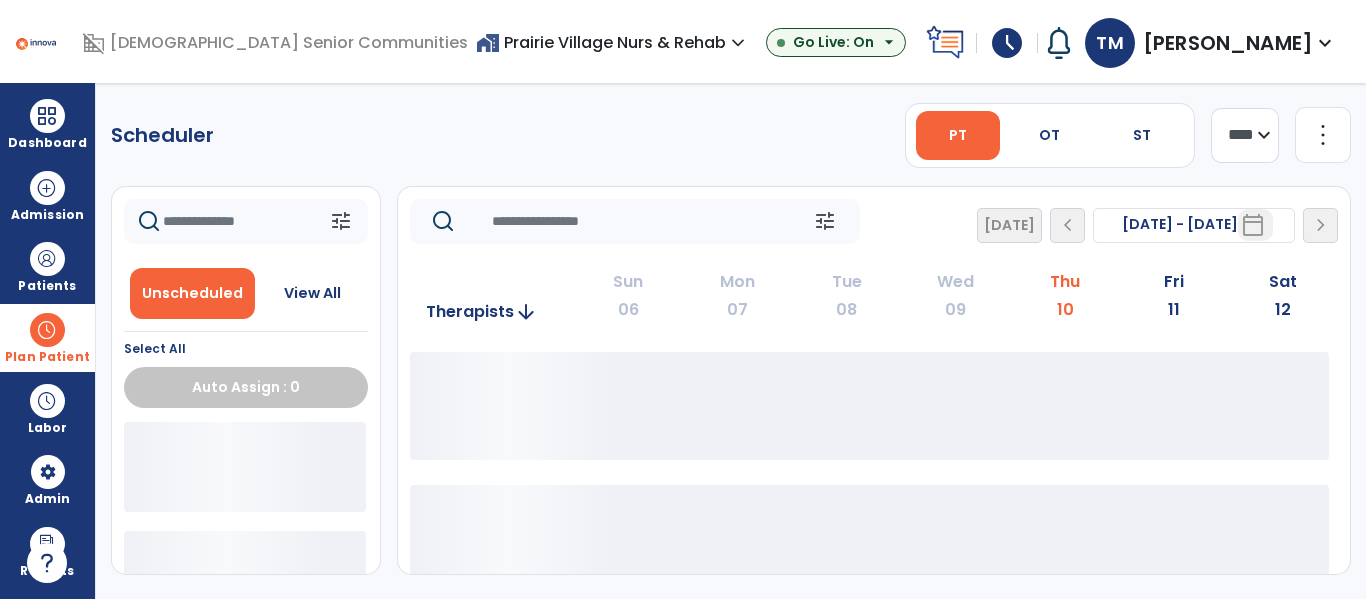 scroll, scrollTop: 0, scrollLeft: 0, axis: both 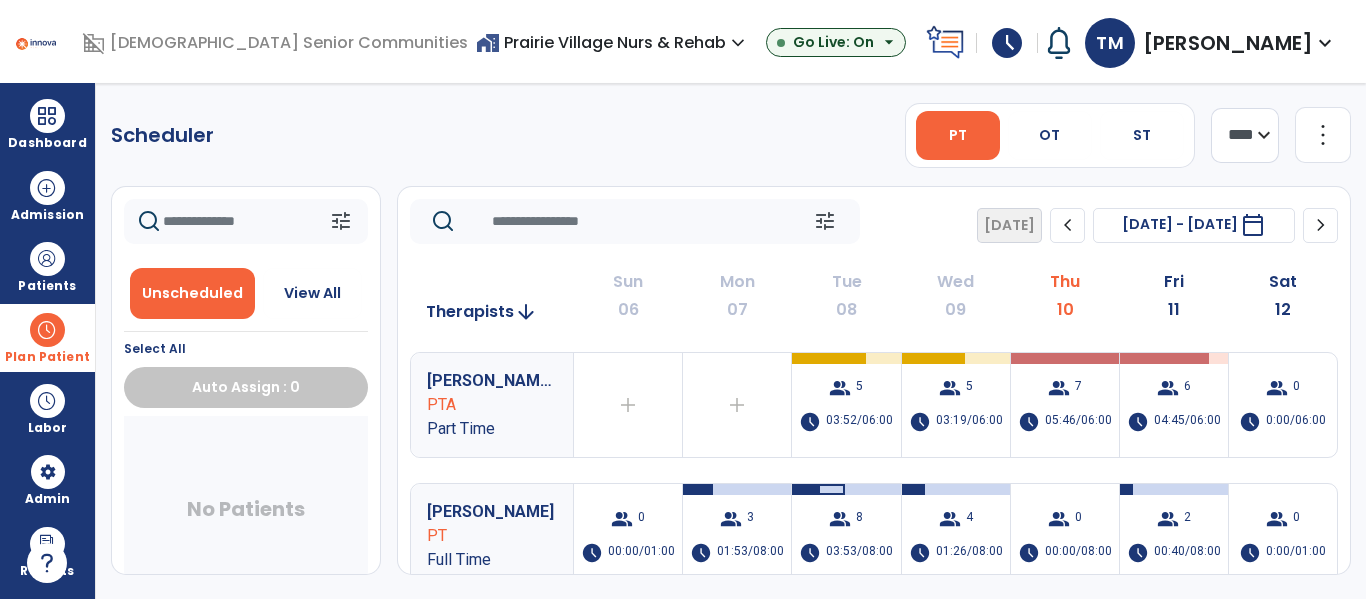 click on "chevron_right" 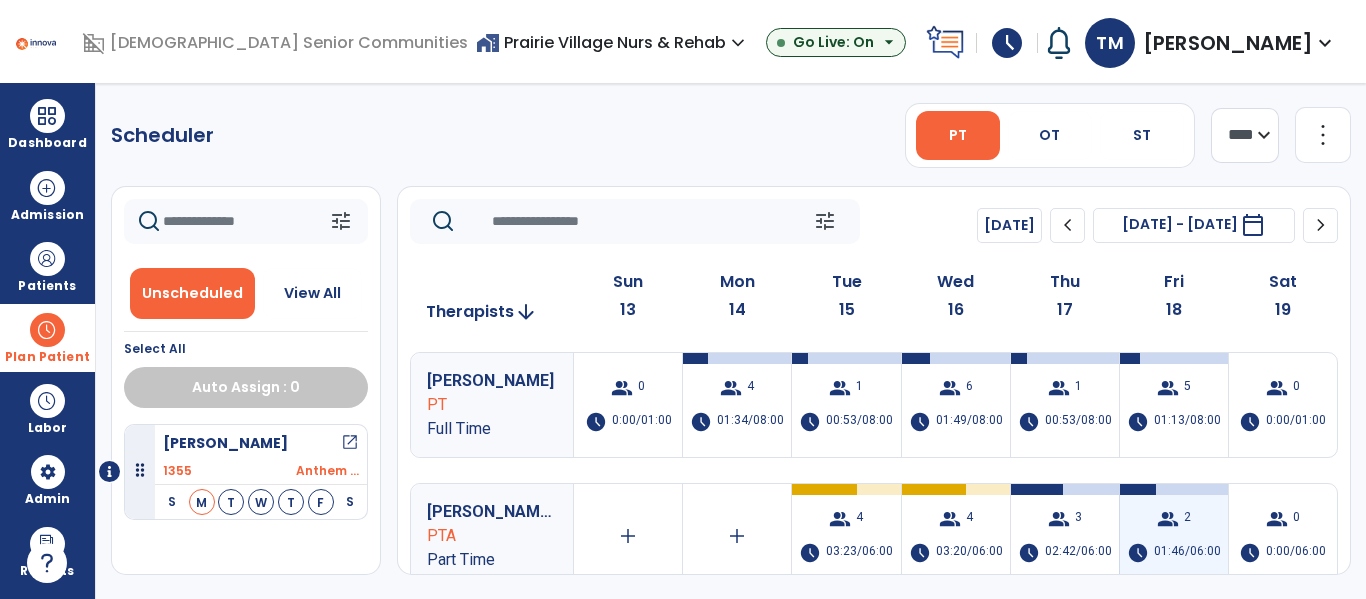 click on "group  2  schedule  01:46/06:00" at bounding box center [1174, 536] 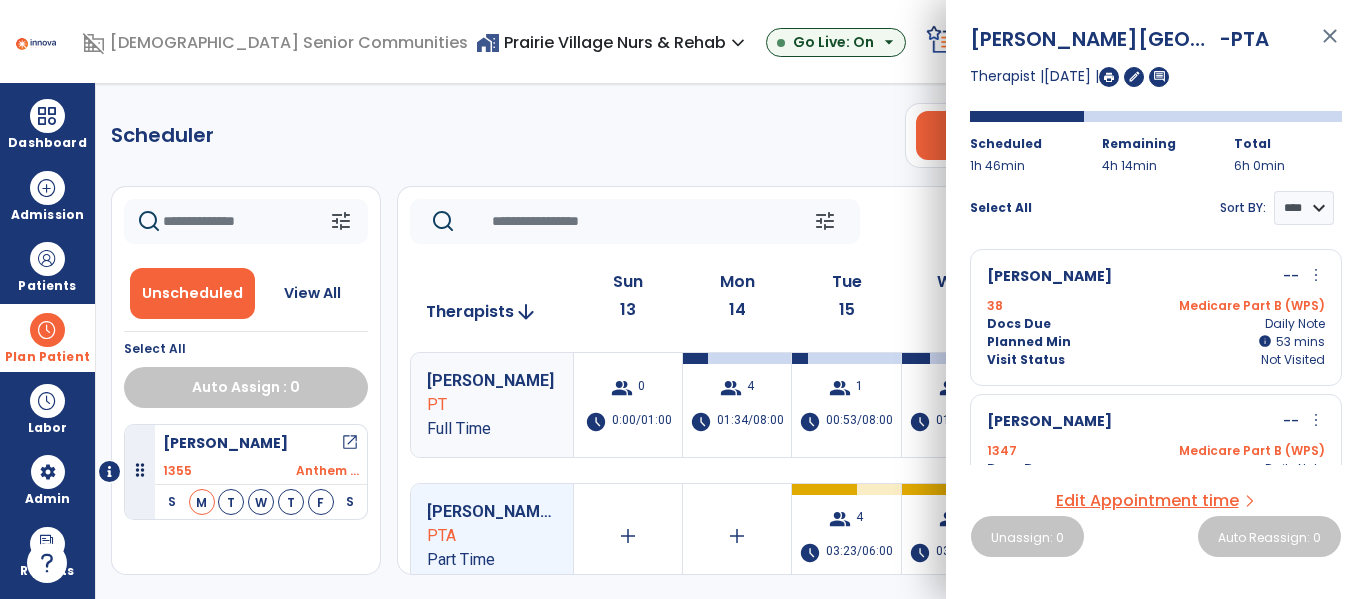 click on "Scheduler   PT   OT   ST  **** *** more_vert  Manage Labor   View All Therapists   Print" 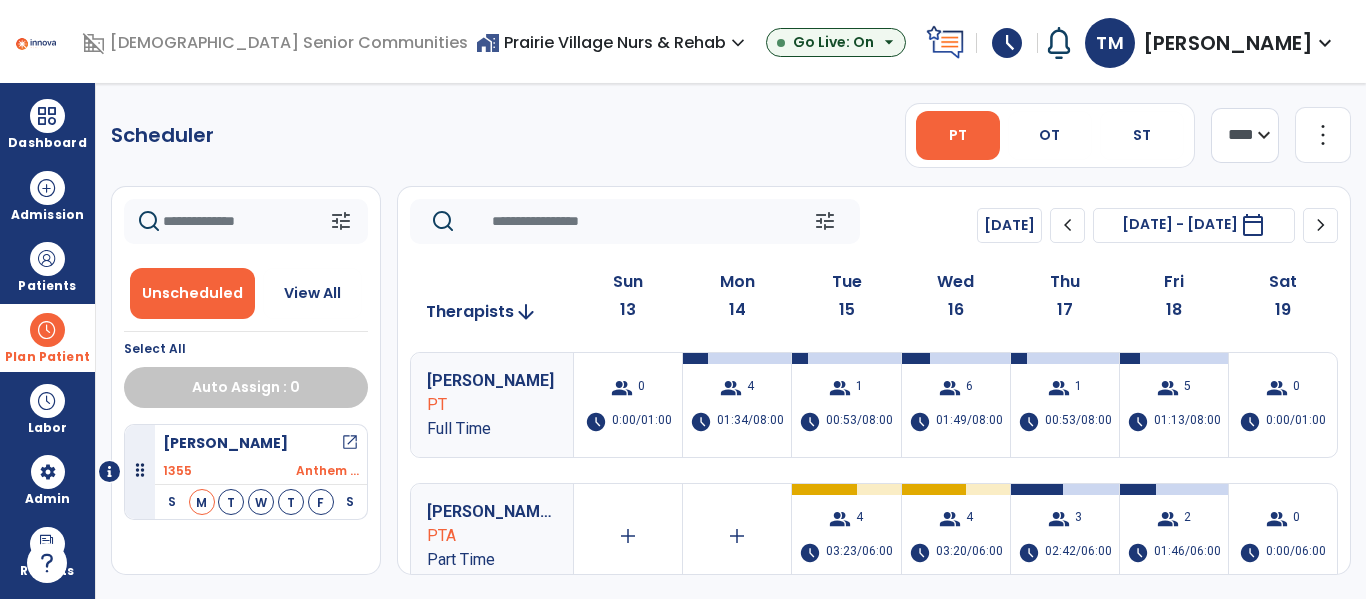 click at bounding box center [47, 330] 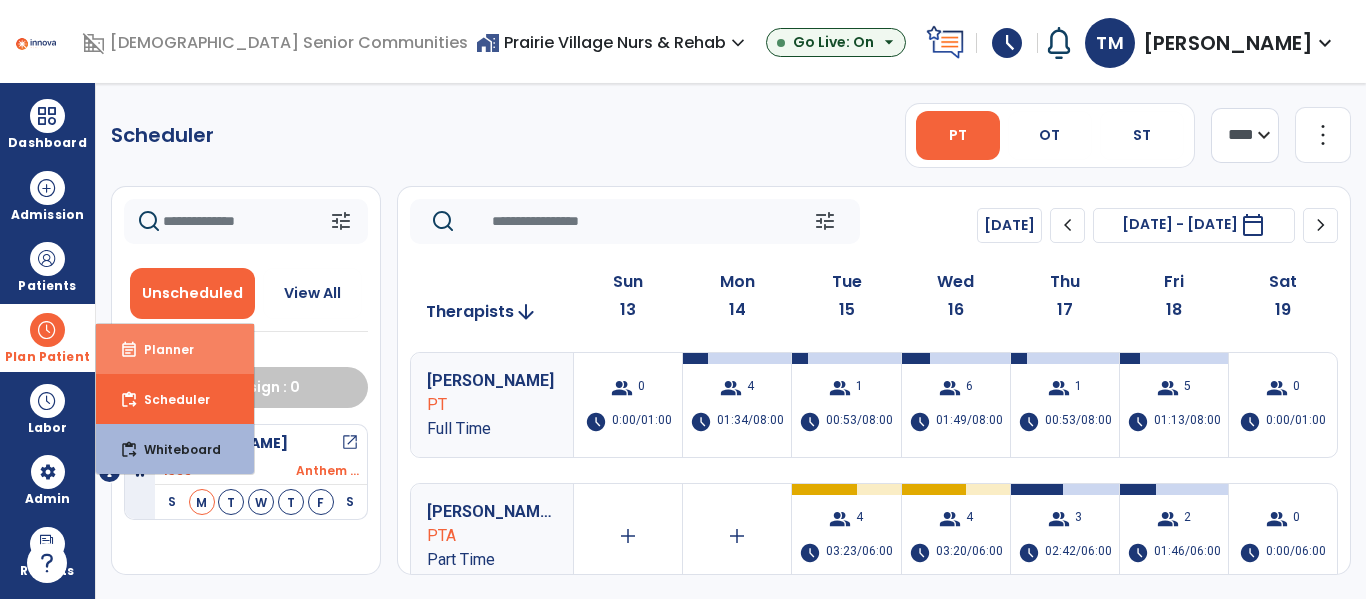 click on "event_note  Planner" at bounding box center (175, 349) 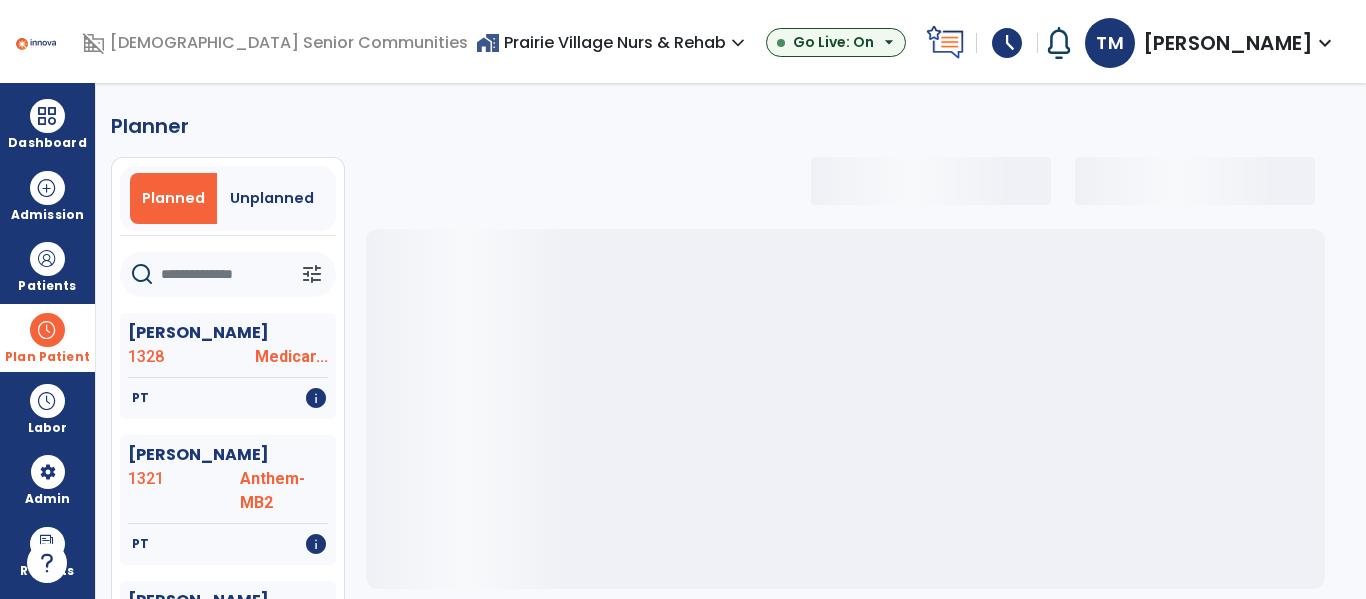 select on "***" 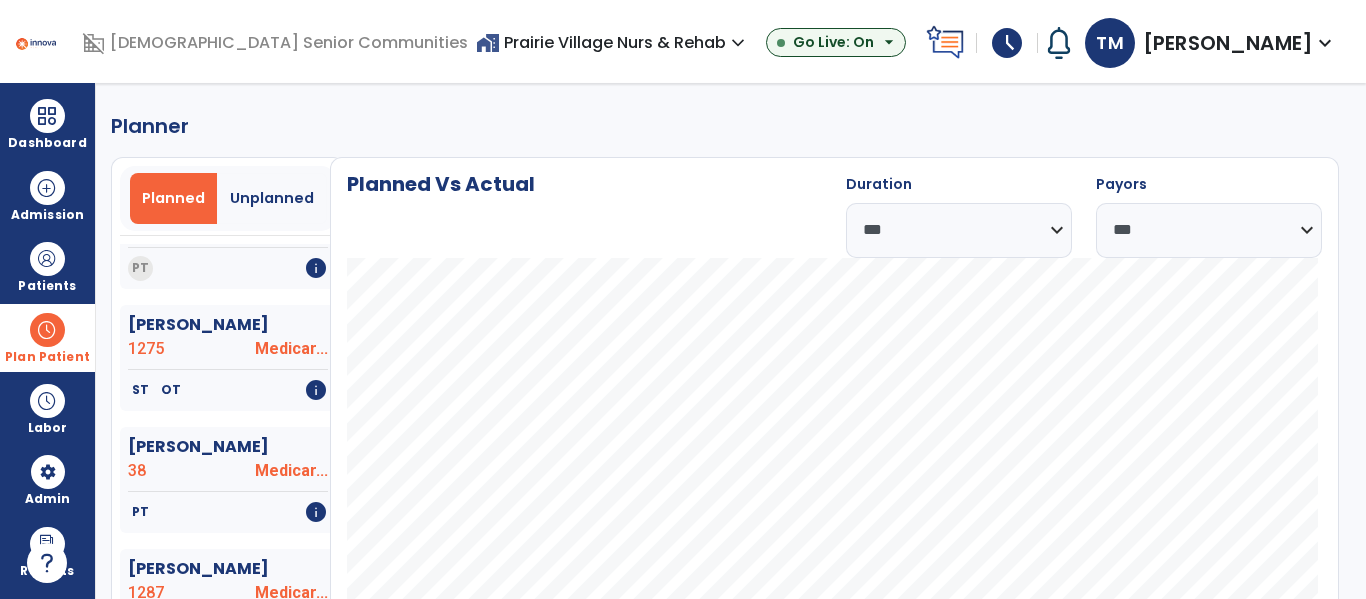 scroll, scrollTop: 405, scrollLeft: 0, axis: vertical 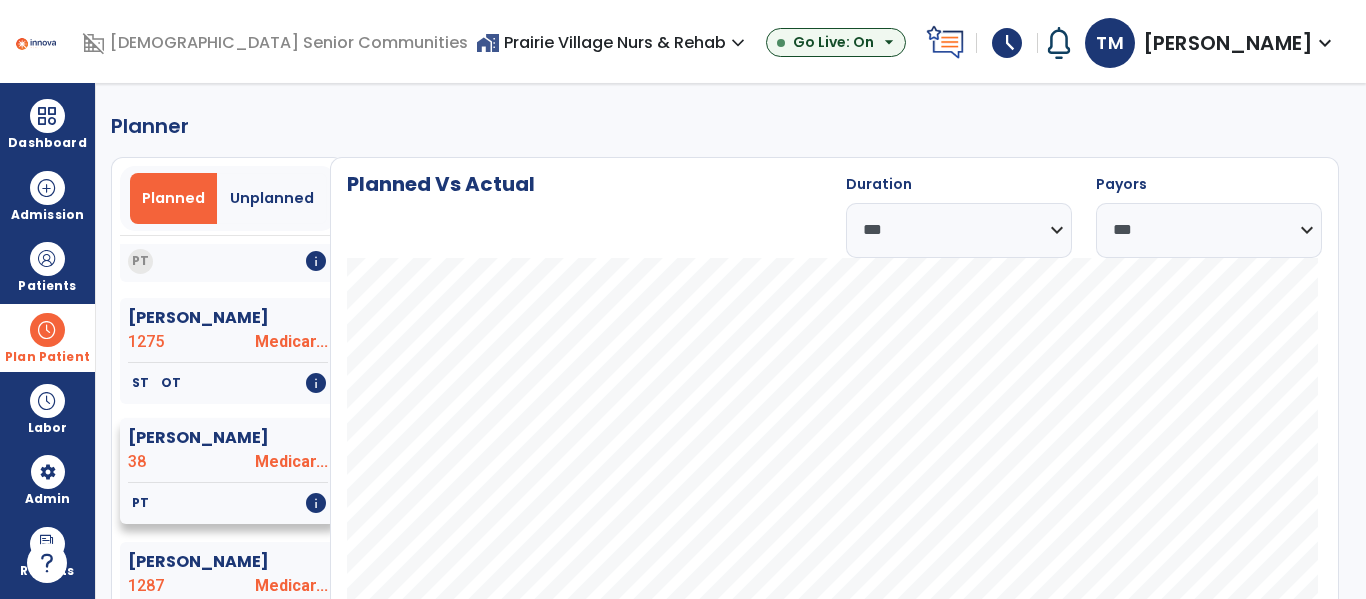 click on "Eckert, Timmie  38 Medicar..." 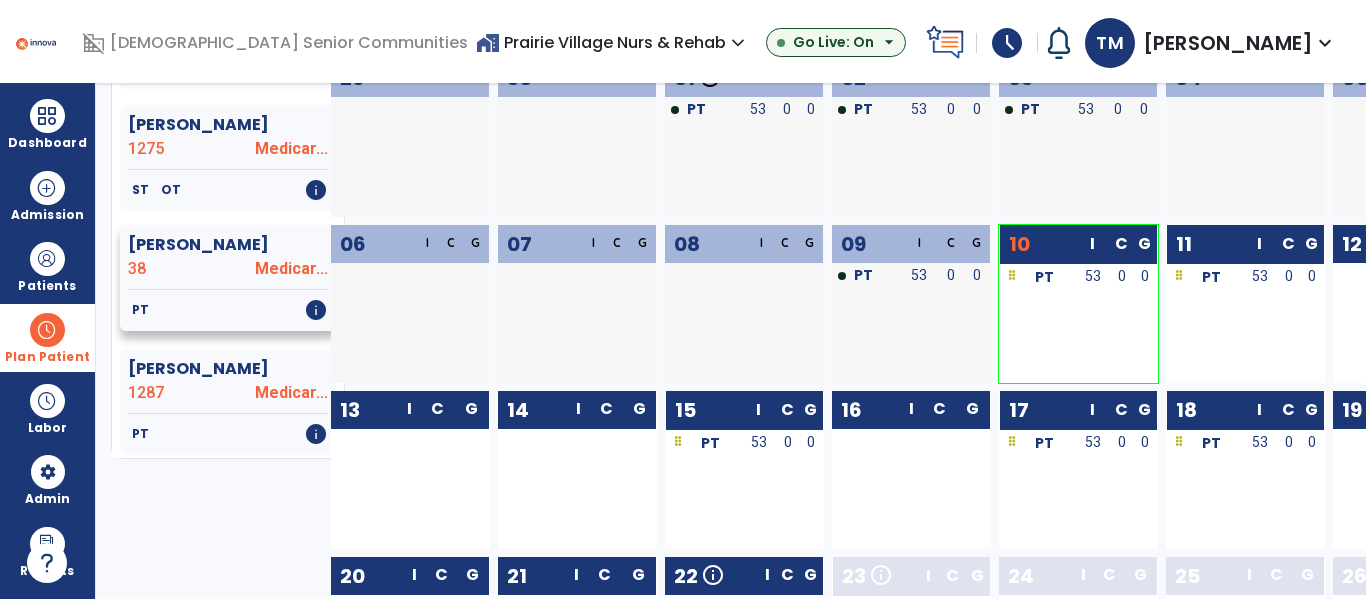 scroll, scrollTop: 225, scrollLeft: 0, axis: vertical 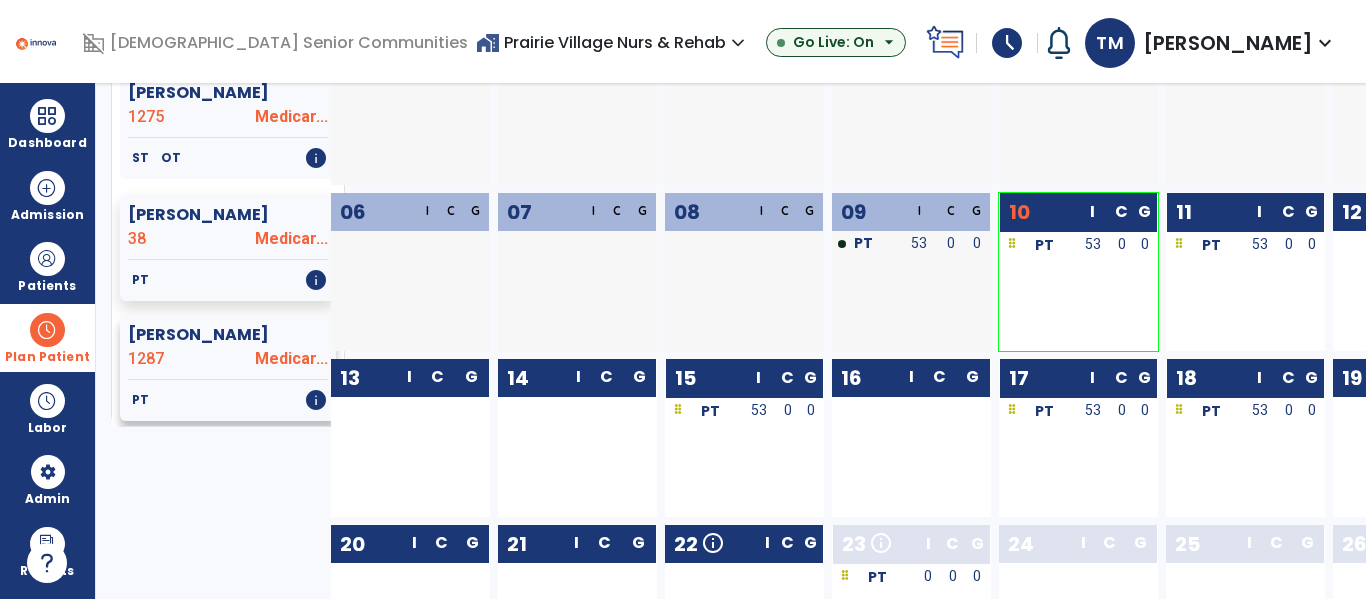 click on "1287" 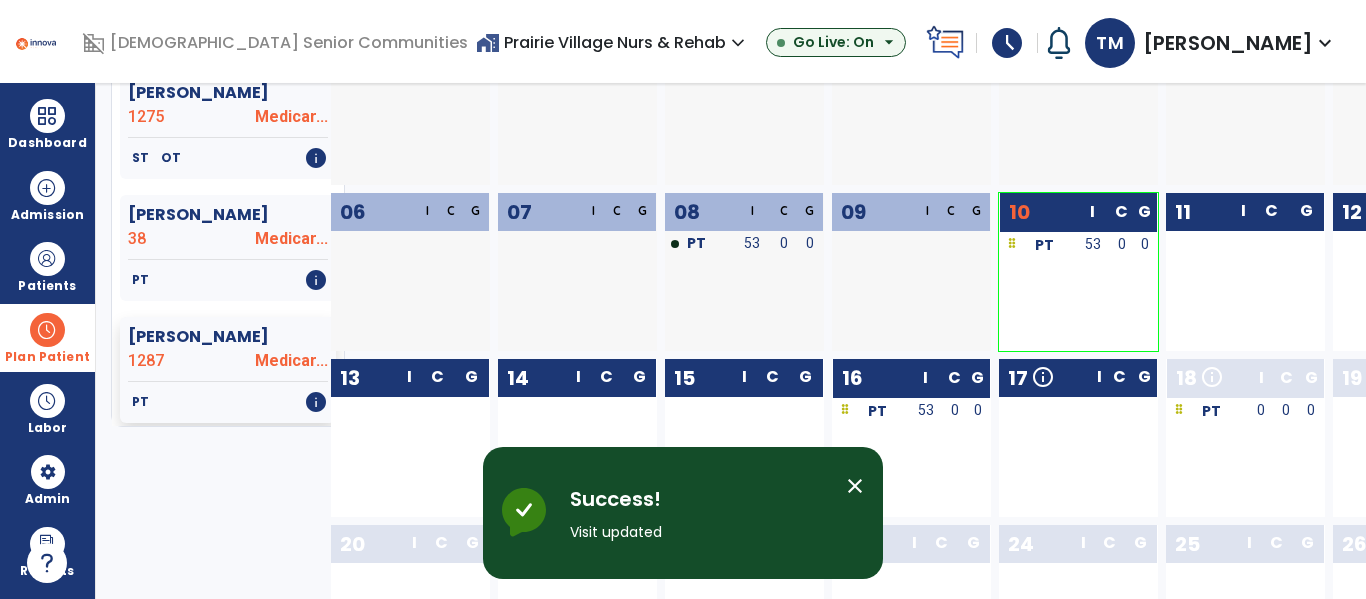 click on "home_work   Prairie Village Nurs & Rehab   expand_more" at bounding box center [613, 42] 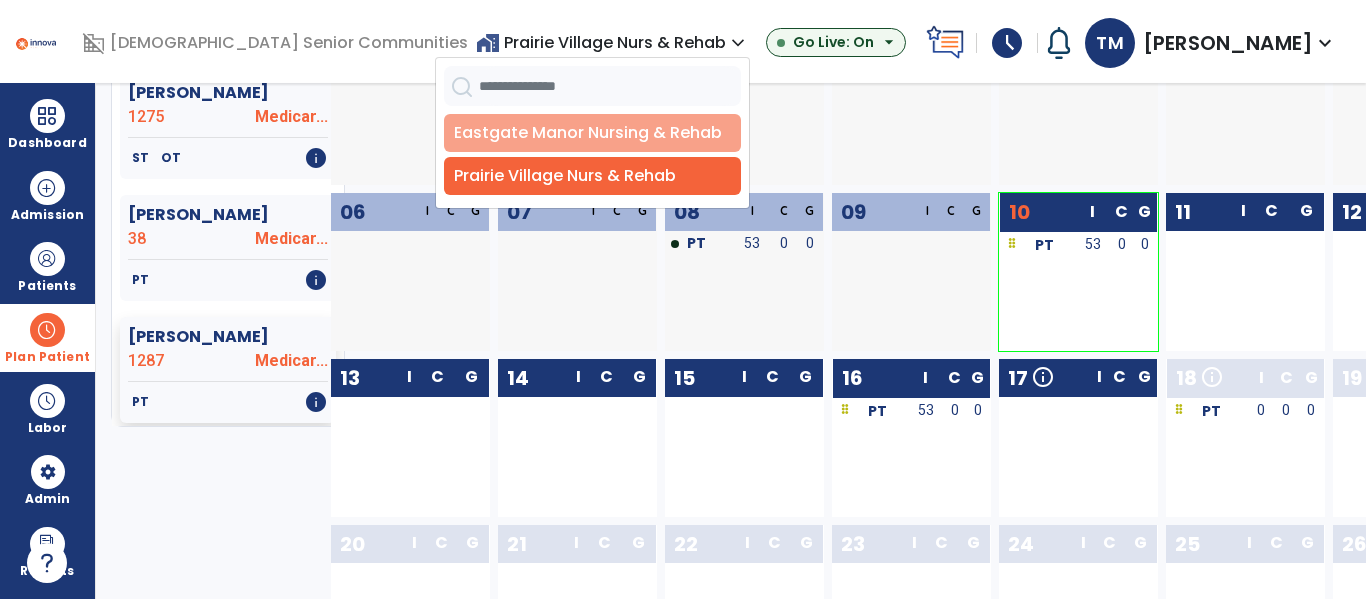 click on "Eastgate Manor Nursing & Rehab" at bounding box center (592, 133) 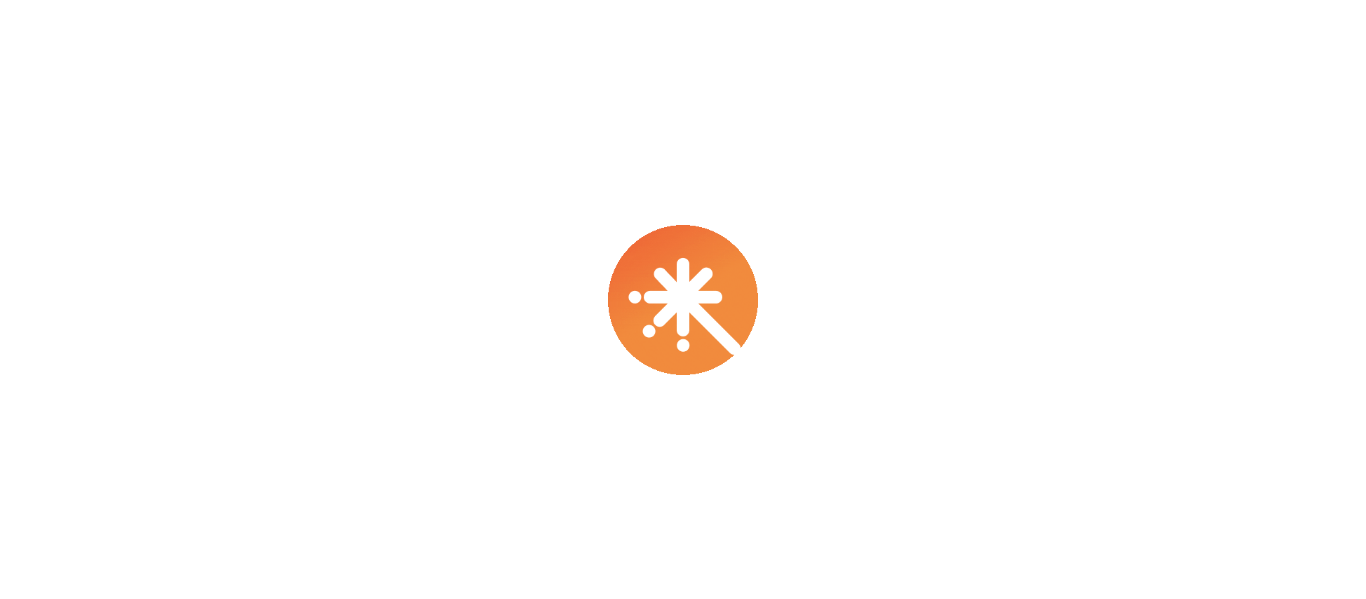 scroll, scrollTop: 0, scrollLeft: 0, axis: both 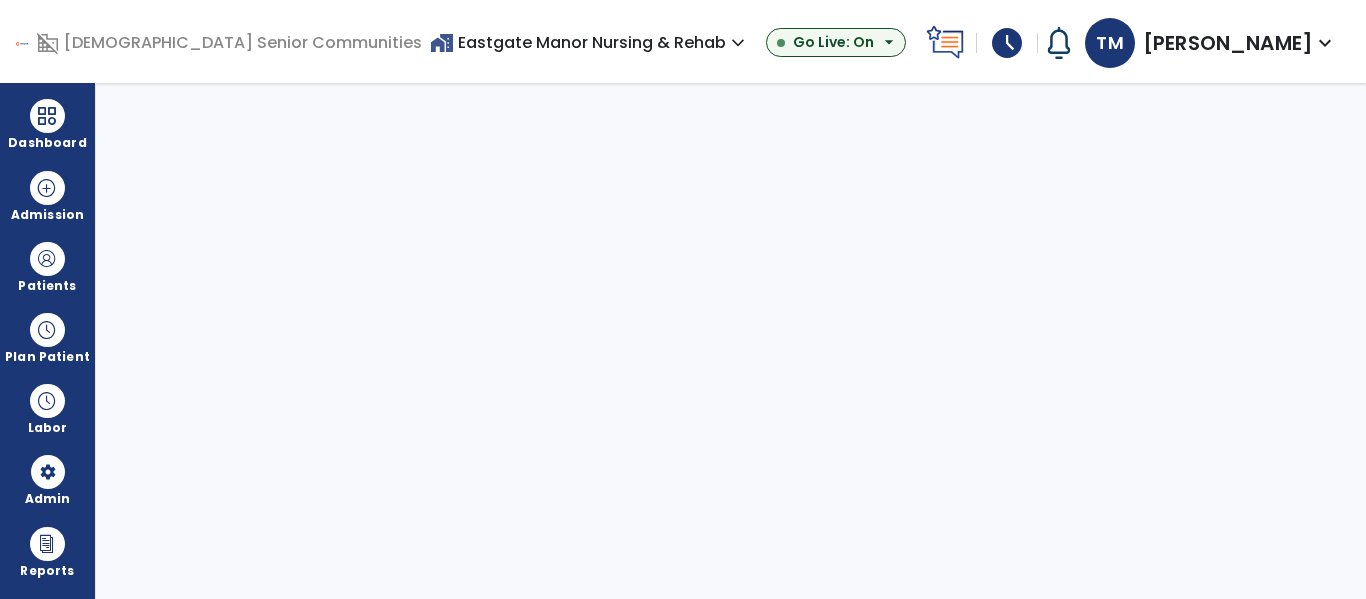 select on "***" 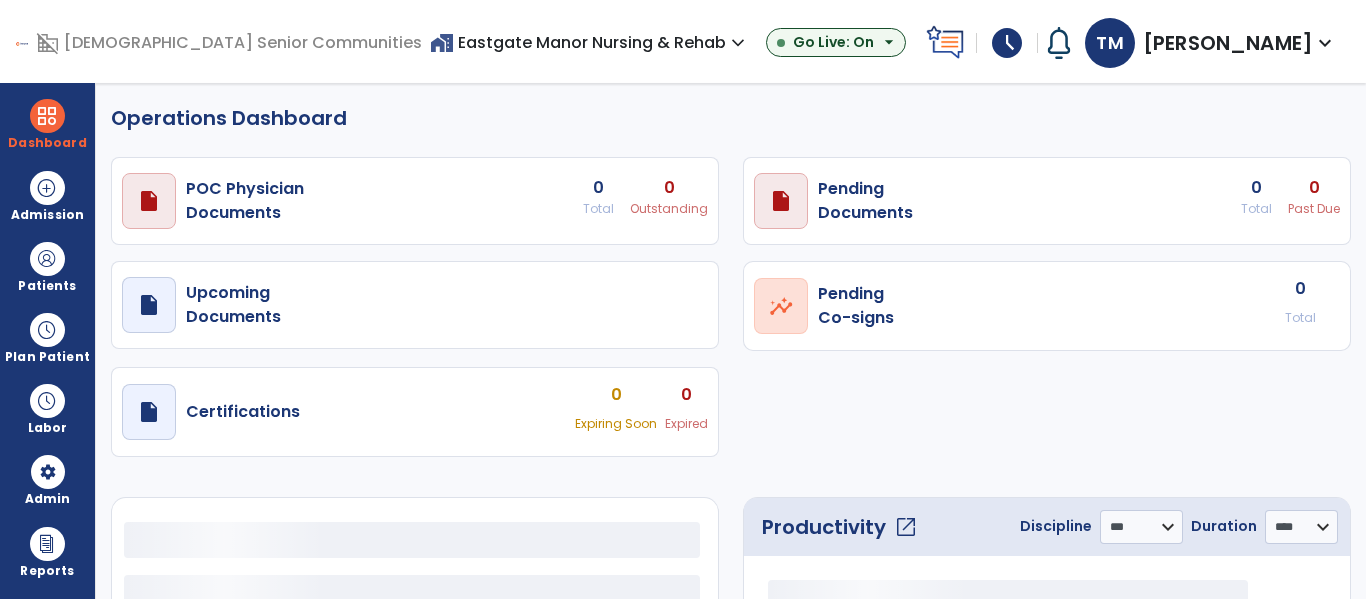 select on "***" 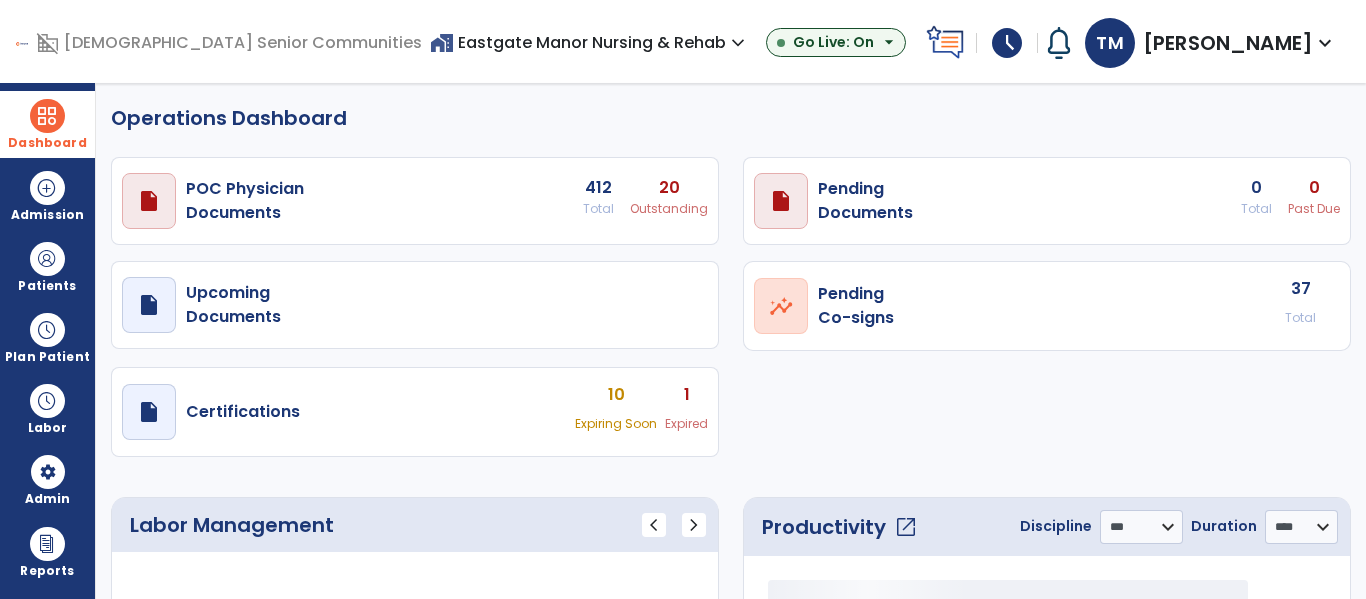 click at bounding box center [47, 116] 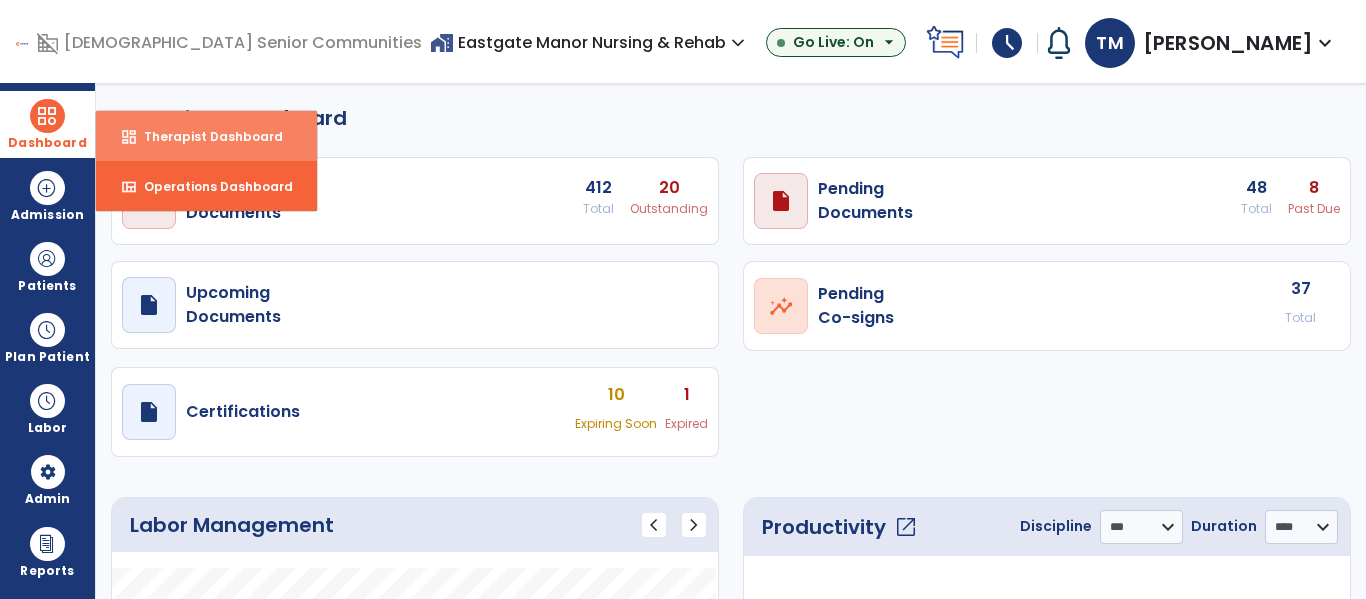 click on "Therapist Dashboard" at bounding box center (205, 136) 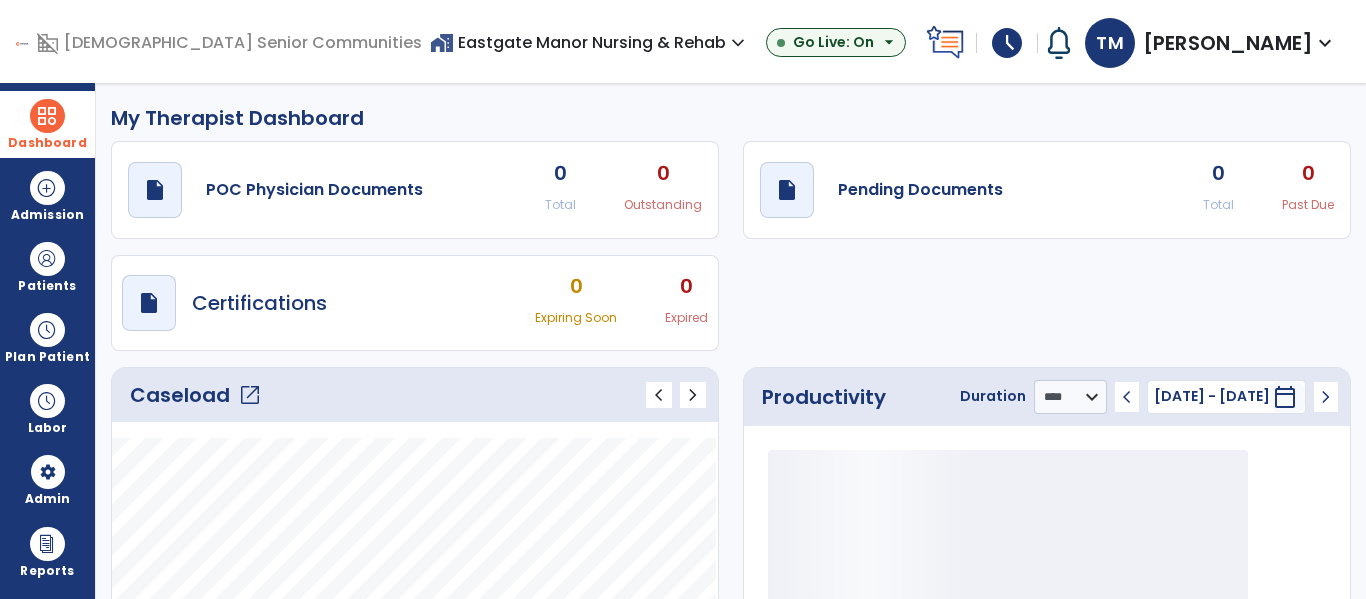 click on "Caseload   open_in_new" 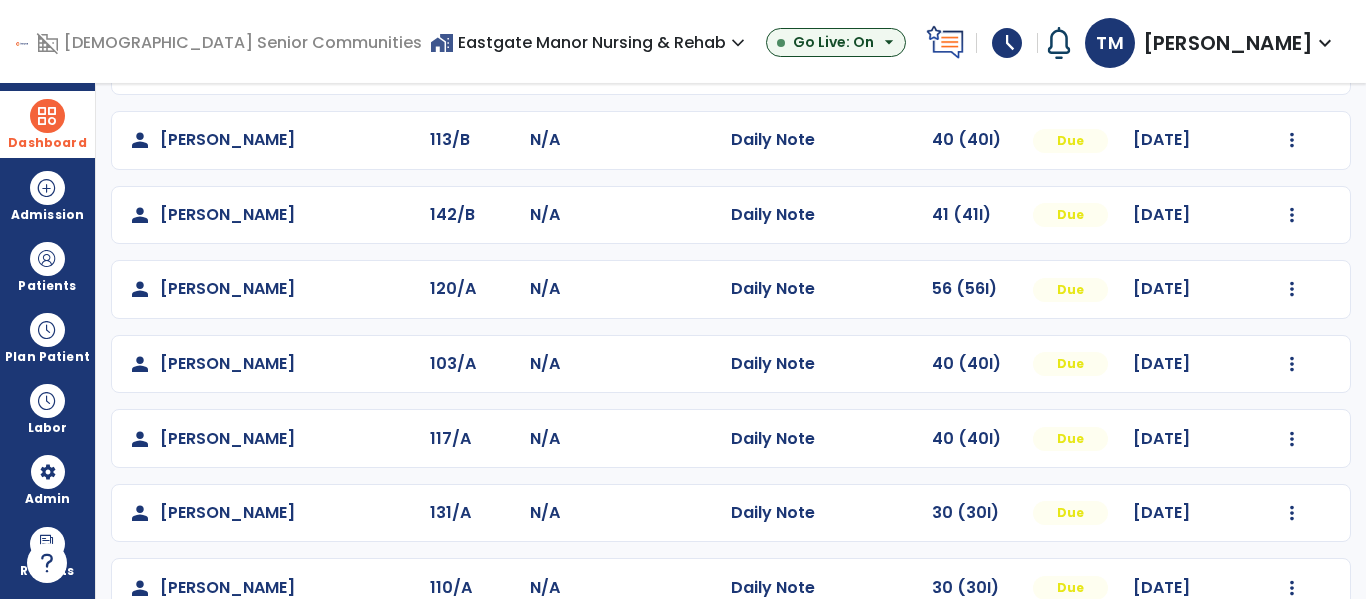 scroll, scrollTop: 488, scrollLeft: 0, axis: vertical 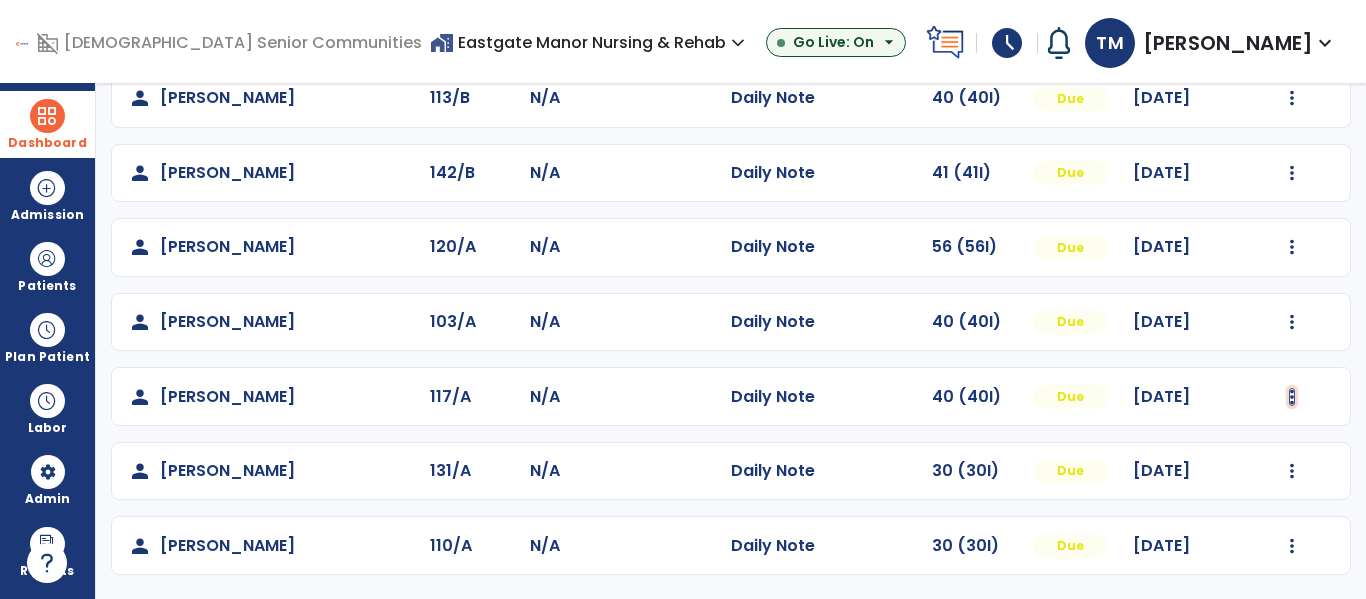 click at bounding box center (1292, -200) 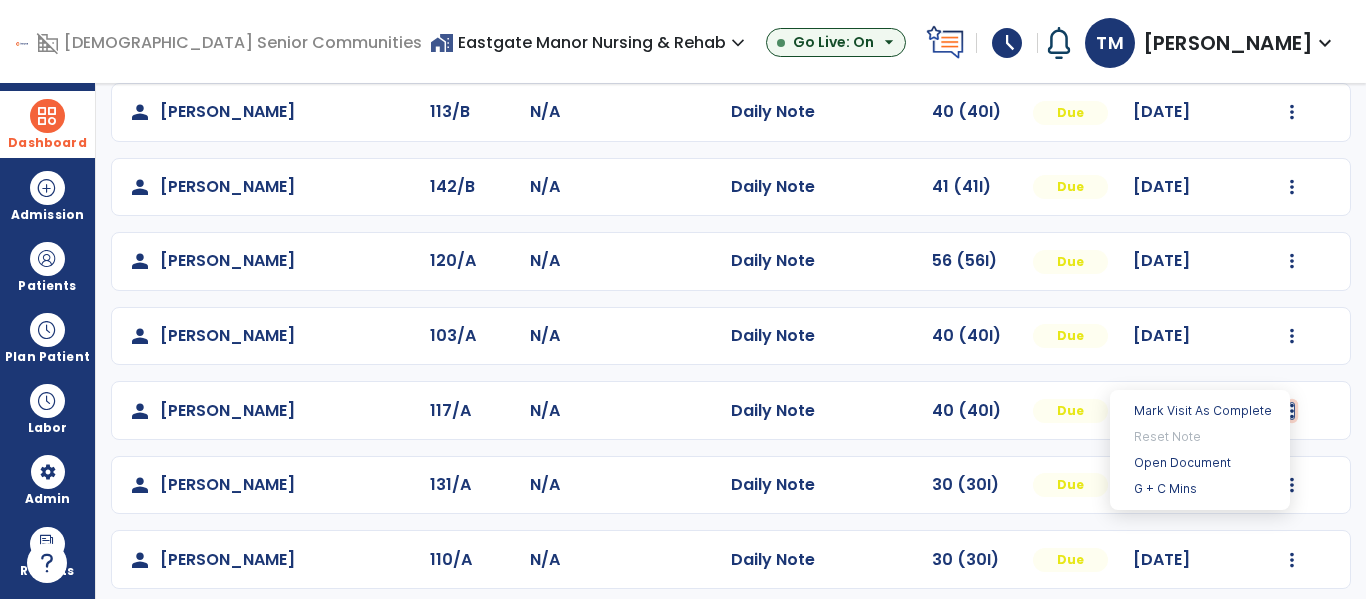 scroll, scrollTop: 488, scrollLeft: 0, axis: vertical 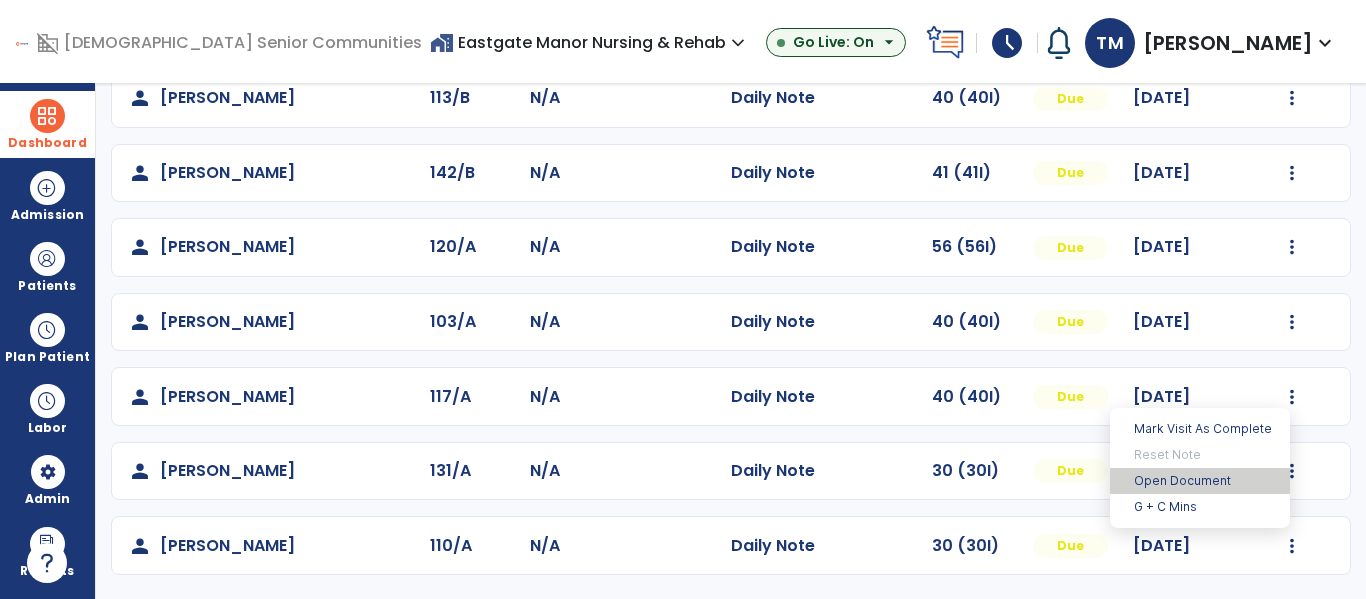 click on "Open Document" at bounding box center (1200, 481) 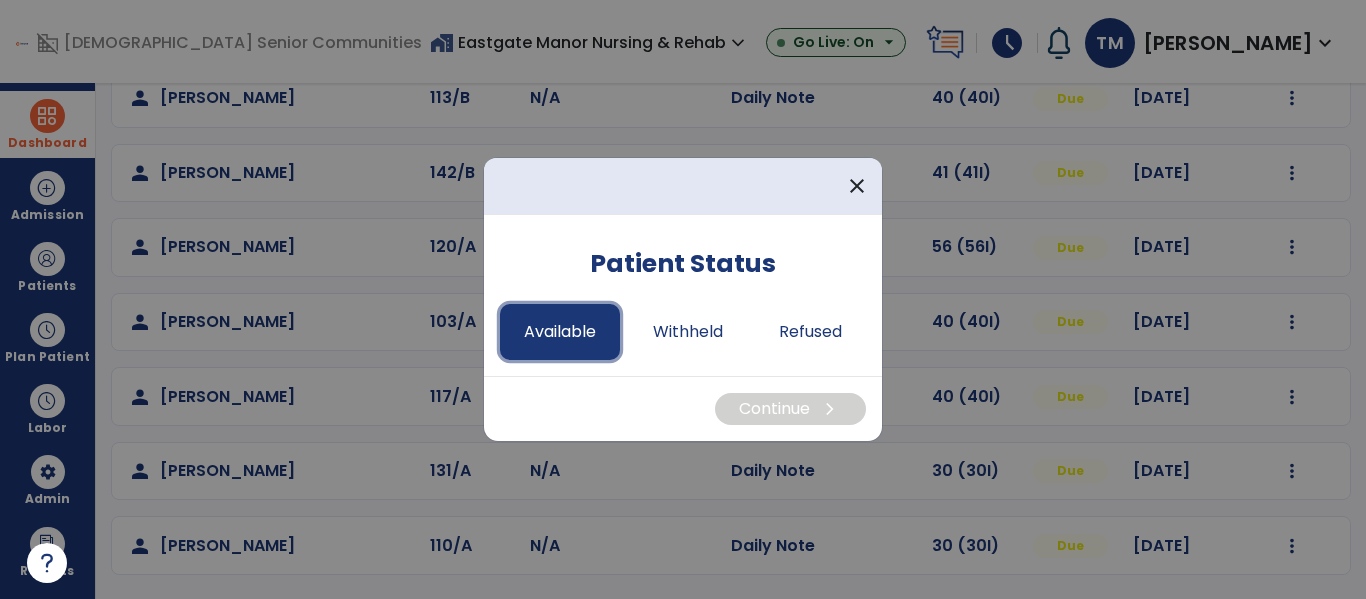 click on "Available" at bounding box center (560, 332) 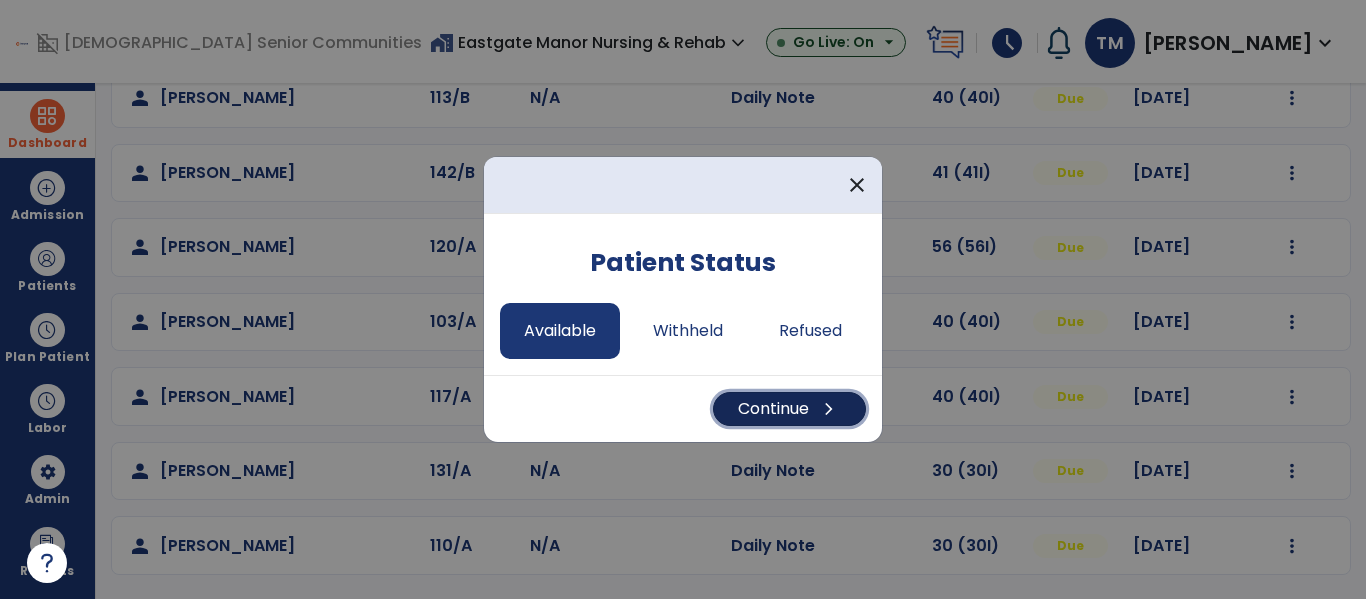 click on "Continue   chevron_right" at bounding box center (789, 409) 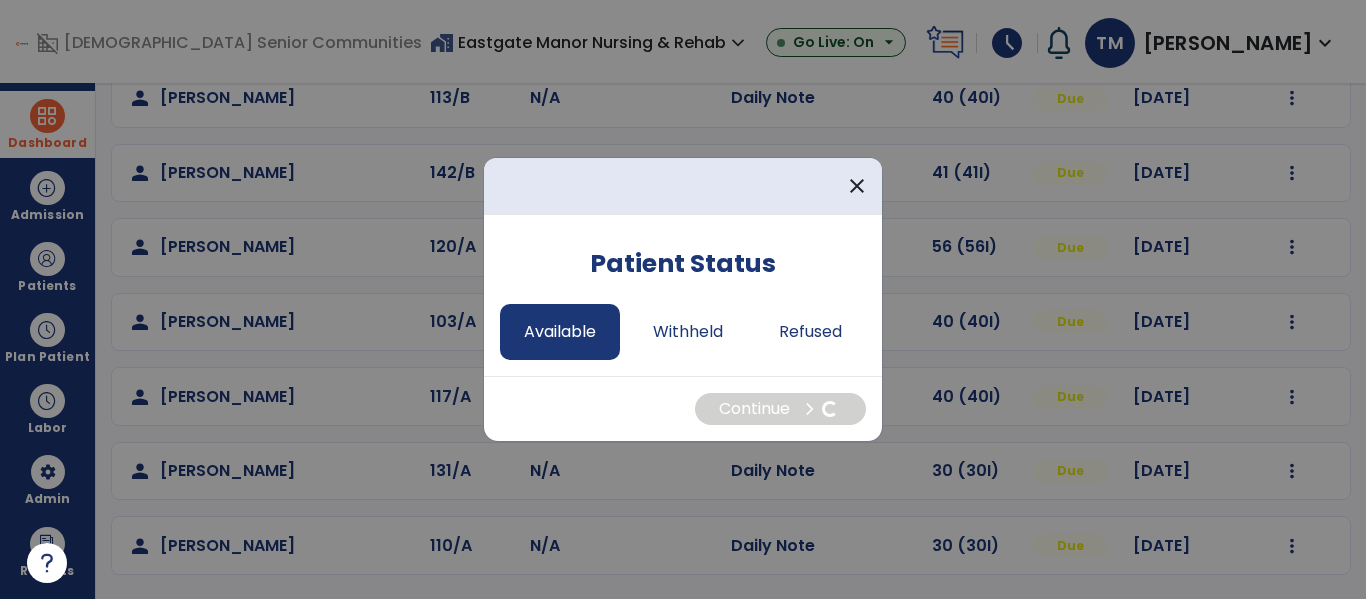 select on "*" 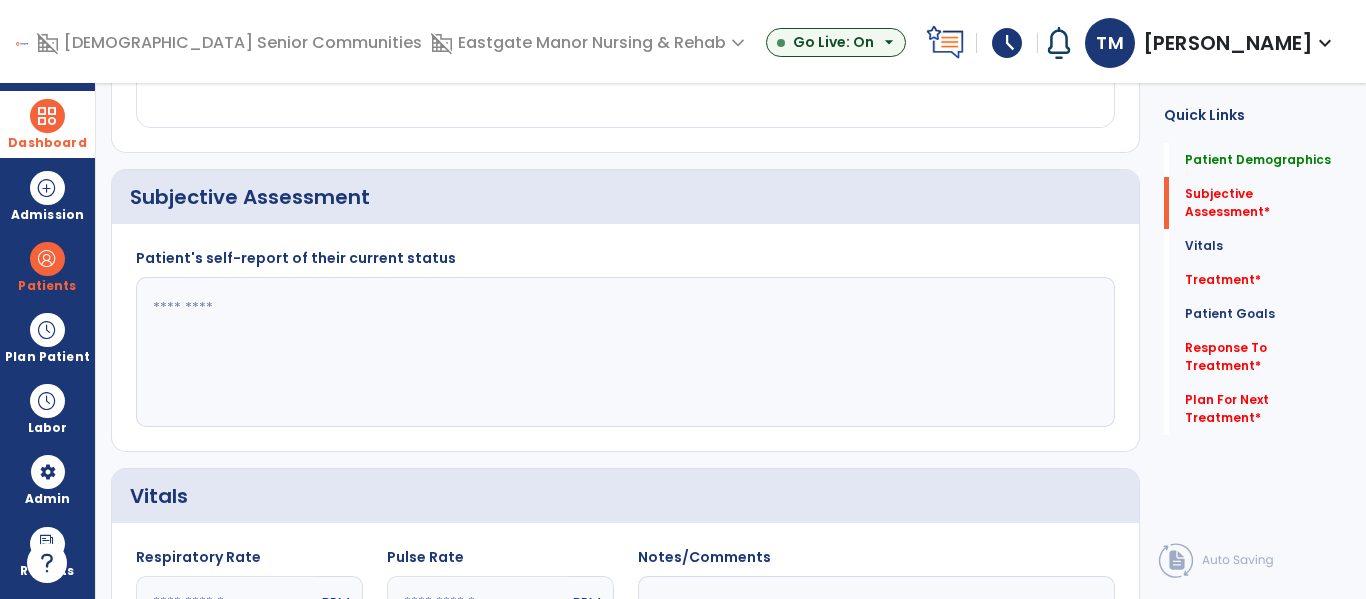 click 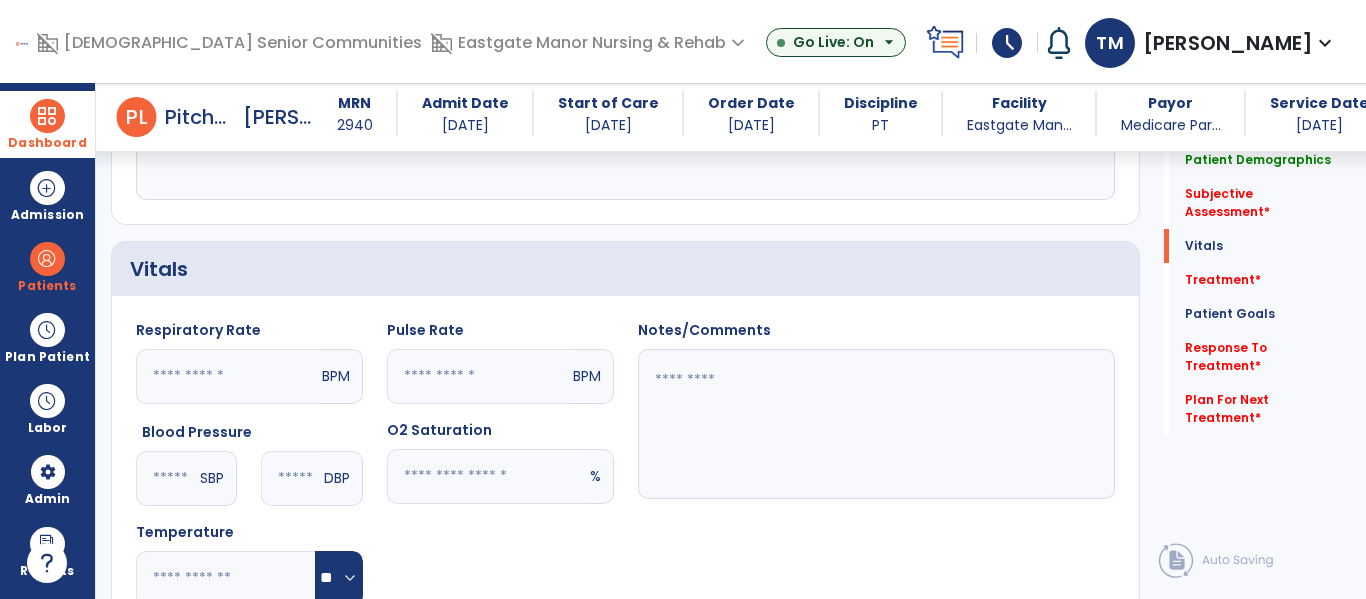 scroll, scrollTop: 705, scrollLeft: 0, axis: vertical 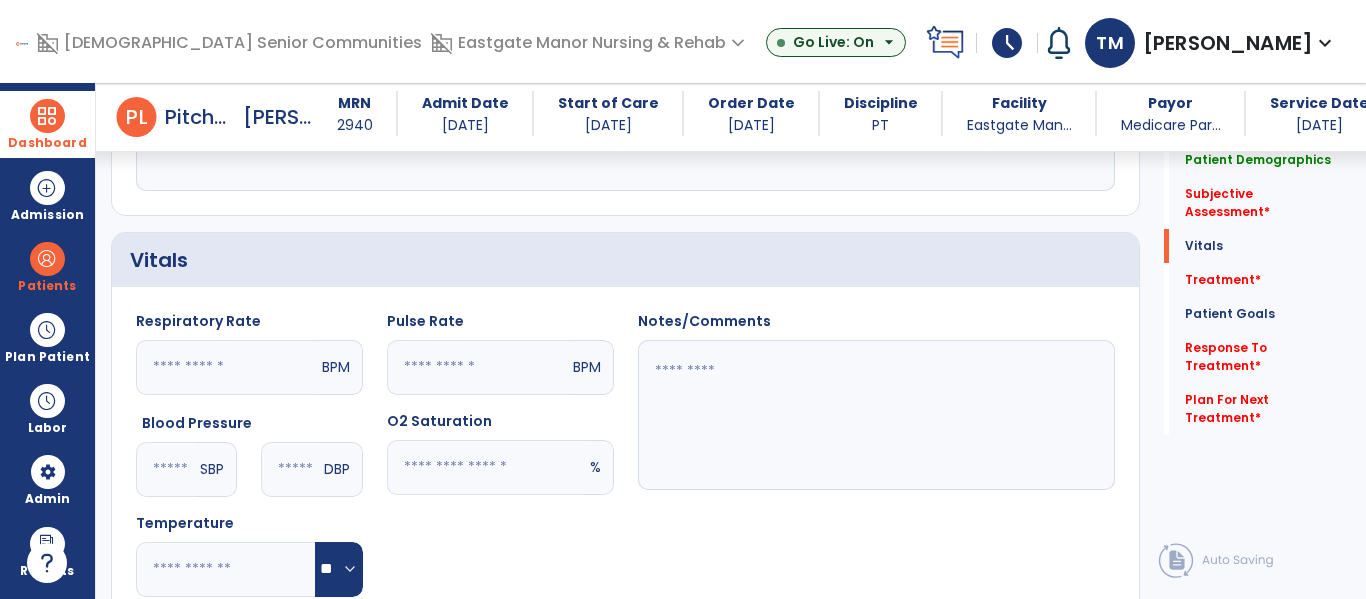 type on "**********" 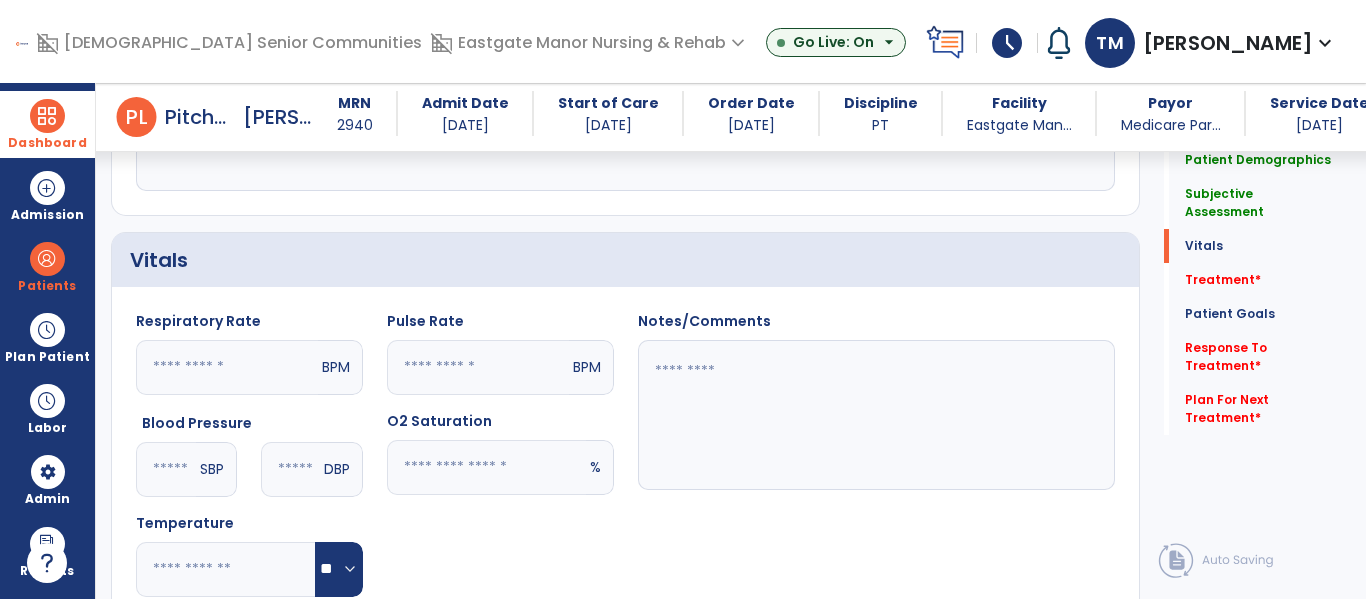 click 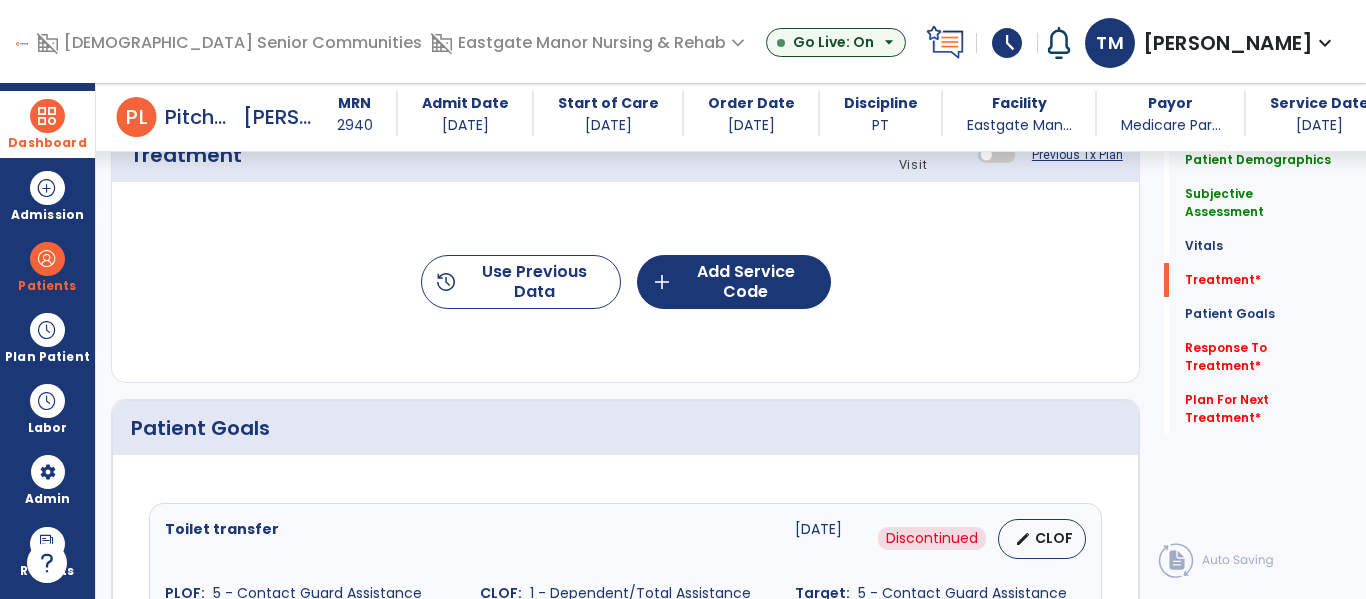 scroll, scrollTop: 1234, scrollLeft: 0, axis: vertical 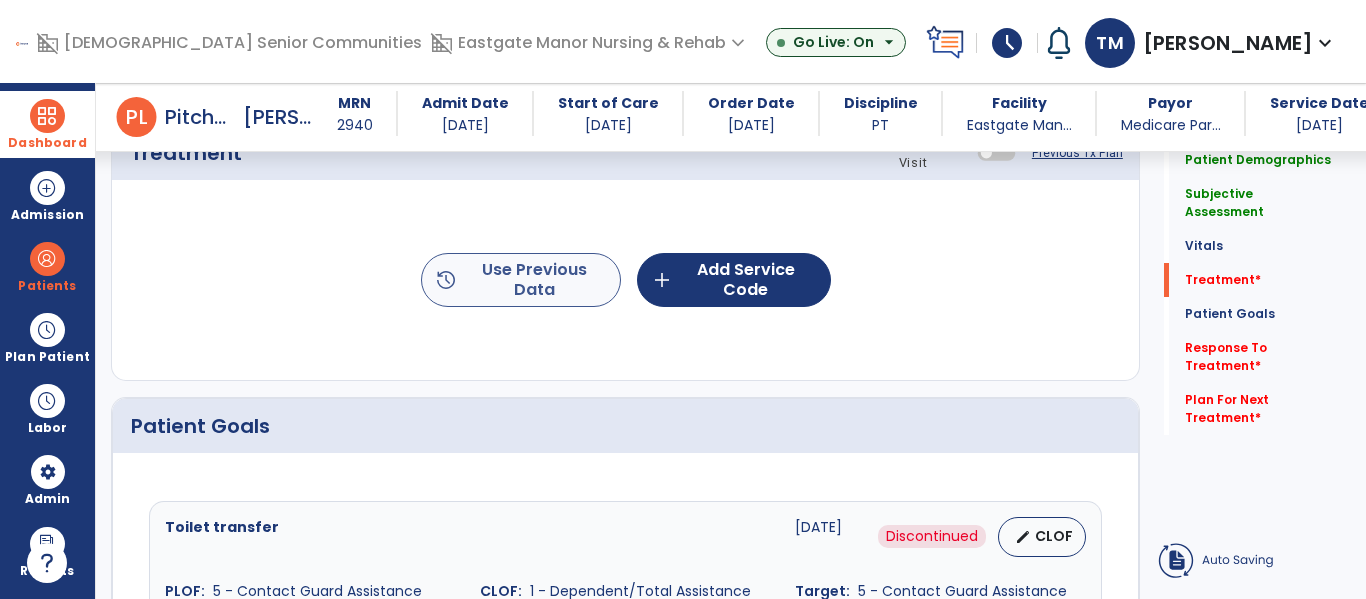 type on "**********" 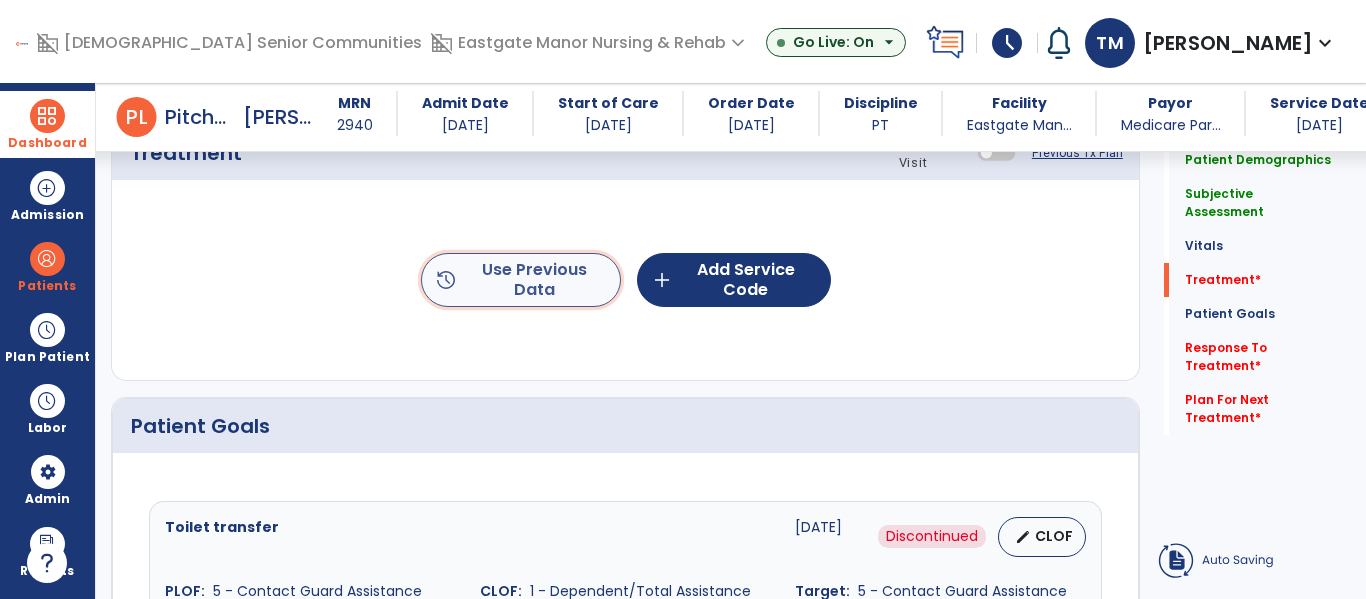 click on "history  Use Previous Data" 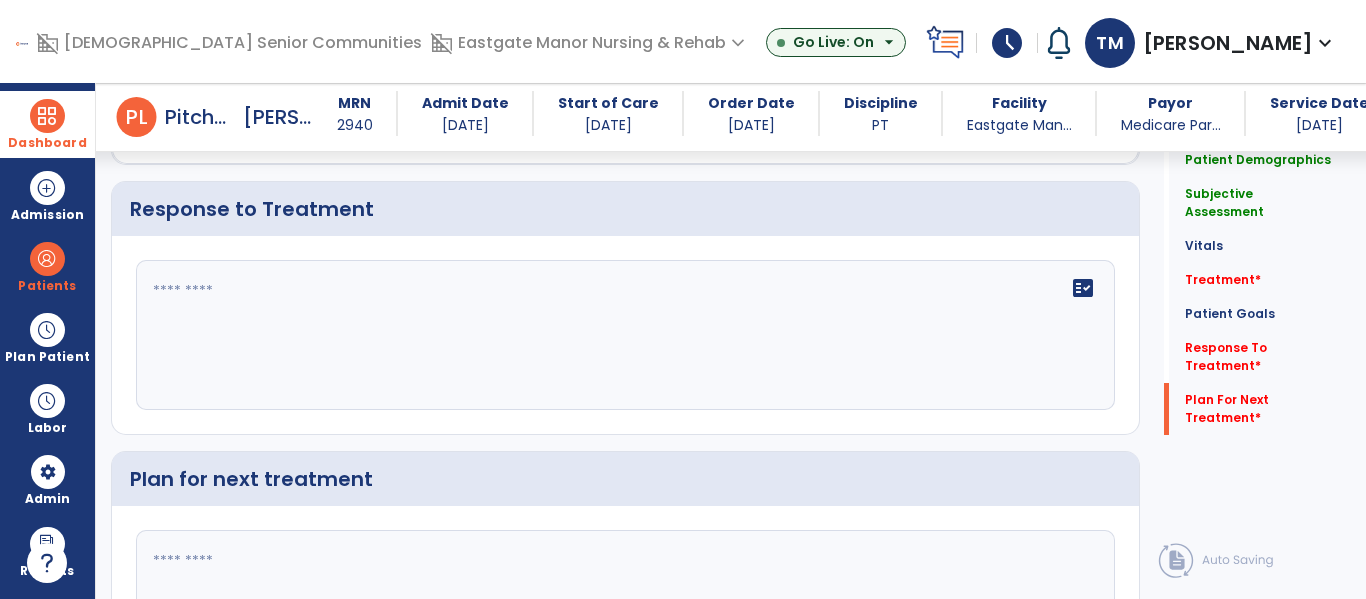 scroll, scrollTop: 3143, scrollLeft: 0, axis: vertical 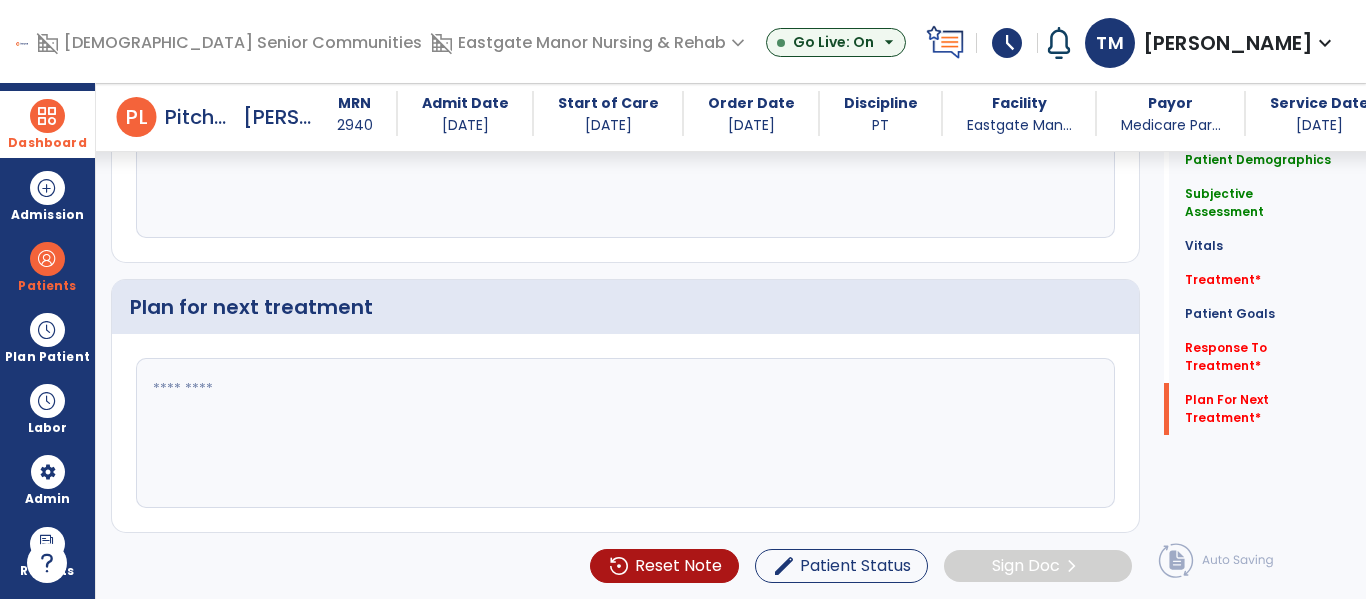 click 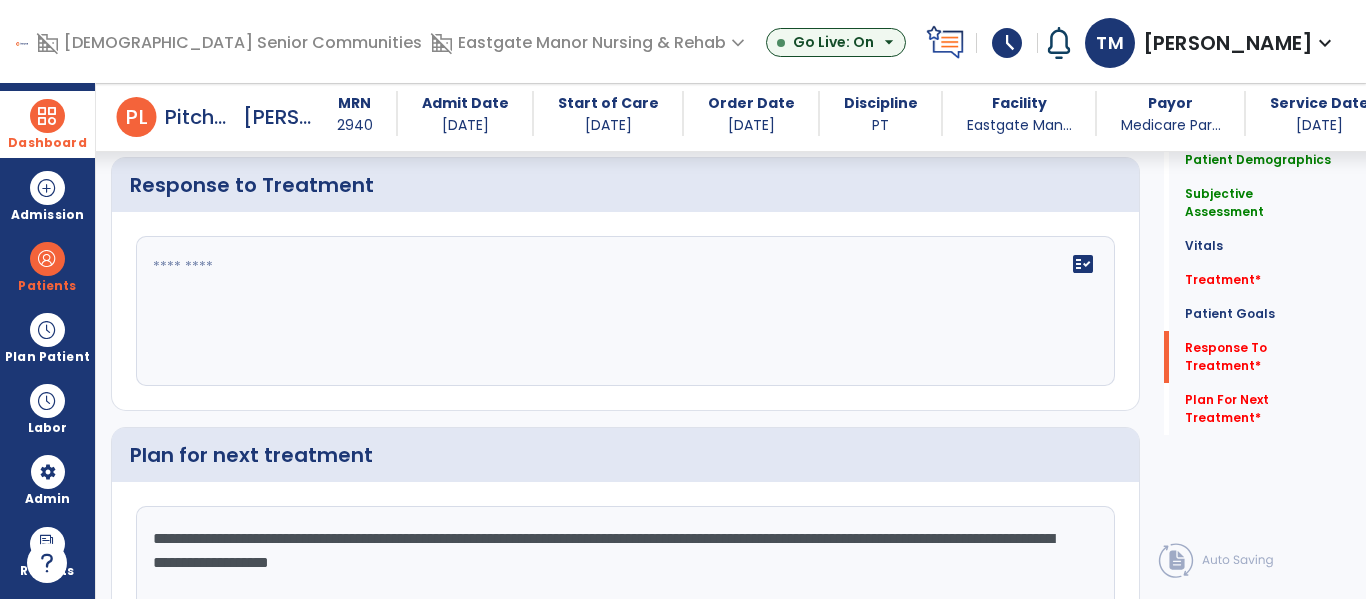 scroll, scrollTop: 2994, scrollLeft: 0, axis: vertical 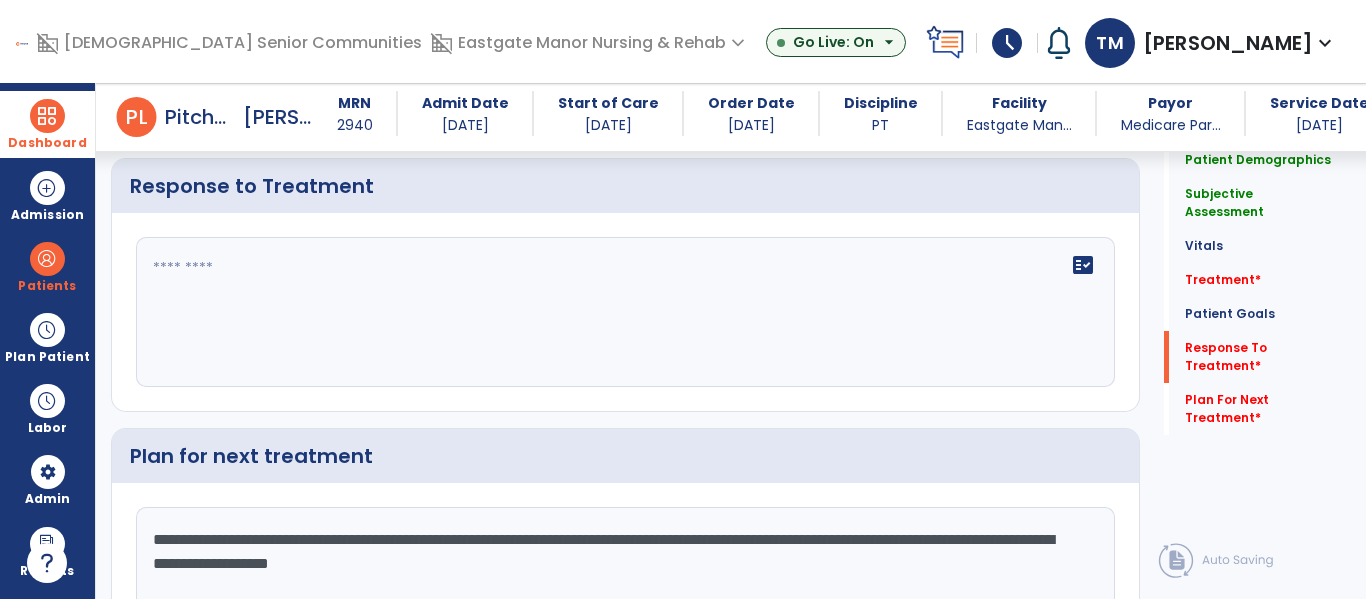 type on "**********" 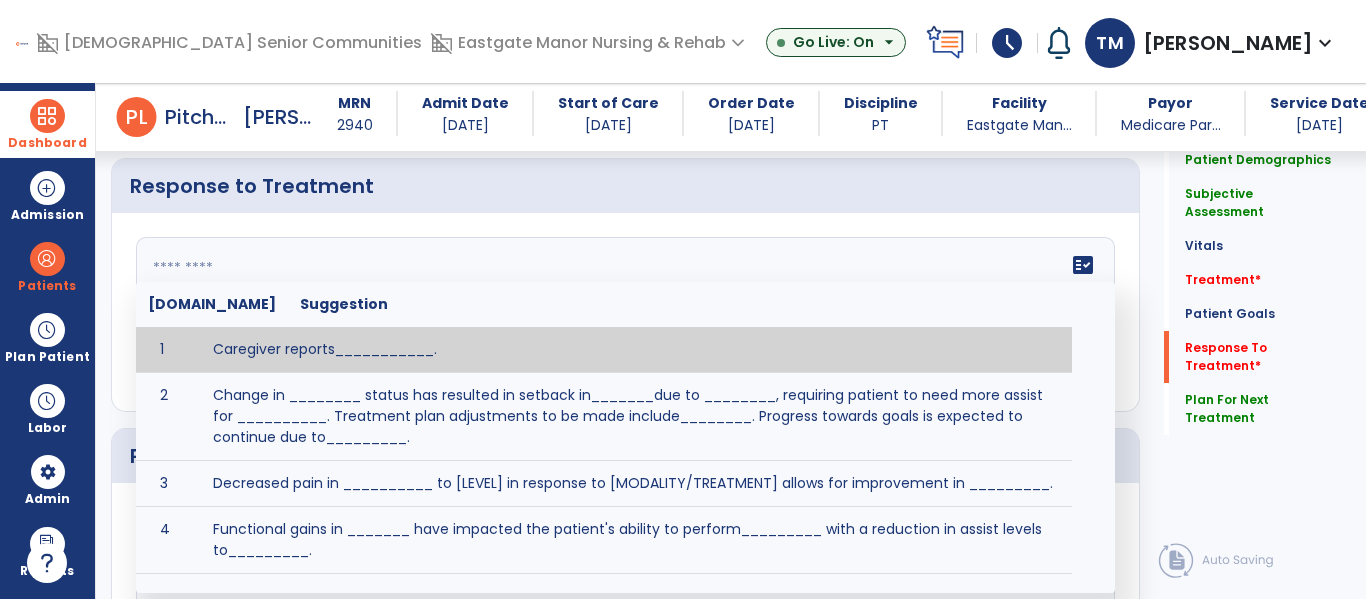 click 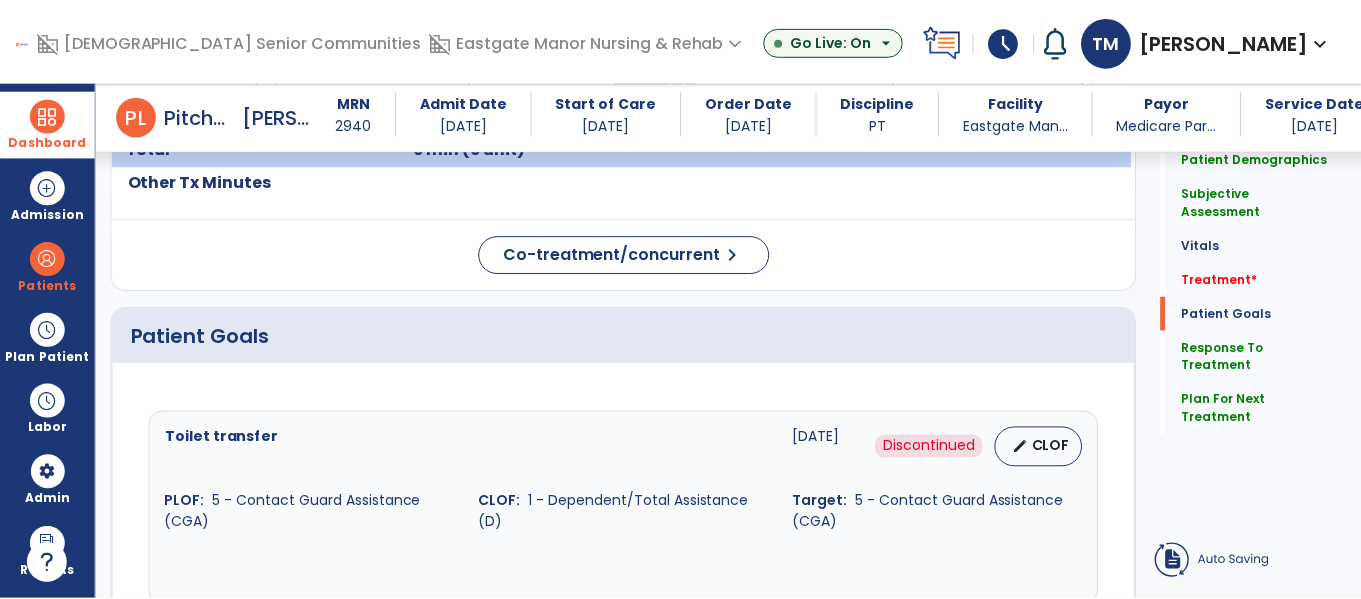 scroll, scrollTop: 1152, scrollLeft: 0, axis: vertical 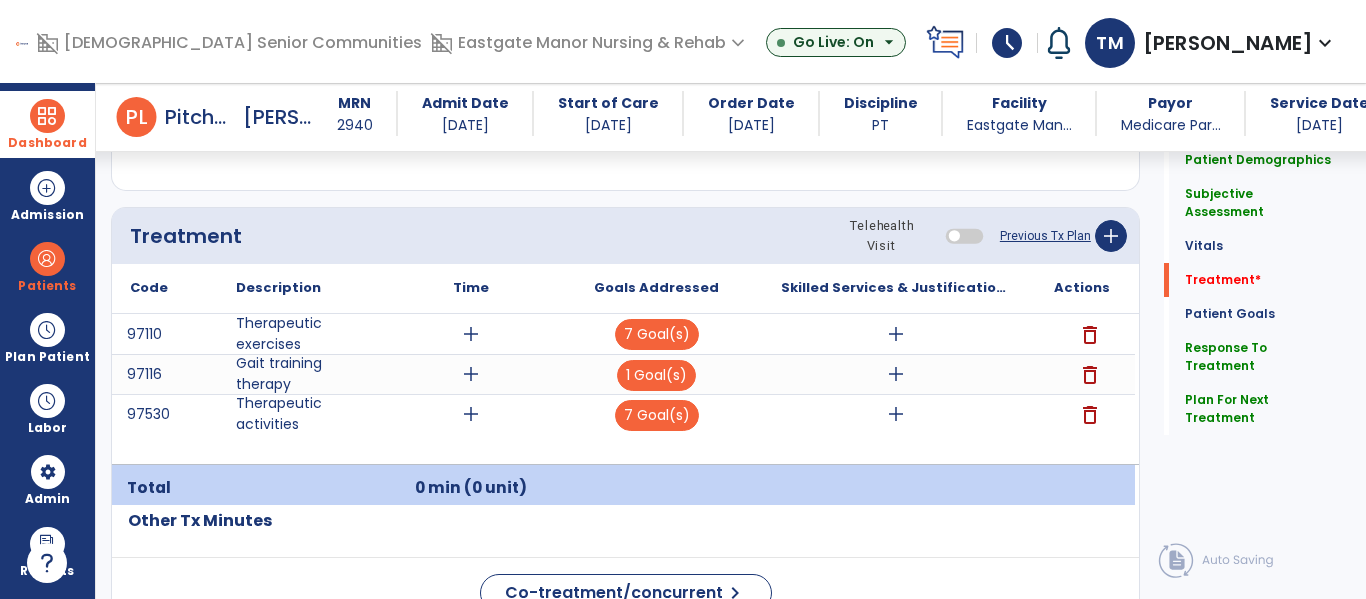 type on "**********" 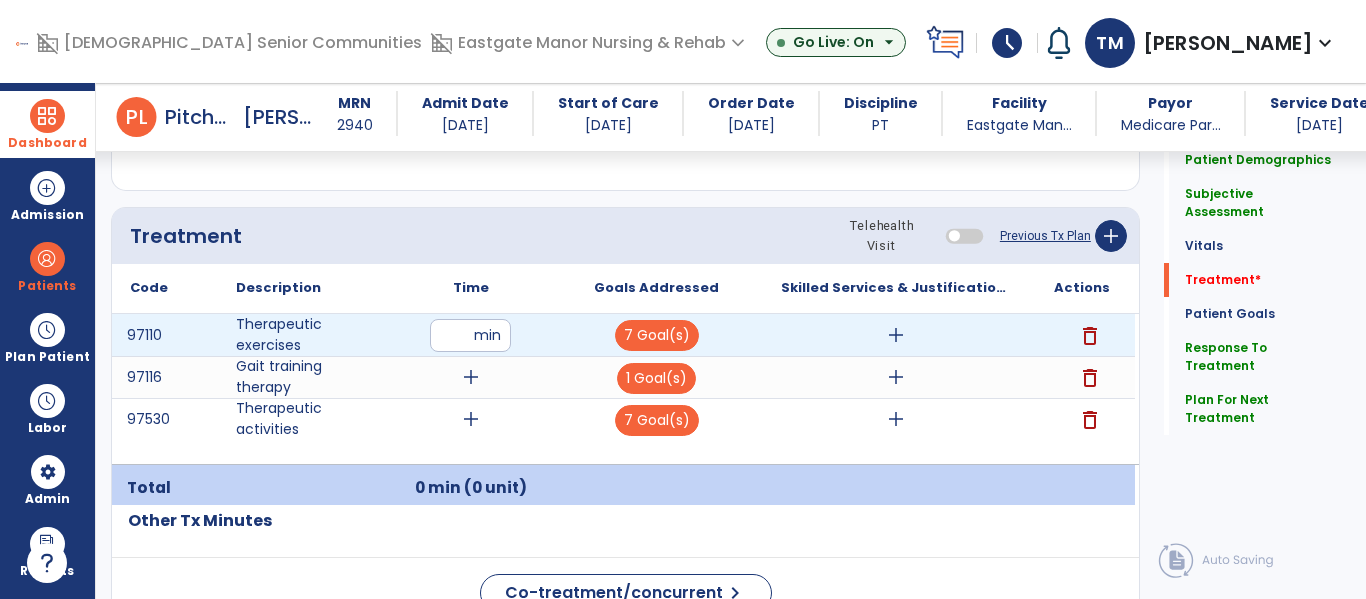 type on "**" 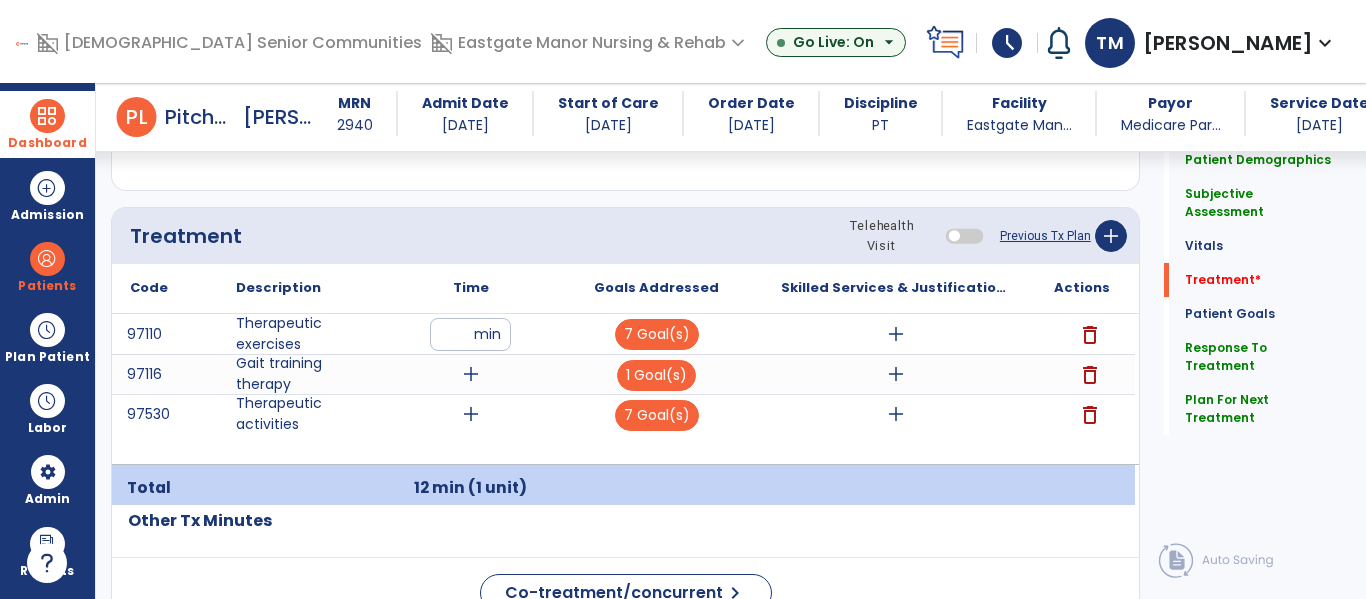 click on "add" at bounding box center [471, 414] 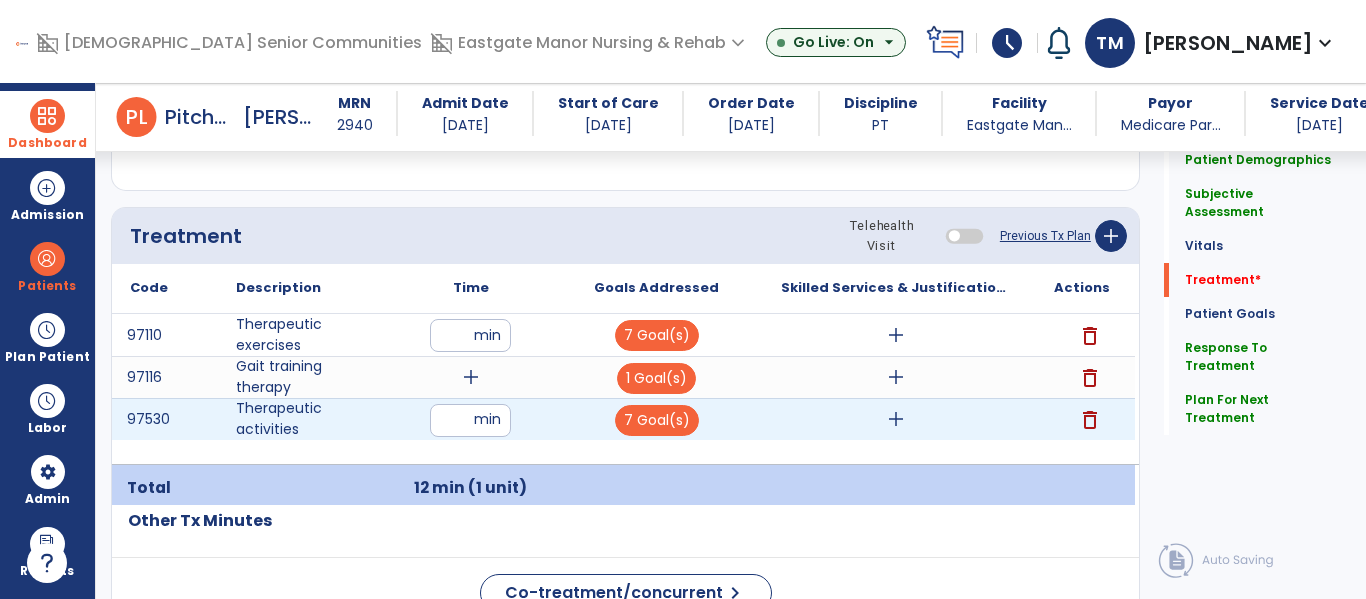 type on "**" 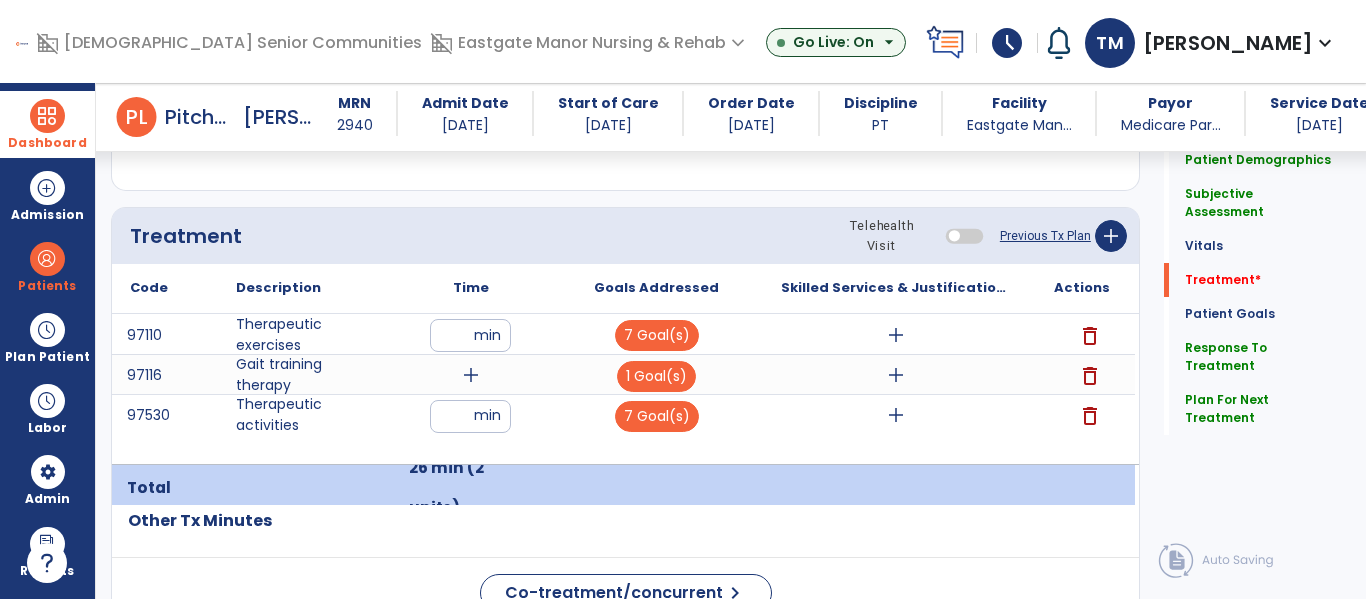 click on "add" at bounding box center (471, 375) 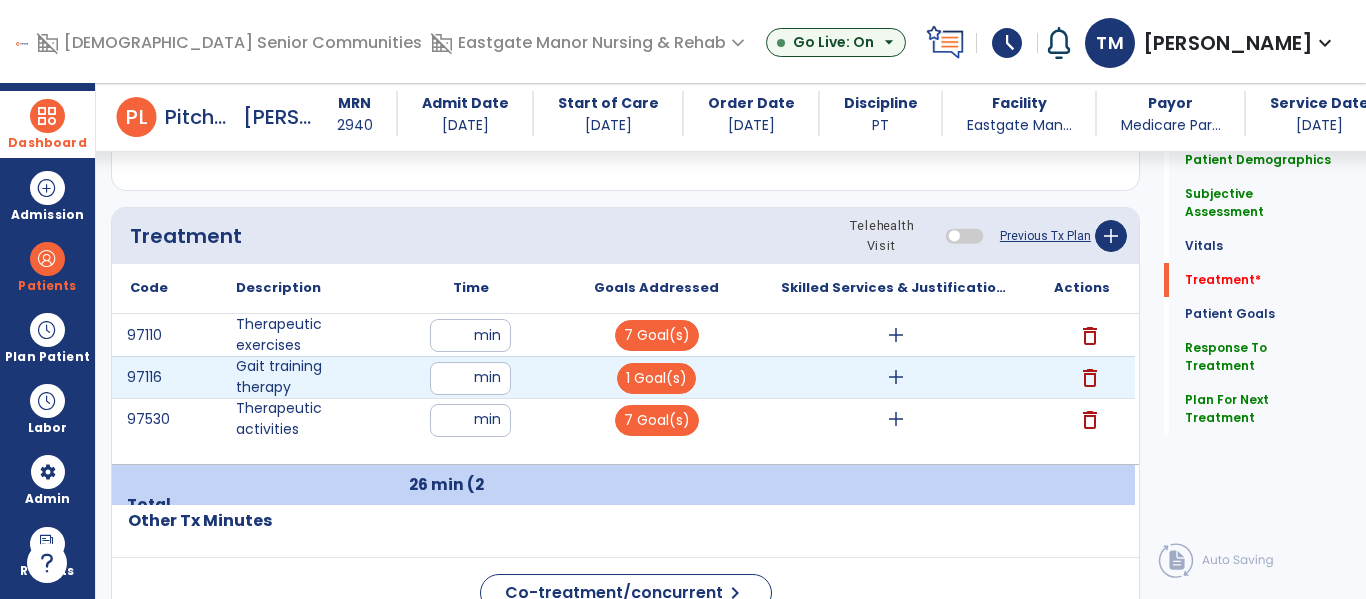type on "**" 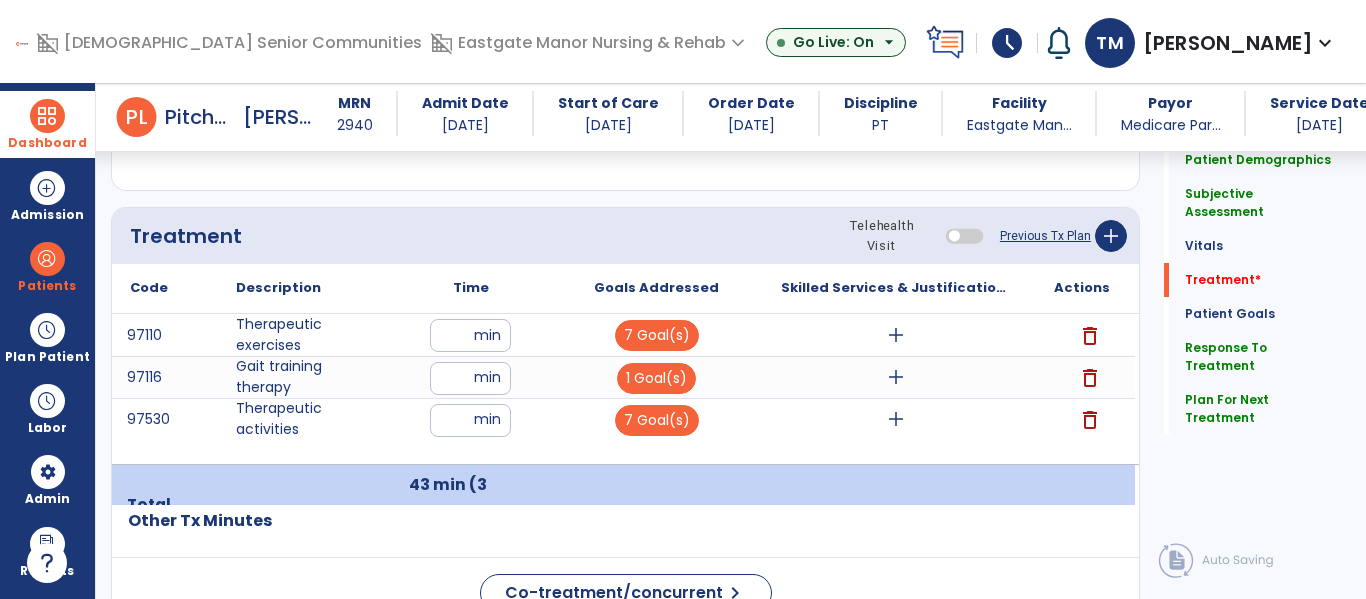 click on "add" at bounding box center [896, 335] 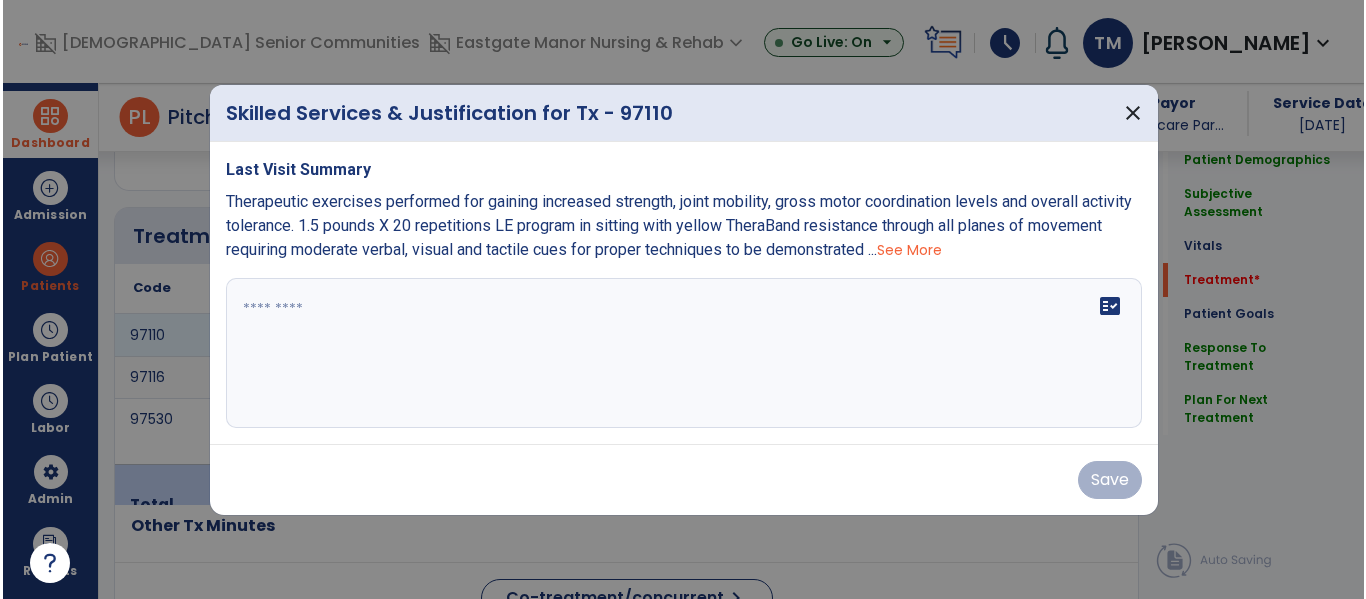 scroll, scrollTop: 1152, scrollLeft: 0, axis: vertical 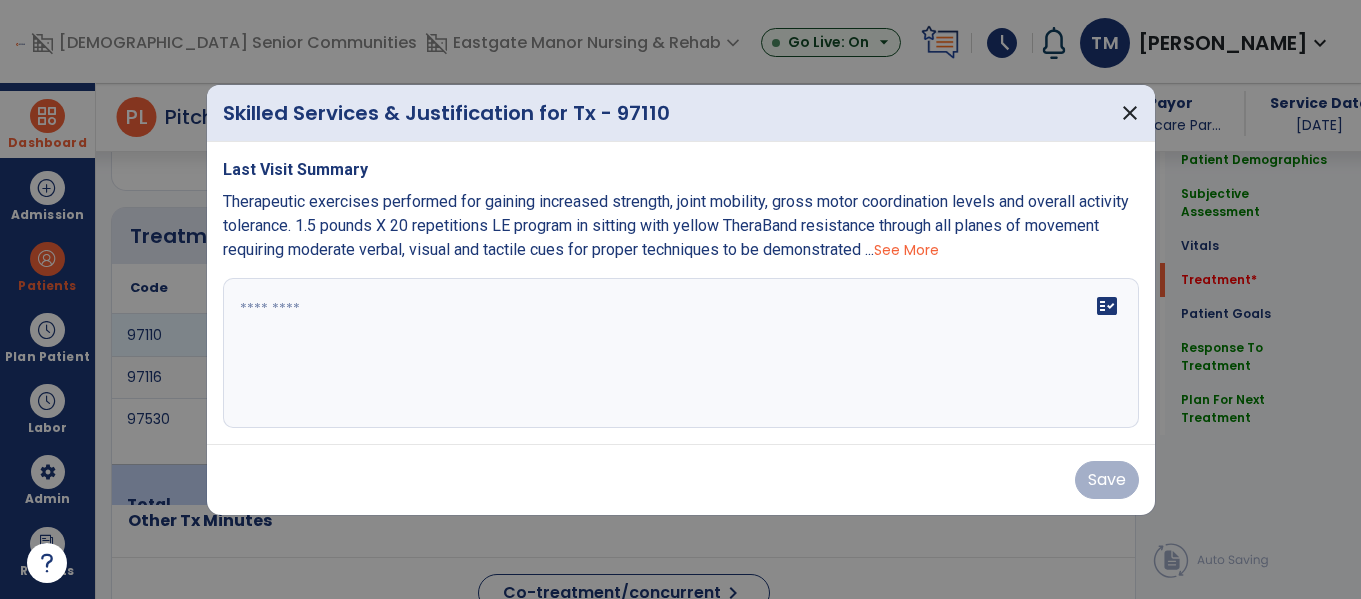 click on "See More" at bounding box center [906, 250] 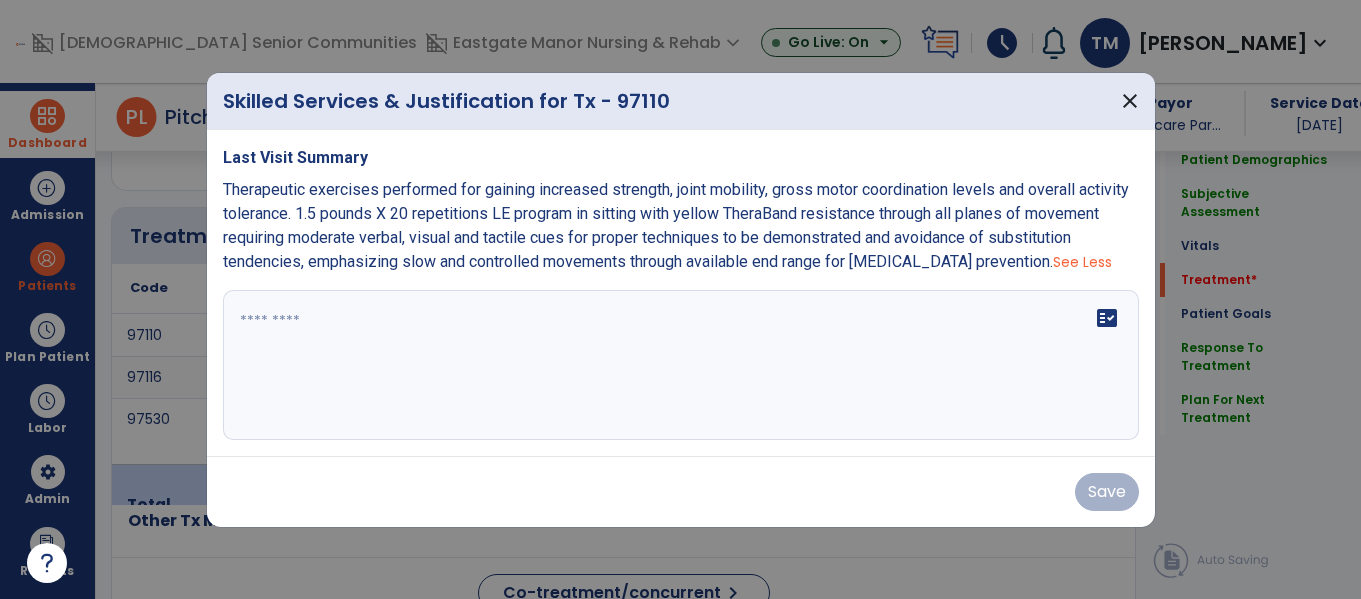 click on "Therapeutic exercises performed for gaining increased strength, joint mobility, gross motor coordination levels and overall activity tolerance. 1.5 pounds X 20 repetitions LE program in sitting with yellow TheraBand resistance through all planes of movement requiring moderate verbal, visual and tactile cues for proper techniques to be demonstrated and avoidance of substitution tendencies, emphasizing slow and controlled movements through available end range for [MEDICAL_DATA] prevention." at bounding box center (676, 225) 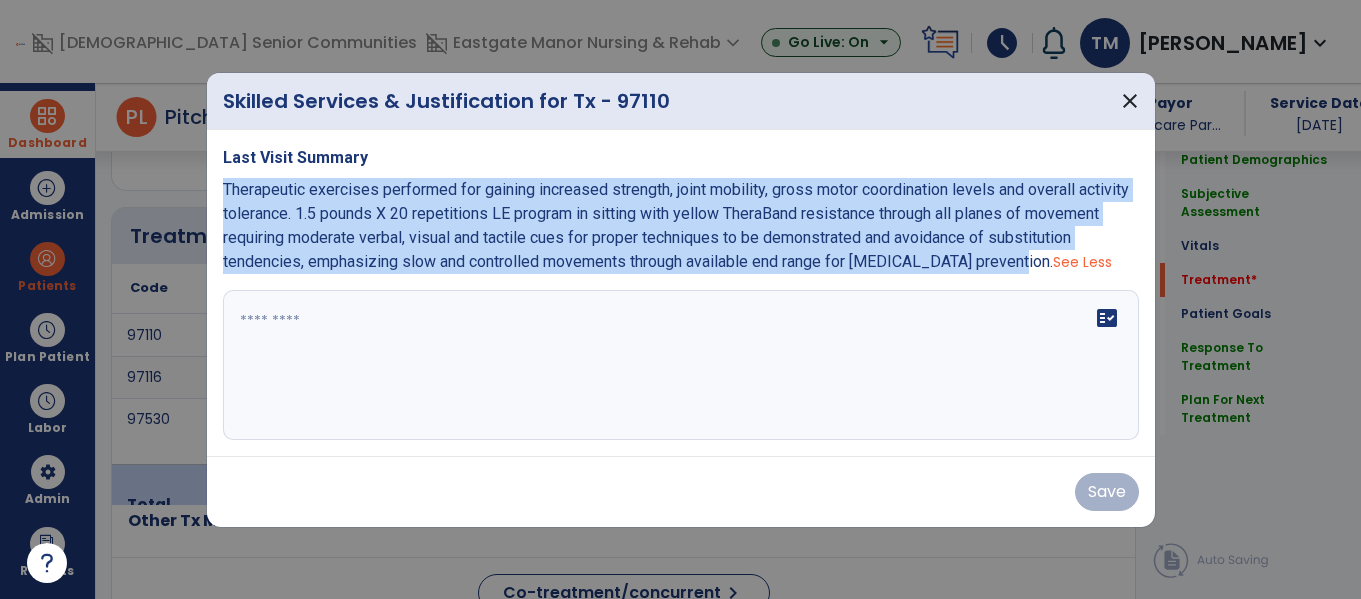 copy on "Therapeutic exercises performed for gaining increased strength, joint mobility, gross motor coordination levels and overall activity tolerance. 1.5 pounds X 20 repetitions LE program in sitting with yellow TheraBand resistance through all planes of movement requiring moderate verbal, visual and tactile cues for proper techniques to be demonstrated and avoidance of substitution tendencies, emphasizing slow and controlled movements through available end range for [MEDICAL_DATA] prevention" 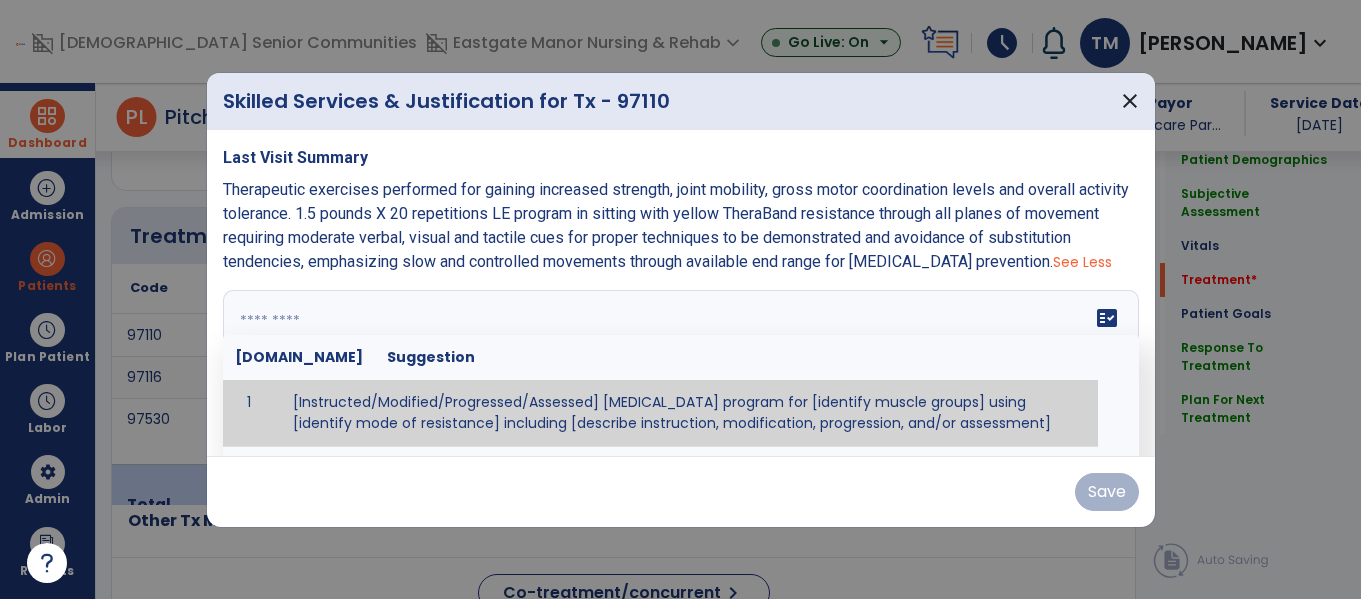 paste on "**********" 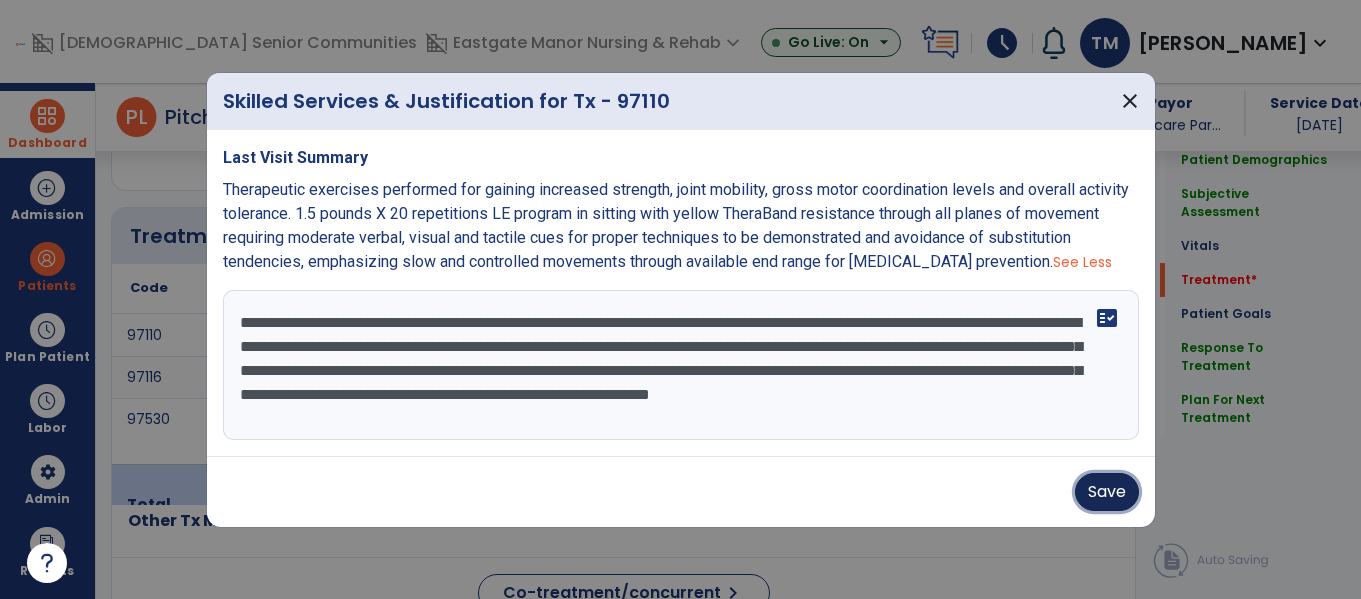 click on "Save" at bounding box center (1107, 492) 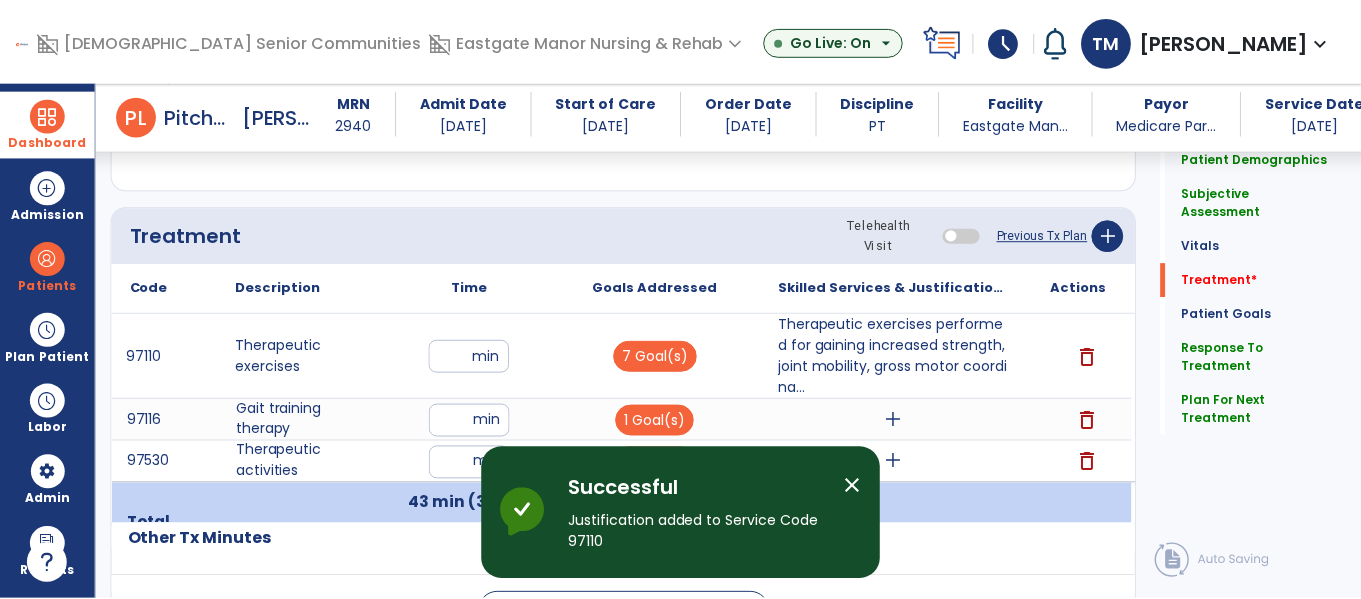 scroll, scrollTop: 1226, scrollLeft: 0, axis: vertical 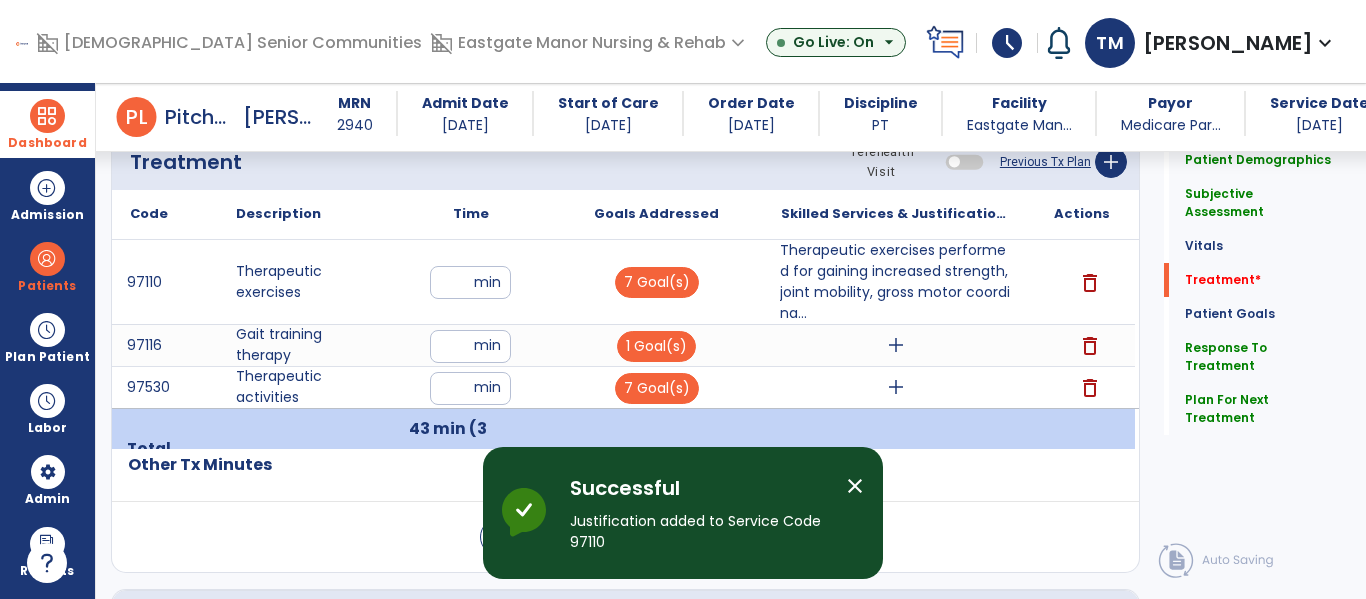 click on "add" at bounding box center (896, 345) 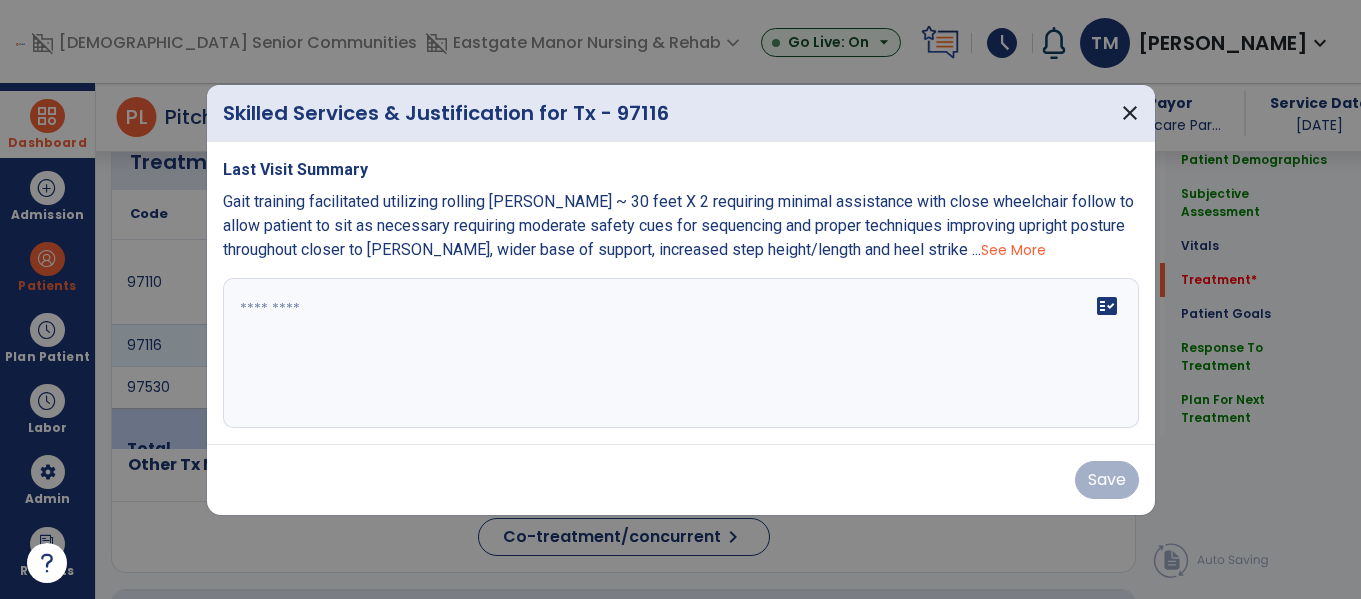 scroll, scrollTop: 1226, scrollLeft: 0, axis: vertical 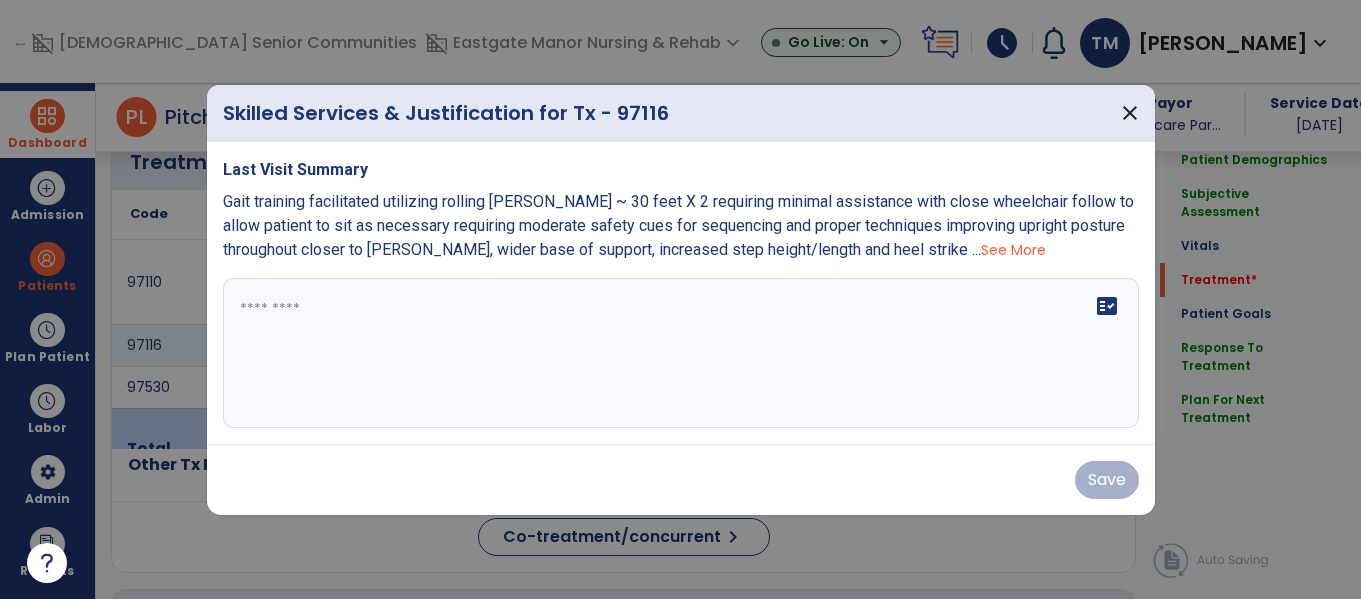click on "See More" at bounding box center [1013, 250] 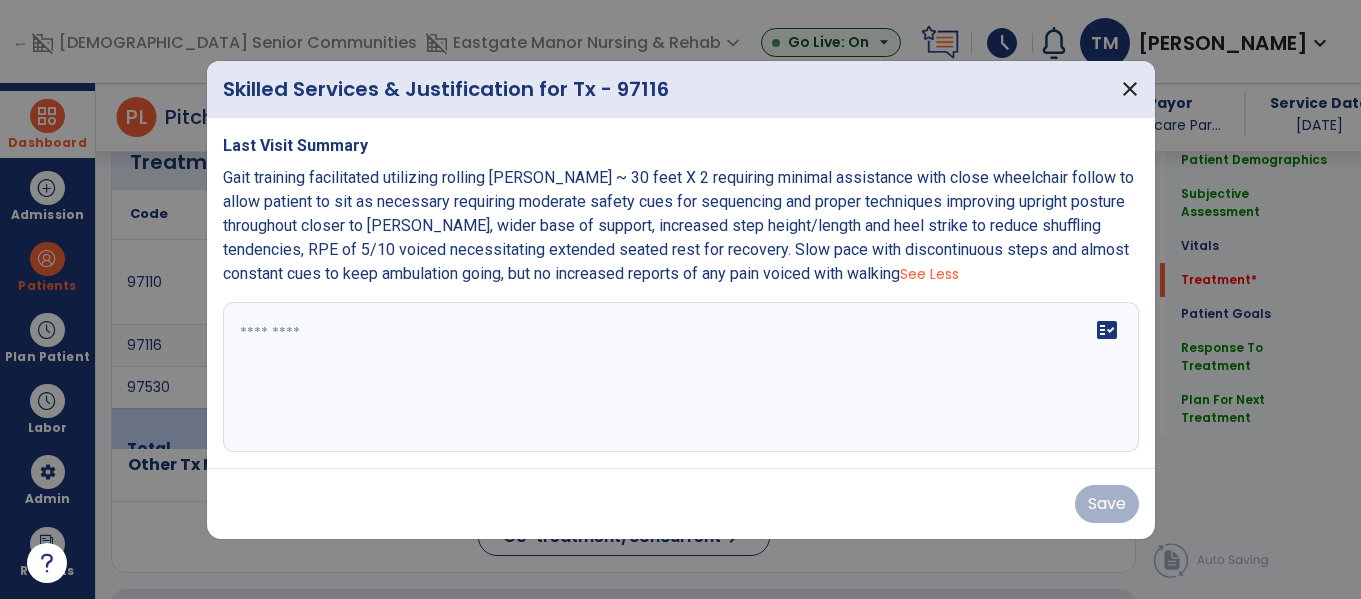 click on "Gait training facilitated utilizing rolling [PERSON_NAME] ~ 30 feet X 2 requiring minimal assistance with close wheelchair follow to allow patient to sit as necessary requiring moderate safety cues for sequencing and proper techniques improving upright posture throughout closer to [PERSON_NAME], wider base of support, increased step height/length and heel strike to reduce shuffling tendencies, RPE of 5/10 voiced necessitating extended seated rest for recovery. Slow pace with discontinuous steps and almost constant cues to keep ambulation going, but no increased reports of any pain voiced with walking" at bounding box center [678, 225] 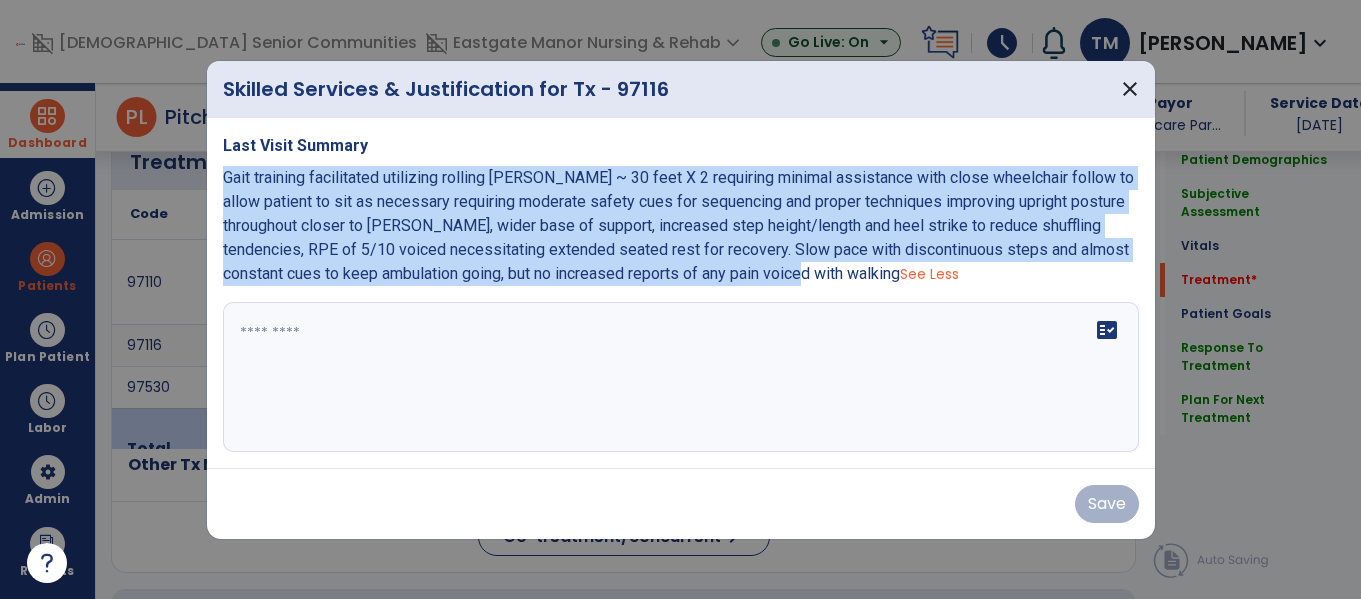 copy on "Gait training facilitated utilizing rolling [PERSON_NAME] ~ 30 feet X 2 requiring minimal assistance with close wheelchair follow to allow patient to sit as necessary requiring moderate safety cues for sequencing and proper techniques improving upright posture throughout closer to [PERSON_NAME], wider base of support, increased step height/length and heel strike to reduce shuffling tendencies, RPE of 5/10 voiced necessitating extended seated rest for recovery. Slow pace with discontinuous steps and almost constant cues to keep ambulation going, but no increased reports of any pain voiced with walking" 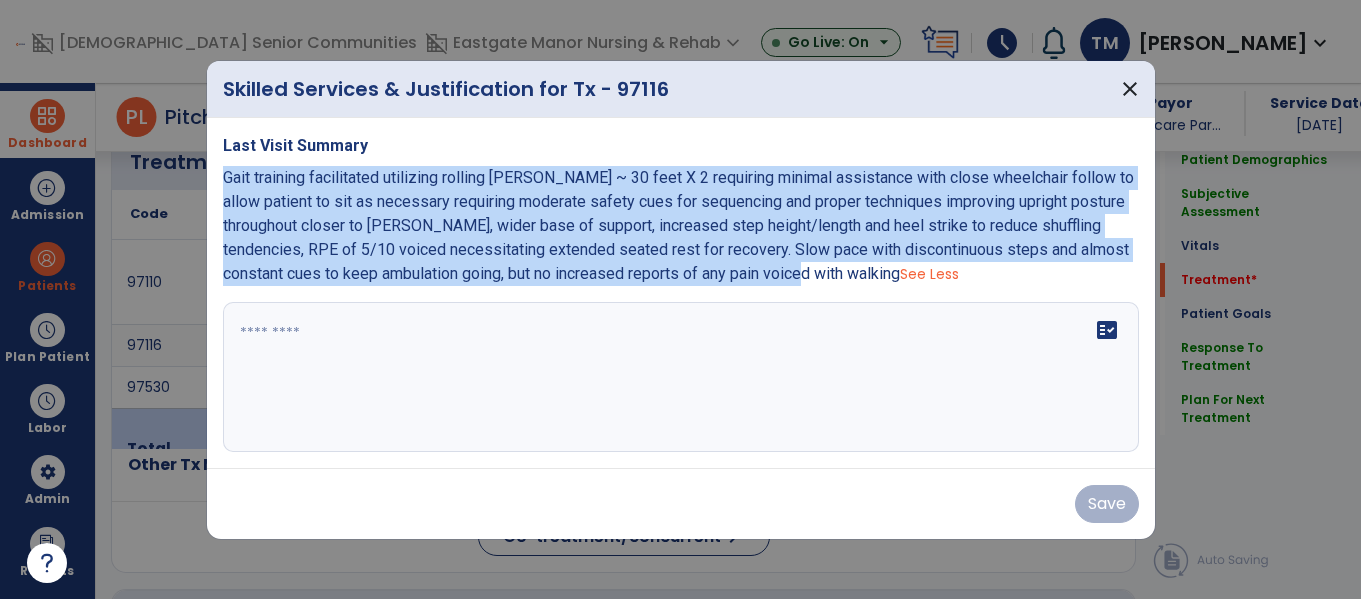 click on "fact_check" at bounding box center (681, 377) 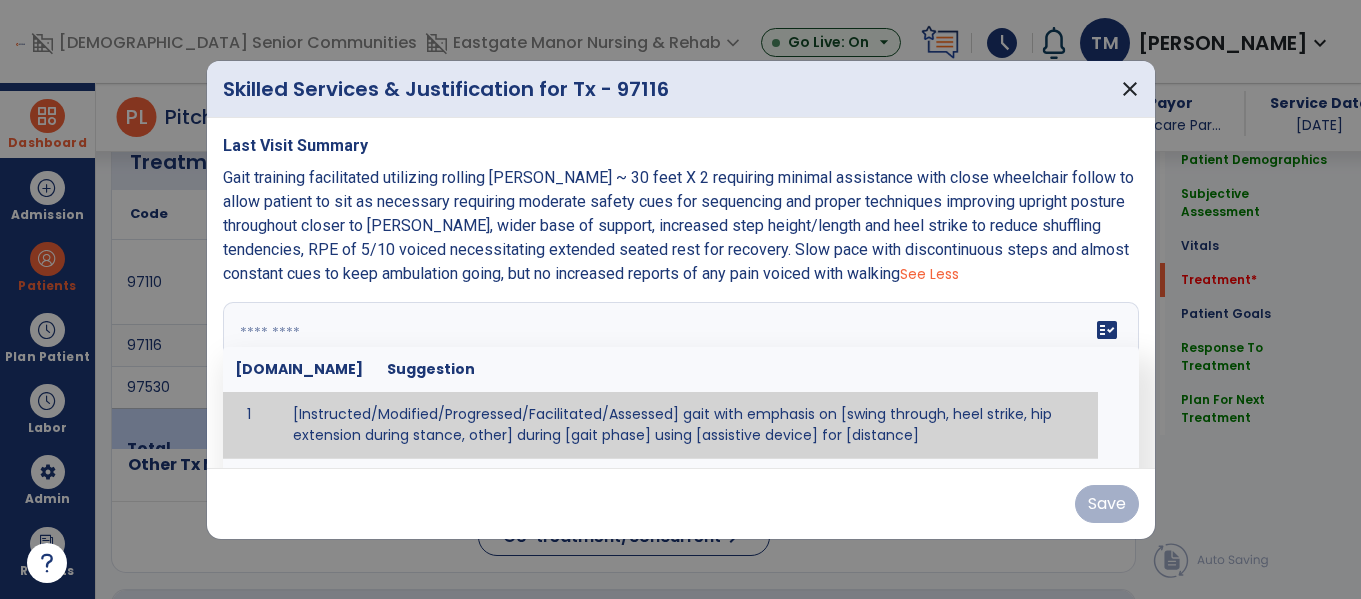 paste on "**********" 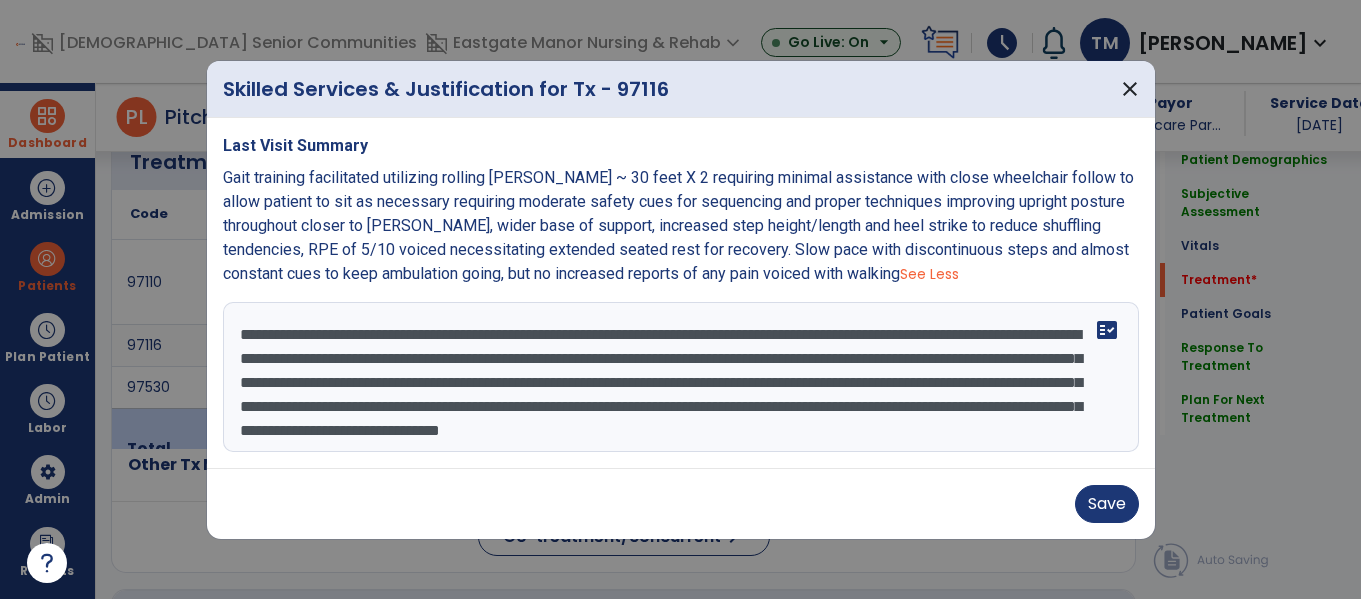 scroll, scrollTop: 16, scrollLeft: 0, axis: vertical 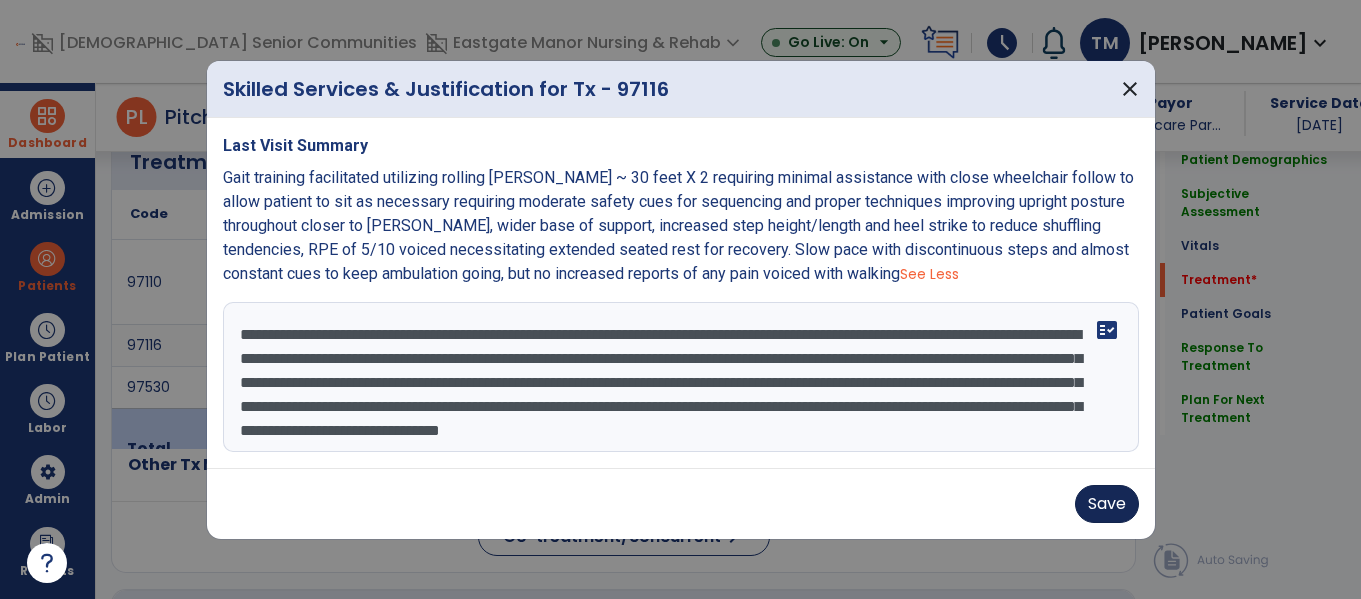 type on "**********" 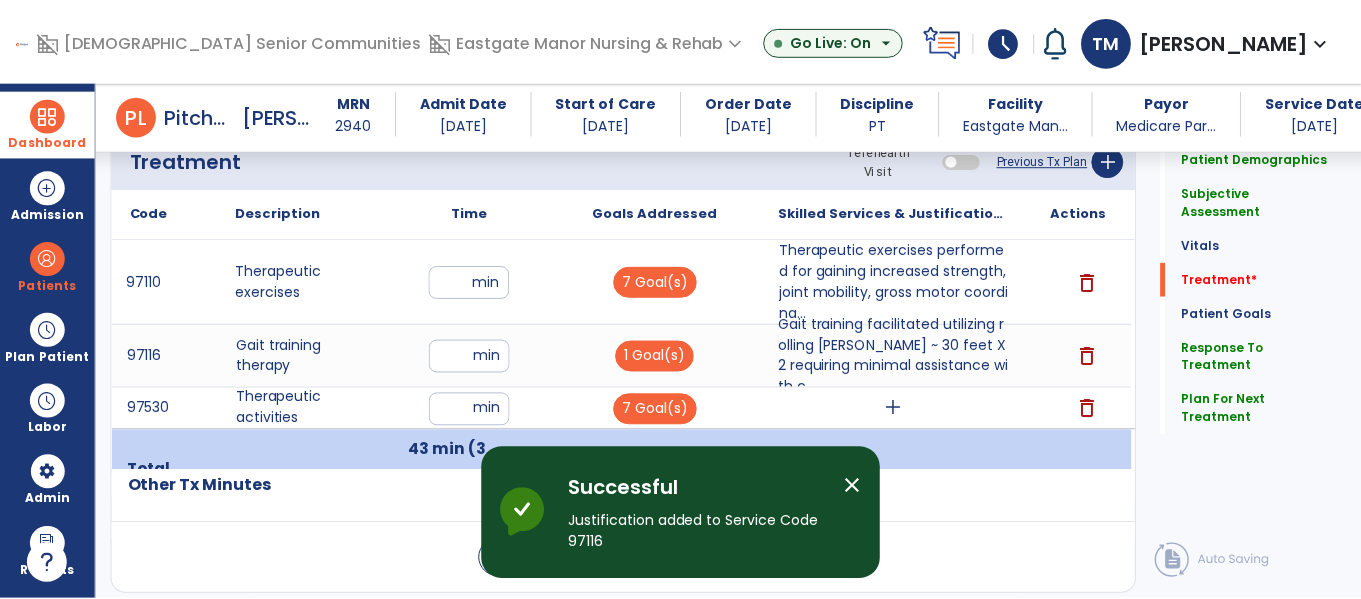 scroll, scrollTop: 1308, scrollLeft: 0, axis: vertical 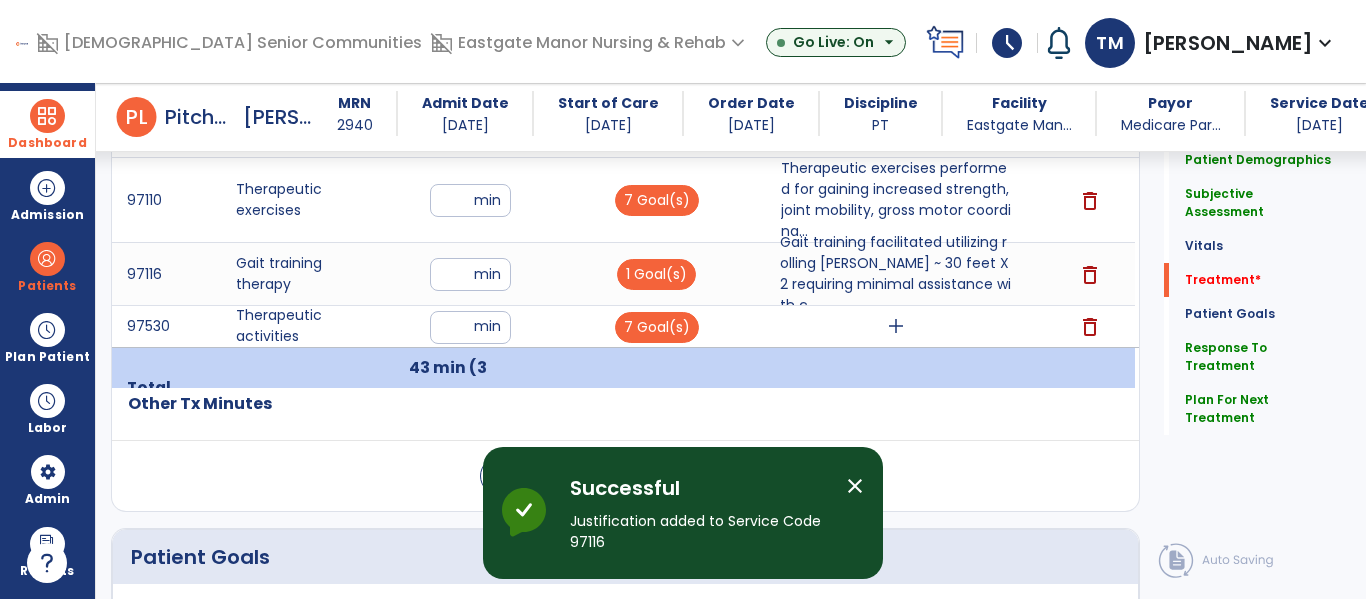 click on "add" at bounding box center [896, 326] 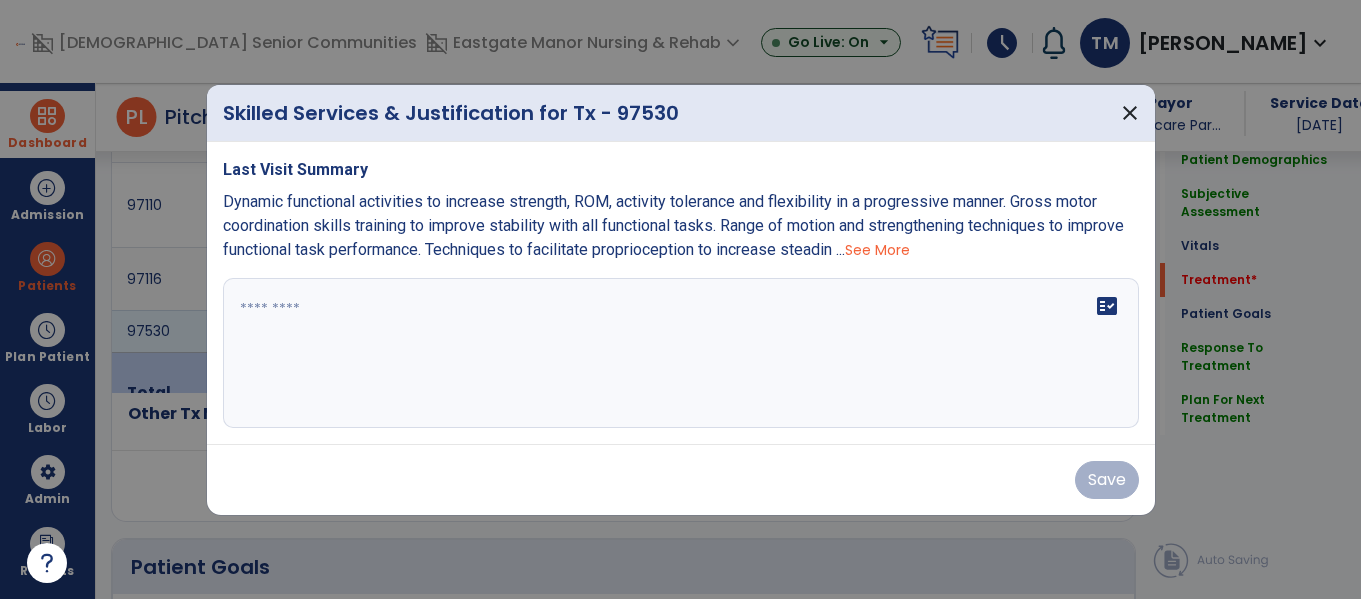 scroll, scrollTop: 1308, scrollLeft: 0, axis: vertical 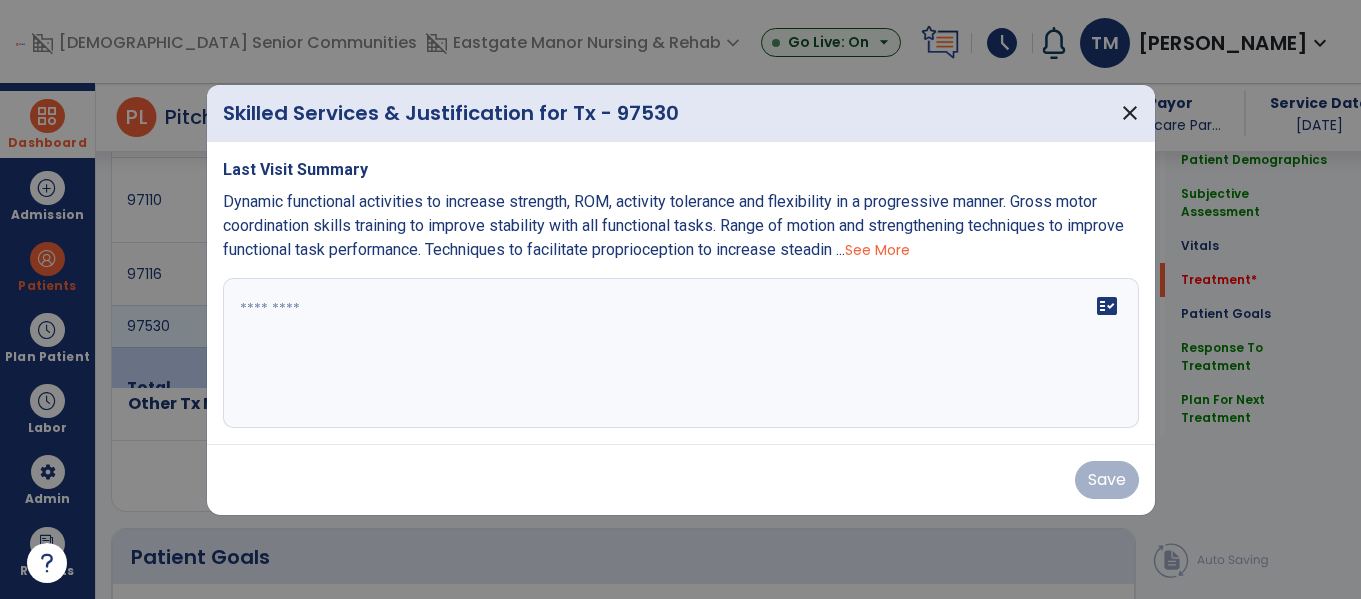 click on "See More" at bounding box center [877, 250] 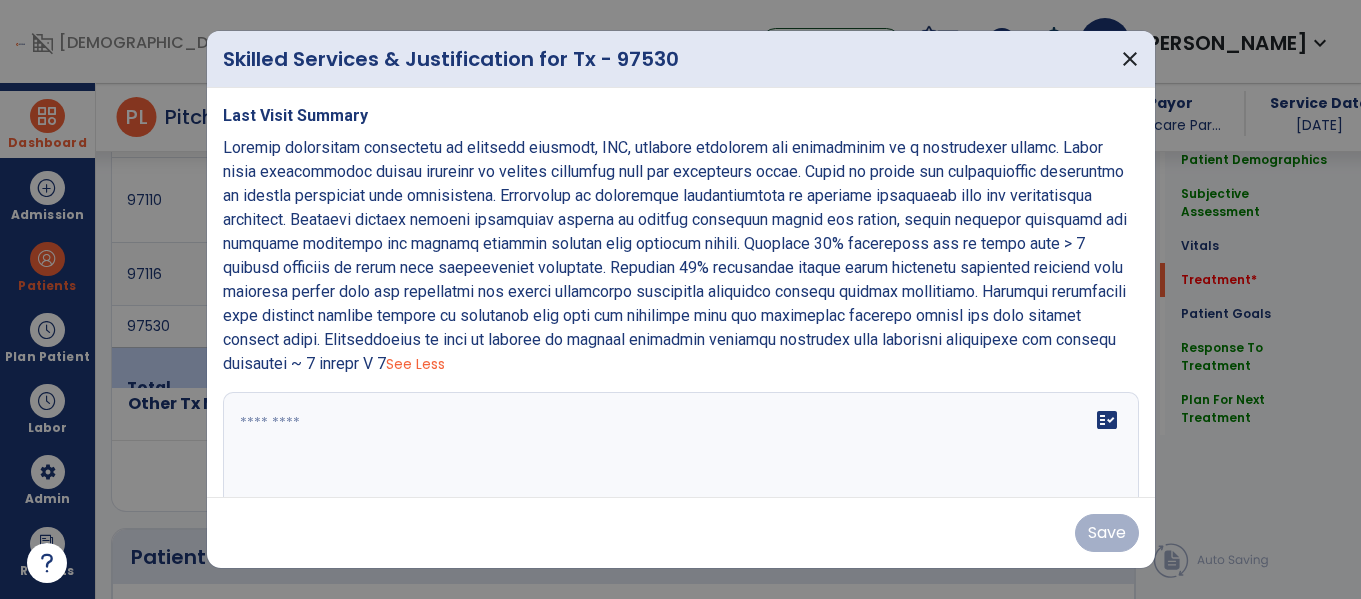 click at bounding box center [675, 255] 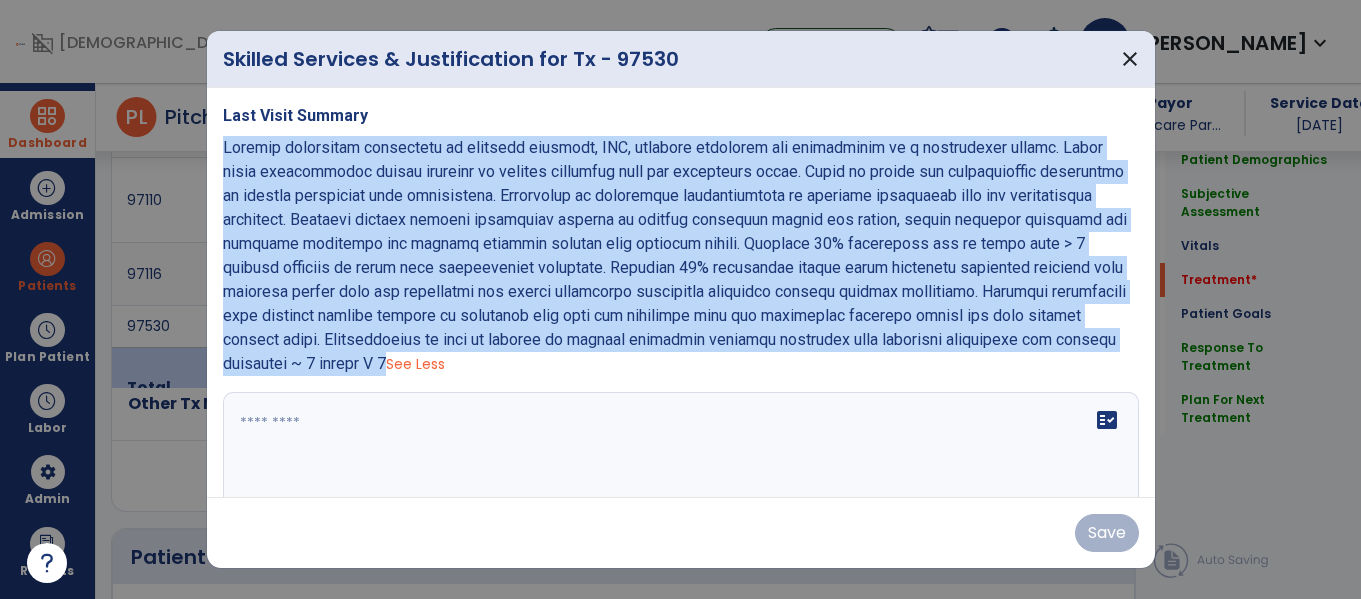 copy on "Dynamic functional activities to increase strength, ROM, activity tolerance and flexibility in a progressive manner. Gross motor coordination skills training to improve stability with all functional tasks. Range of motion and strengthening techniques to improve functional task performance. Techniques to facilitate proprioception to increase steadiness with all transitional movements. Standing dynamic balance activities working to promote increased single leg stance, weight shifting abilities and righting reactions for gaining improved overall fall recovery skills. Moderate 40% assistance sit to stand with > 1 attempt required at times with transitional movements. Moderate 40% assistance during pivot transfers multiples surfaces with moderate safety cues for sequencing and proper techniques especially improving upright posture throughout. Extended performance time required however patient is improving with ease and stability with all functional mobility skills and less fatigue overall noted. Establishment o..." 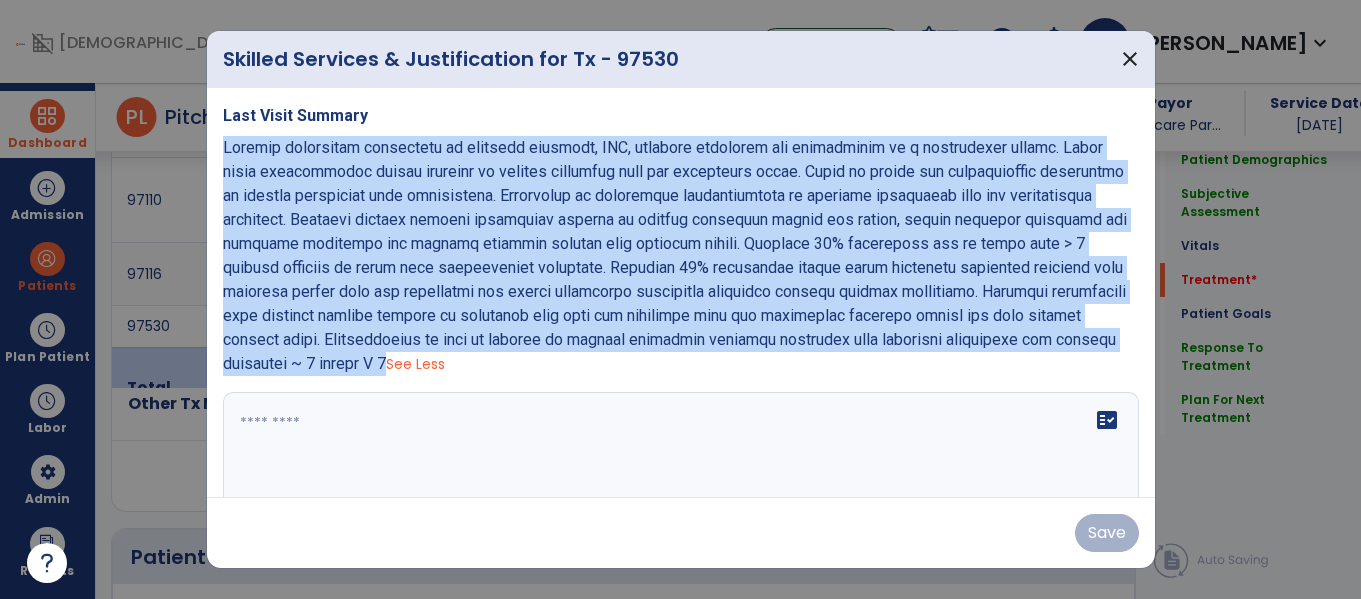 click at bounding box center [678, 467] 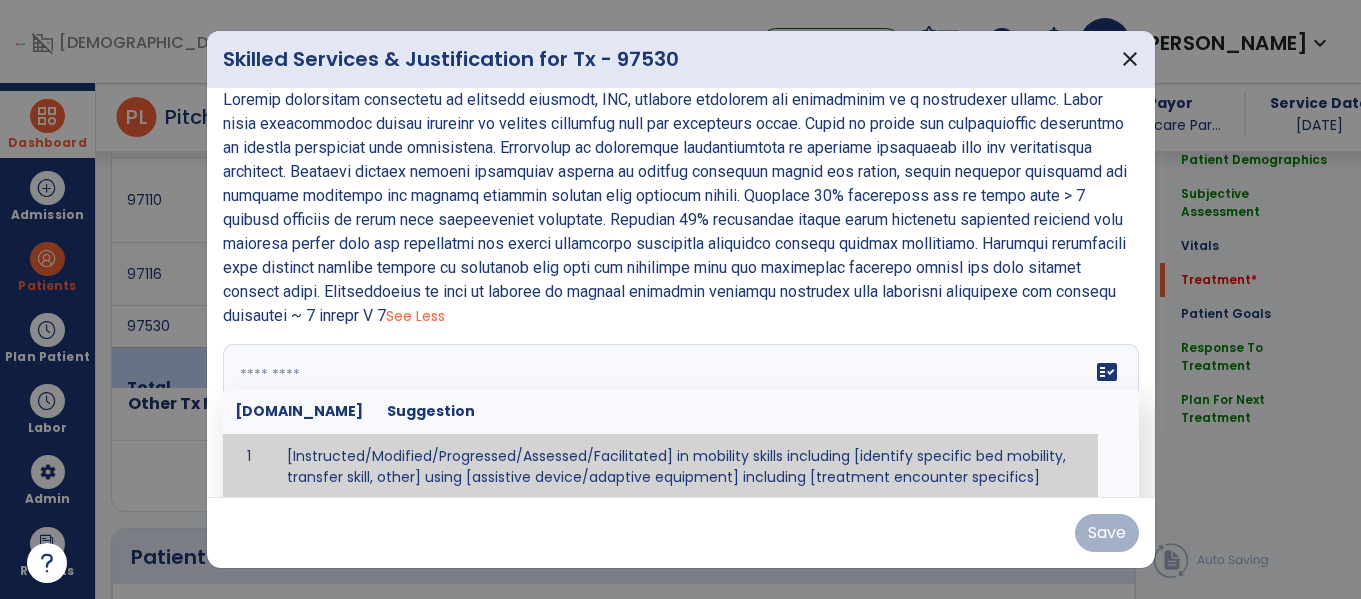 paste on "**********" 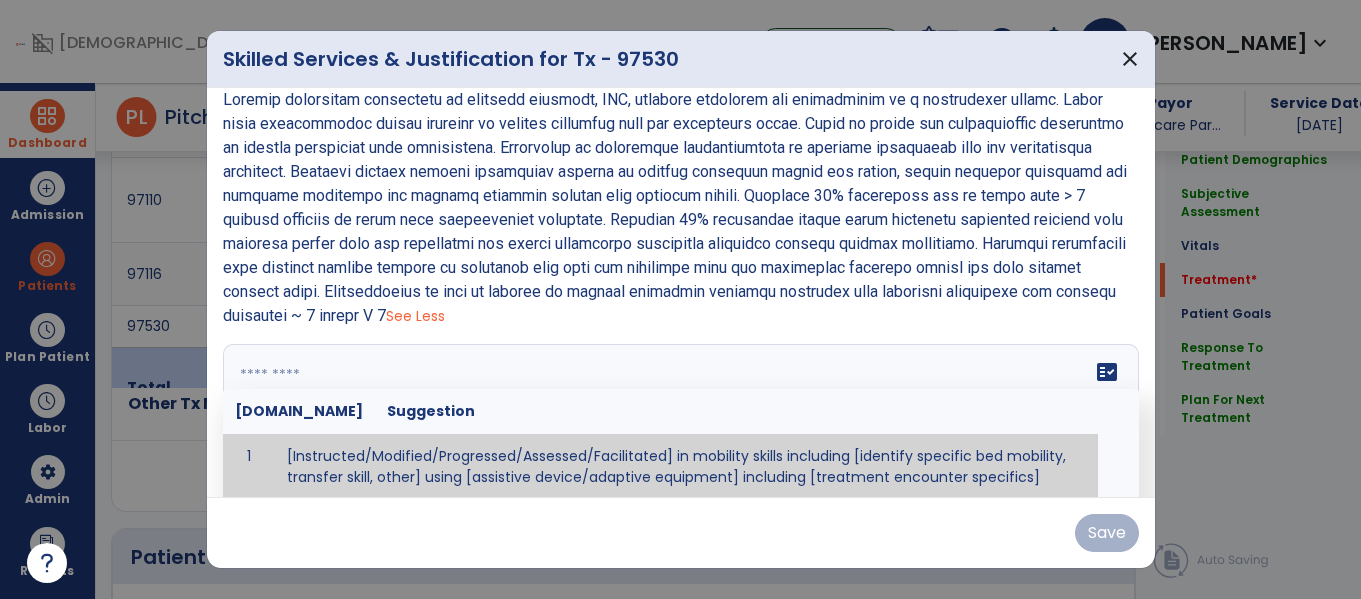 type on "**********" 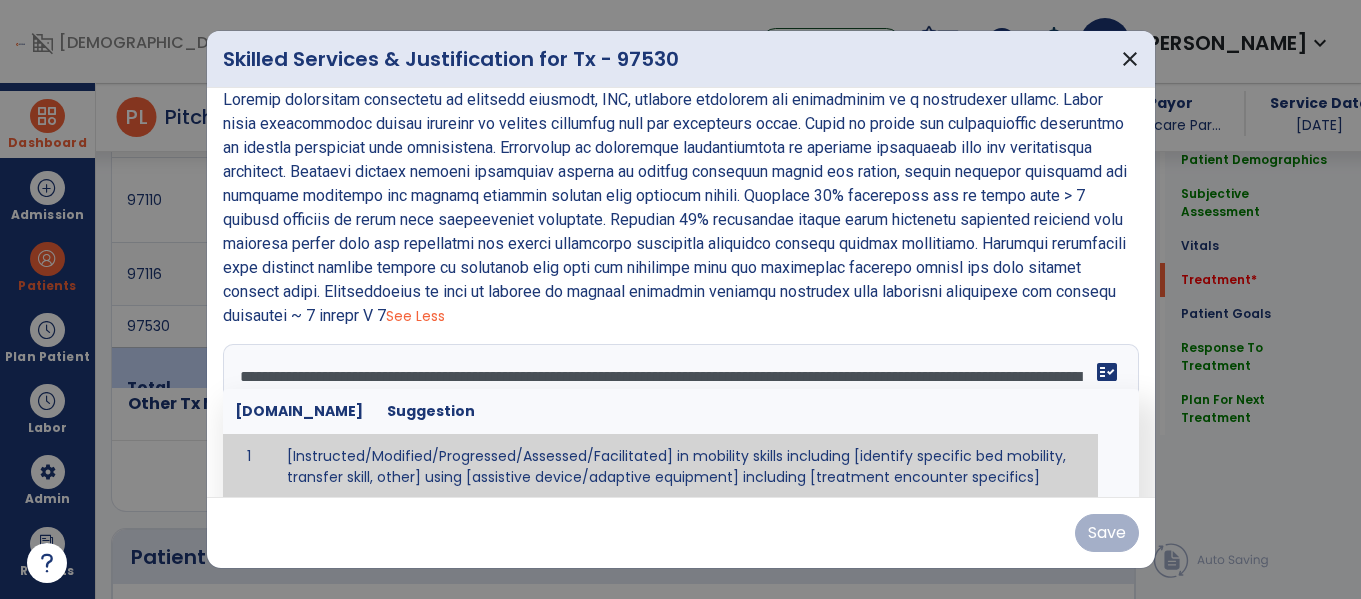 scroll, scrollTop: 51, scrollLeft: 0, axis: vertical 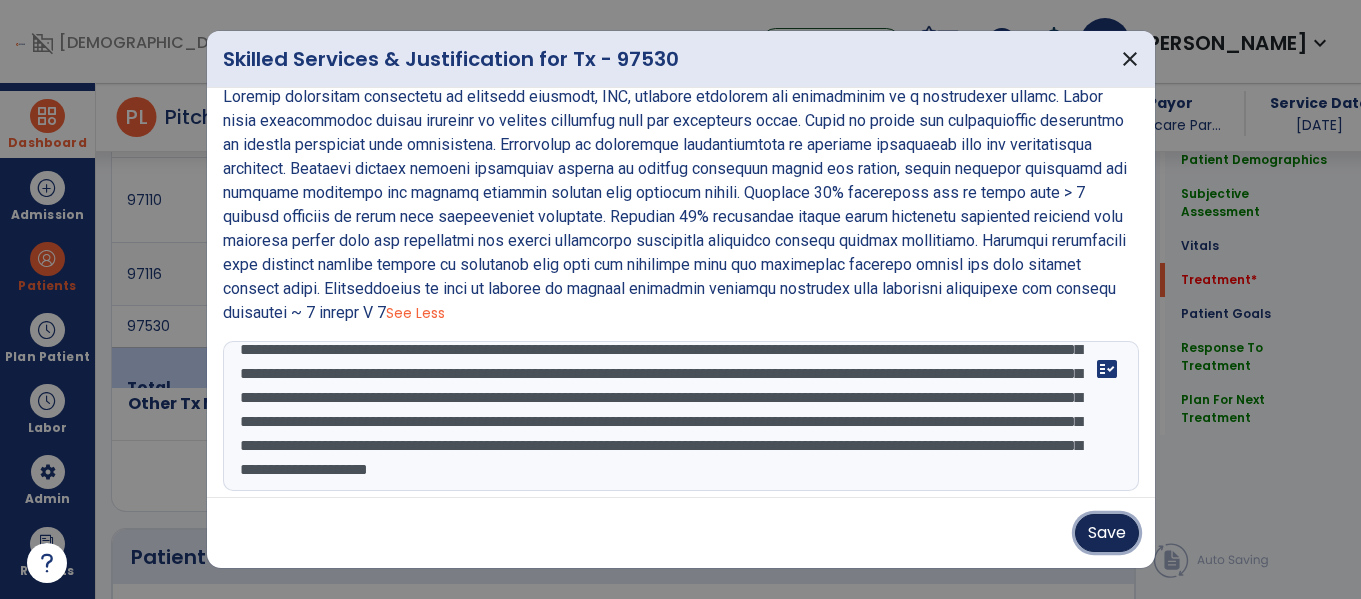 click on "Save" at bounding box center [1107, 533] 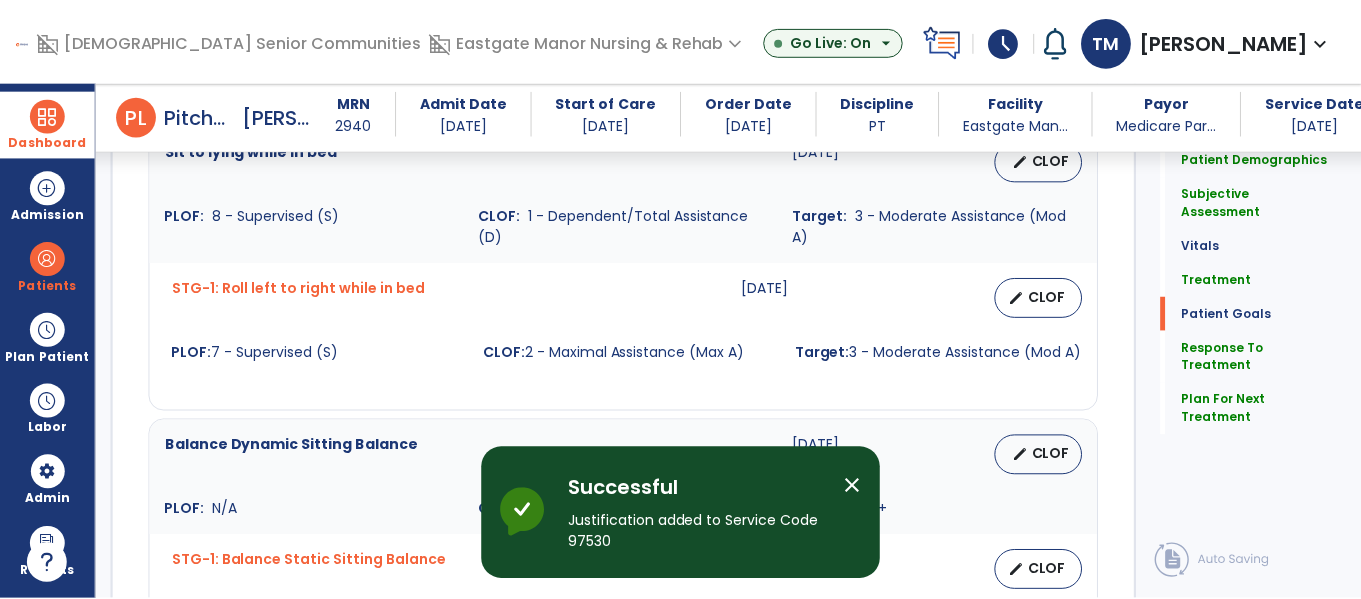 scroll, scrollTop: 3203, scrollLeft: 0, axis: vertical 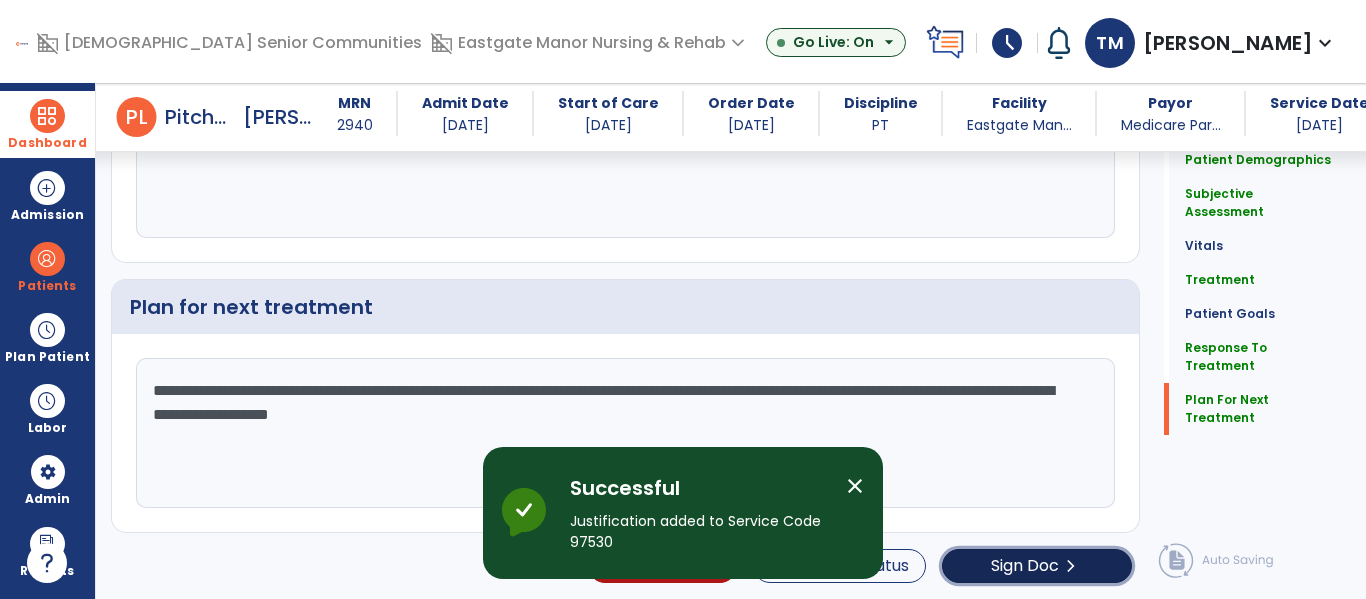 click on "Sign Doc" 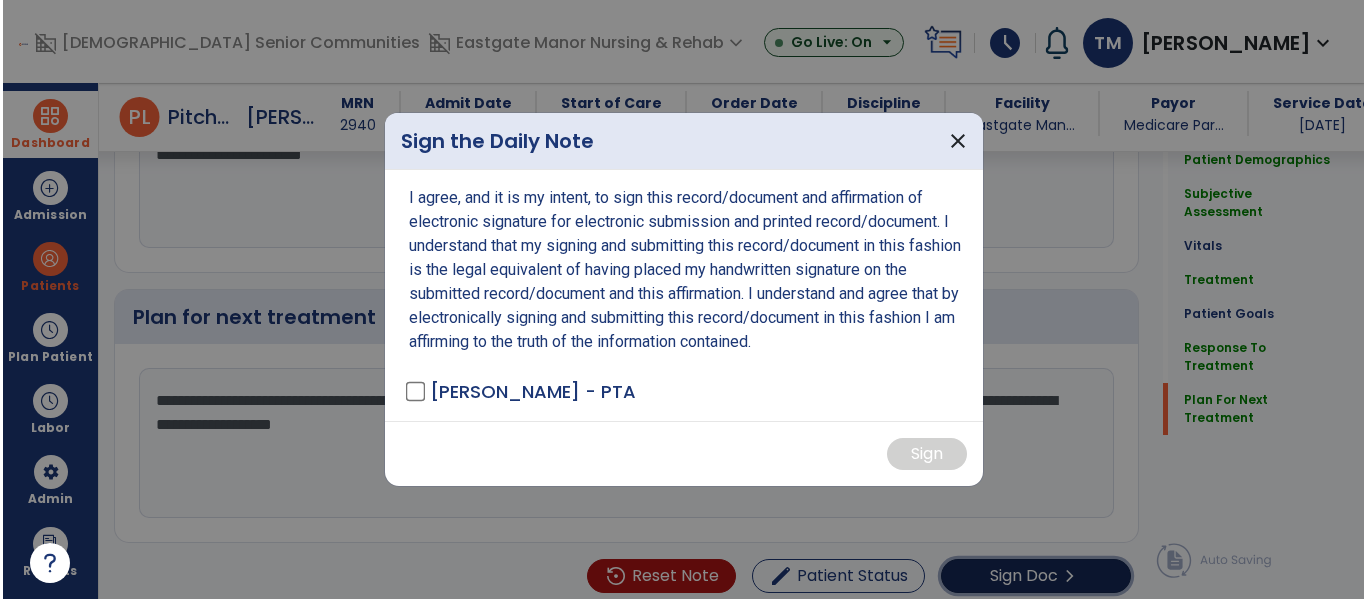 scroll, scrollTop: 3203, scrollLeft: 0, axis: vertical 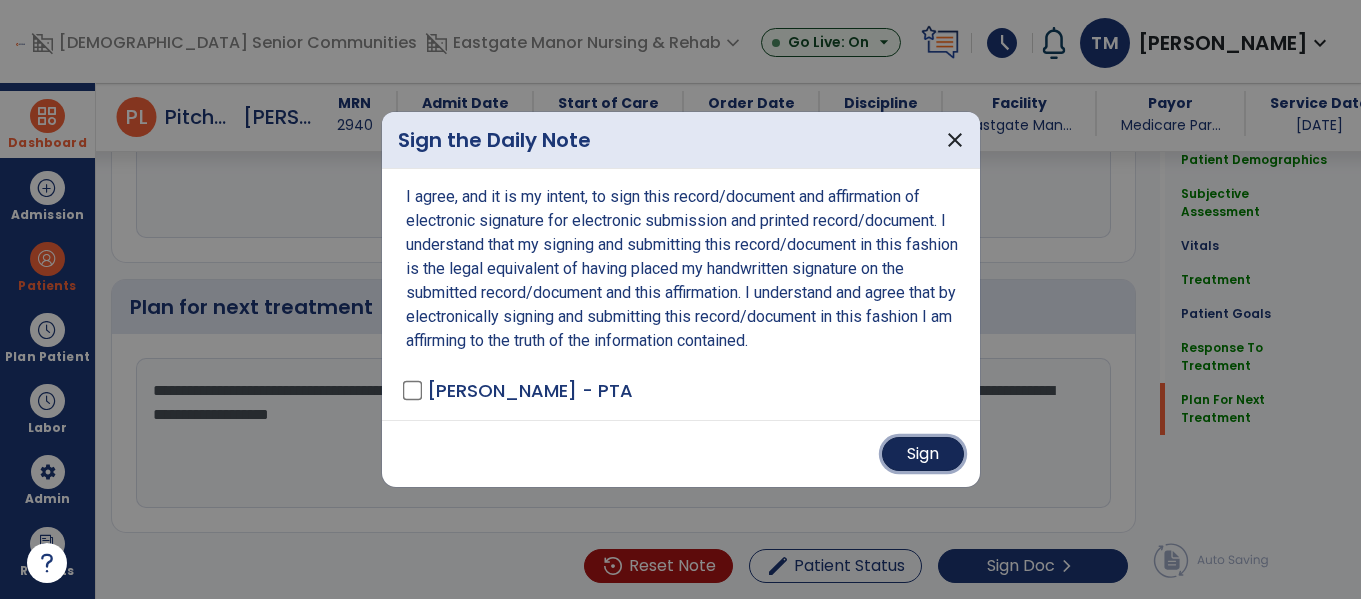click on "Sign" at bounding box center [923, 454] 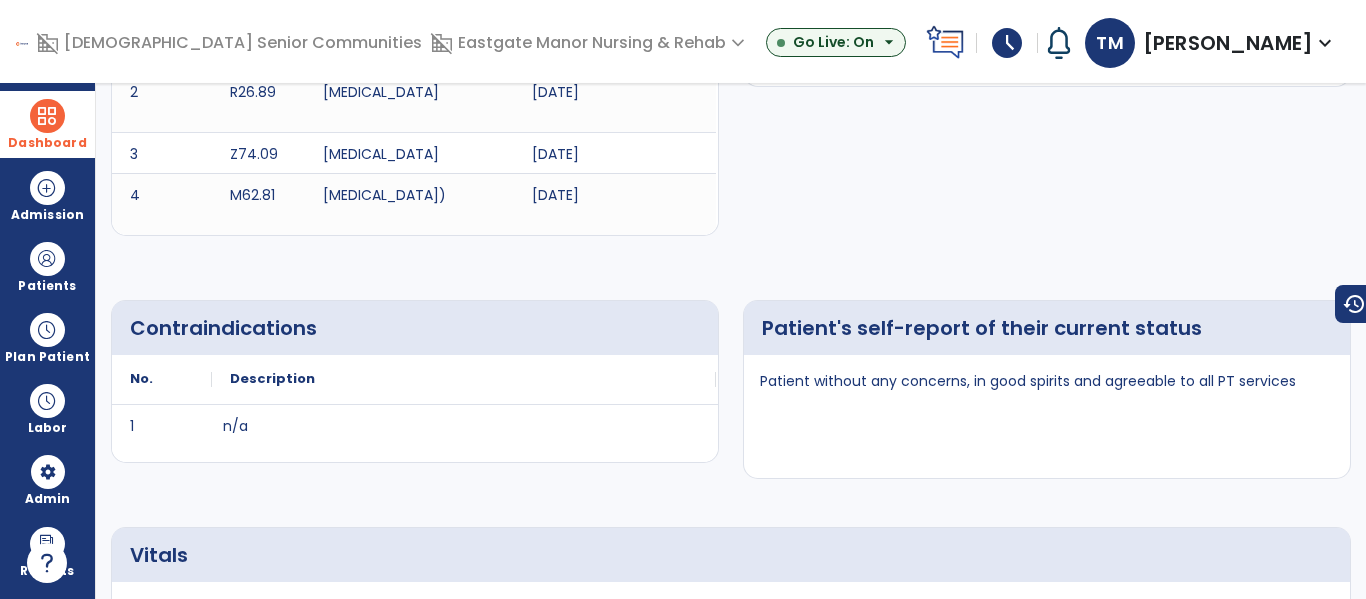 scroll, scrollTop: 0, scrollLeft: 0, axis: both 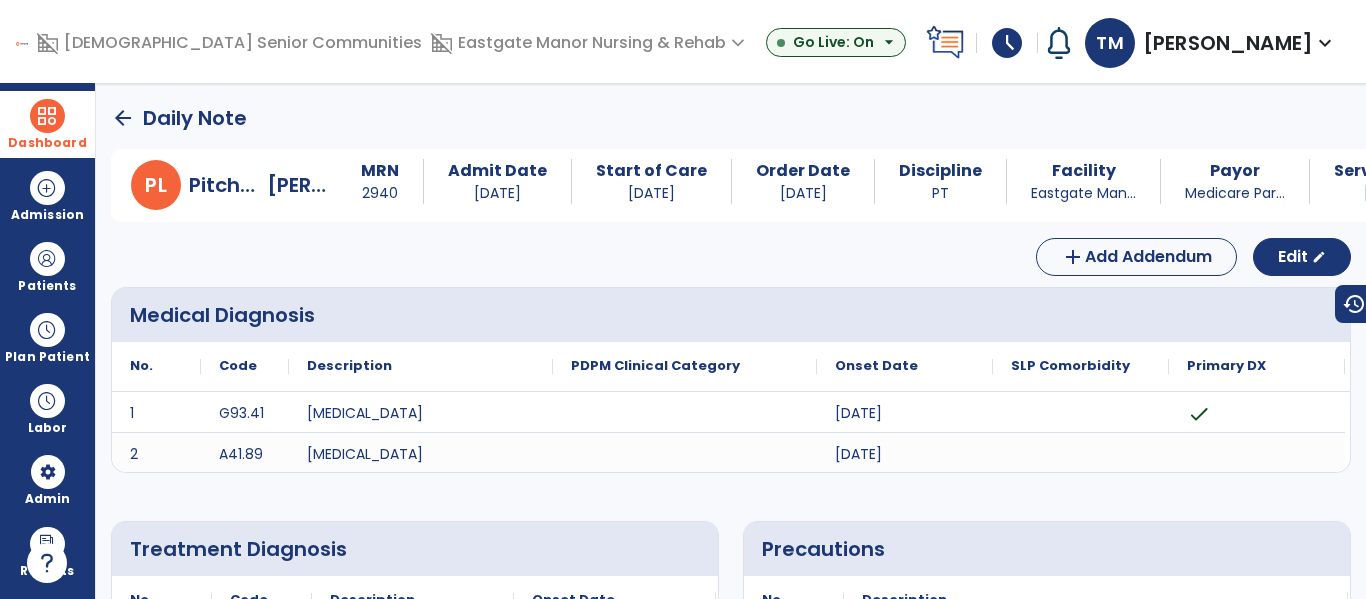 click on "arrow_back" 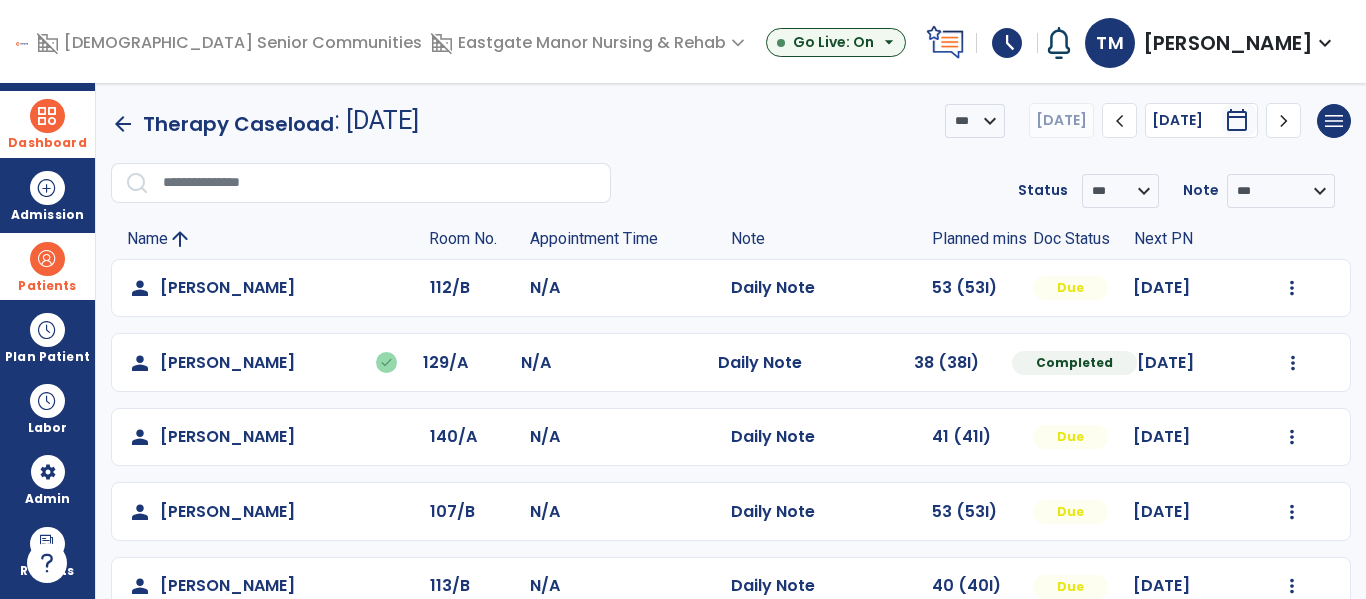 click at bounding box center (47, 259) 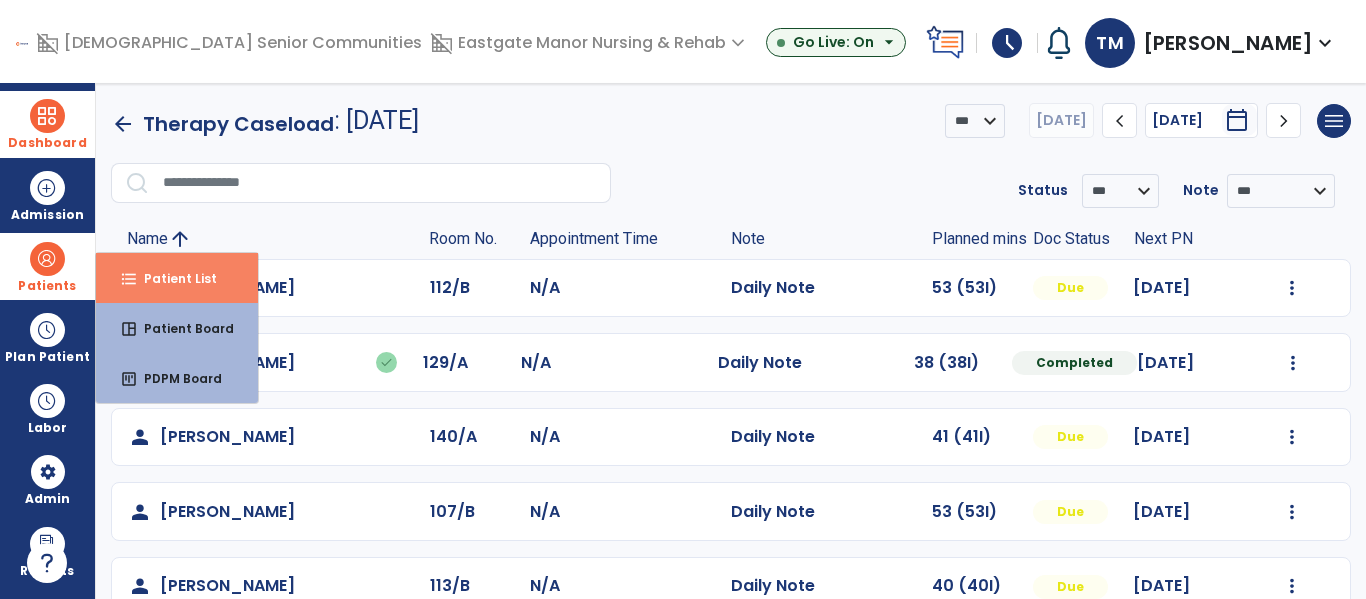 click on "format_list_bulleted  Patient List" at bounding box center (177, 278) 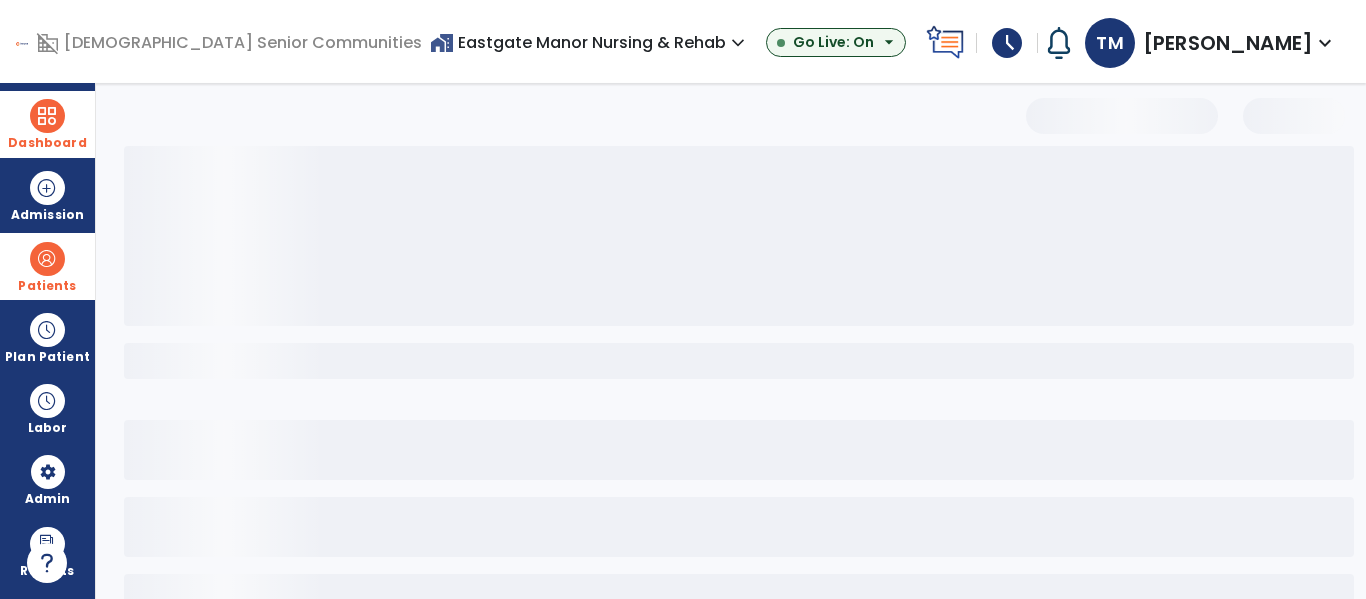 select on "***" 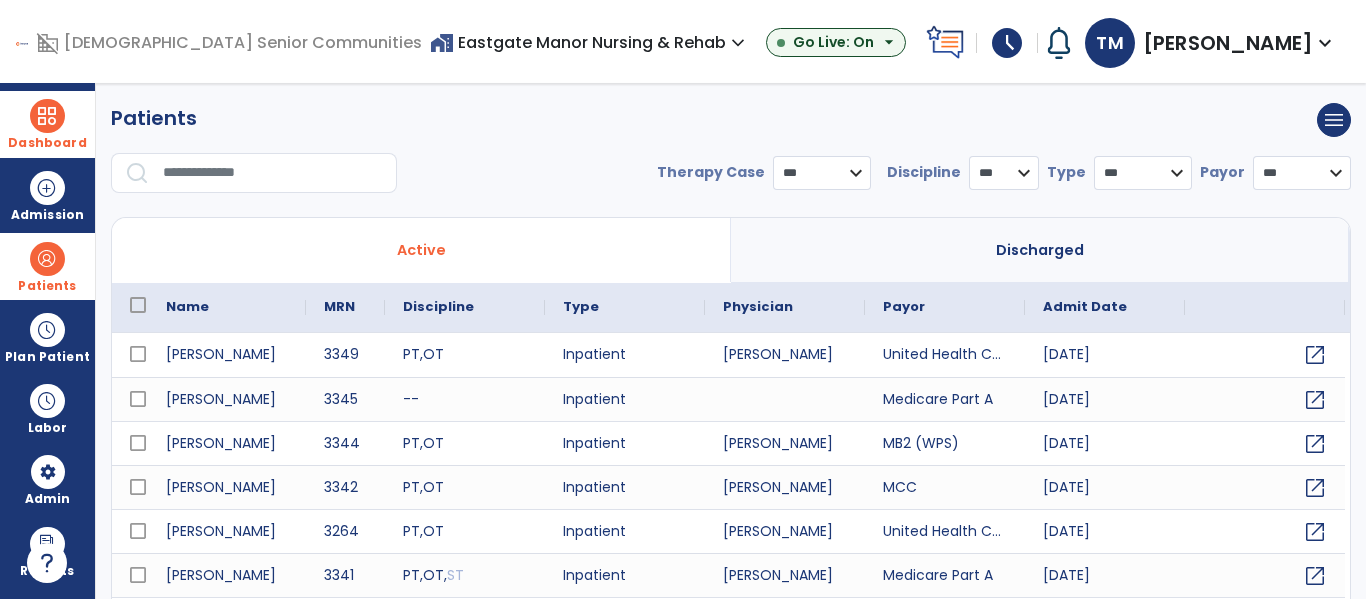 click at bounding box center [273, 173] 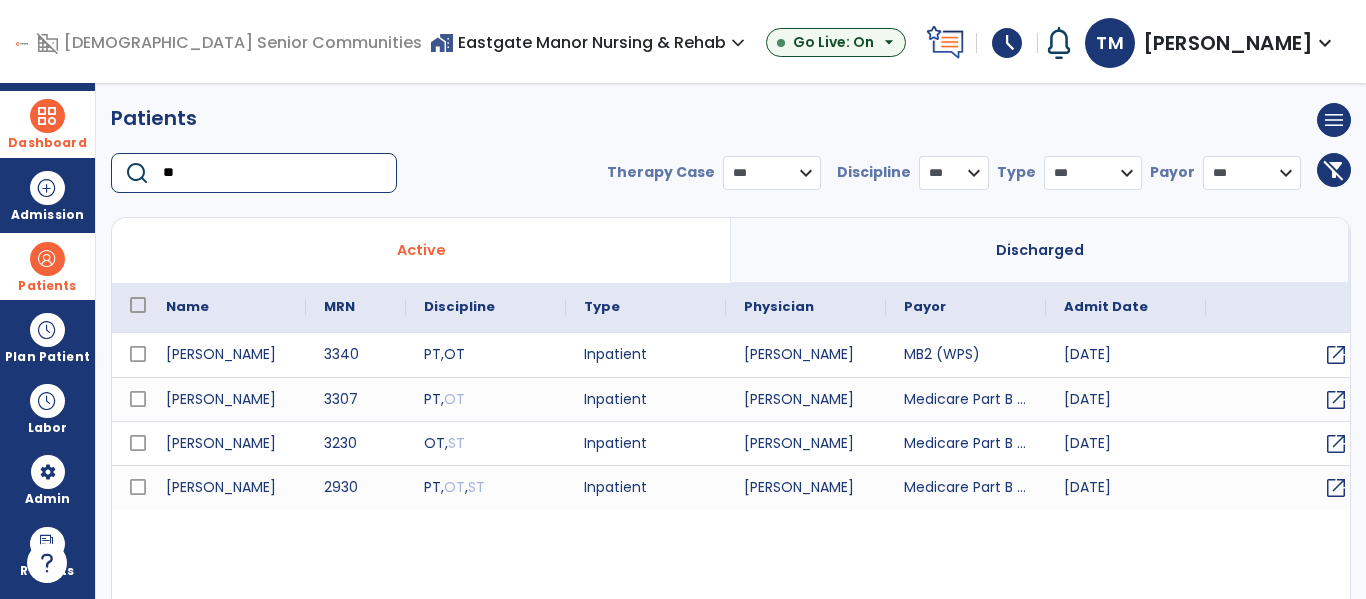 type on "**" 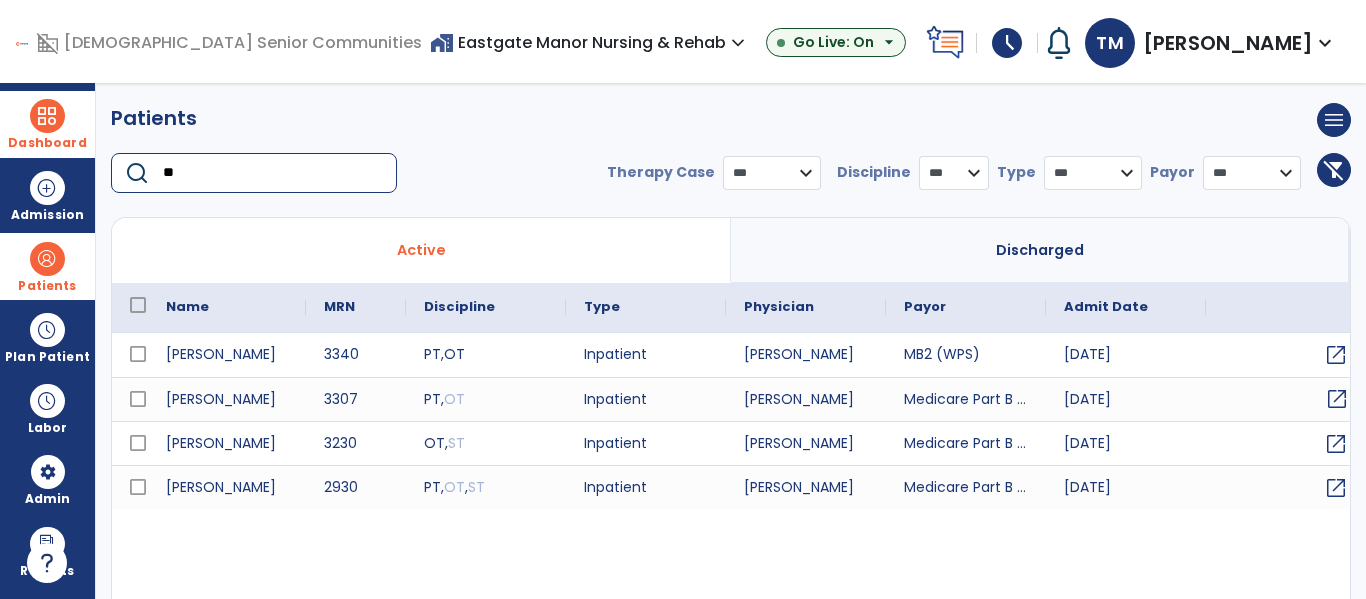 click on "open_in_new" at bounding box center [1286, 399] 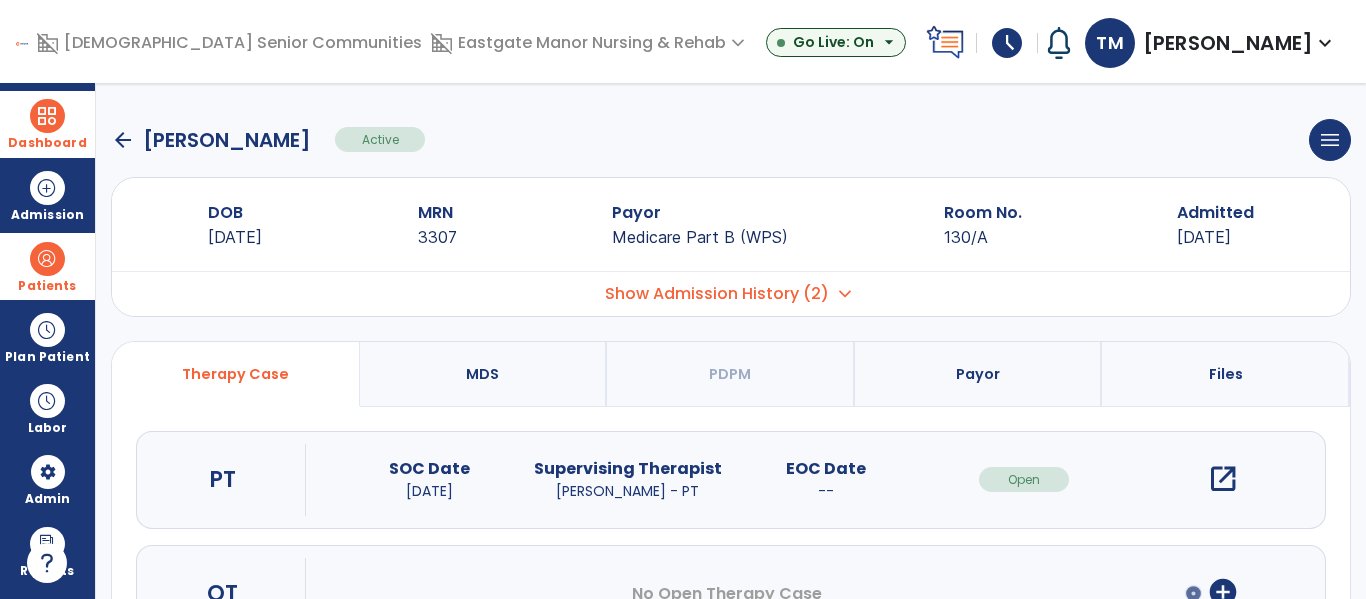 click on "open_in_new" at bounding box center [1223, 479] 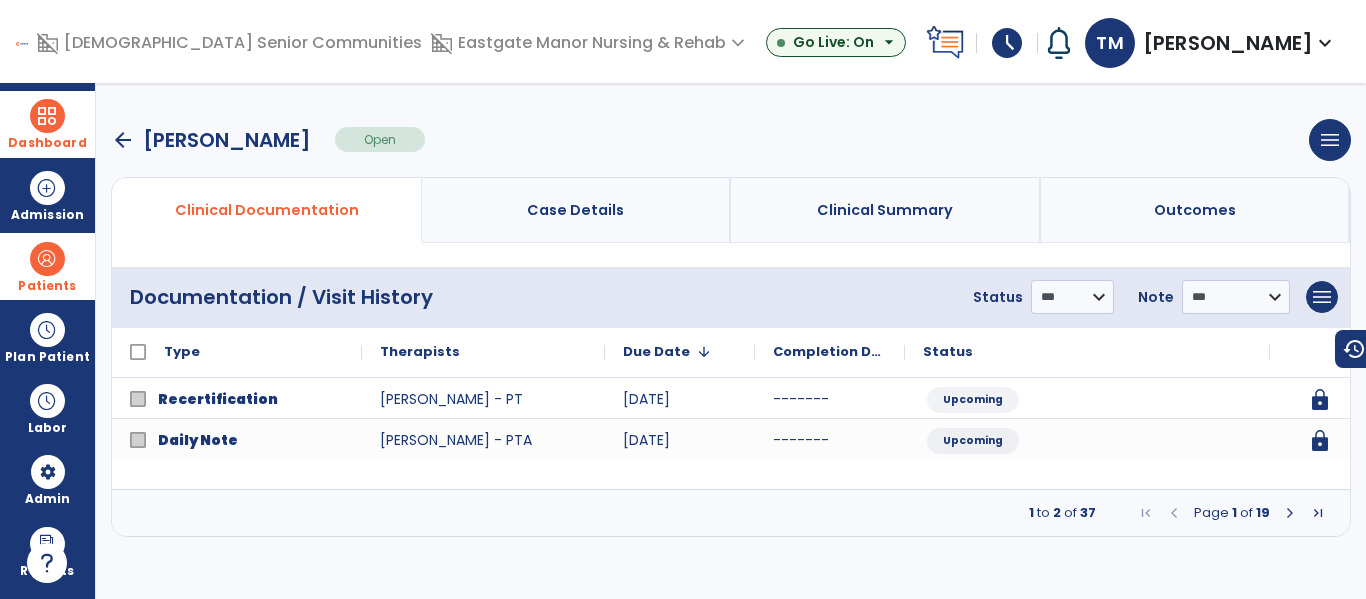 click at bounding box center (1290, 513) 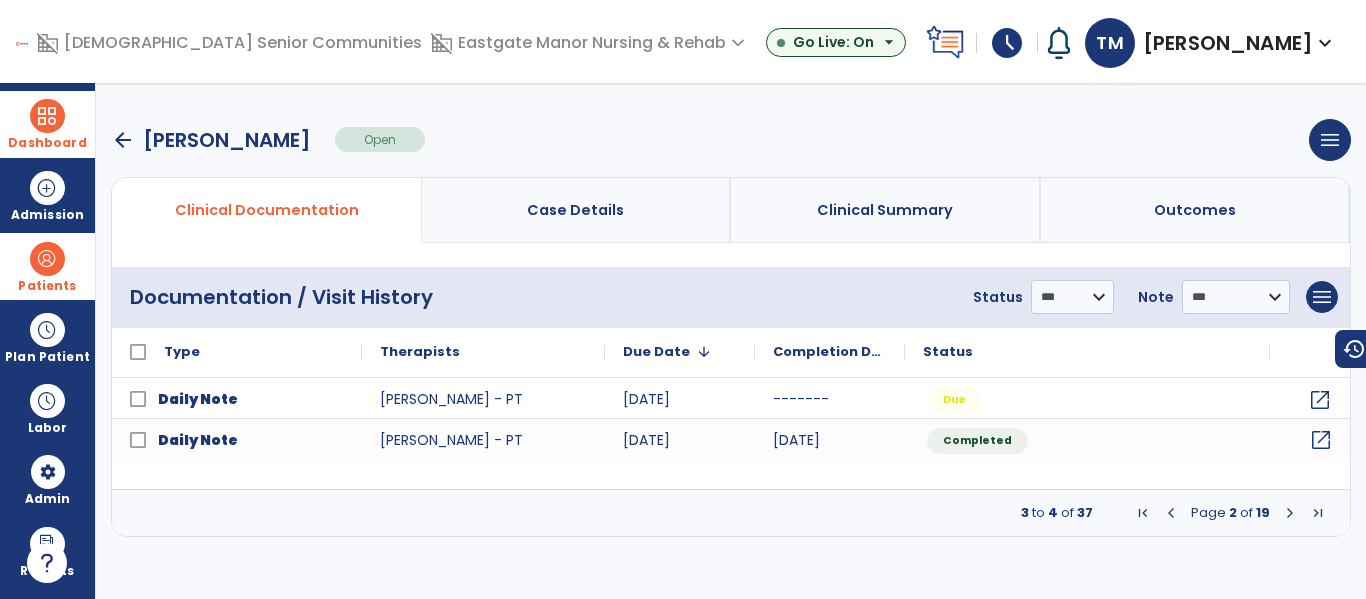 click on "open_in_new" 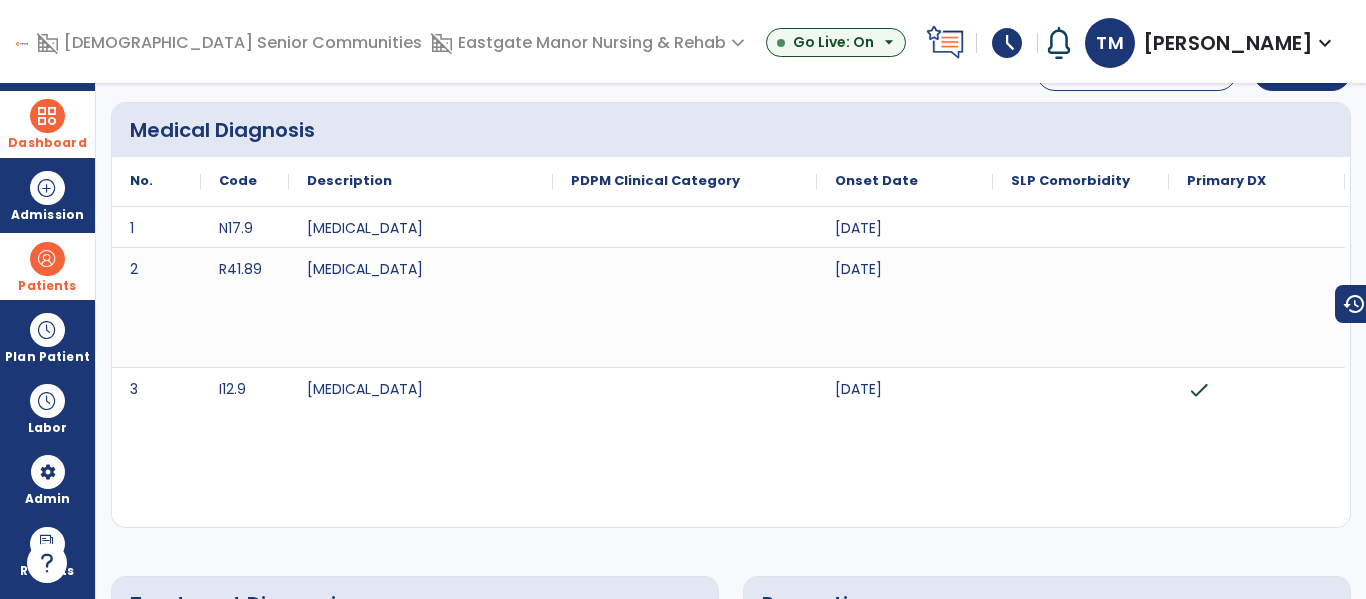 scroll, scrollTop: 0, scrollLeft: 0, axis: both 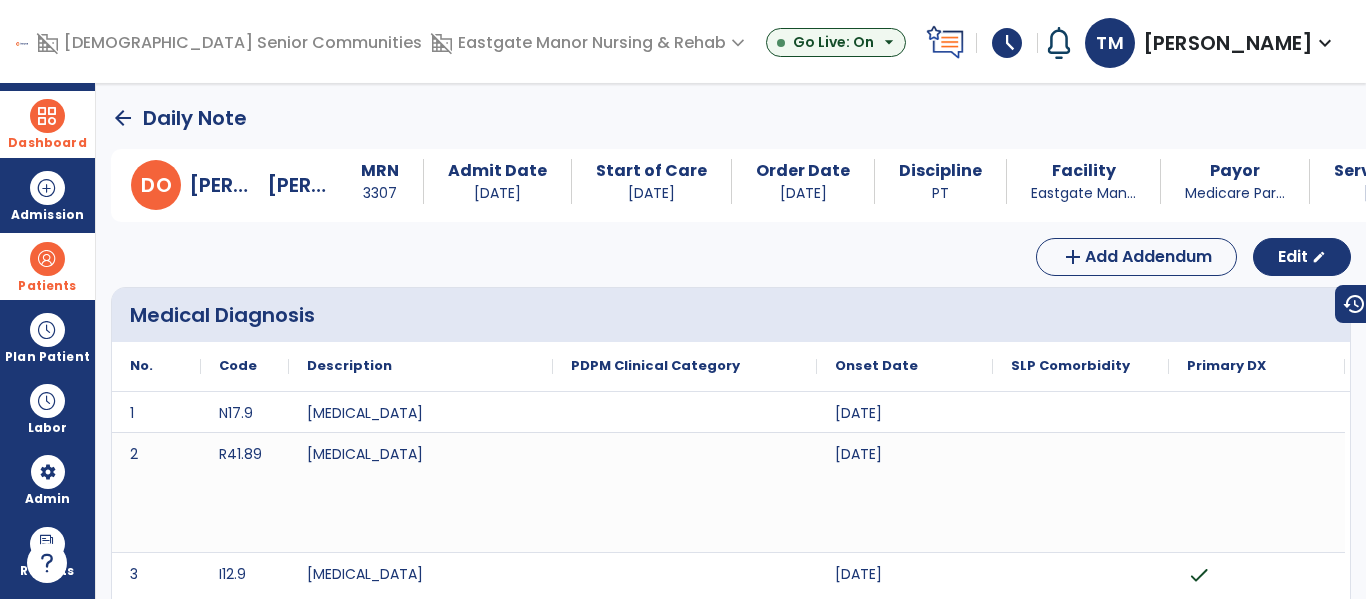 click on "arrow_back" 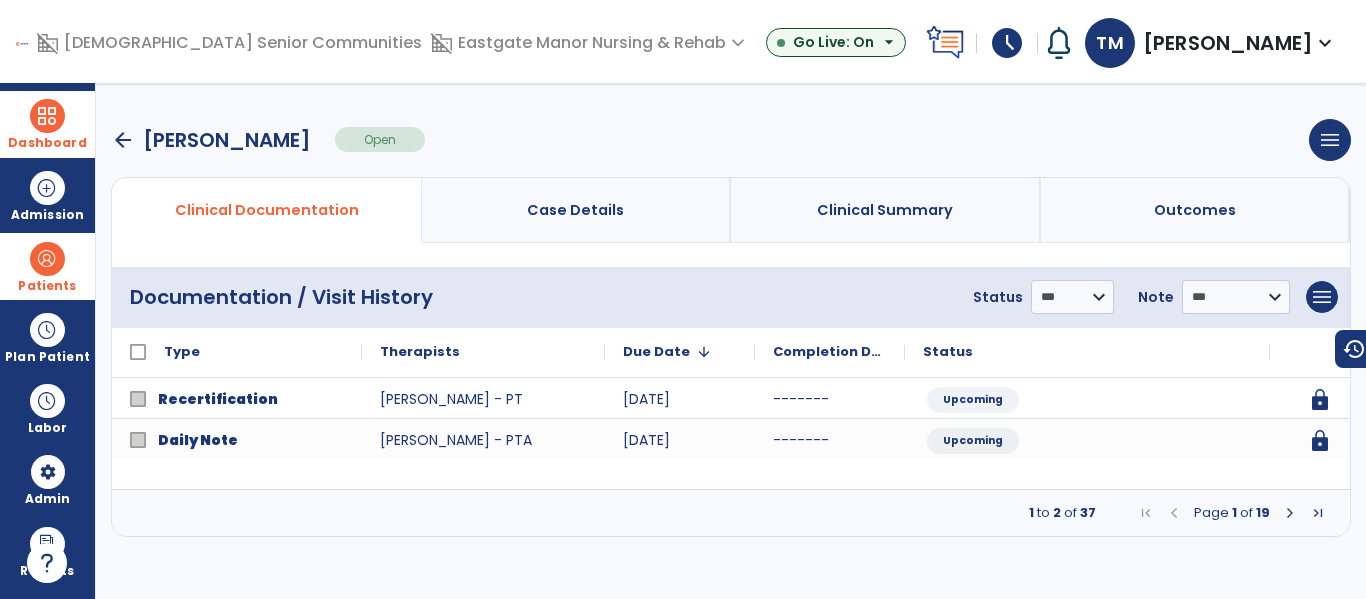 click on "arrow_back" at bounding box center [123, 140] 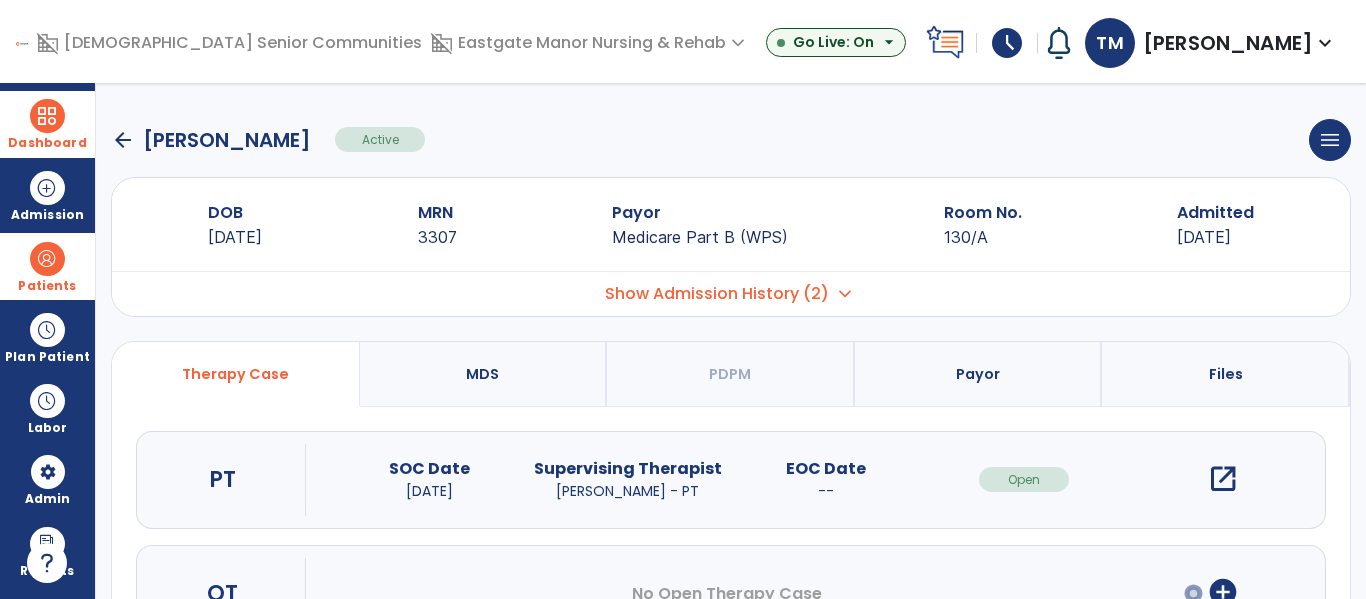 click on "arrow_back" 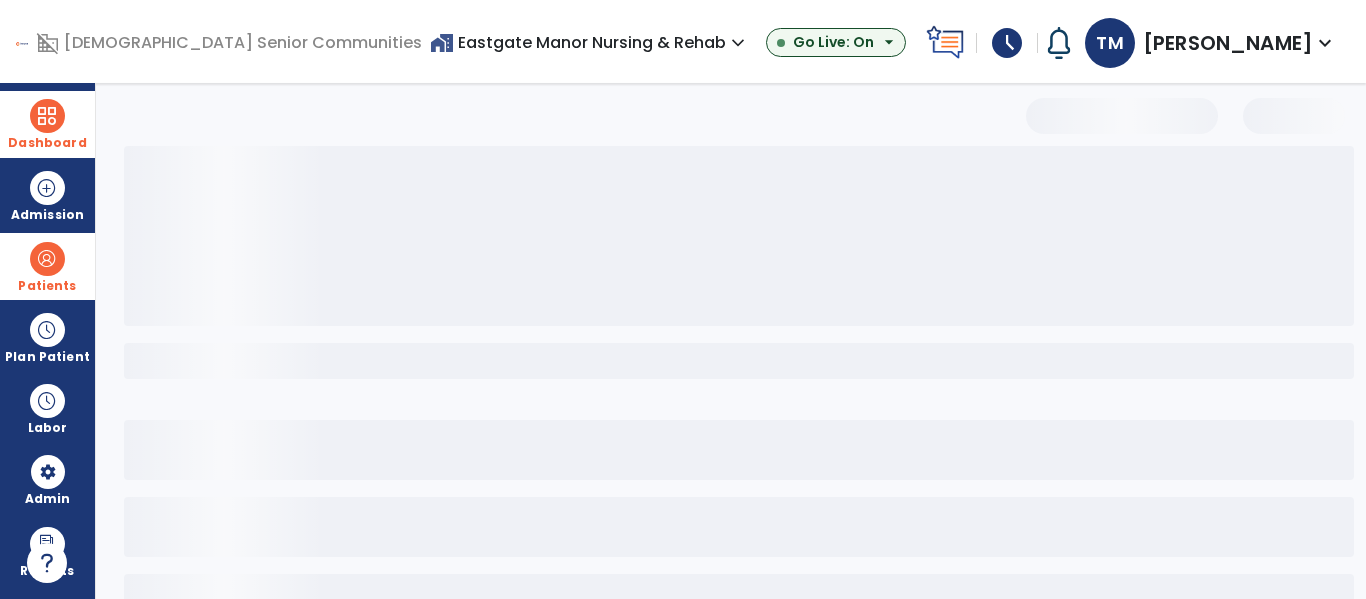 select on "***" 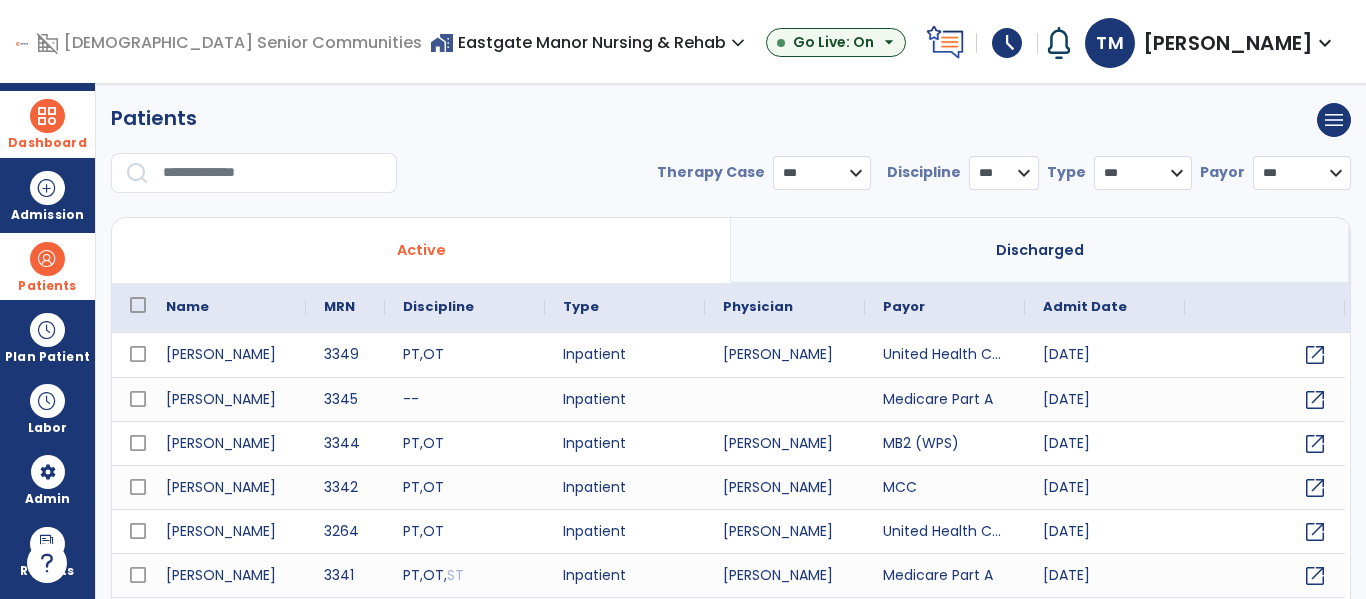 click at bounding box center [273, 173] 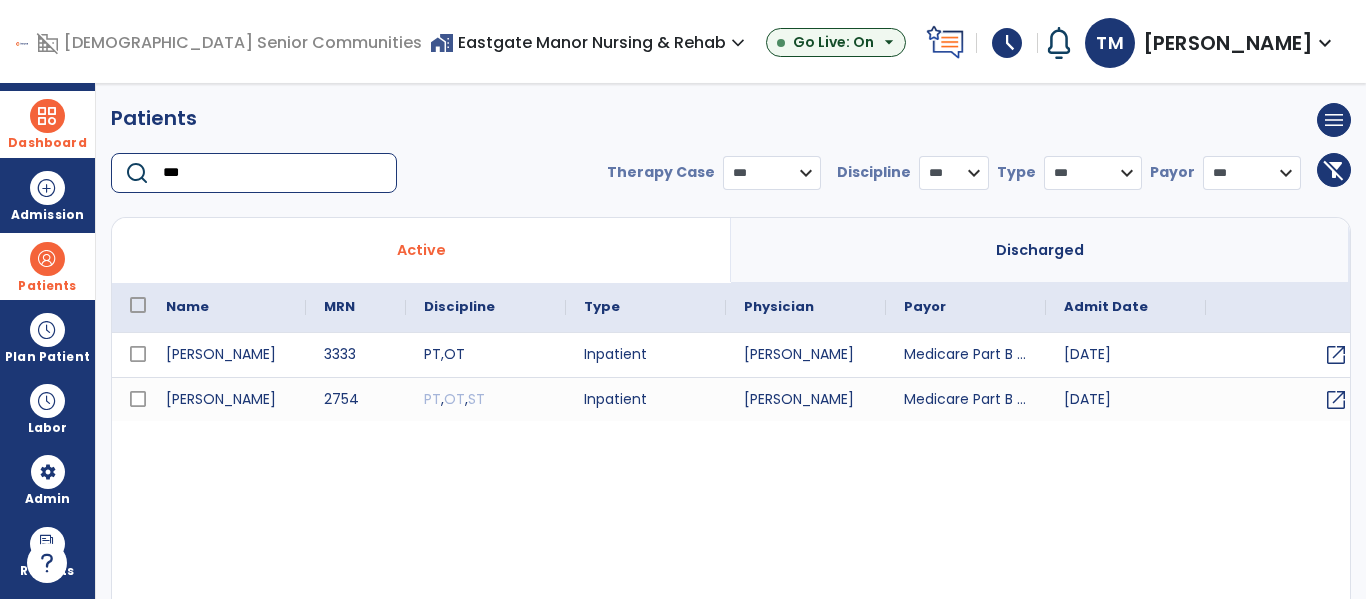 type on "***" 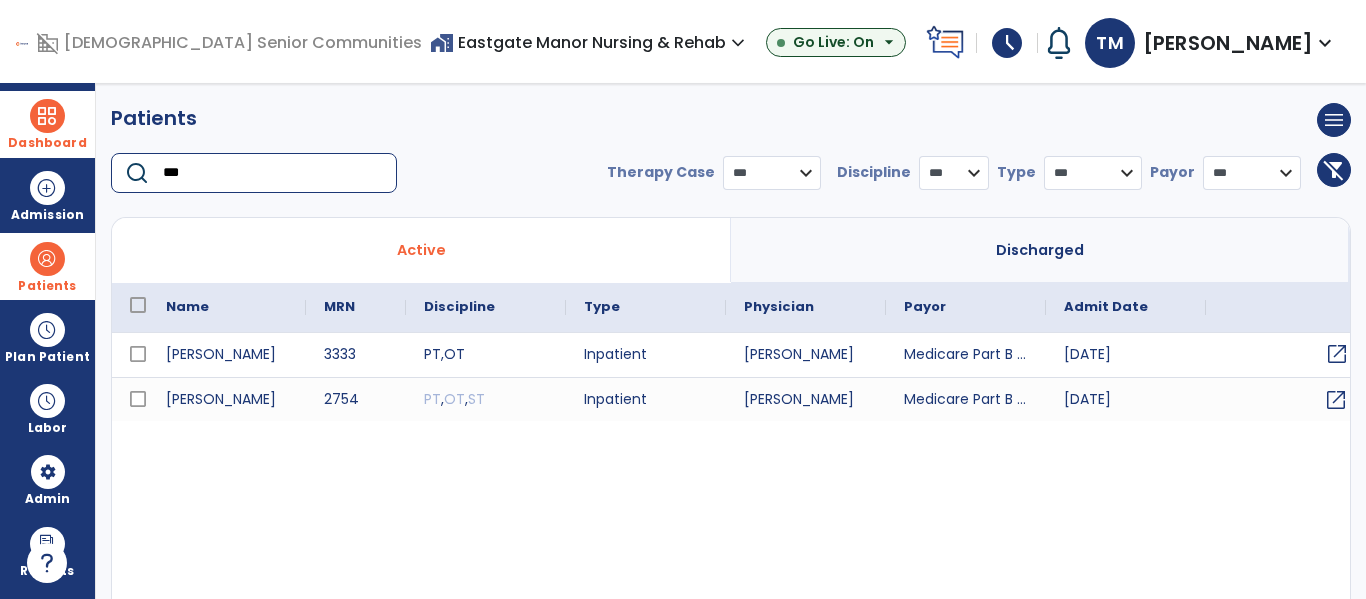 click on "open_in_new" at bounding box center [1337, 354] 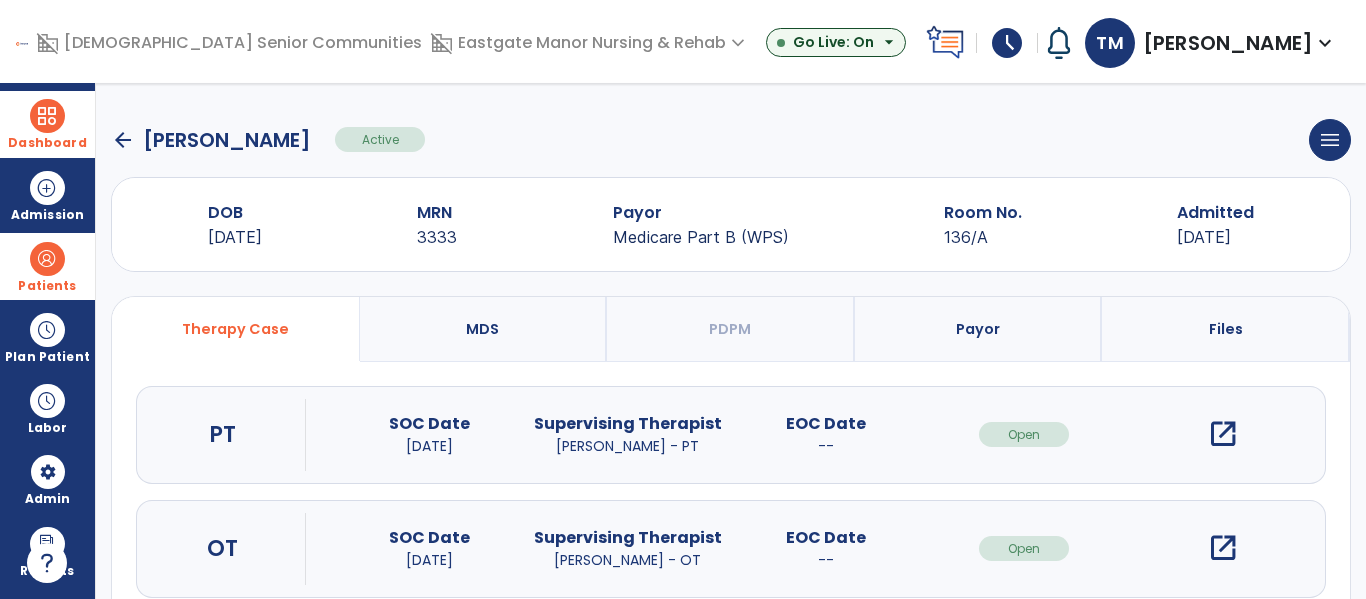 click on "open_in_new" at bounding box center (1223, 434) 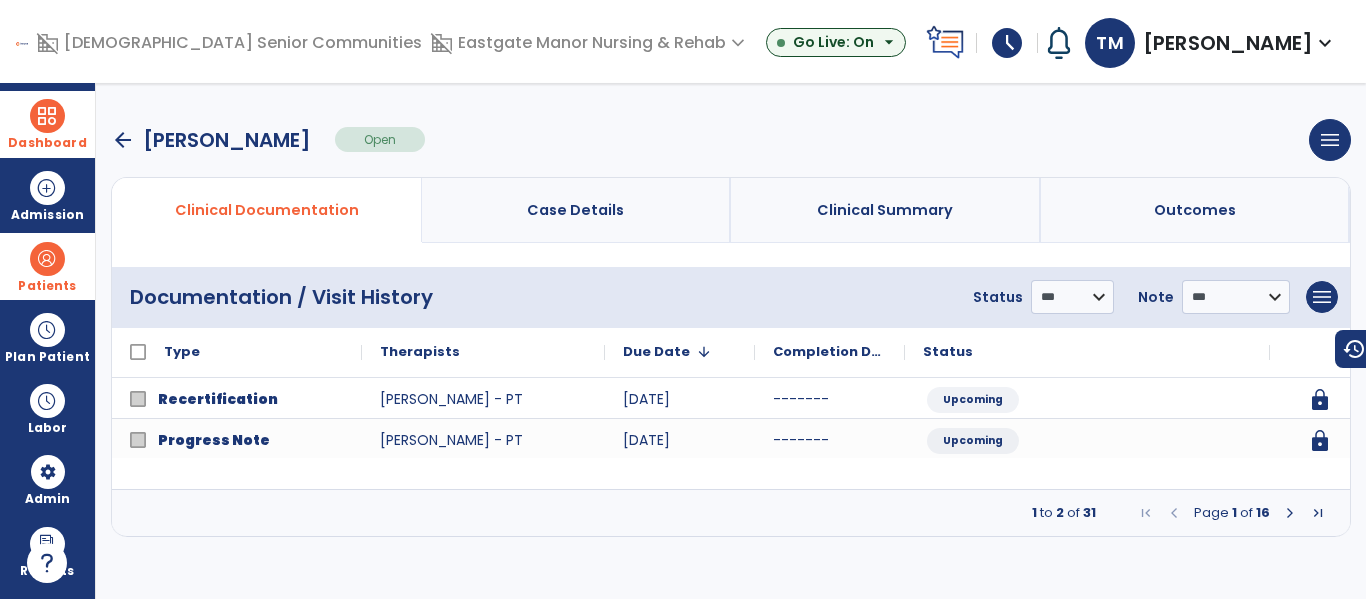 click at bounding box center [1290, 513] 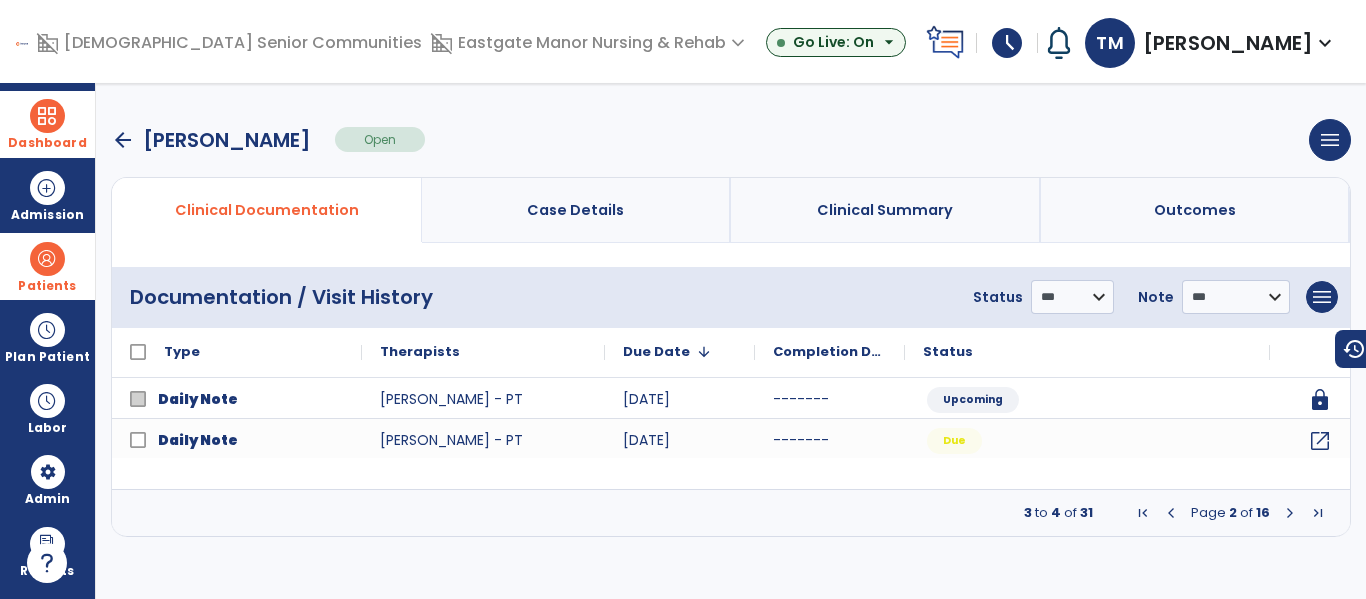 click at bounding box center (1290, 513) 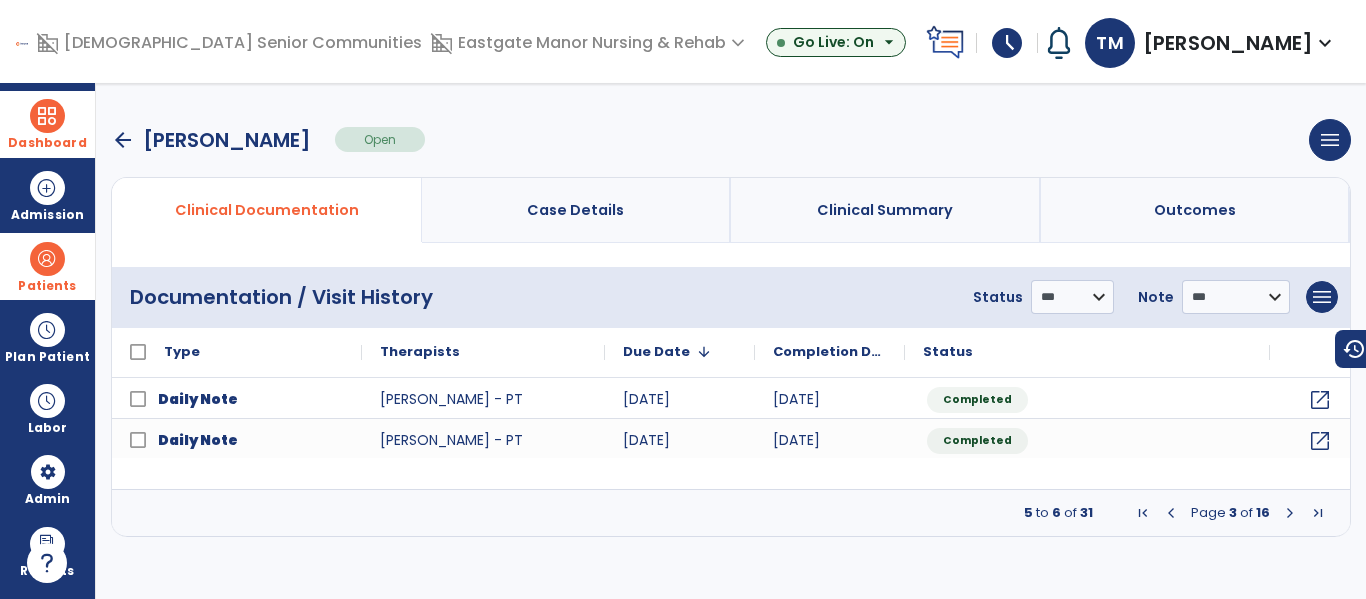 click at bounding box center (1171, 513) 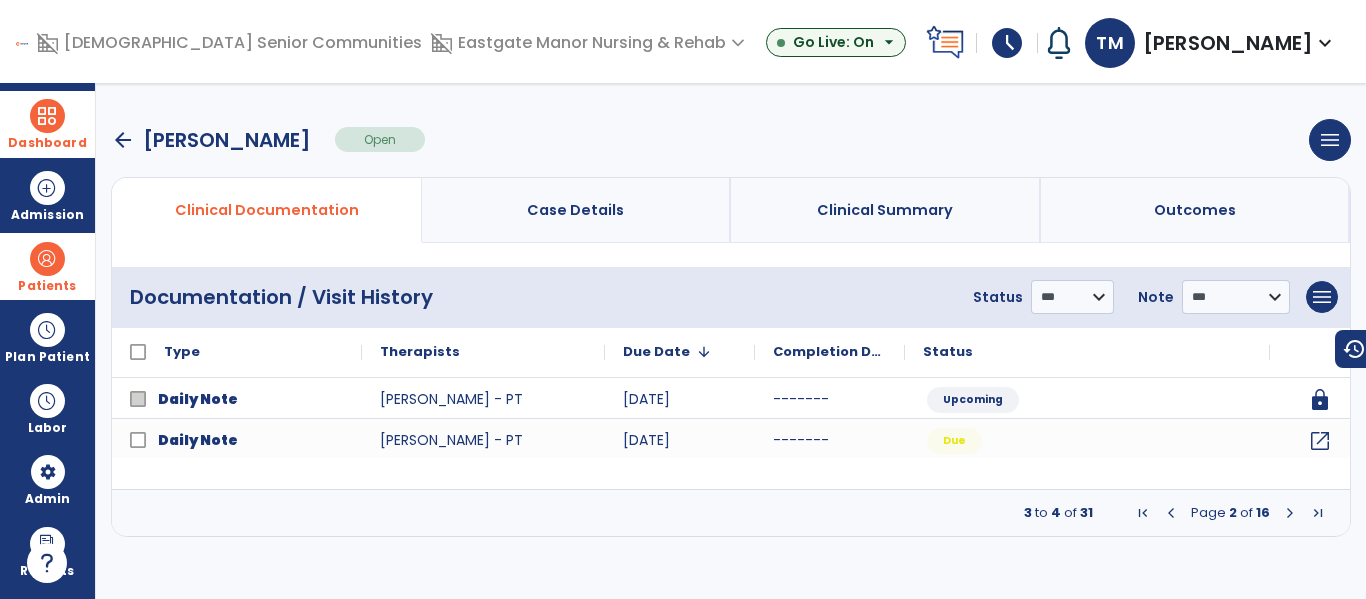 click at bounding box center (1290, 513) 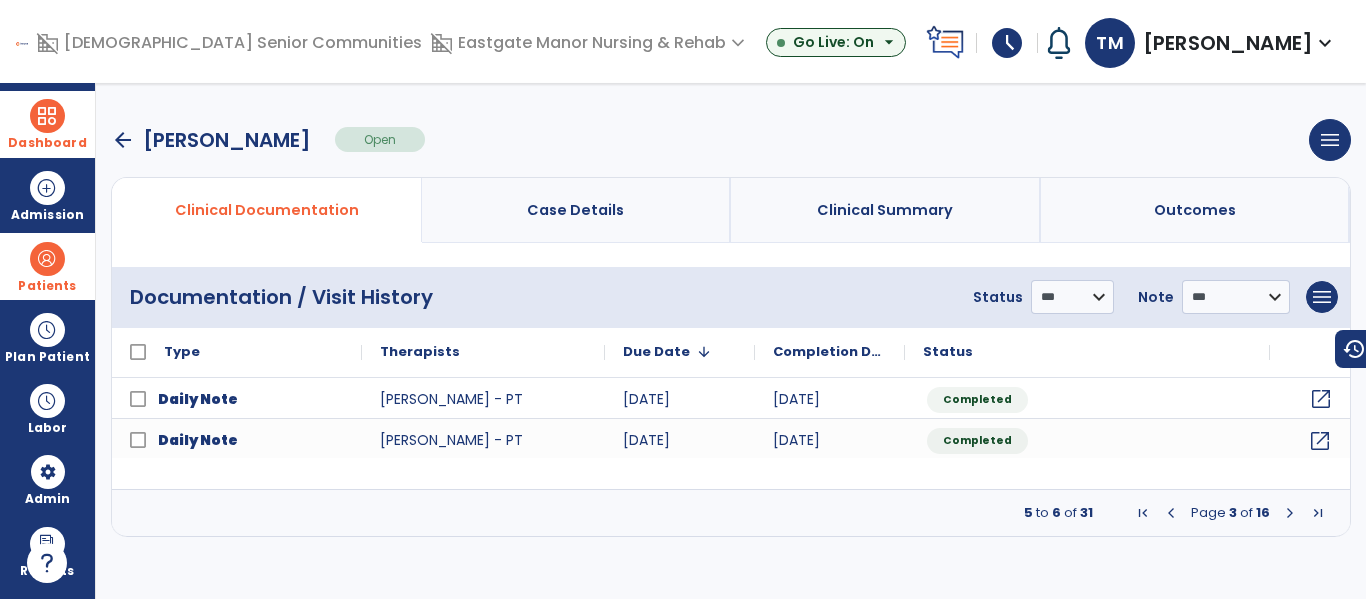click on "open_in_new" 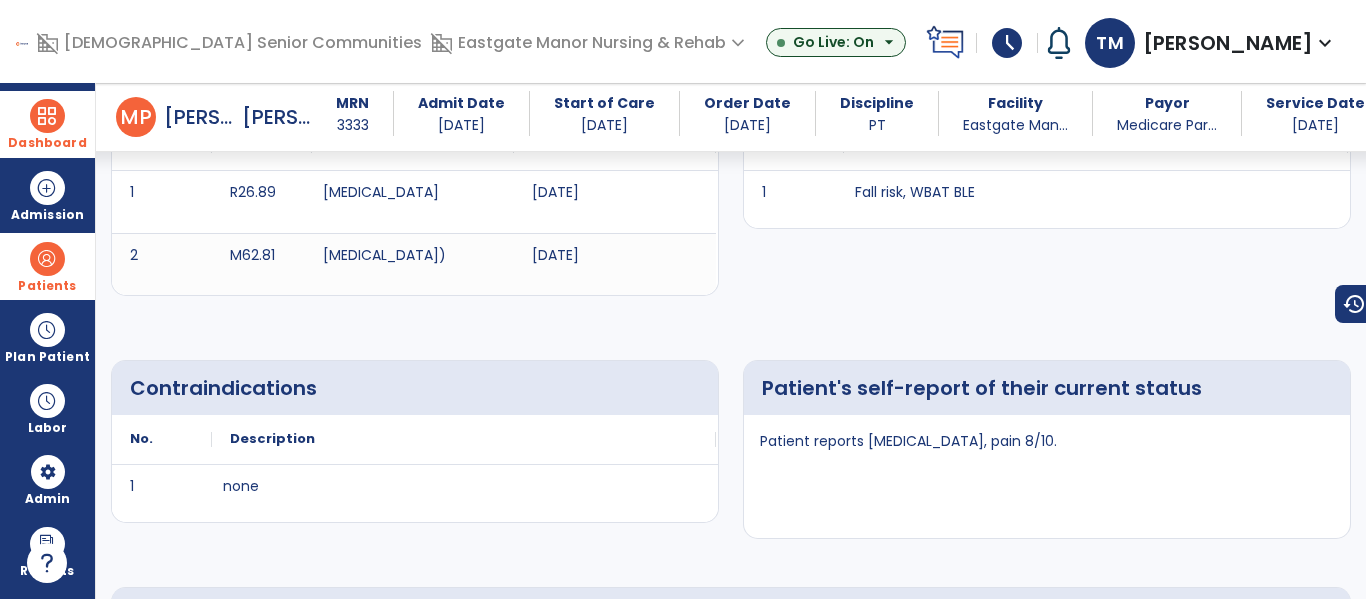 scroll, scrollTop: 0, scrollLeft: 0, axis: both 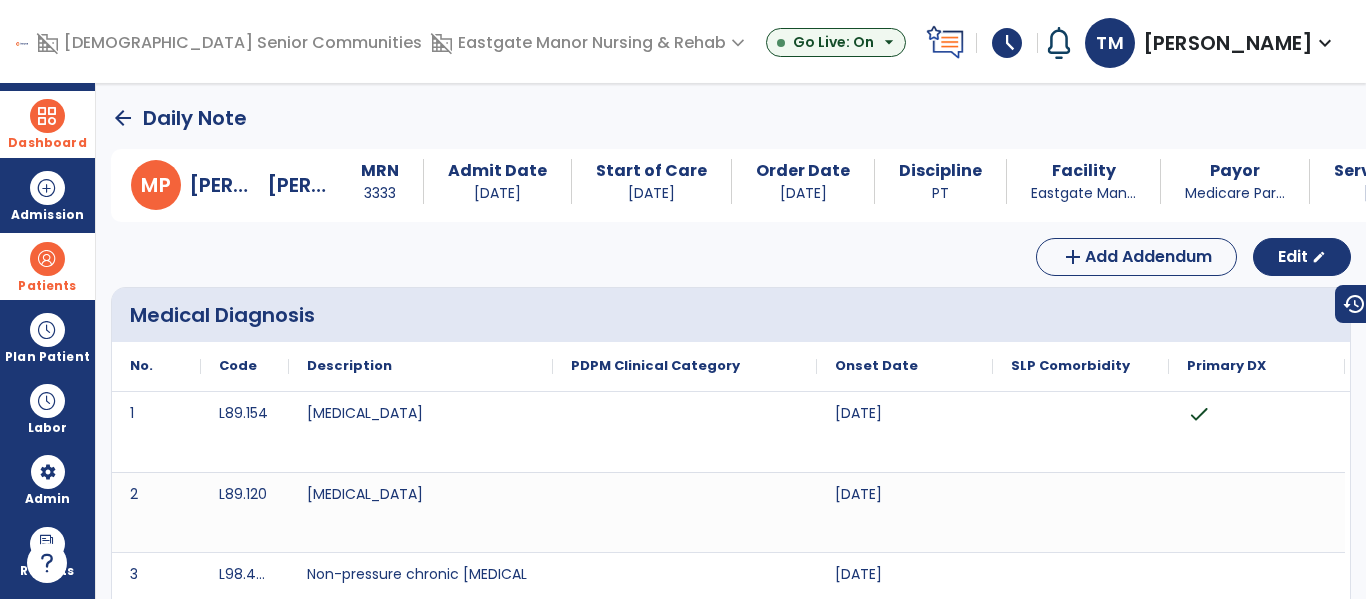 click on "arrow_back" 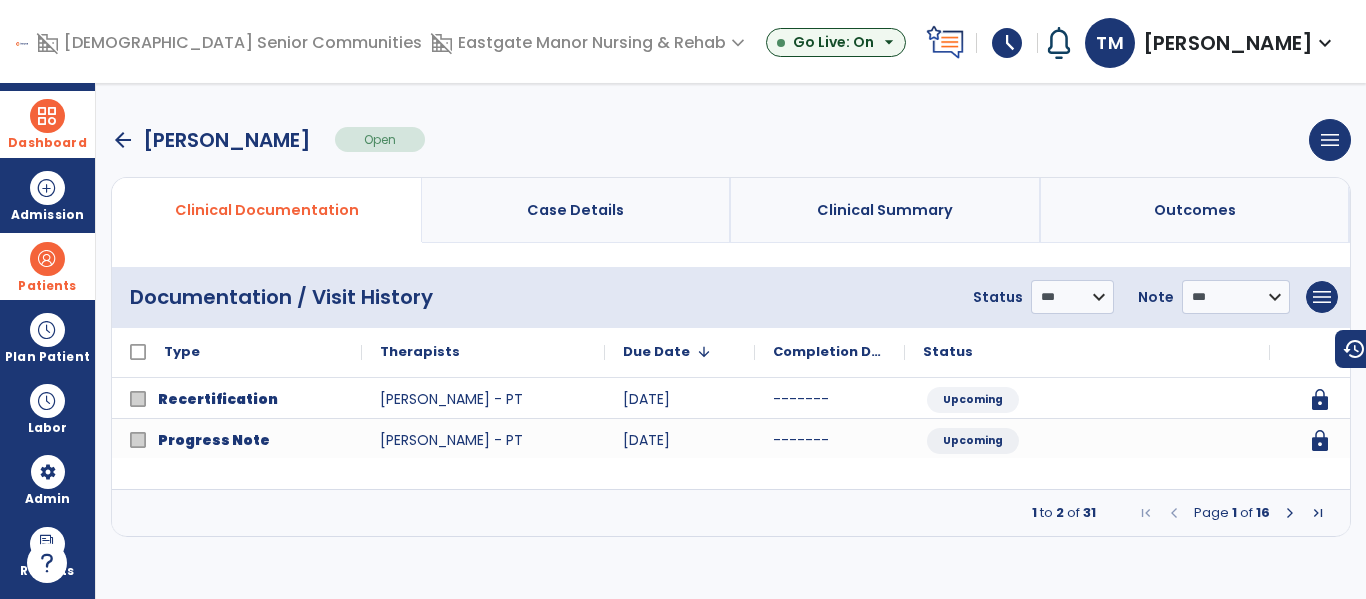 click on "arrow_back" at bounding box center (123, 140) 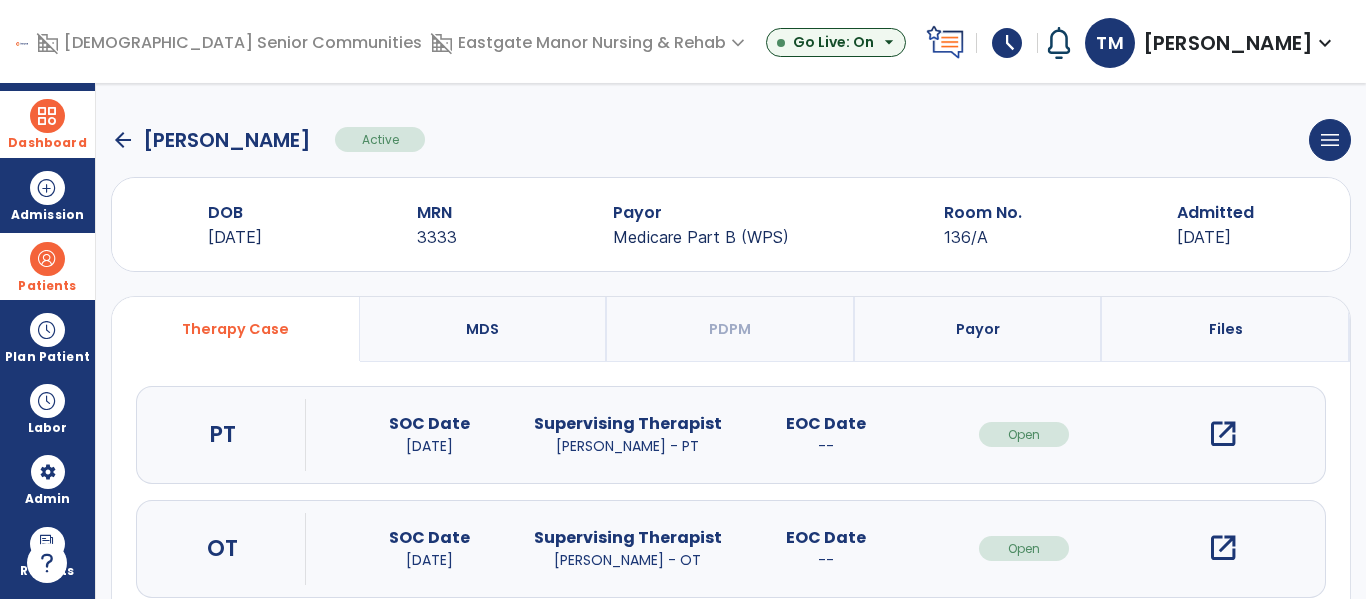 click on "arrow_back" 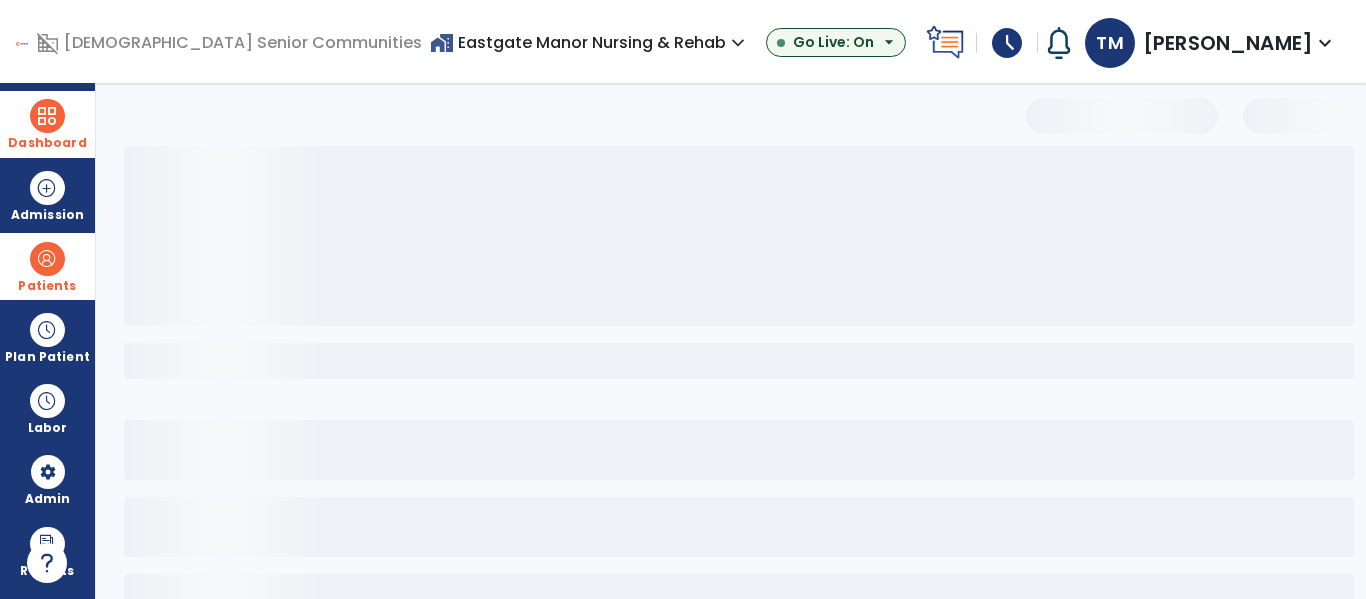 select on "***" 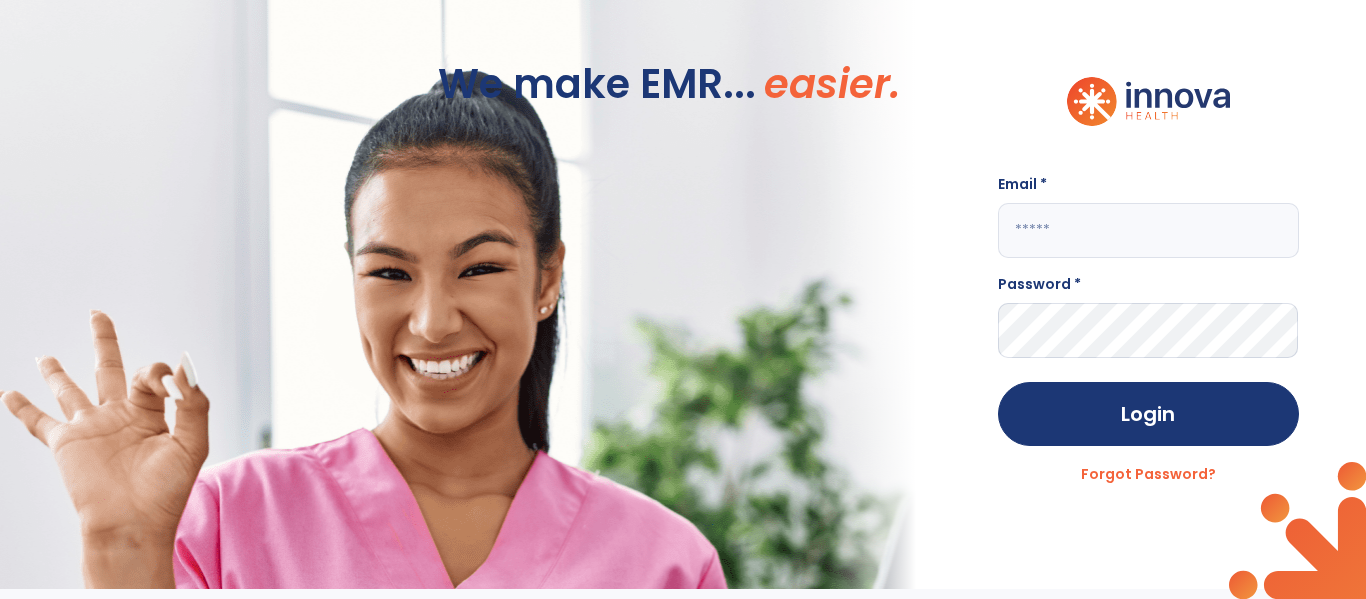 click 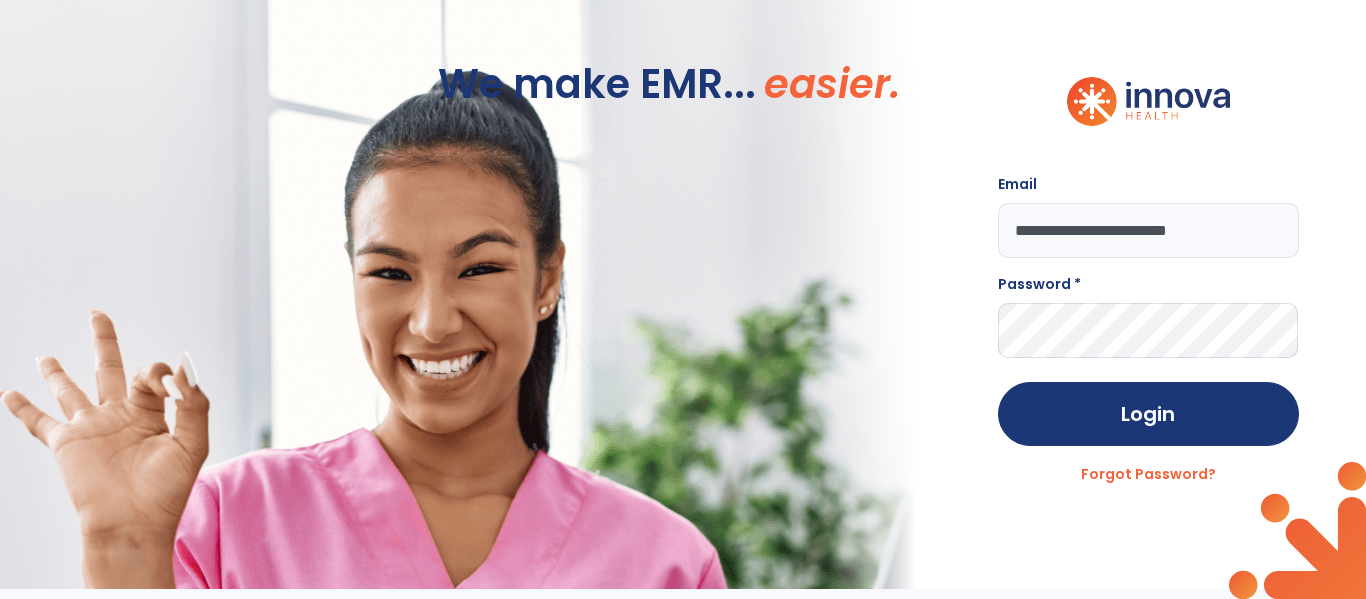 type on "**********" 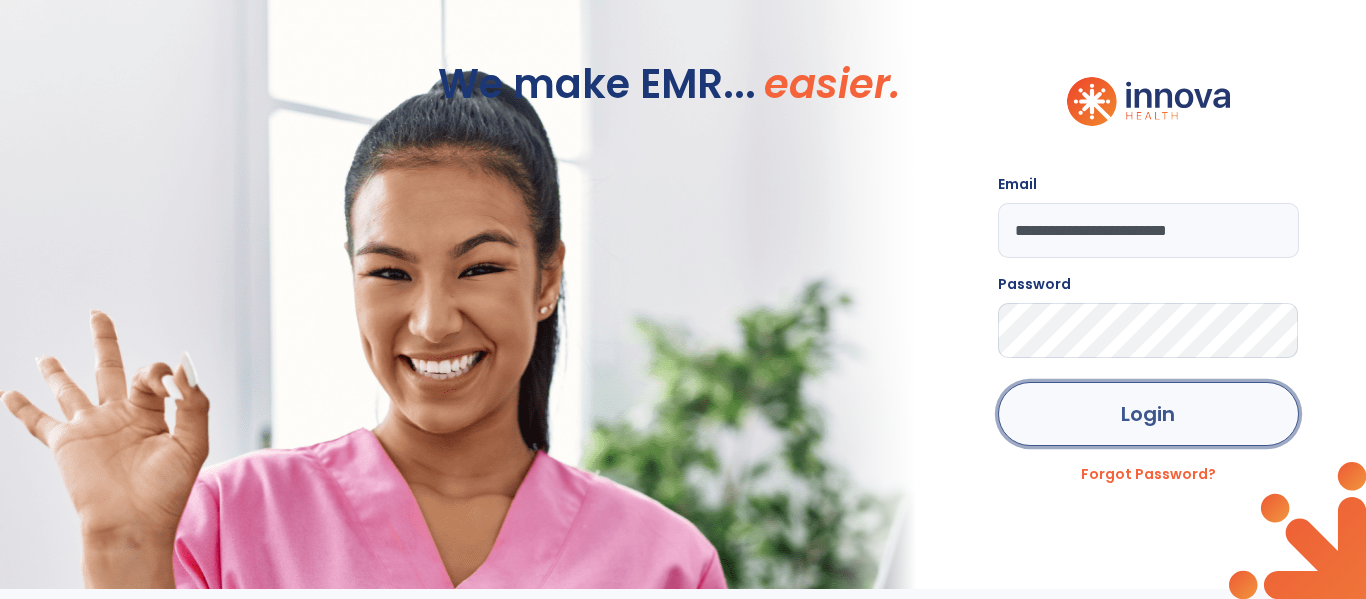 click on "Login" 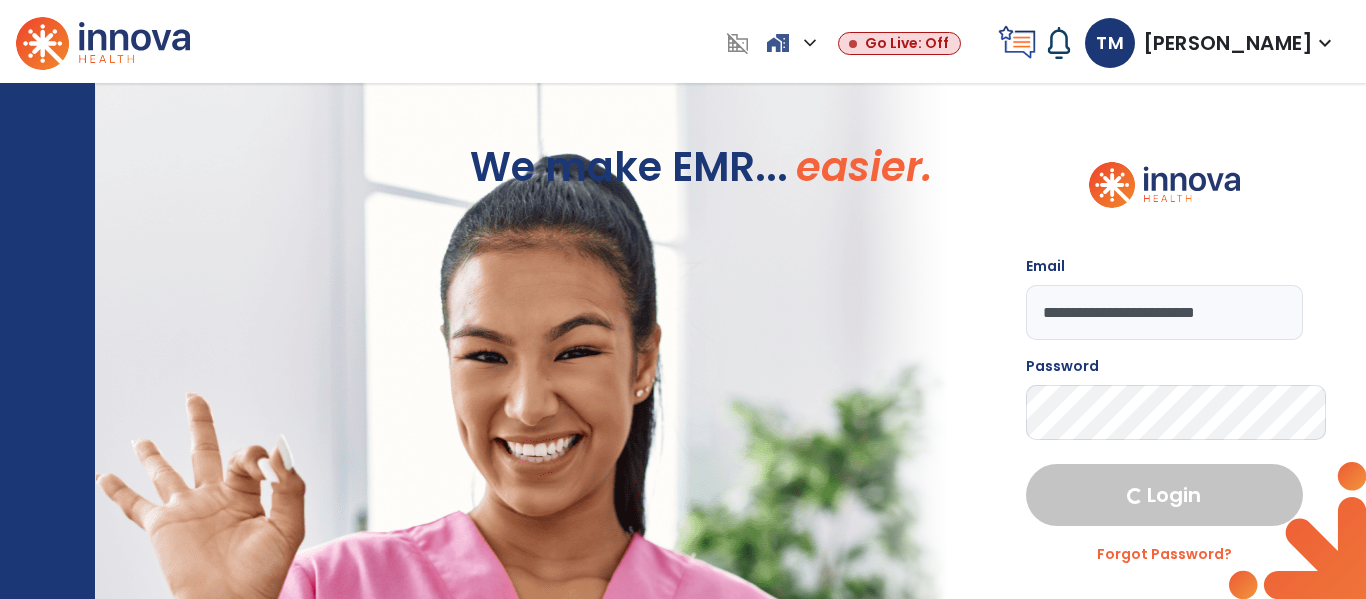 select on "***" 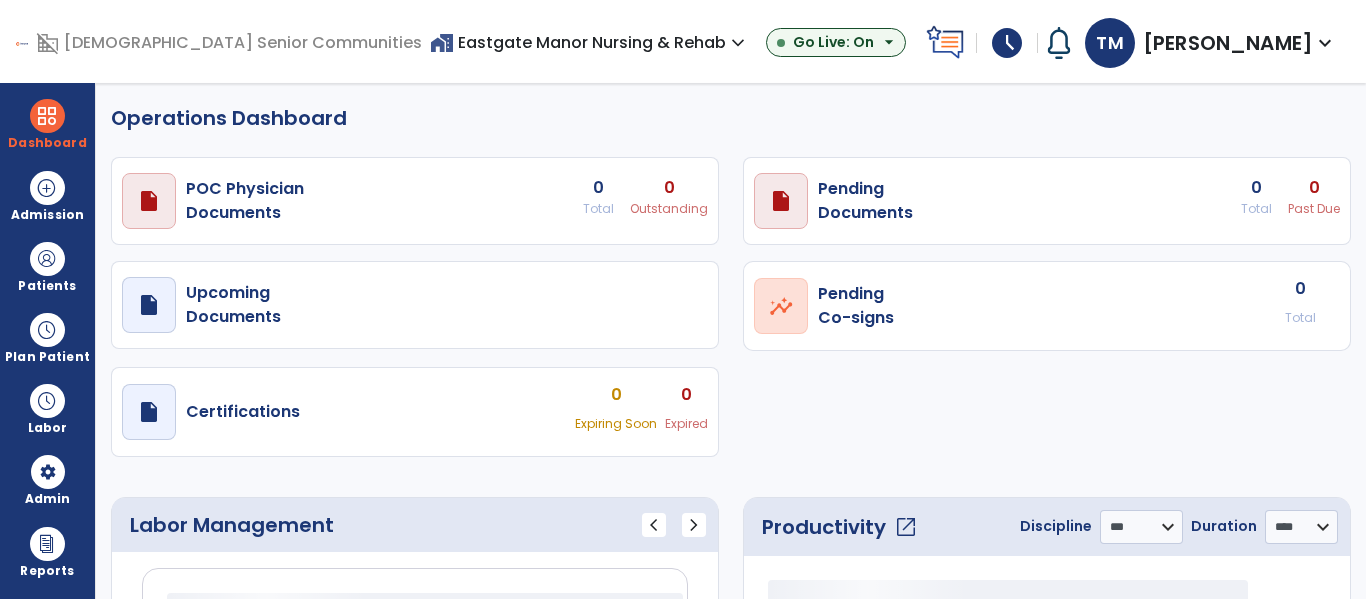 select on "***" 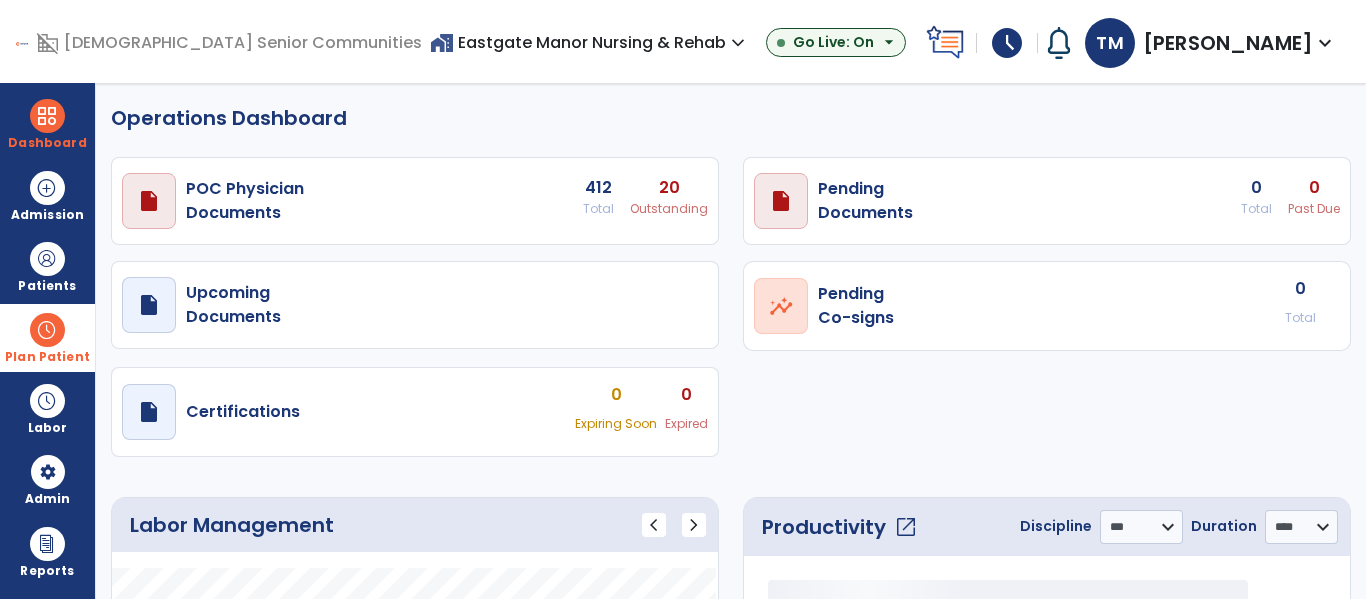click at bounding box center [47, 330] 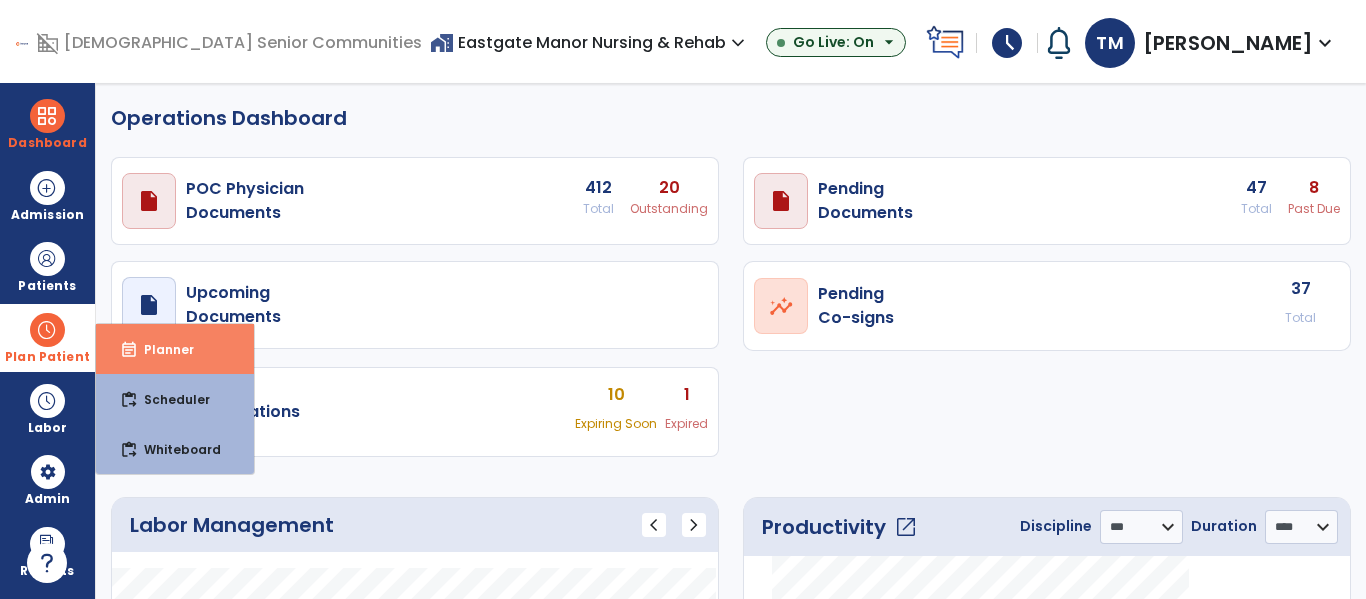 click on "event_note  Planner" at bounding box center [175, 349] 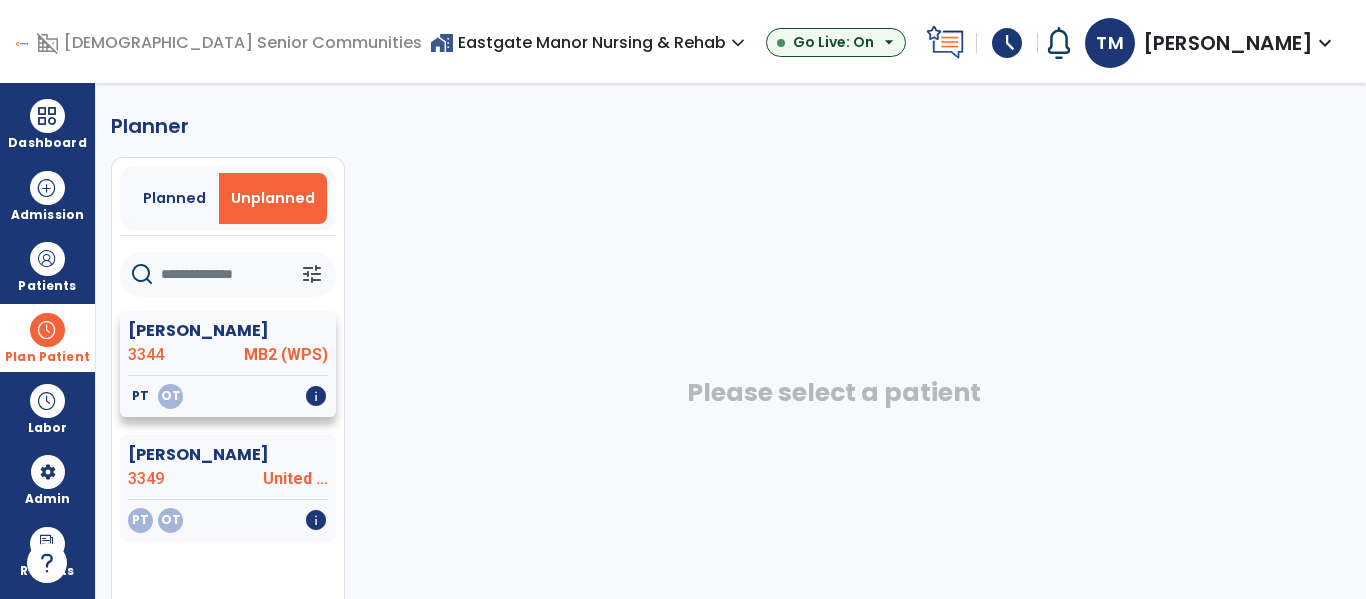 click on "[PERSON_NAME]  3344 MB2 (WPS)" 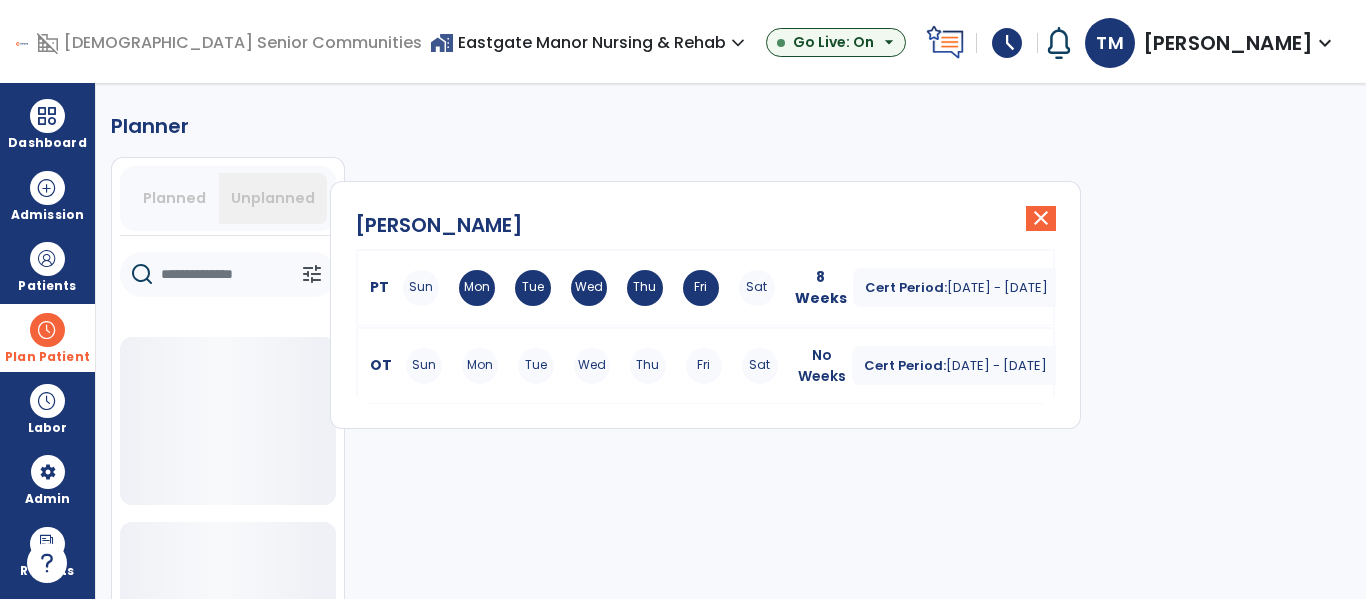 click on "Wed" at bounding box center (592, 366) 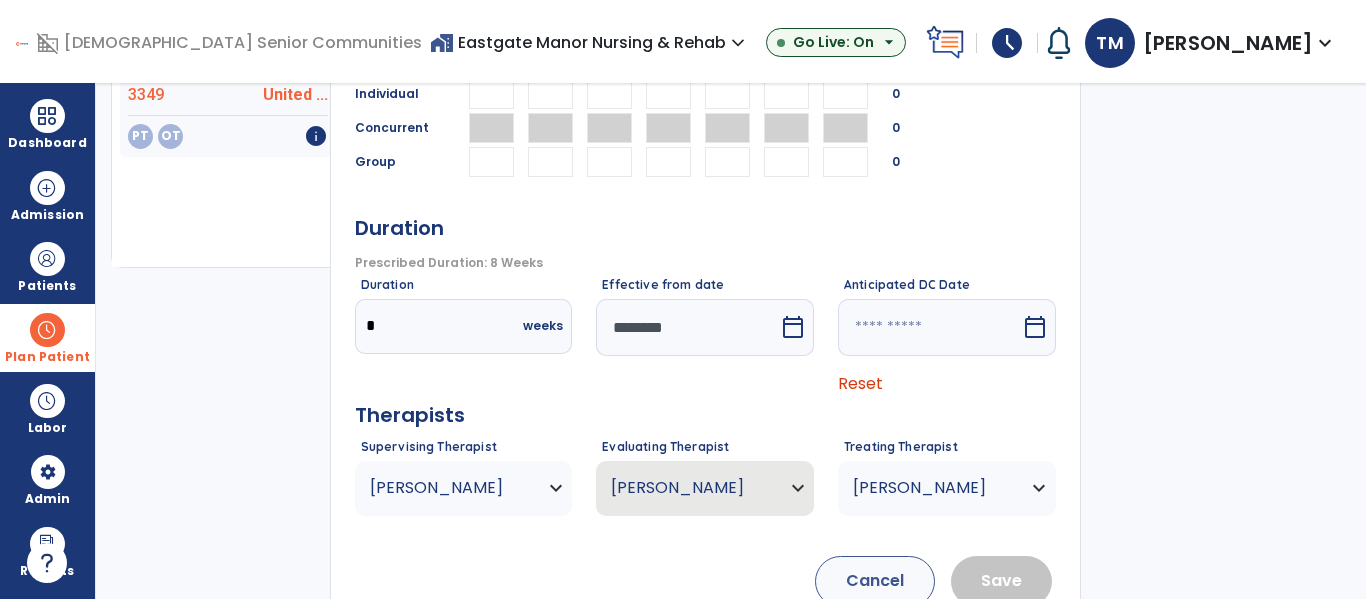 scroll, scrollTop: 397, scrollLeft: 0, axis: vertical 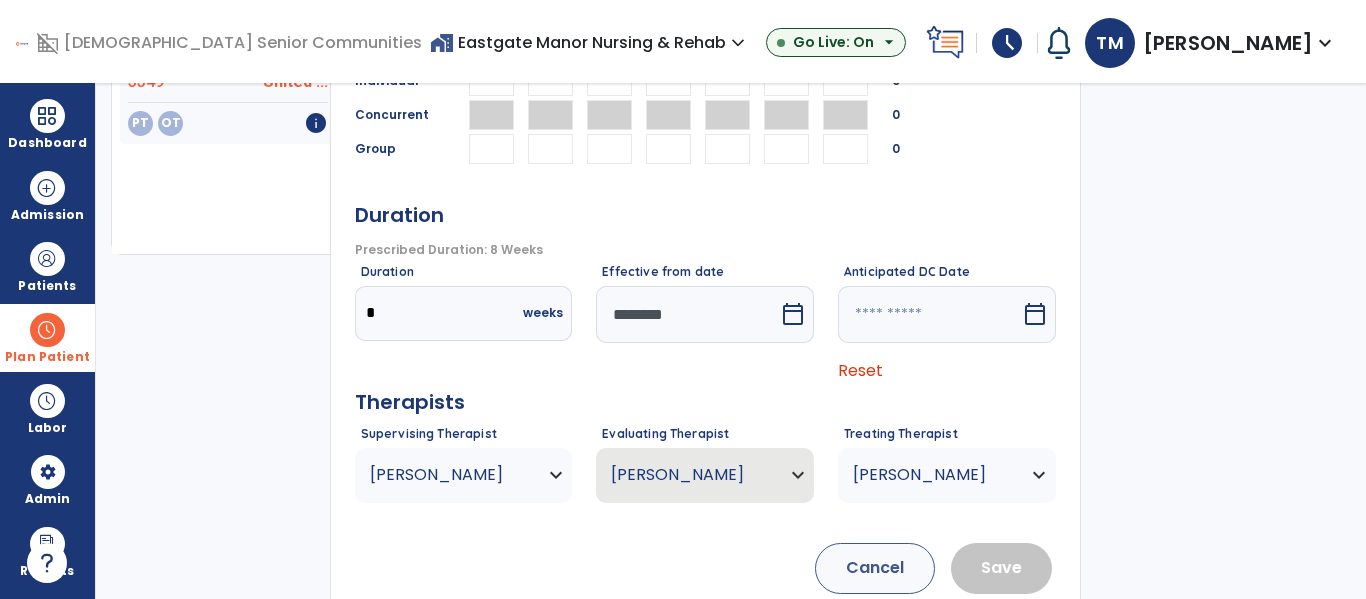 click on "[PERSON_NAME]" at bounding box center [464, 475] 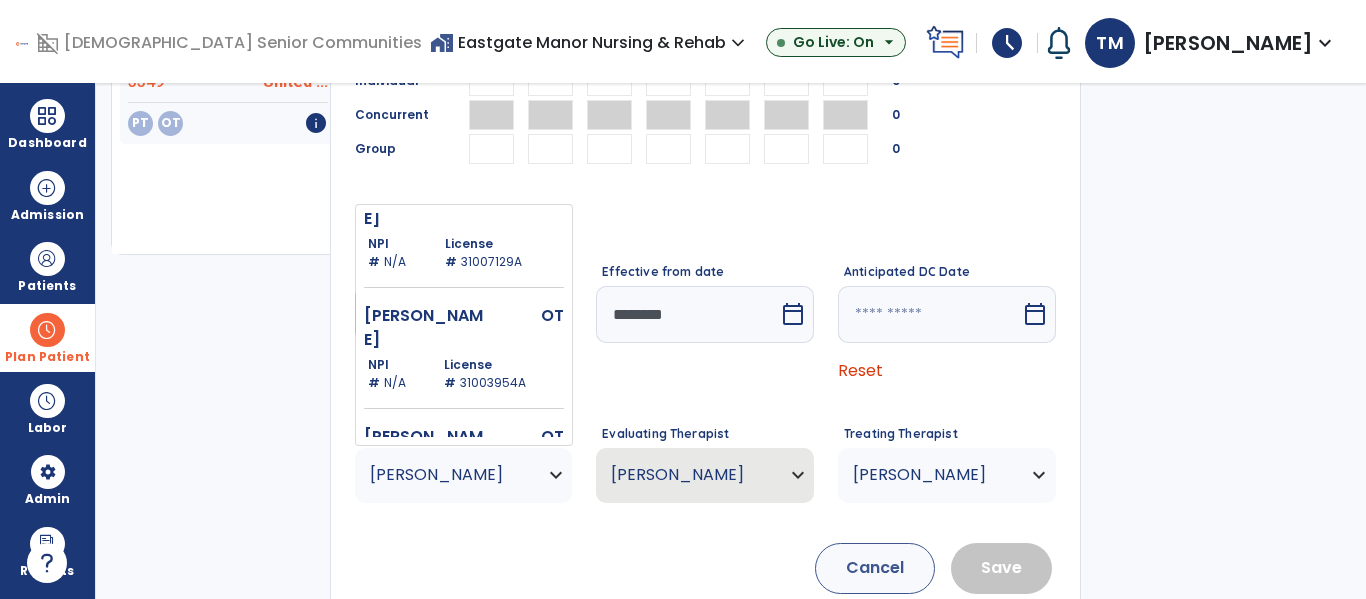 scroll, scrollTop: 91, scrollLeft: 0, axis: vertical 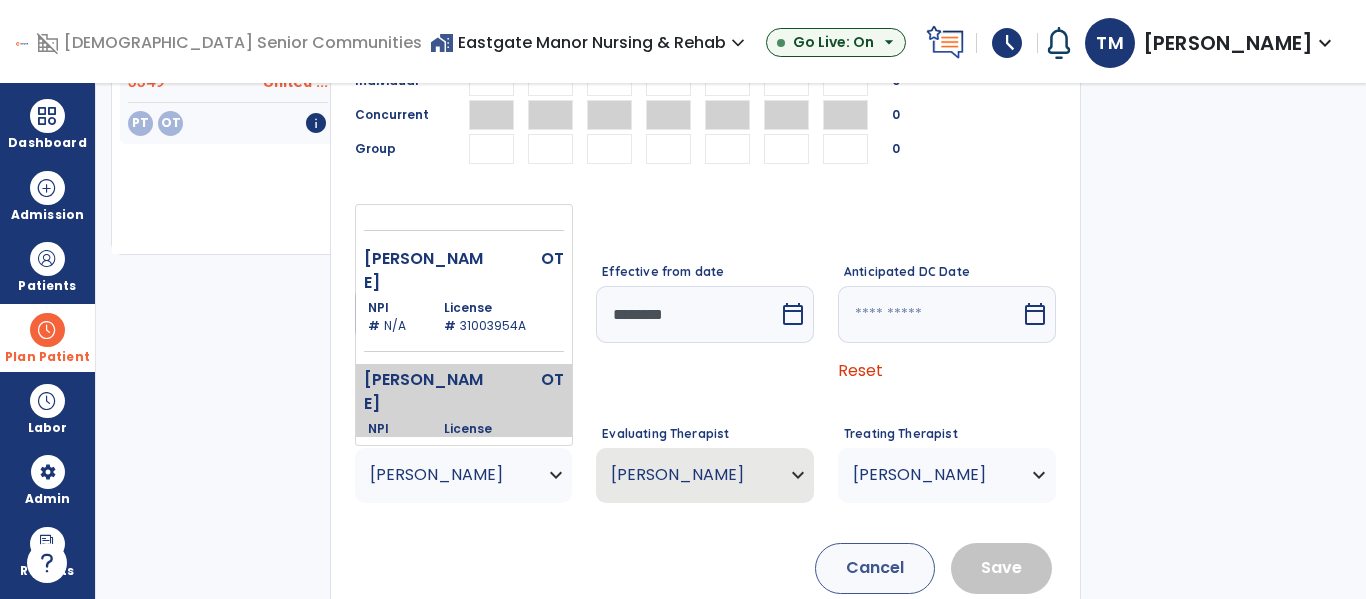 click on "License #  31002980A" at bounding box center (499, 438) 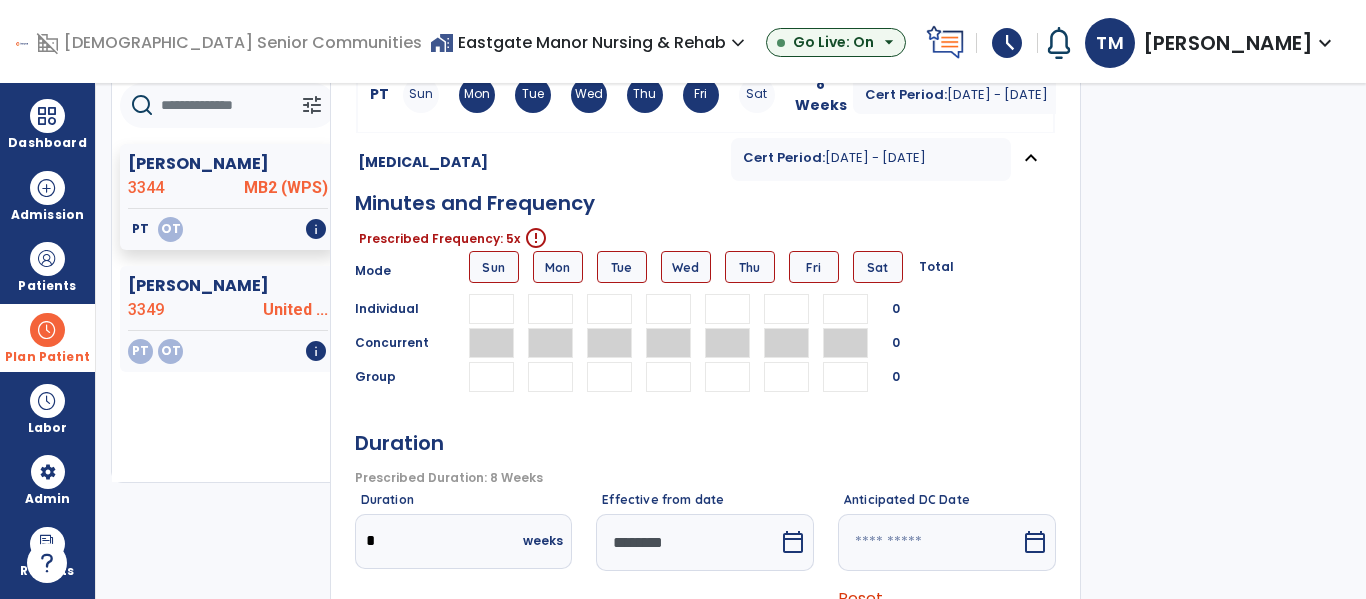 scroll, scrollTop: 170, scrollLeft: 0, axis: vertical 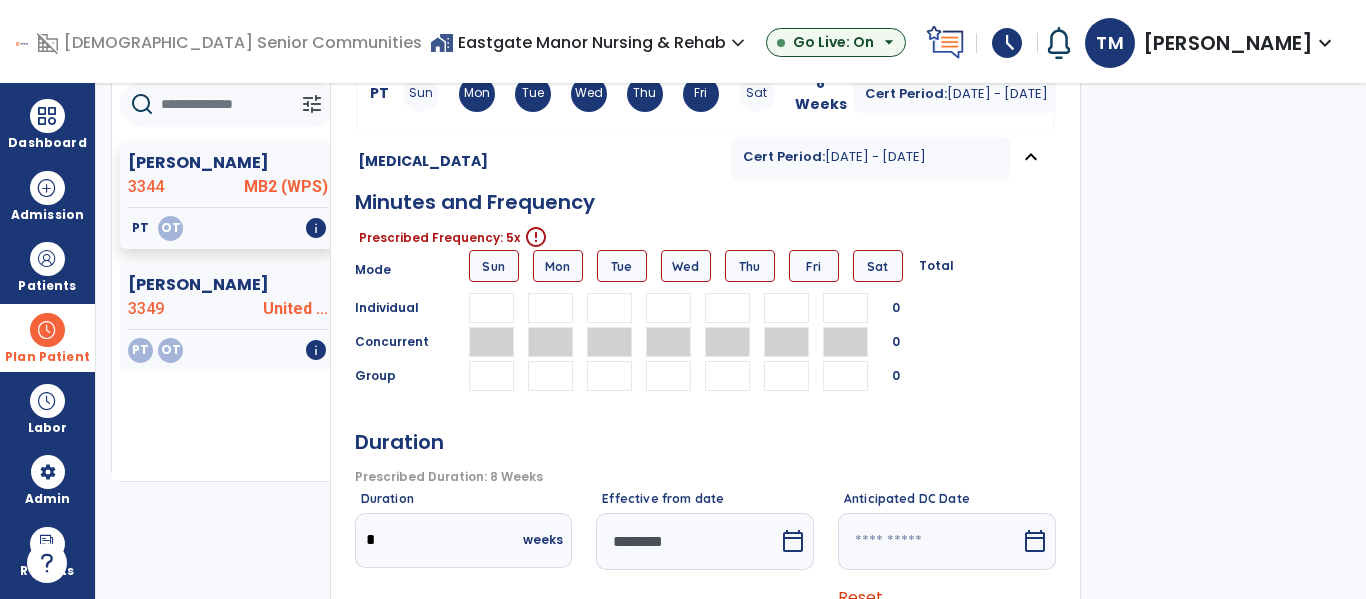 click at bounding box center (550, 308) 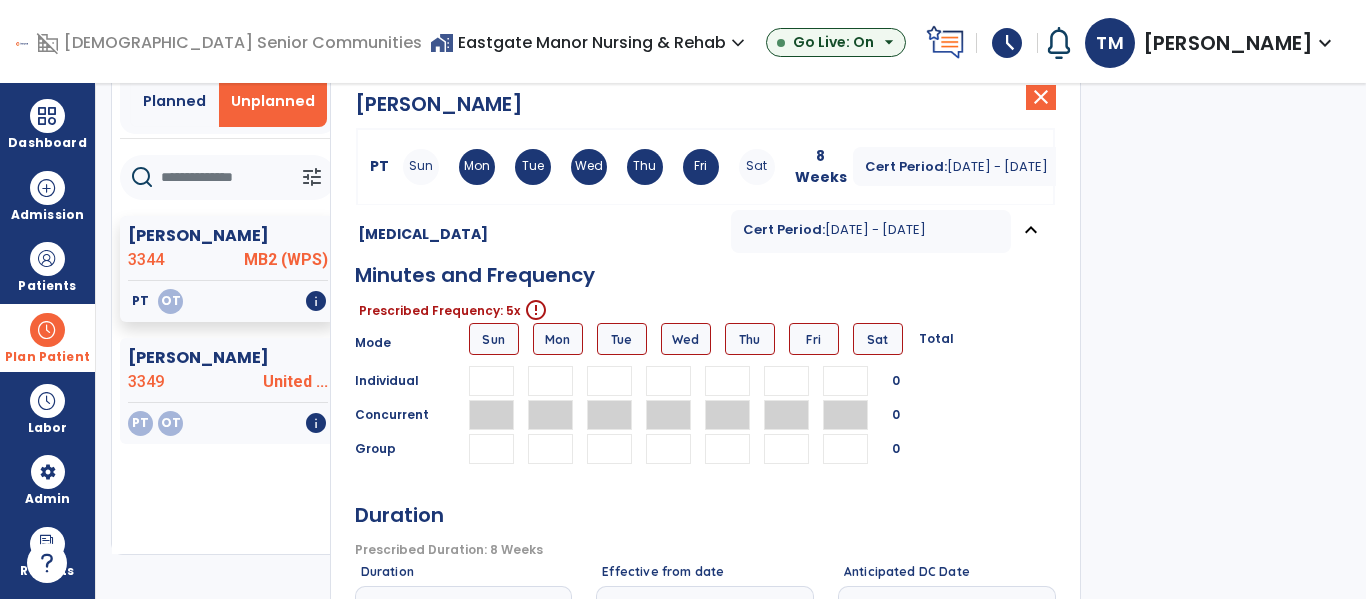 scroll, scrollTop: 96, scrollLeft: 0, axis: vertical 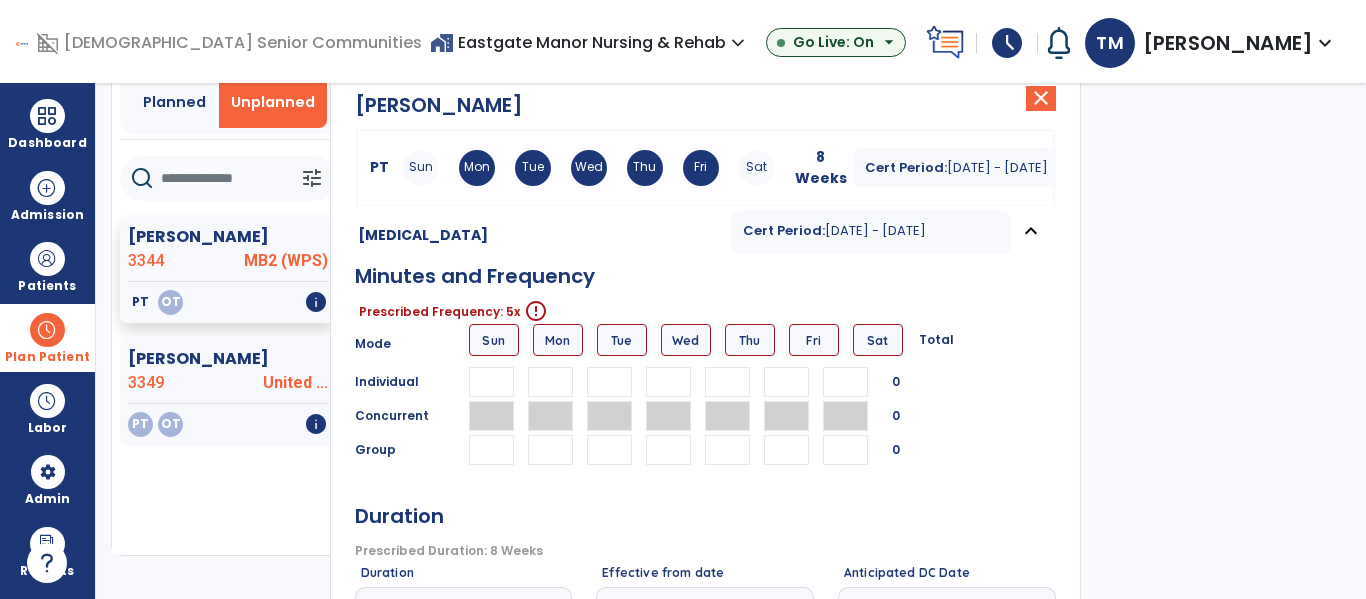 click on "Wed" at bounding box center (589, 168) 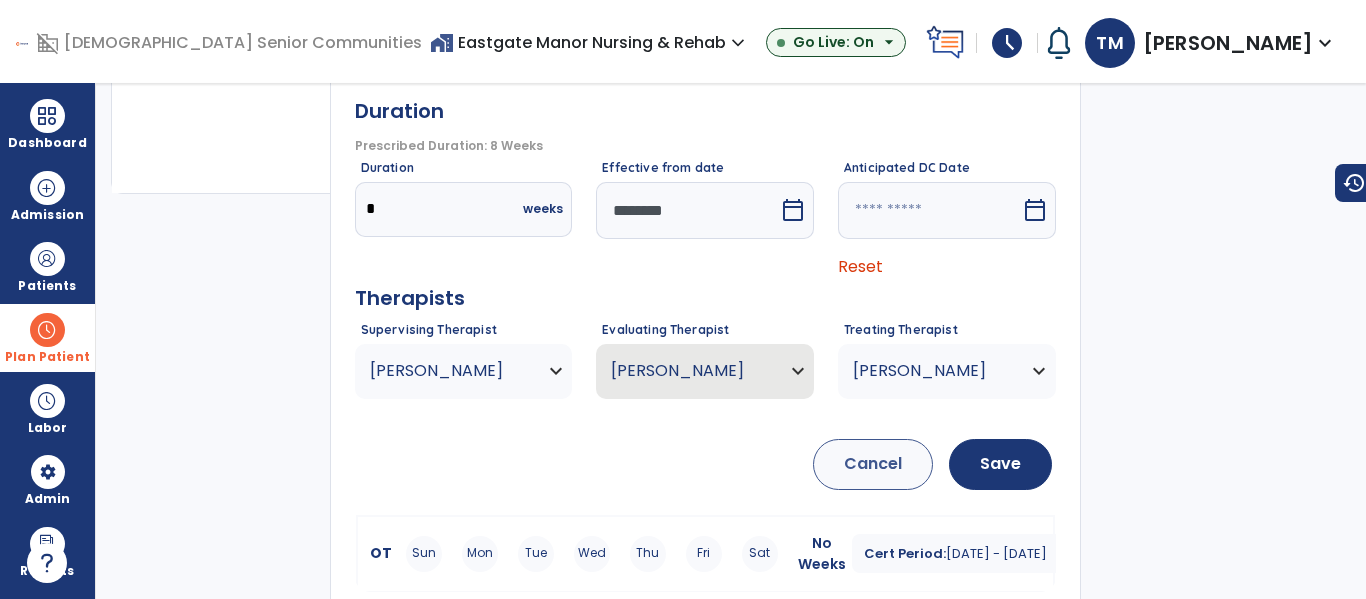 scroll, scrollTop: 476, scrollLeft: 0, axis: vertical 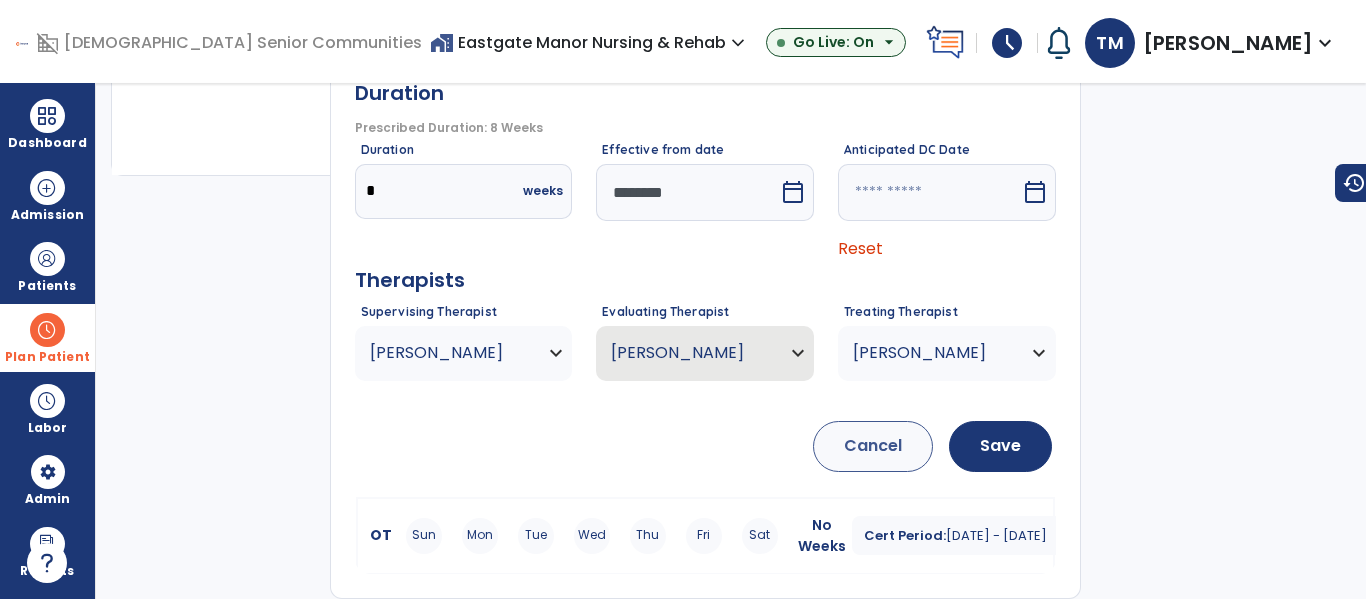 click on "Mon" at bounding box center (480, 536) 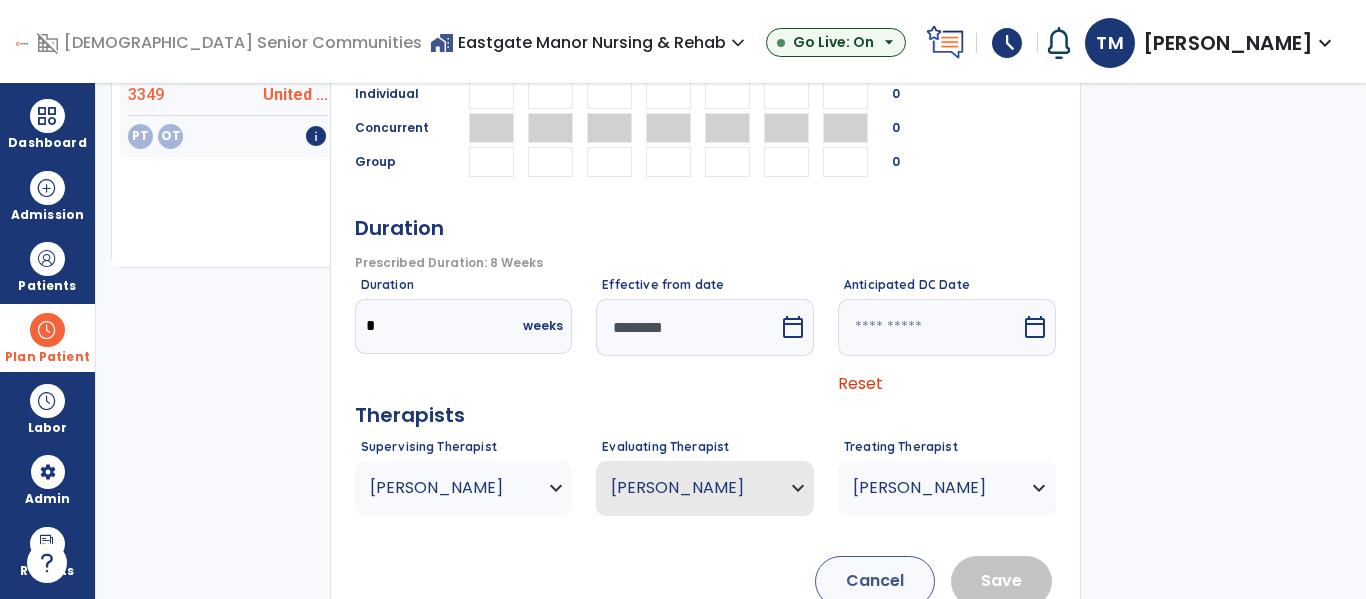 scroll, scrollTop: 173, scrollLeft: 0, axis: vertical 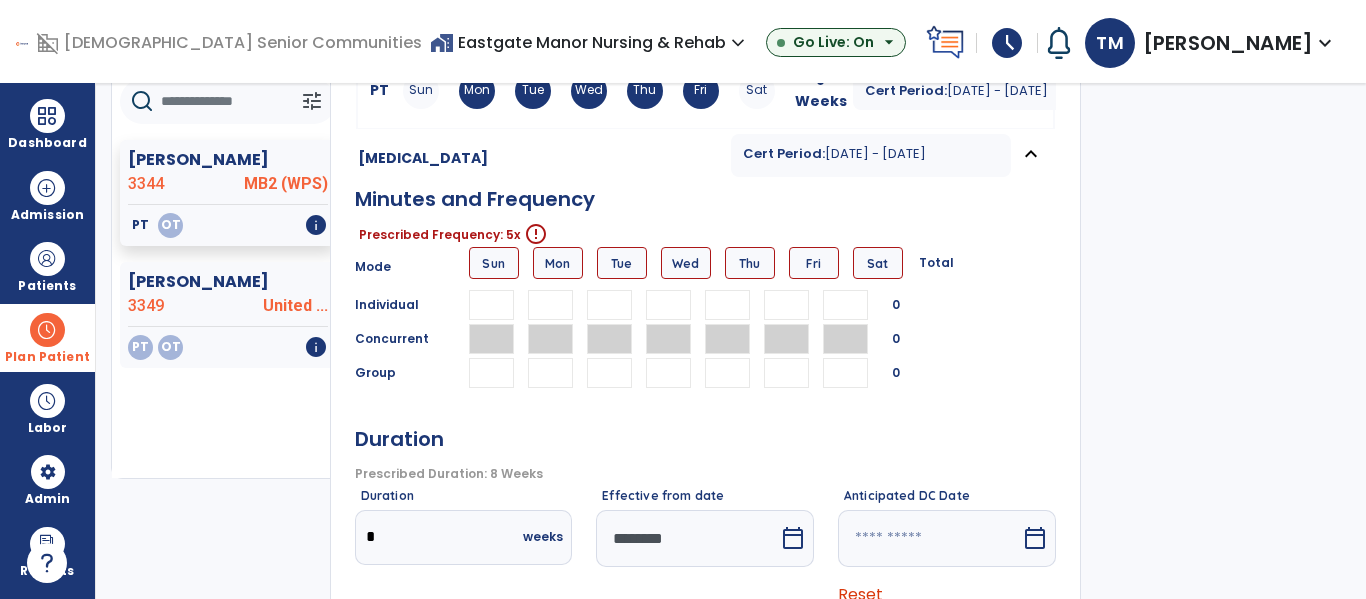 click at bounding box center (550, 305) 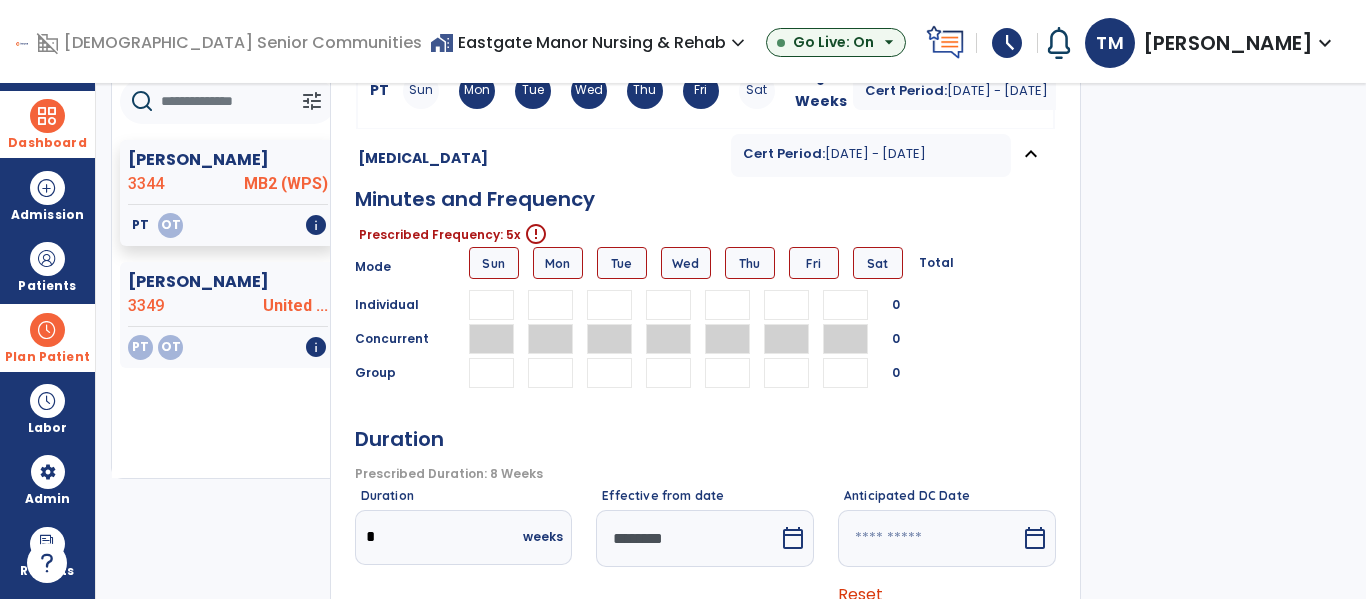 click at bounding box center (47, 116) 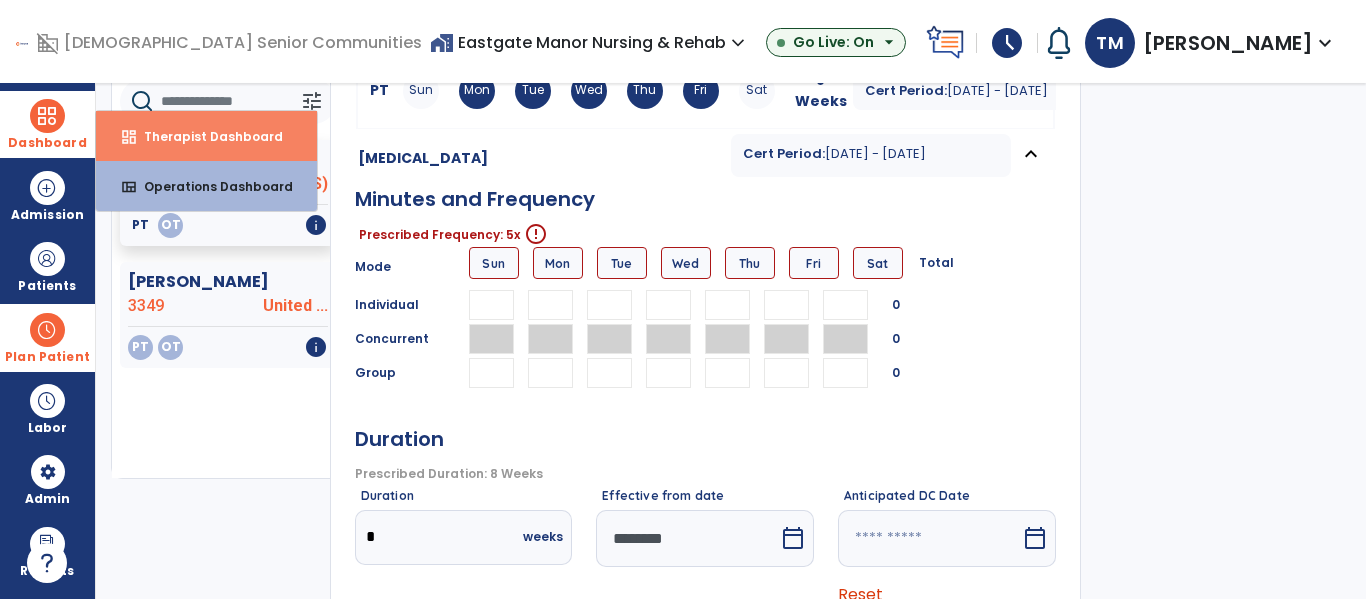 click on "Therapist Dashboard" at bounding box center [205, 136] 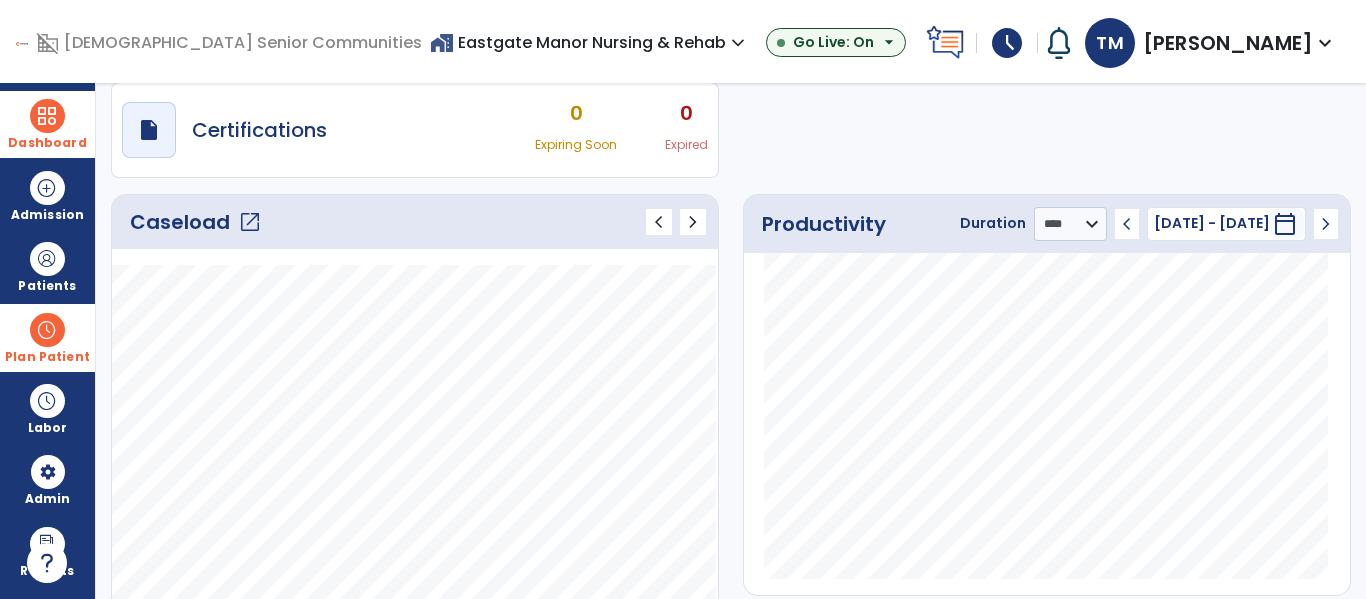 click on "open_in_new" 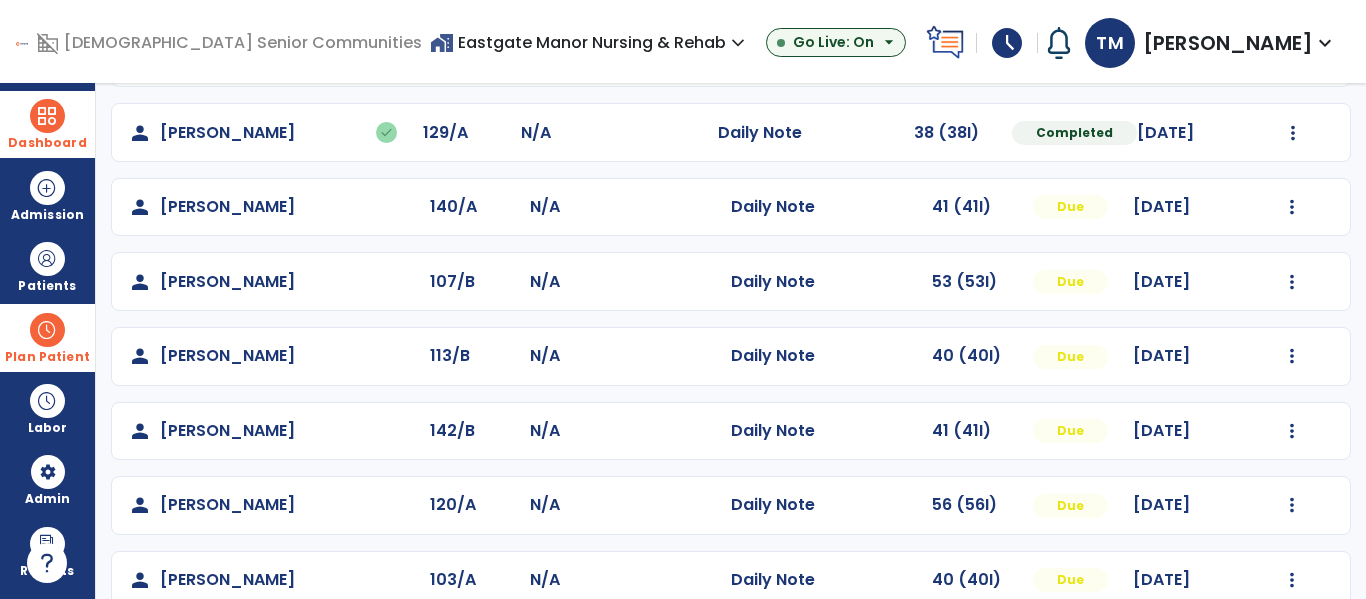 scroll, scrollTop: 488, scrollLeft: 0, axis: vertical 